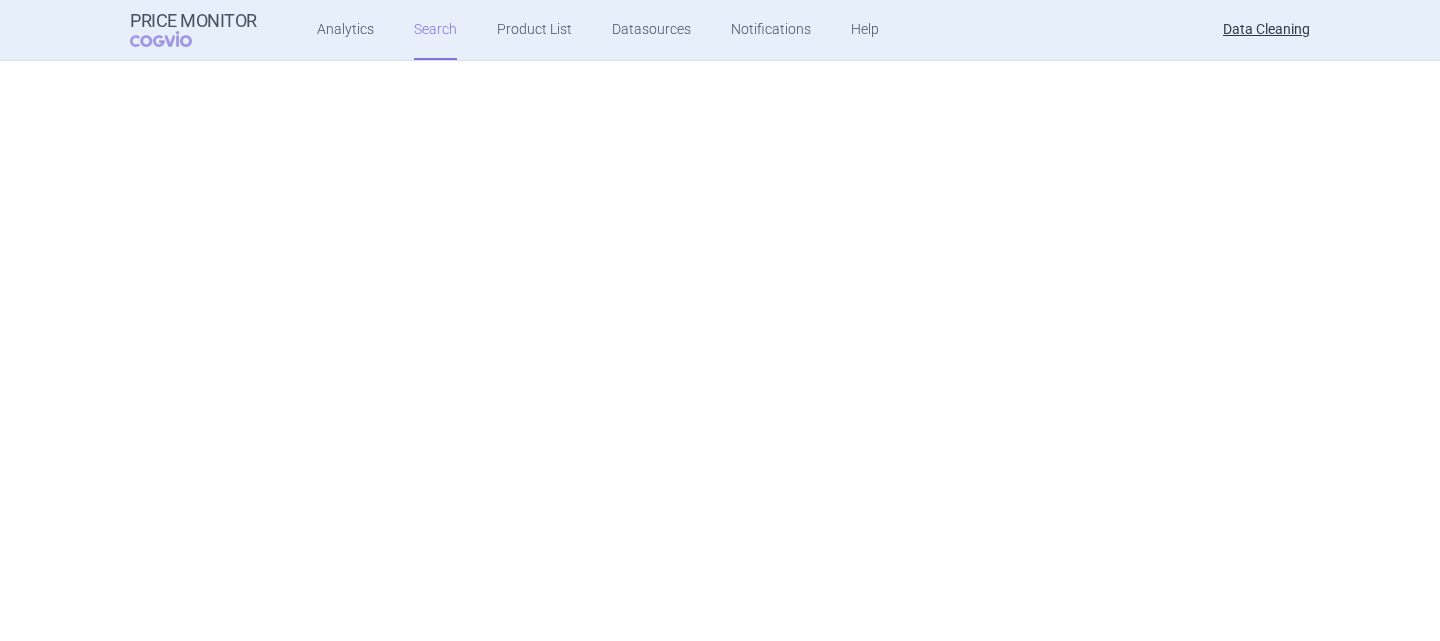 scroll, scrollTop: 0, scrollLeft: 0, axis: both 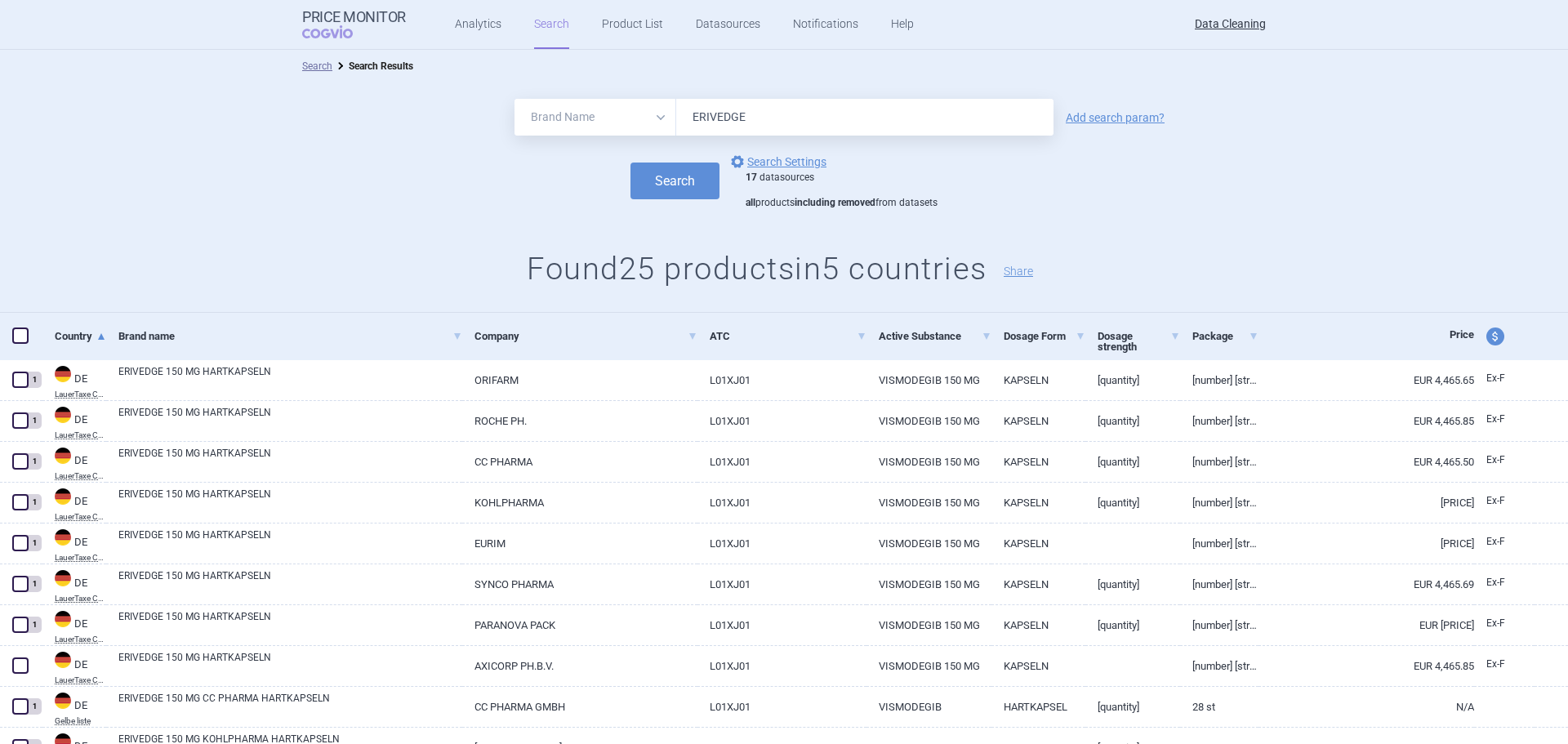 select on "brandName" 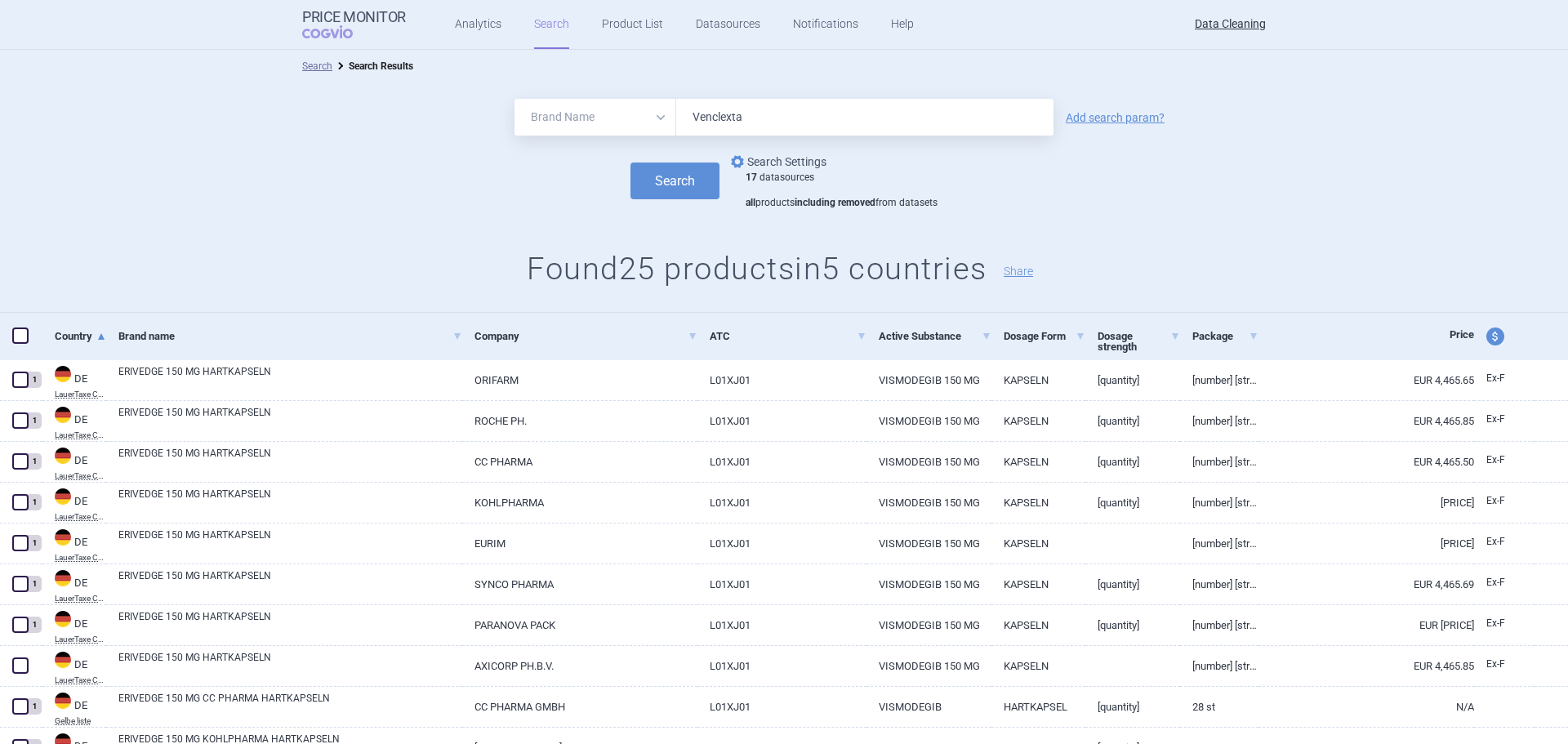type on "Venclexta" 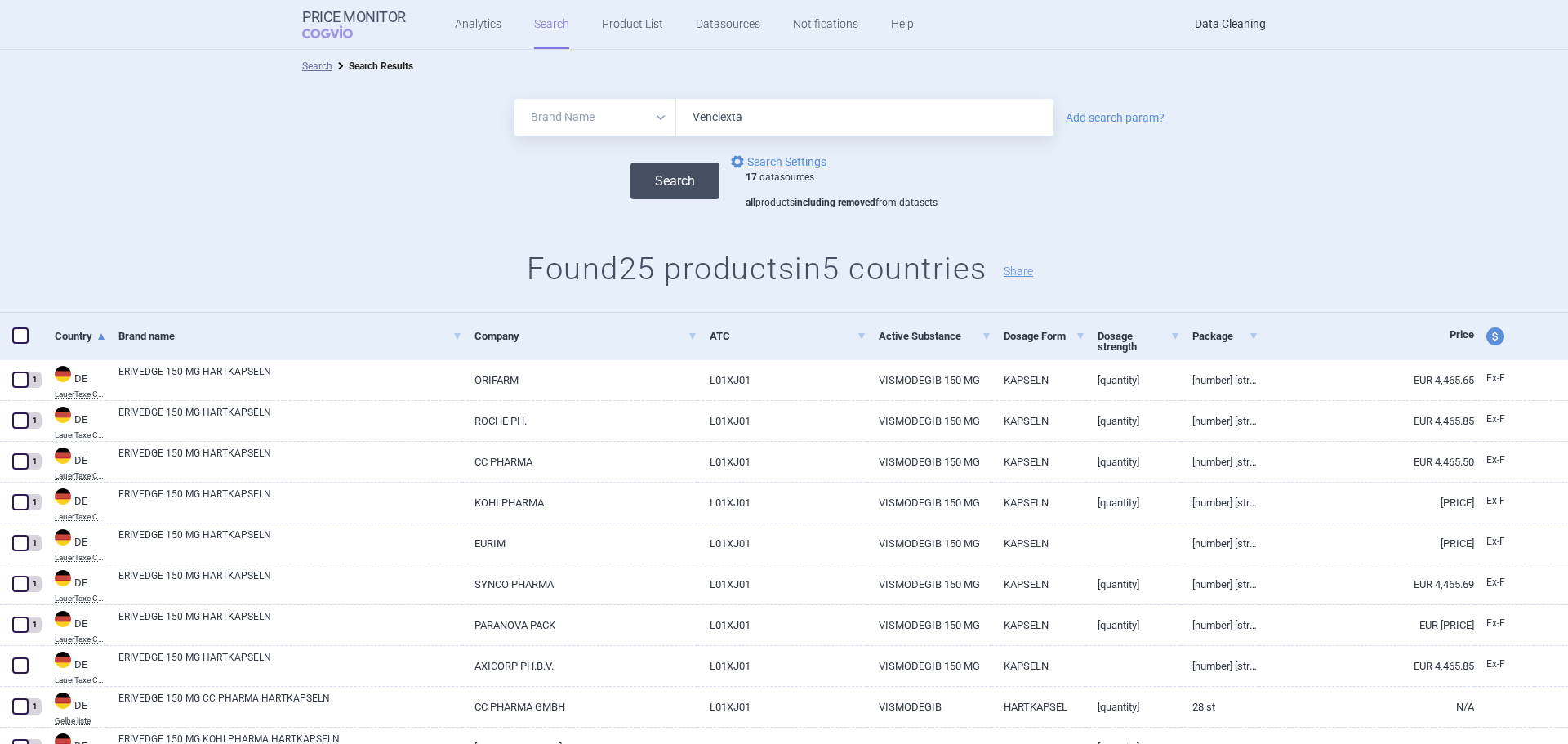 click on "Search" at bounding box center (675, 180) 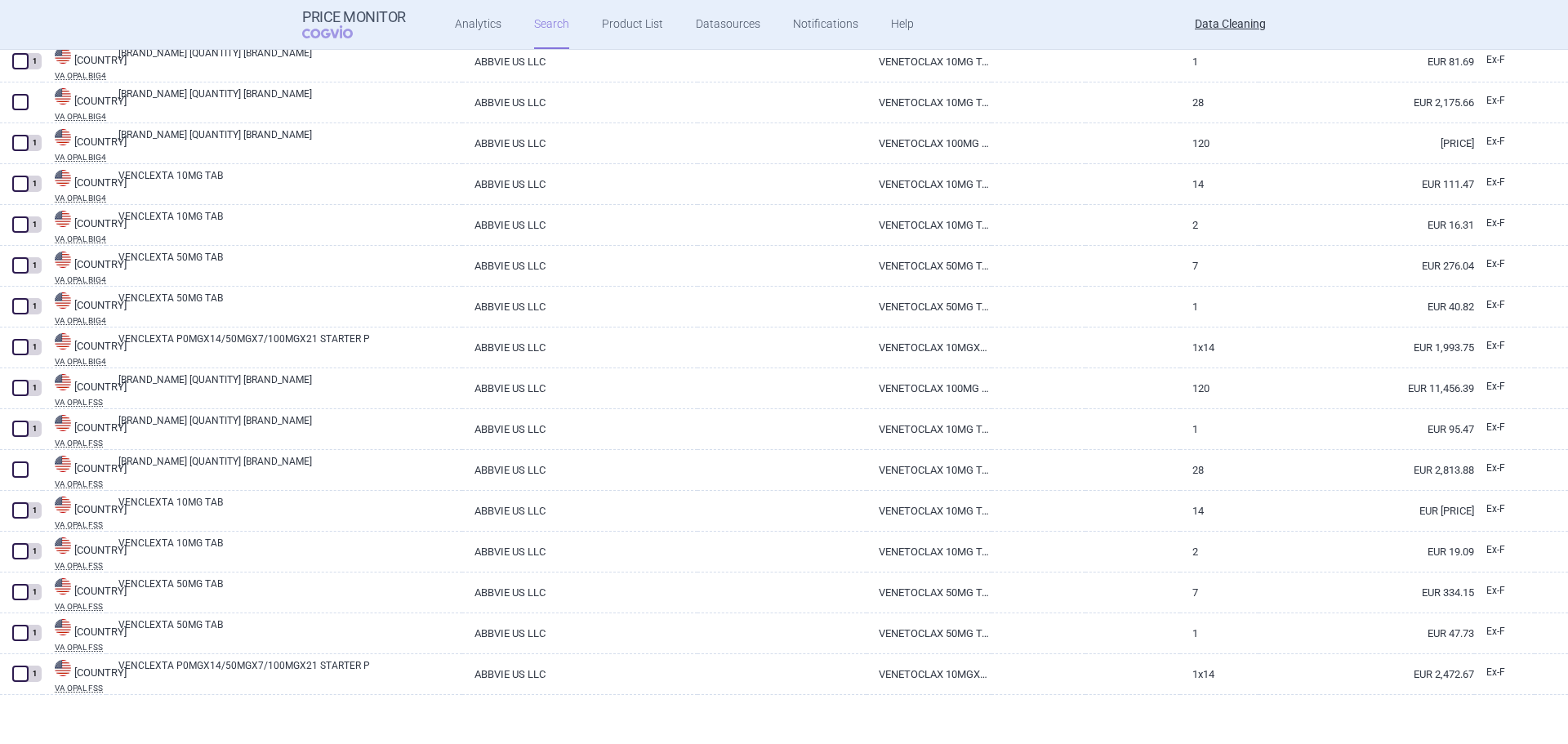 scroll, scrollTop: 690, scrollLeft: 0, axis: vertical 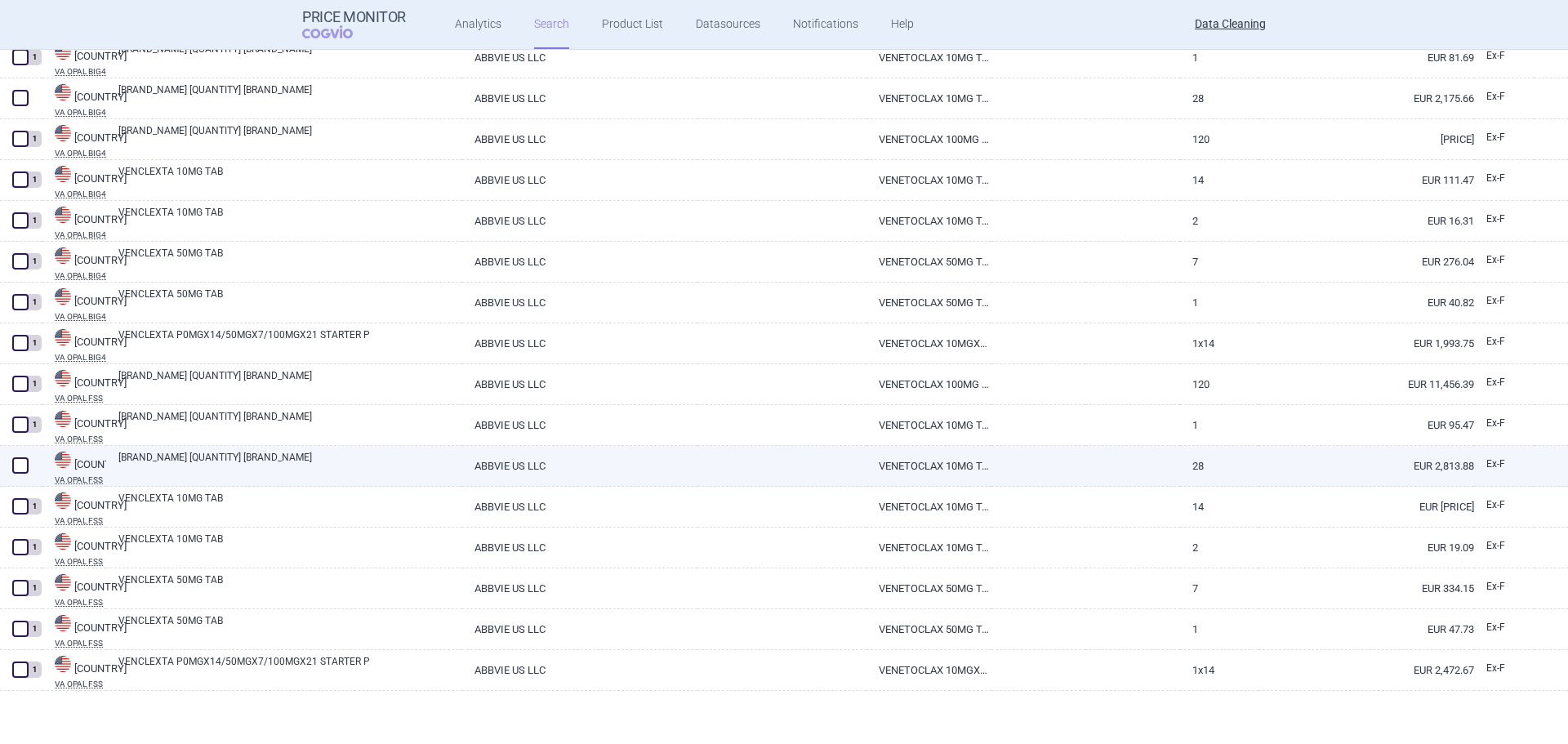 click on "VENCLEXTA 100MG TAB" at bounding box center [290, 465] 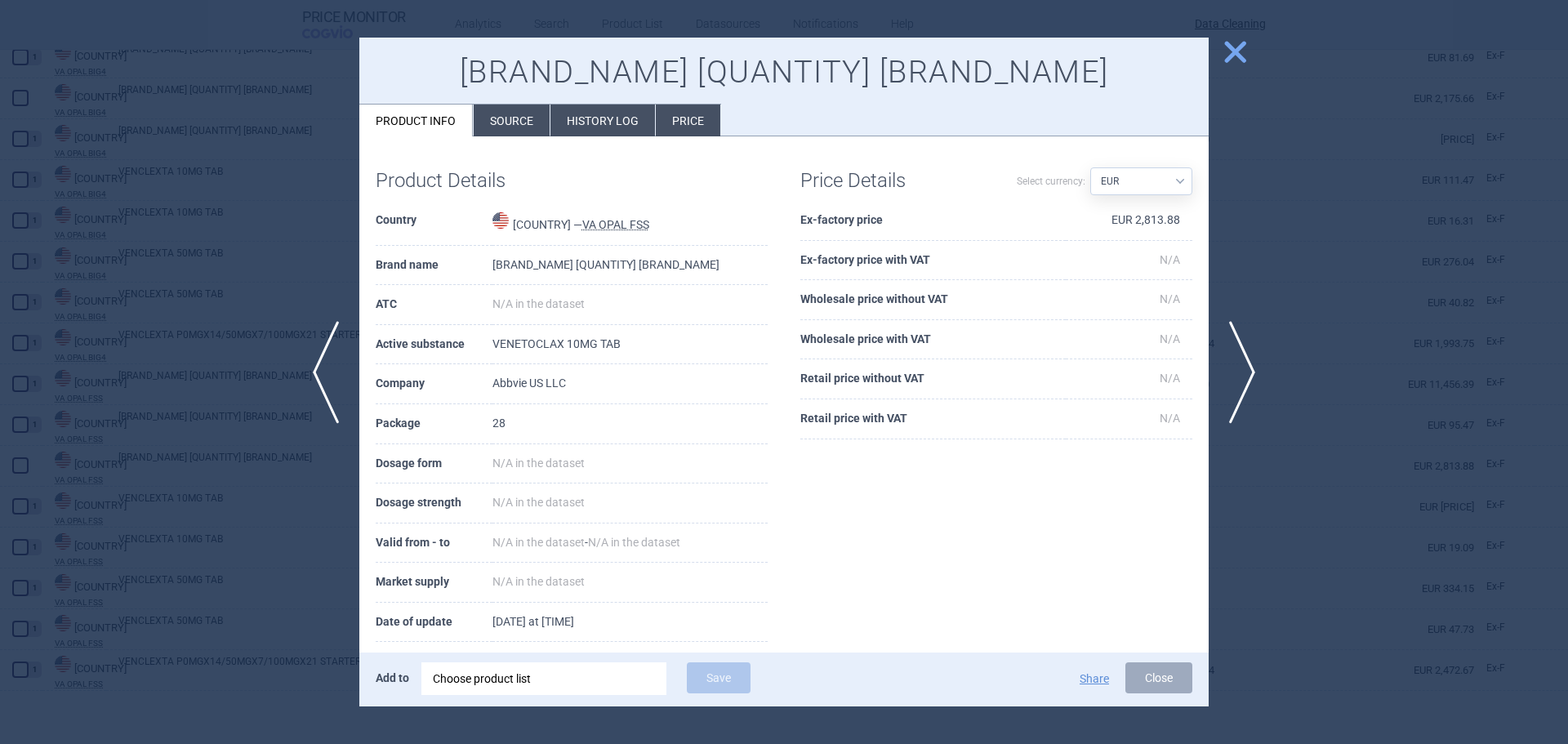 click on "Source" at bounding box center [511, 120] 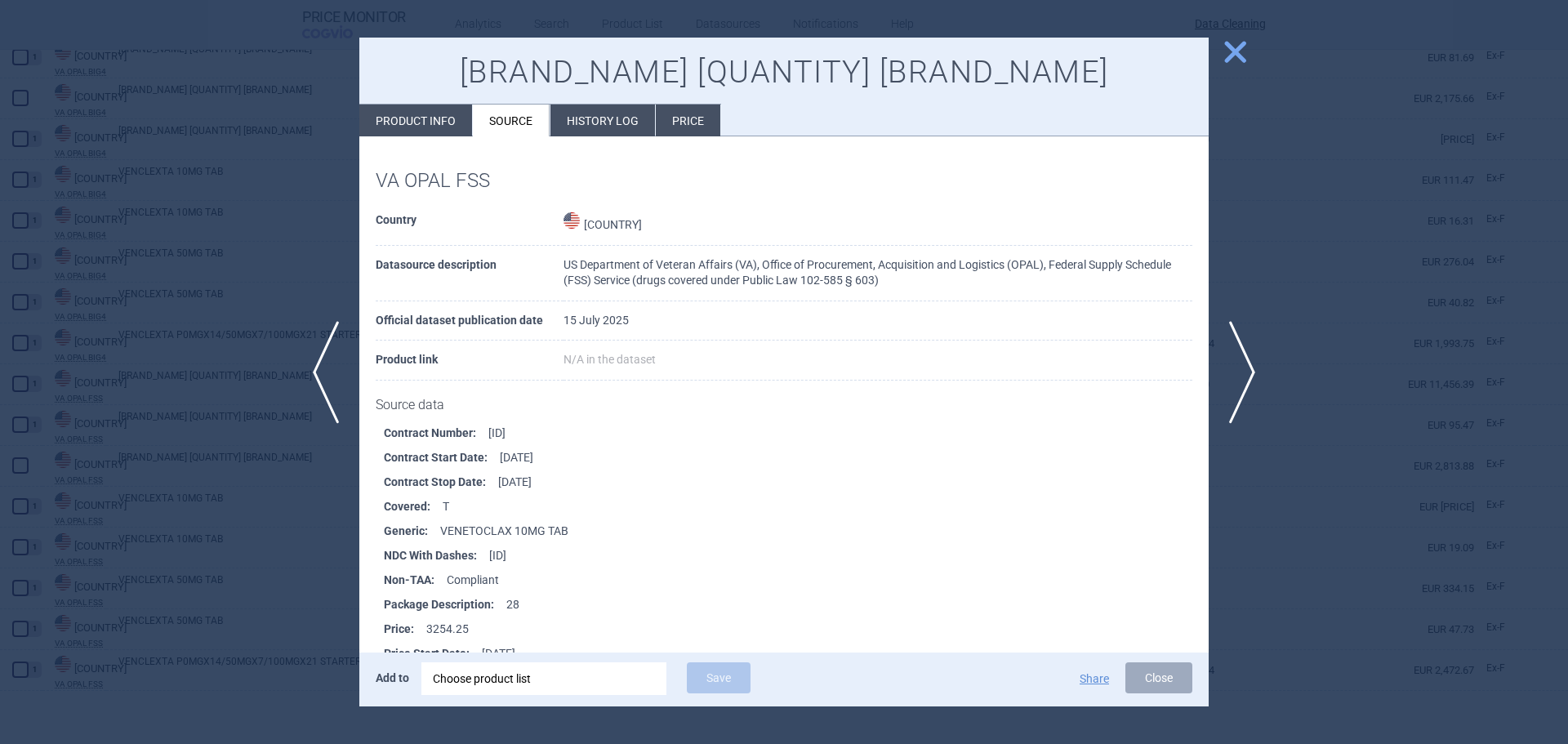 click on "History log" at bounding box center (603, 120) 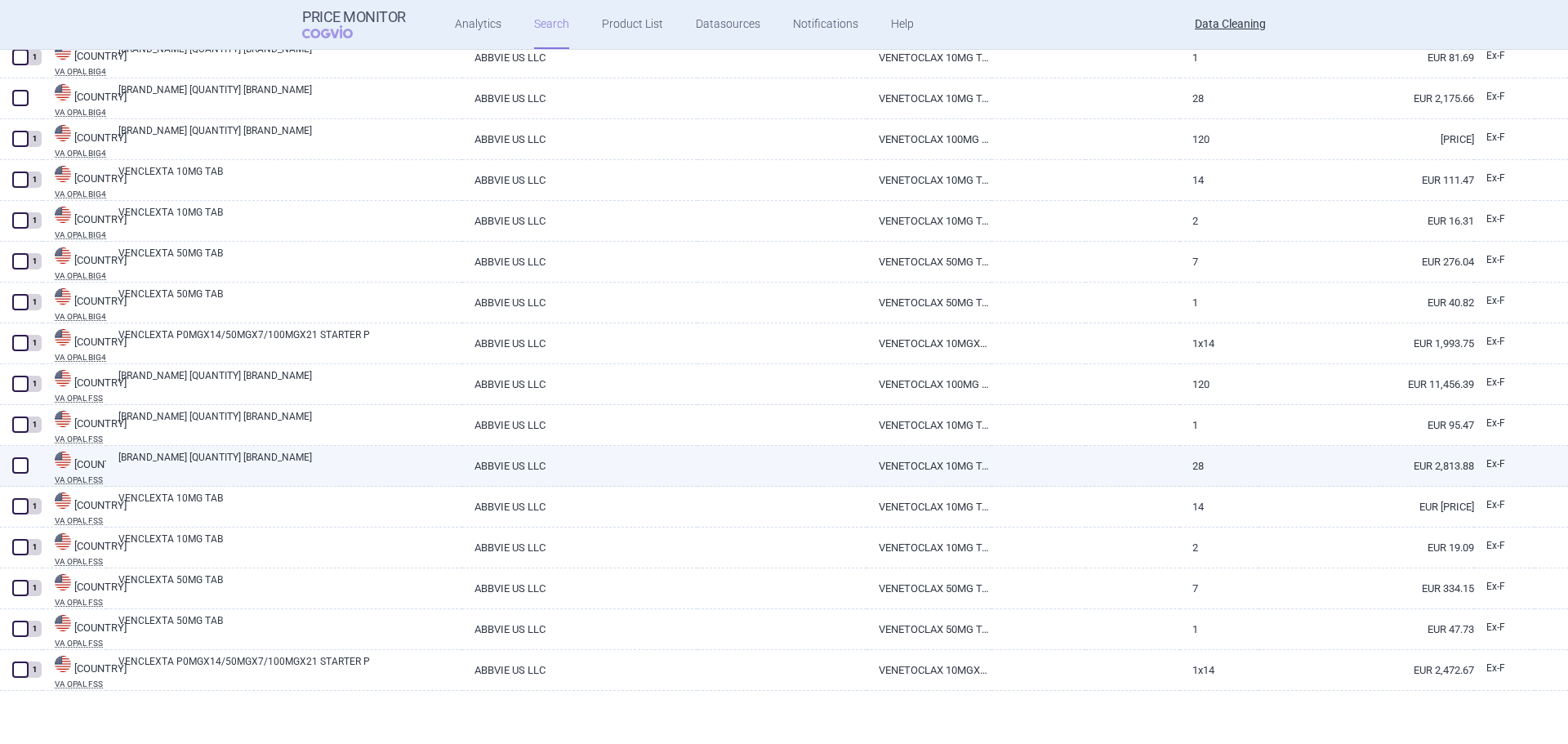 click on "ABBVIE US LLC" at bounding box center [580, 466] 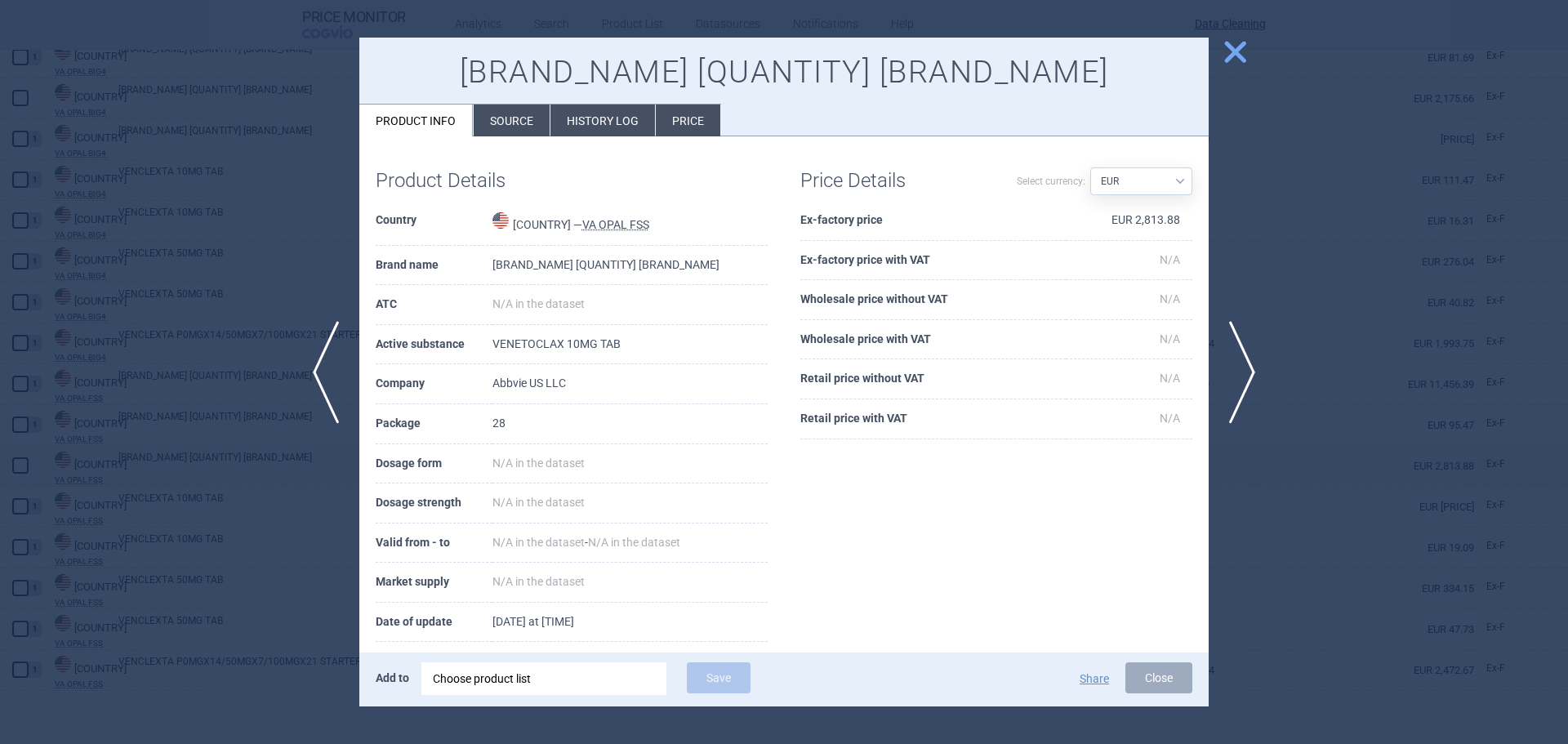 click on "Source" at bounding box center (511, 120) 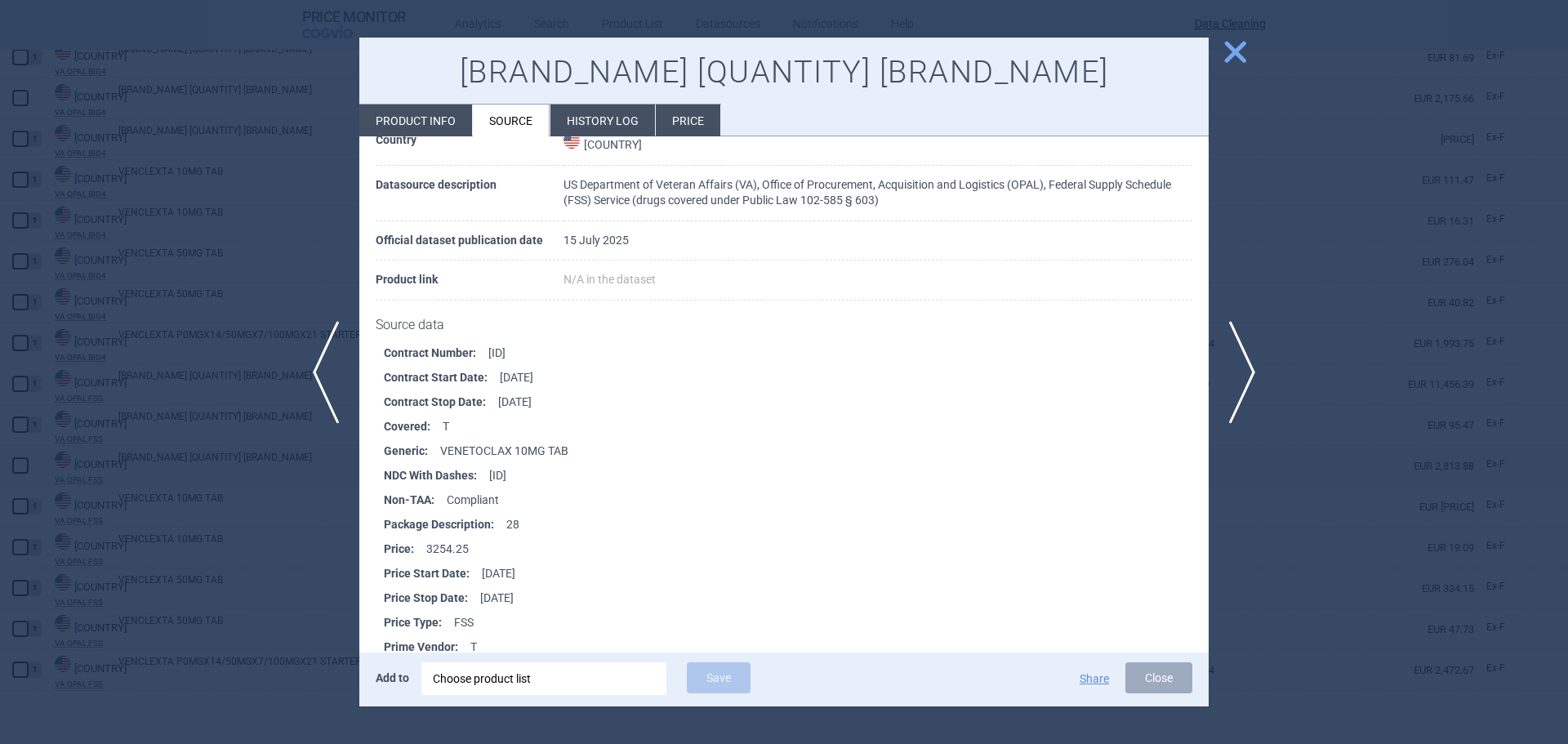 scroll, scrollTop: 82, scrollLeft: 0, axis: vertical 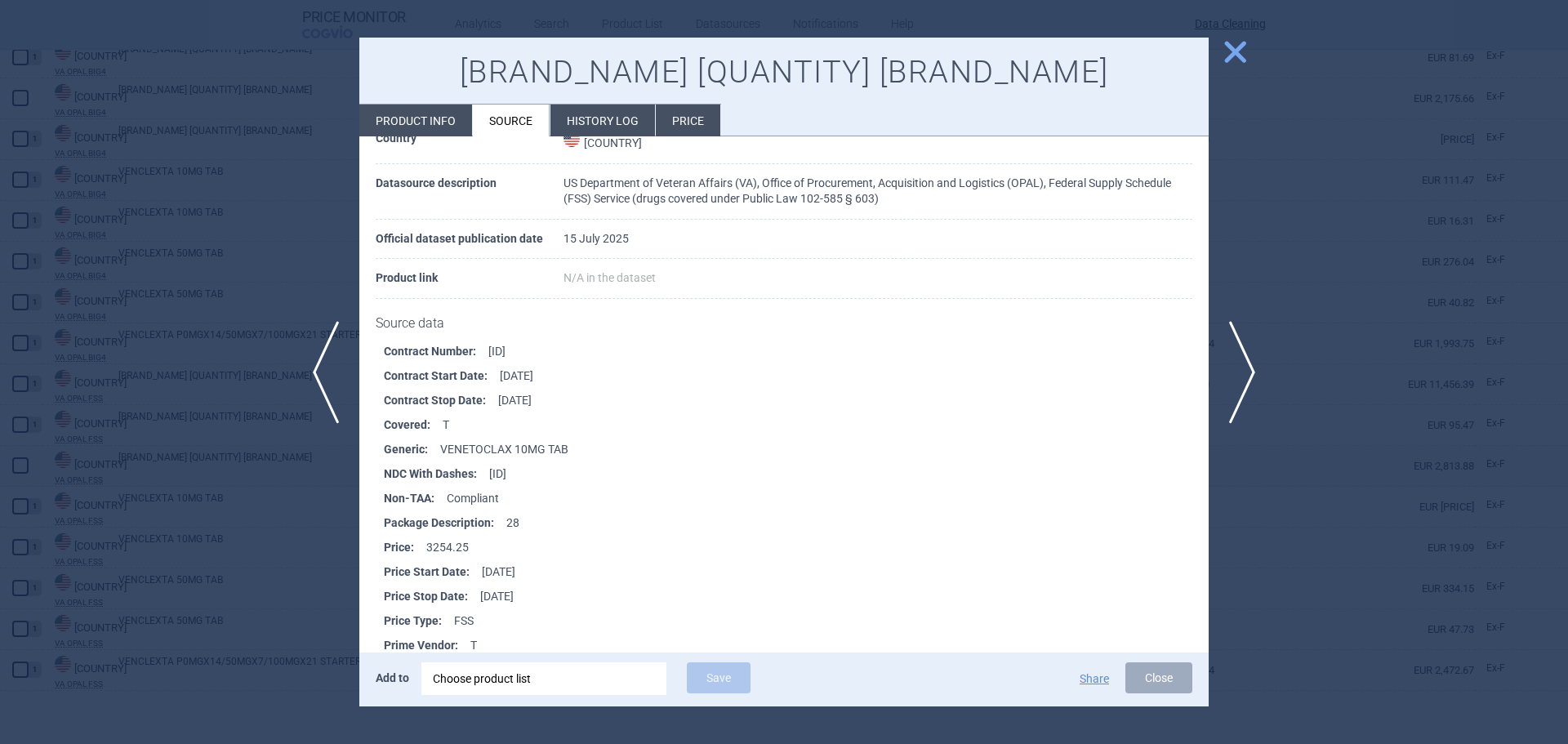 drag, startPoint x: 566, startPoint y: 470, endPoint x: 497, endPoint y: 474, distance: 69.1158 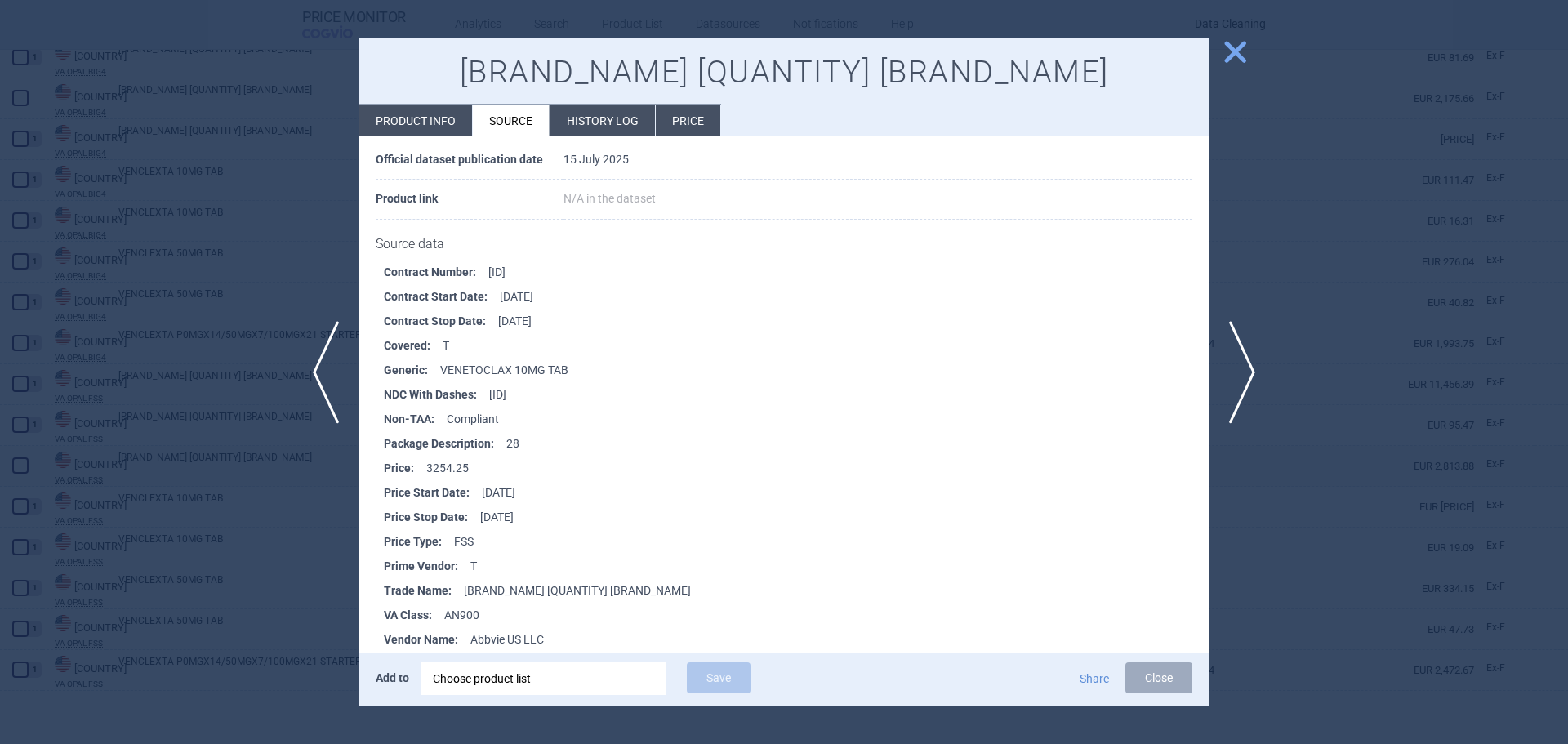 scroll, scrollTop: 163, scrollLeft: 0, axis: vertical 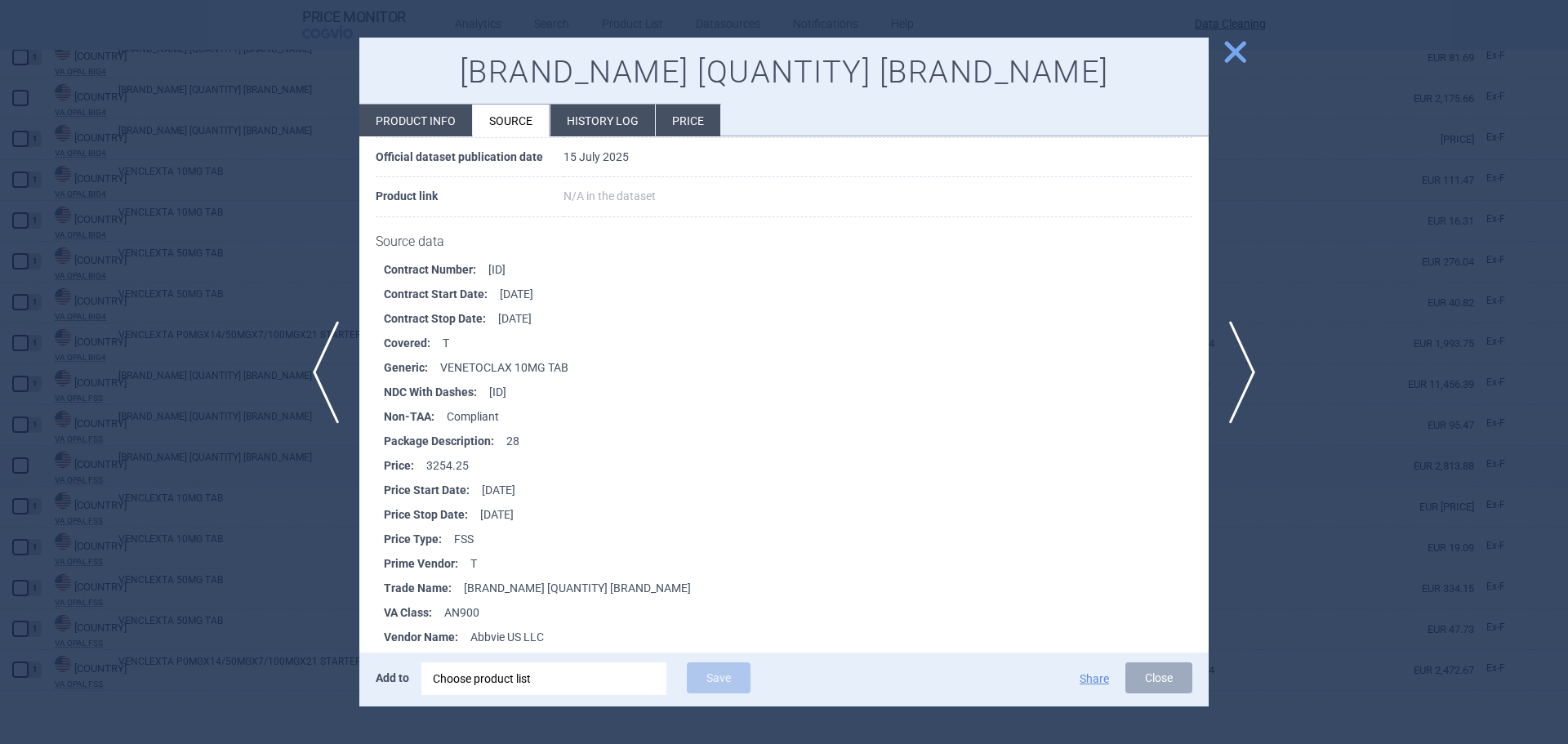 click on "Choose product list" at bounding box center [544, 679] 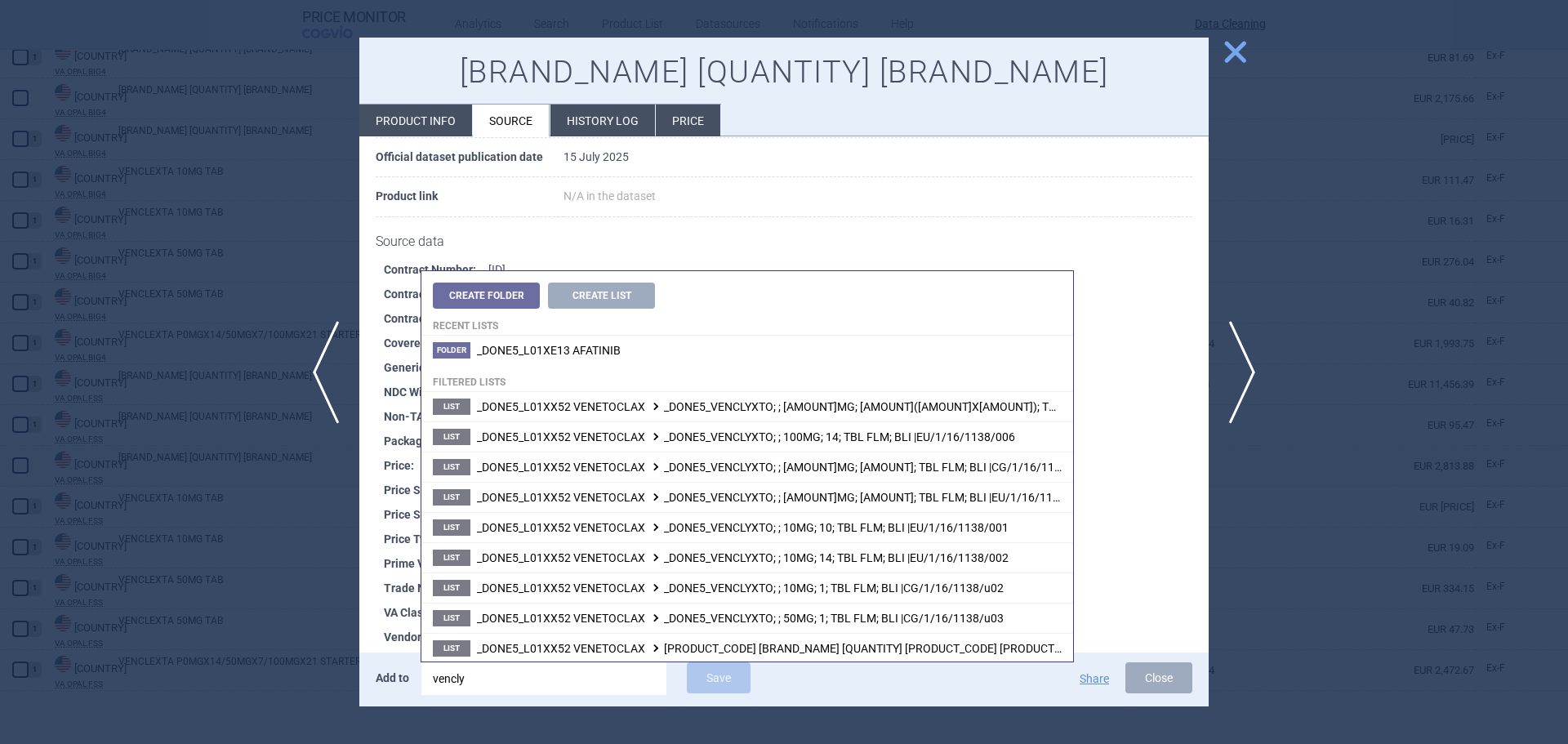 type on "venclyx" 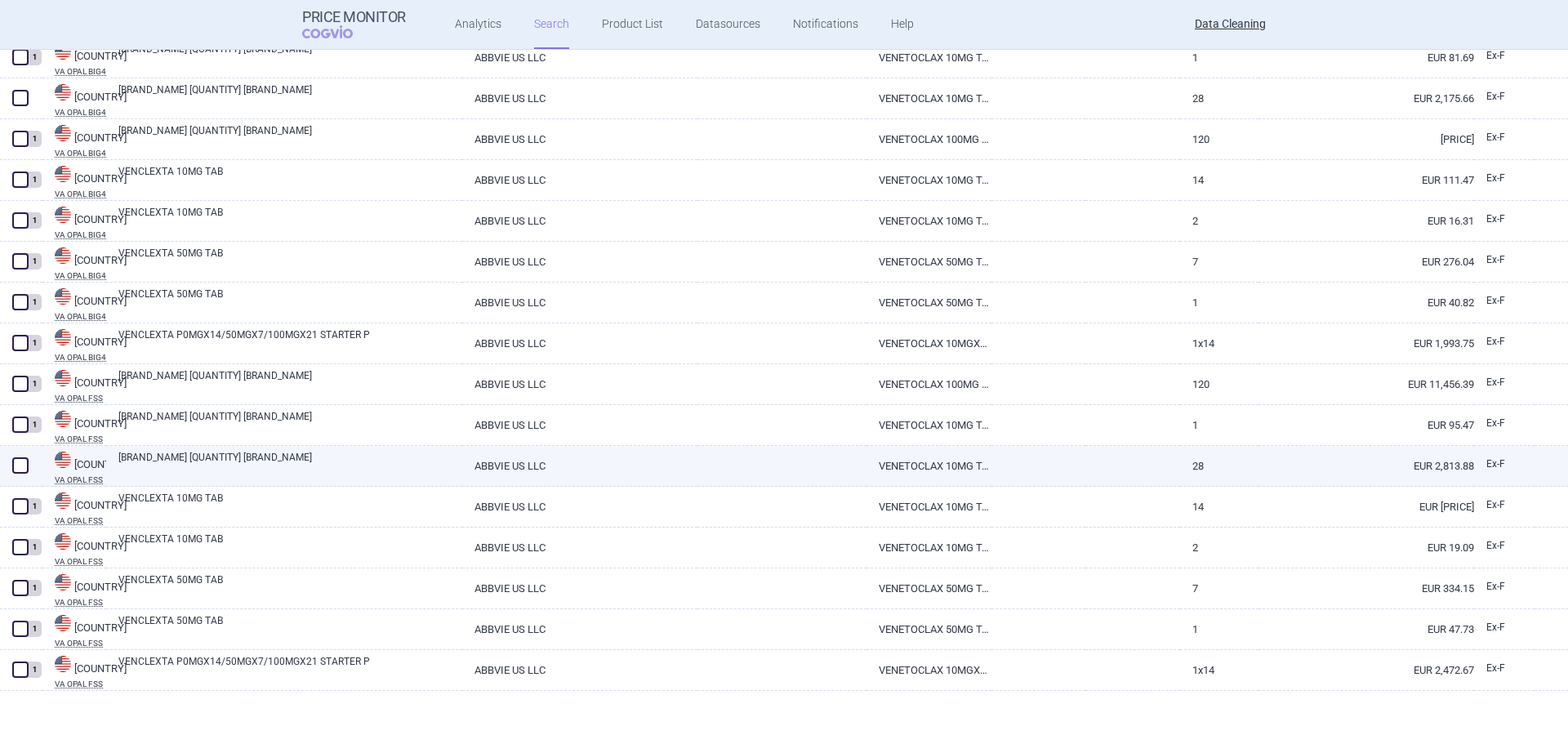 click at bounding box center [20, 466] 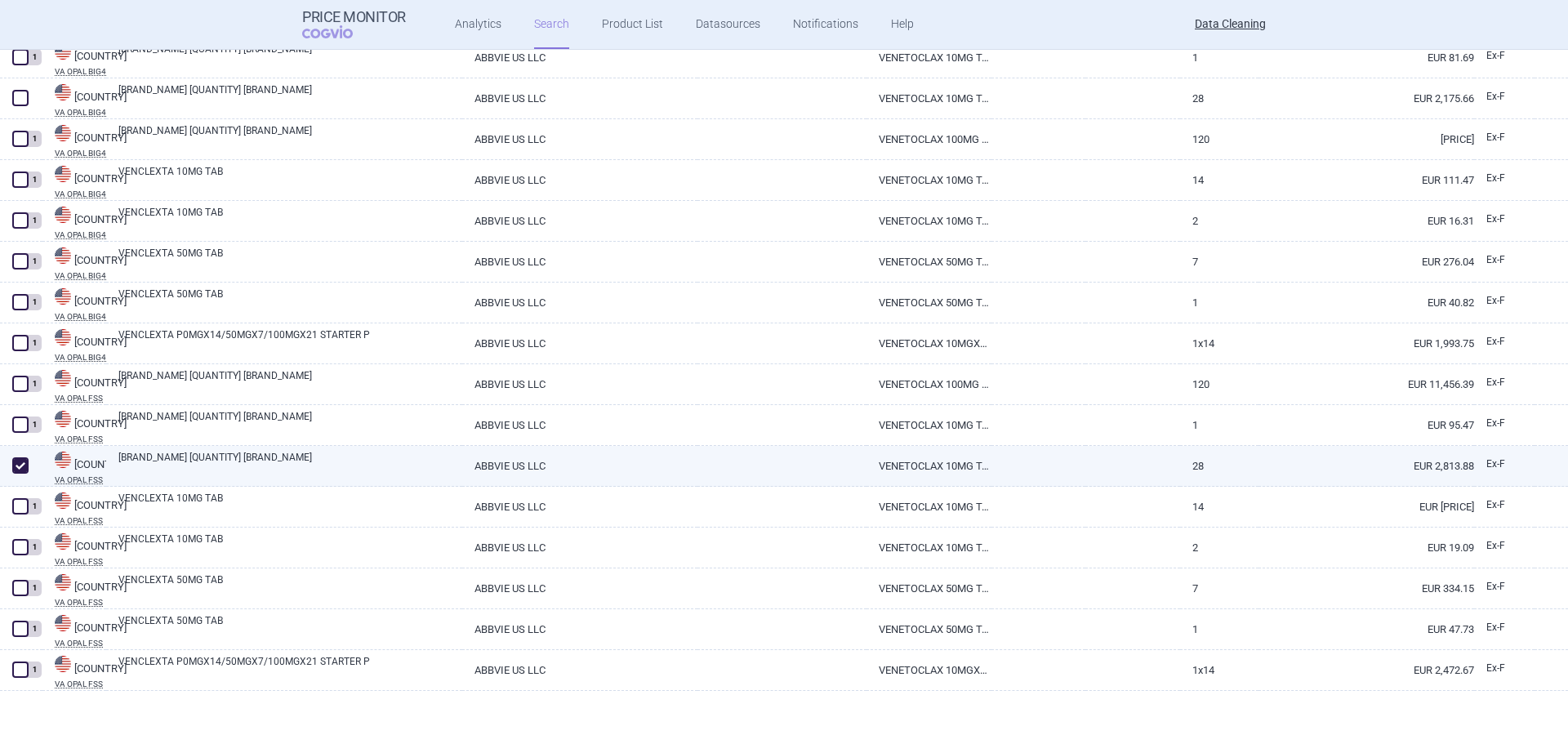 checkbox on "true" 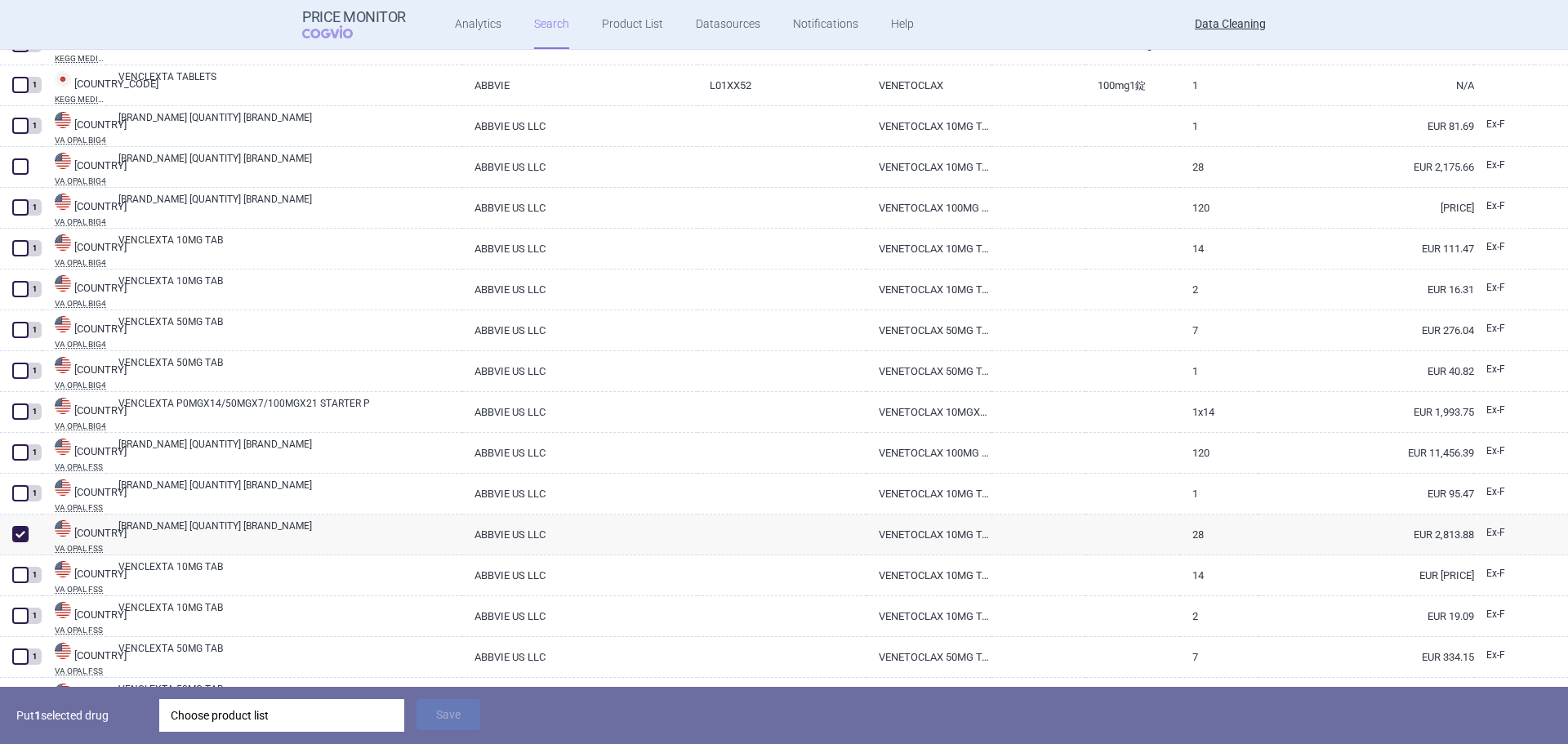 scroll, scrollTop: 527, scrollLeft: 0, axis: vertical 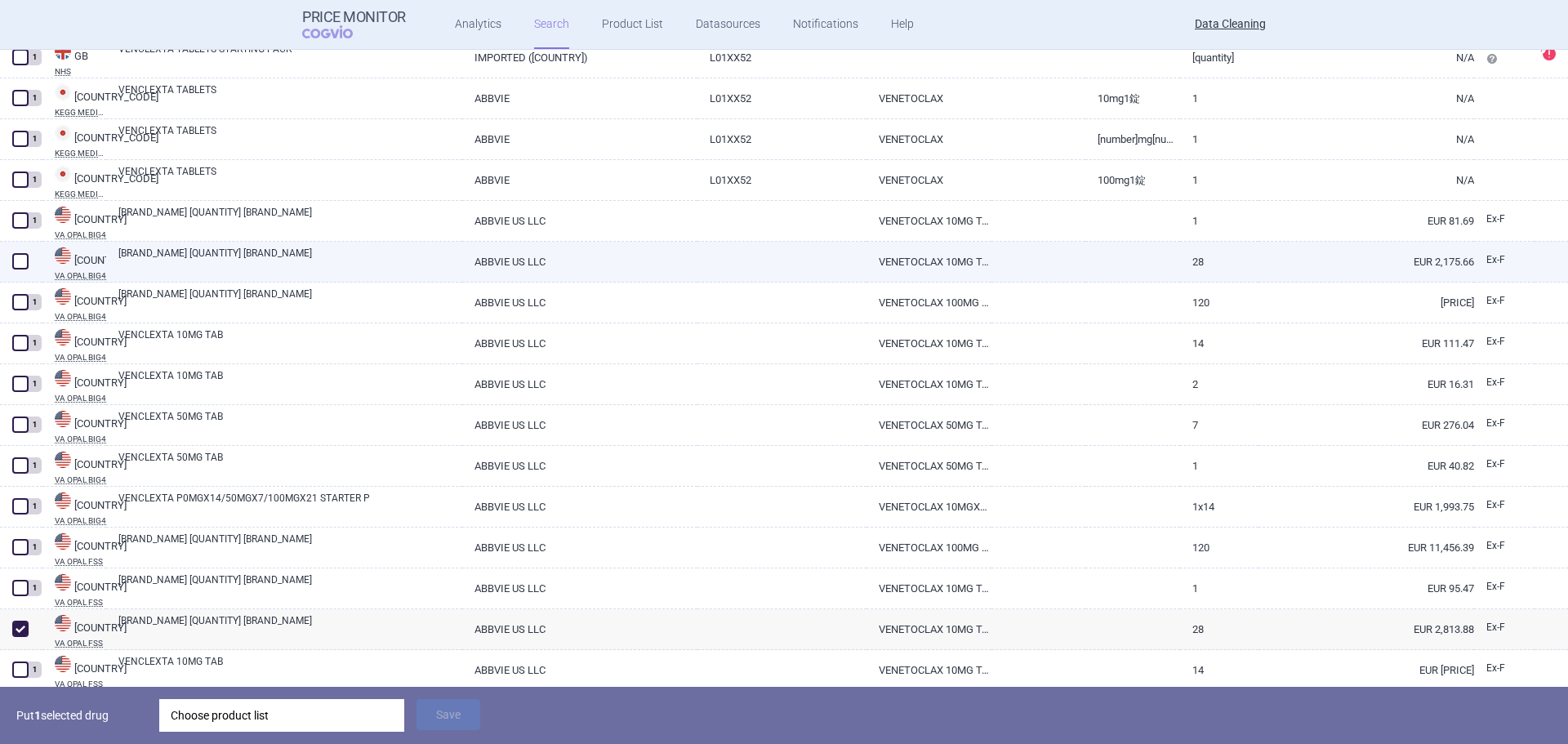 click on "VENCLEXTA 100MG TAB" at bounding box center [290, 261] 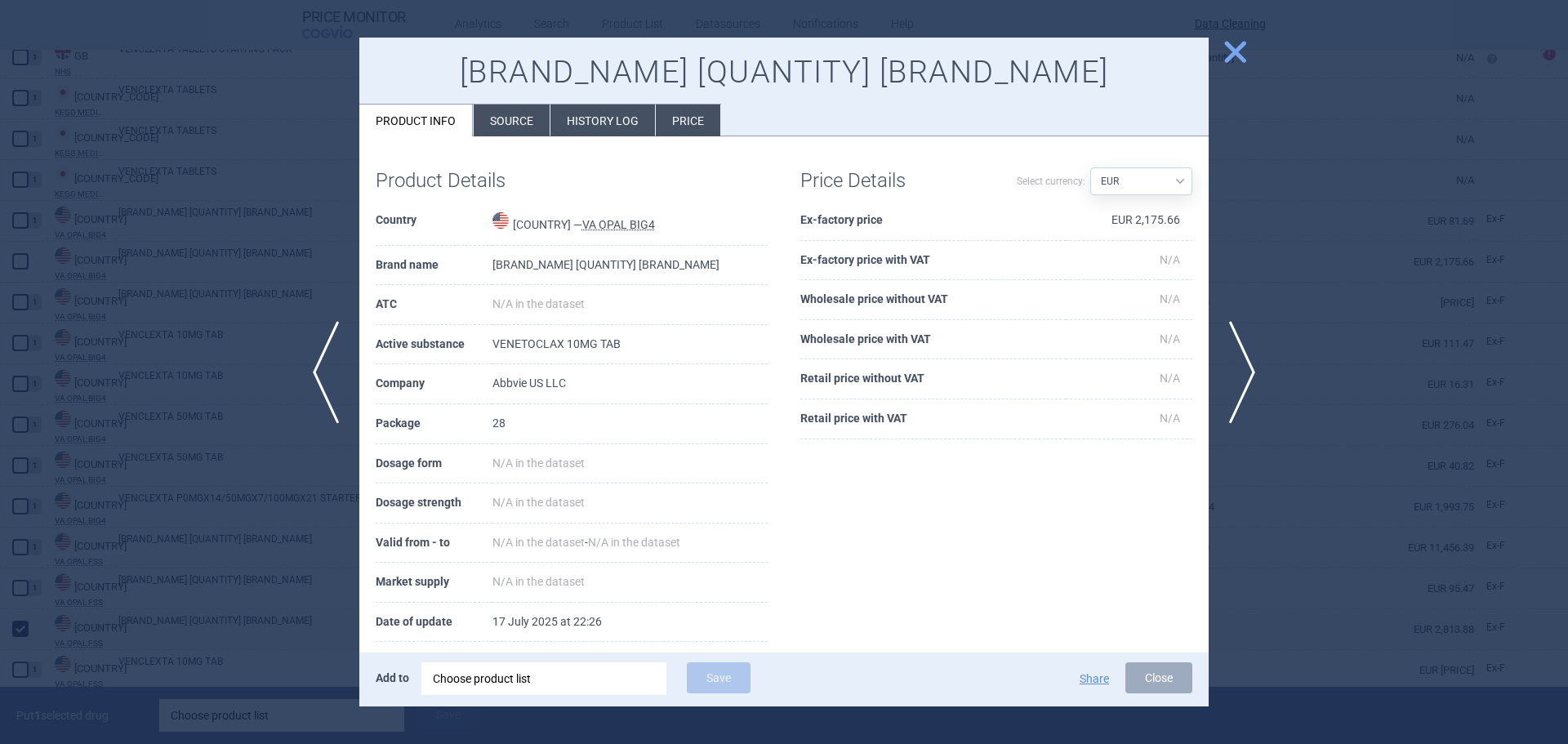click on "Source" at bounding box center (511, 120) 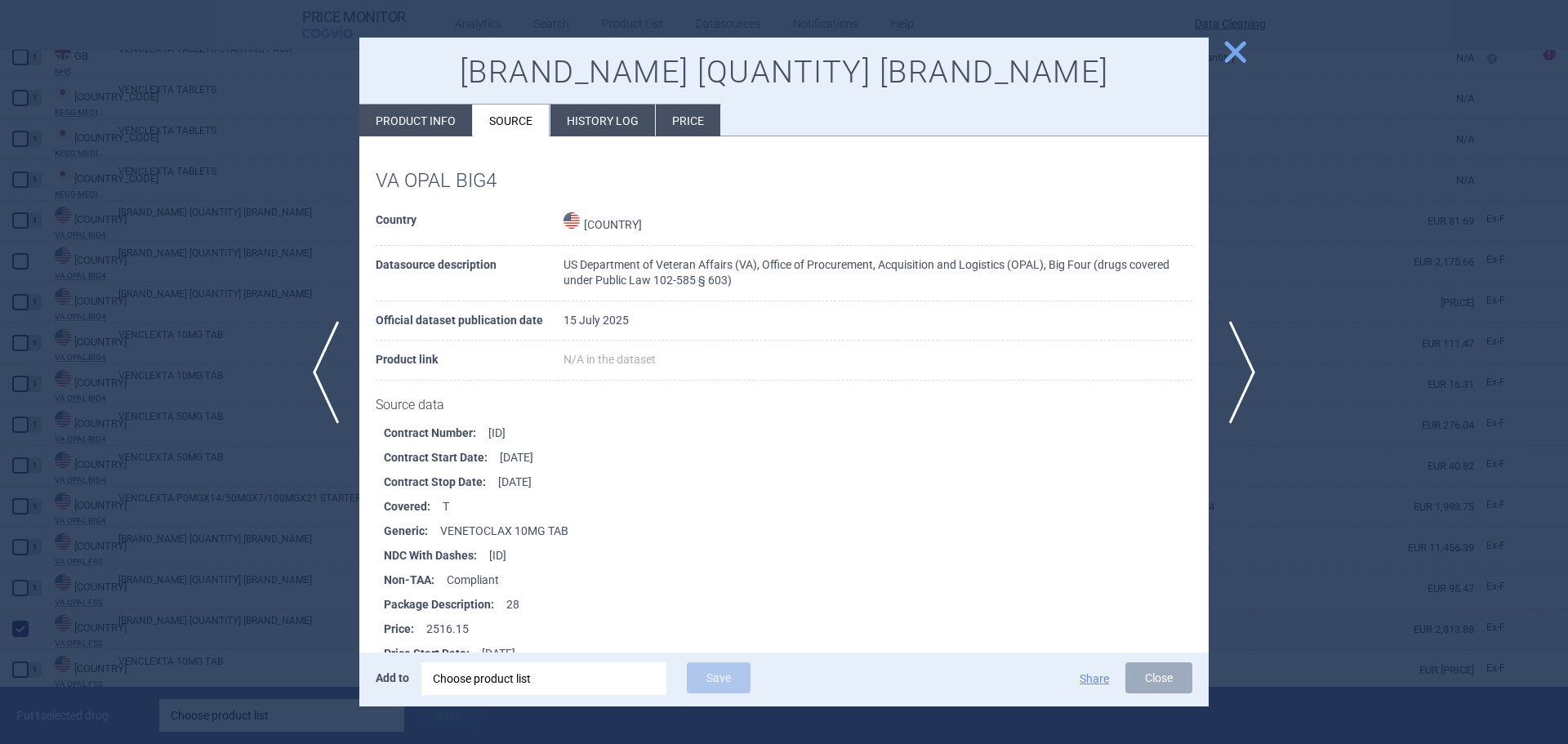 click on "Choose product list" at bounding box center (544, 679) 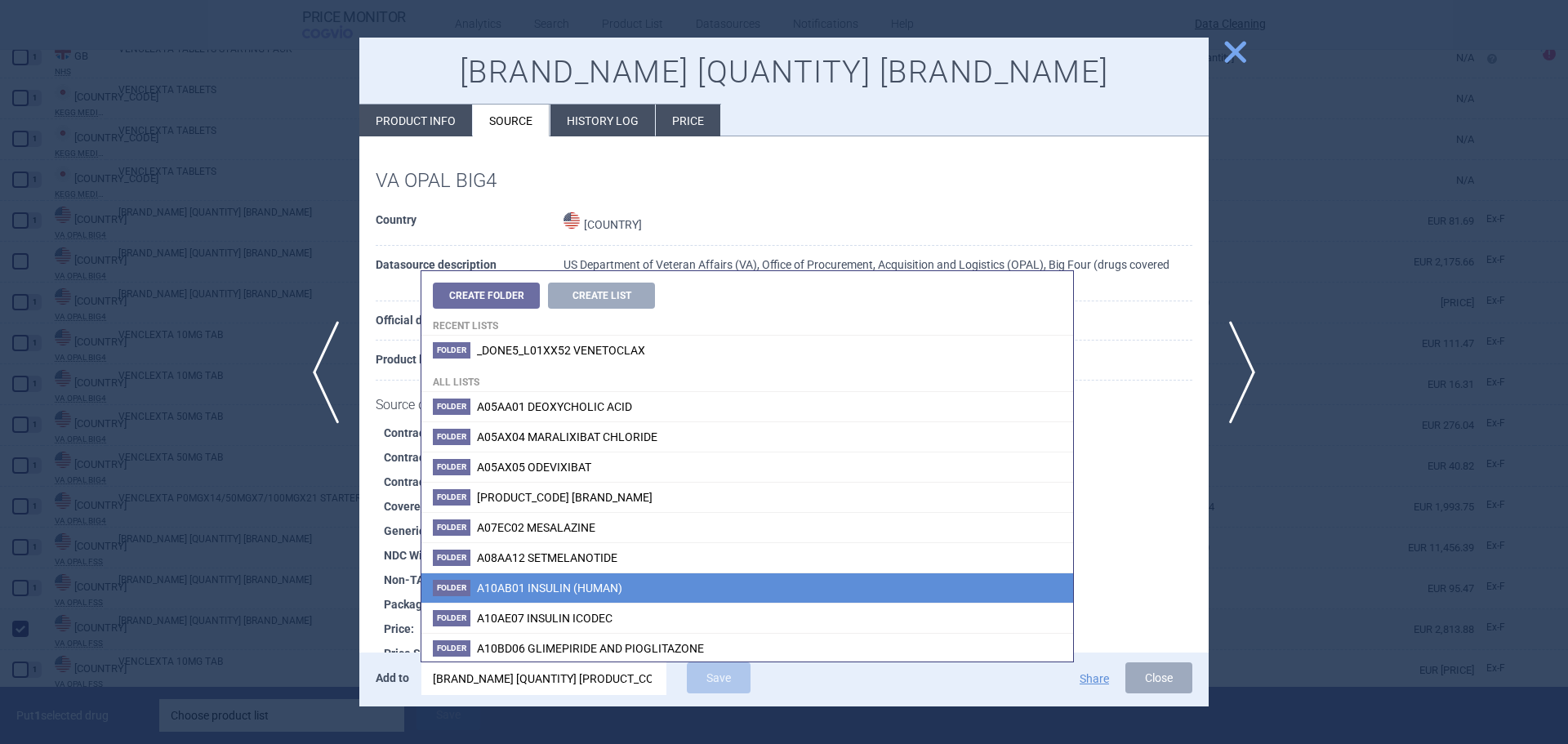 scroll, scrollTop: 0, scrollLeft: 91, axis: horizontal 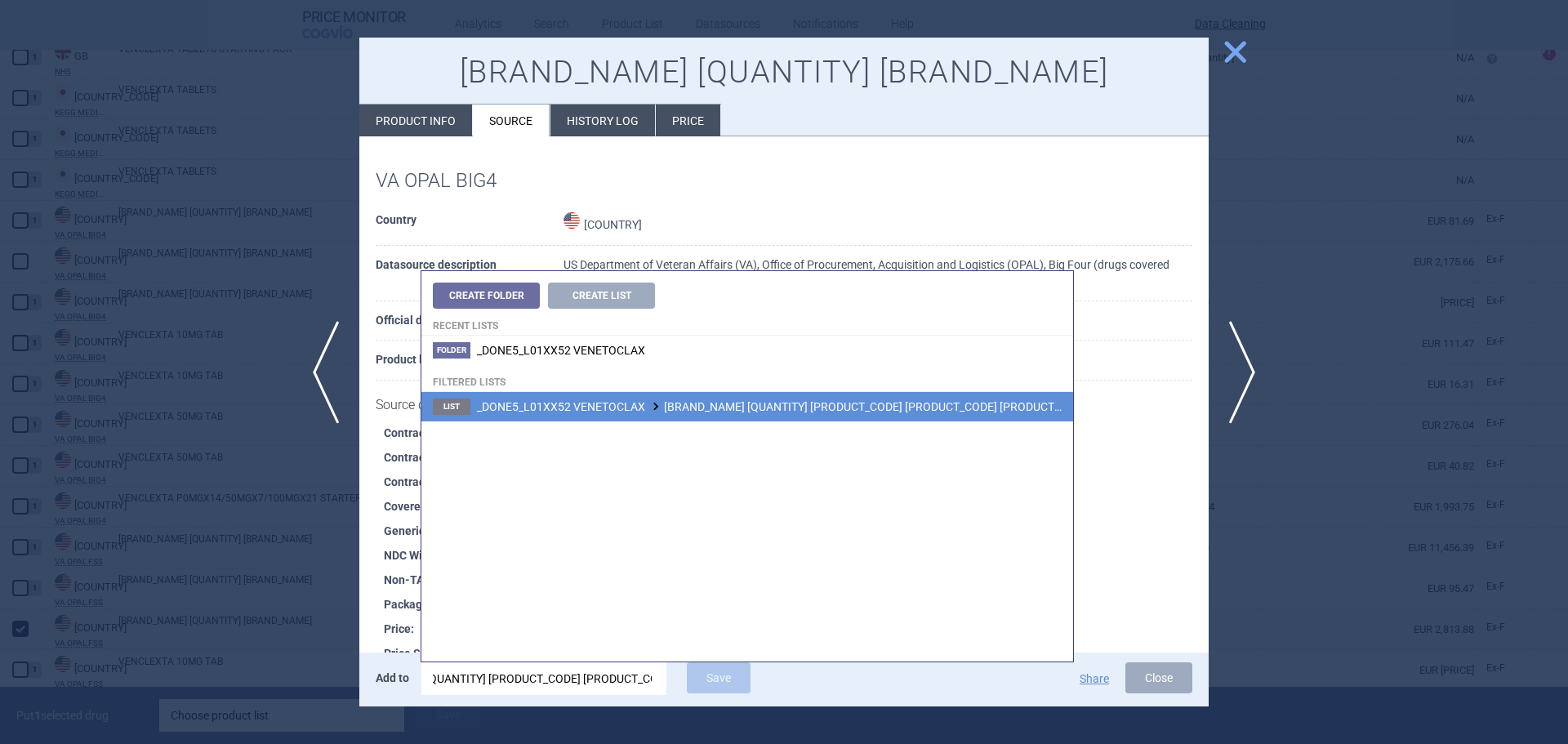 type on "VENCLYXTO; ; 100MG; 28; TBL FLM; TBC |CG/1/16/1138/010" 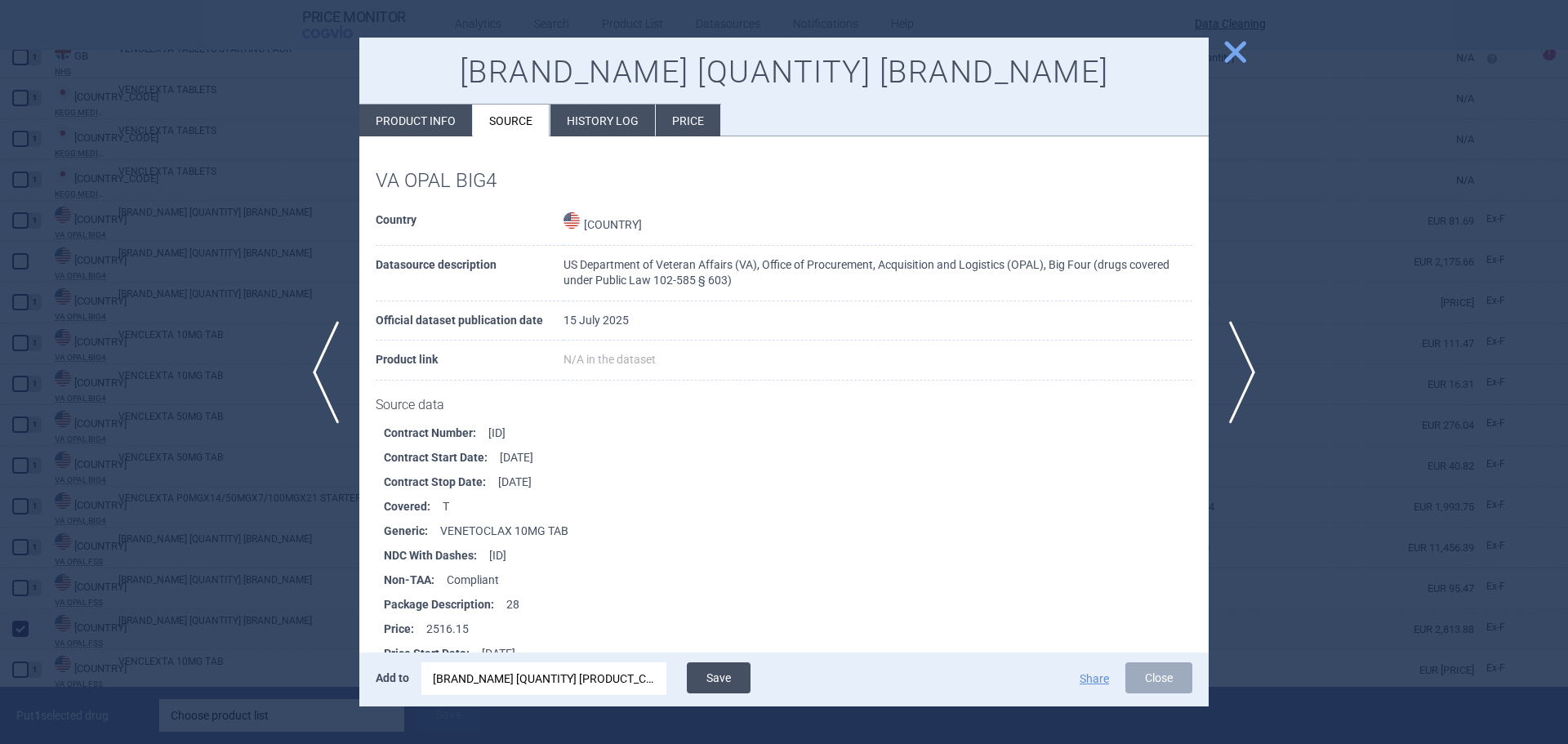 click on "Save" at bounding box center (719, 678) 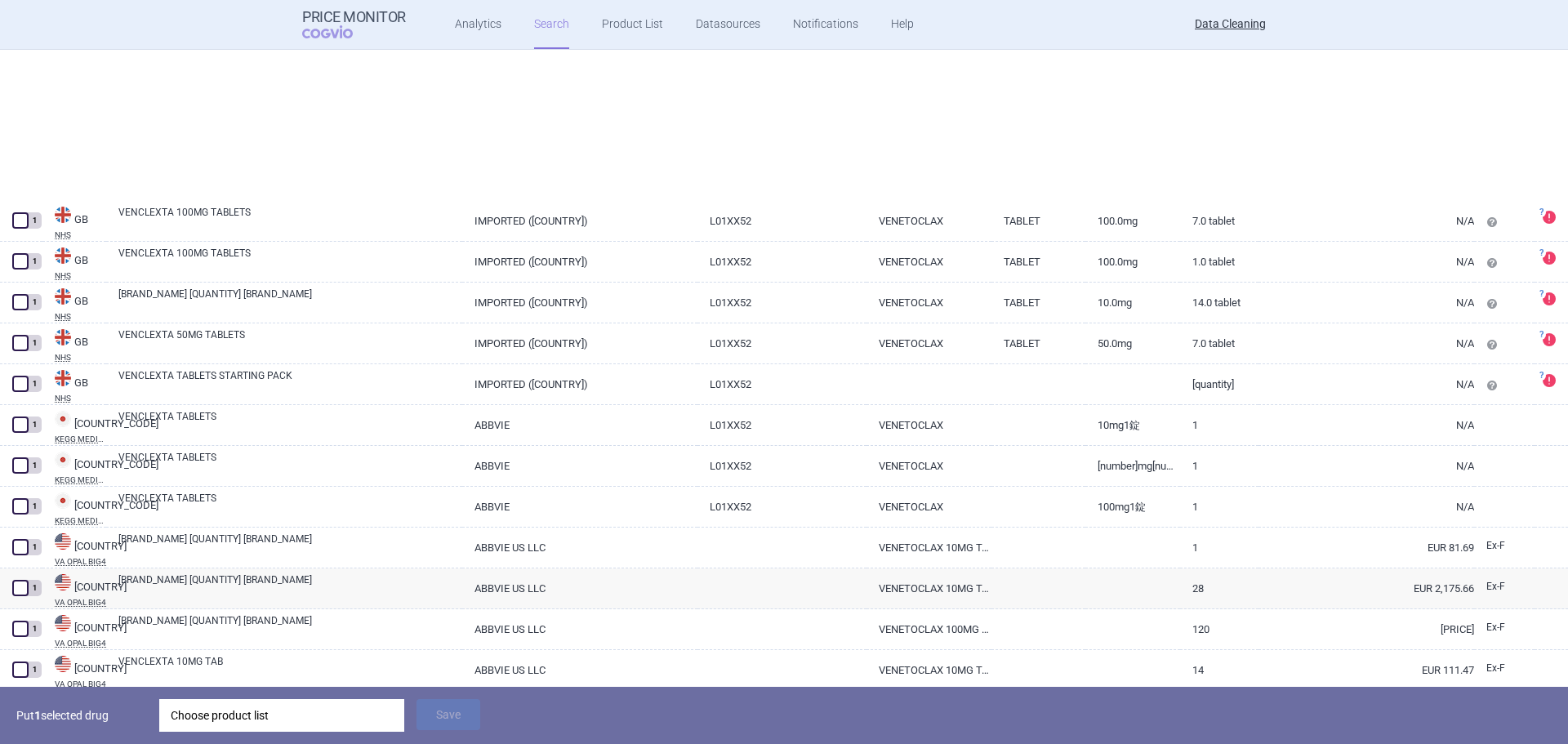 select on "brandName" 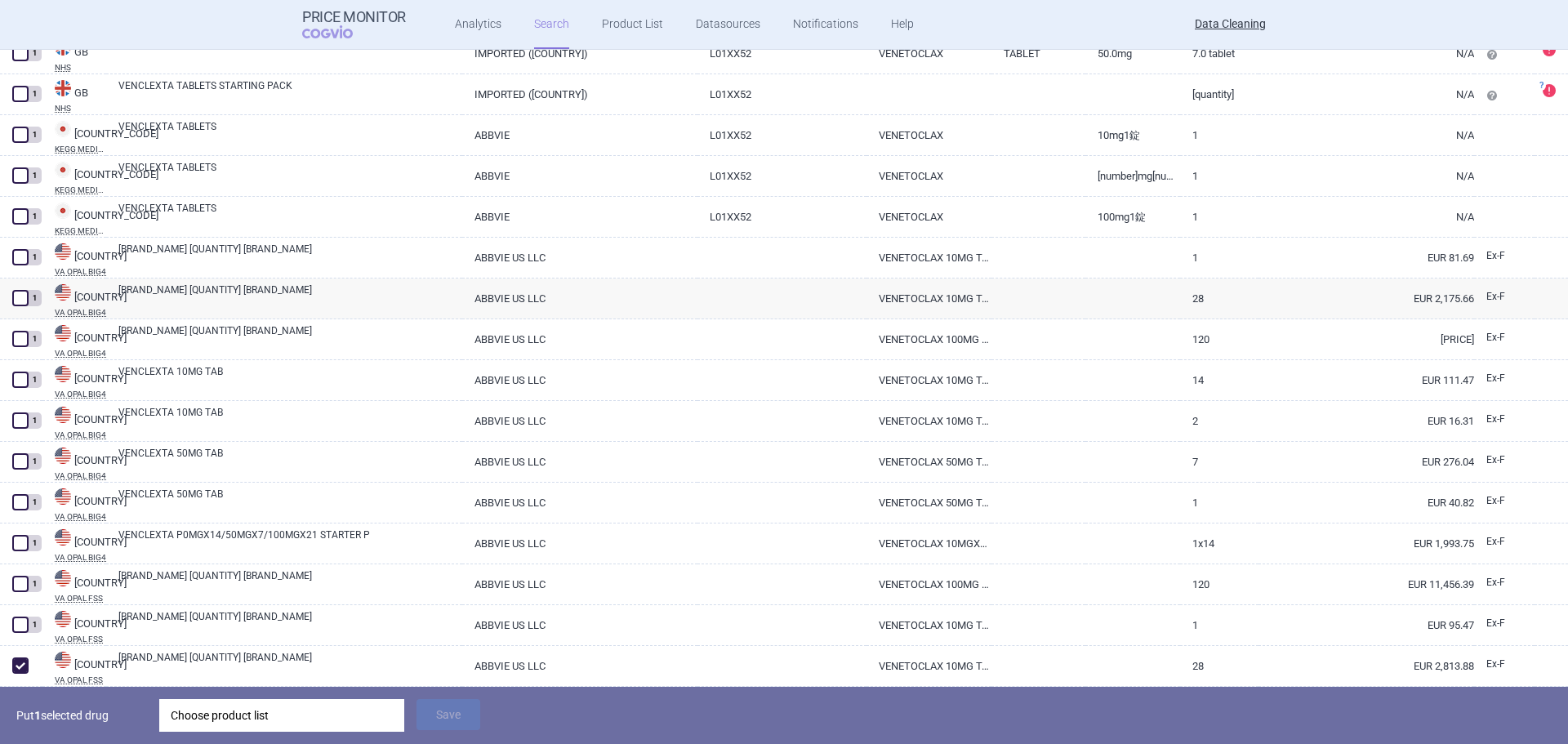 scroll, scrollTop: 747, scrollLeft: 0, axis: vertical 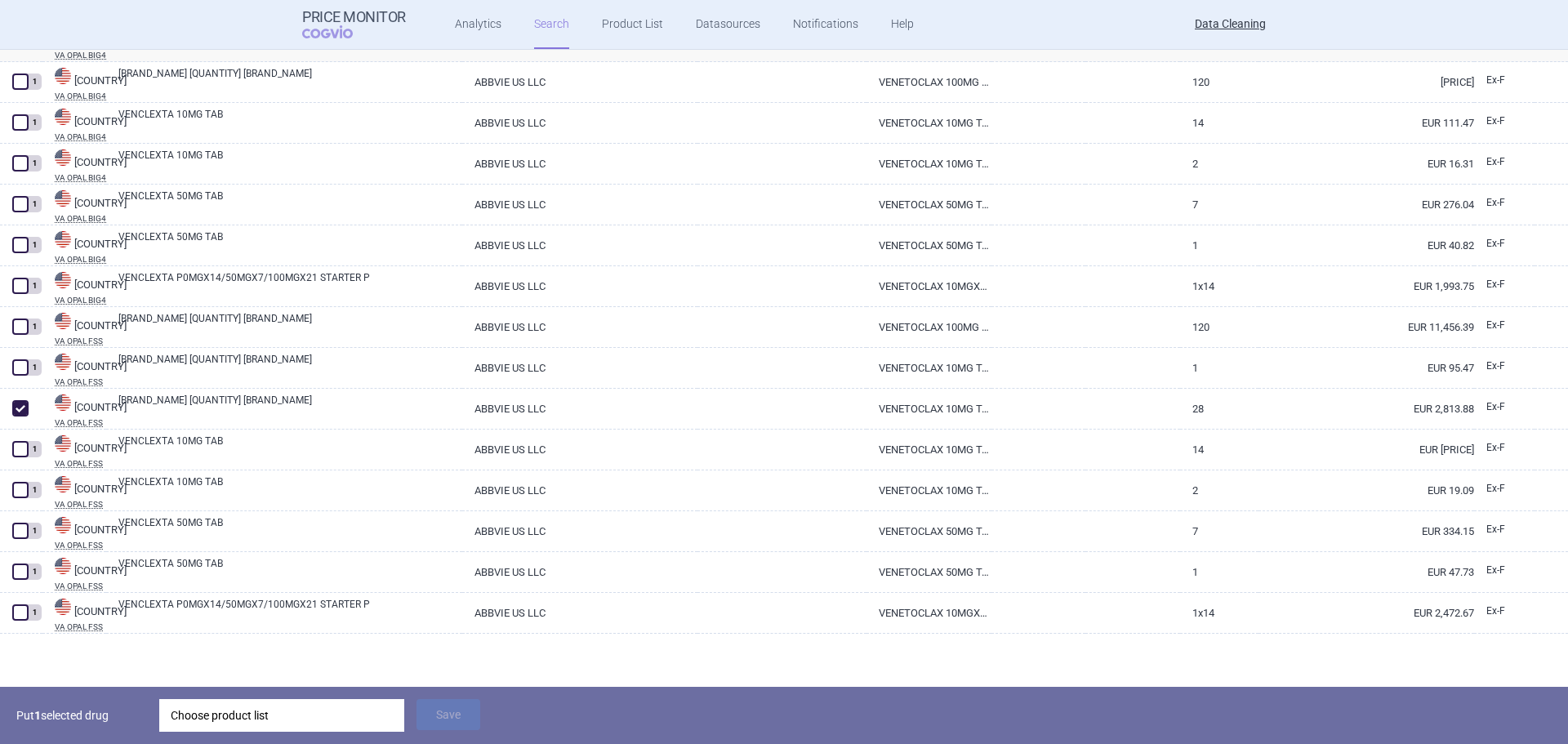 click on "Choose product list" at bounding box center (282, 715) 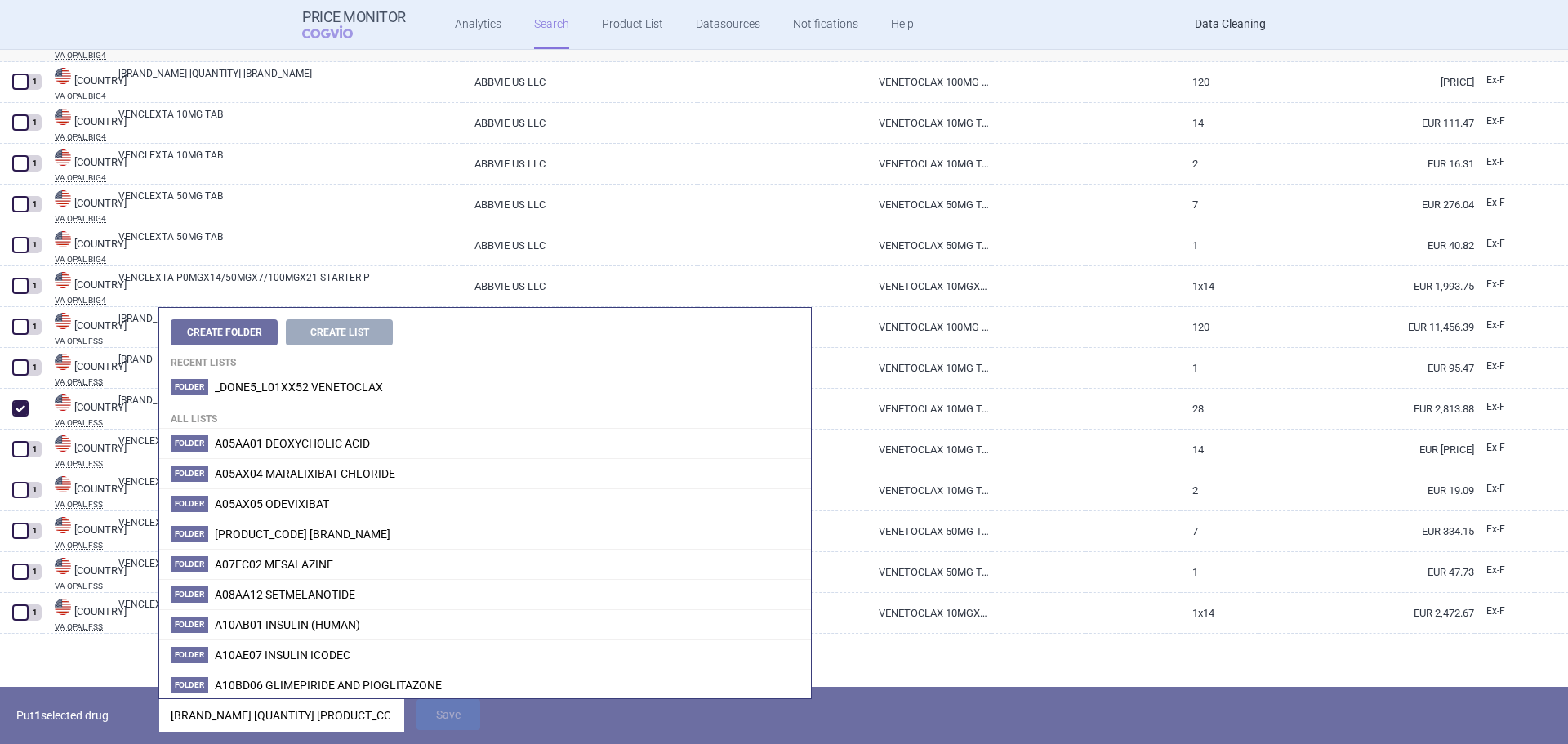 scroll, scrollTop: 0, scrollLeft: 90, axis: horizontal 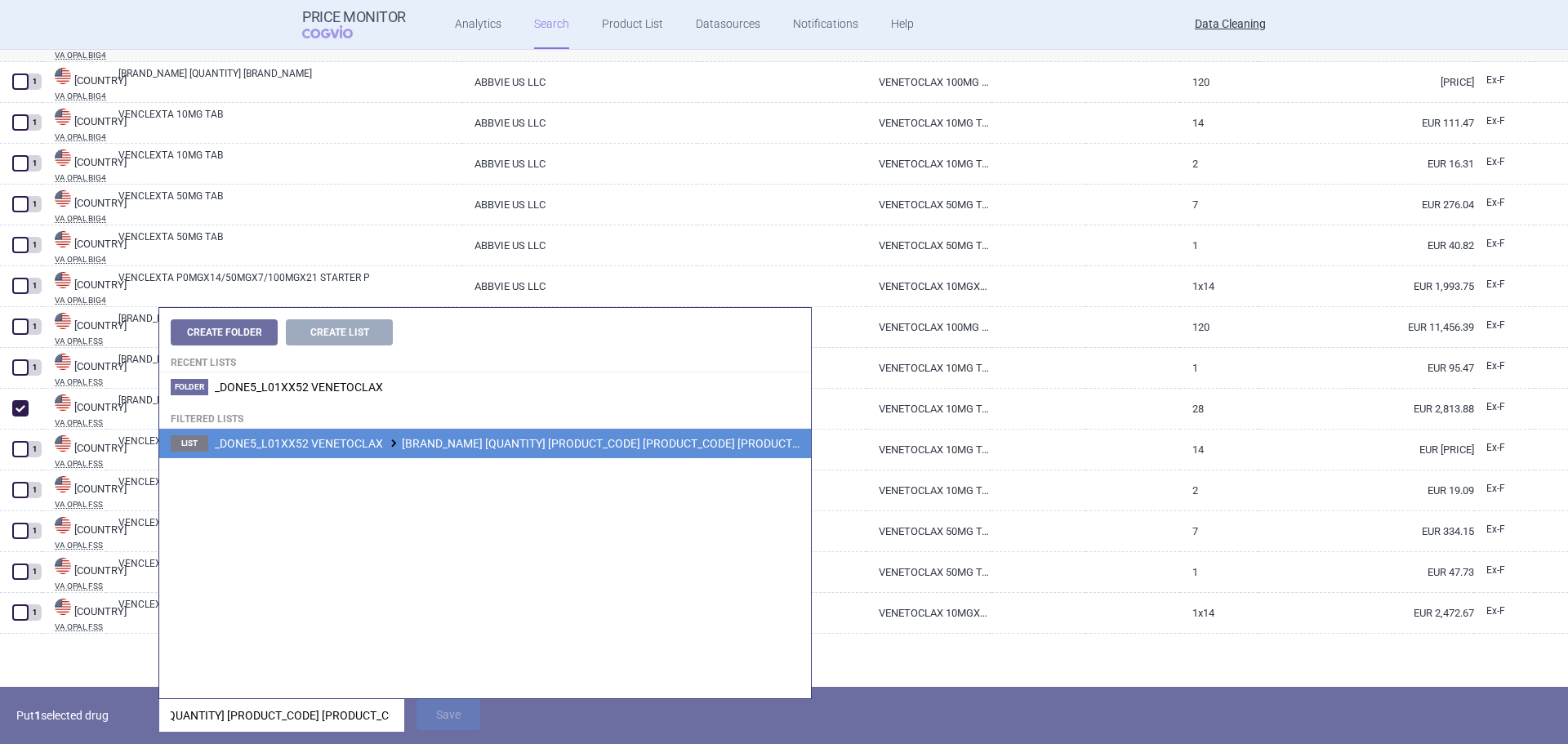 type on "VENCLYXTO; ; 100MG; 28; TBL FLM; TBC |CG/1/16/1138/010" 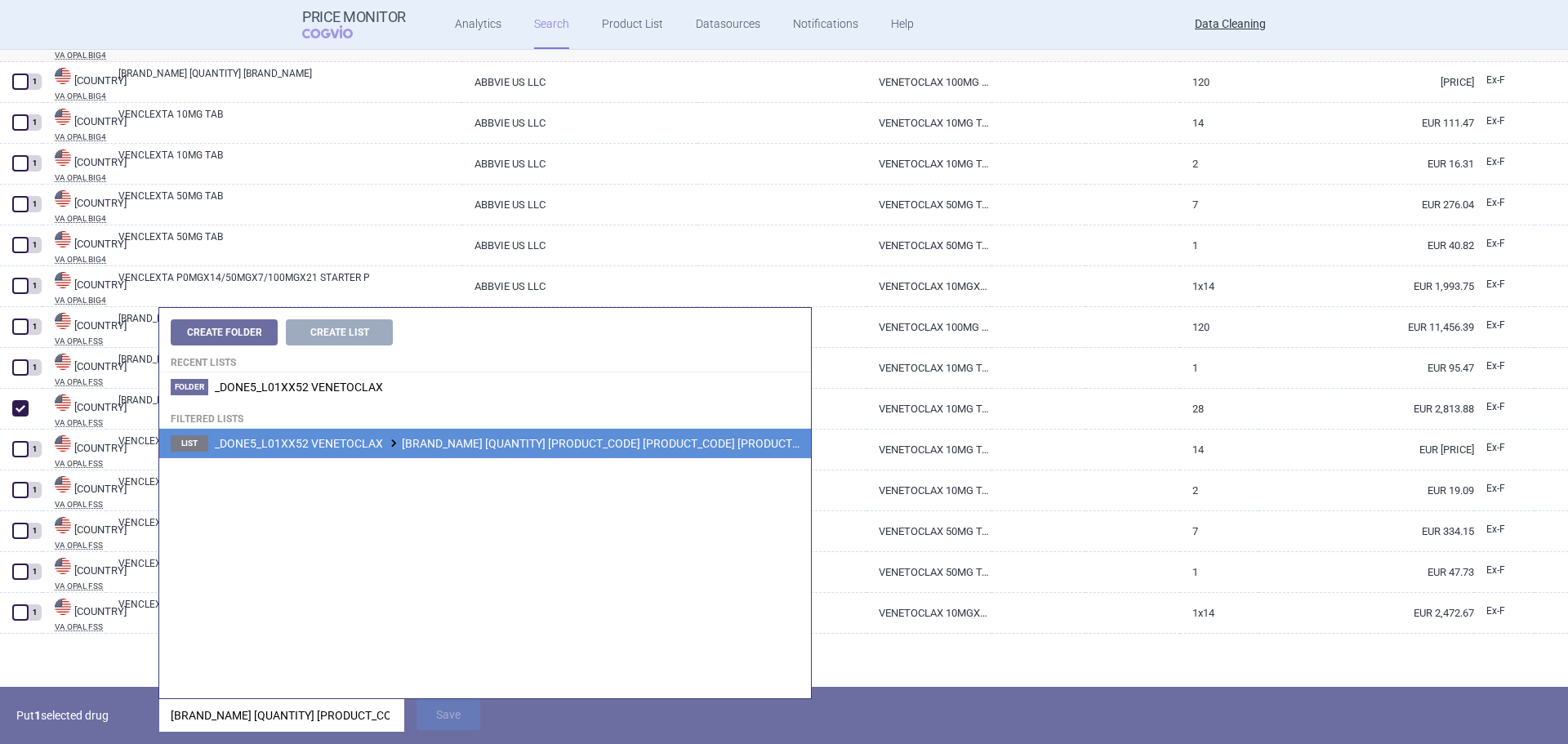 click on "_DONE5_L01XX52 VENETOCLAX   VENCLYXTO; ; 100MG; 28; TBL FLM; TBC |CG/1/16/1138/010" at bounding box center (522, 443) 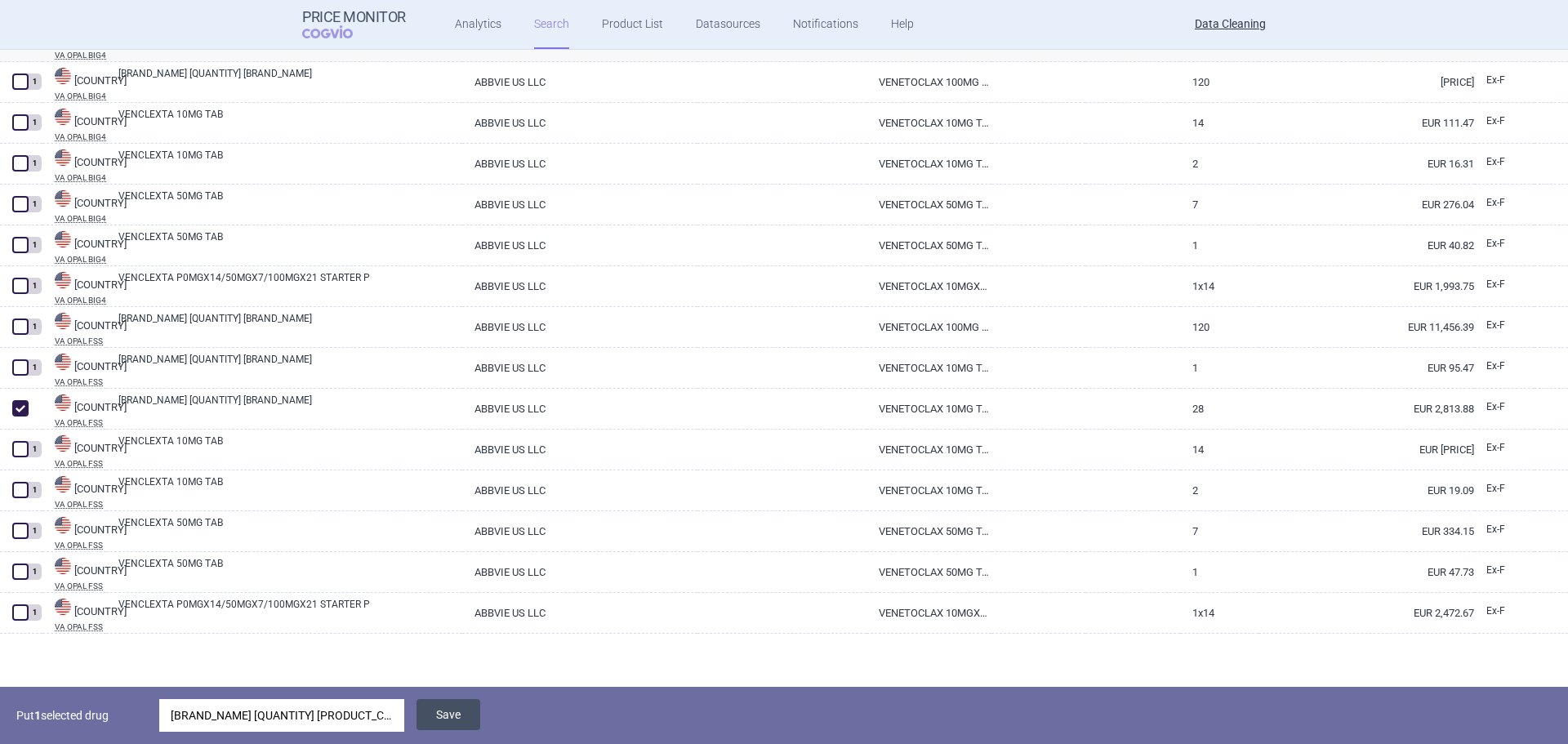 click on "Save" at bounding box center [448, 715] 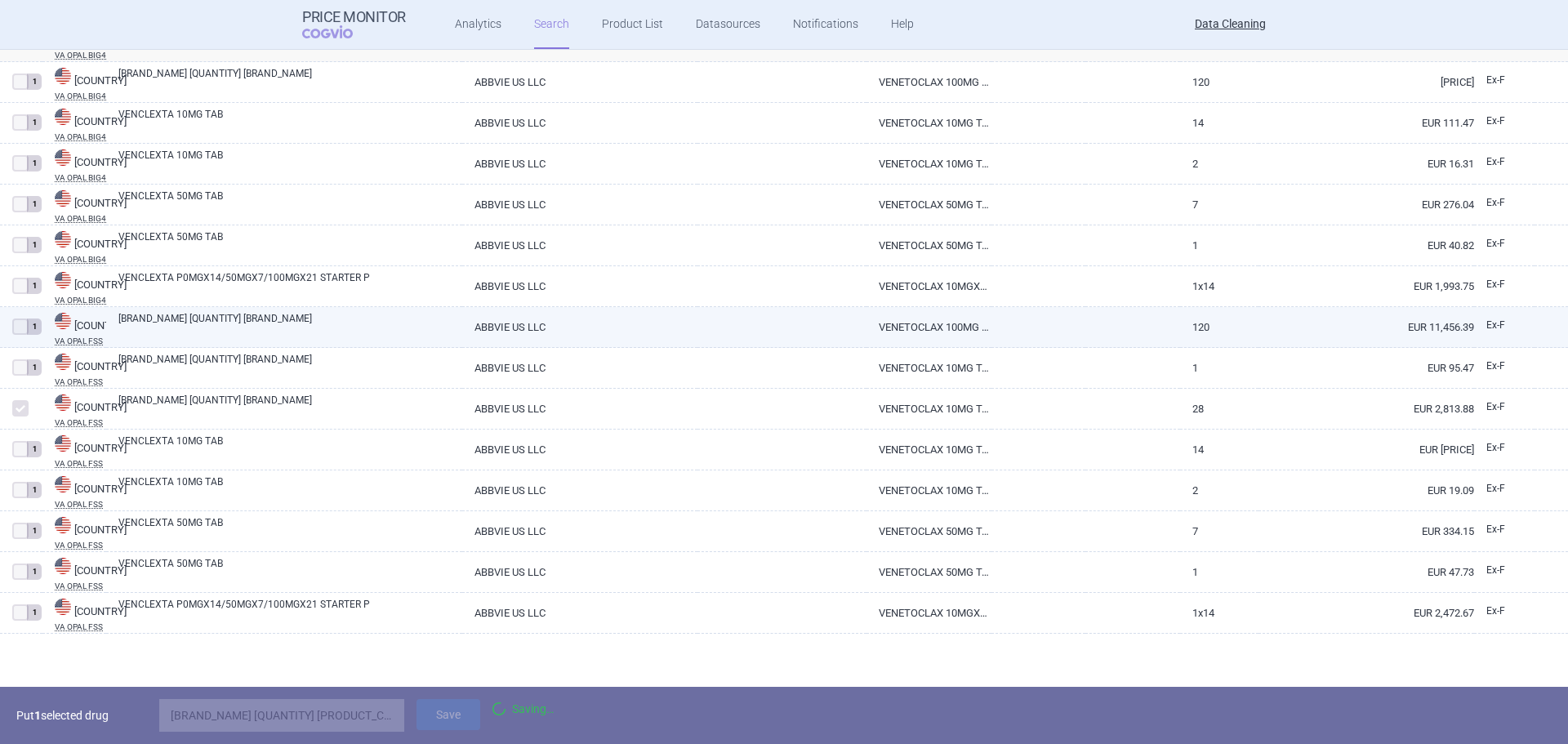 scroll, scrollTop: 690, scrollLeft: 0, axis: vertical 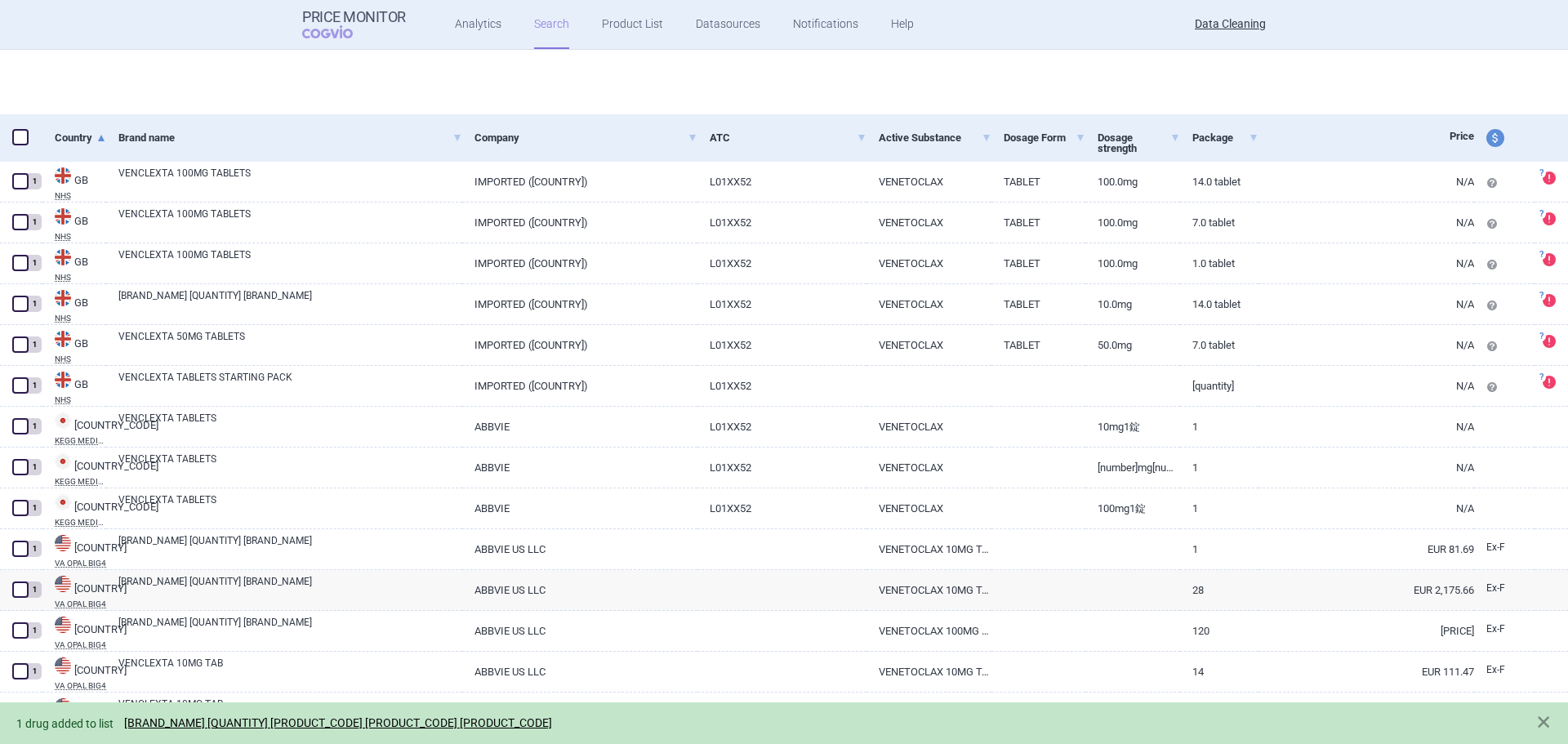 select on "brandName" 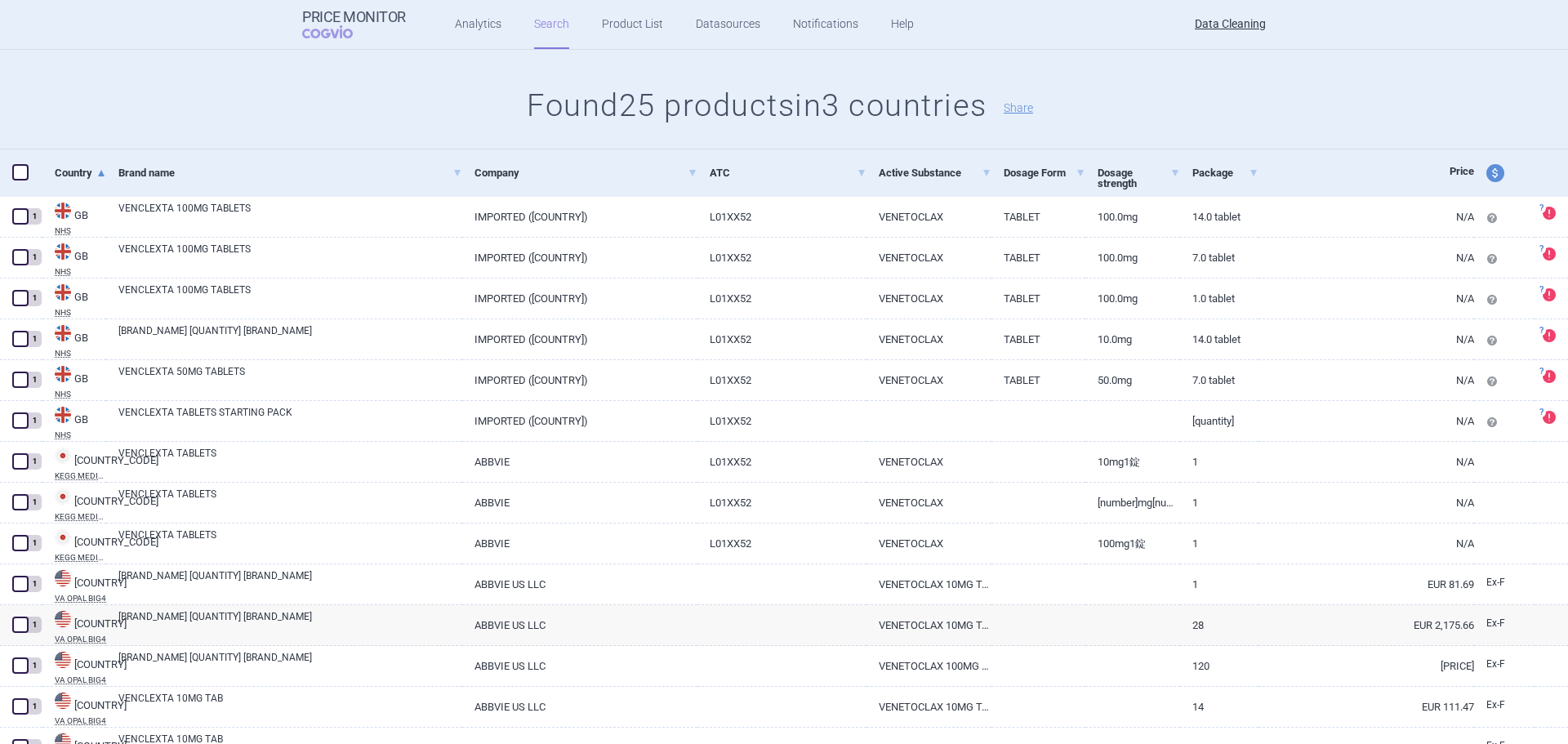 scroll, scrollTop: 0, scrollLeft: 0, axis: both 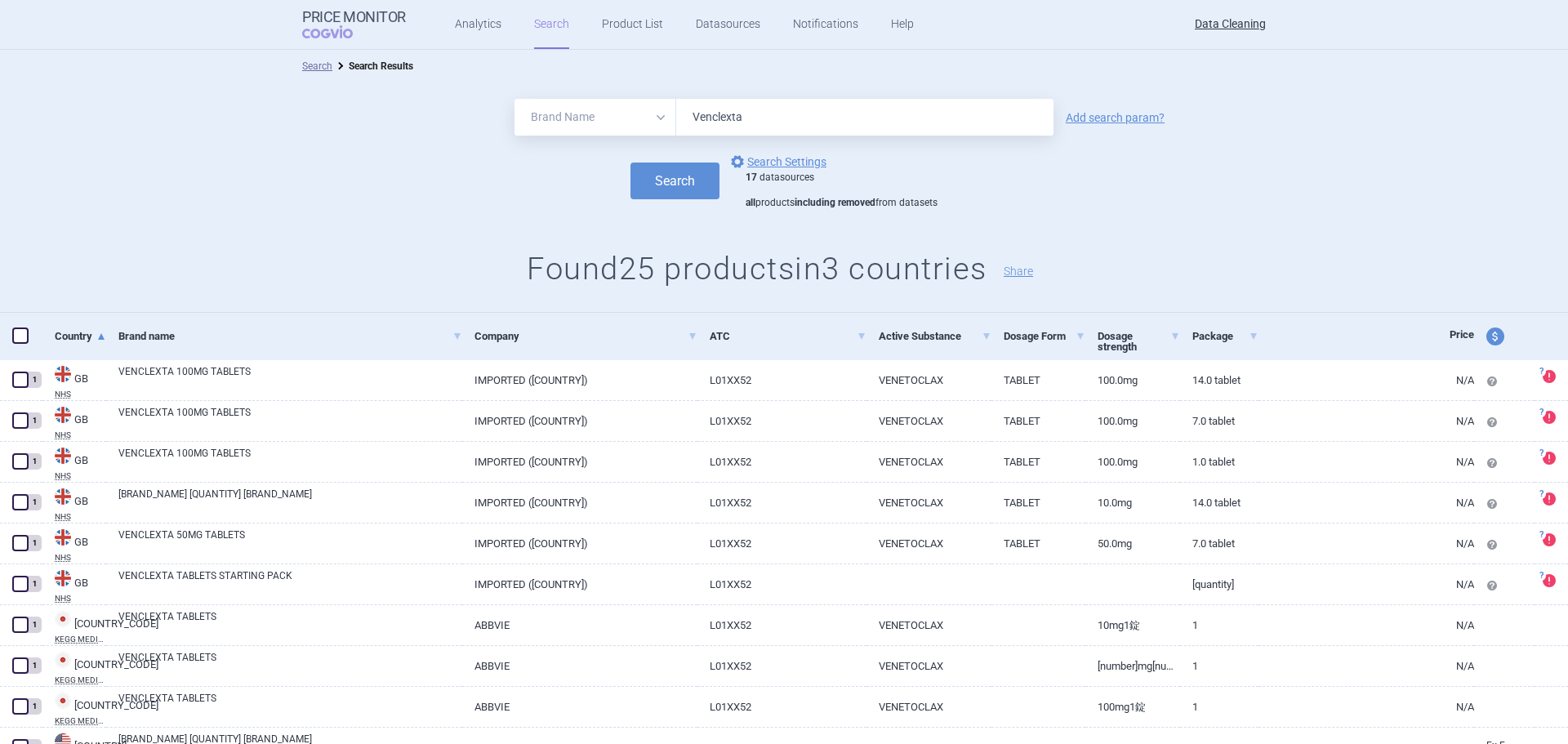 click on "Venclexta" at bounding box center [865, 117] 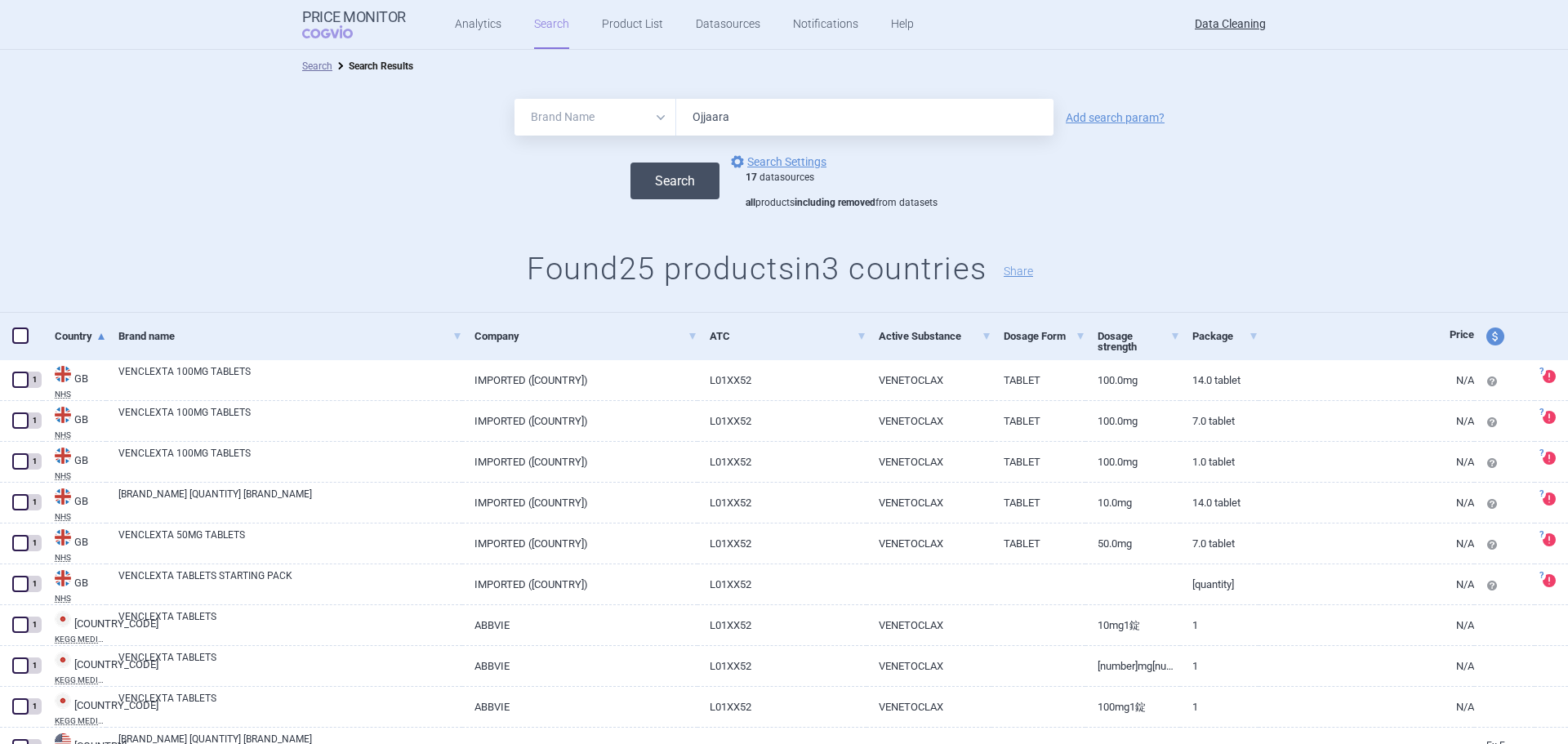 click on "Search" at bounding box center [675, 180] 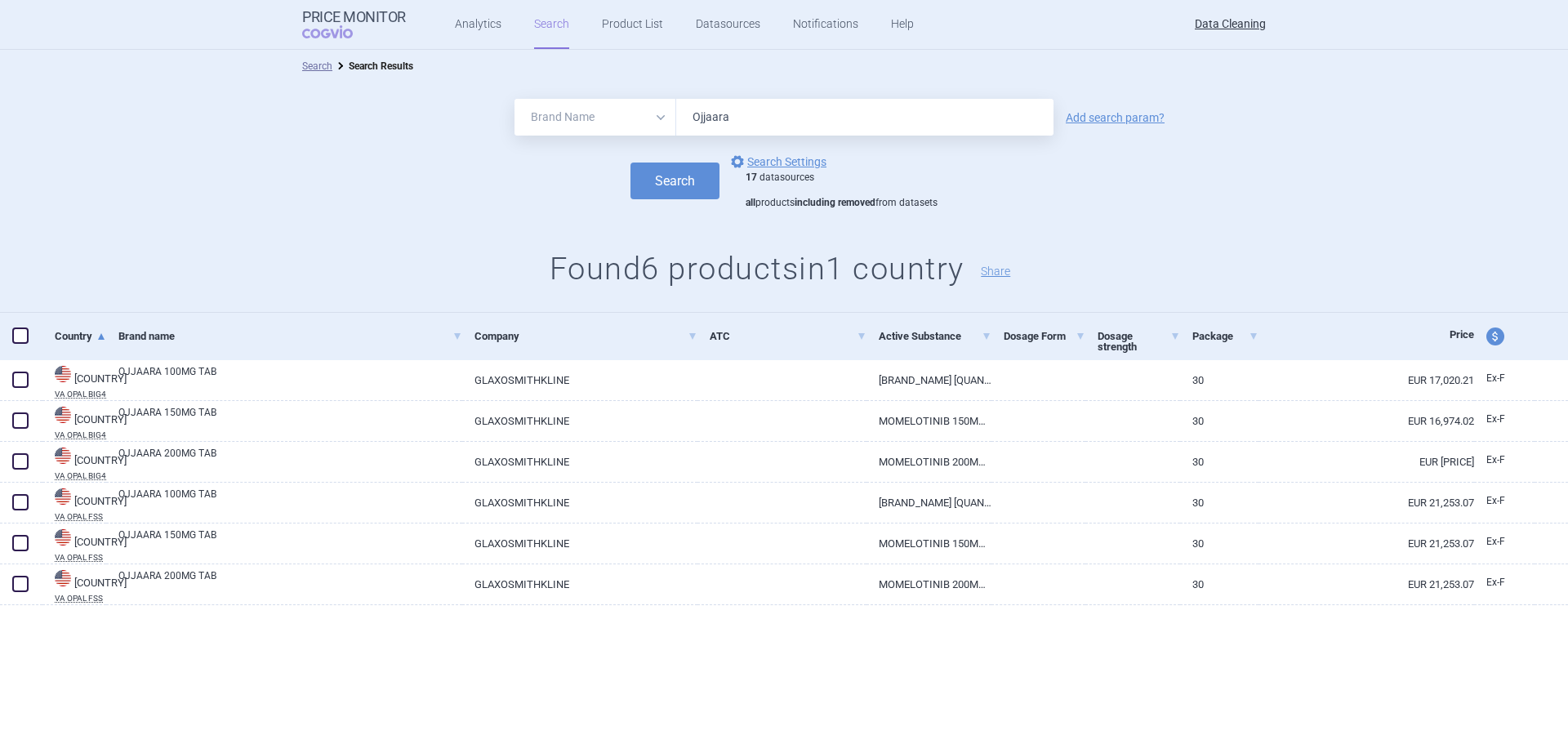 click on "Ojjaara" at bounding box center [865, 117] 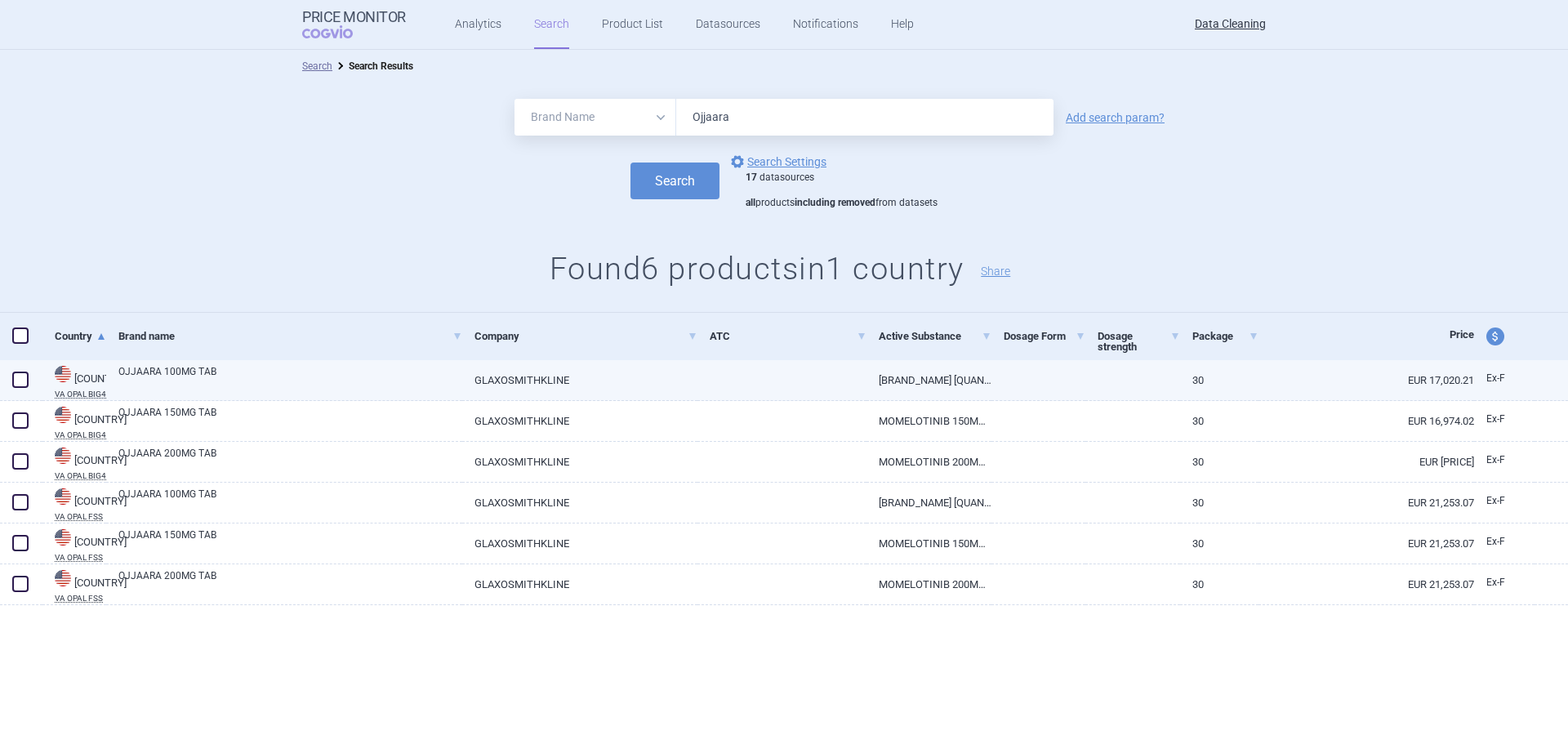 click on "OJJAARA 100MG TAB" at bounding box center (290, 379) 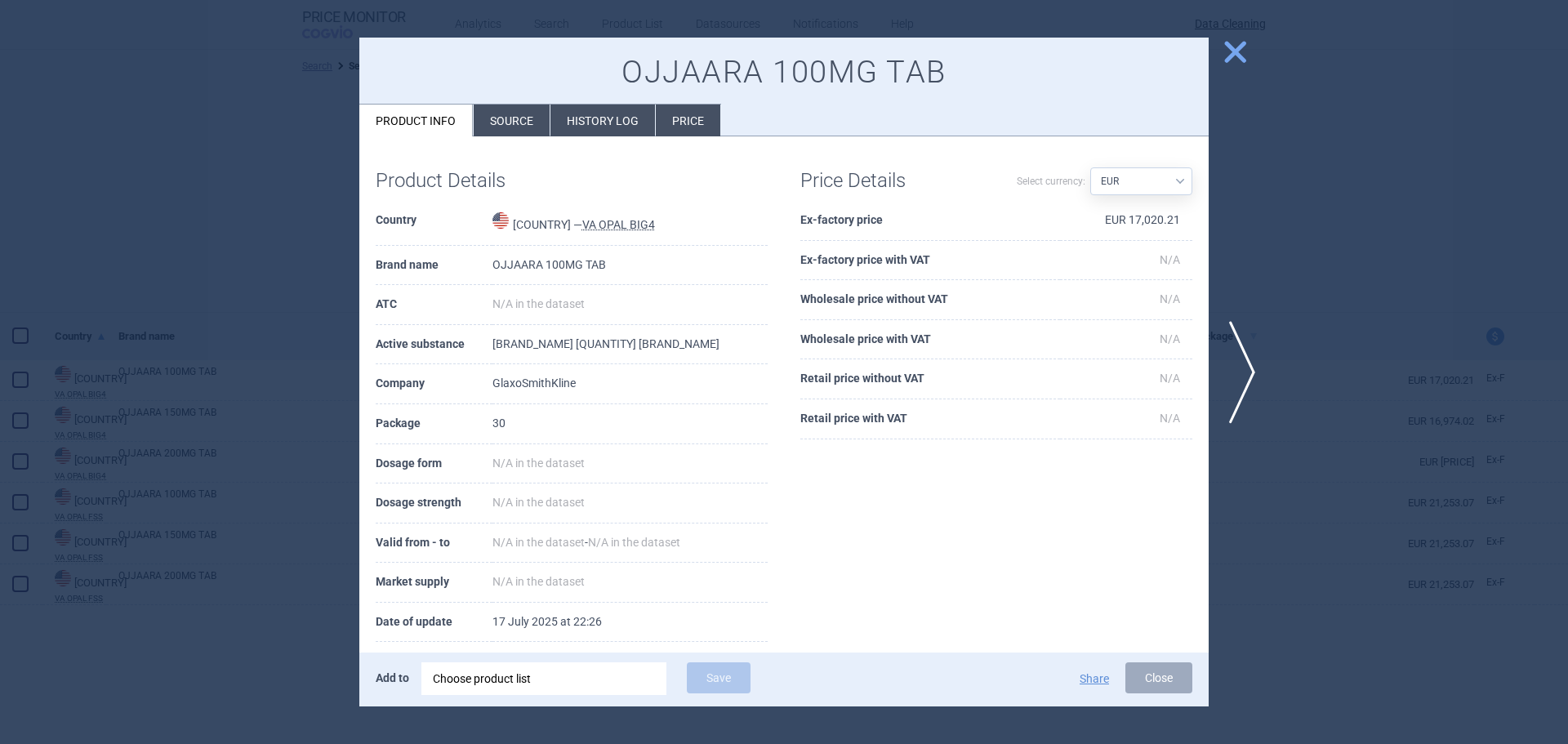click on "Source" at bounding box center [511, 120] 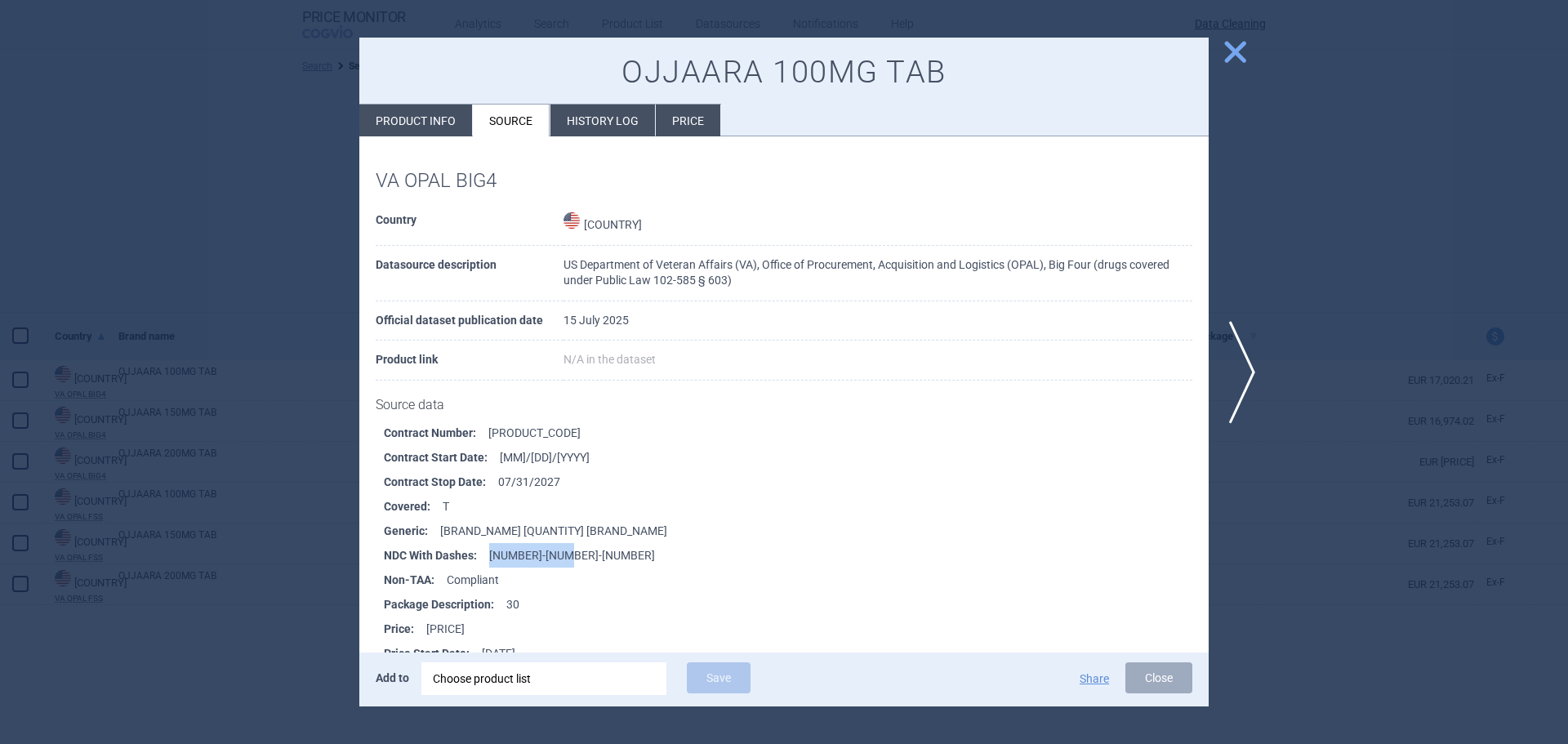 drag, startPoint x: 582, startPoint y: 557, endPoint x: 487, endPoint y: 562, distance: 95.13149 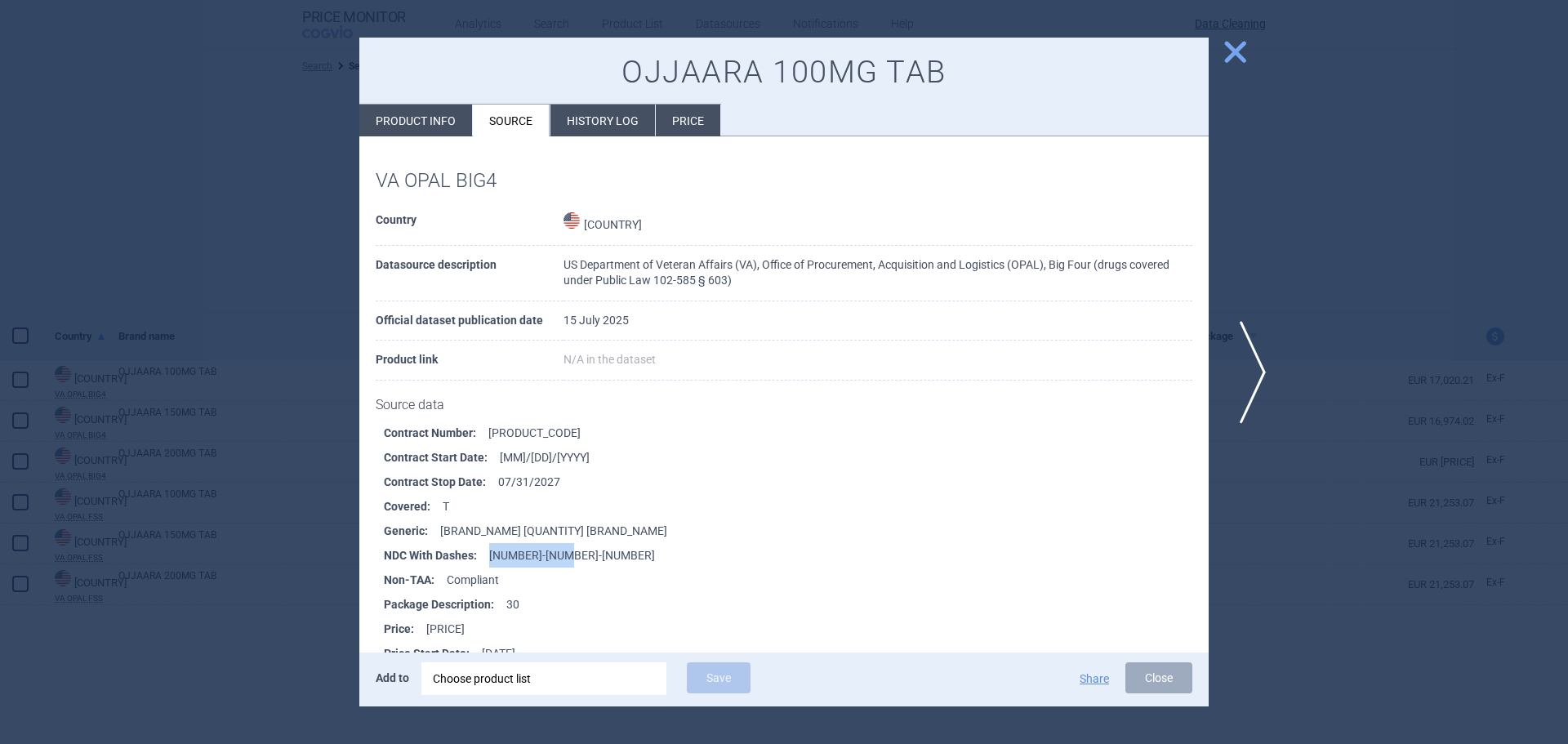 click on "next" at bounding box center [1247, 372] 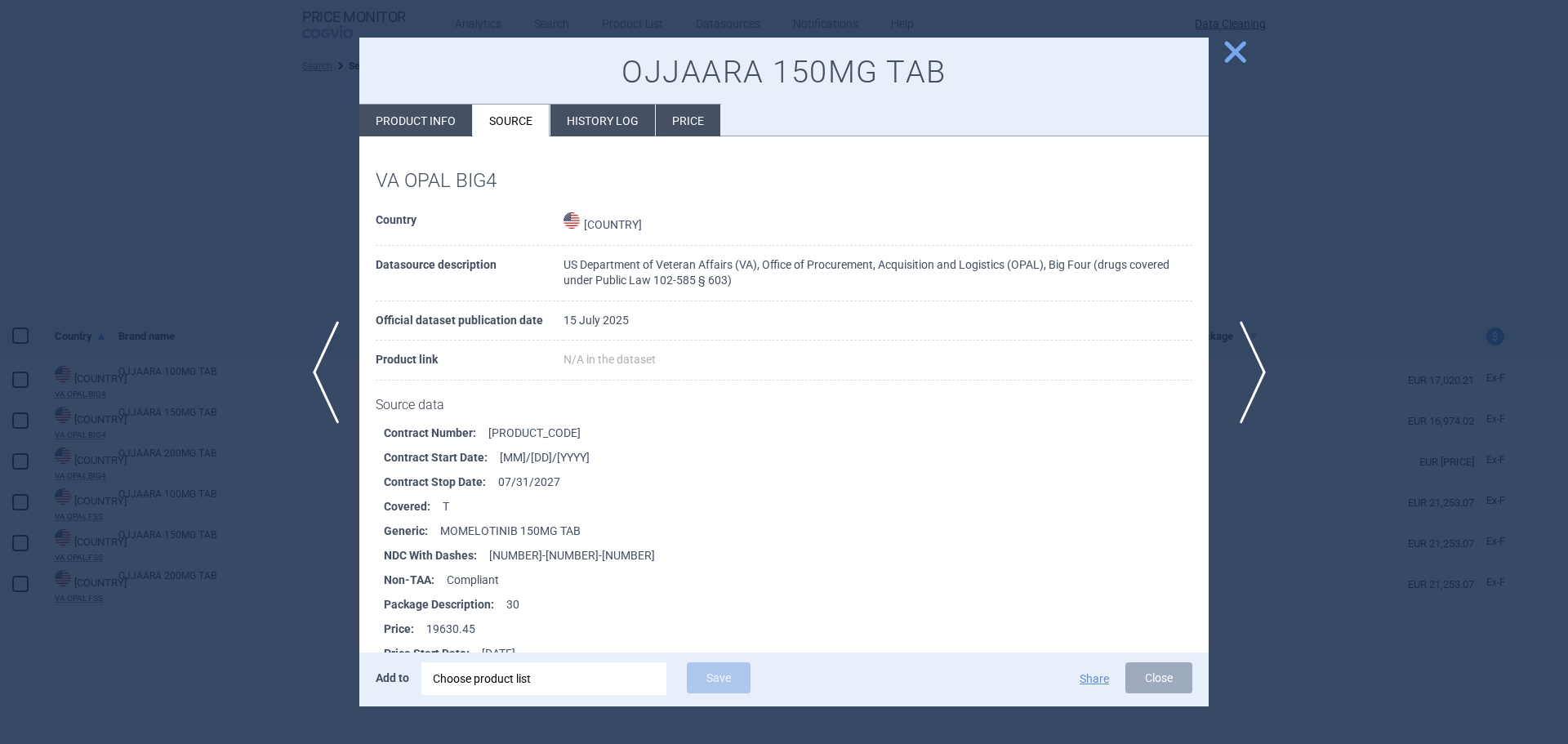 click on "next" at bounding box center [1247, 372] 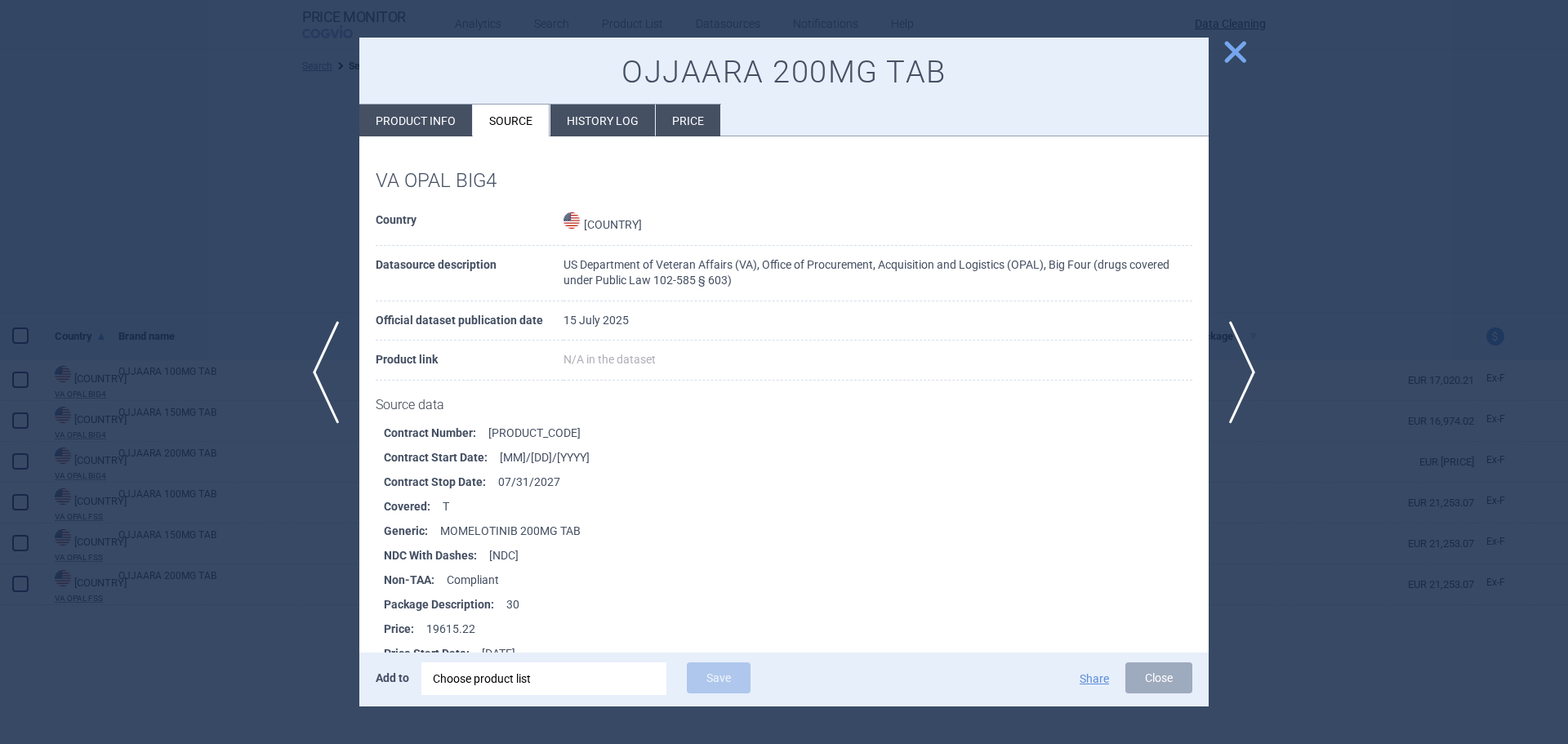 type 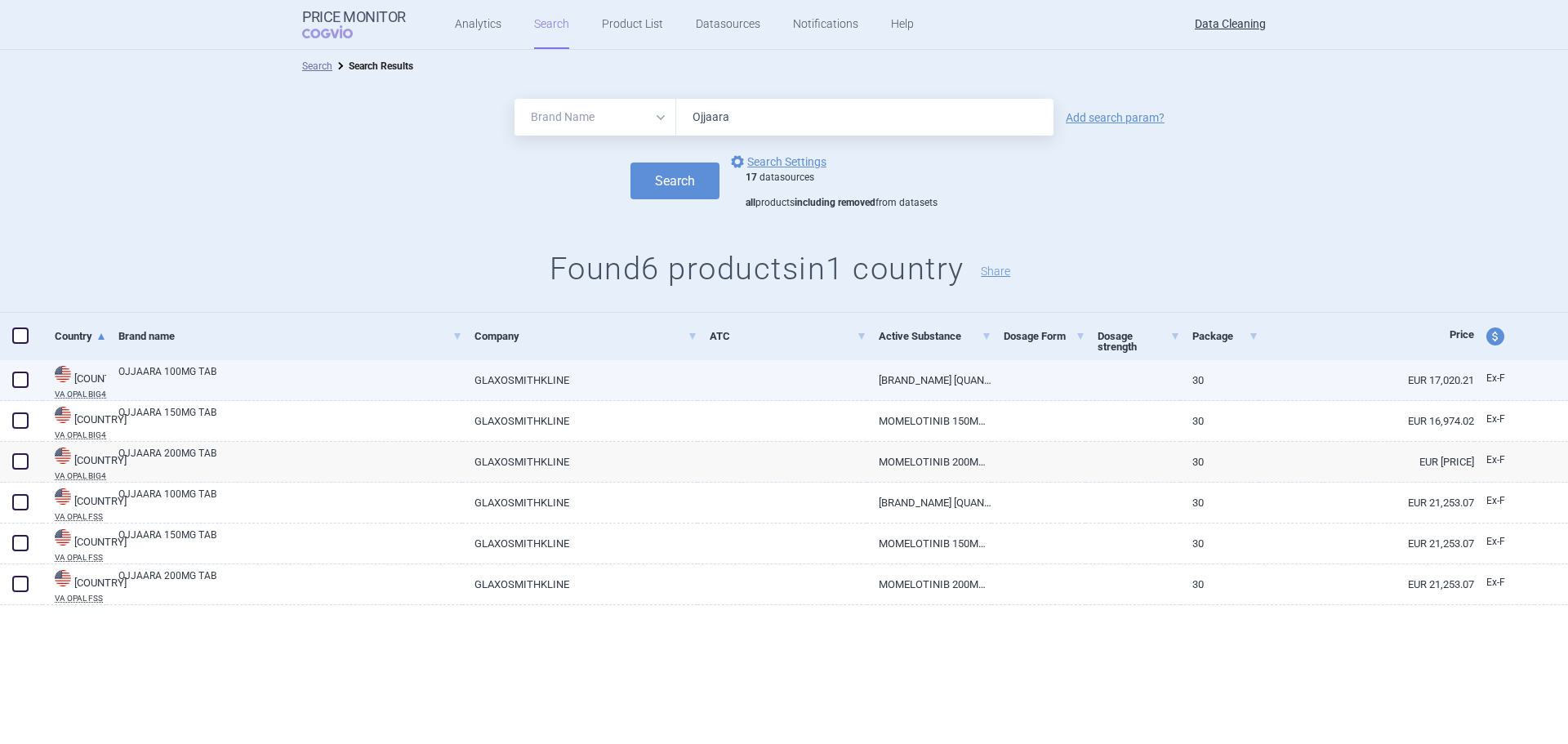 drag, startPoint x: 24, startPoint y: 386, endPoint x: 64, endPoint y: 393, distance: 40.607881 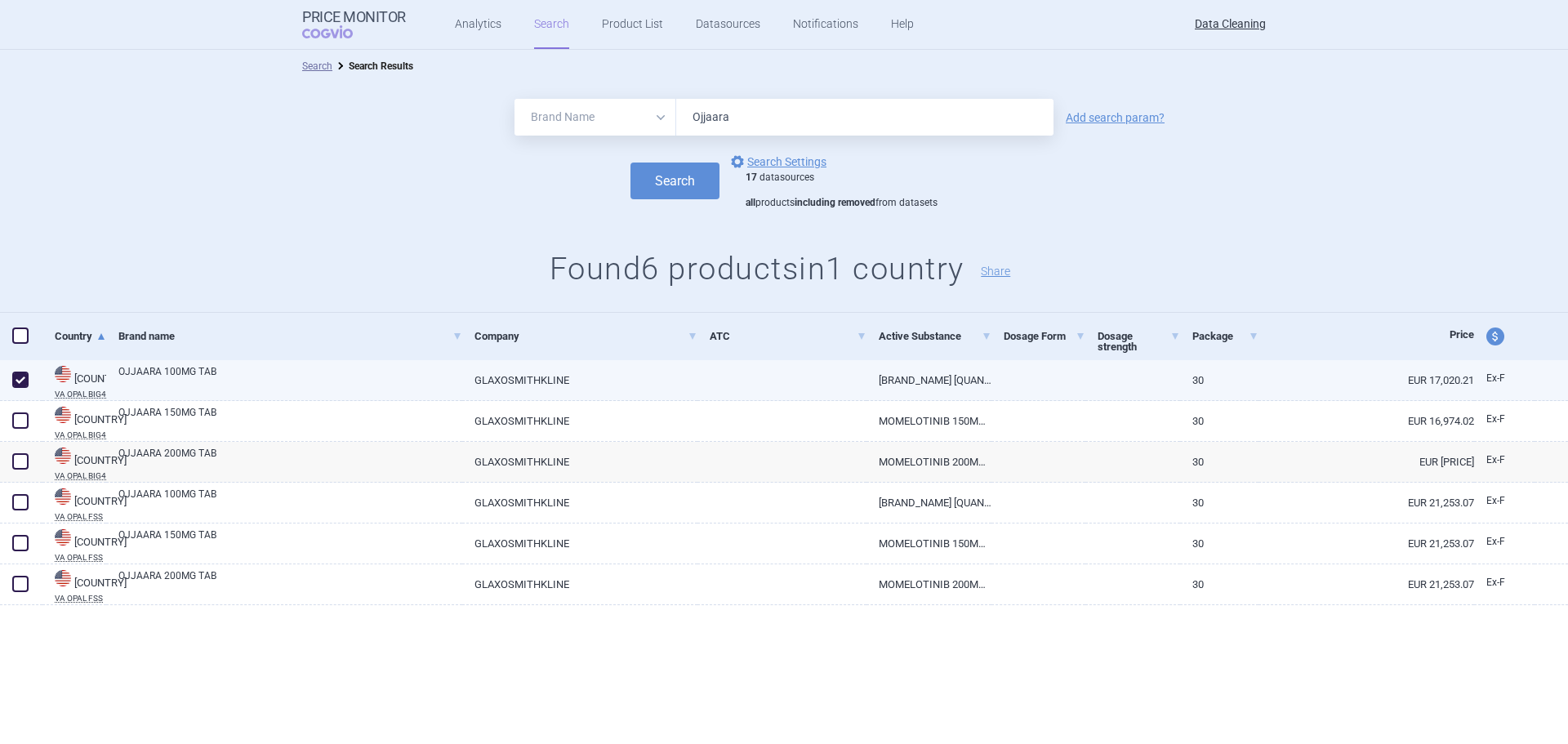 checkbox on "true" 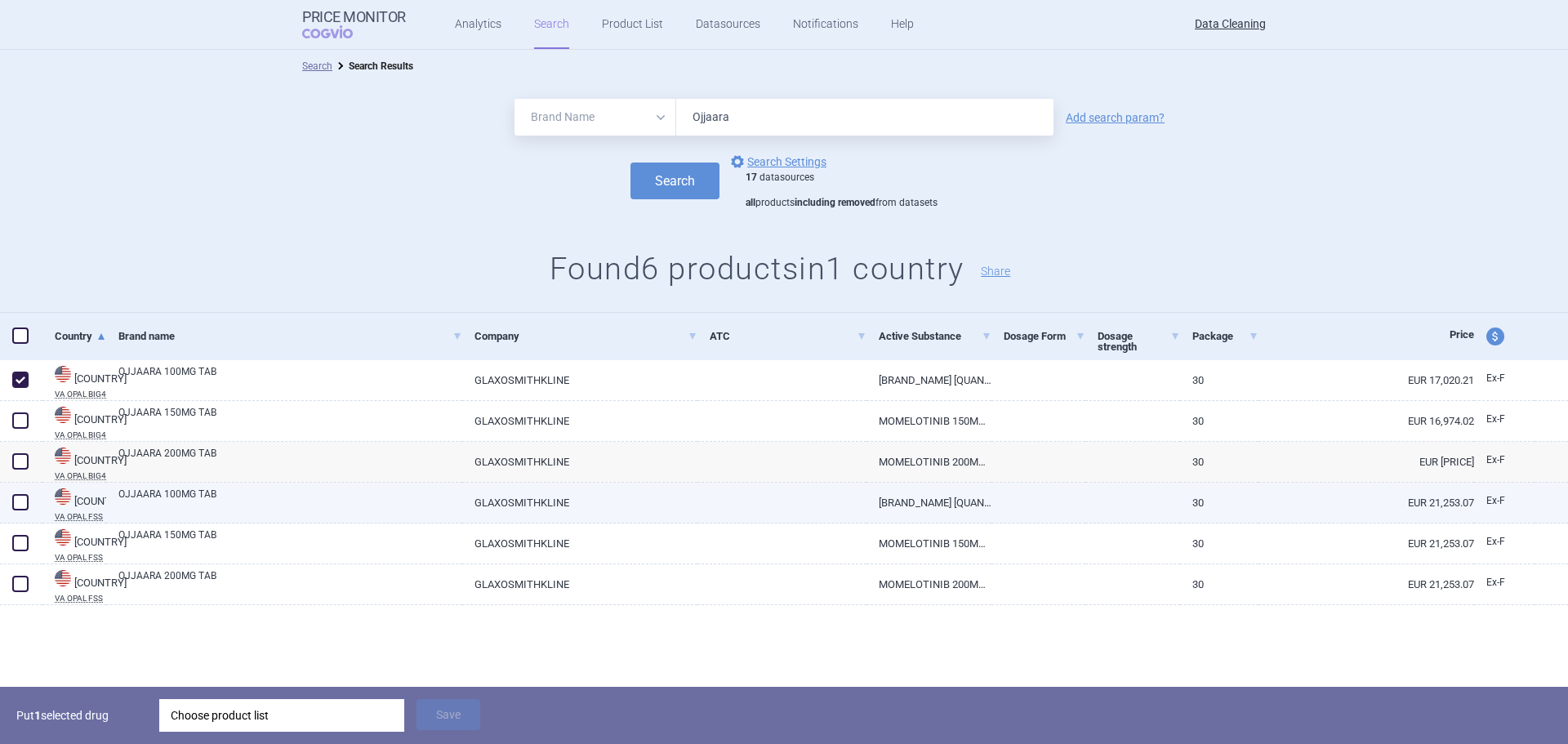 click at bounding box center (20, 502) 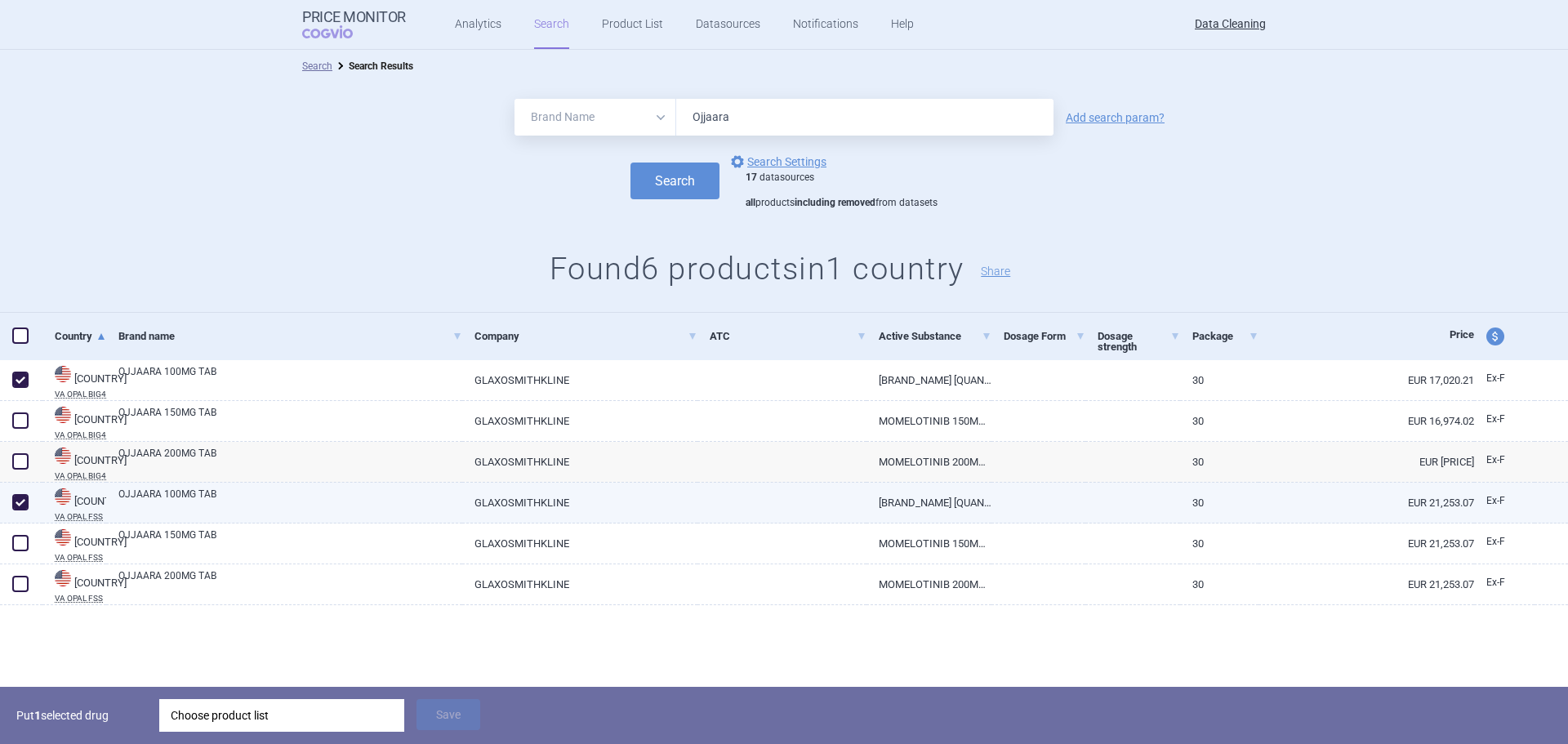 checkbox on "true" 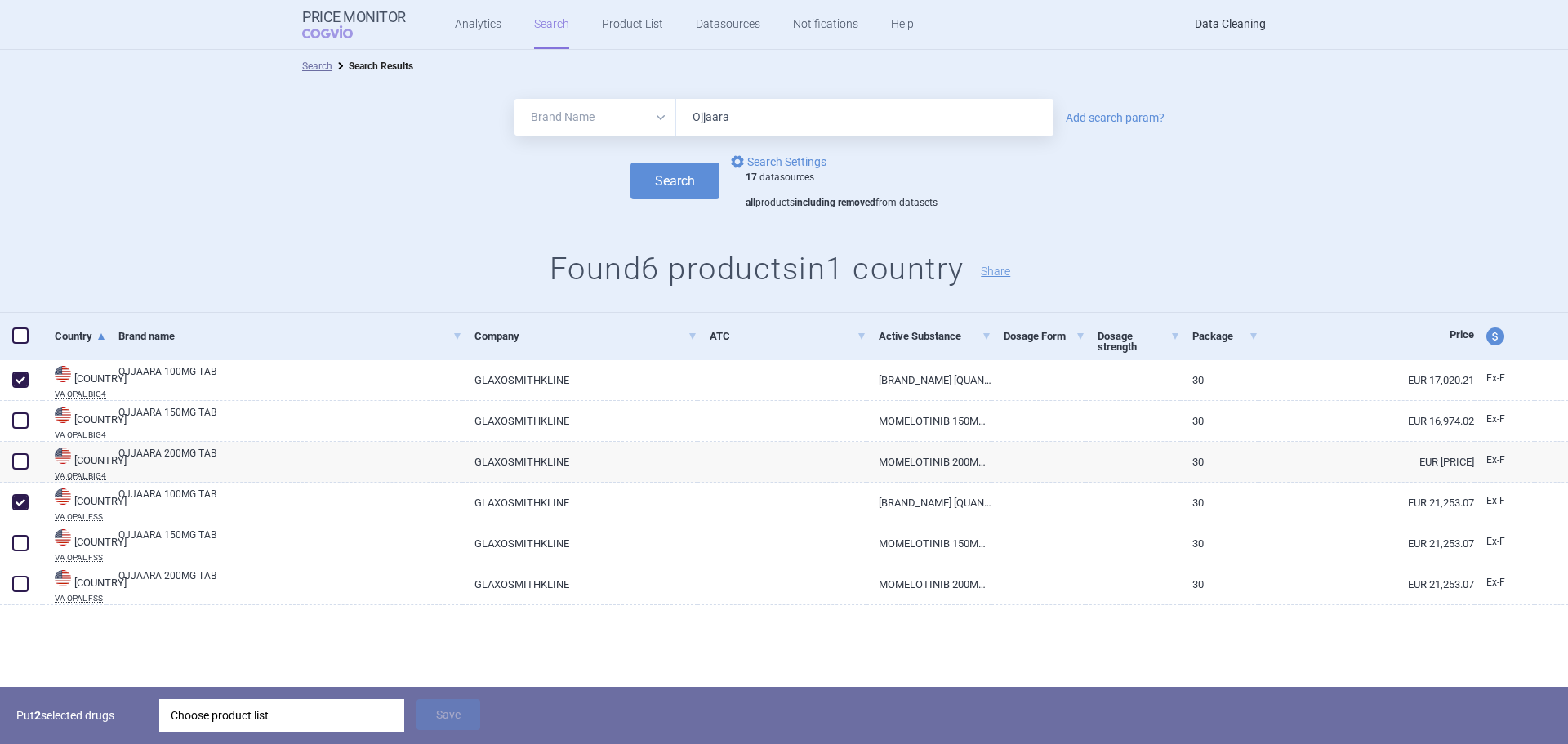 click on "Choose product list" at bounding box center (282, 715) 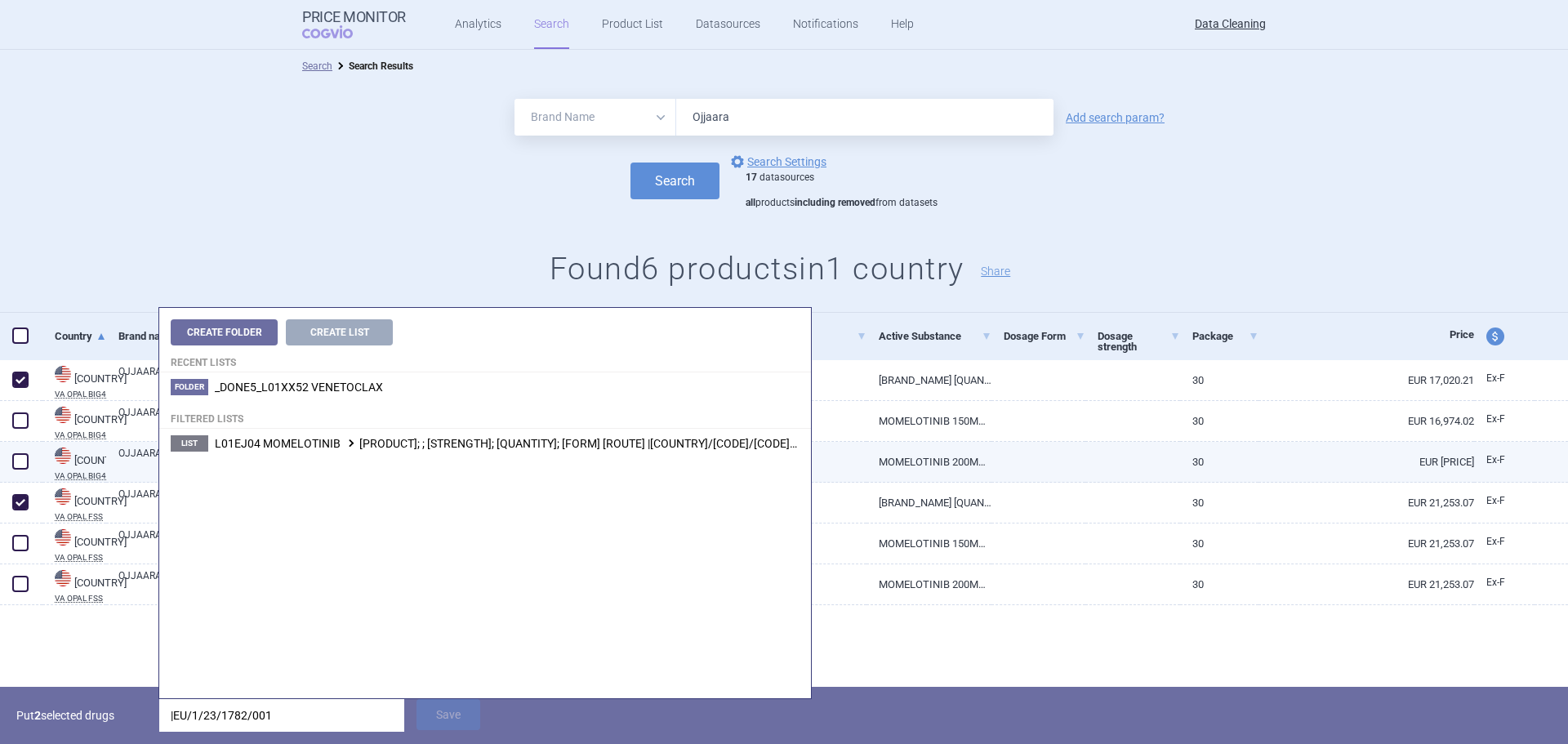 type on "|EU/1/23/1782/001" 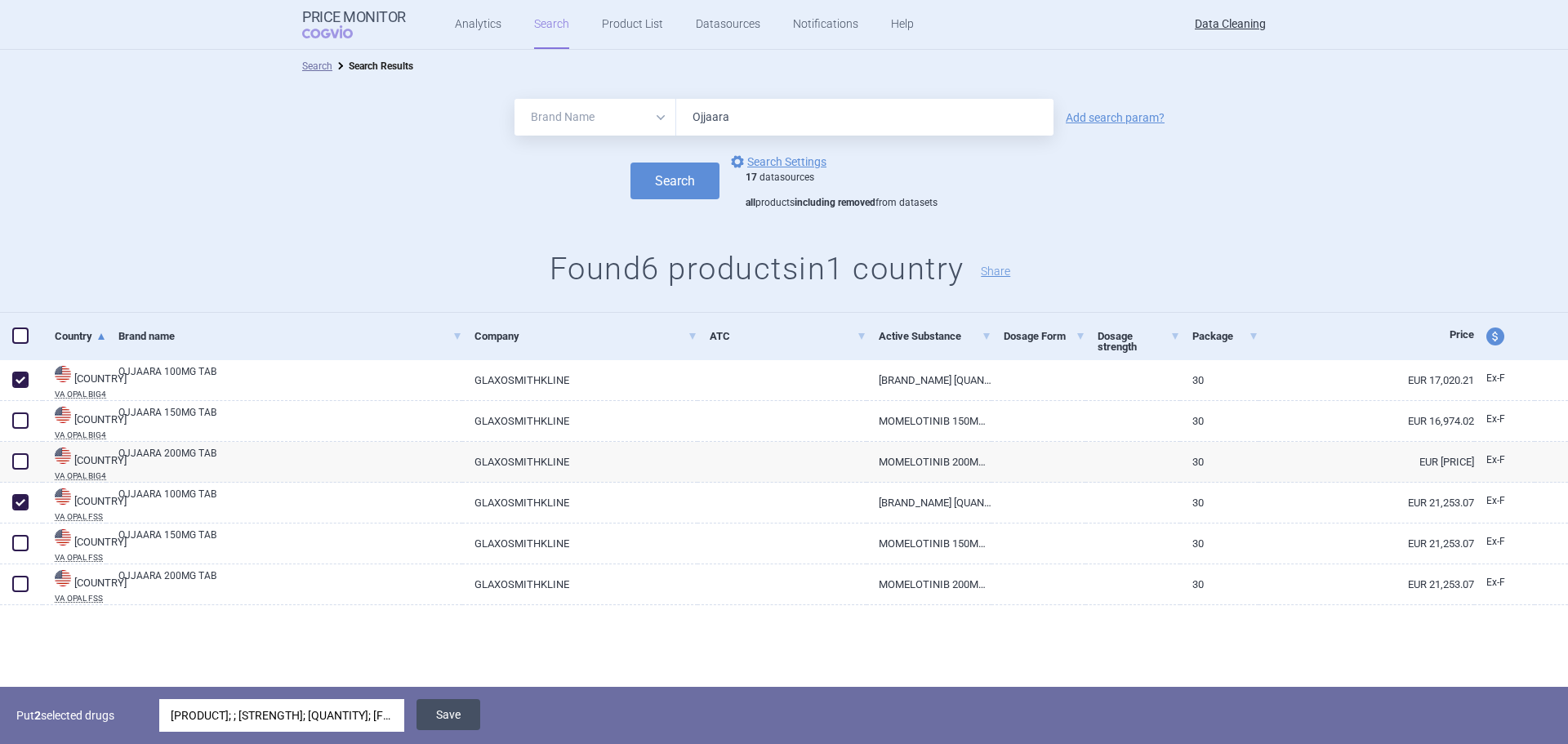 click on "Save" at bounding box center (448, 715) 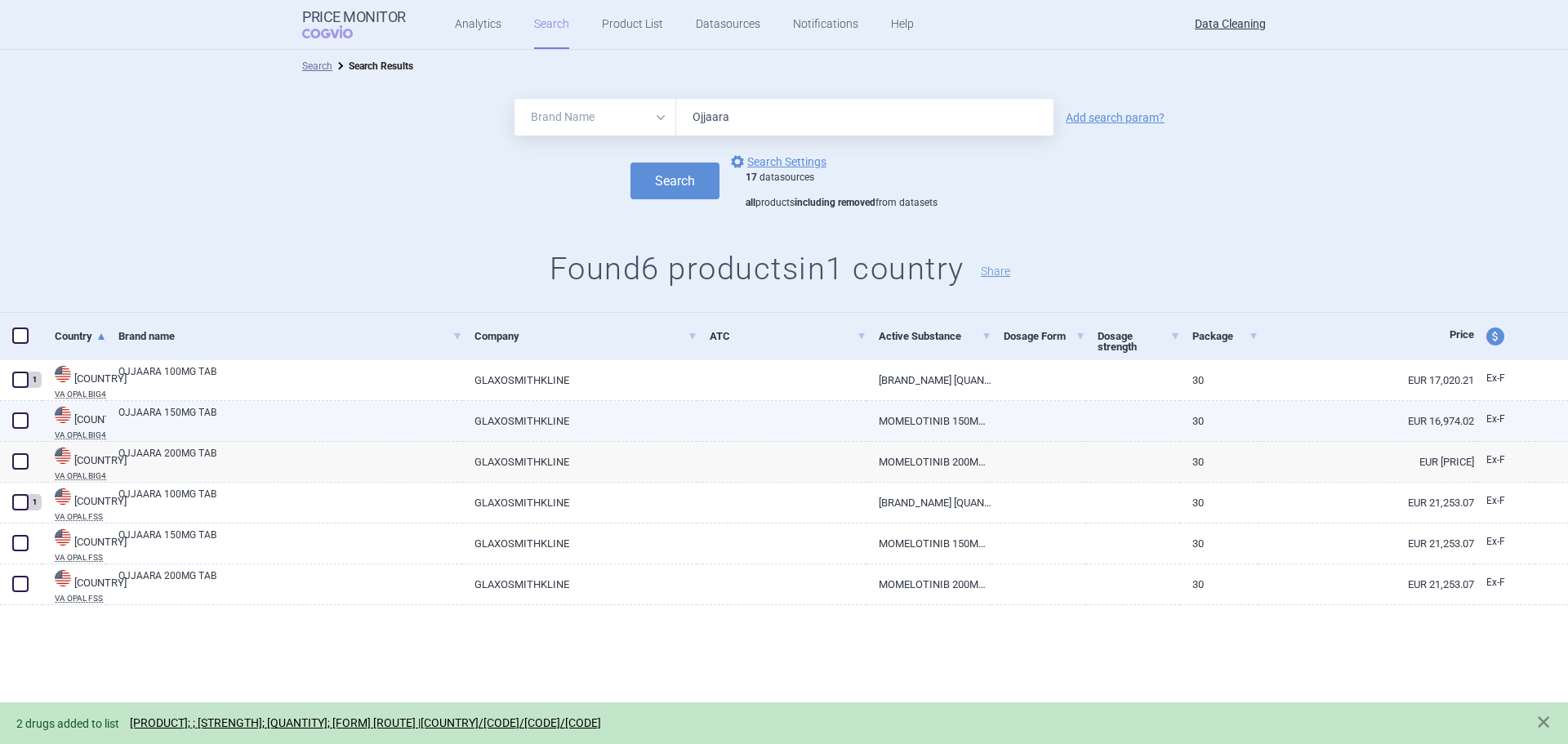 click at bounding box center [20, 421] 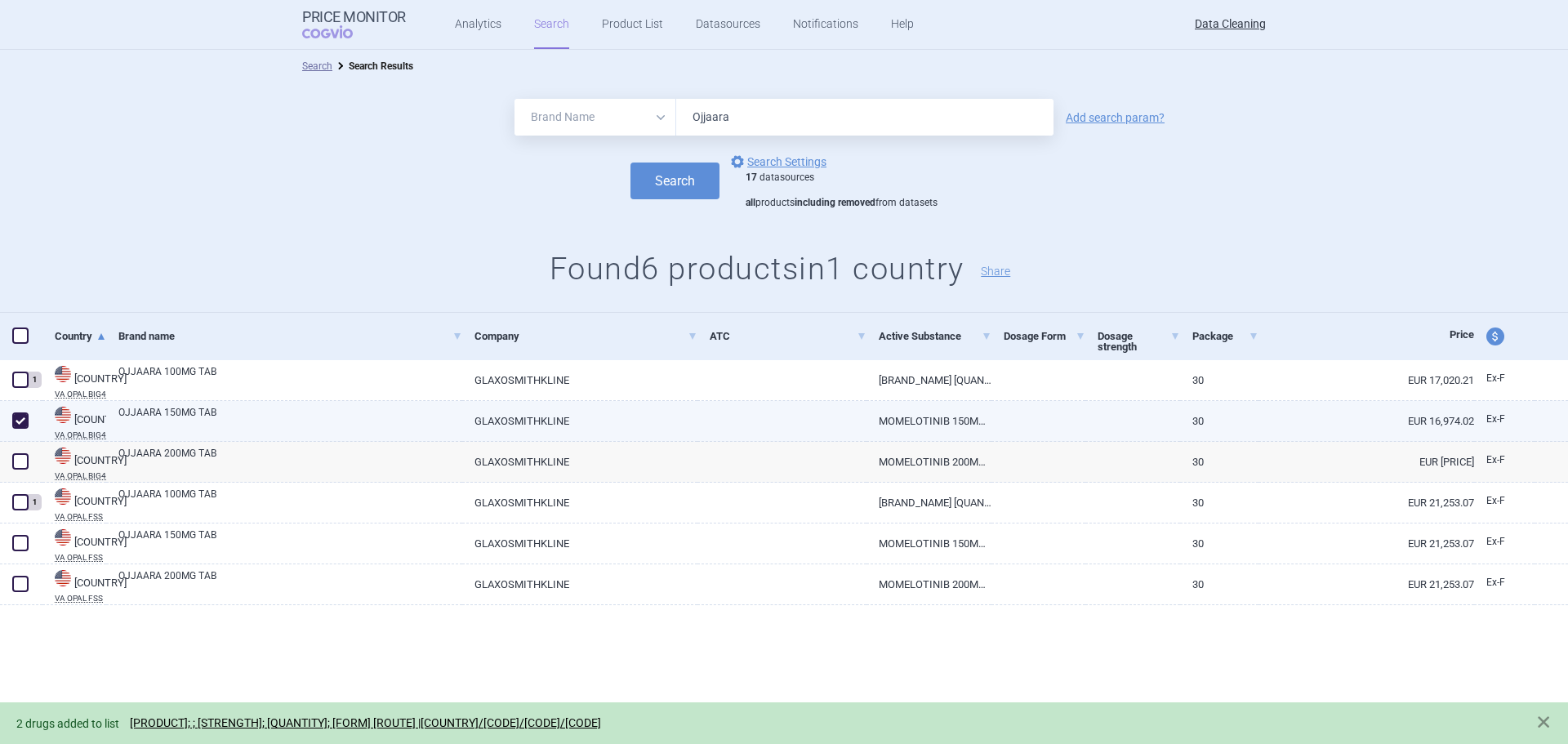 checkbox on "true" 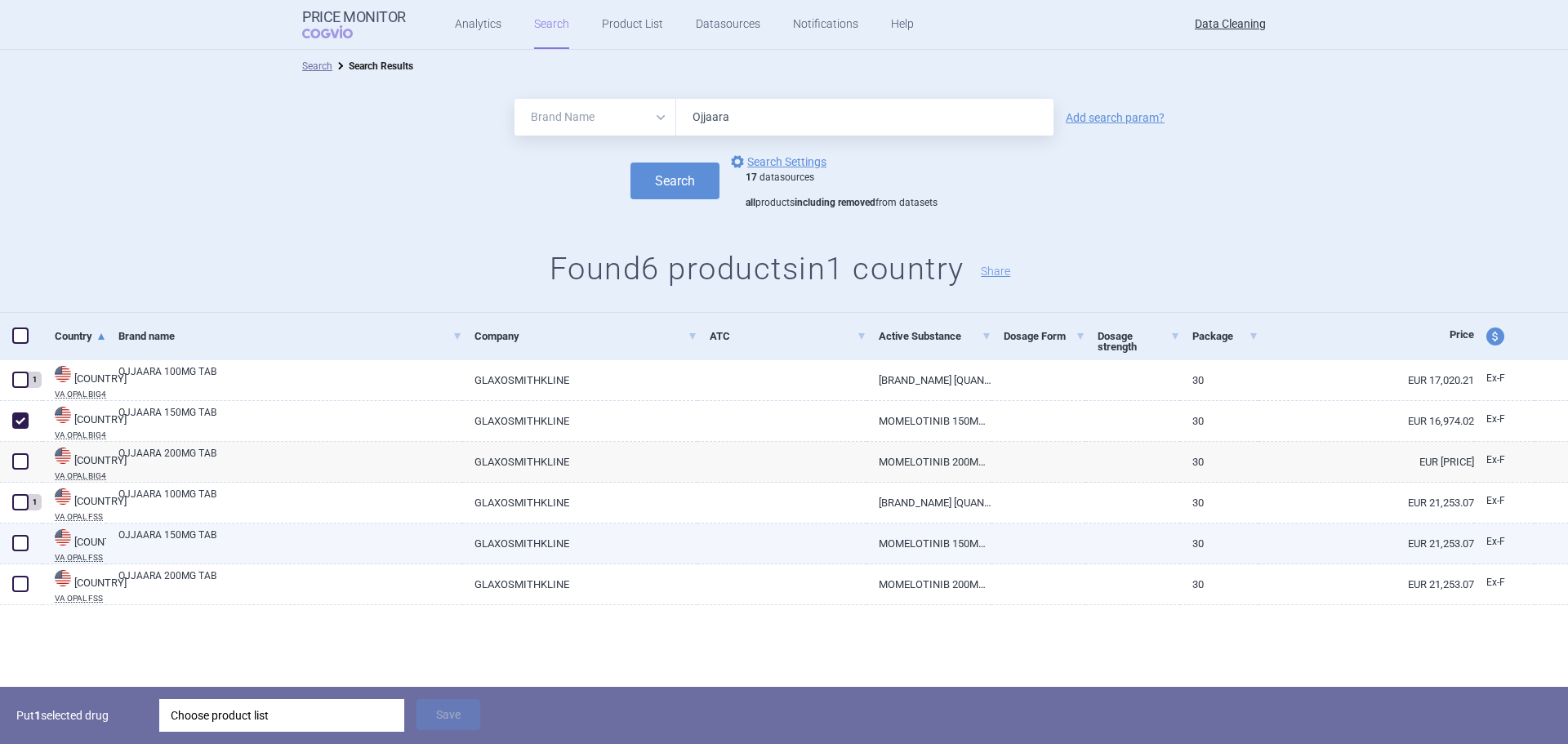 click at bounding box center [20, 543] 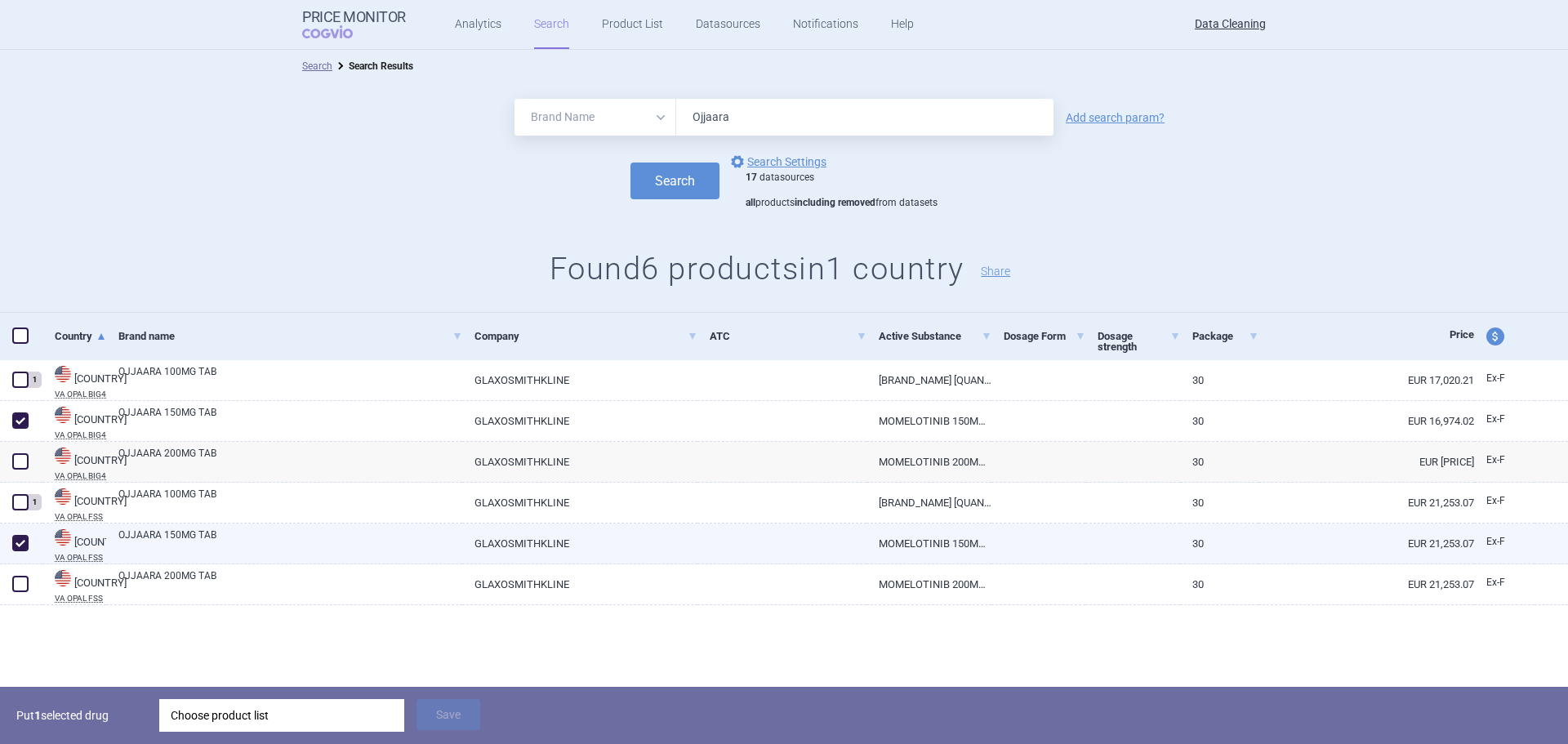 checkbox on "true" 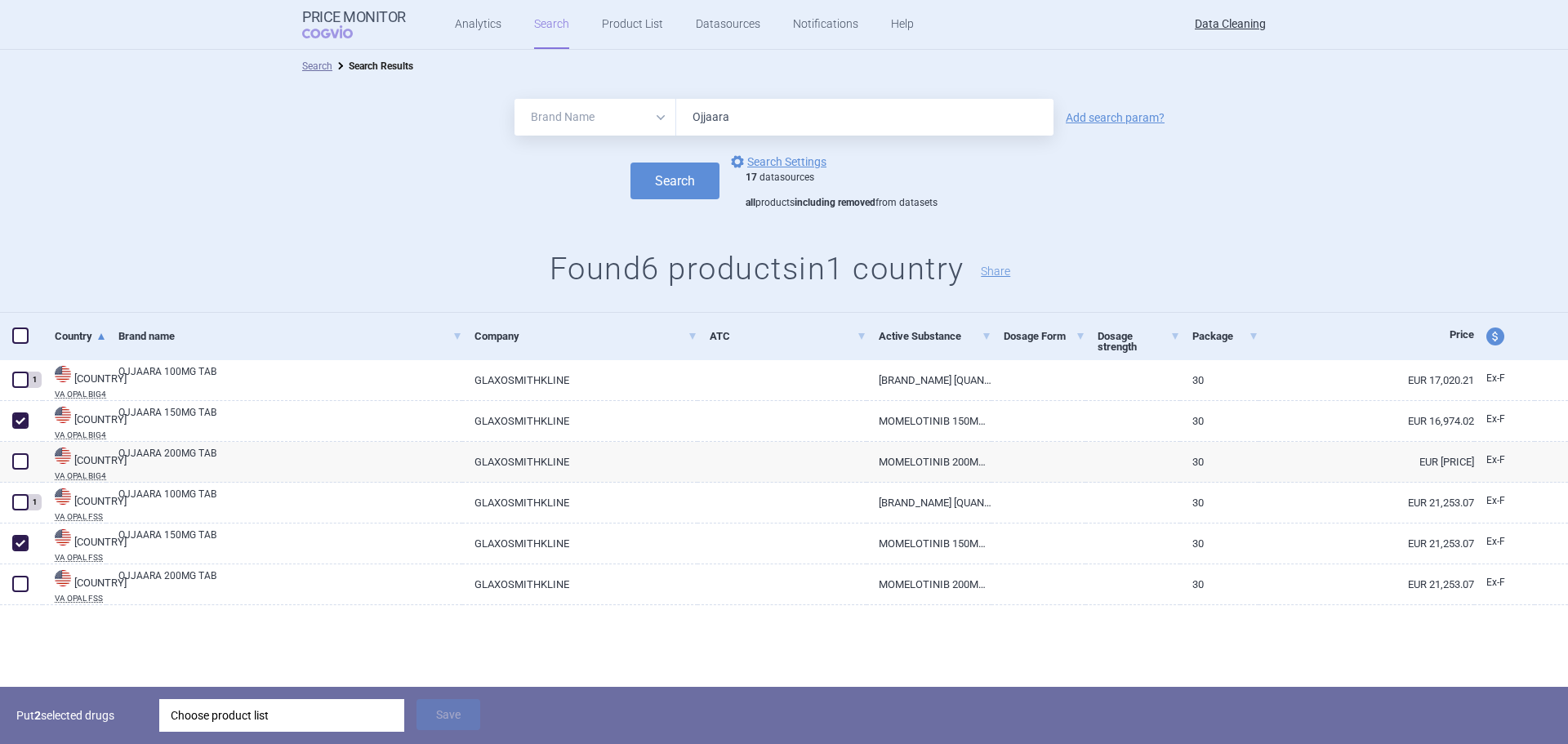 click on "Choose product list" at bounding box center (282, 715) 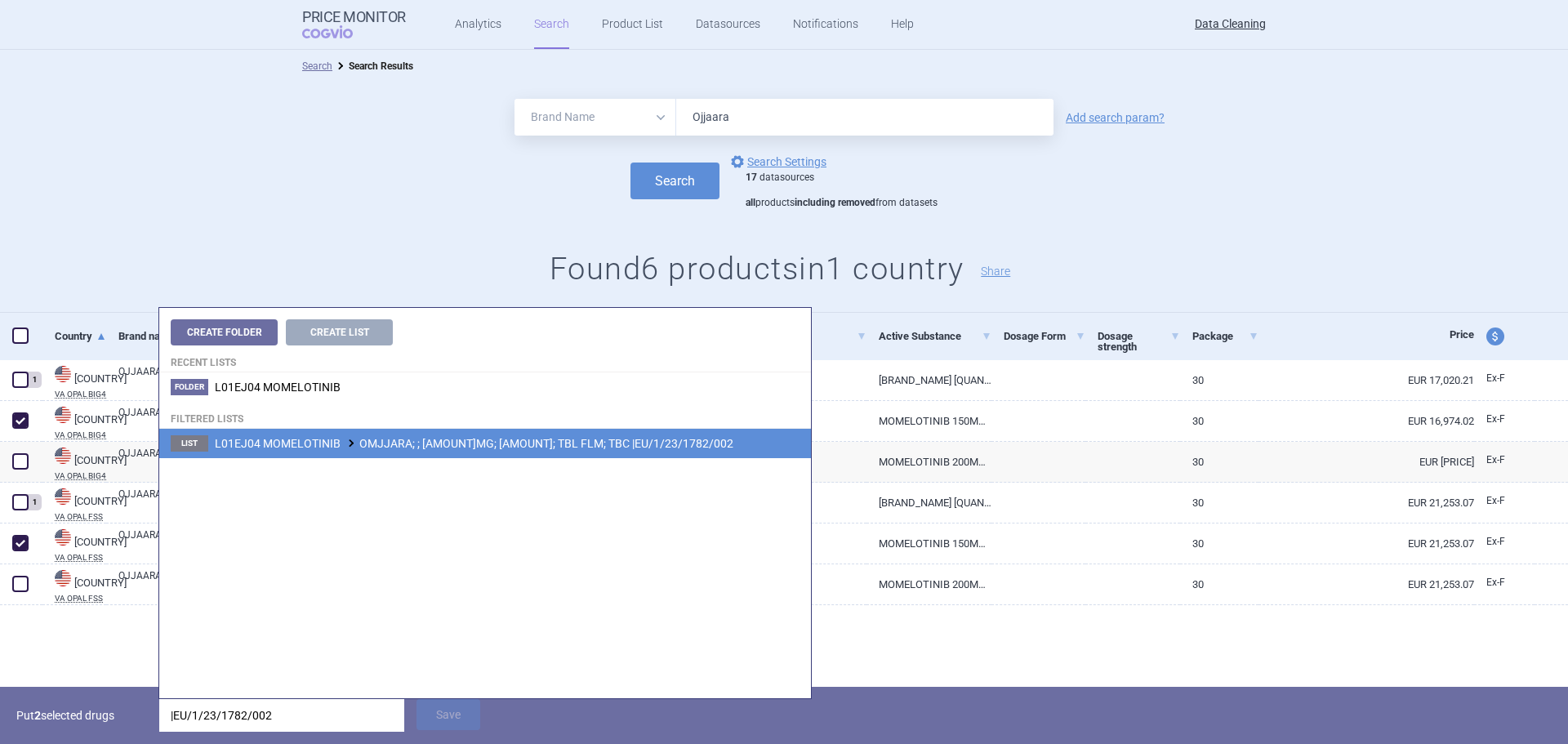 type on "|EU/1/23/1782/002" 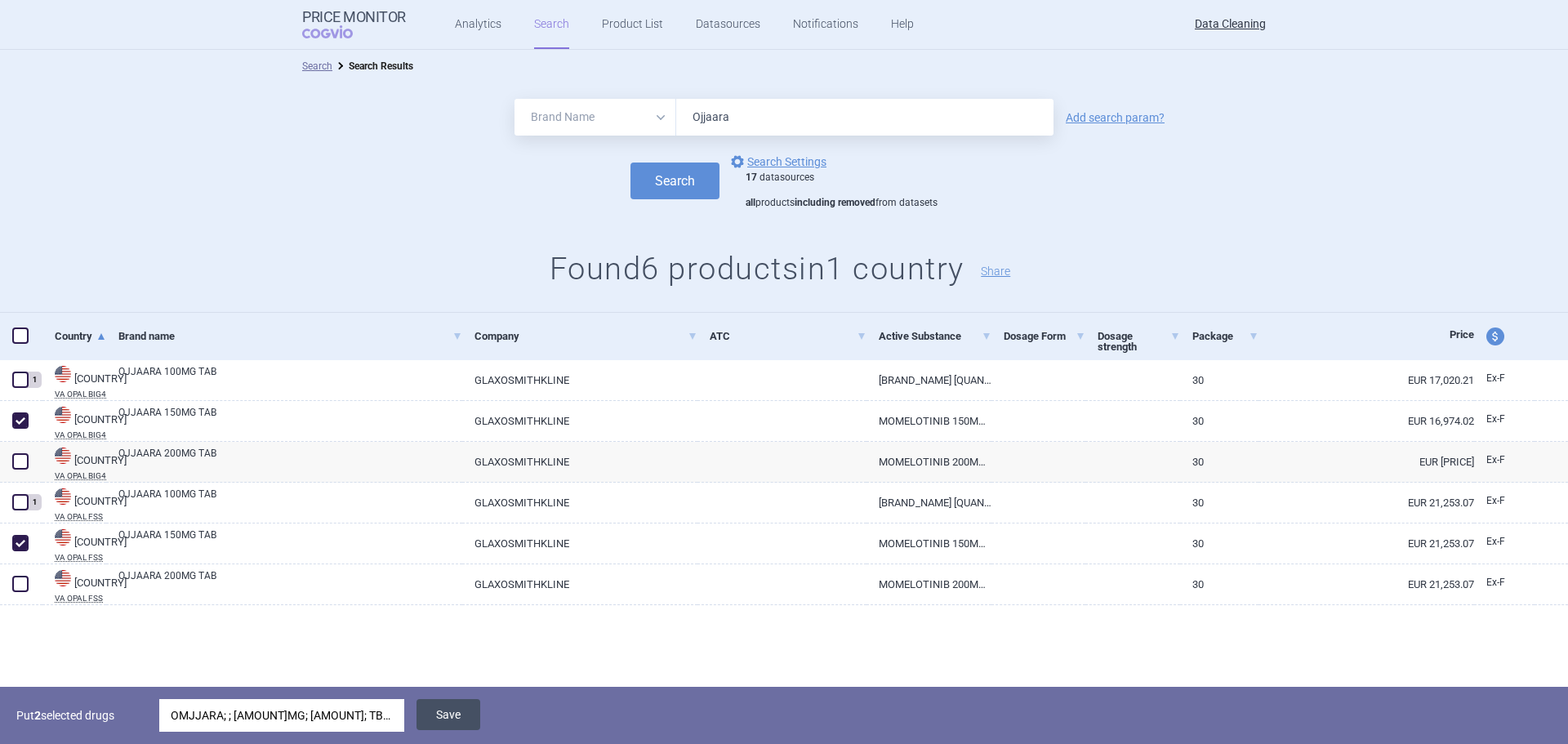 click on "Save" at bounding box center [448, 715] 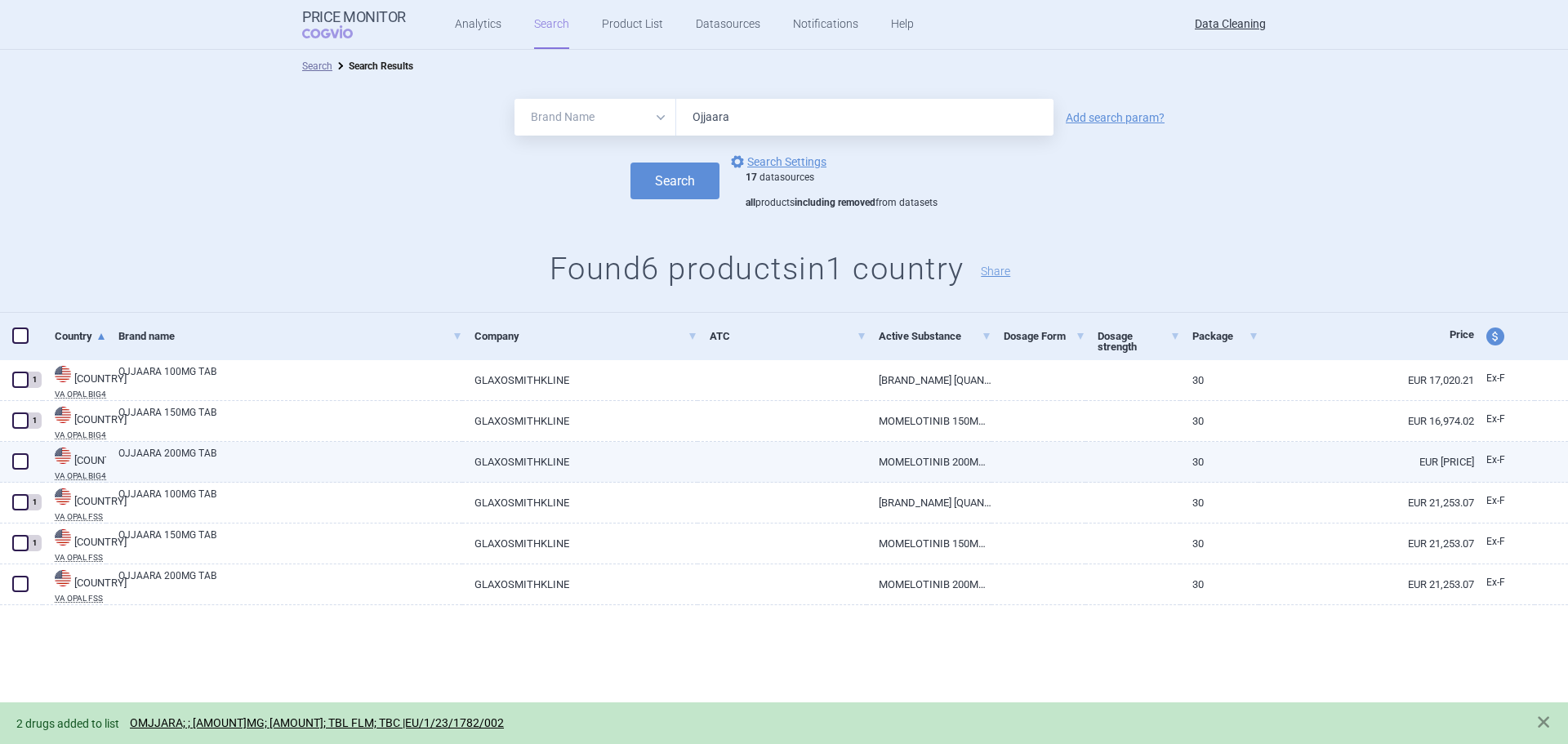 click at bounding box center [20, 461] 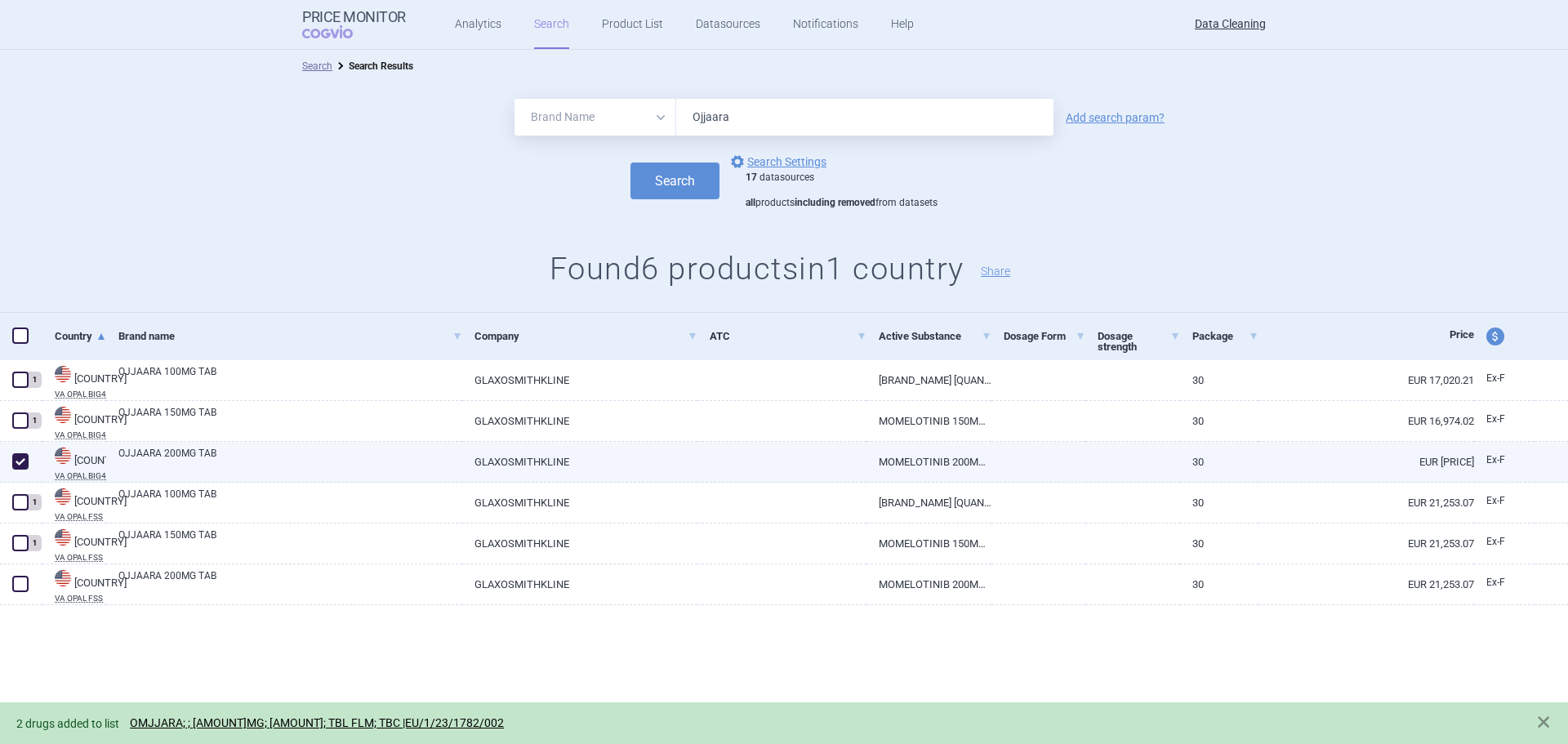 checkbox on "true" 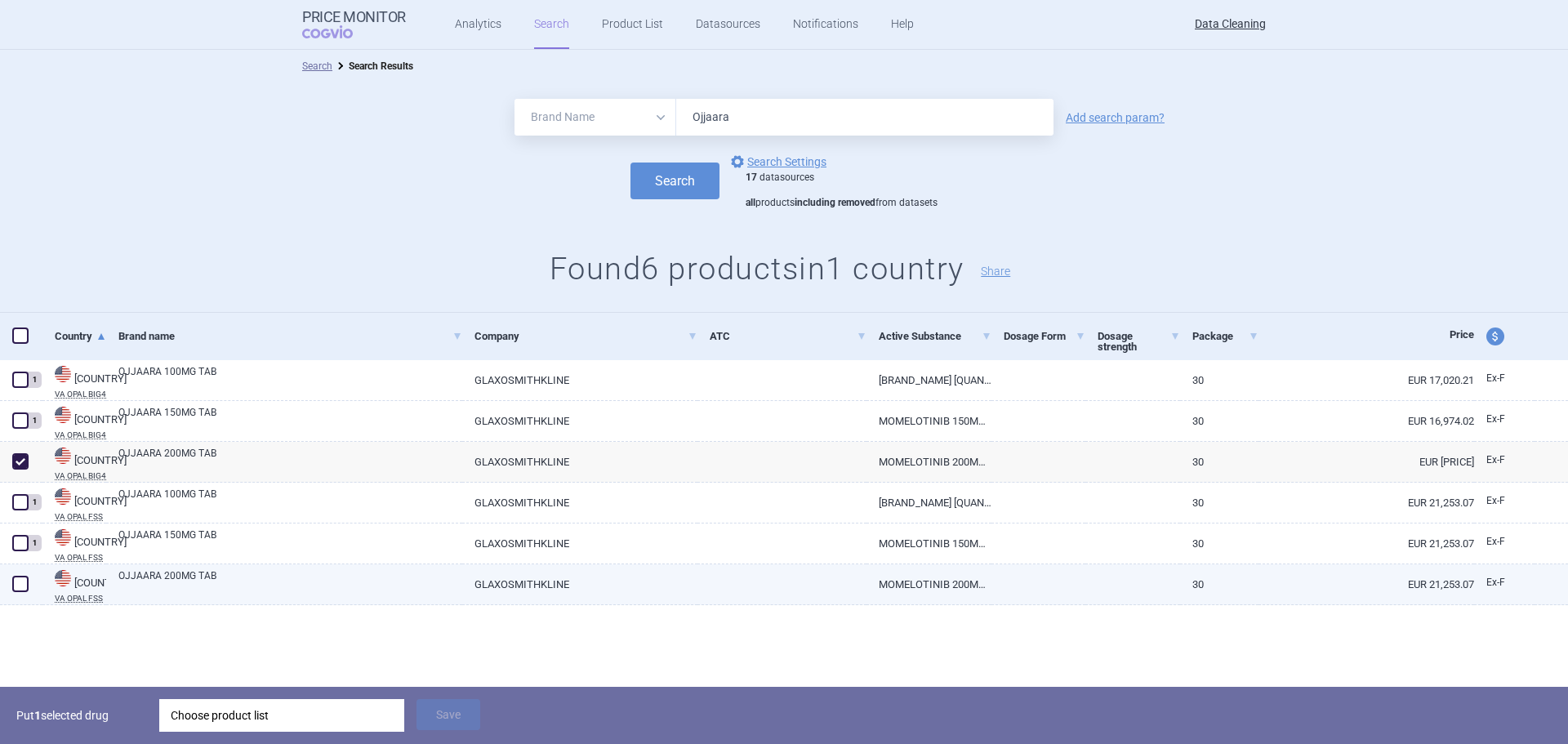 click at bounding box center [20, 584] 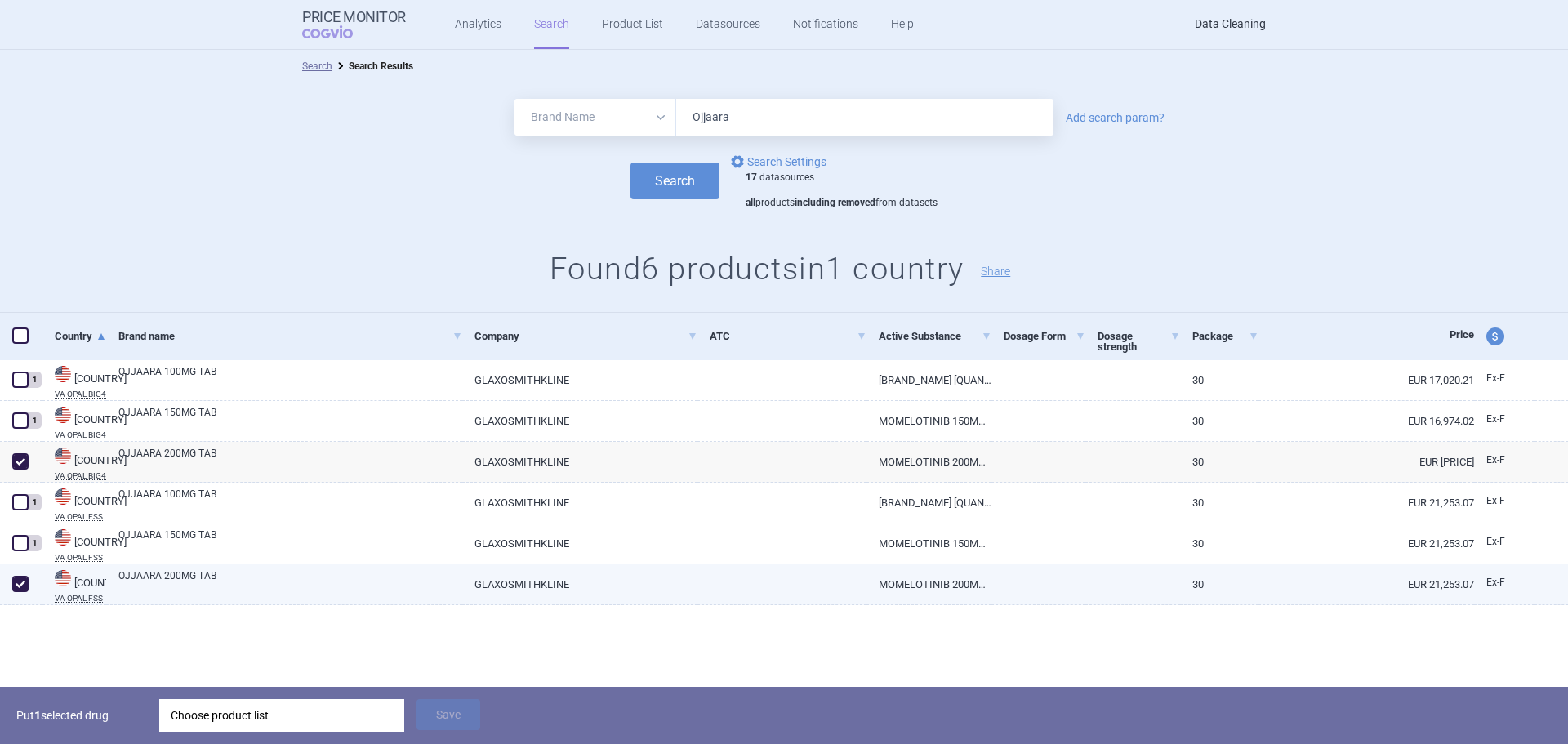 checkbox on "true" 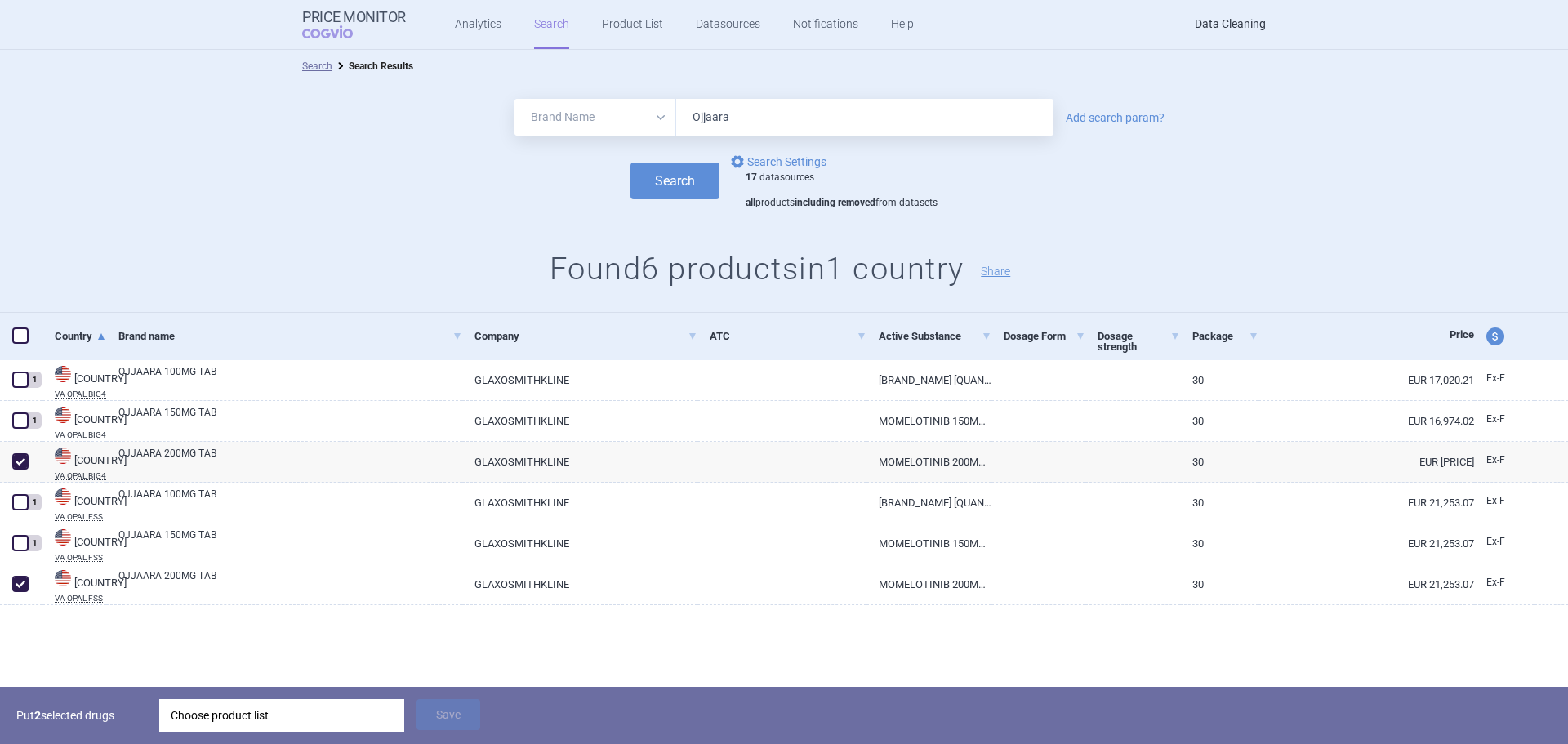 click on "Choose product list" at bounding box center [282, 715] 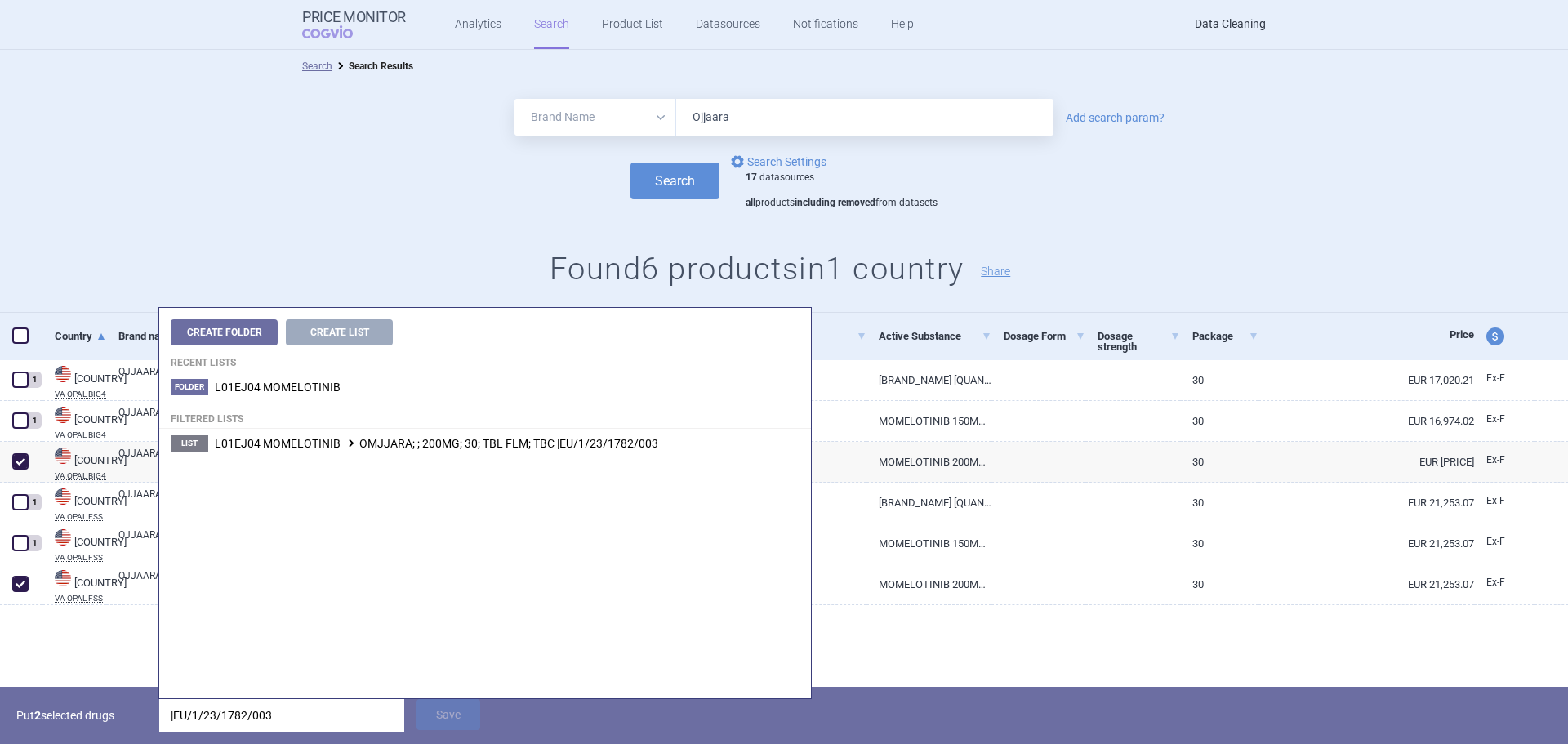 type on "|EU/1/23/1782/003" 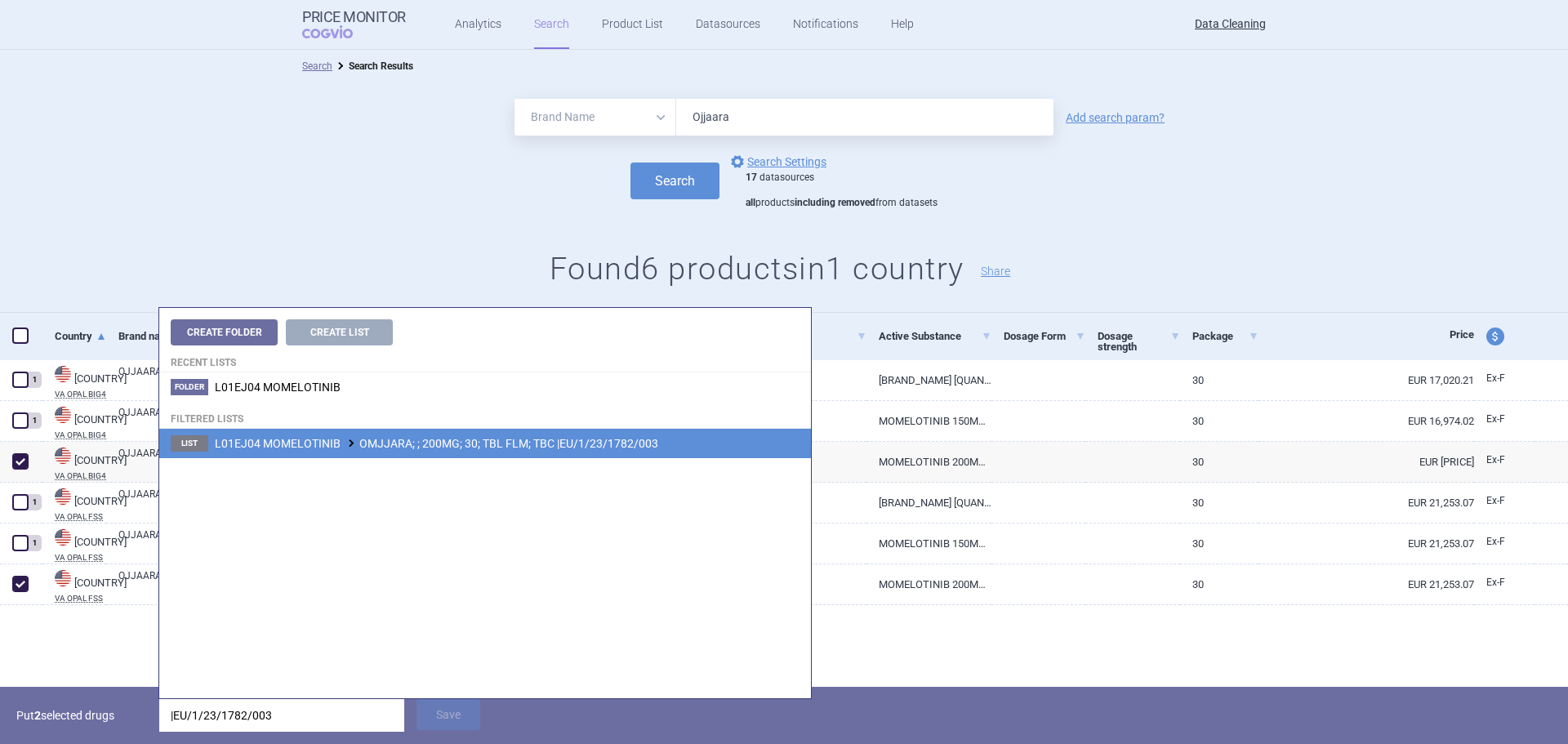 click on "L01EJ04 MOMELOTINIB   OMJJARA; ; 200MG; 30; TBL FLM; TBC |EU/1/23/1782/003" at bounding box center [436, 443] 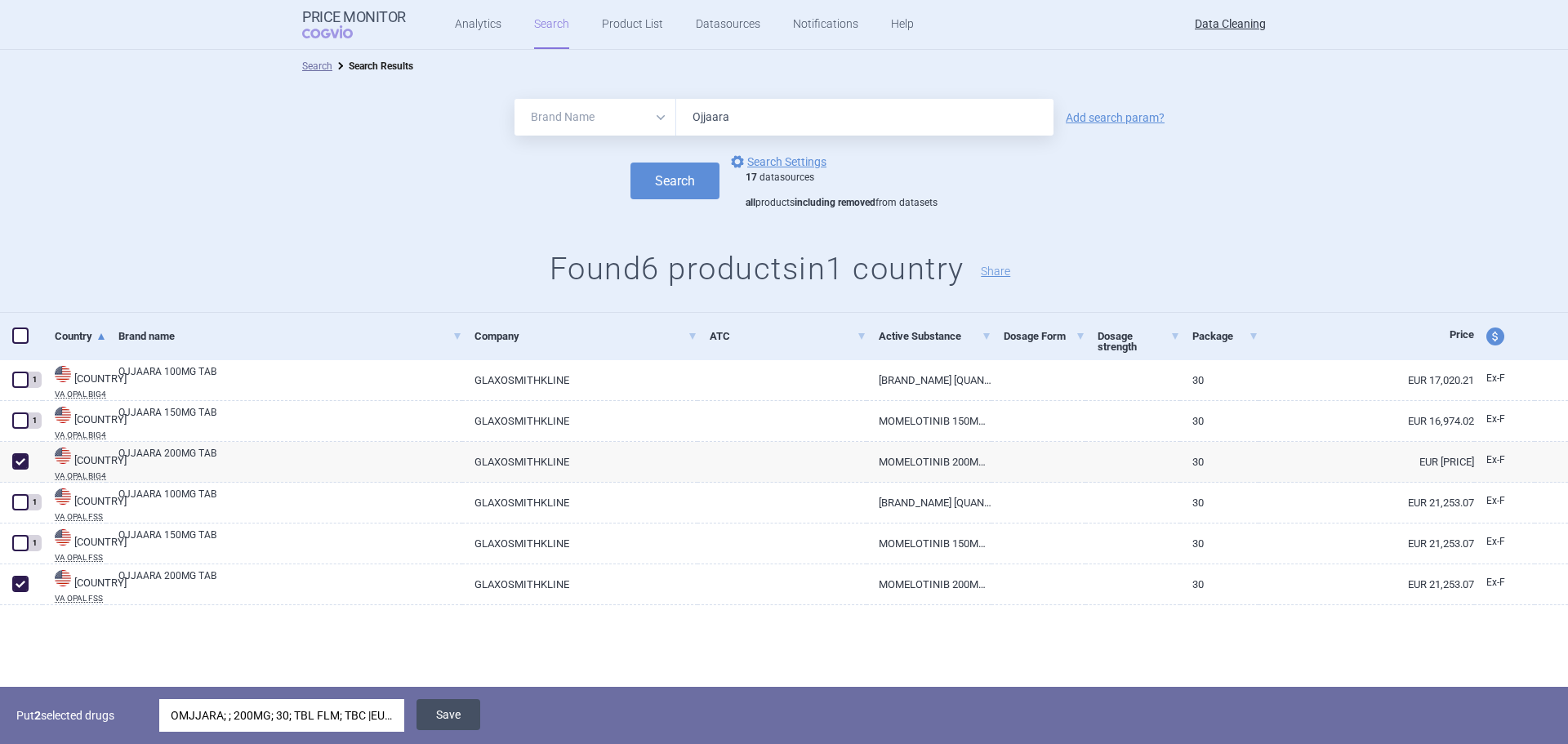 click on "Save" at bounding box center [448, 715] 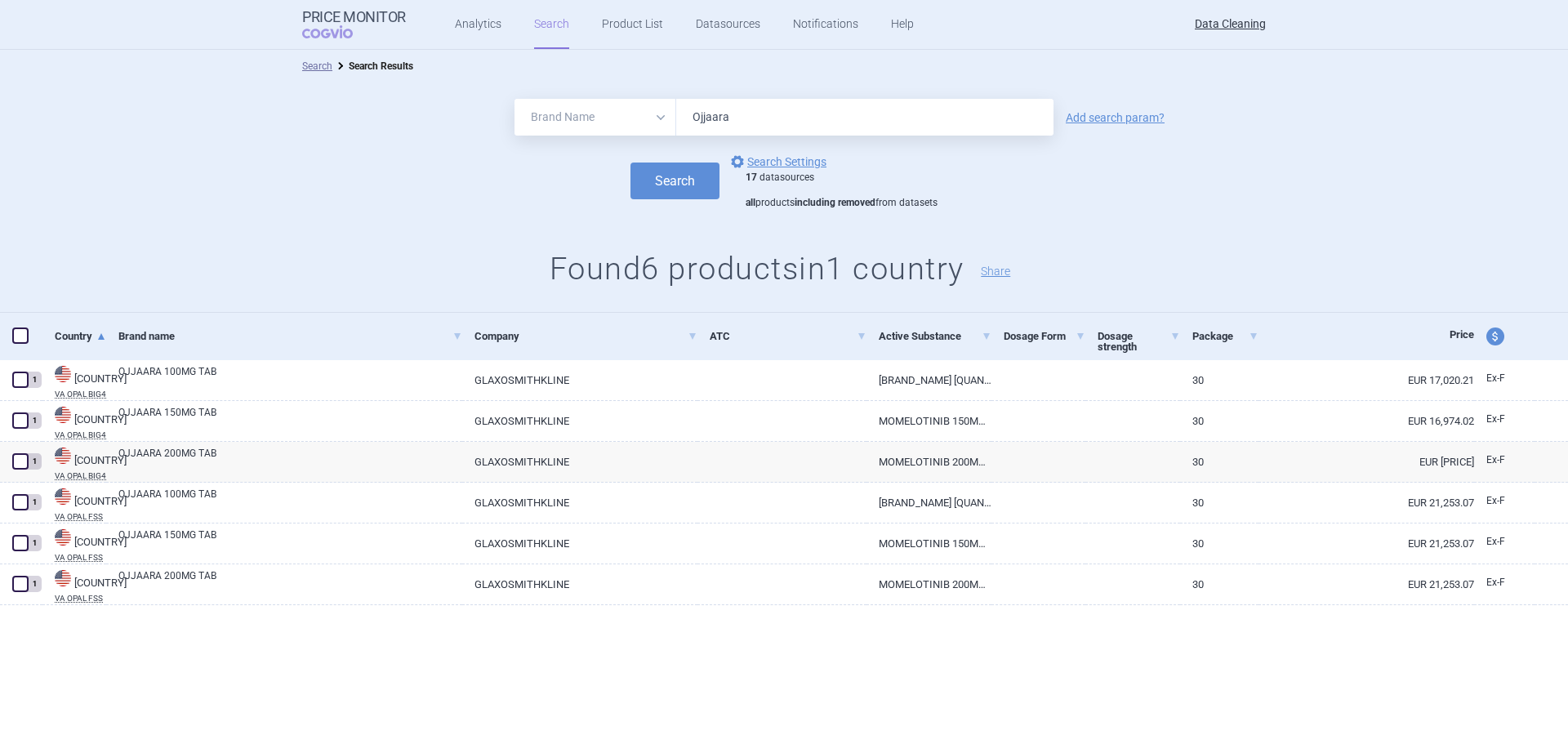 click on "Ojjaara" at bounding box center [865, 117] 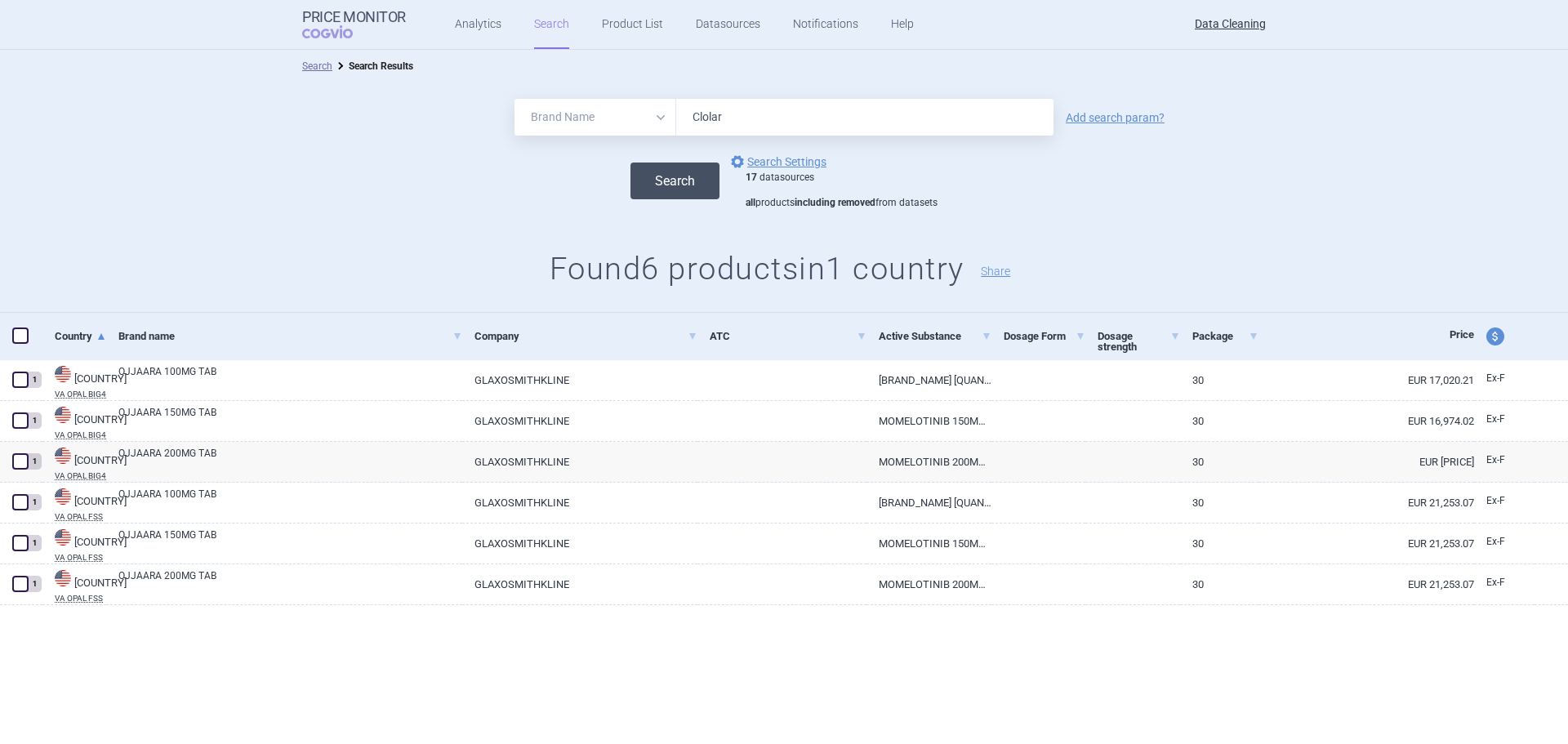 click on "Search" at bounding box center (675, 180) 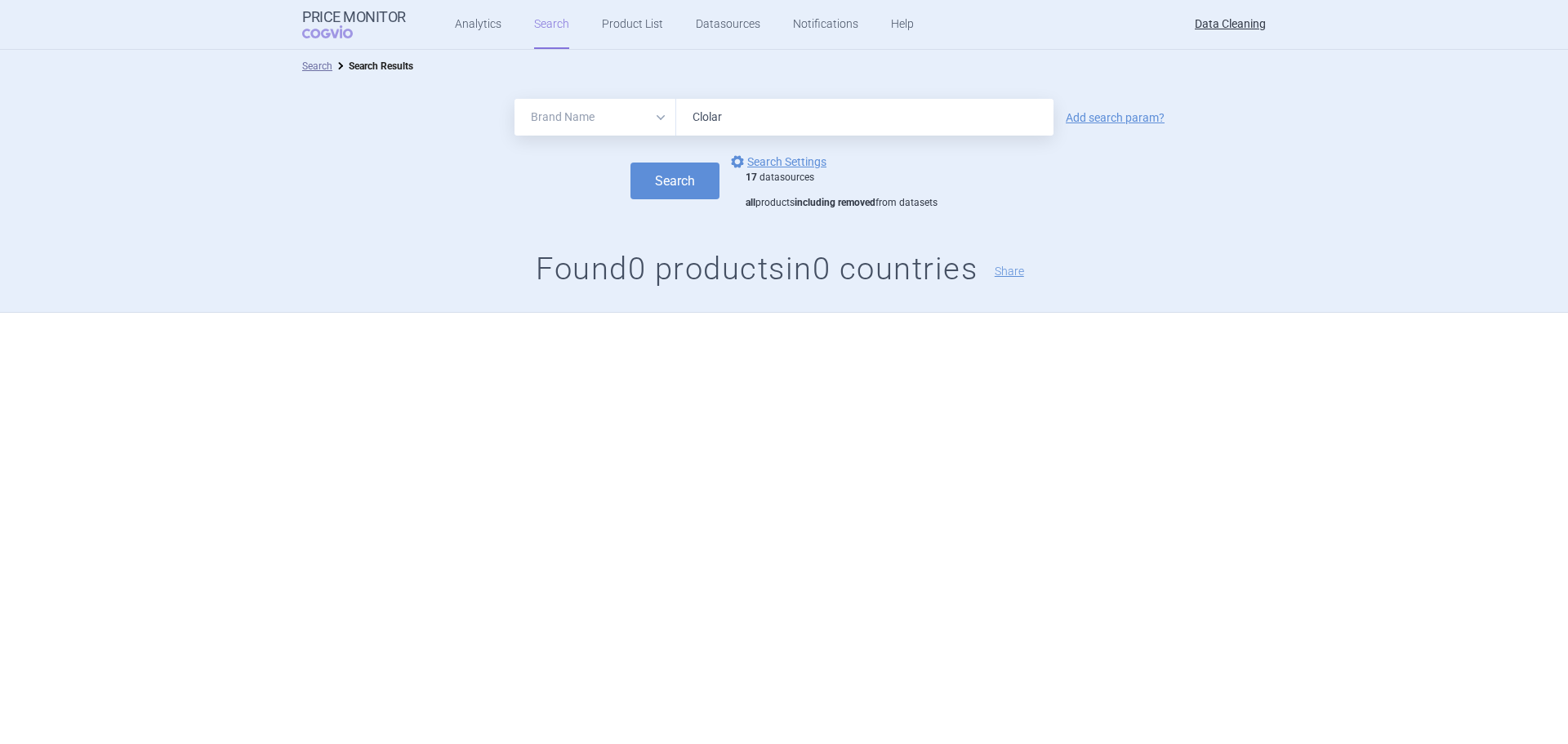 click on "Clolar" at bounding box center [865, 117] 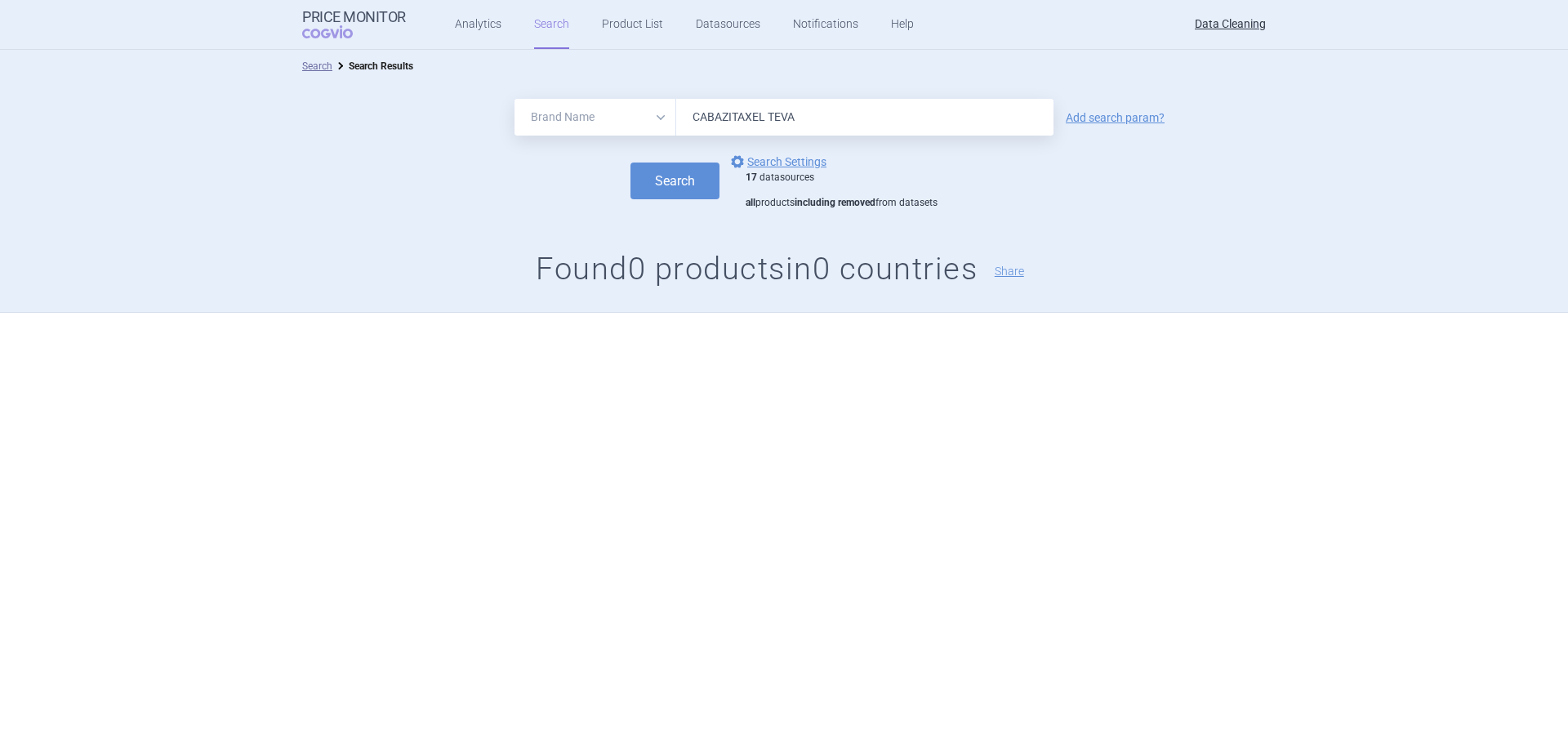 click on "CABAZITAXEL TEVA" at bounding box center [865, 117] 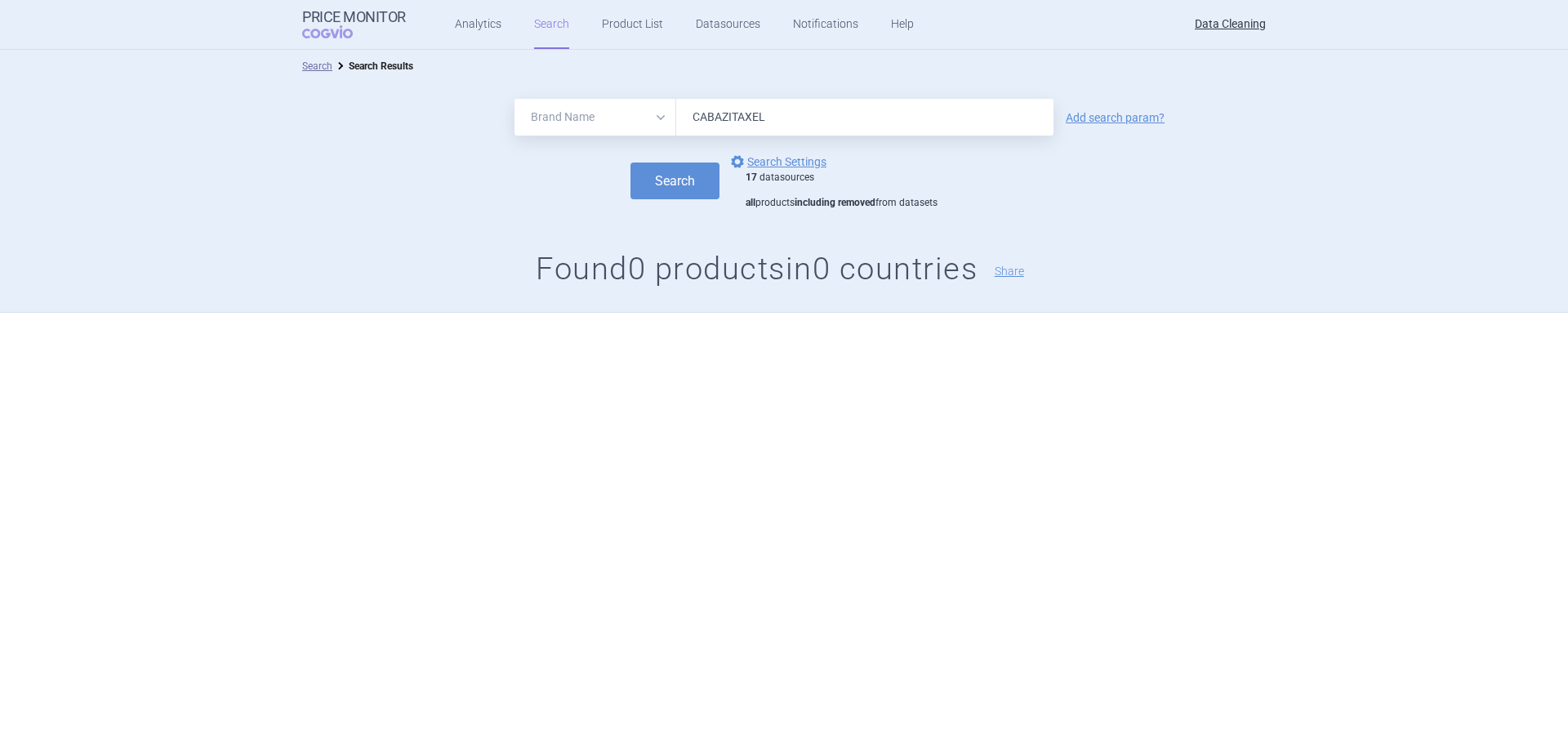 type on "CABAZITAXEL" 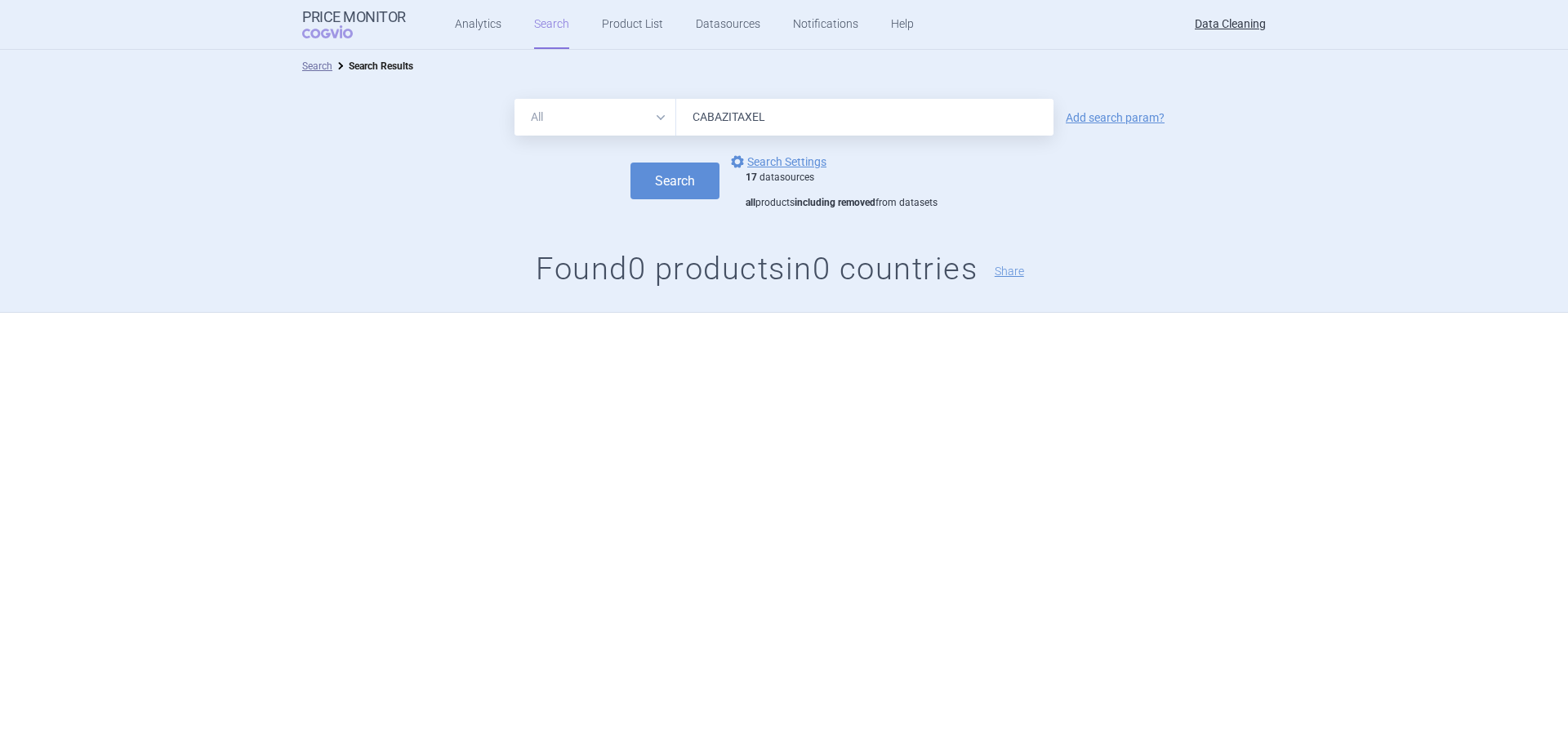 click on "All Brand Name ATC Company Active Substance Country Newer than" at bounding box center [595, 117] 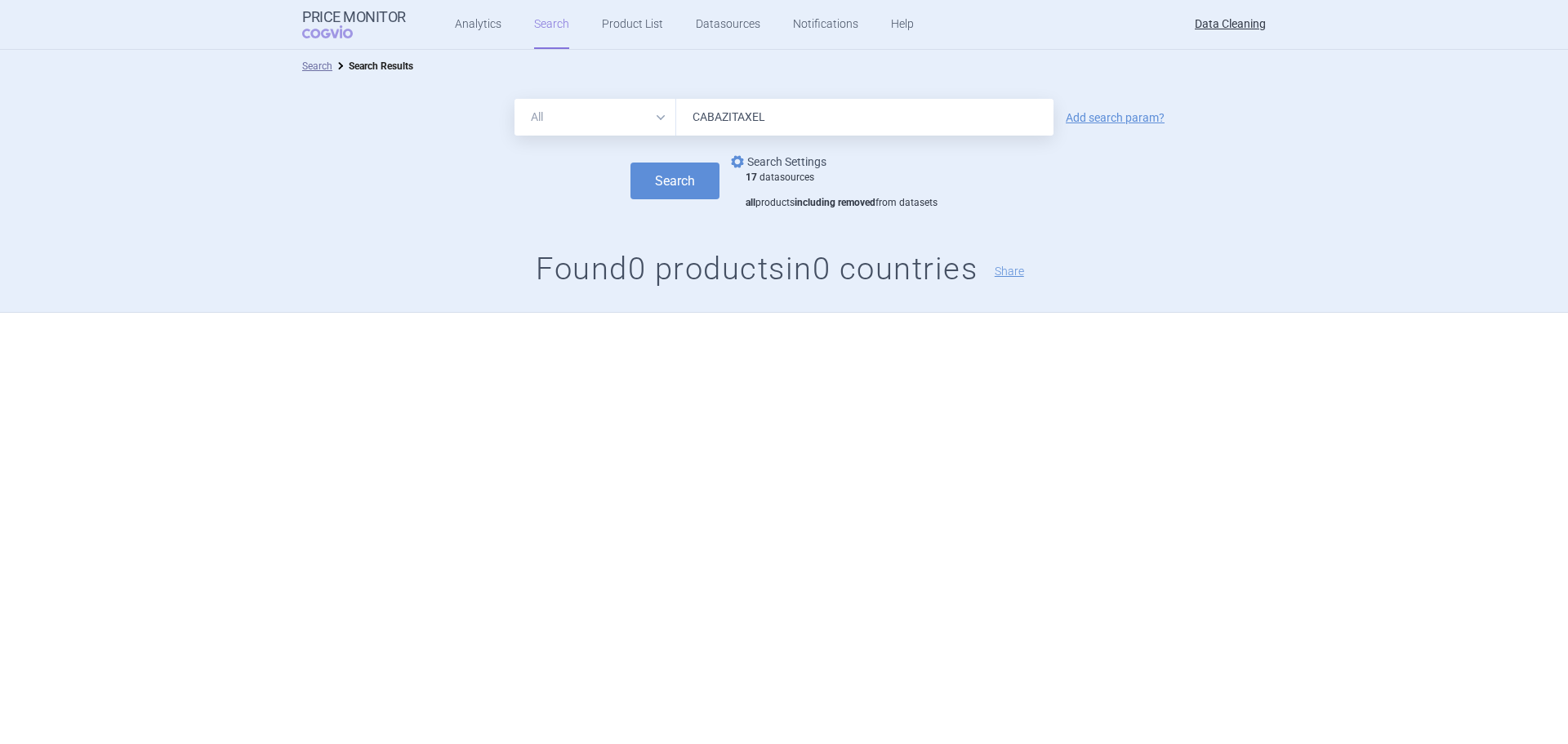 click on "options Search Settings" at bounding box center [777, 162] 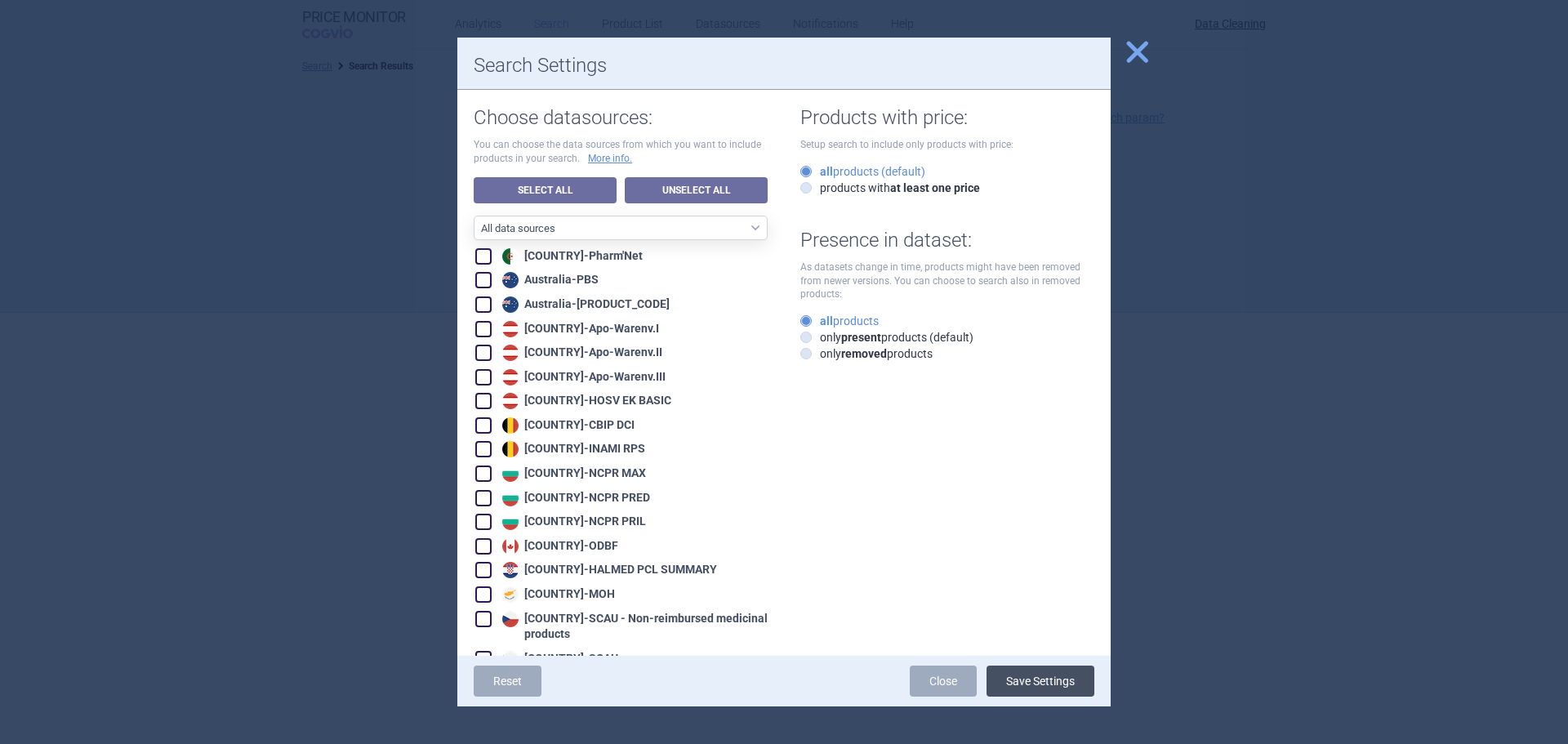 click on "Save Settings" at bounding box center (1040, 681) 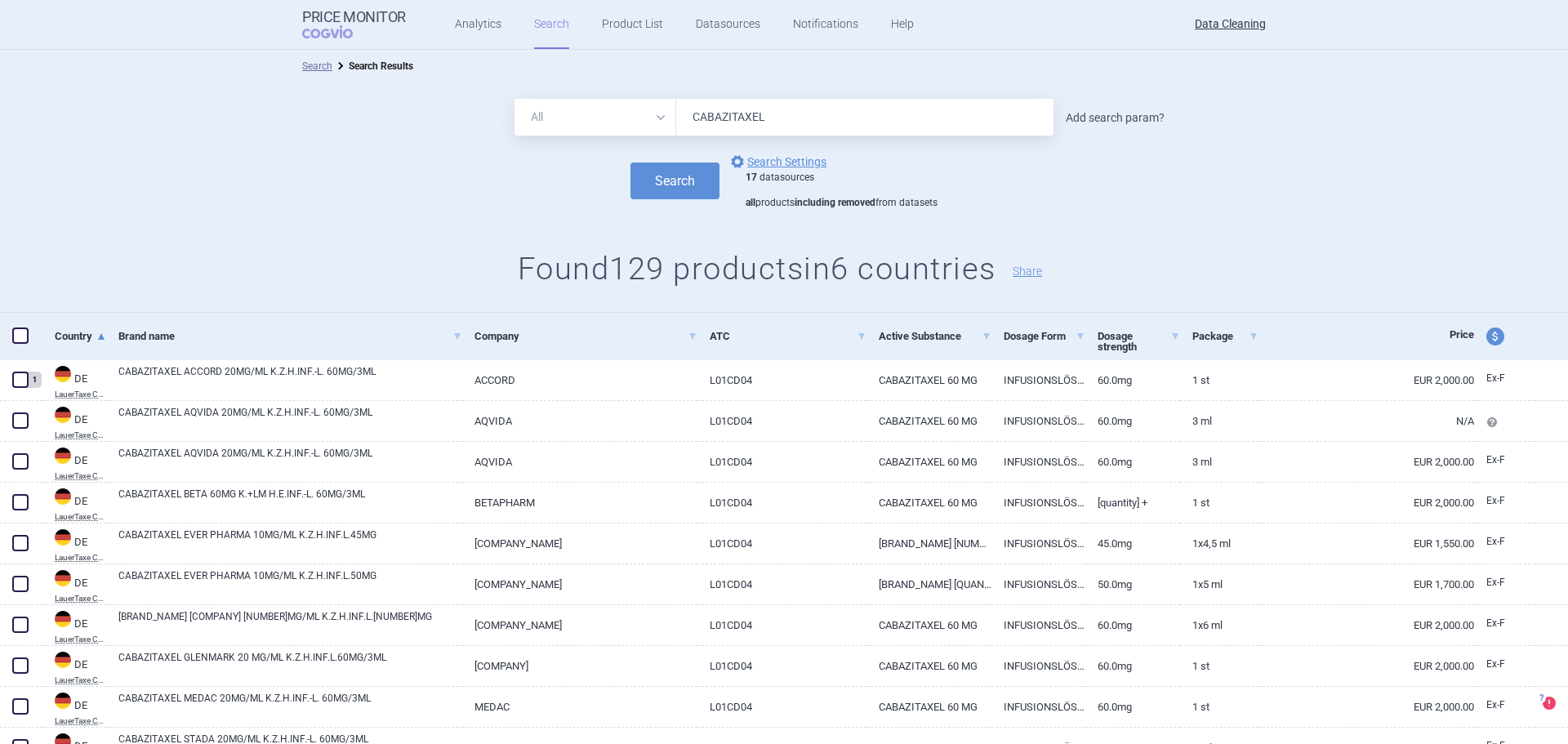 click on "Add search param?" at bounding box center [1115, 118] 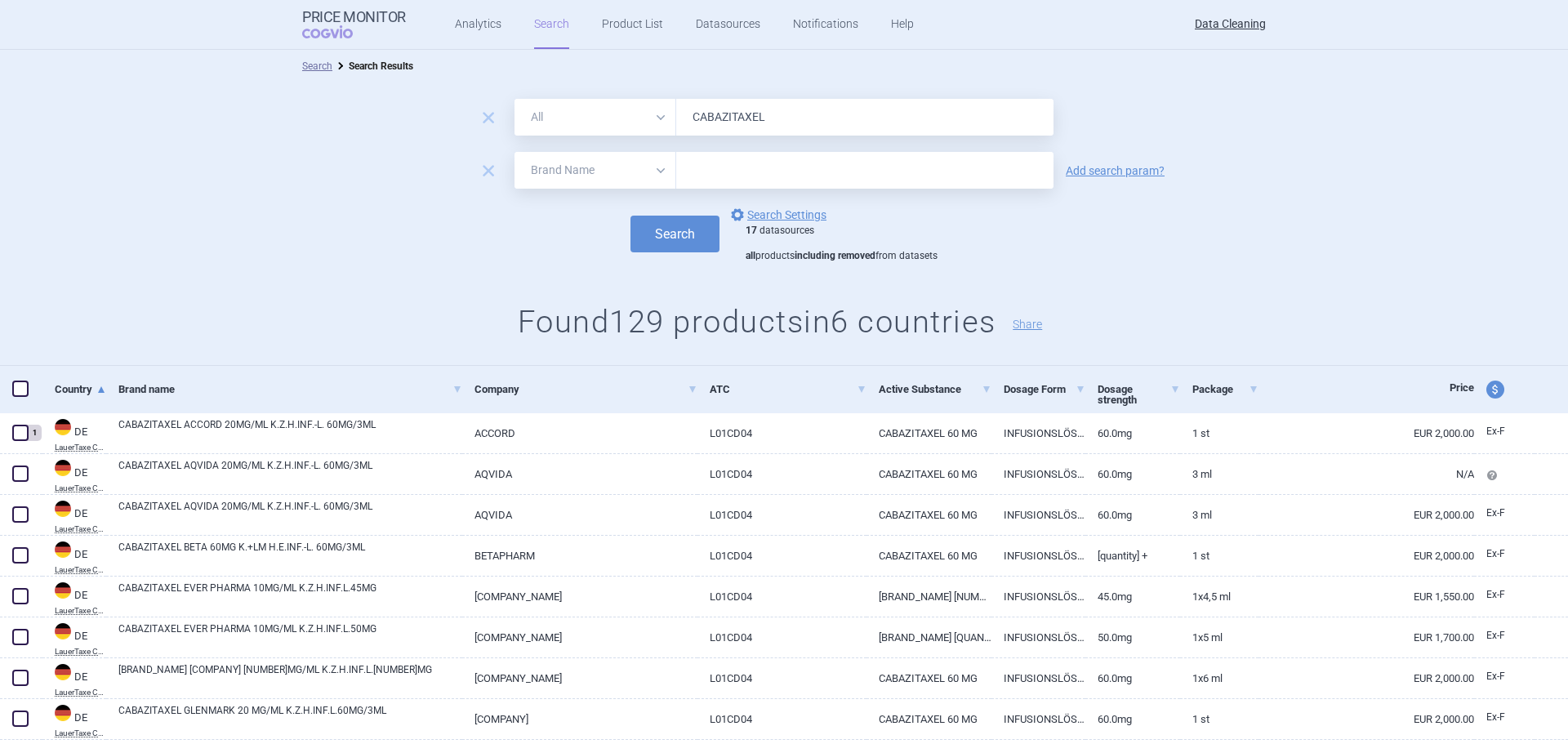 click on "All Brand Name ATC Company Active Substance Country Newer than" at bounding box center [595, 170] 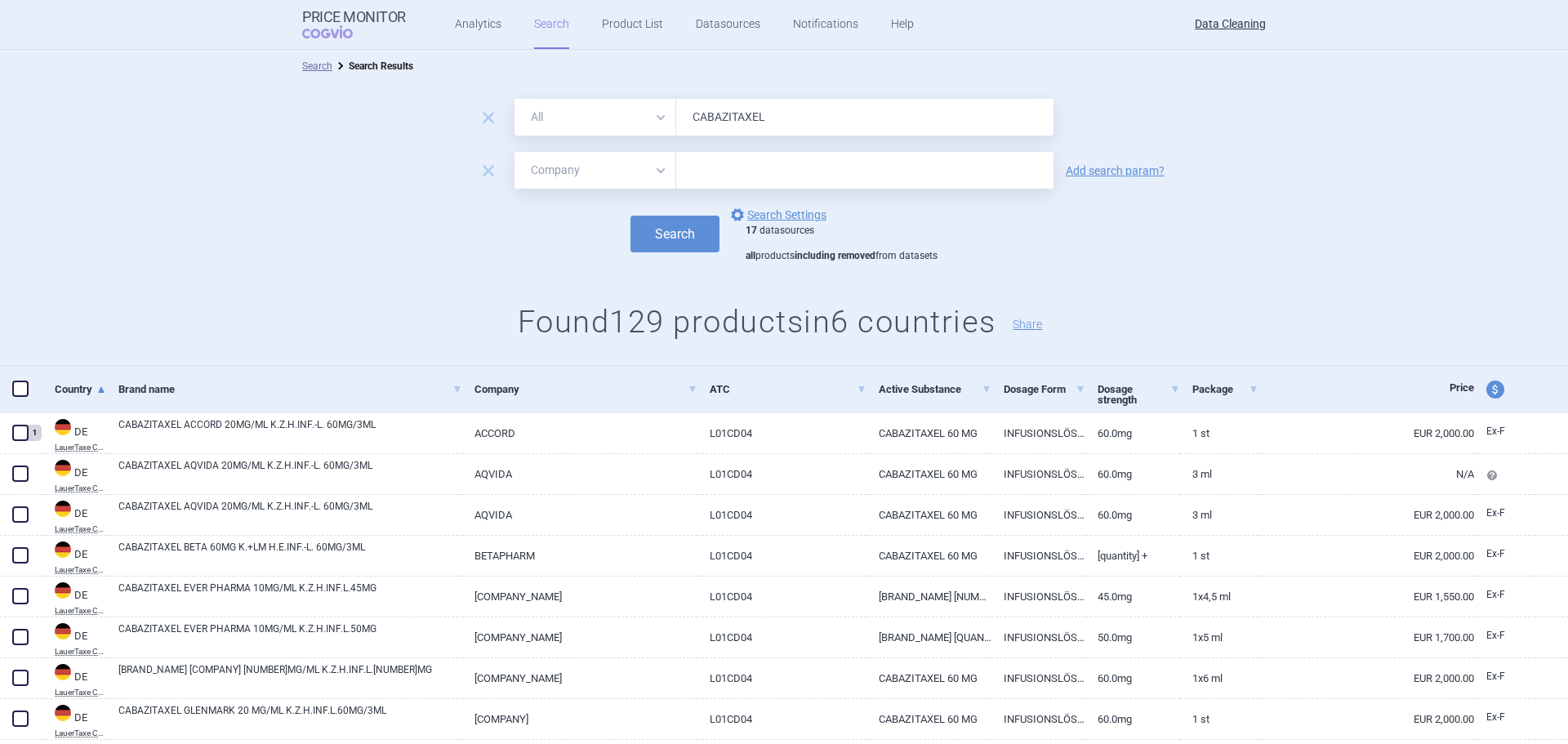 click on "All Brand Name ATC Company Active Substance Country Newer than" at bounding box center [595, 170] 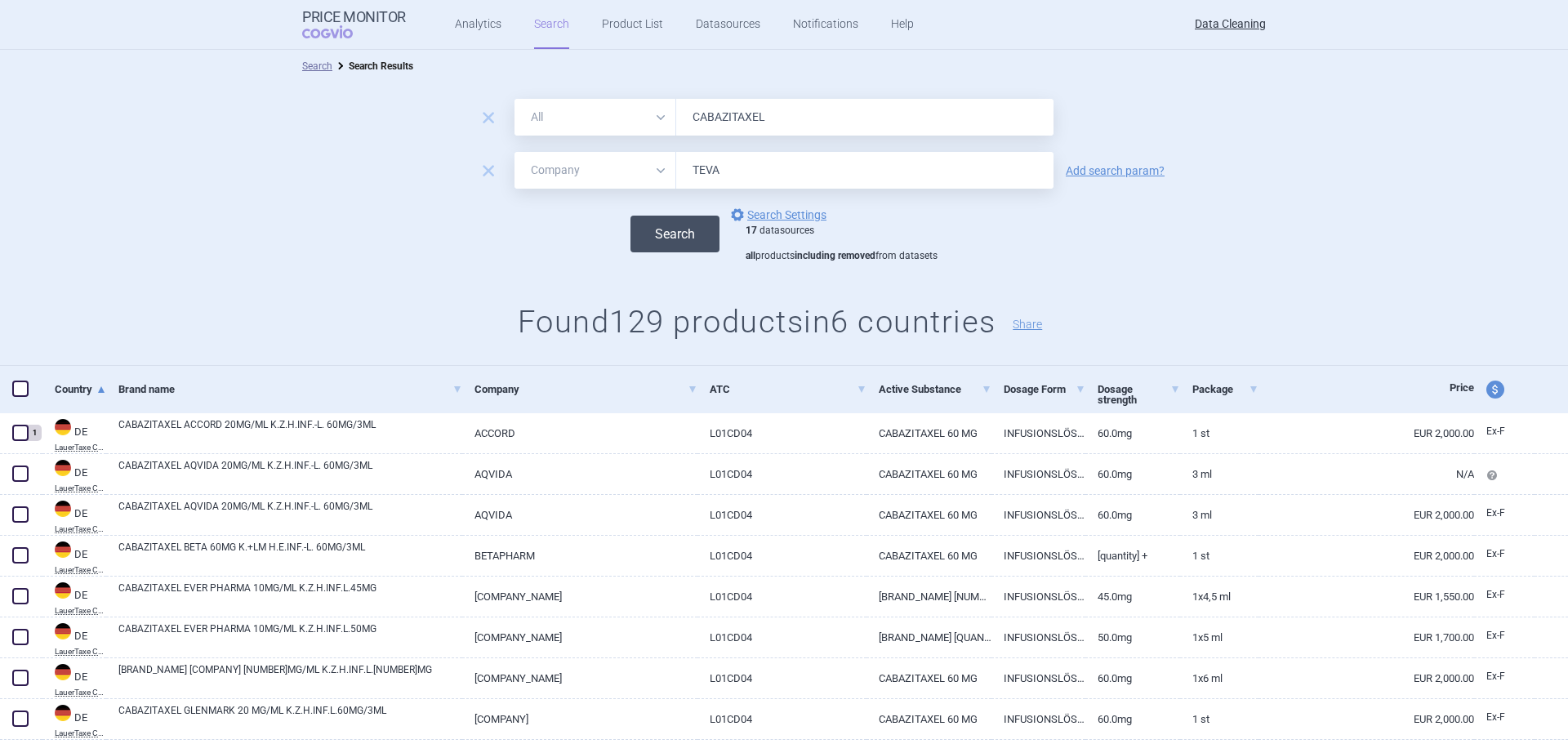 type on "TEVA" 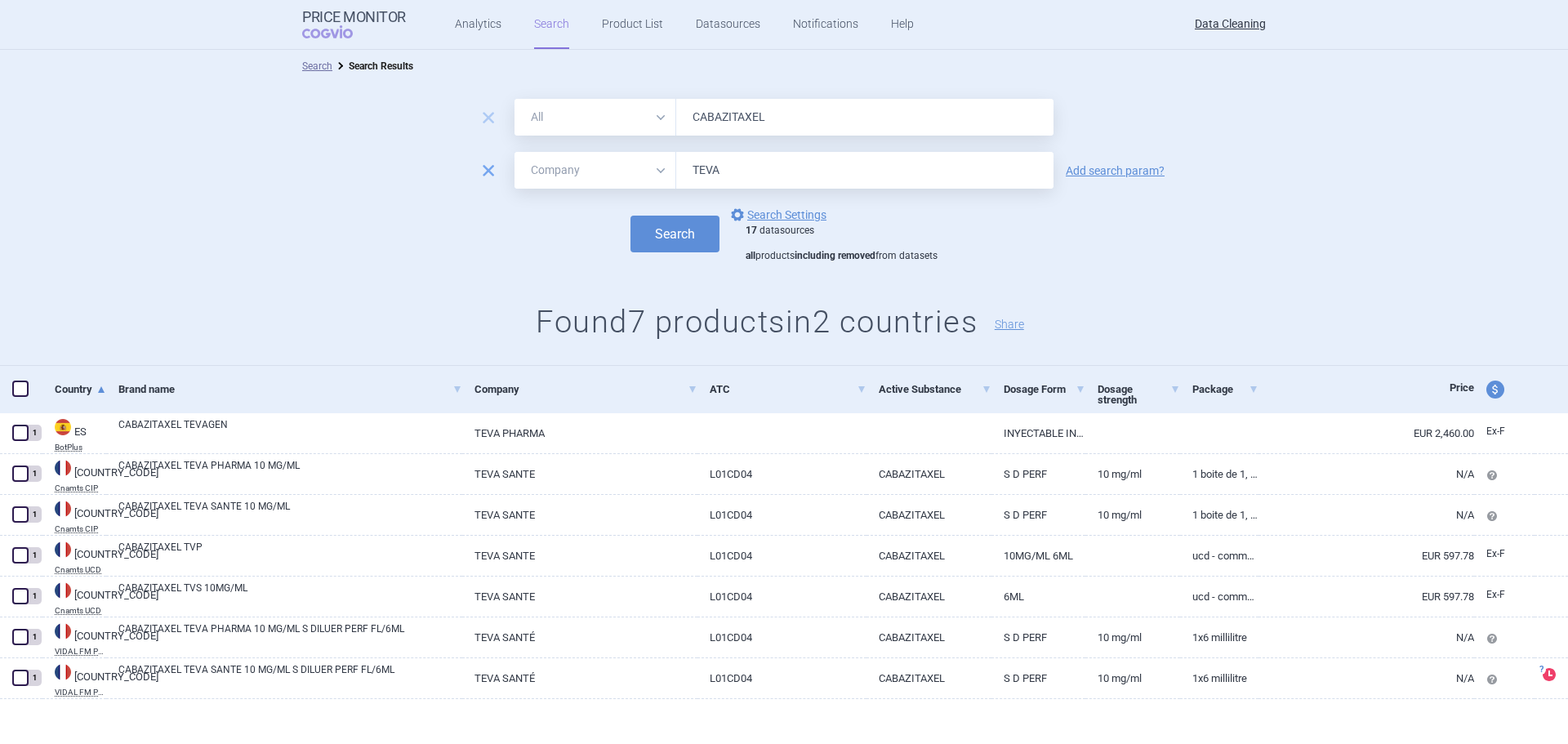 click on "remove" at bounding box center (488, 171) 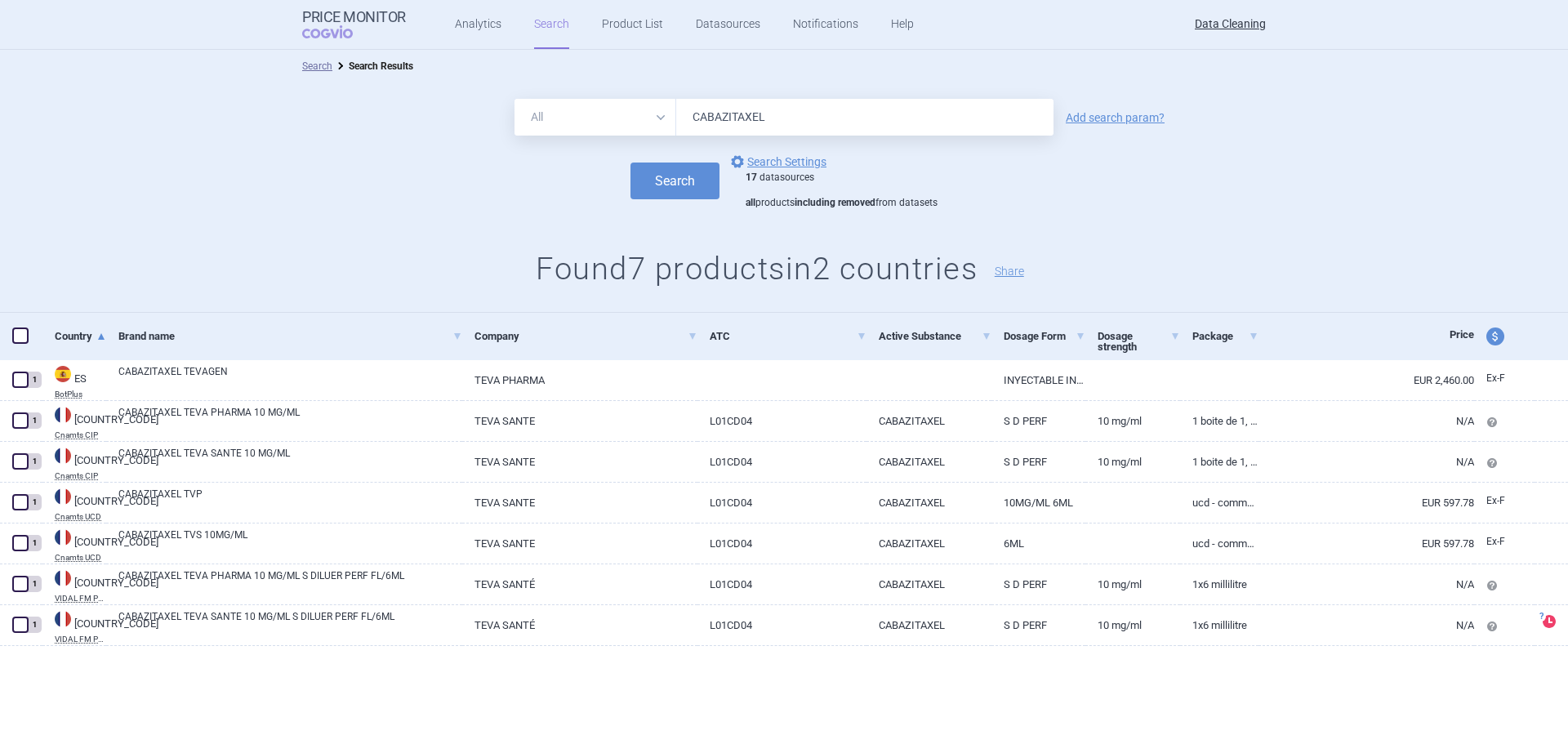 click on "All Brand Name ATC Company Active Substance Country Newer than" at bounding box center (595, 117) 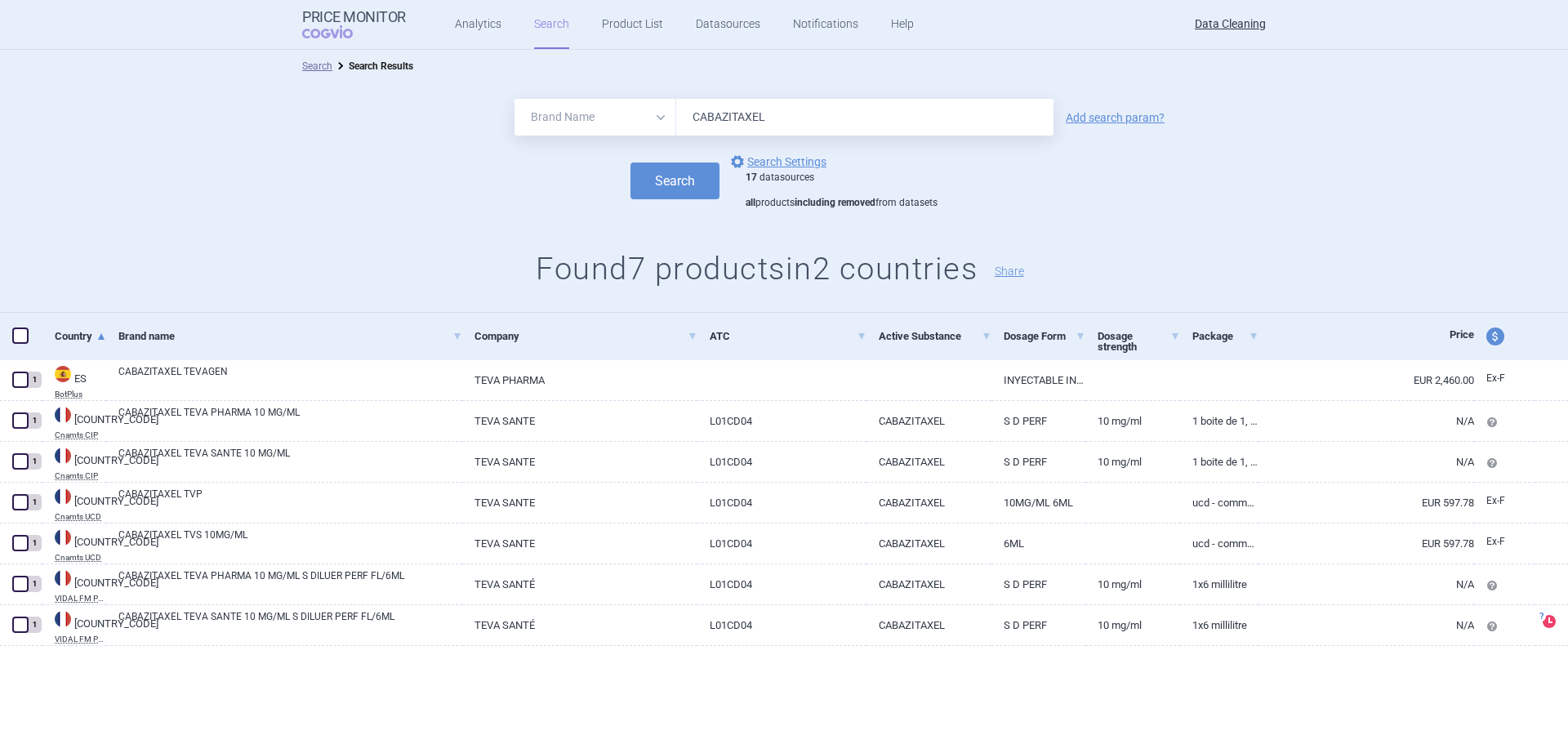 click on "All Brand Name ATC Company Active Substance Country Newer than" at bounding box center (595, 117) 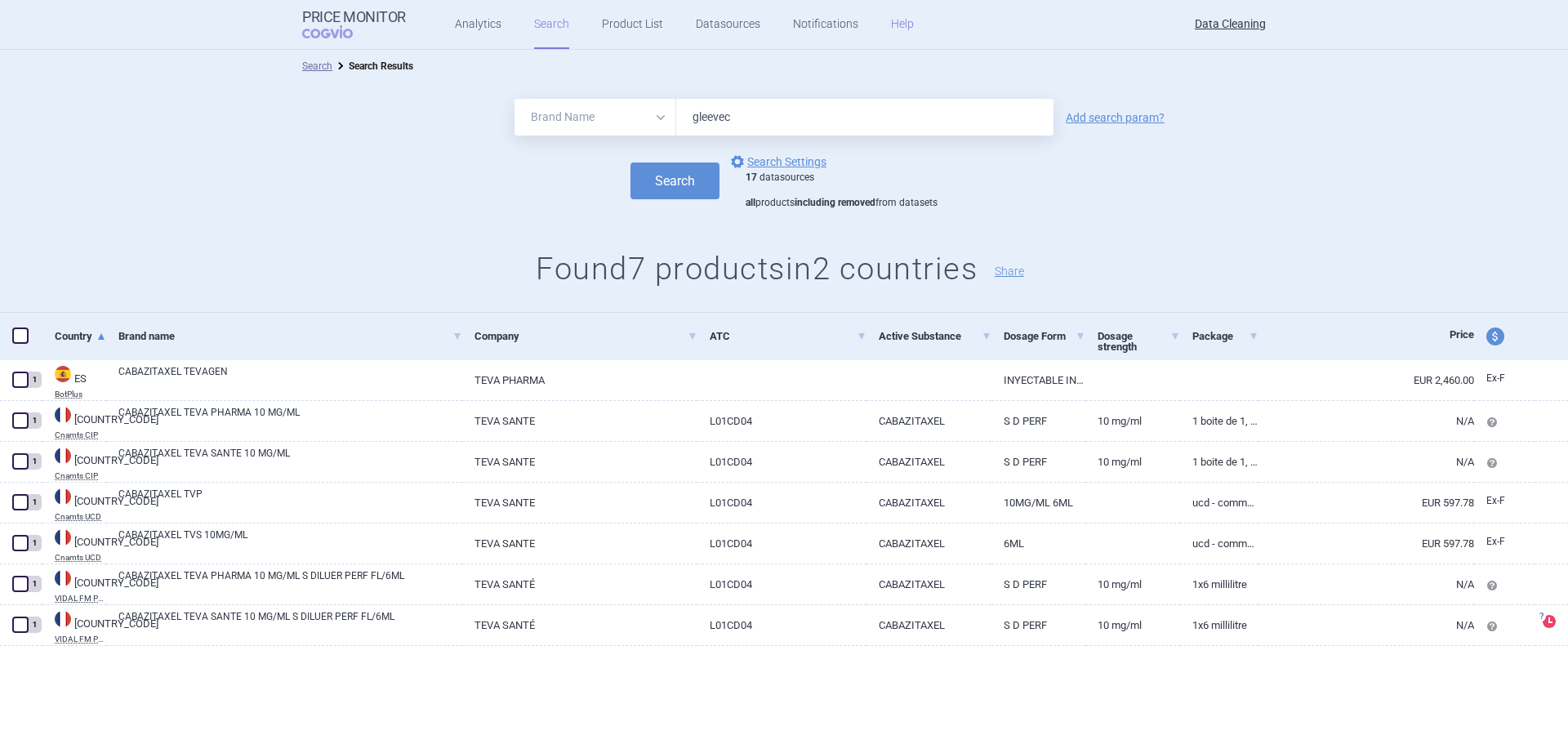type on "gleevec" 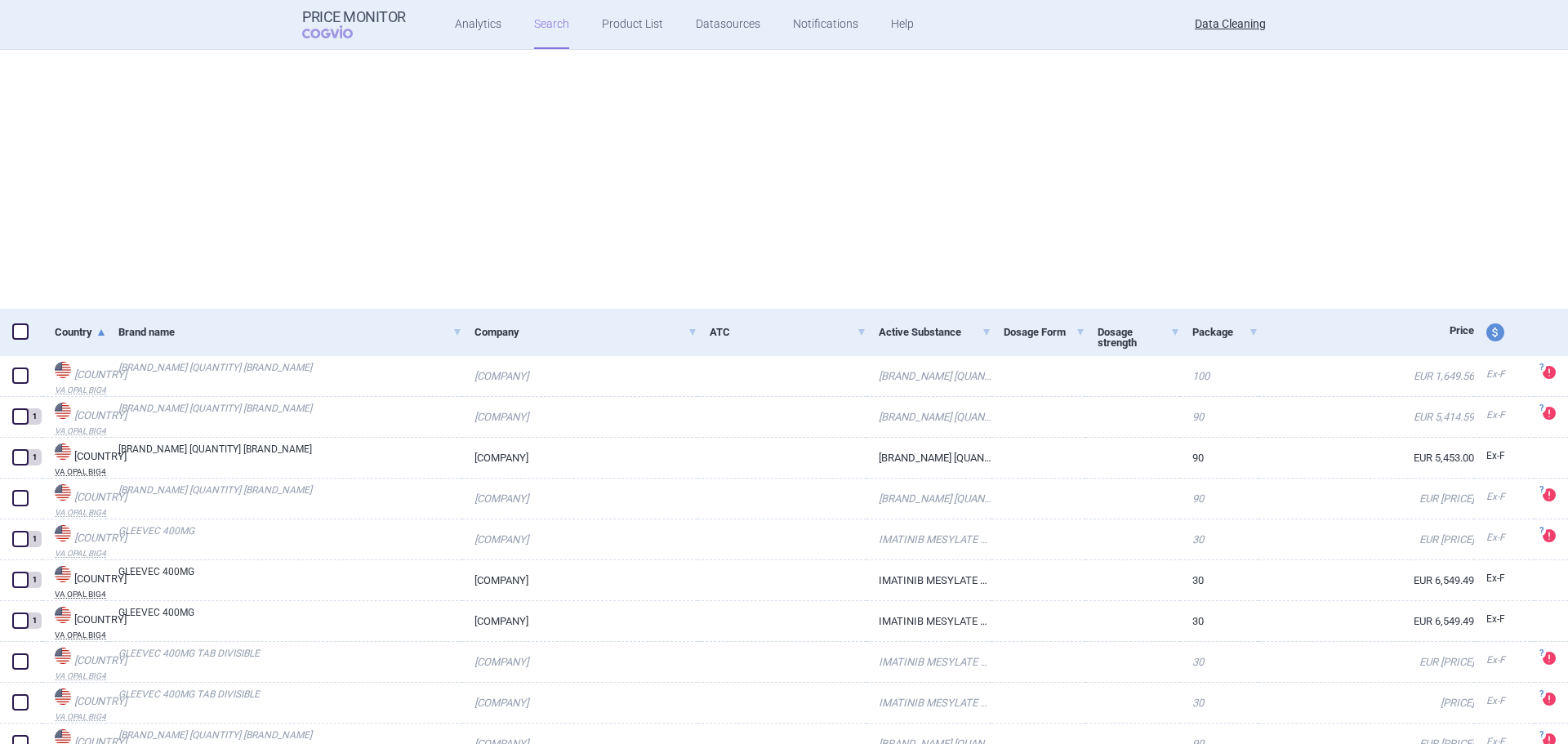 scroll, scrollTop: 0, scrollLeft: 0, axis: both 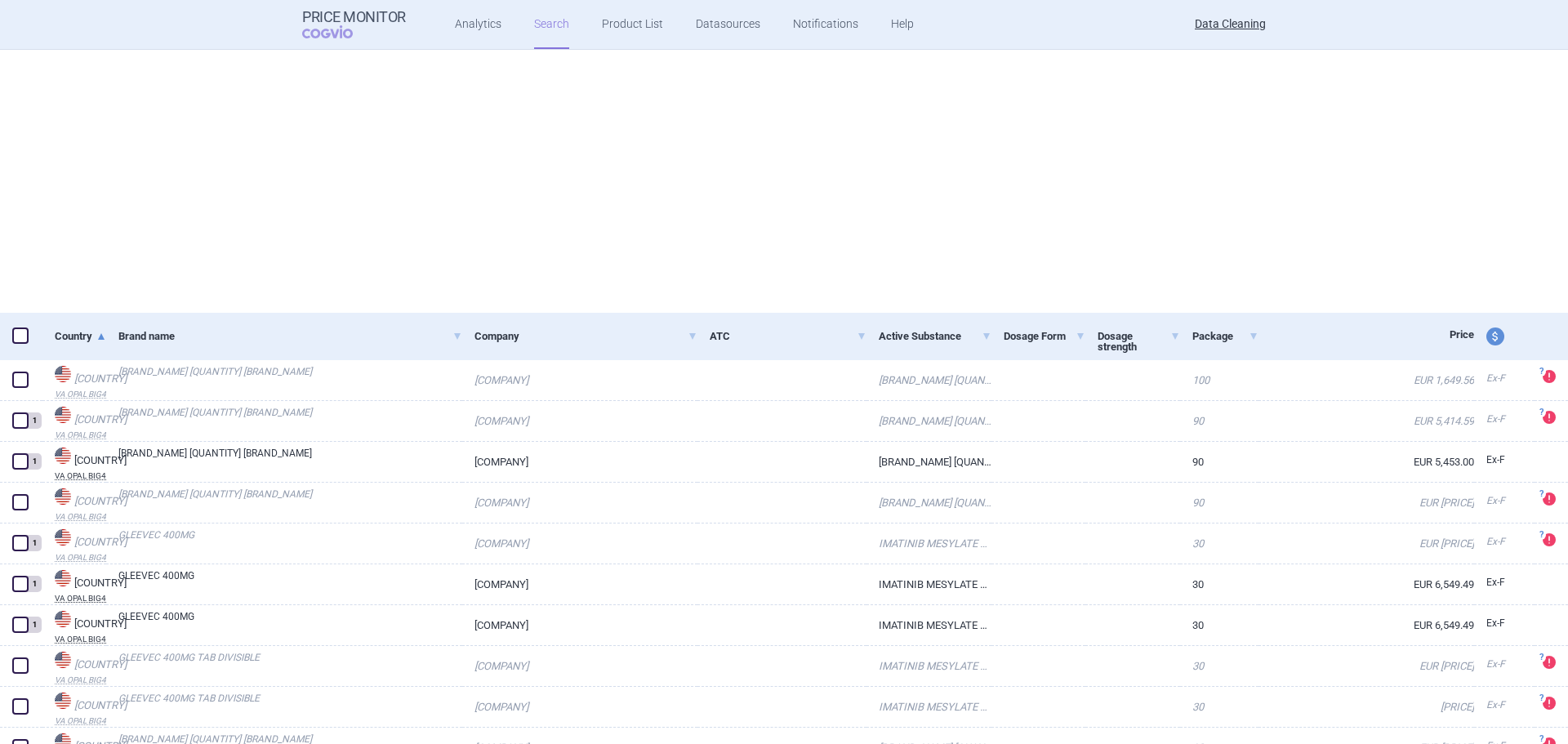 select on "brandName" 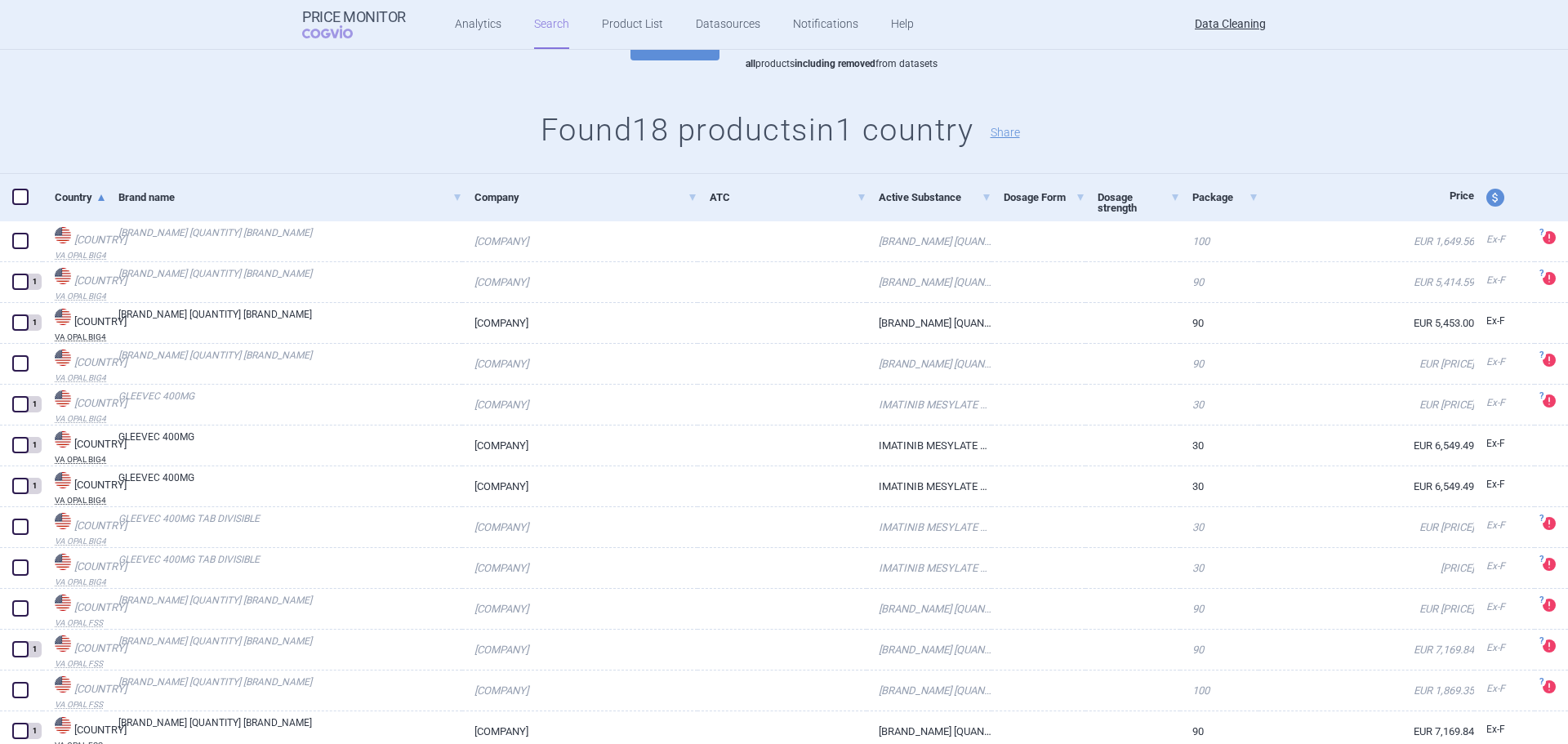 scroll, scrollTop: 404, scrollLeft: 0, axis: vertical 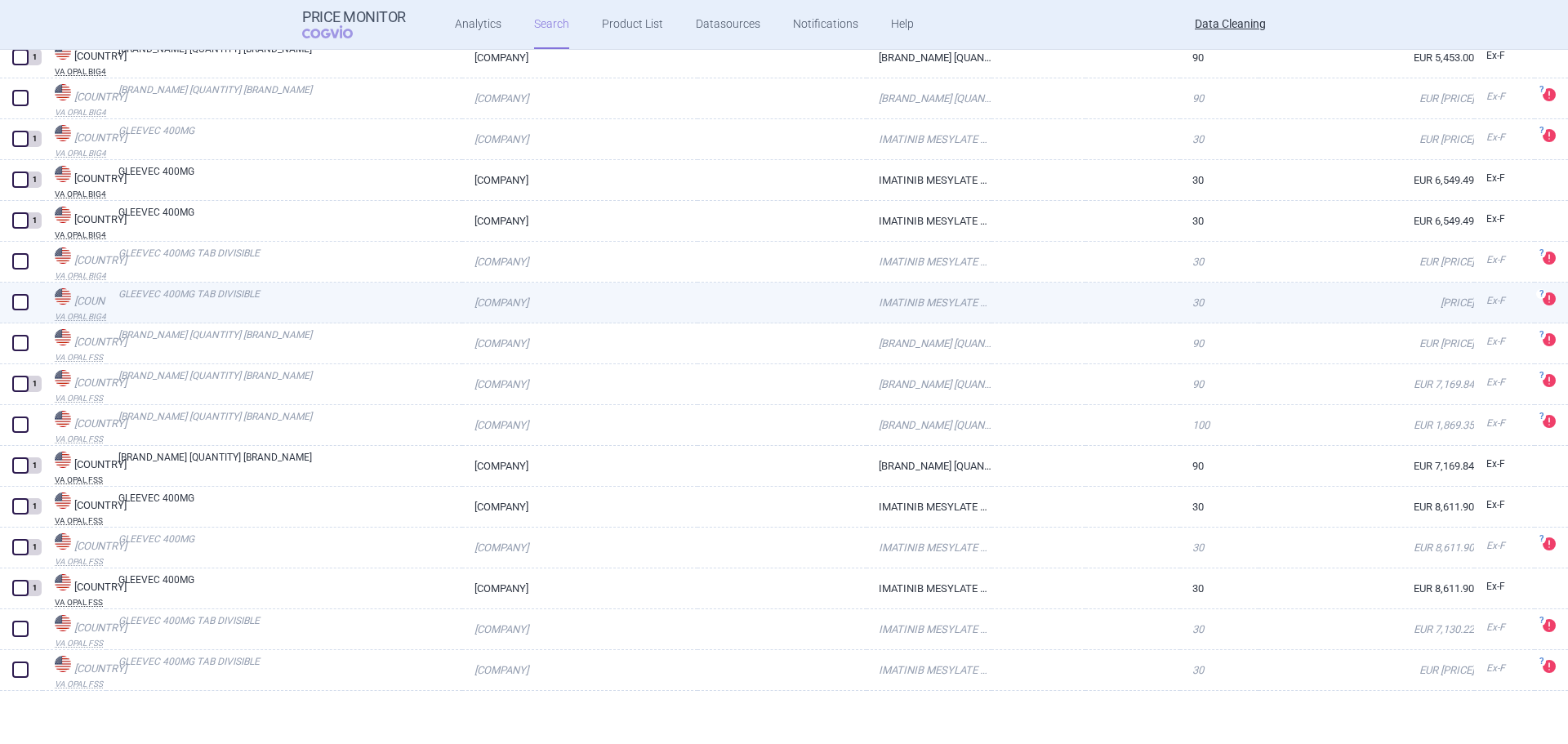 click on "GLEEVEC 400MG TAB DIVISIBLE" at bounding box center (290, 301) 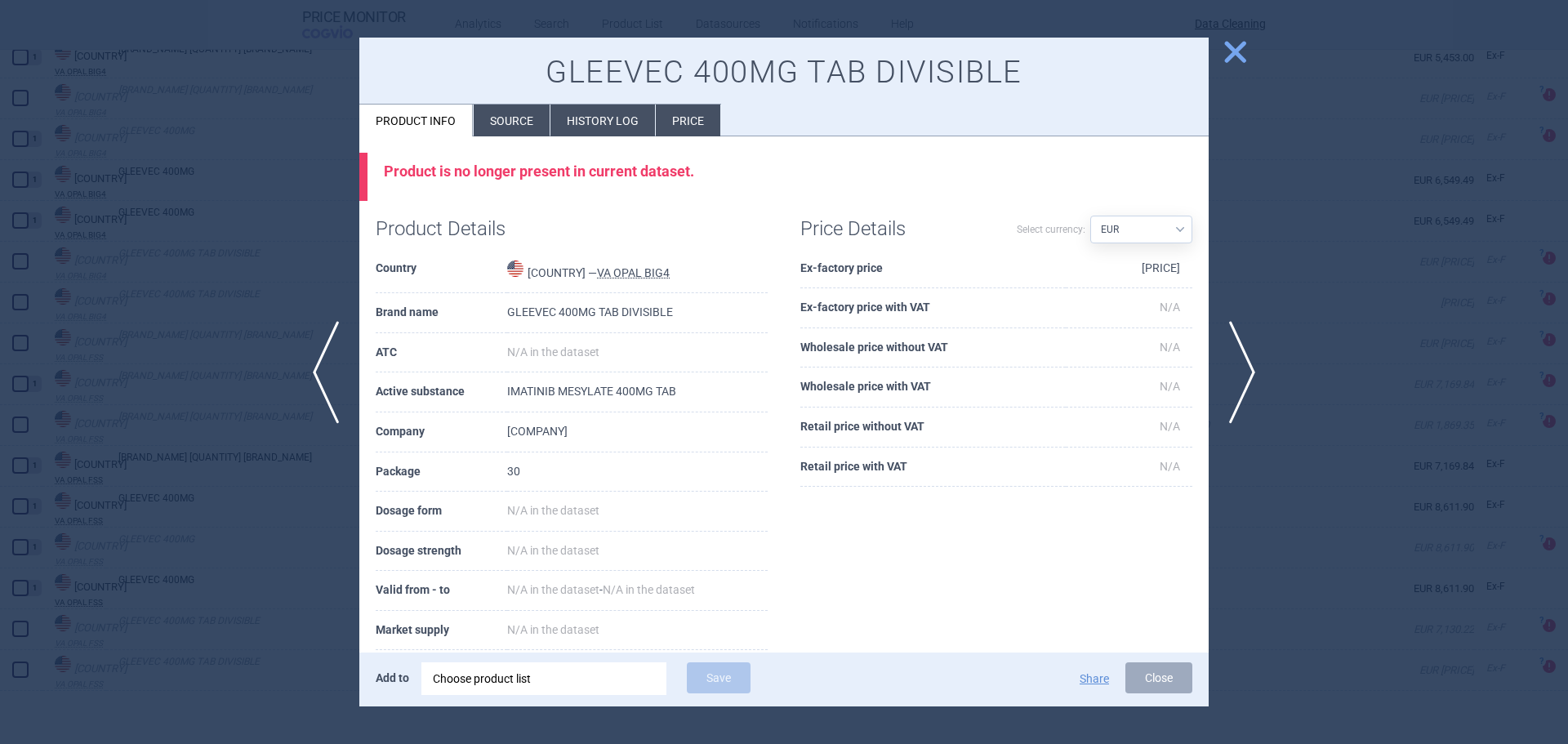 click on "History log" at bounding box center (603, 120) 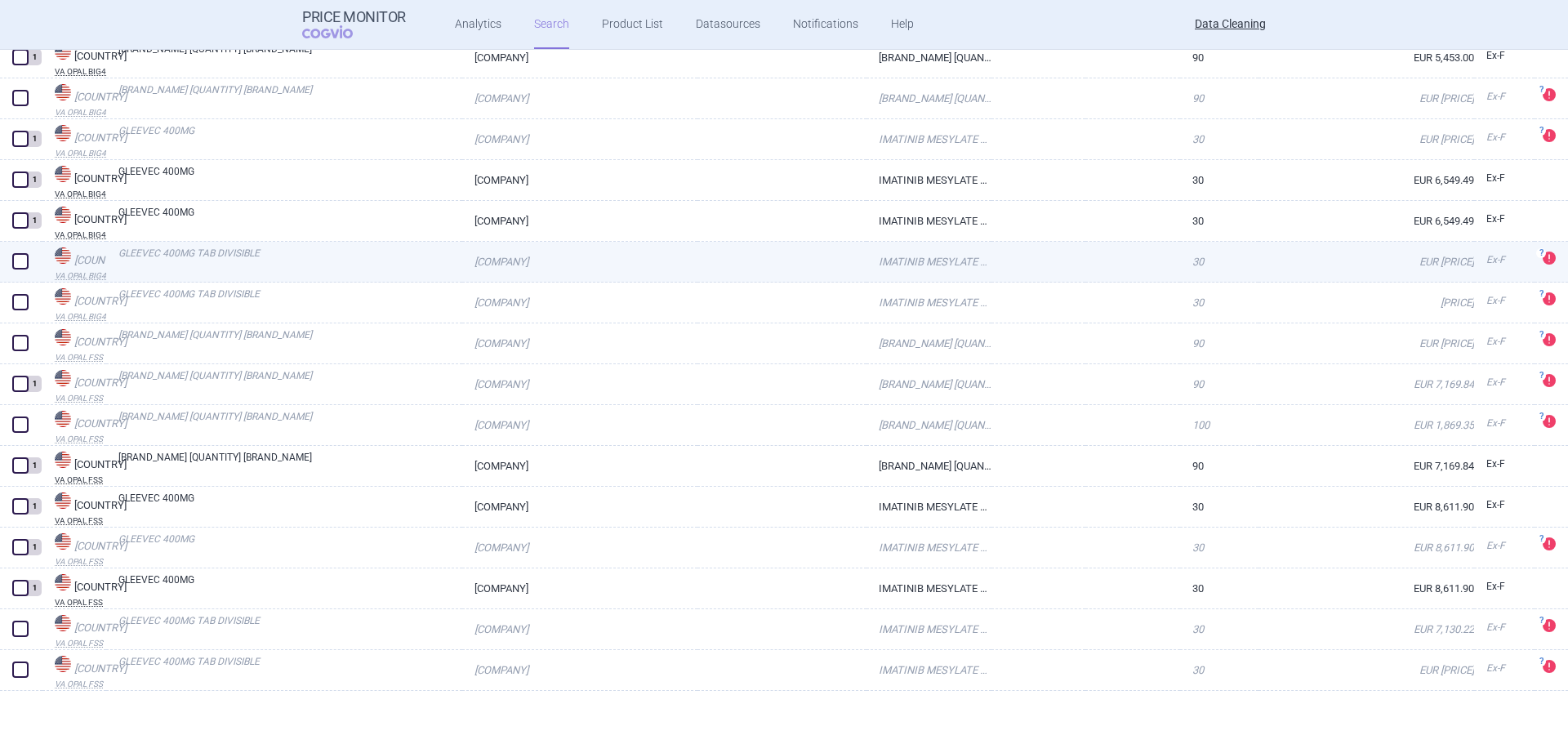 click on "GLEEVEC 400MG TAB DIVISIBLE" at bounding box center (290, 261) 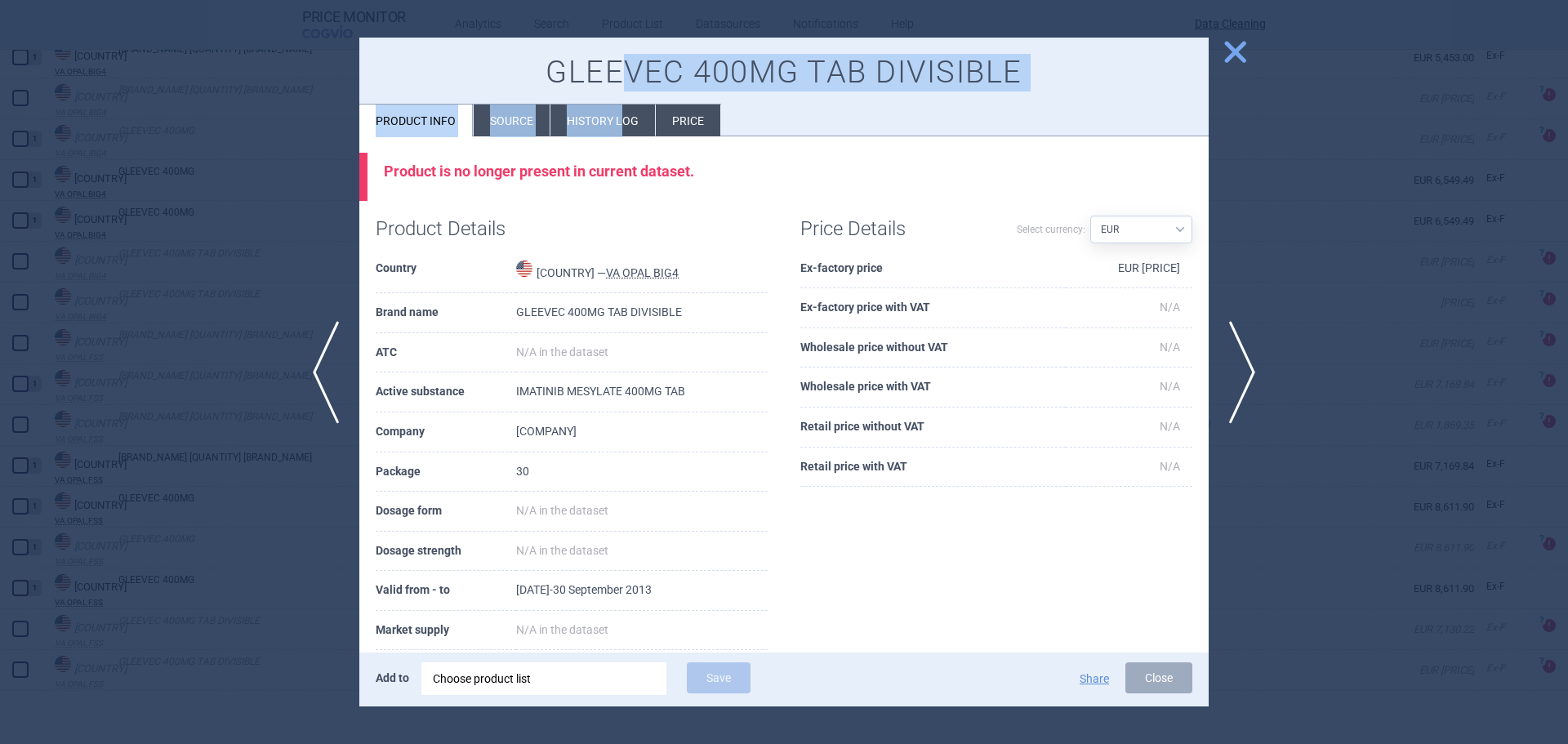 click on "GLEEVEC 400MG TAB DIVISIBLE Product info Source History log Price" at bounding box center (784, 87) 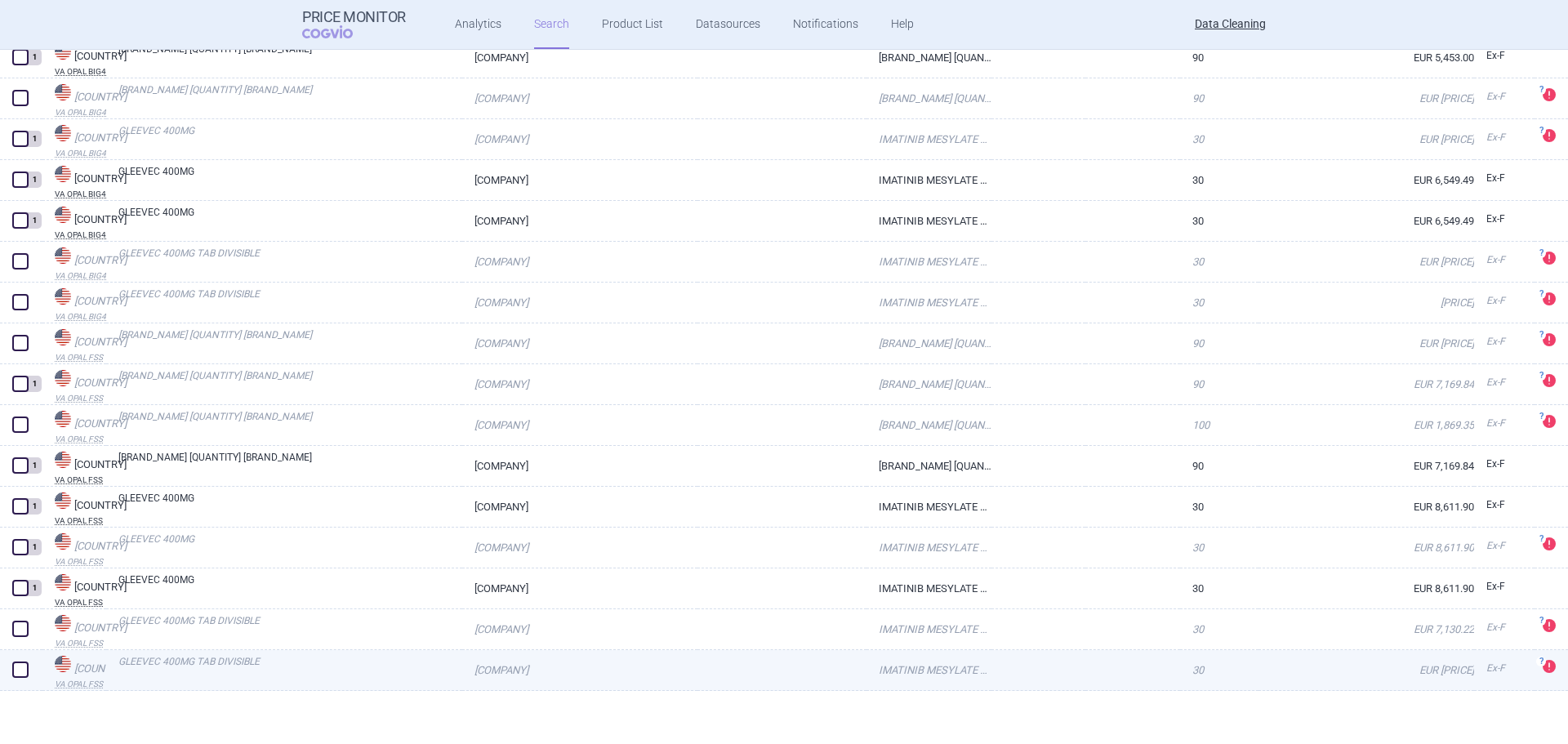 click on "GLEEVEC 400MG TAB DIVISIBLE" at bounding box center (290, 669) 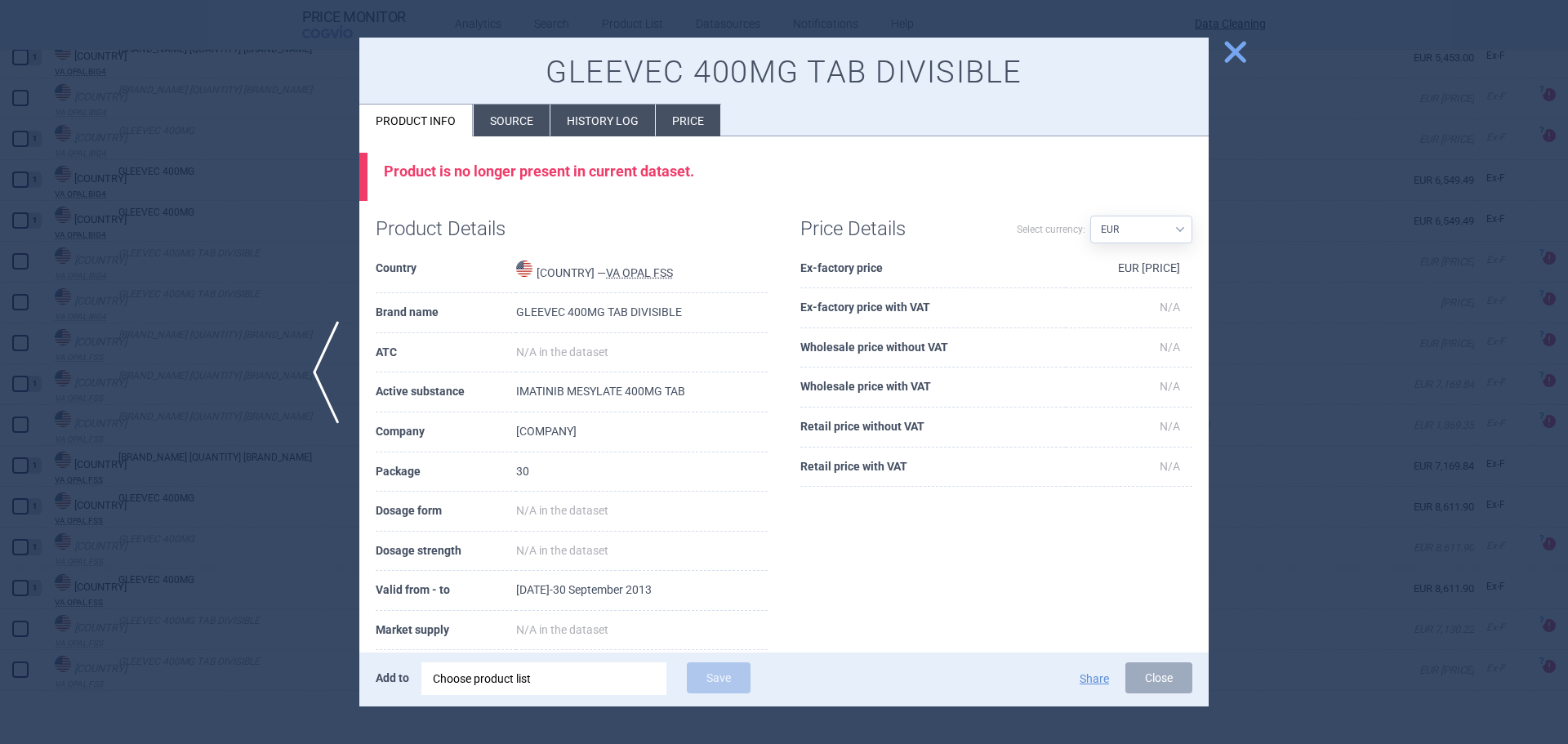 click on "History log" at bounding box center [603, 120] 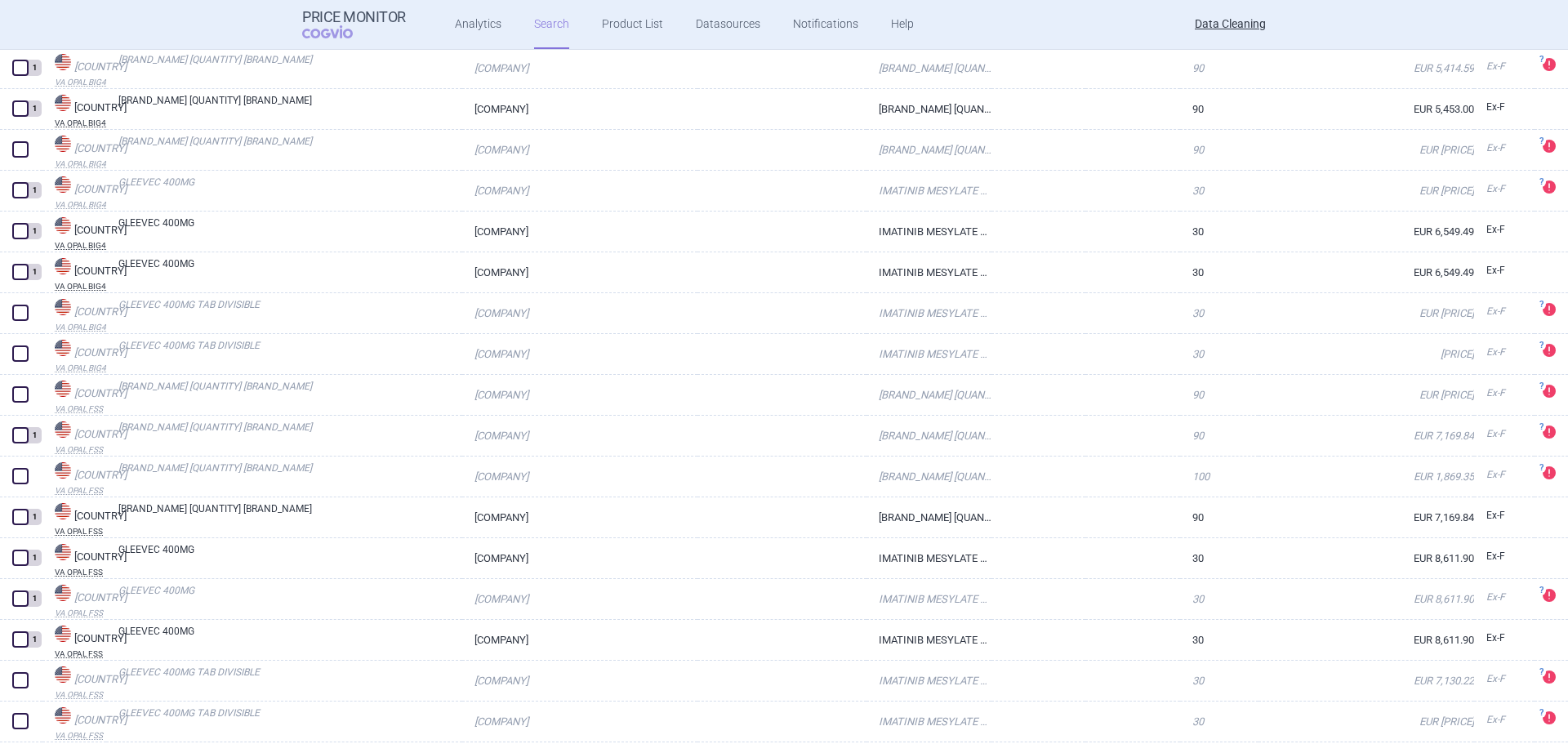 scroll, scrollTop: 159, scrollLeft: 0, axis: vertical 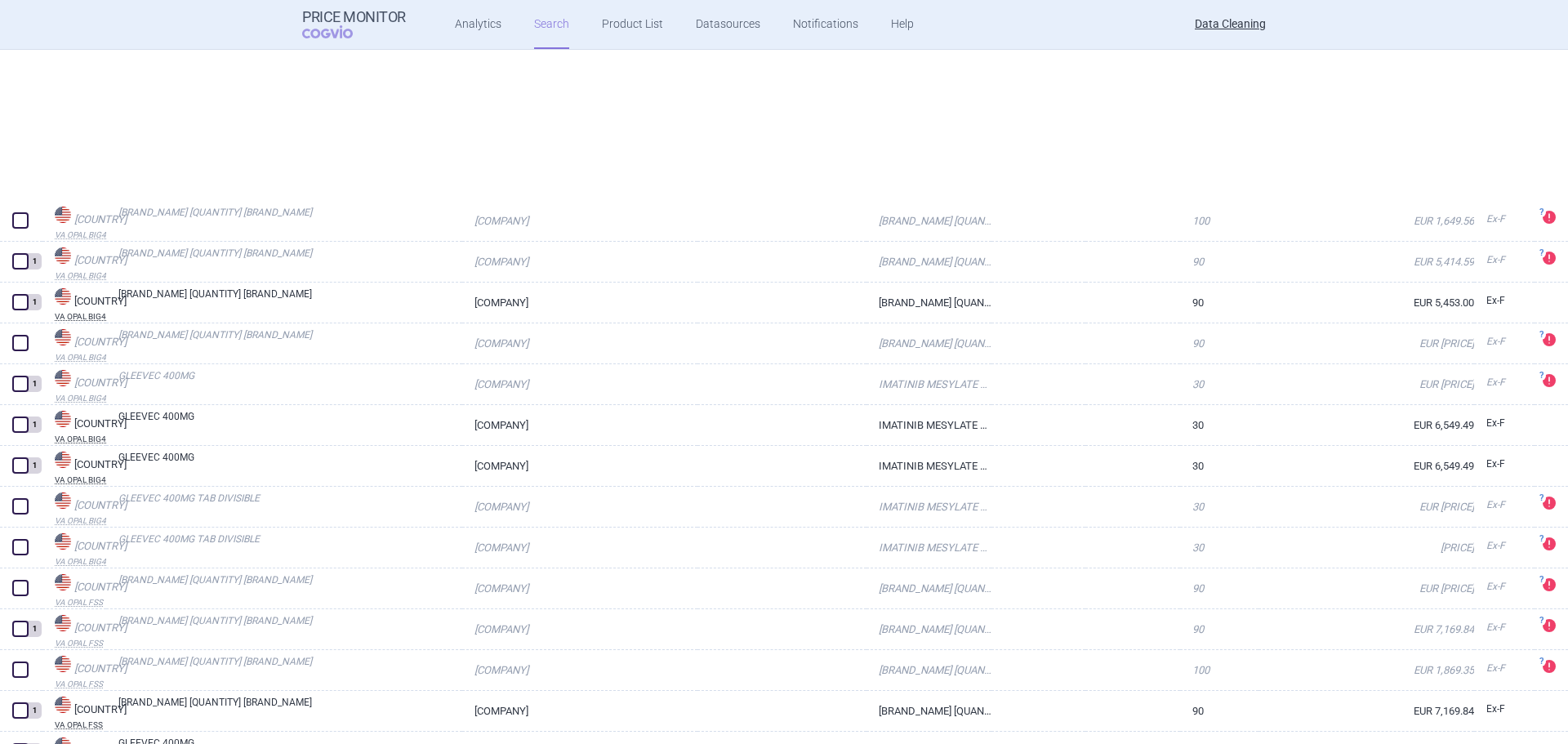 select on "brandName" 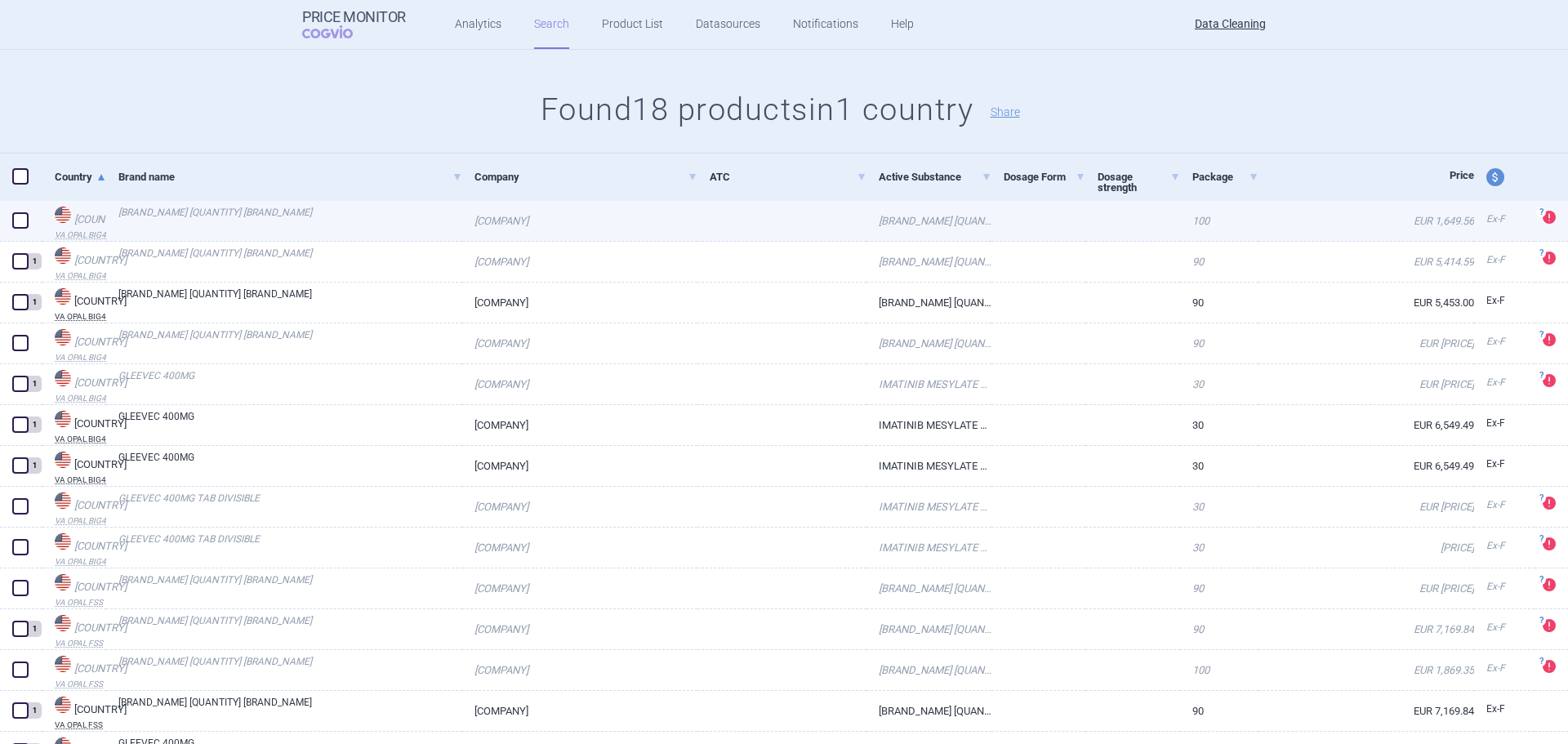 click on "NOVARTIS PHARMACEUTICALS CORPORATION" at bounding box center [580, 221] 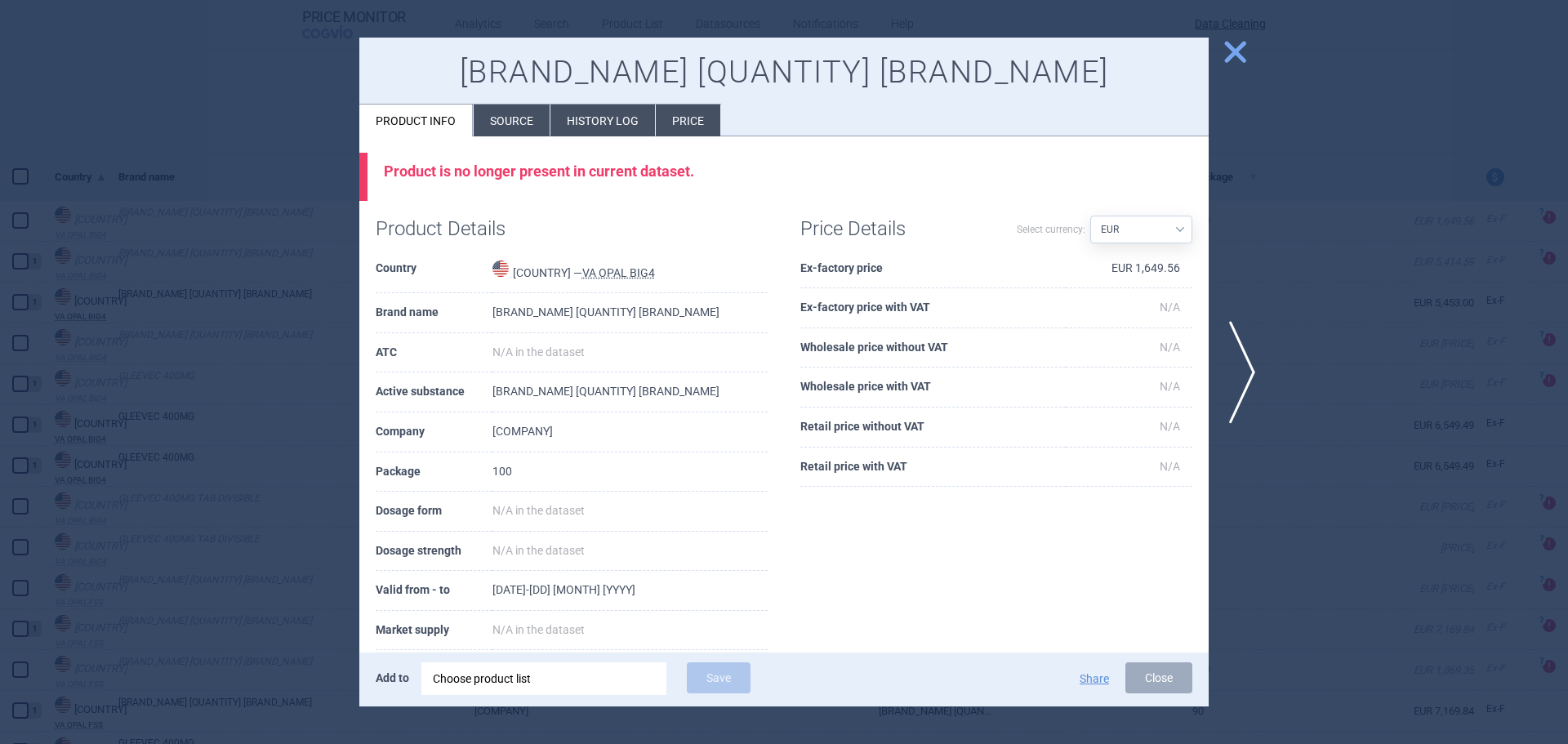 click on "History log" at bounding box center (603, 120) 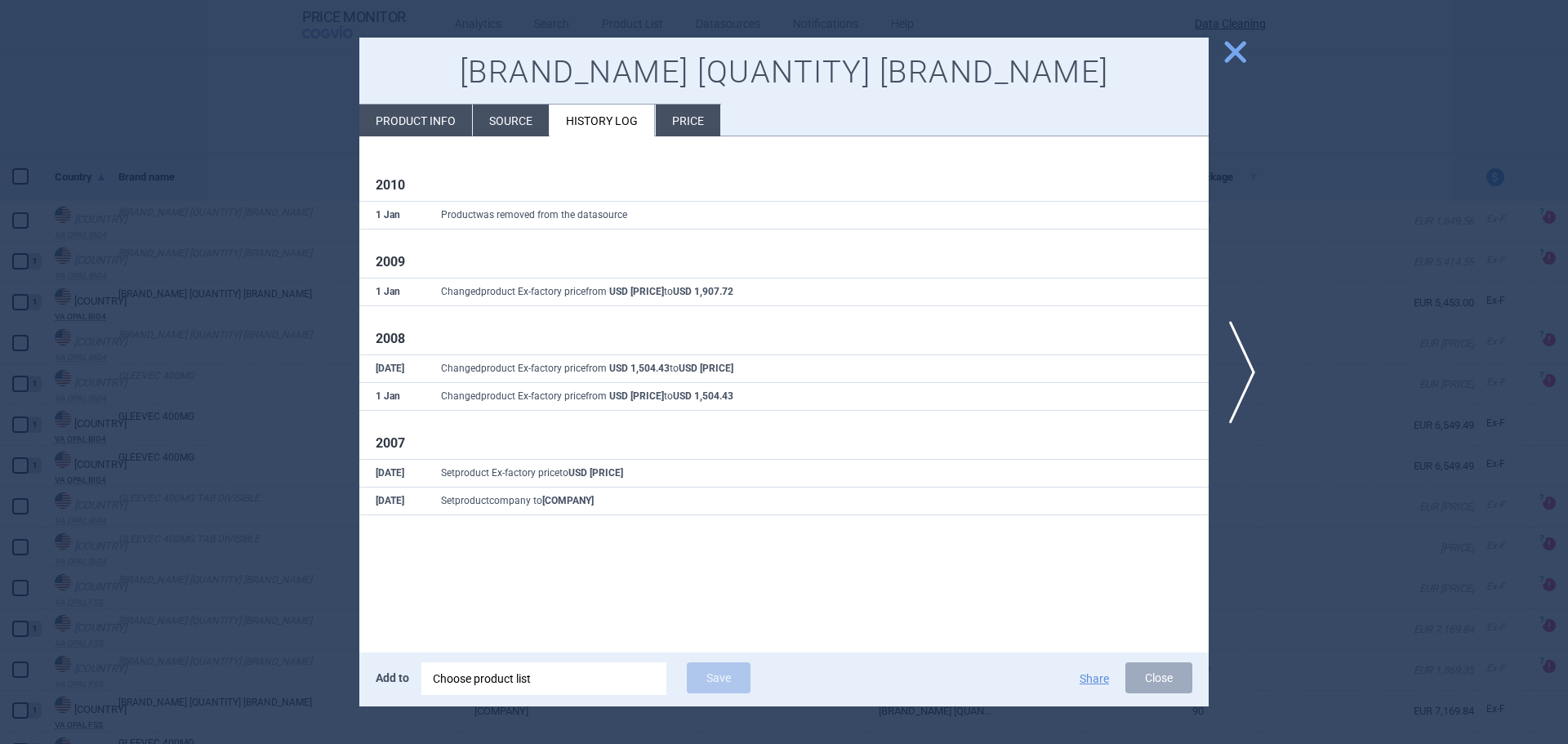 select on "EUR" 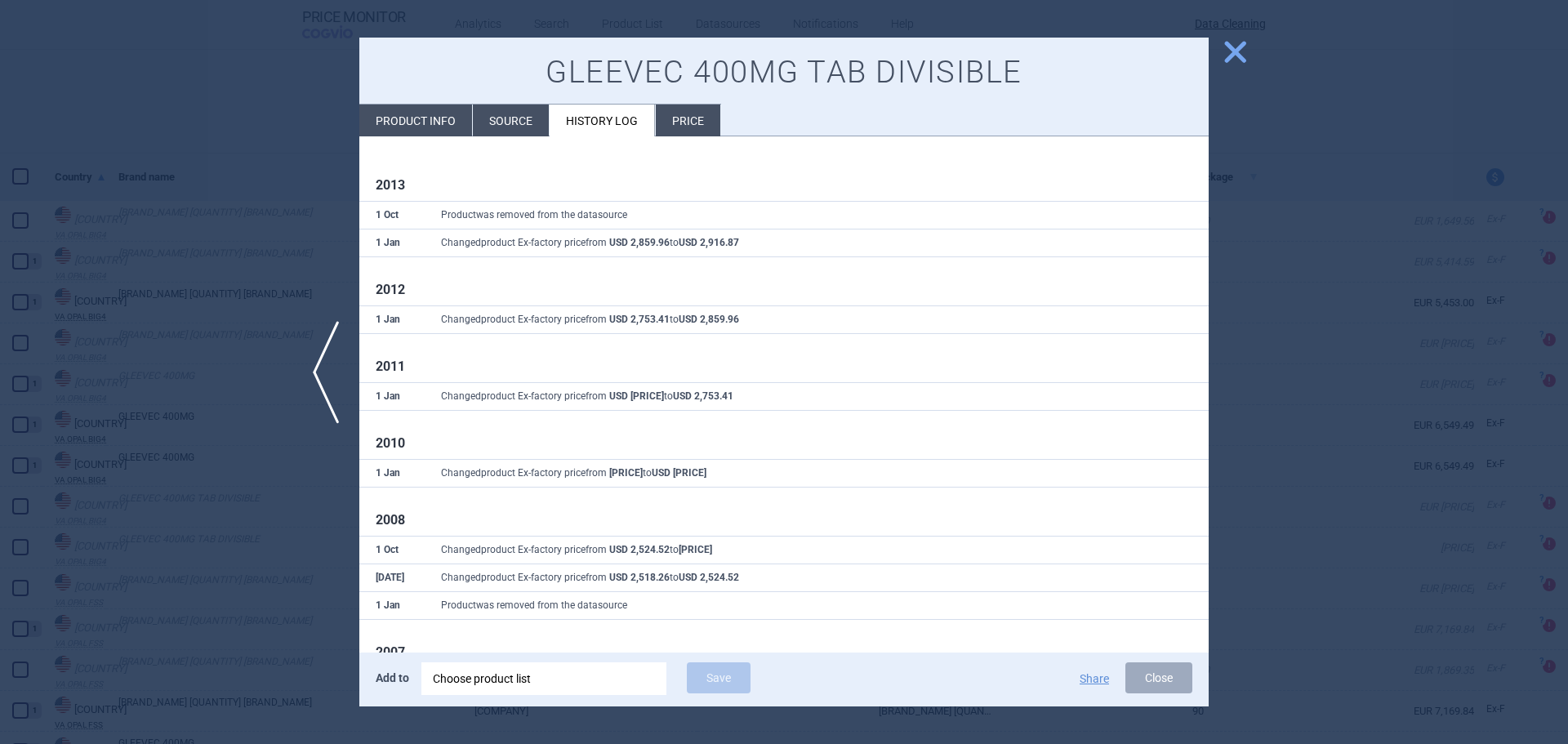 select on "EUR" 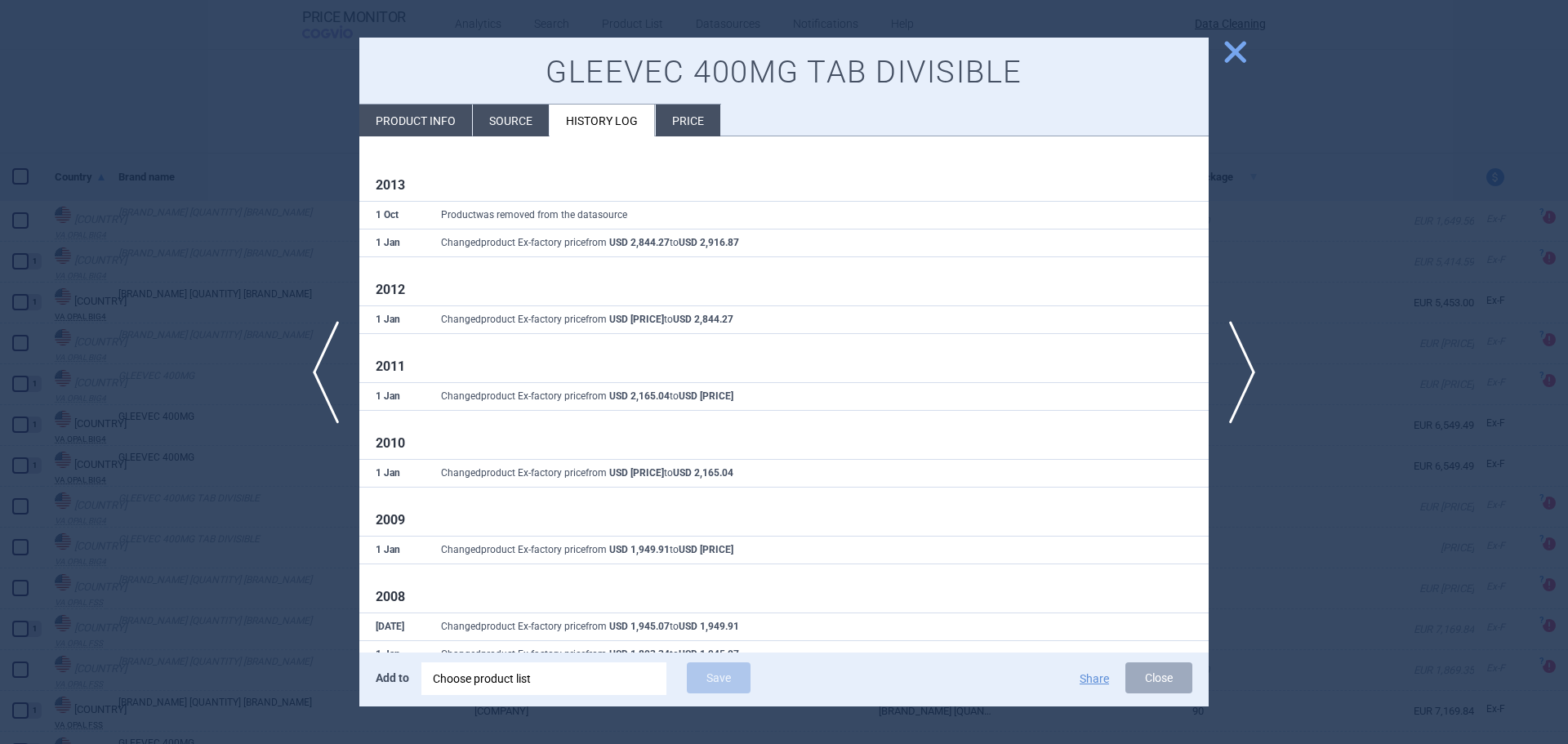 select on "EUR" 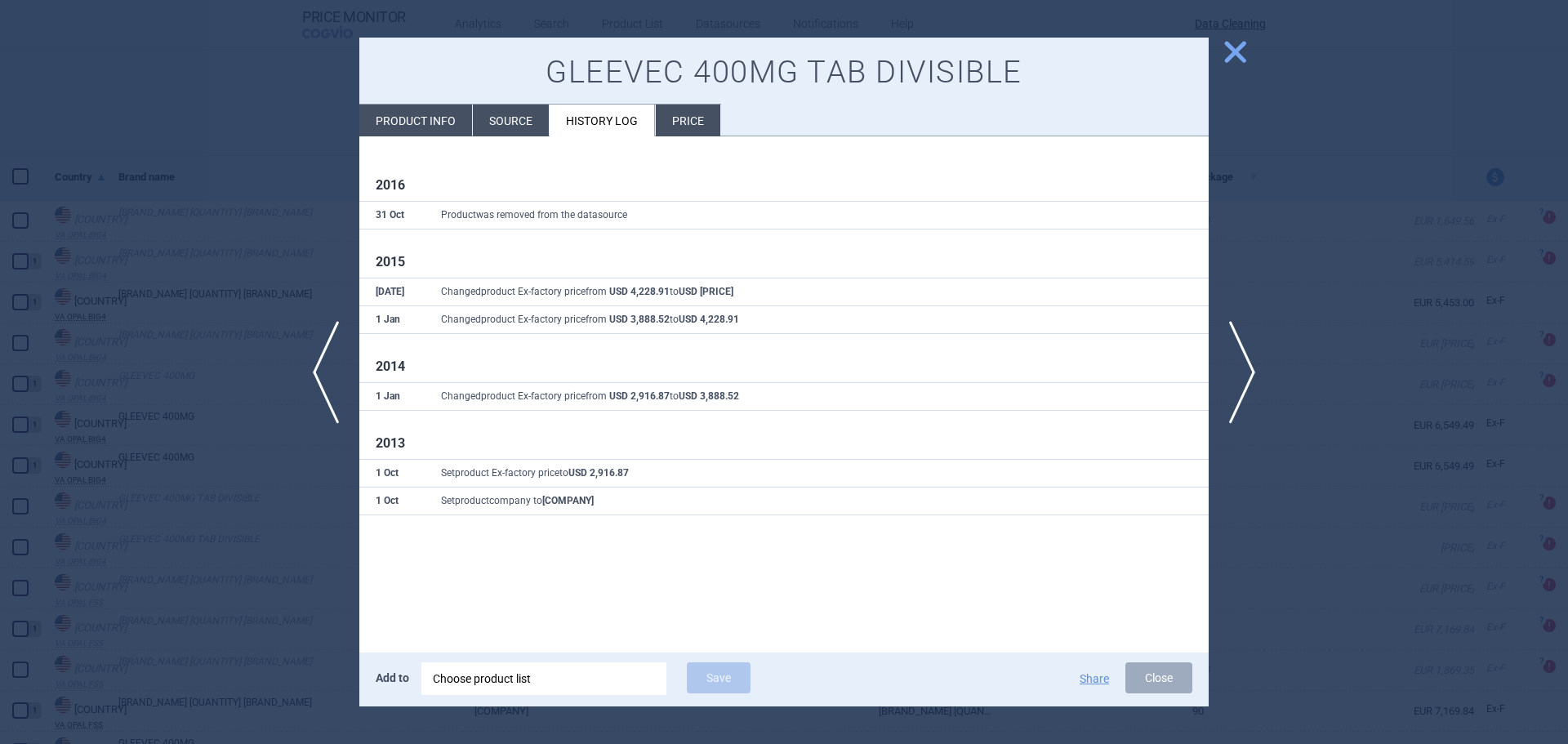select on "EUR" 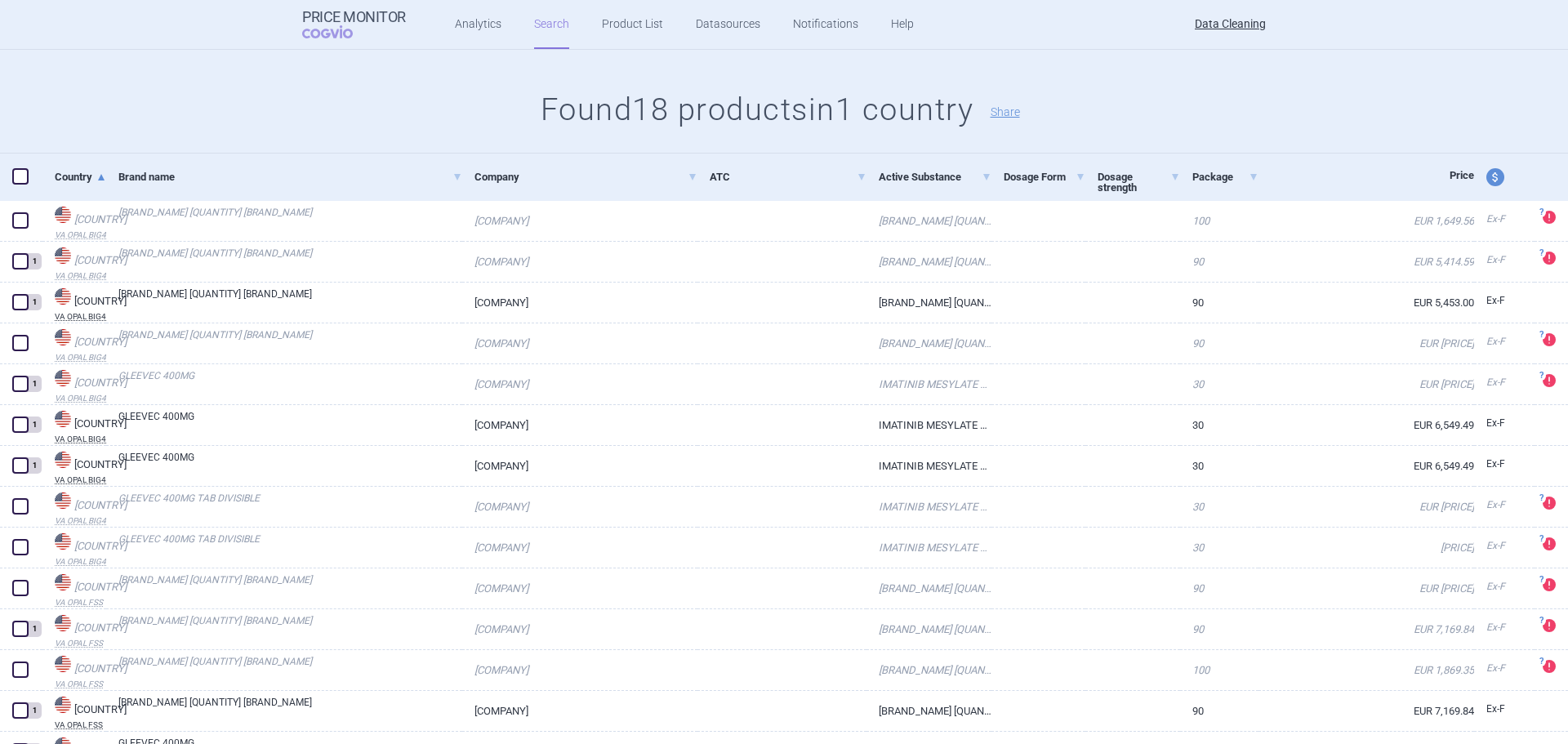 scroll, scrollTop: 0, scrollLeft: 0, axis: both 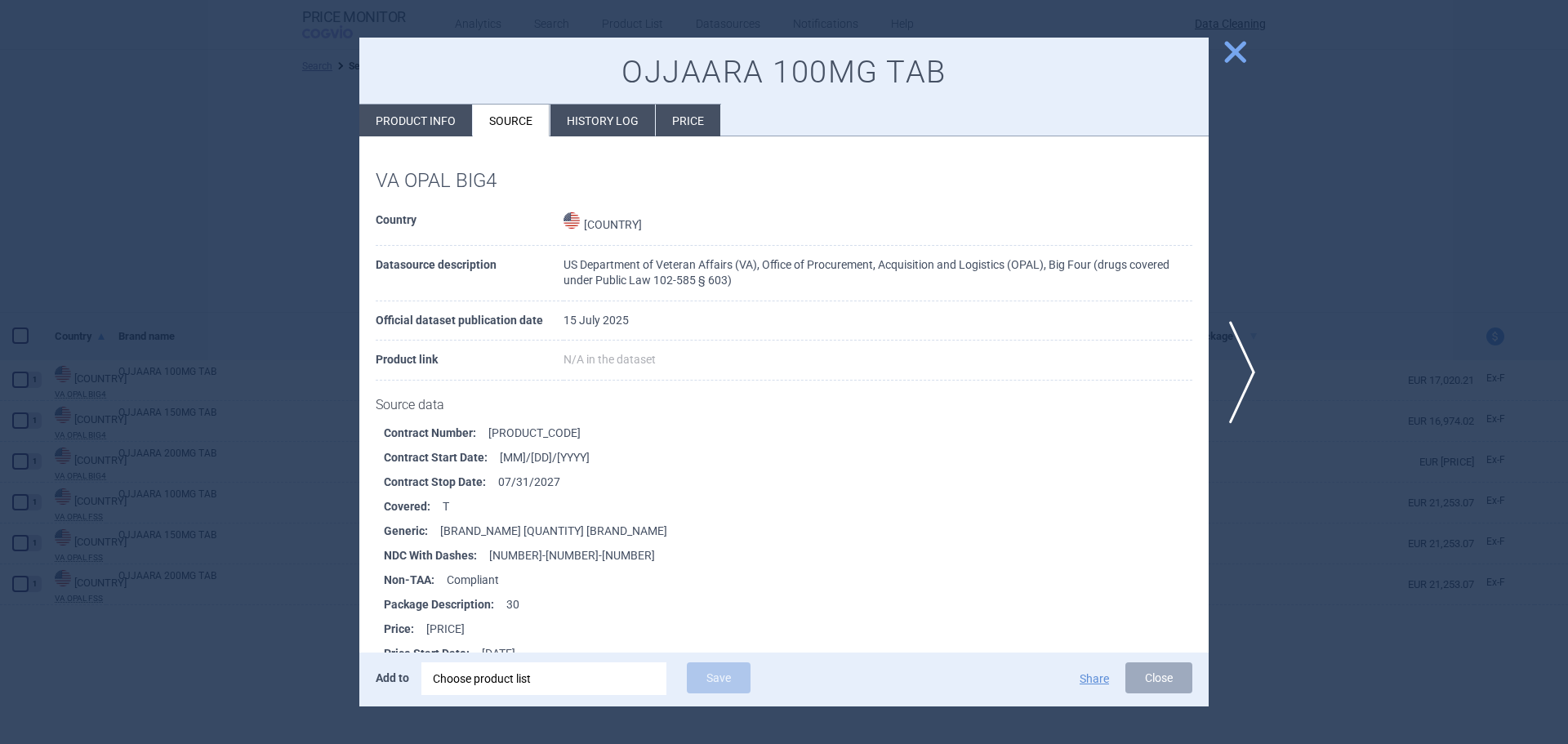 select on "EUR" 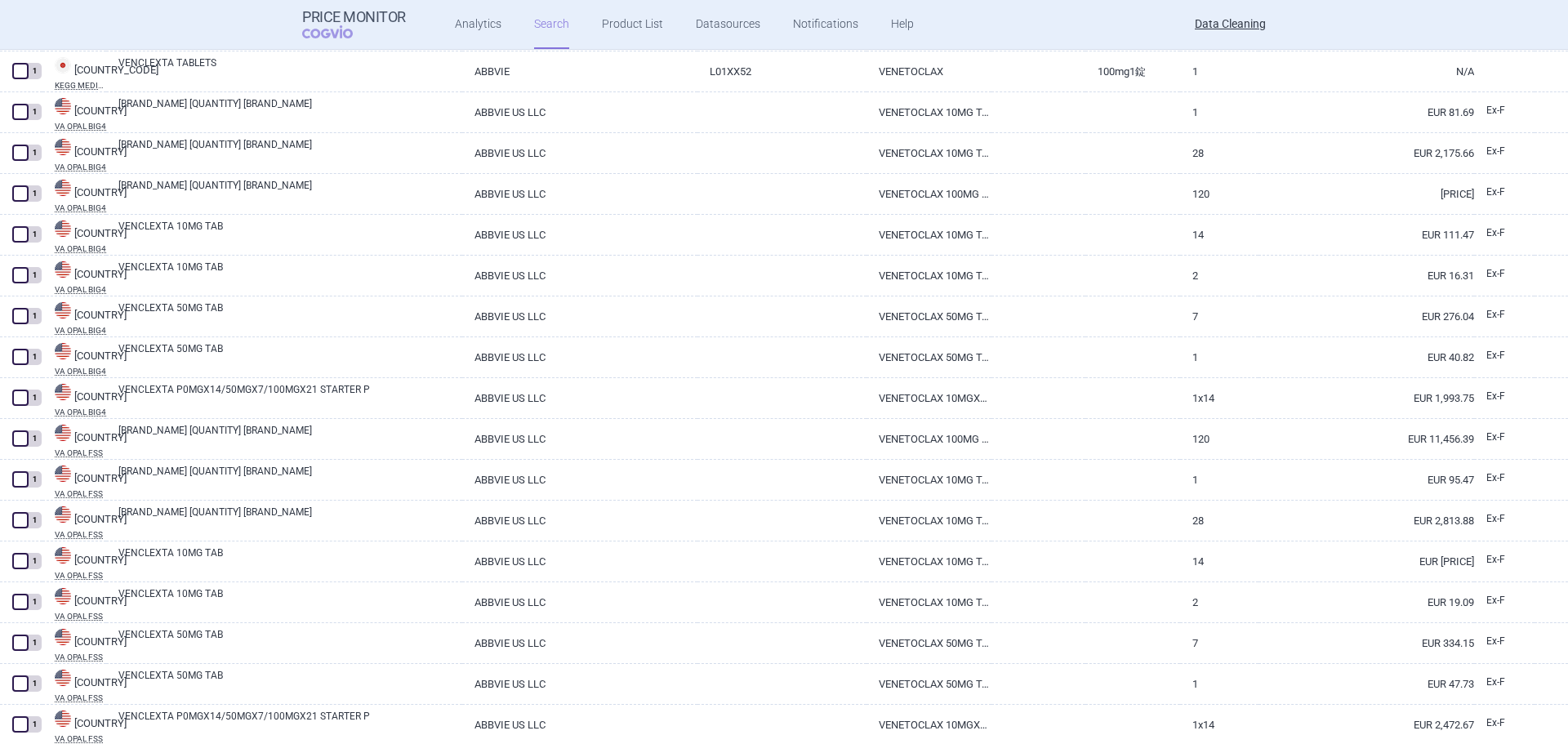scroll, scrollTop: 690, scrollLeft: 0, axis: vertical 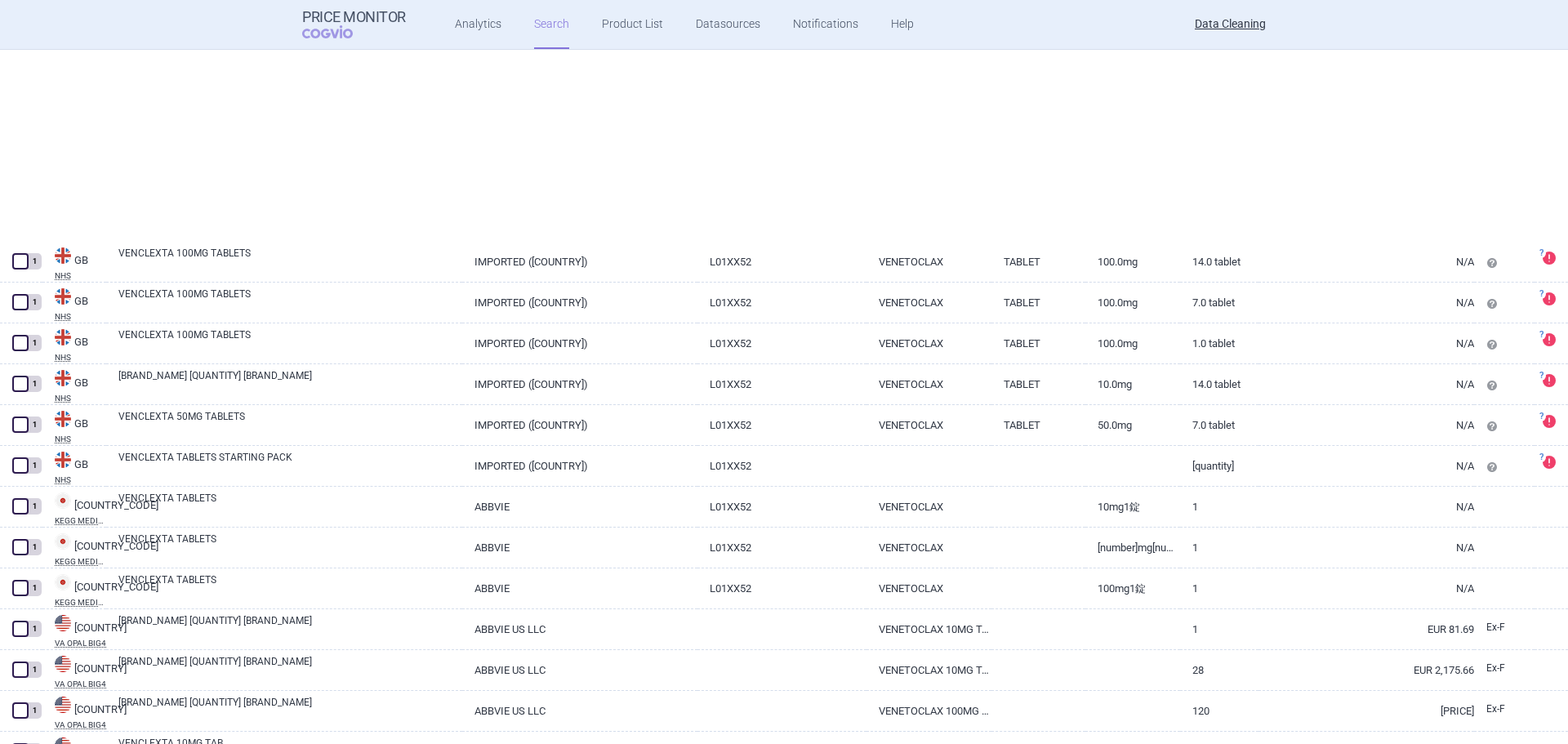 select on "brandName" 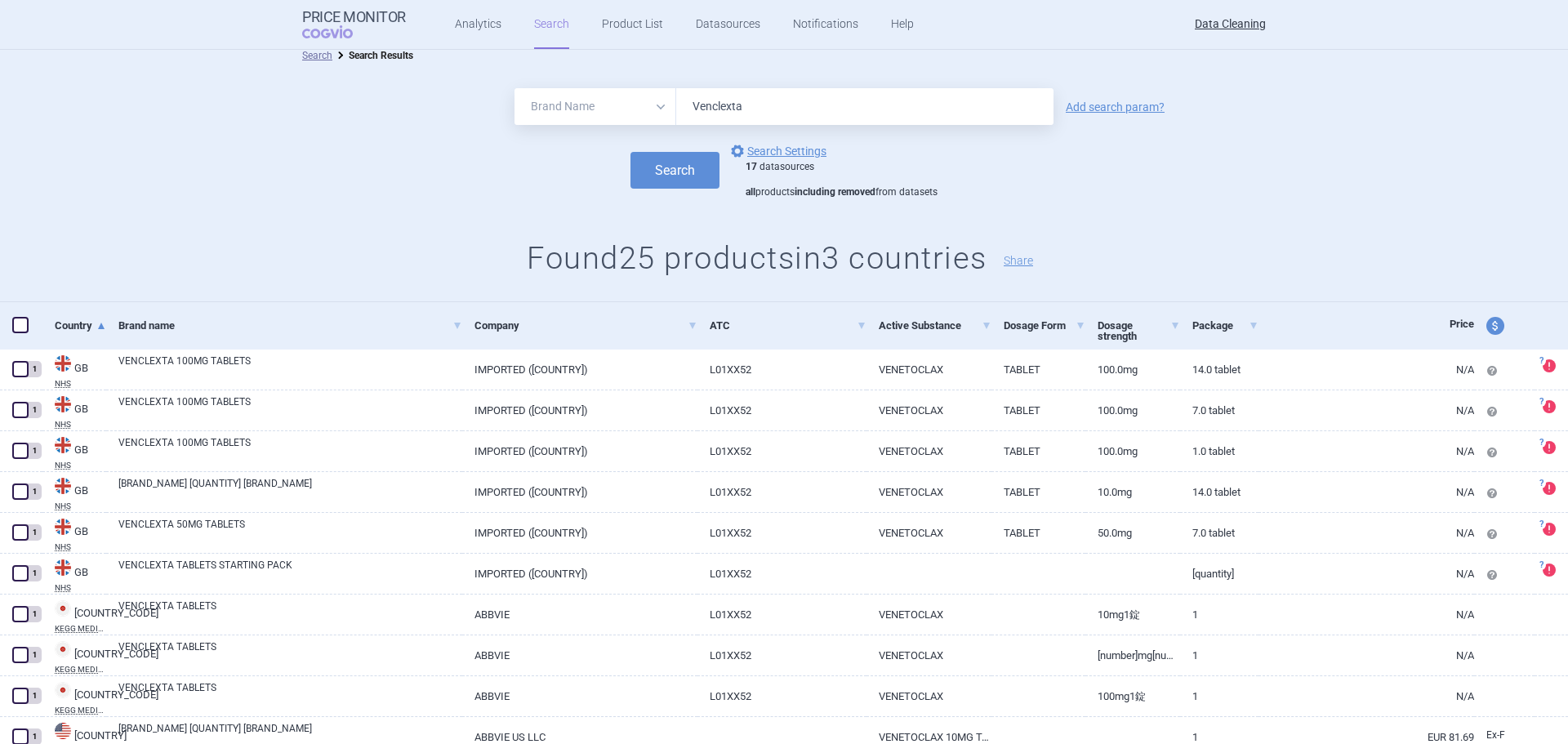 scroll, scrollTop: 0, scrollLeft: 0, axis: both 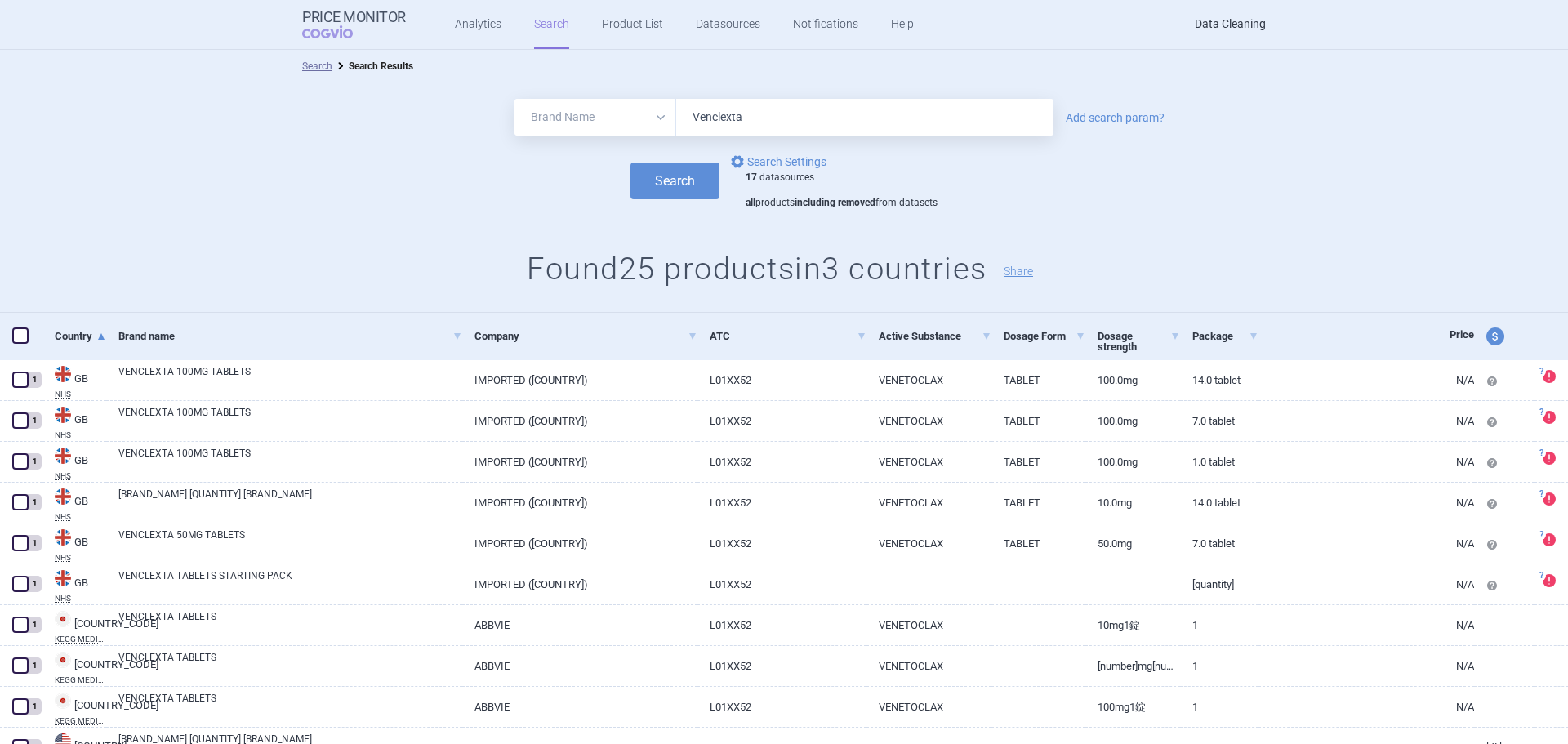 click on "Venclexta" at bounding box center [865, 117] 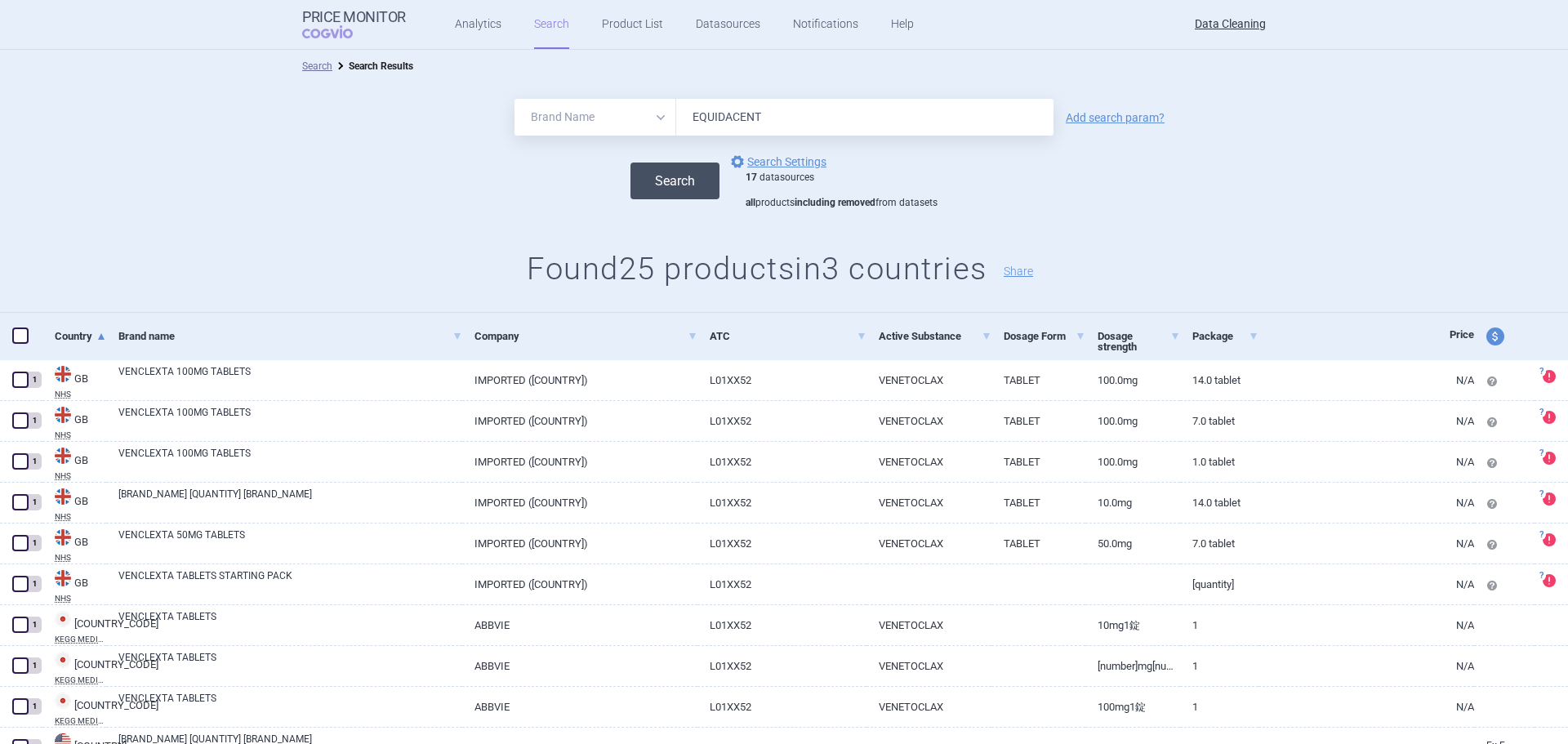 click on "Search" at bounding box center (675, 180) 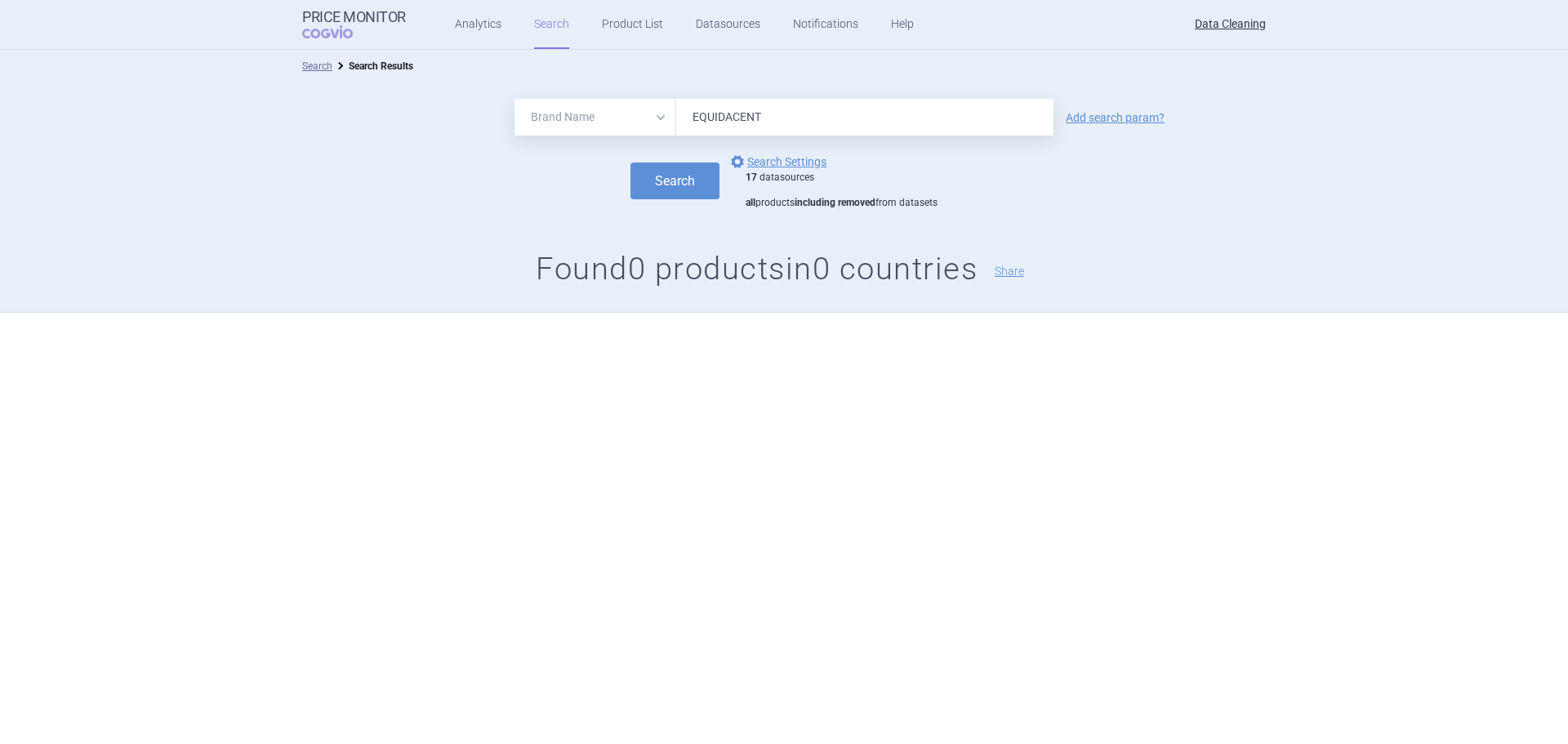 click on "EQUIDACENT" at bounding box center [865, 117] 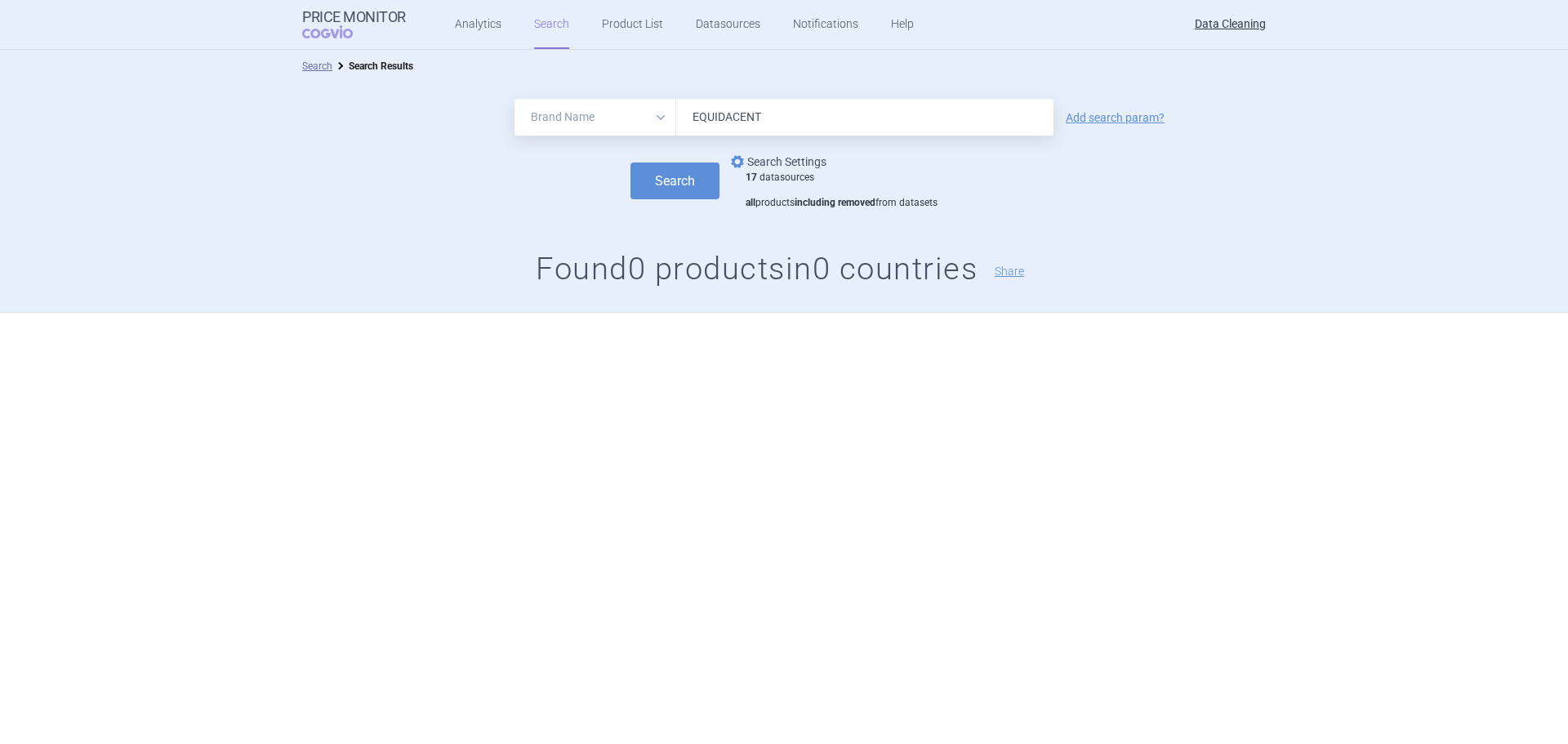 paste on "ONBEVZI" 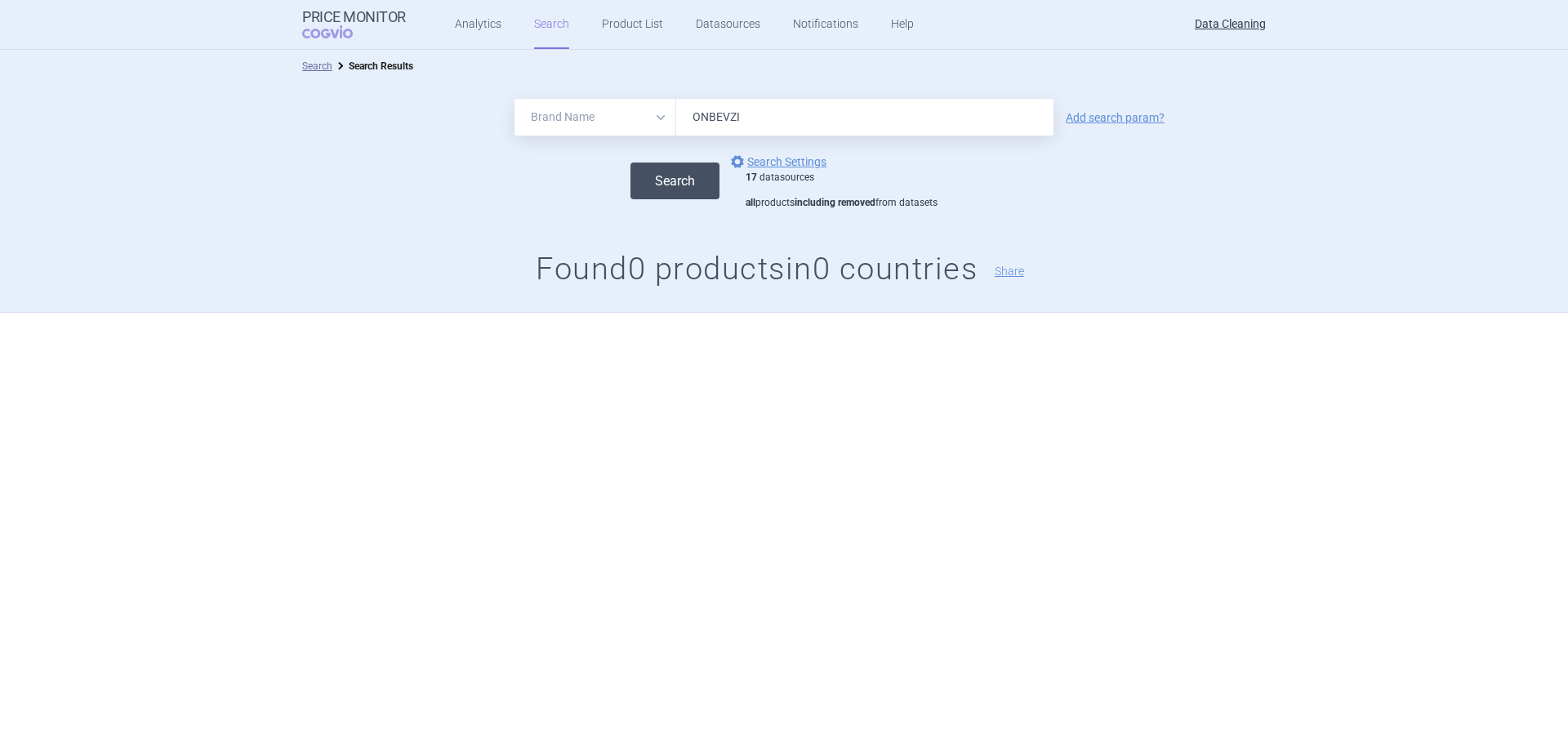 click on "Search" at bounding box center (675, 180) 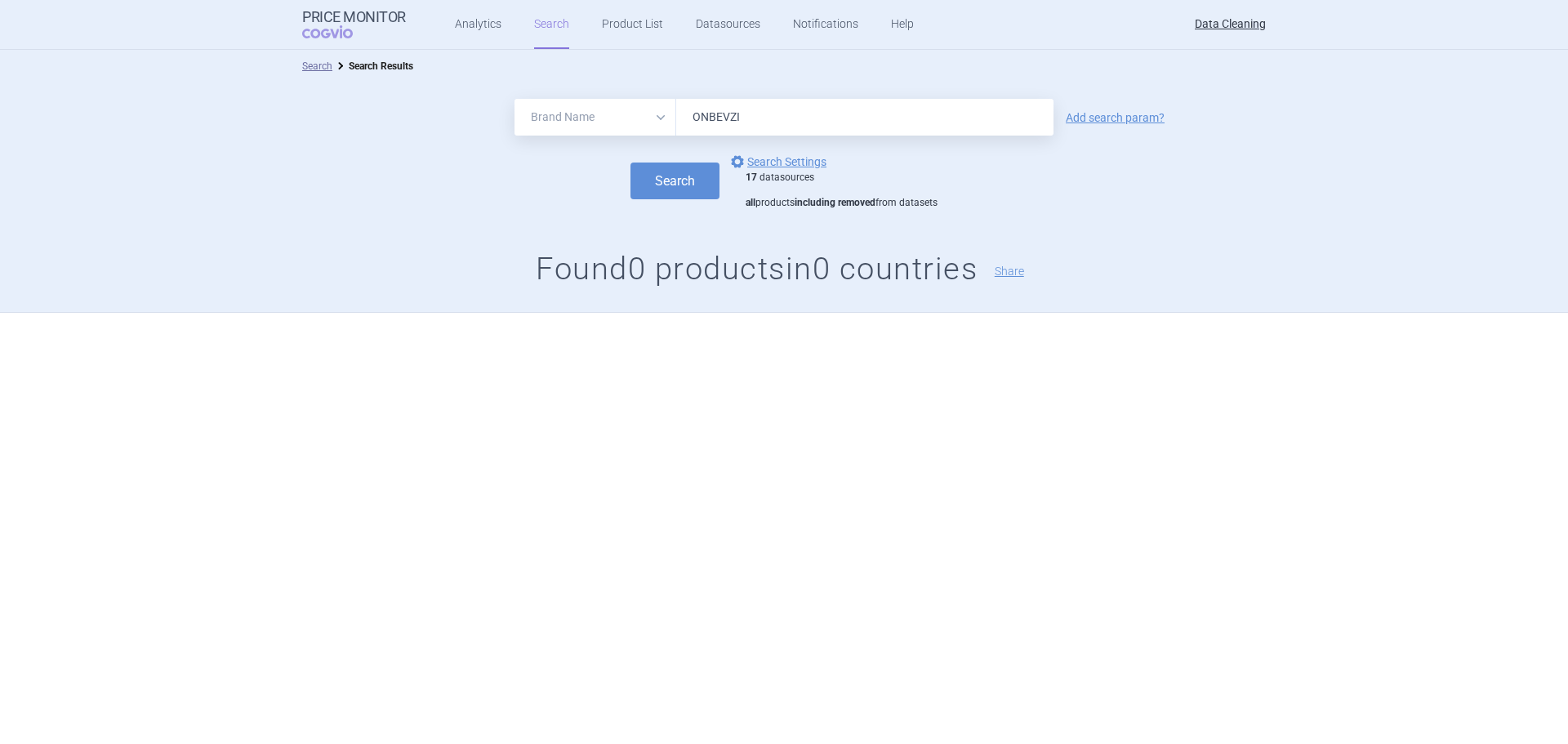 click on "ONBEVZI" at bounding box center (865, 117) 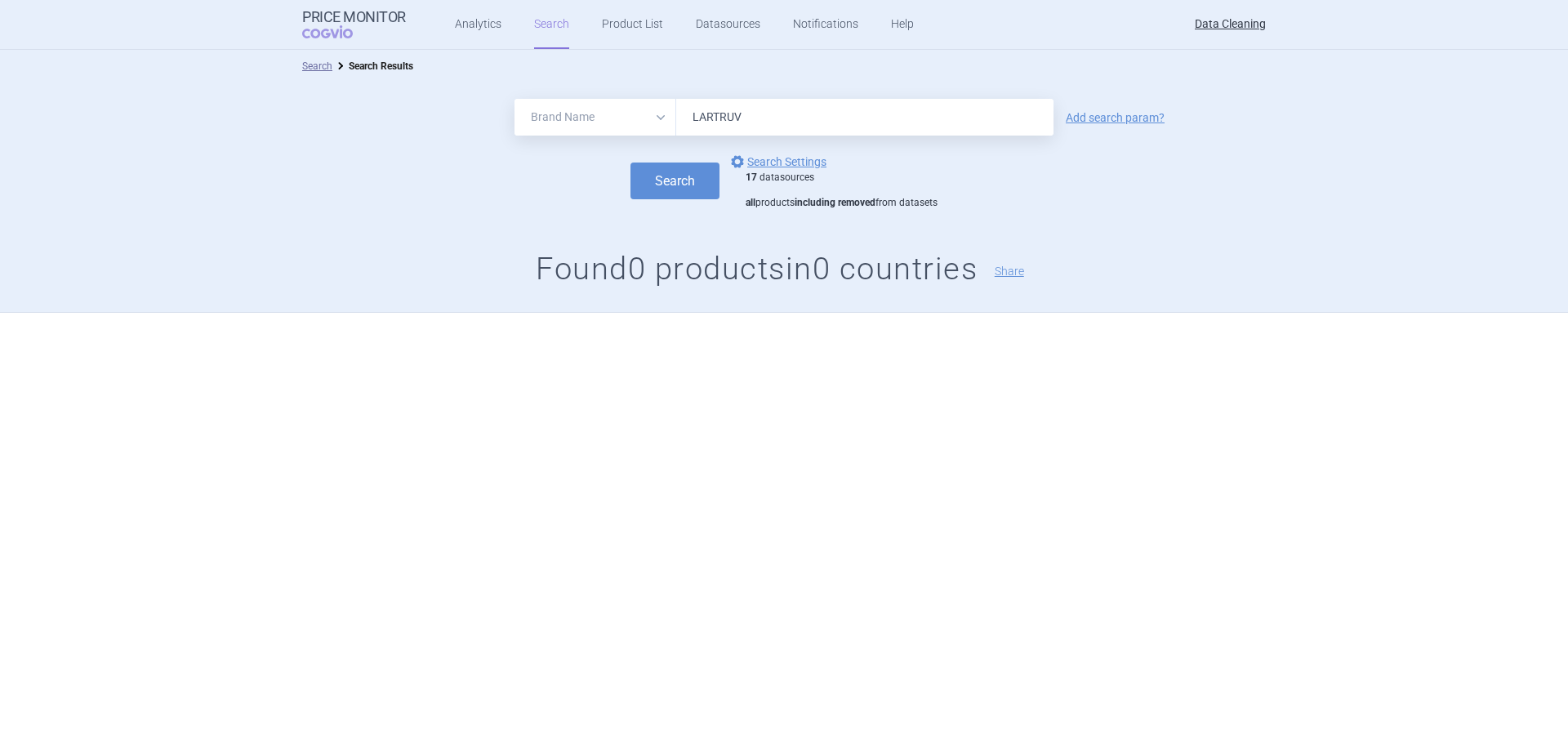 click on "Search" at bounding box center [675, 180] 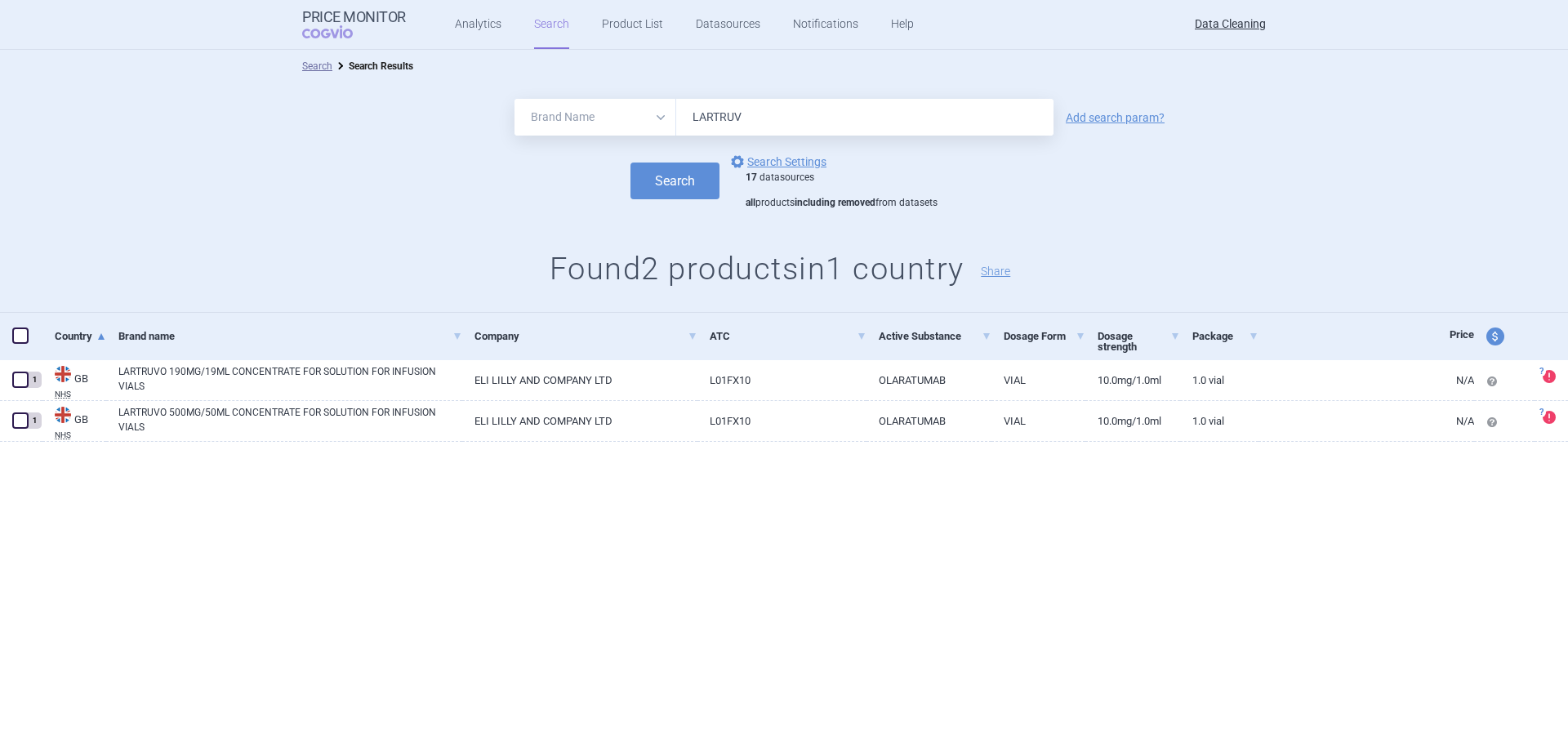 click on "LARTRUV" at bounding box center (865, 117) 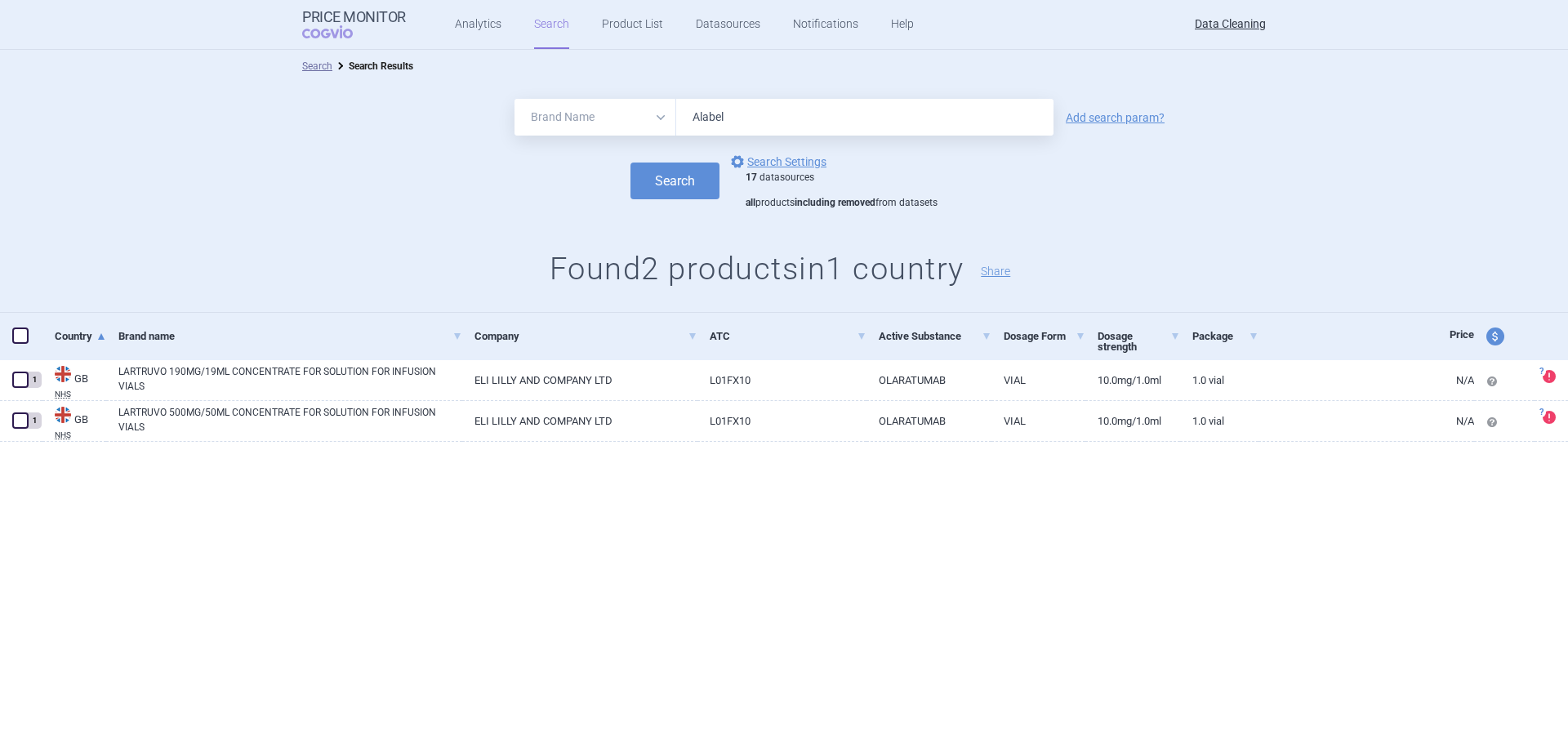 click on "Search options Search Settings 17   datasources all  products  including removed  from datasets" at bounding box center (784, 180) 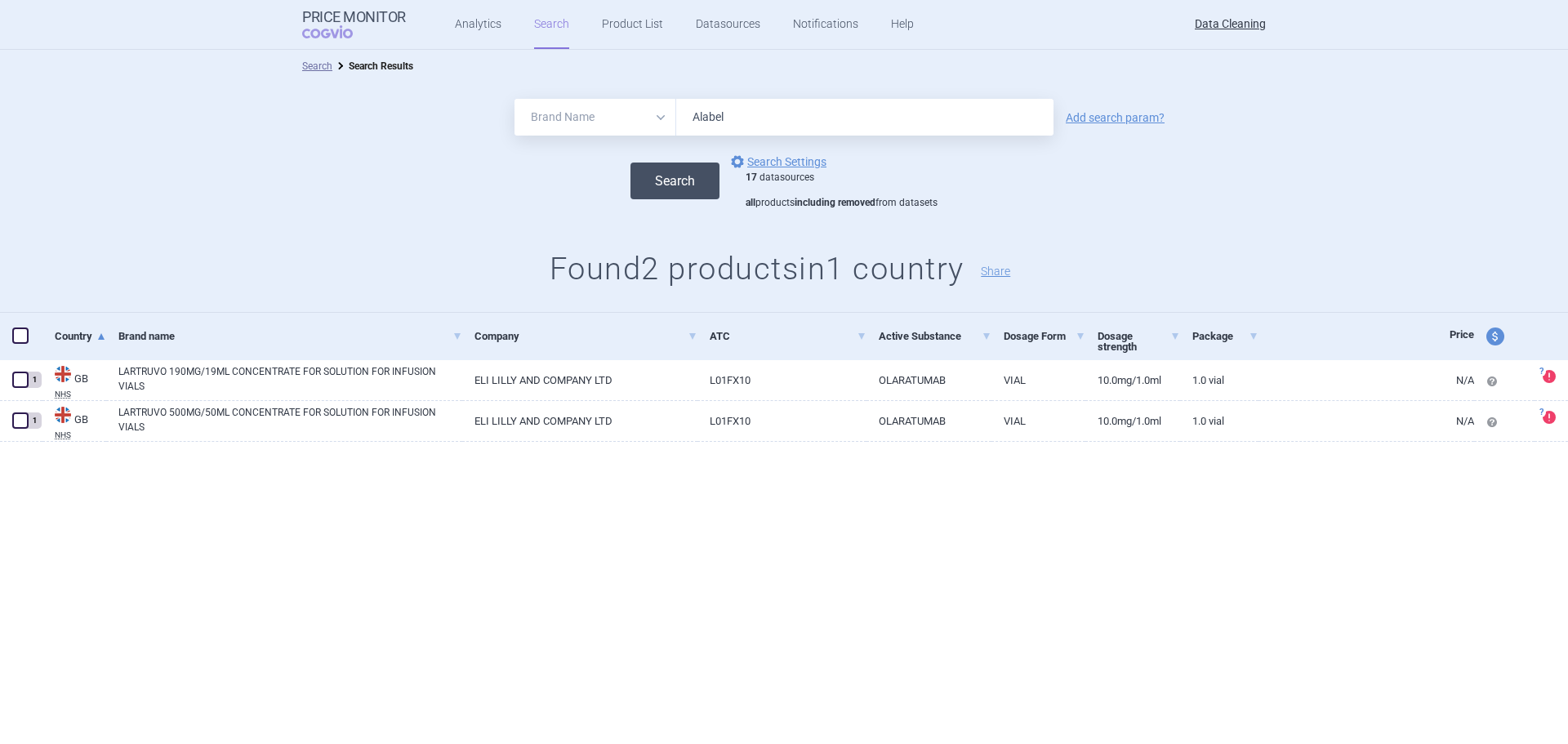 click on "Search" at bounding box center [675, 180] 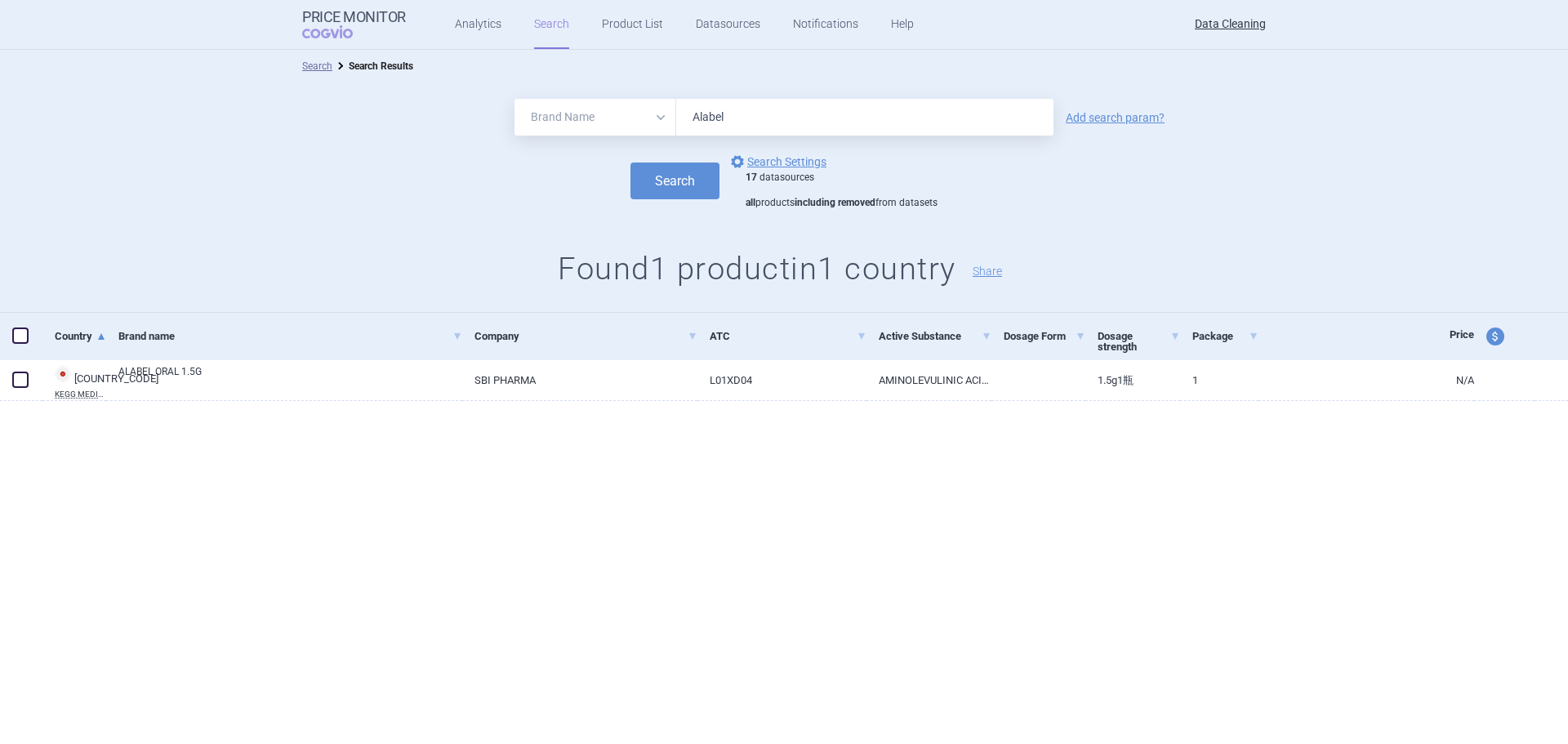 click on "Alabel" at bounding box center [865, 117] 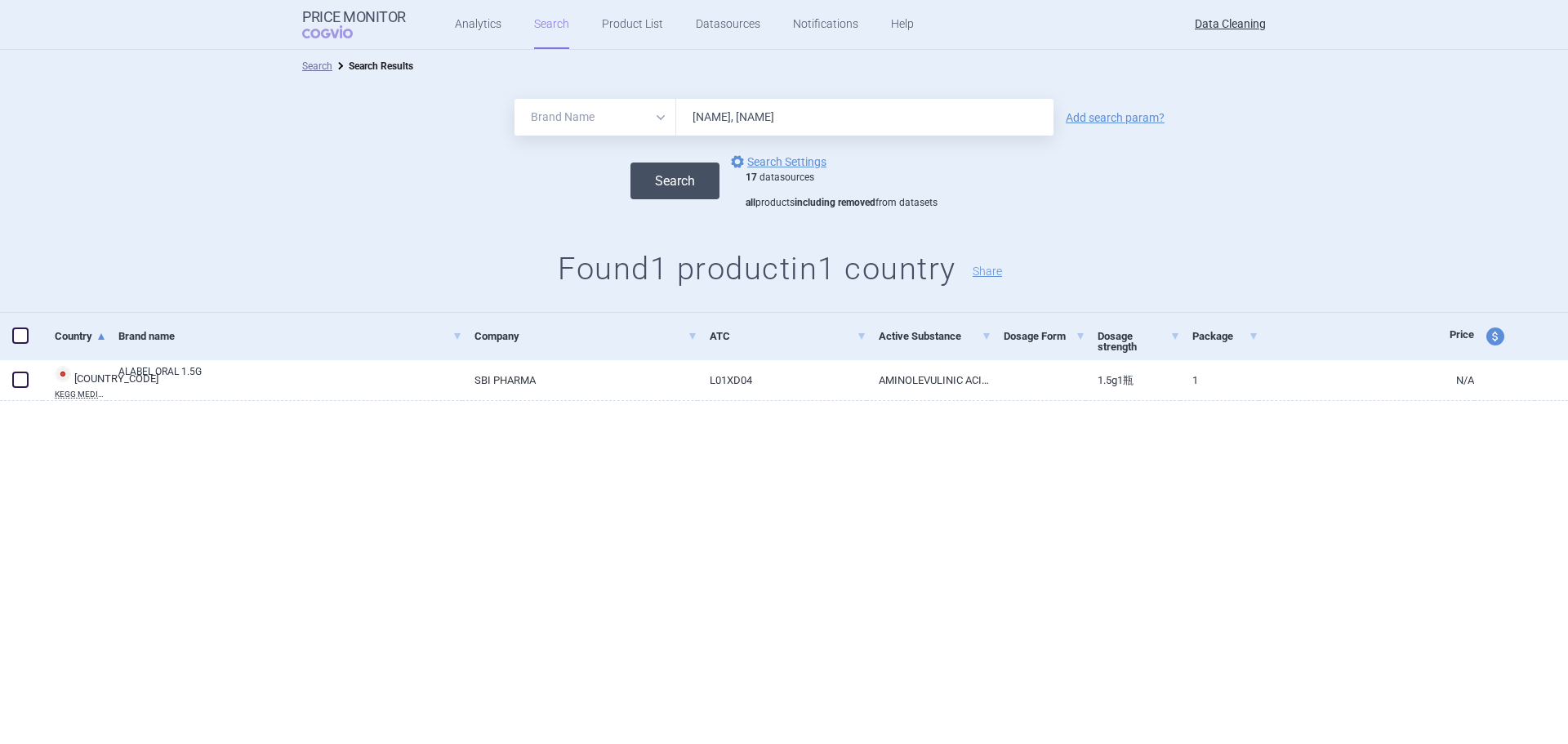 type on "Alabel, Alaglio" 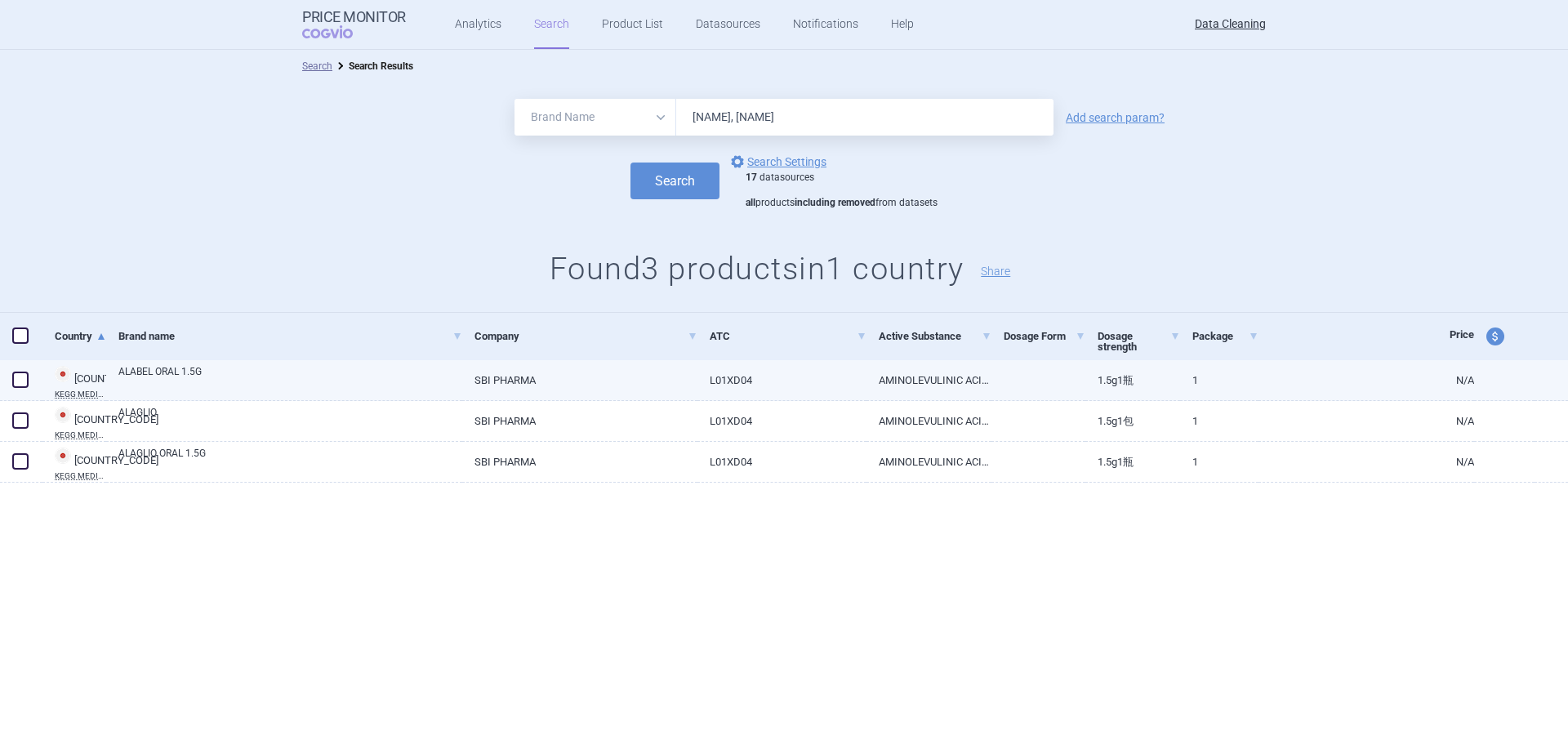 click on "ALABEL ORAL 1.5G" at bounding box center [290, 379] 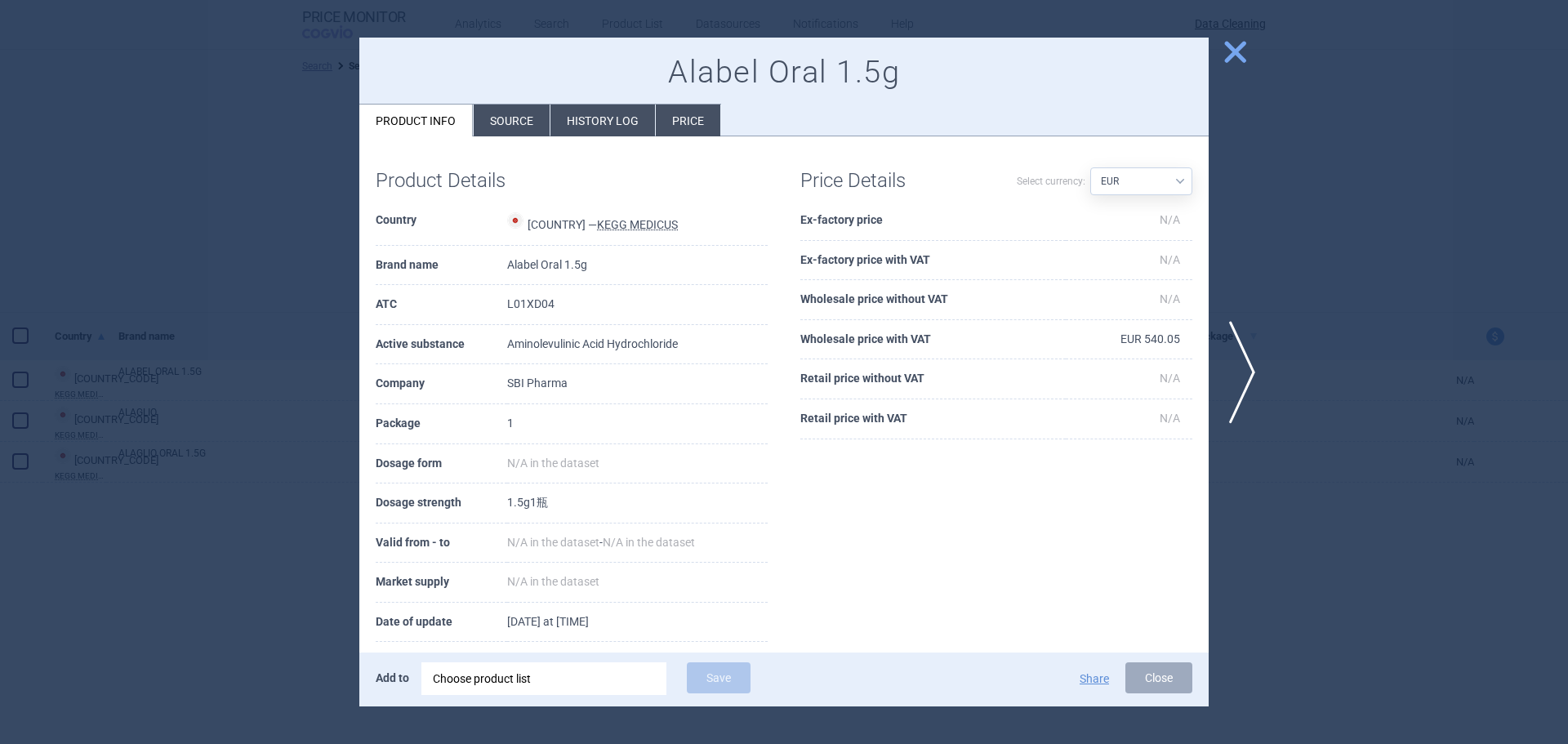 click on "Source" at bounding box center (511, 120) 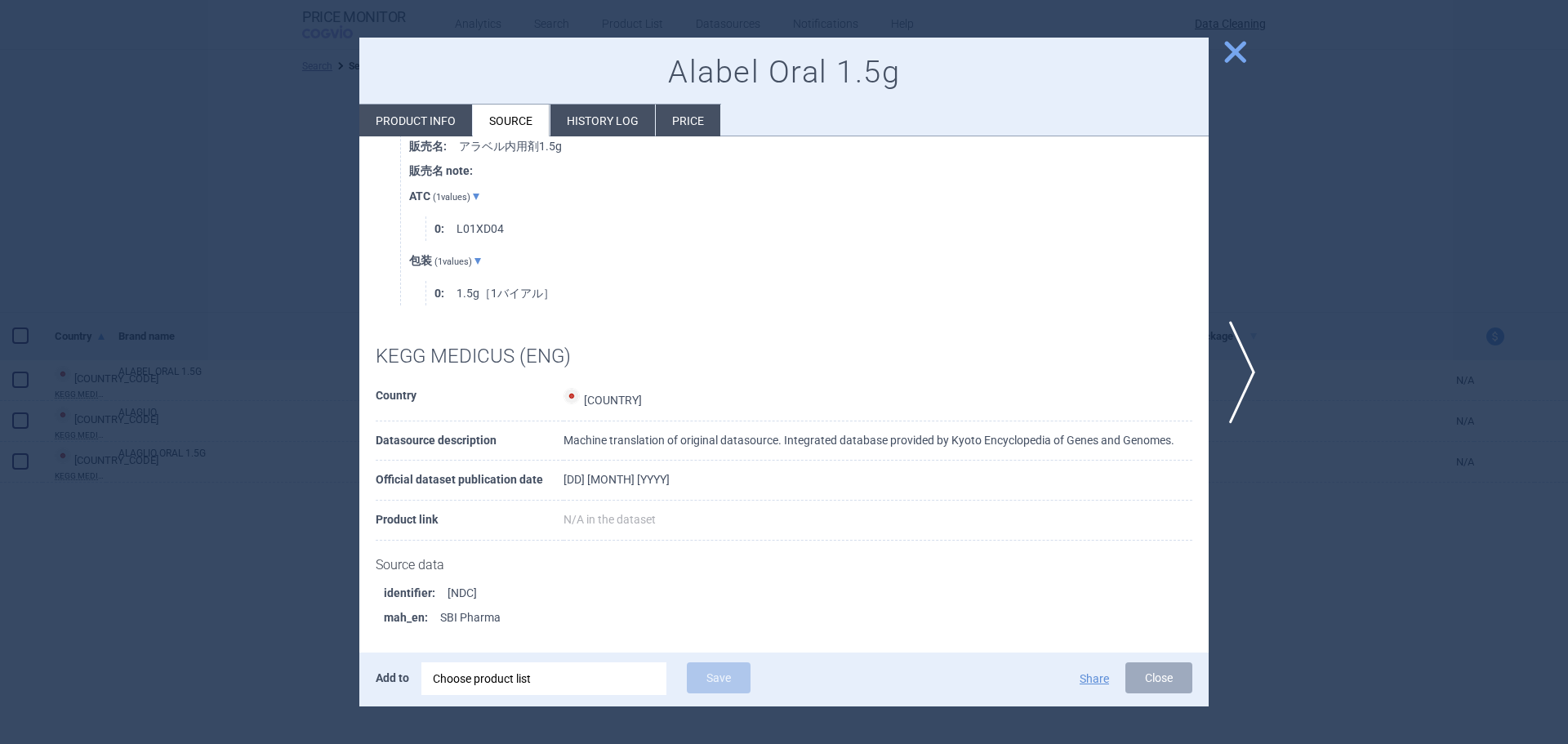 scroll, scrollTop: 1412, scrollLeft: 0, axis: vertical 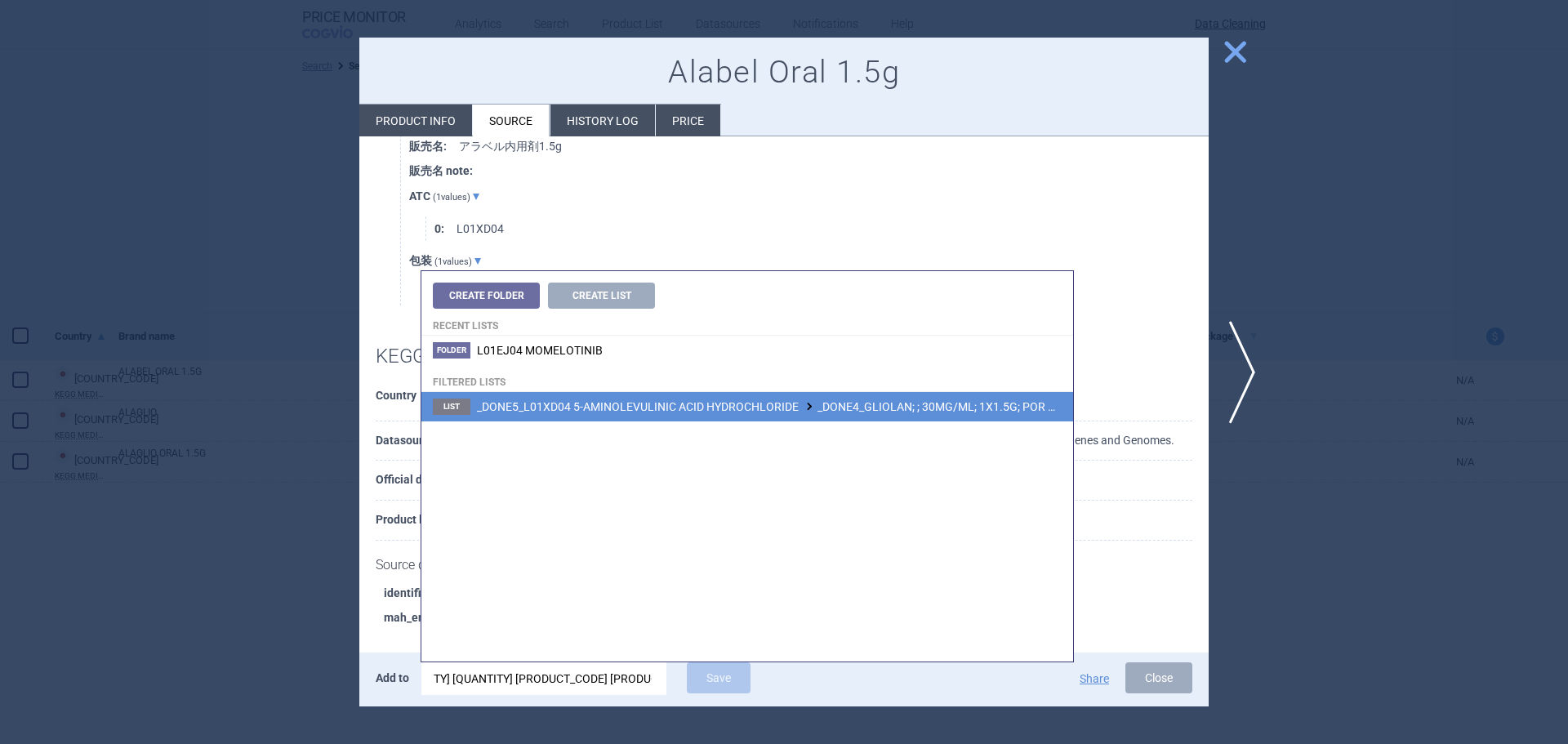type on "GLIOLAN; ; 30MG/ML; 1X1.5G; POR PLV SOL; VIA |CG/1/07/413/u01" 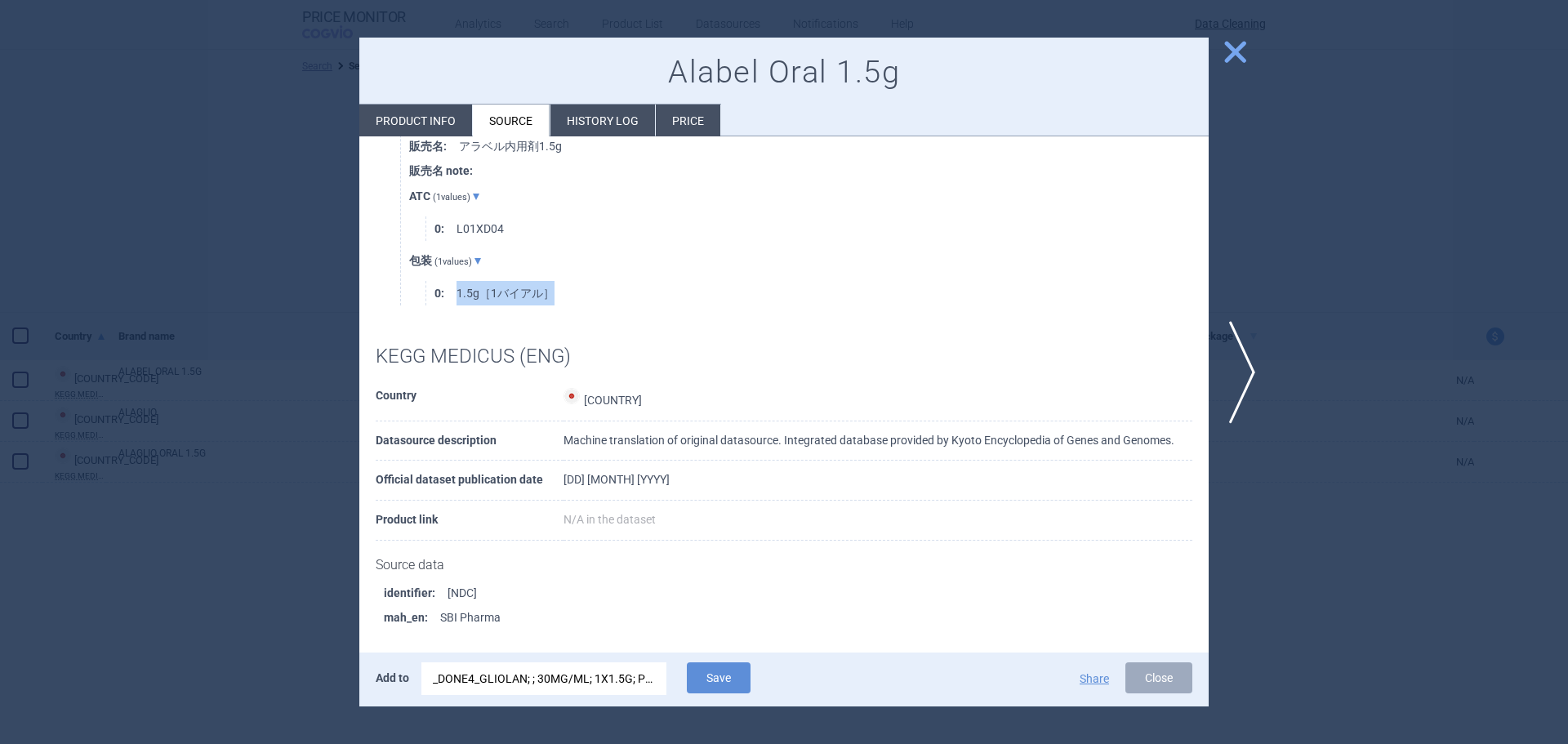 drag, startPoint x: 564, startPoint y: 283, endPoint x: 449, endPoint y: 283, distance: 115 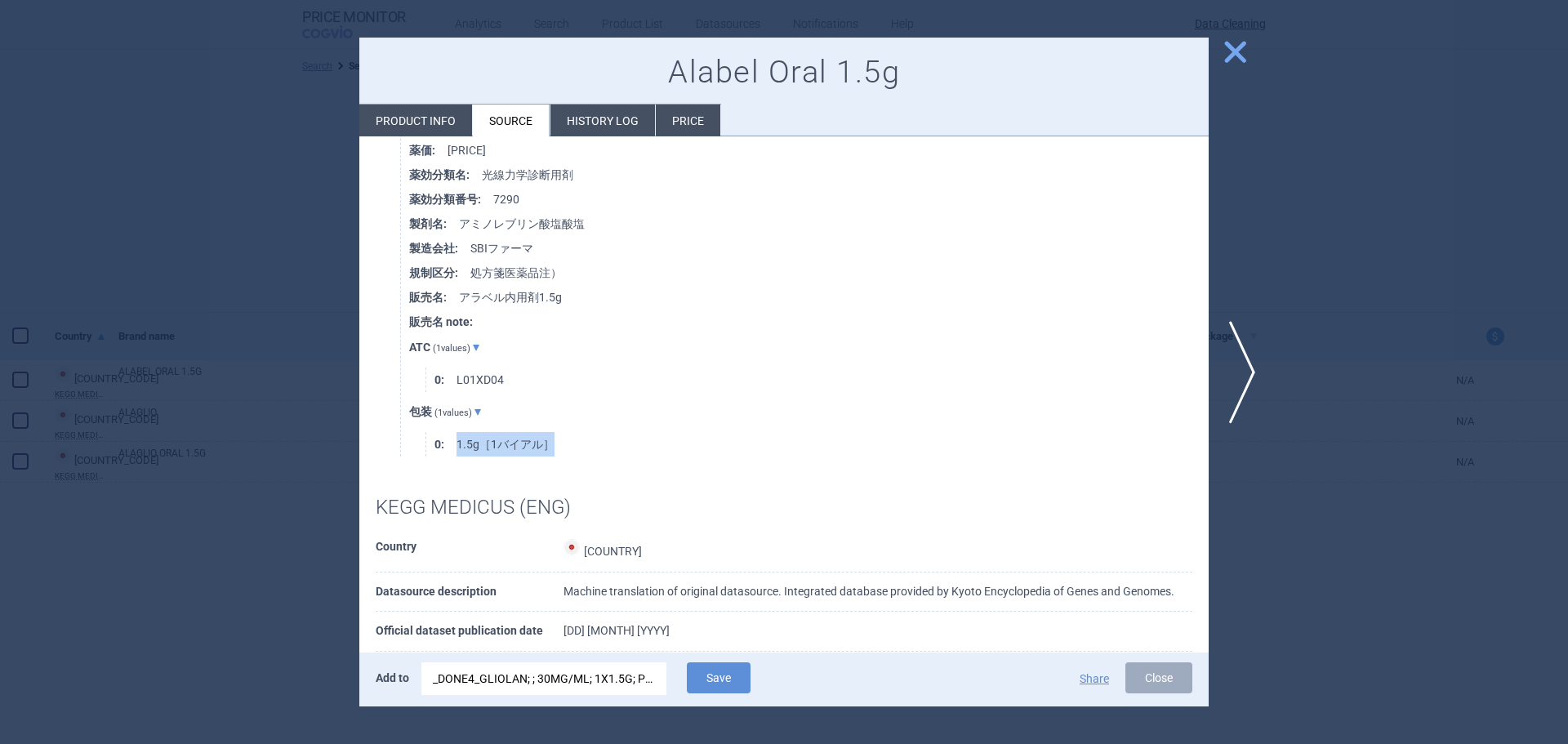 scroll, scrollTop: 1167, scrollLeft: 0, axis: vertical 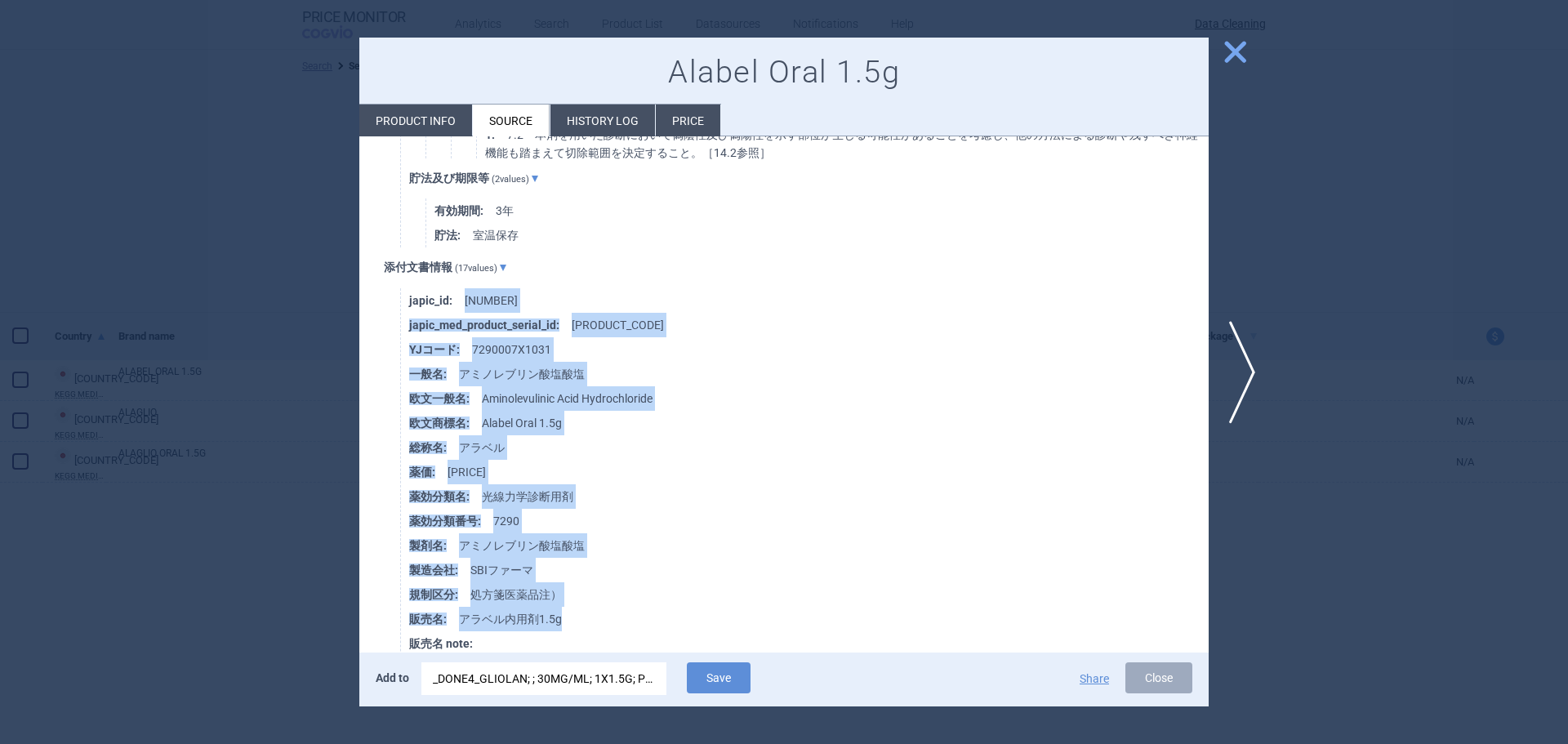 drag, startPoint x: 568, startPoint y: 373, endPoint x: 463, endPoint y: 301, distance: 127.31457 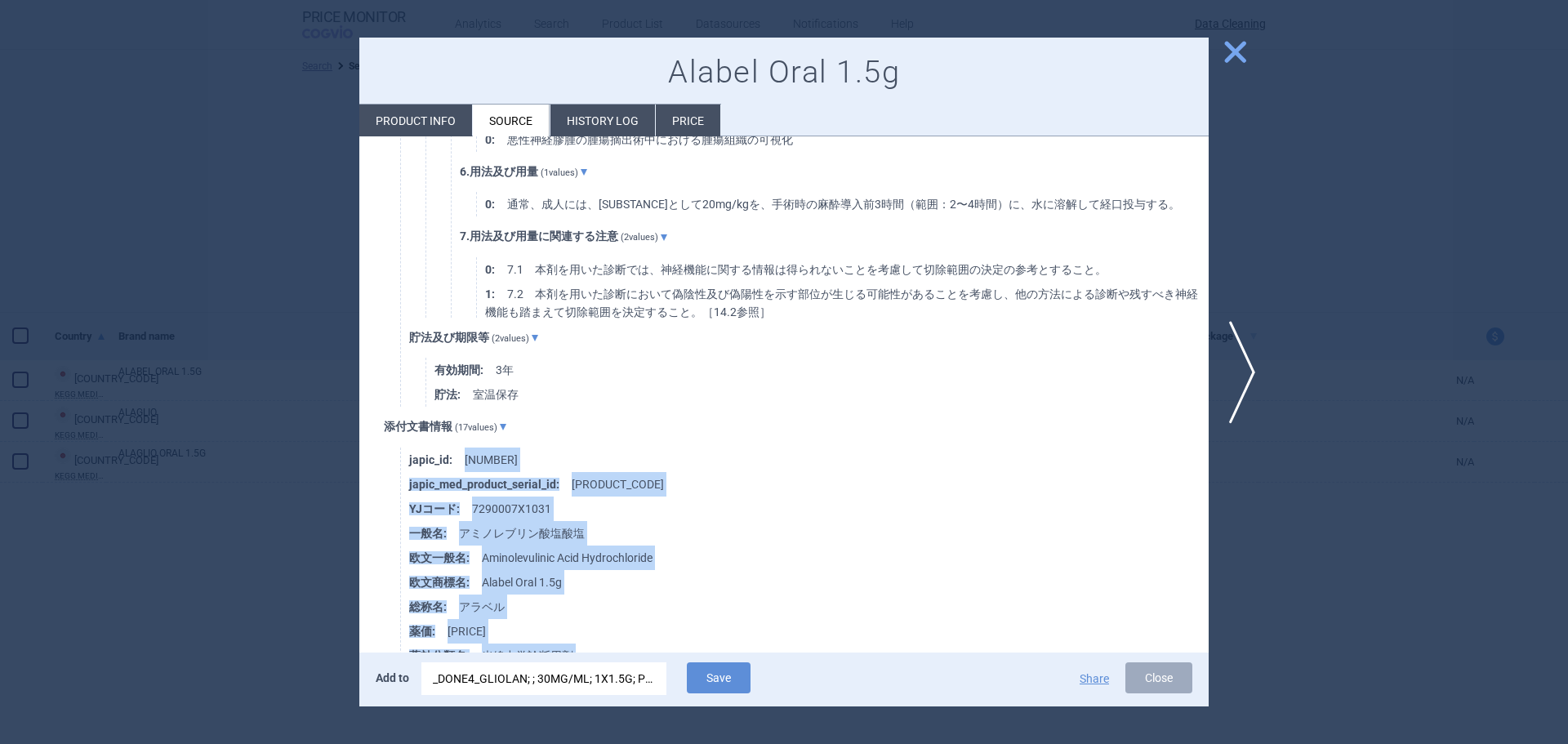 scroll, scrollTop: 759, scrollLeft: 0, axis: vertical 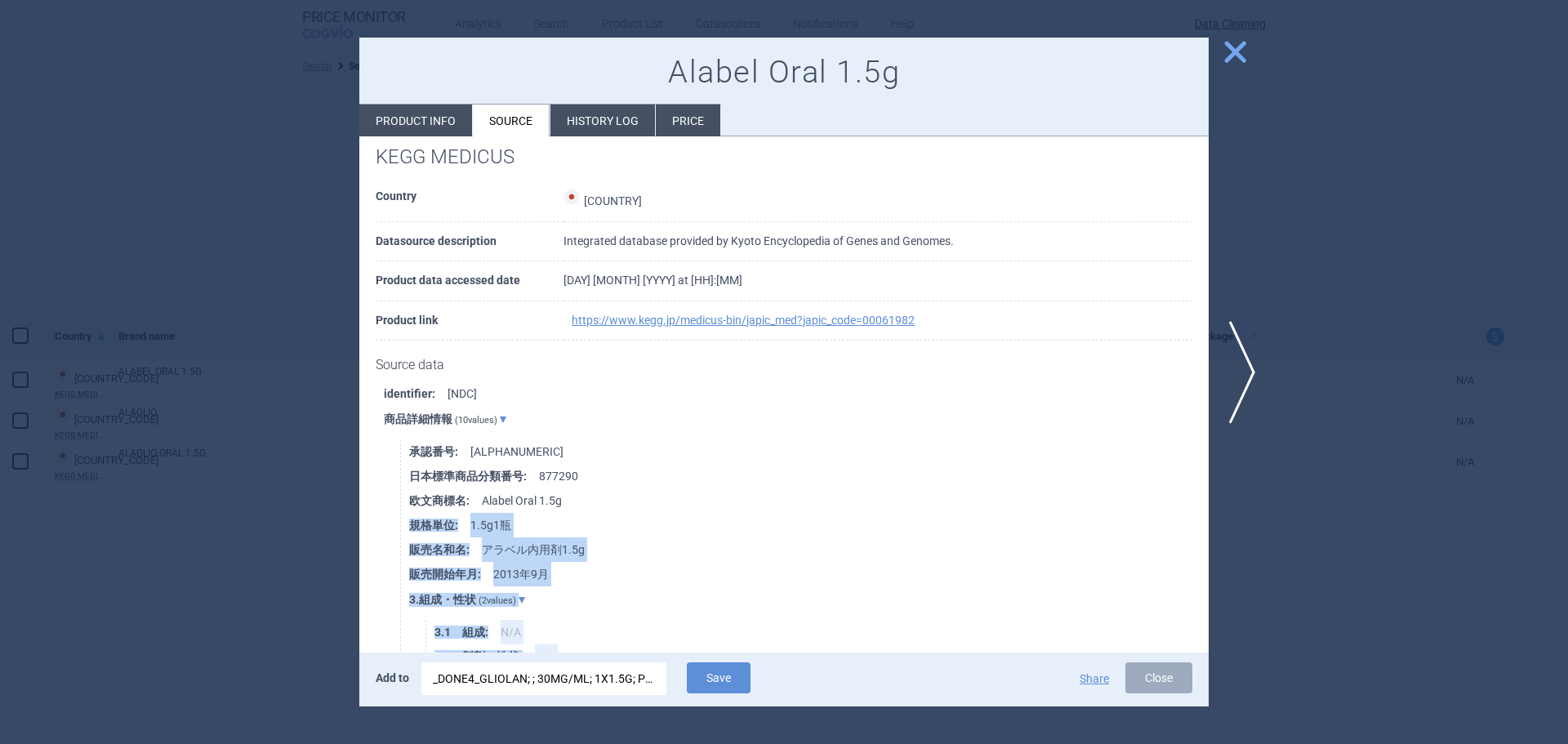 drag, startPoint x: 517, startPoint y: 398, endPoint x: 408, endPoint y: 523, distance: 165.84933 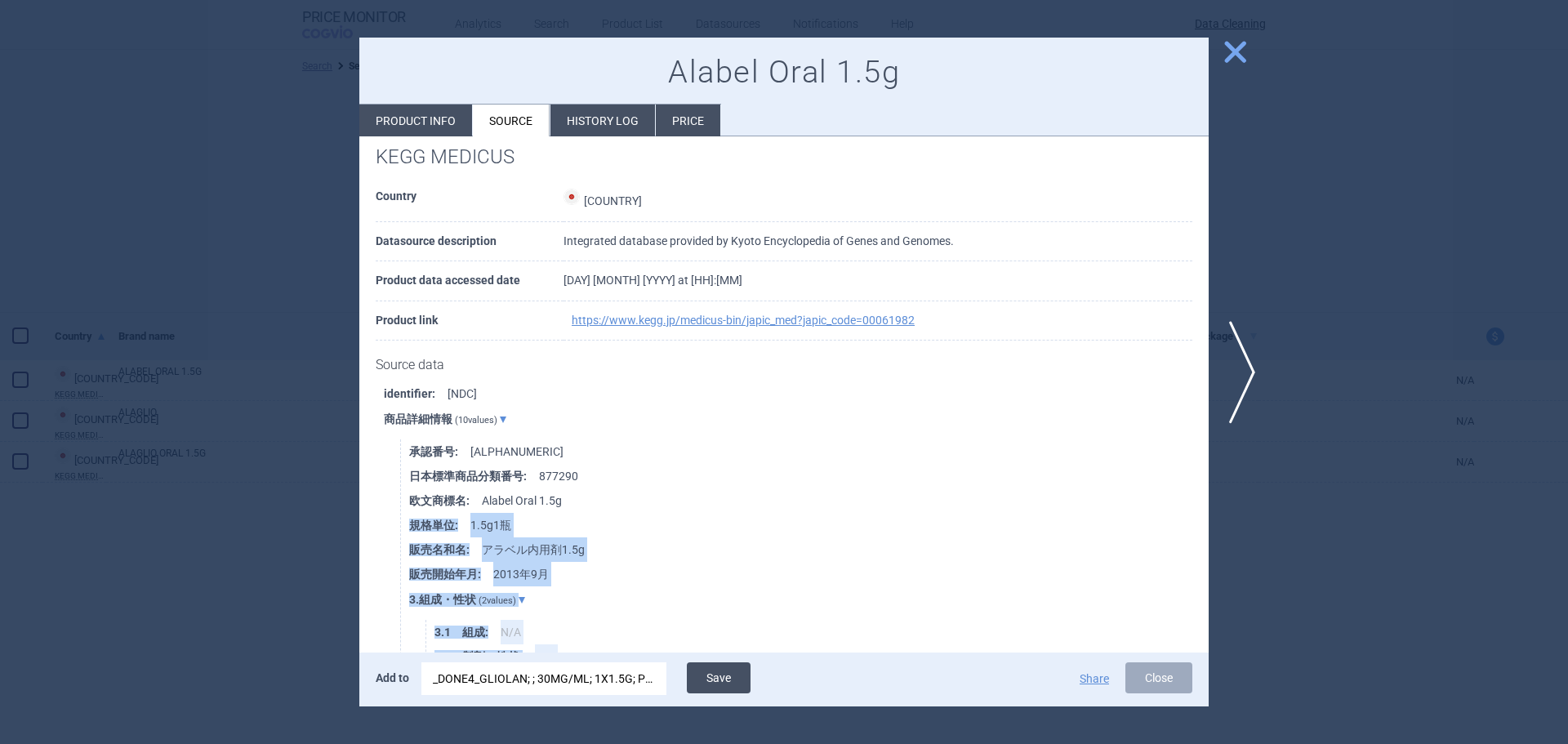 click on "Save" at bounding box center (719, 678) 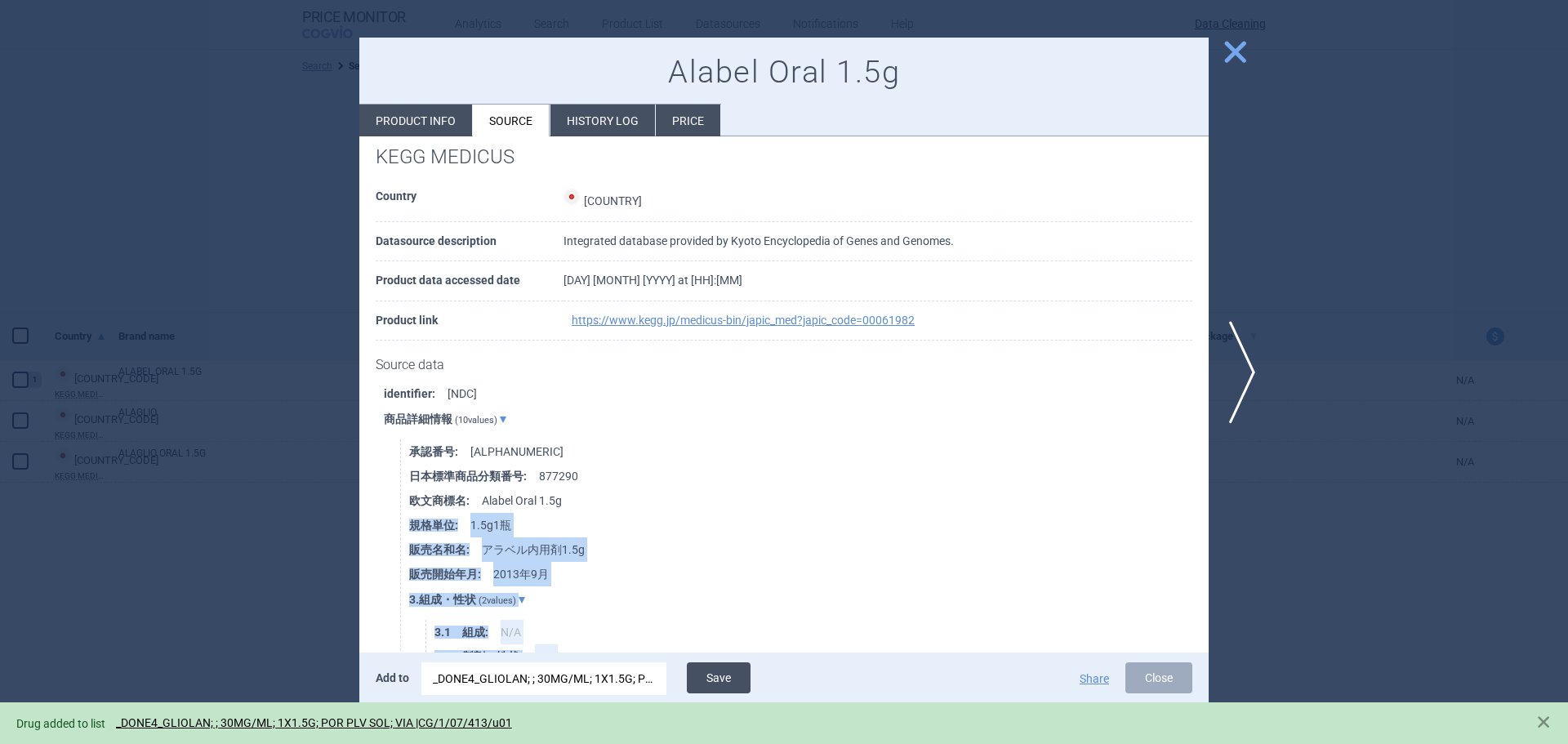 scroll, scrollTop: 0, scrollLeft: 0, axis: both 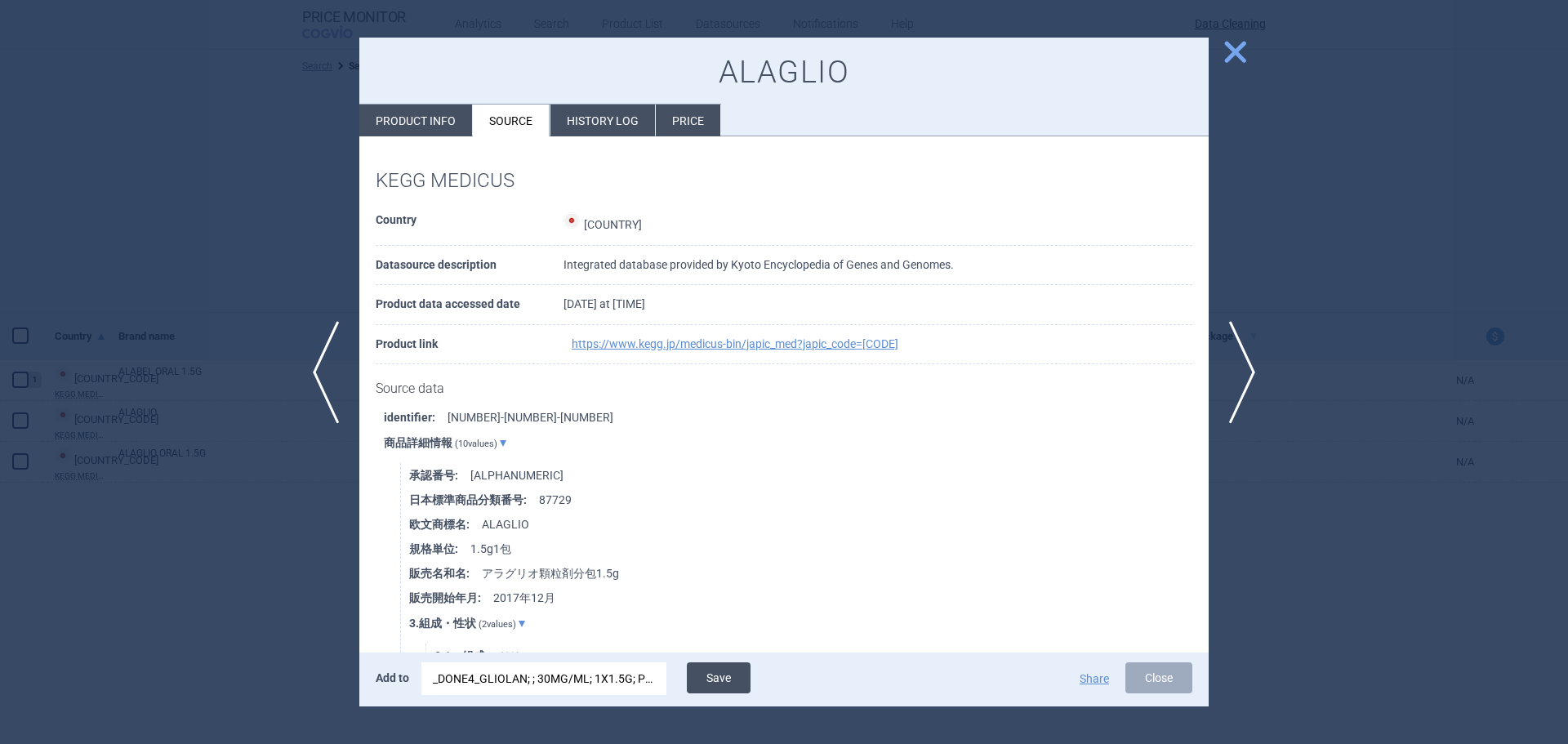 click on "Save" at bounding box center (719, 678) 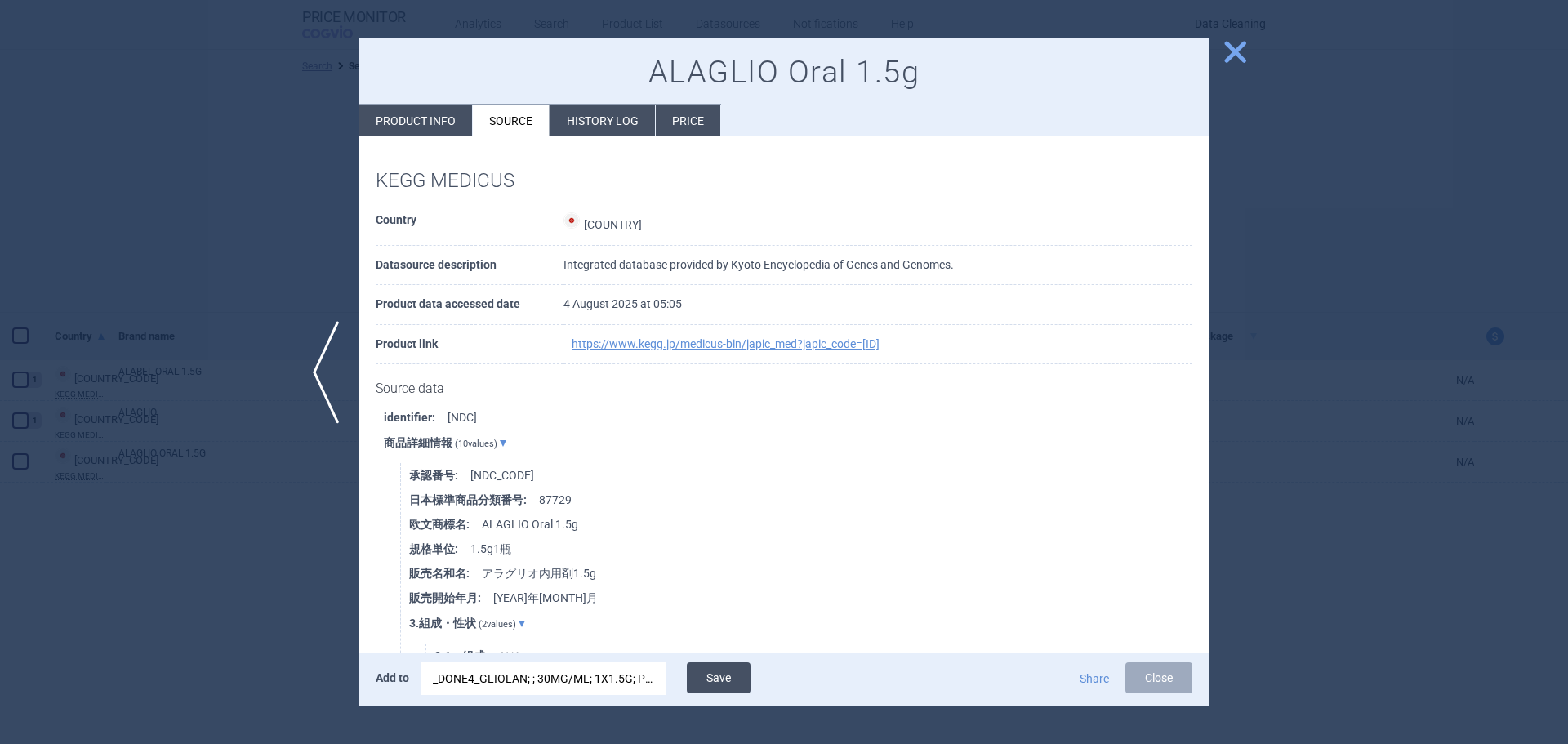 click on "Save" at bounding box center [719, 678] 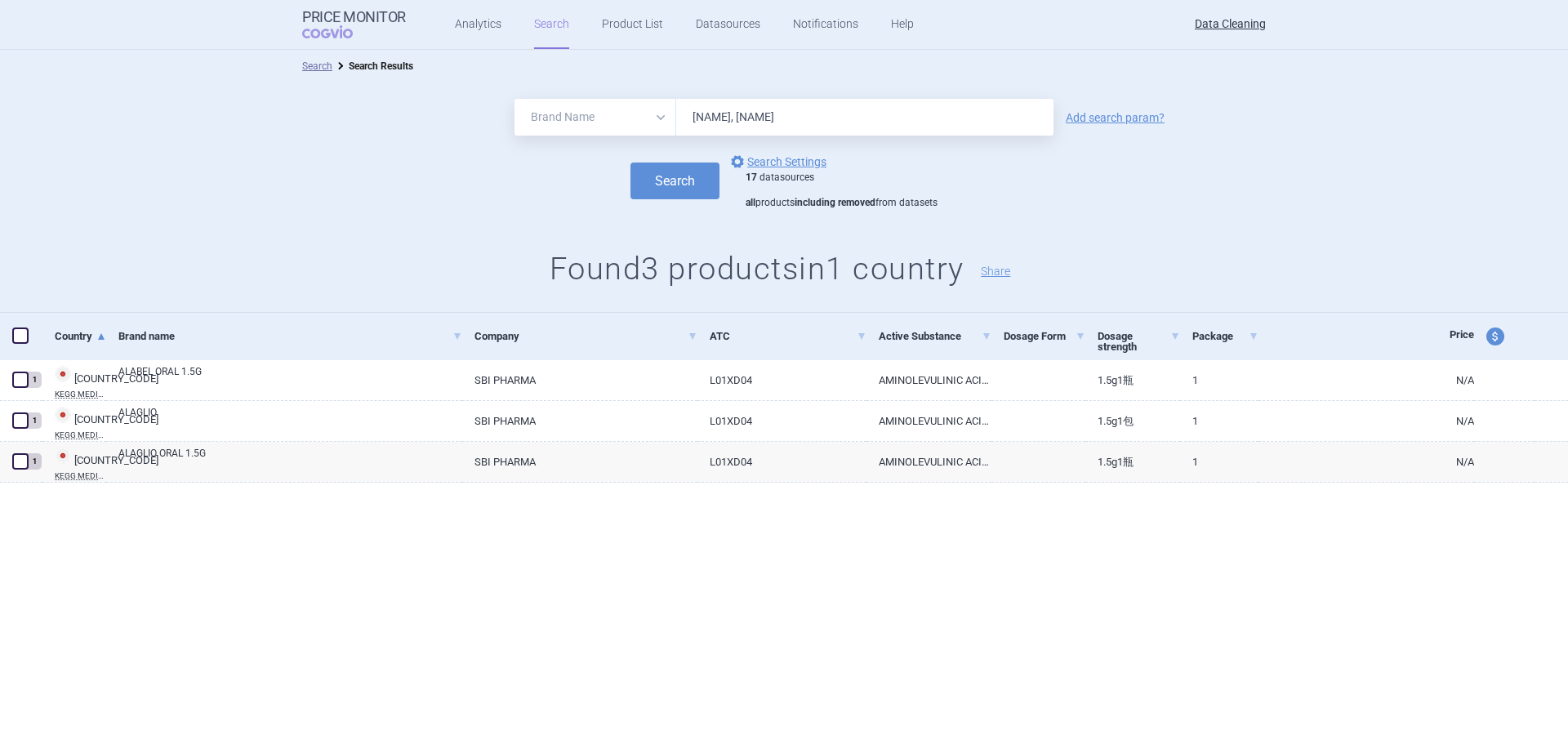click on "Alabel, Alaglio" at bounding box center [865, 117] 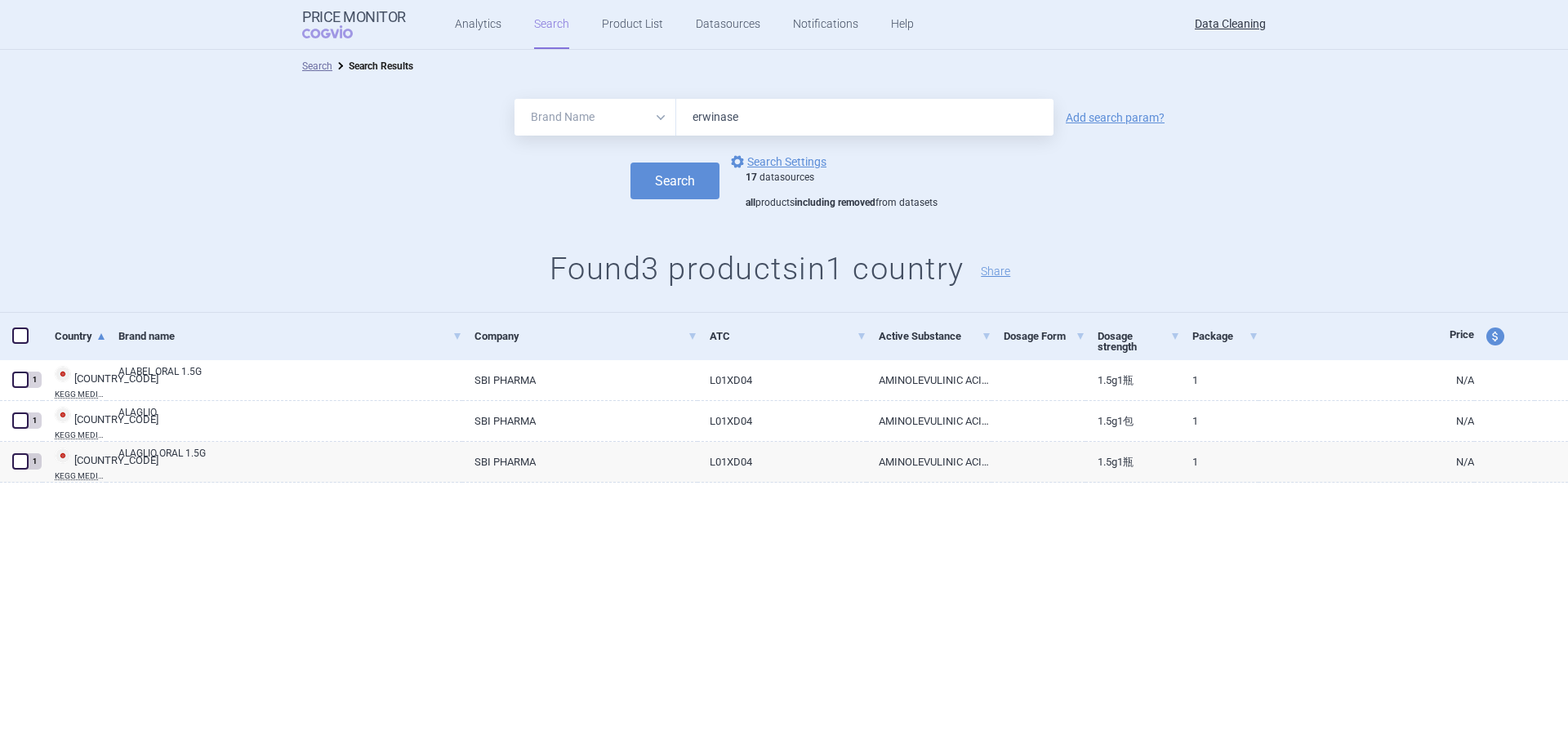 click on "Search" at bounding box center [675, 180] 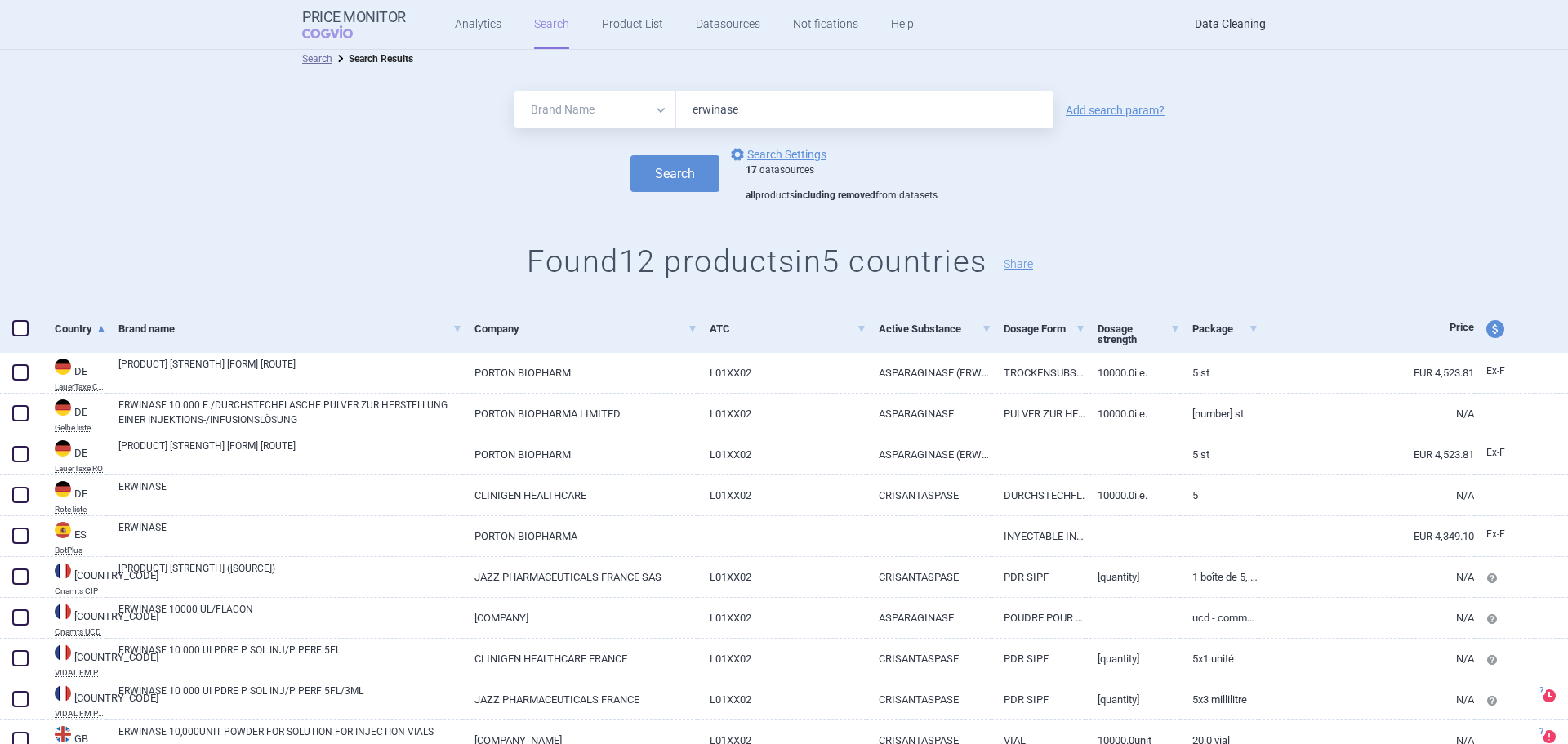 scroll, scrollTop: 0, scrollLeft: 0, axis: both 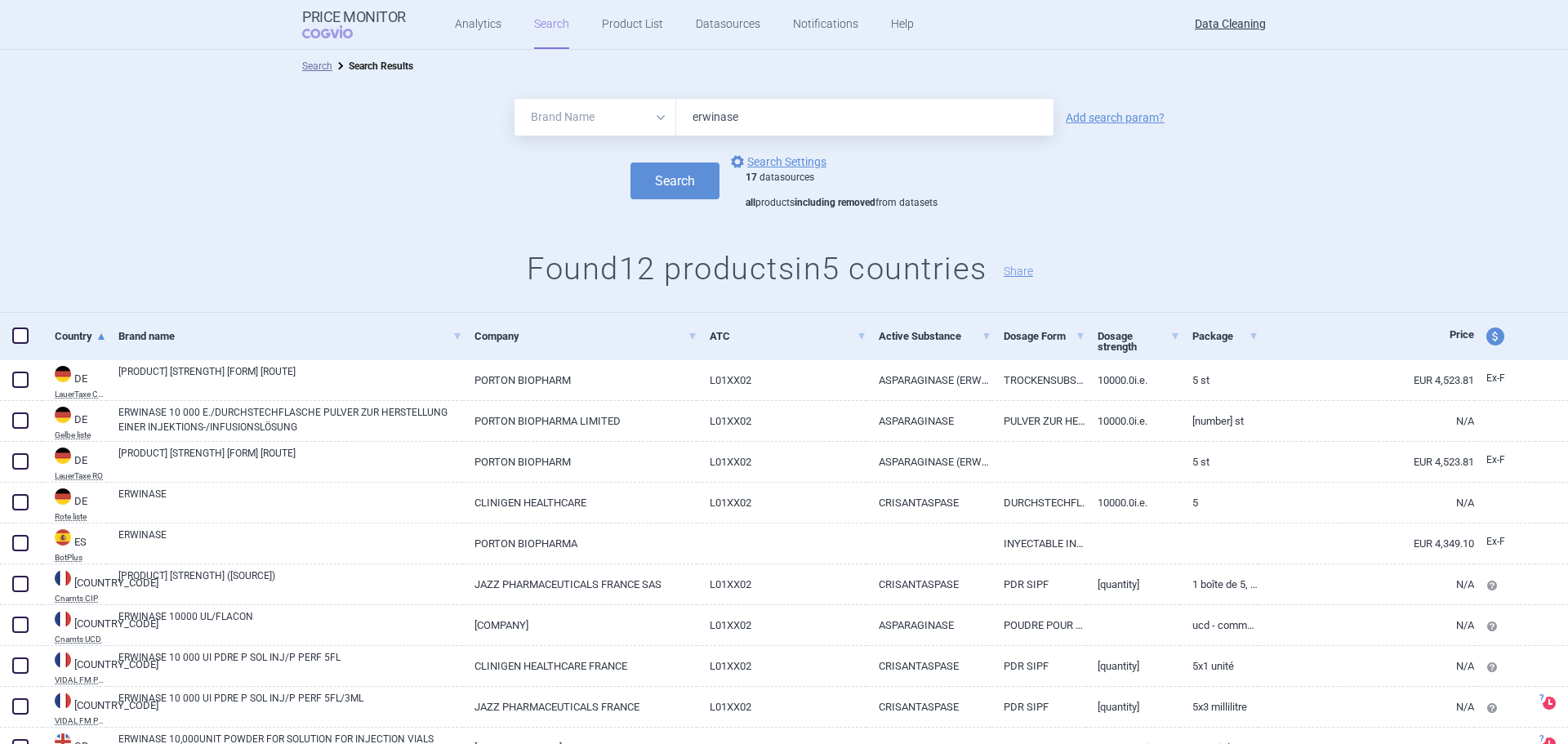 click on "erwinase" at bounding box center [865, 117] 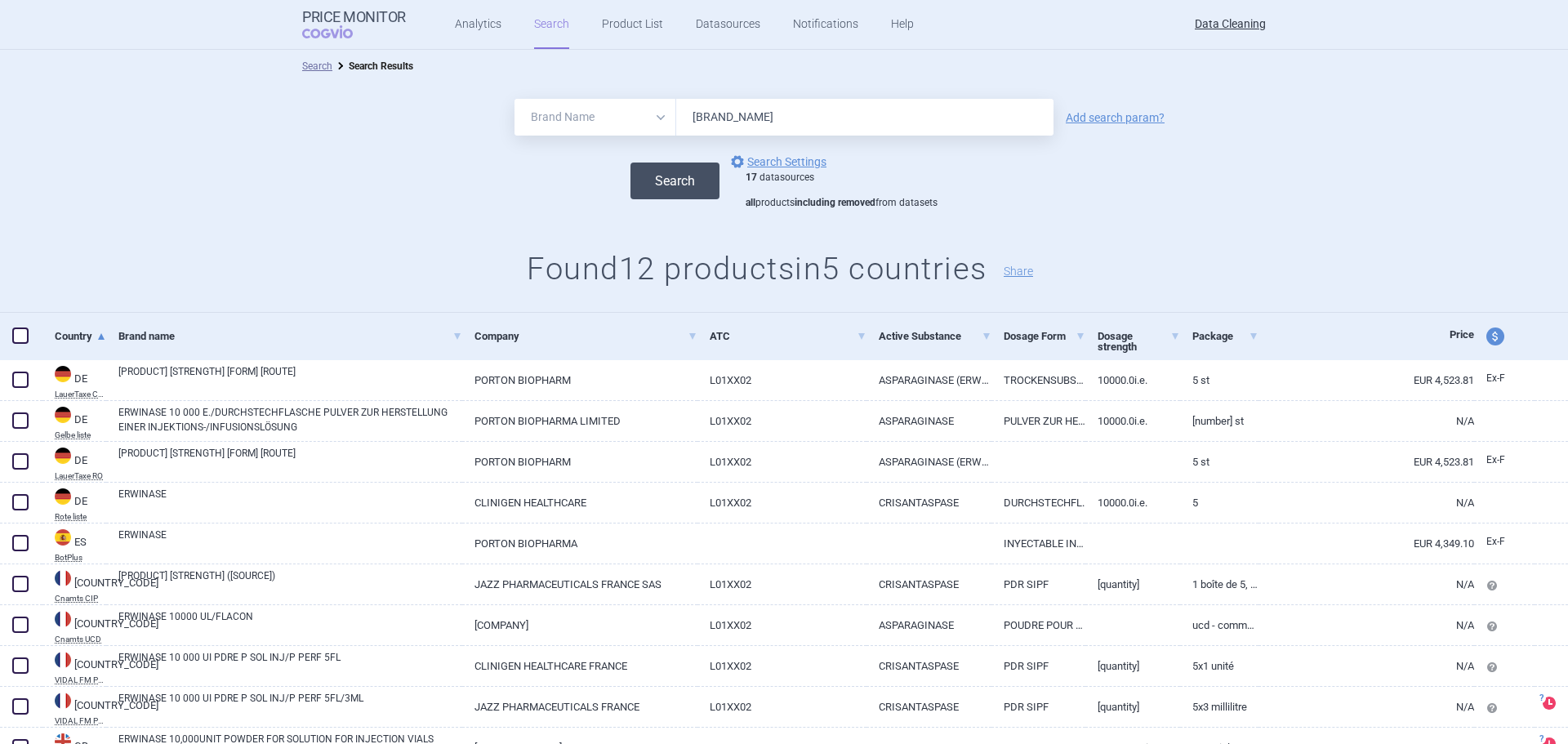 type on "Erwinaze" 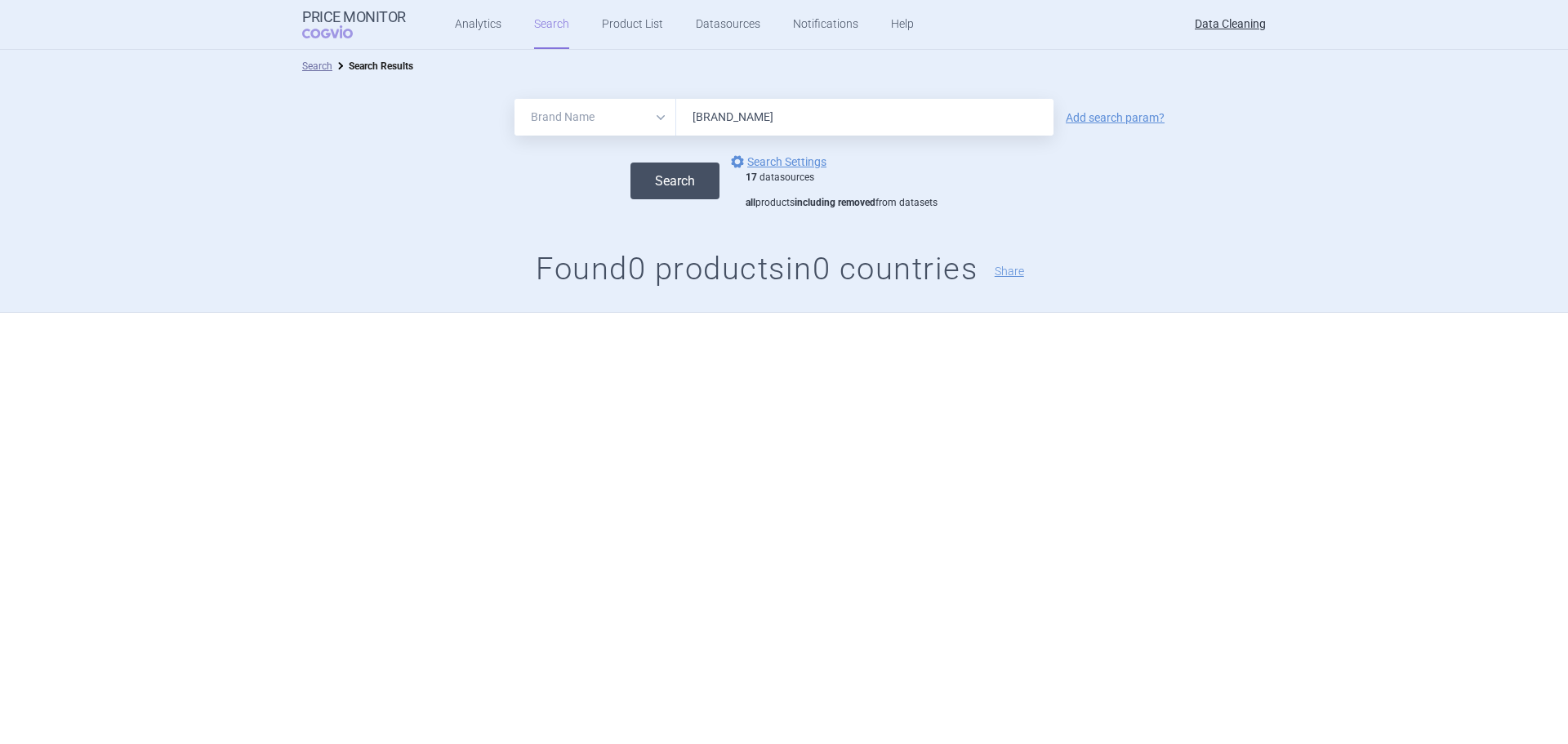 click on "Search" at bounding box center [675, 180] 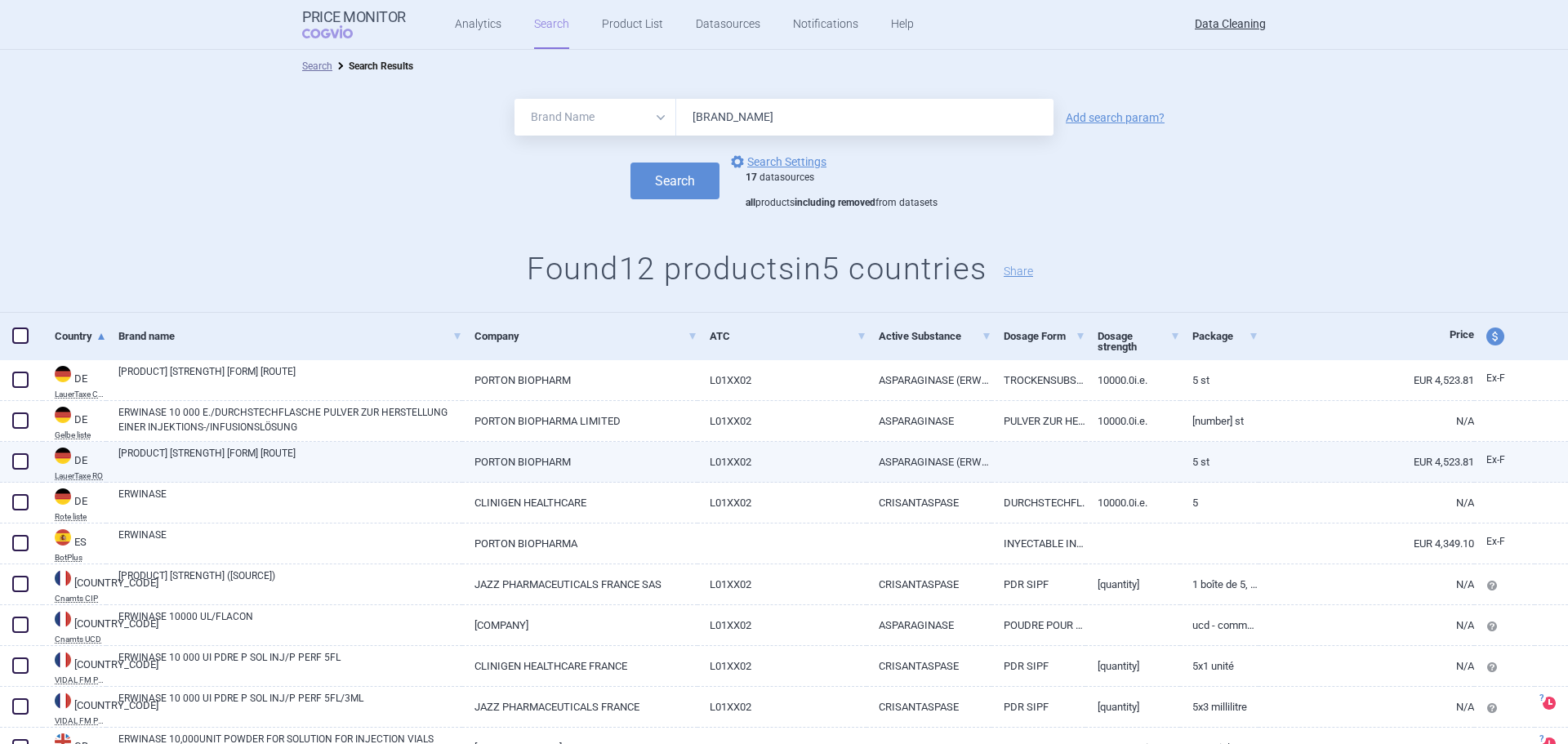 click on "PORTON BIOPHARM" at bounding box center [580, 461] 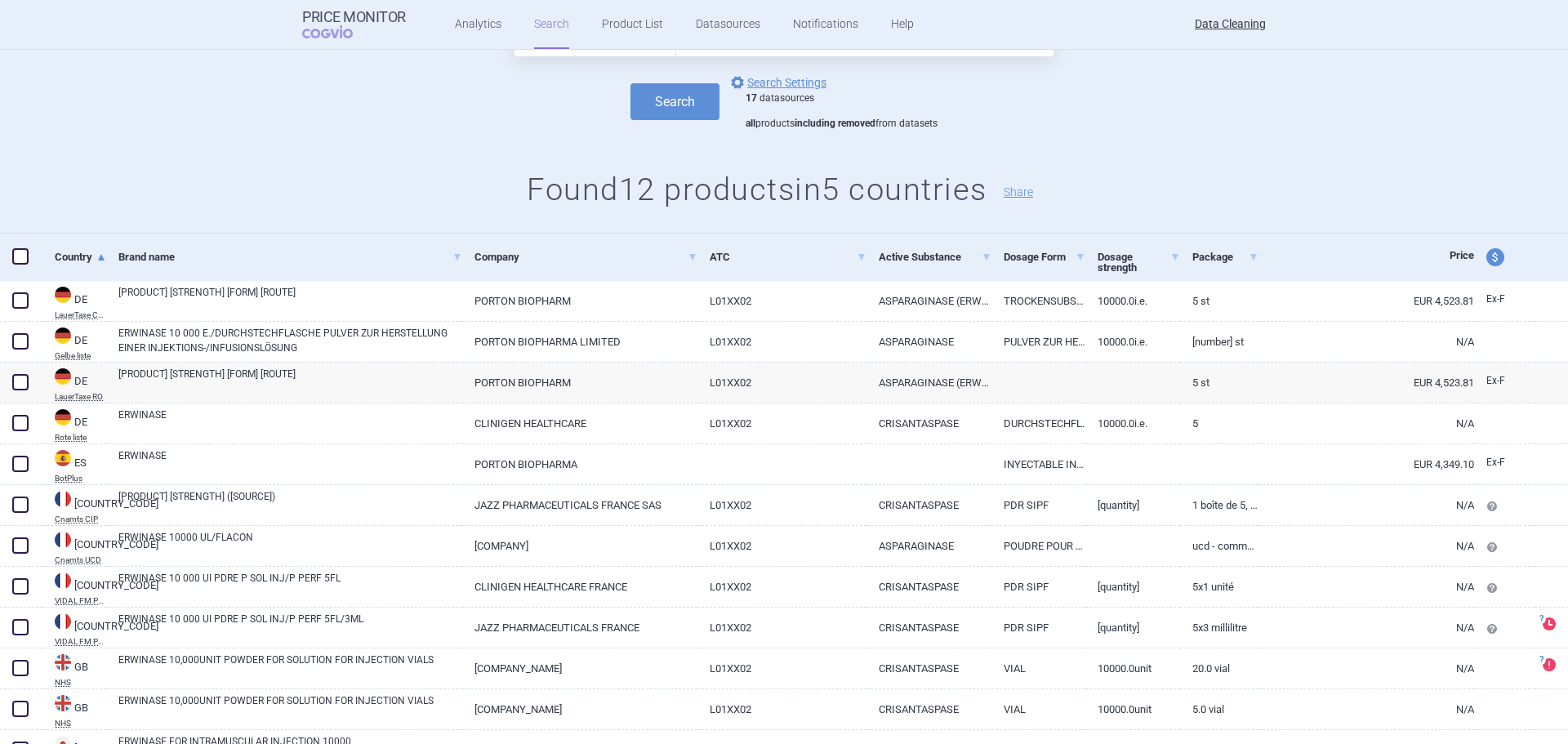 scroll, scrollTop: 78, scrollLeft: 0, axis: vertical 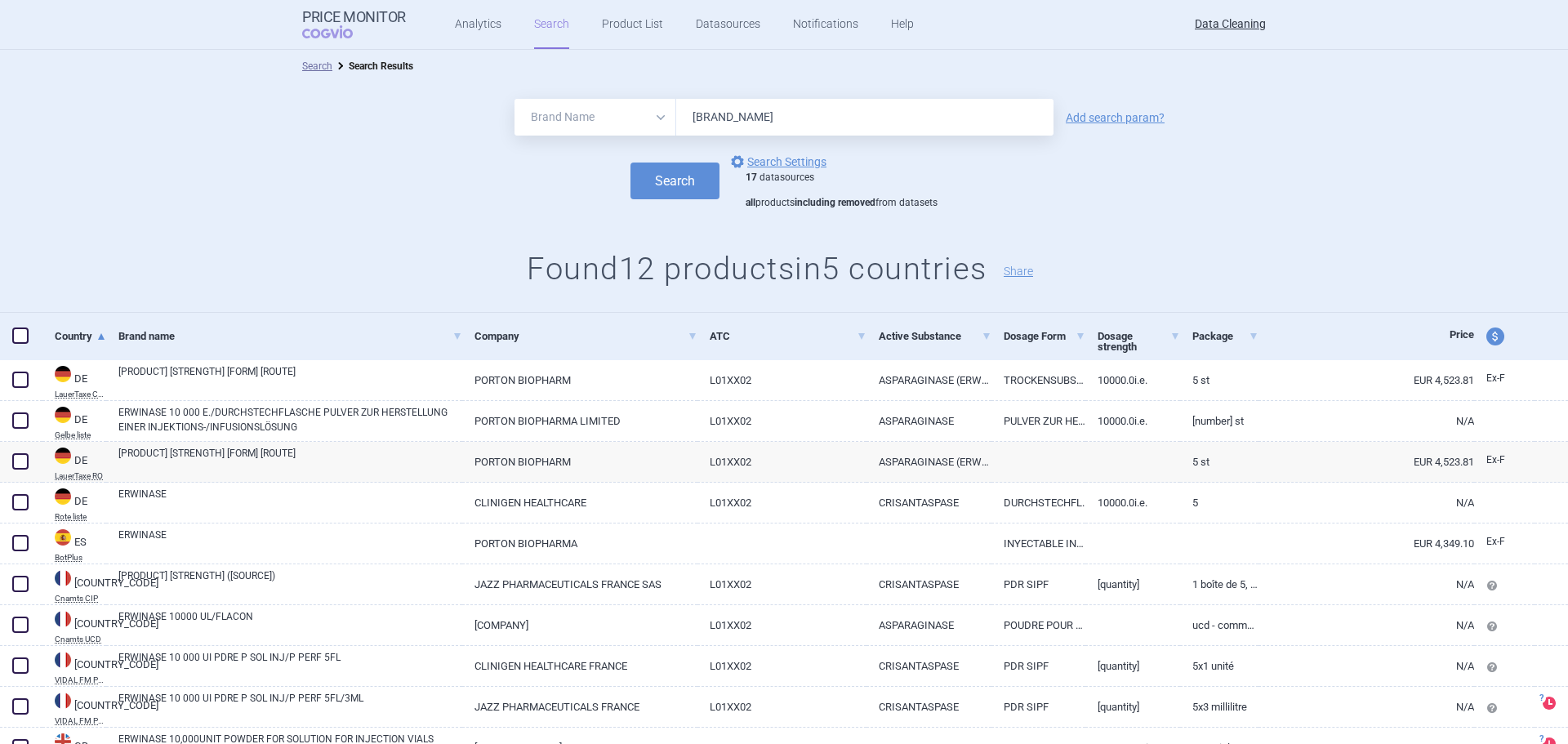 click on "Erwinaze" at bounding box center (865, 117) 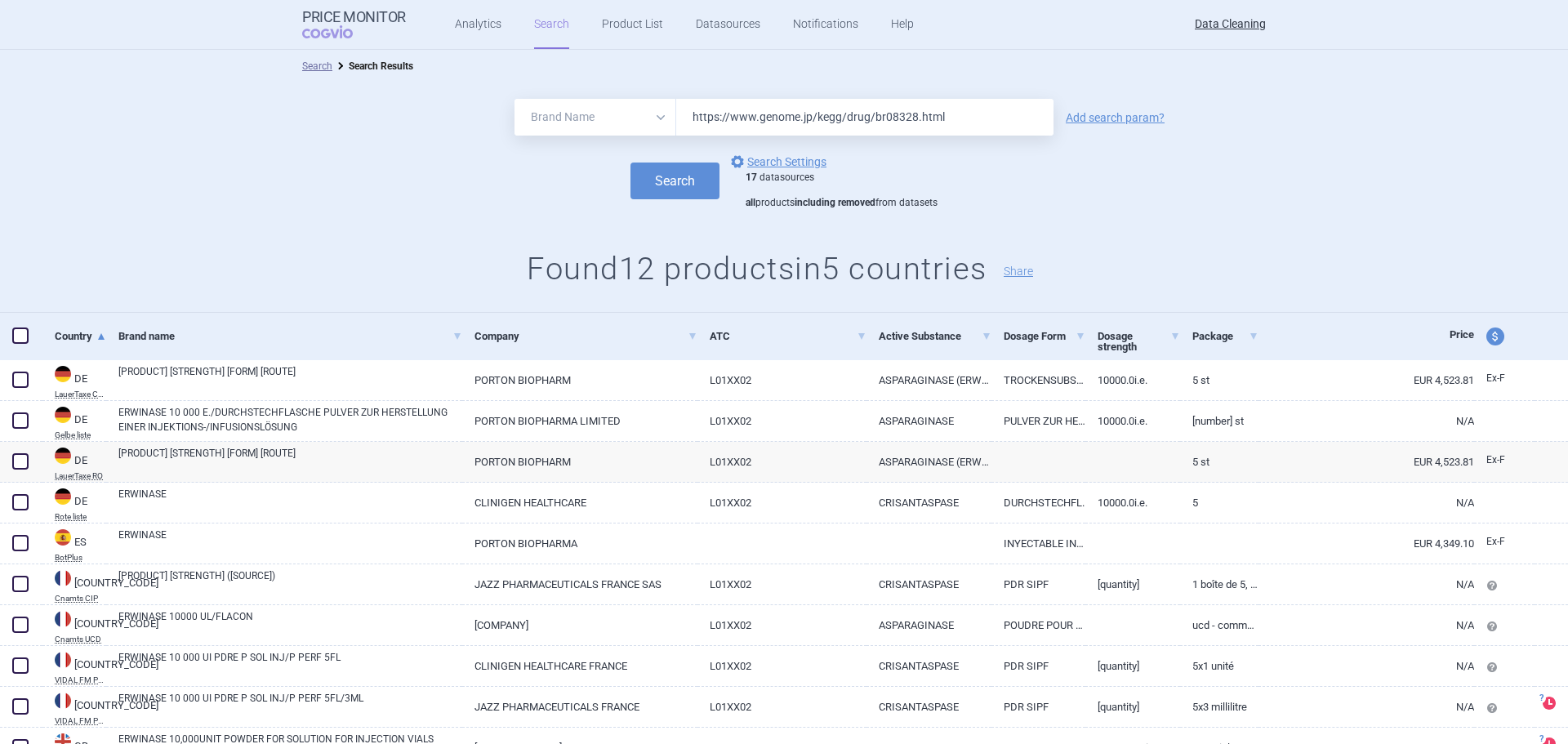 click on "https://www.genome.jp/kegg/drug/br08328.html" at bounding box center [865, 117] 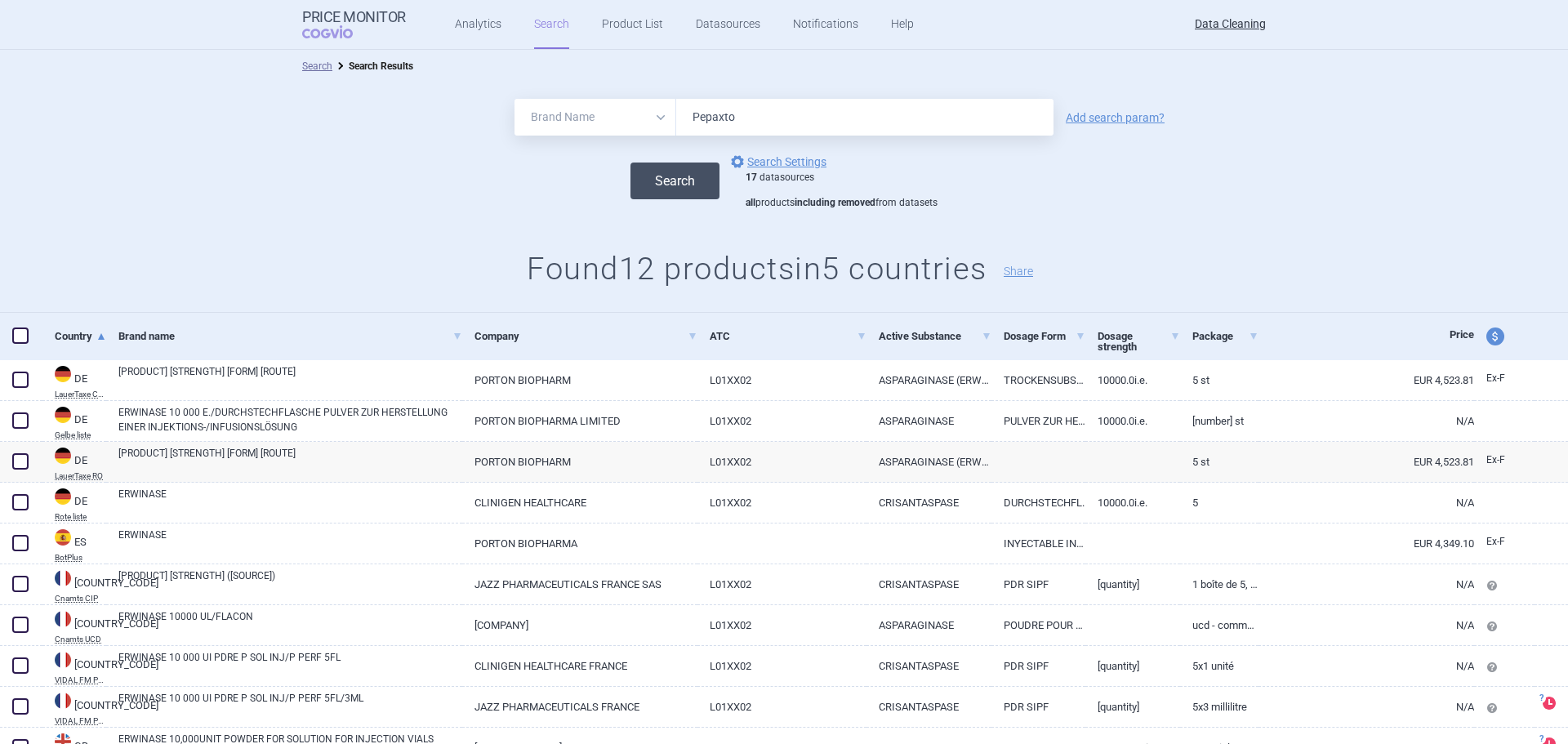 click on "Search" at bounding box center [675, 180] 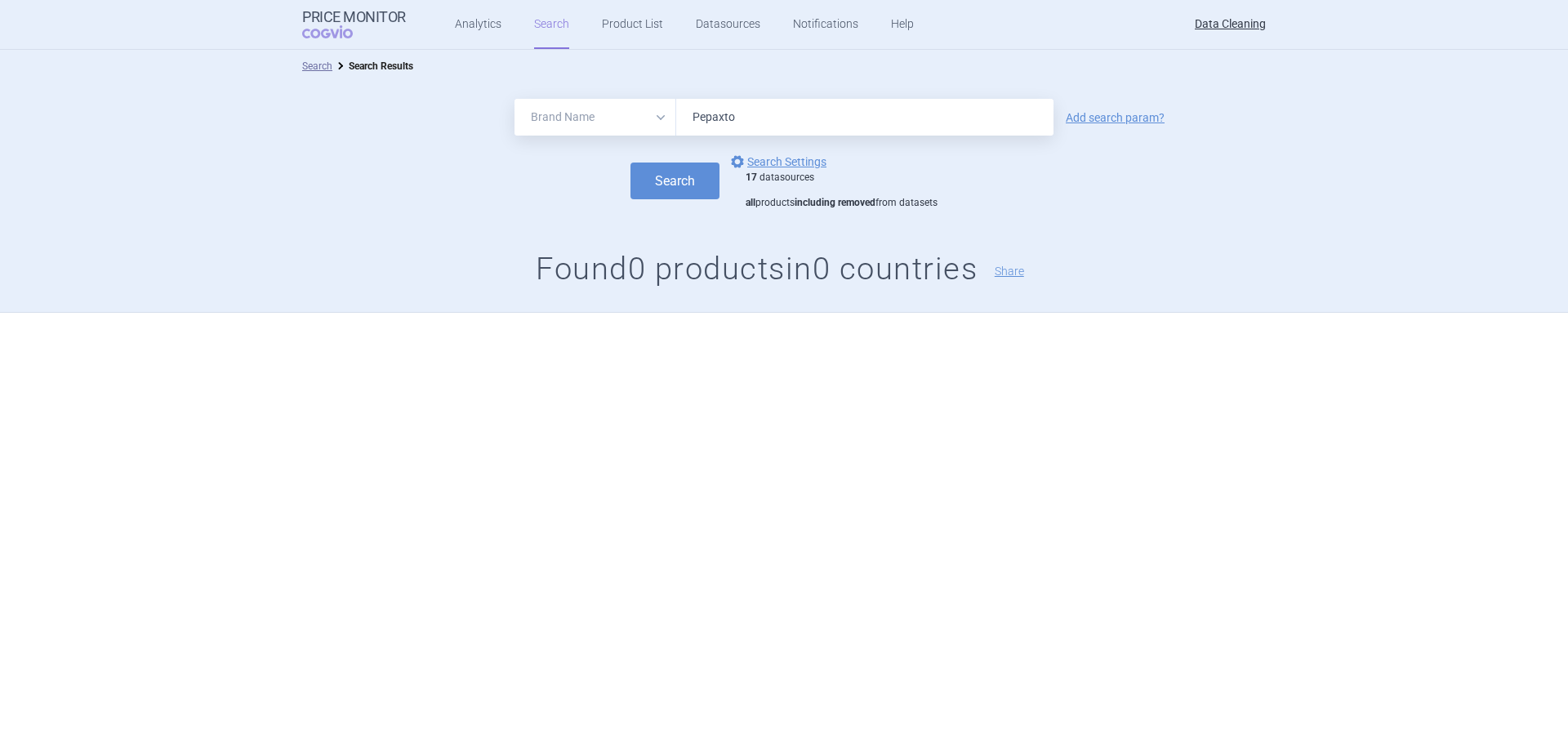 click on "Pepaxto" at bounding box center [865, 117] 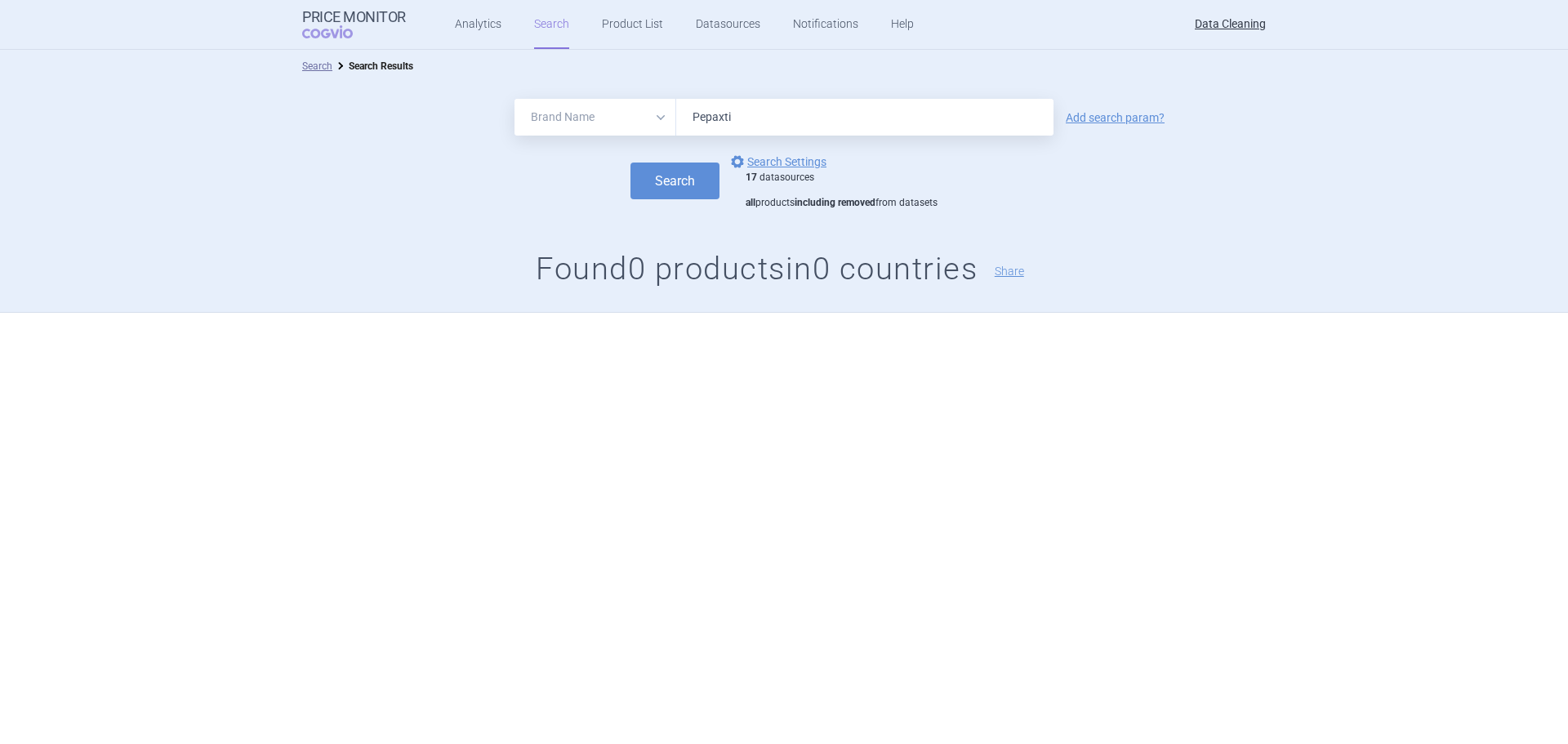 click on "Search" at bounding box center (675, 180) 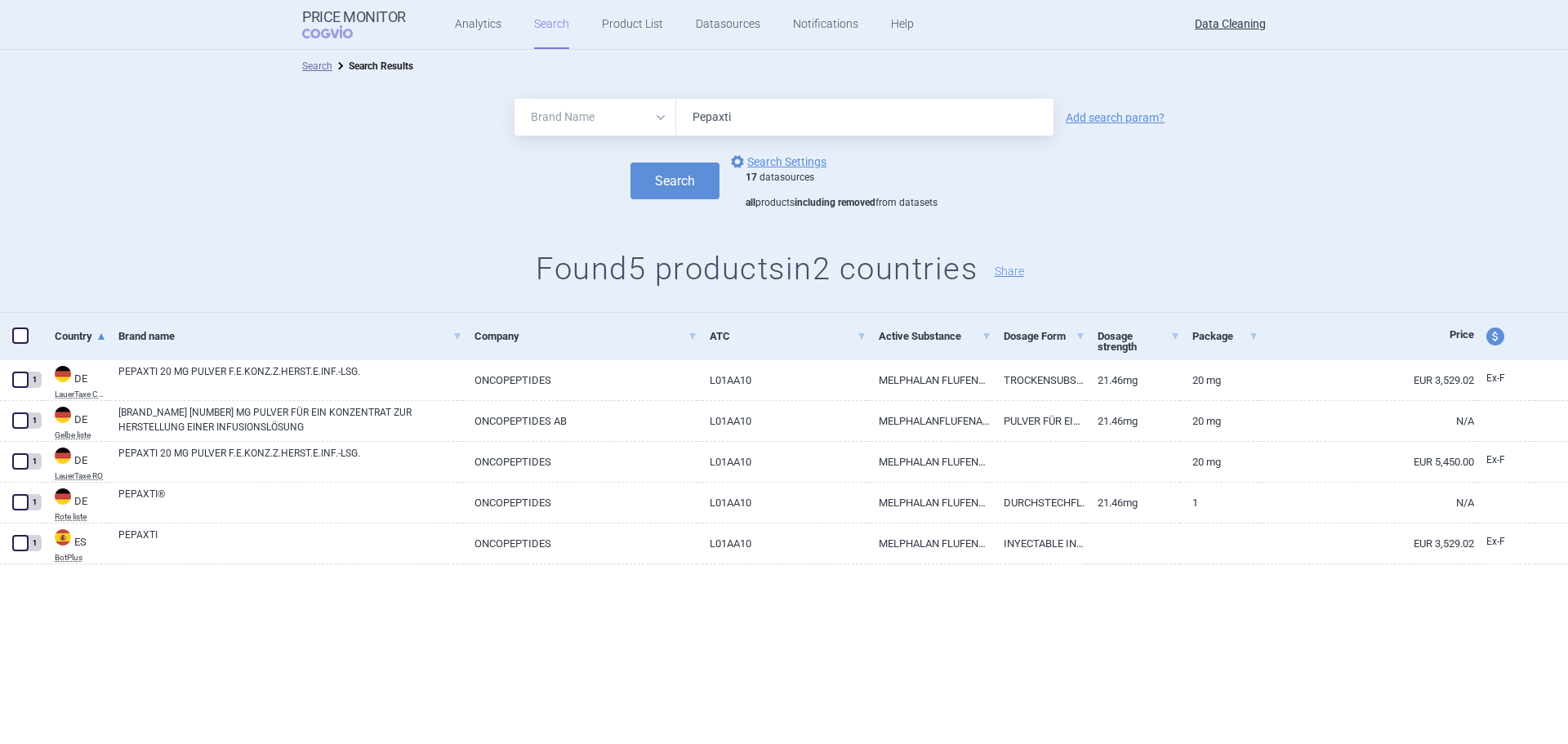 drag, startPoint x: 785, startPoint y: 119, endPoint x: 596, endPoint y: 112, distance: 189.12959 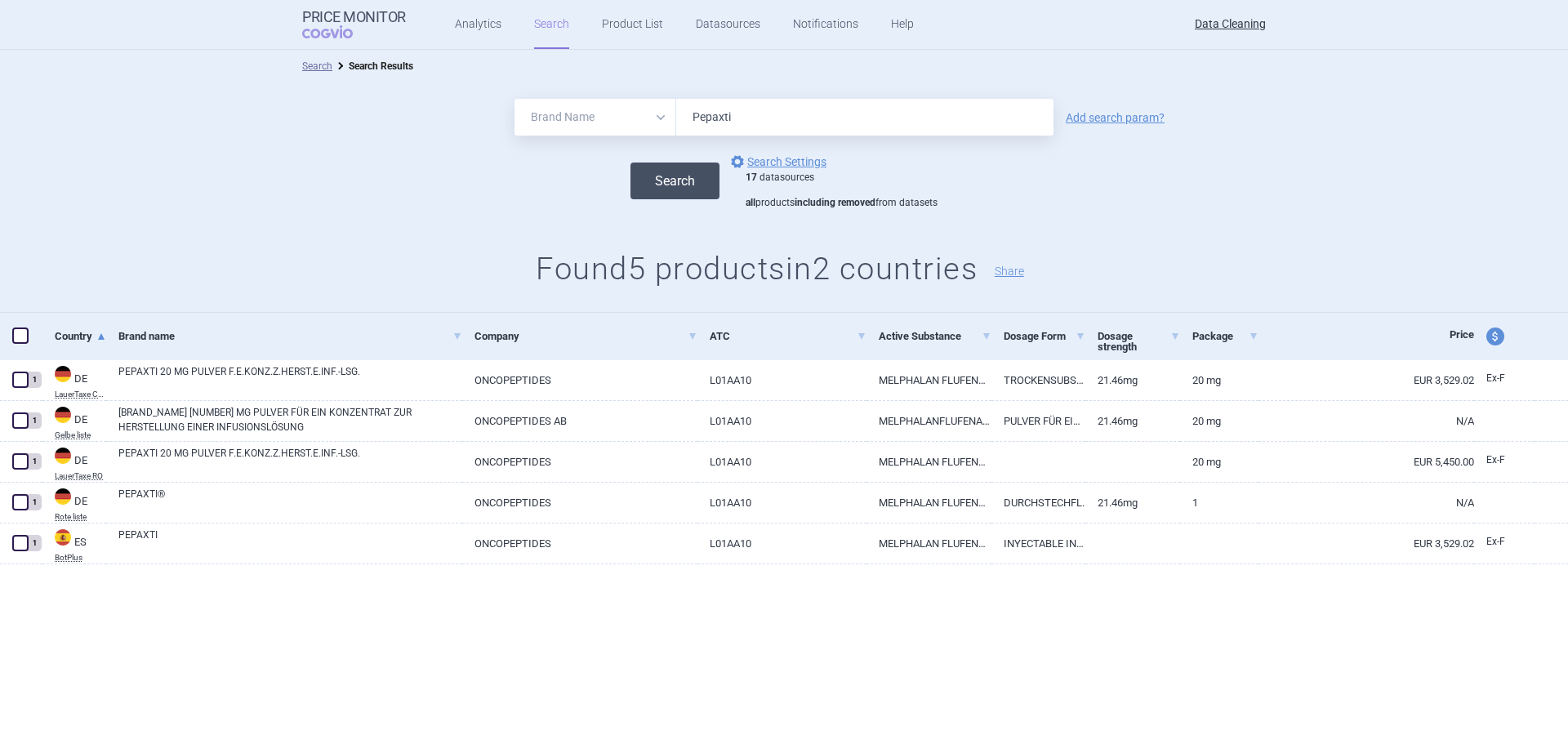 paste on "https://www.genome.jp/kegg/drug/br08328.html" 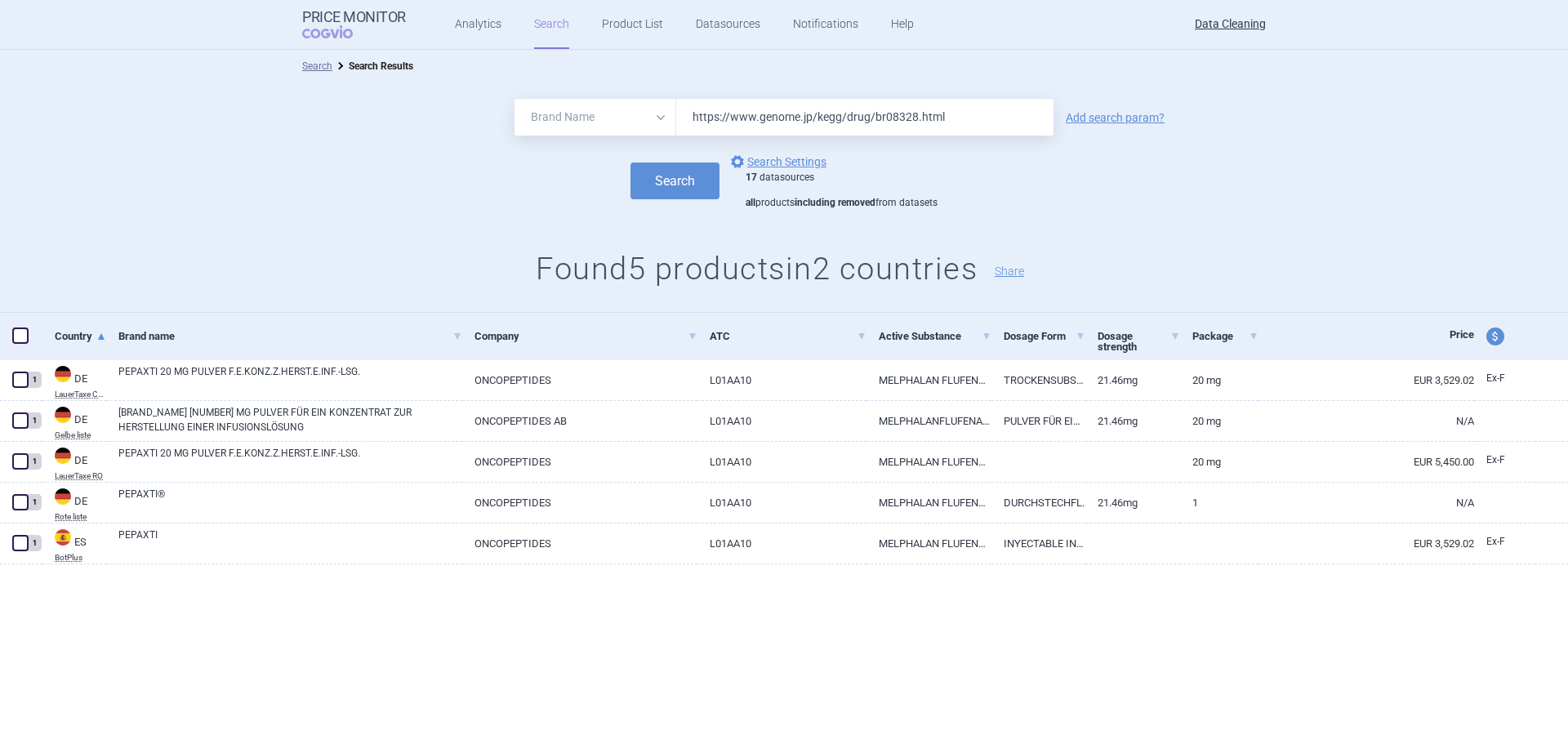click on "https://www.genome.jp/kegg/drug/br08328.html" at bounding box center [865, 117] 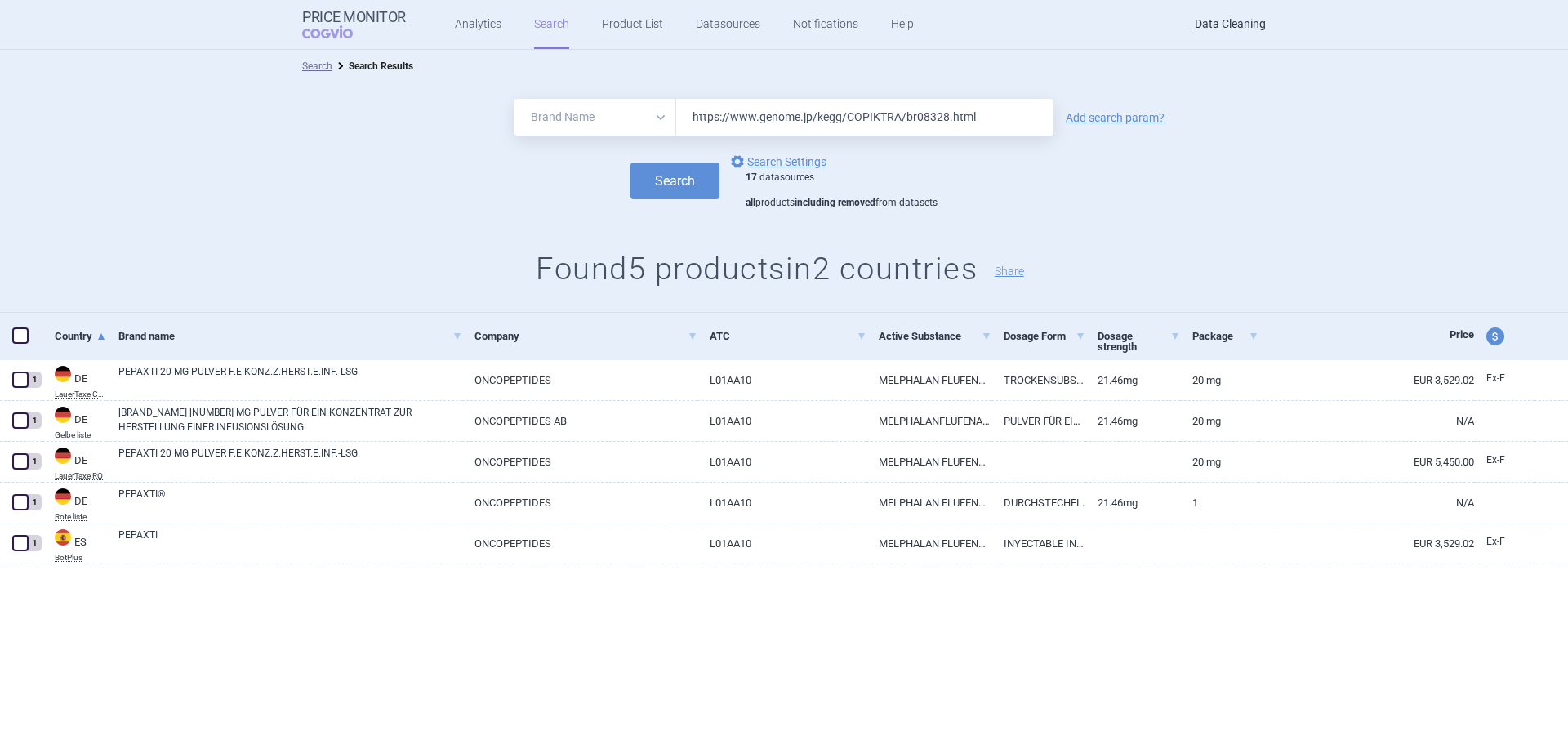 click on "https://www.genome.jp/kegg/COPIKTRA/br08328.html" at bounding box center (865, 117) 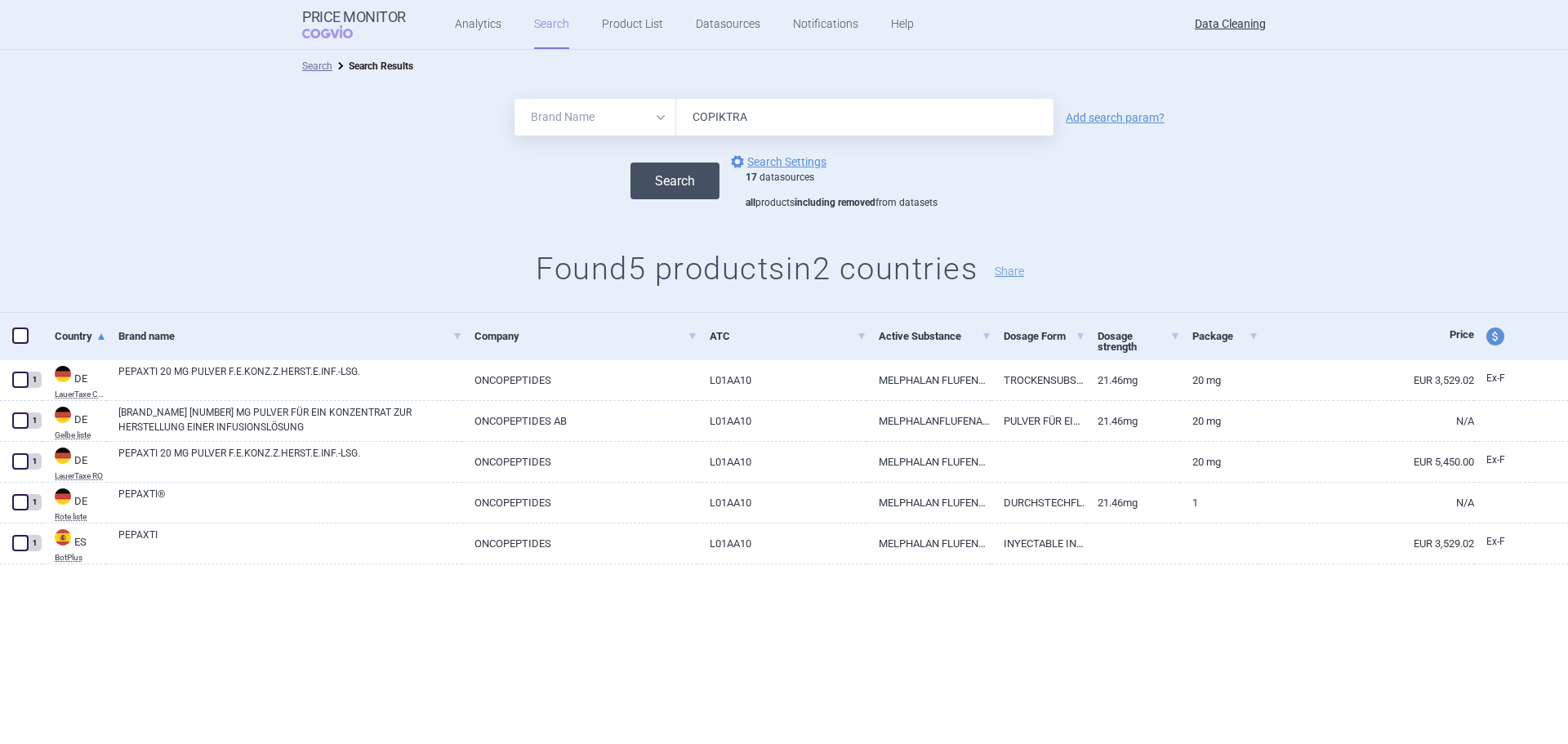 click on "Search" at bounding box center [675, 180] 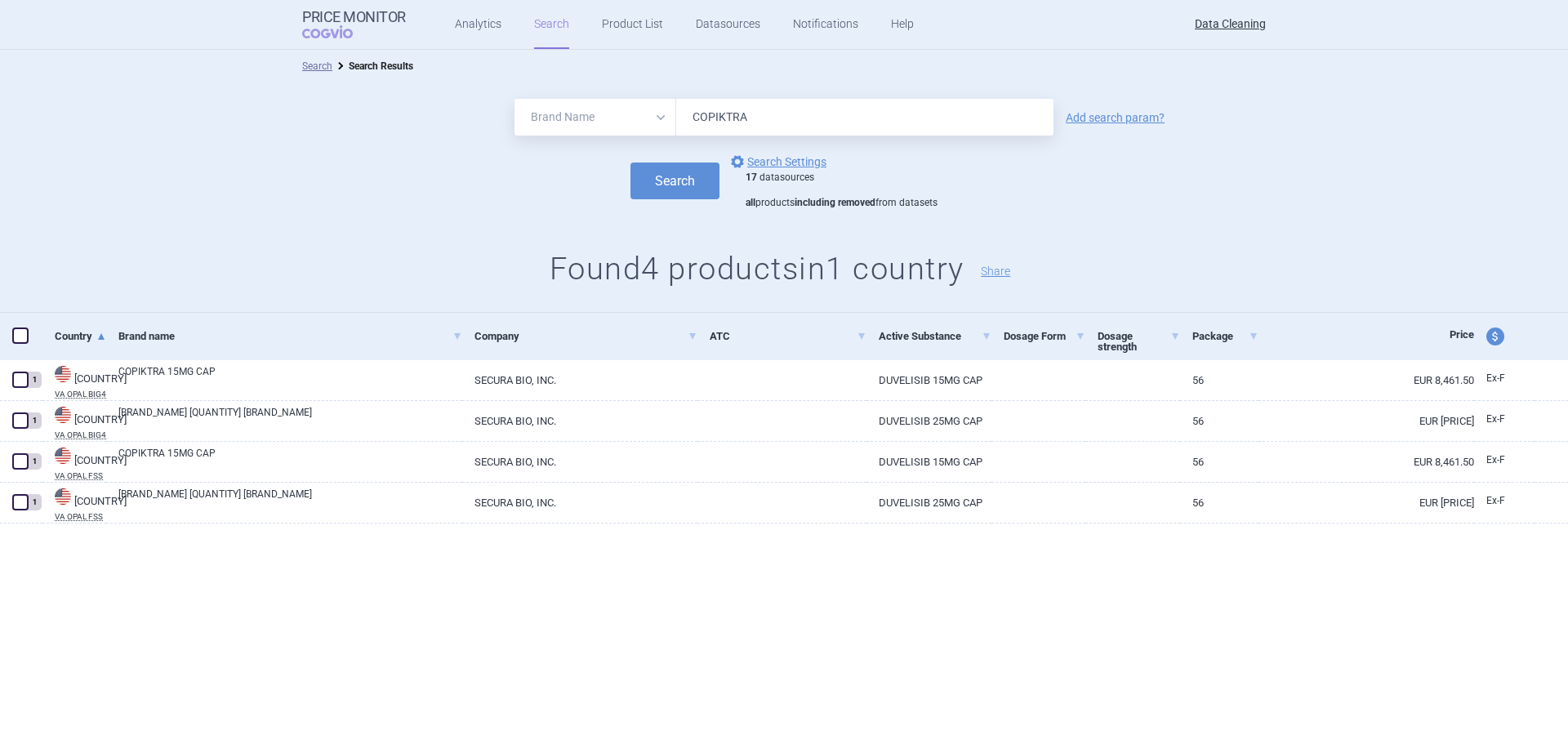 click on "COPIKTRA" at bounding box center [865, 117] 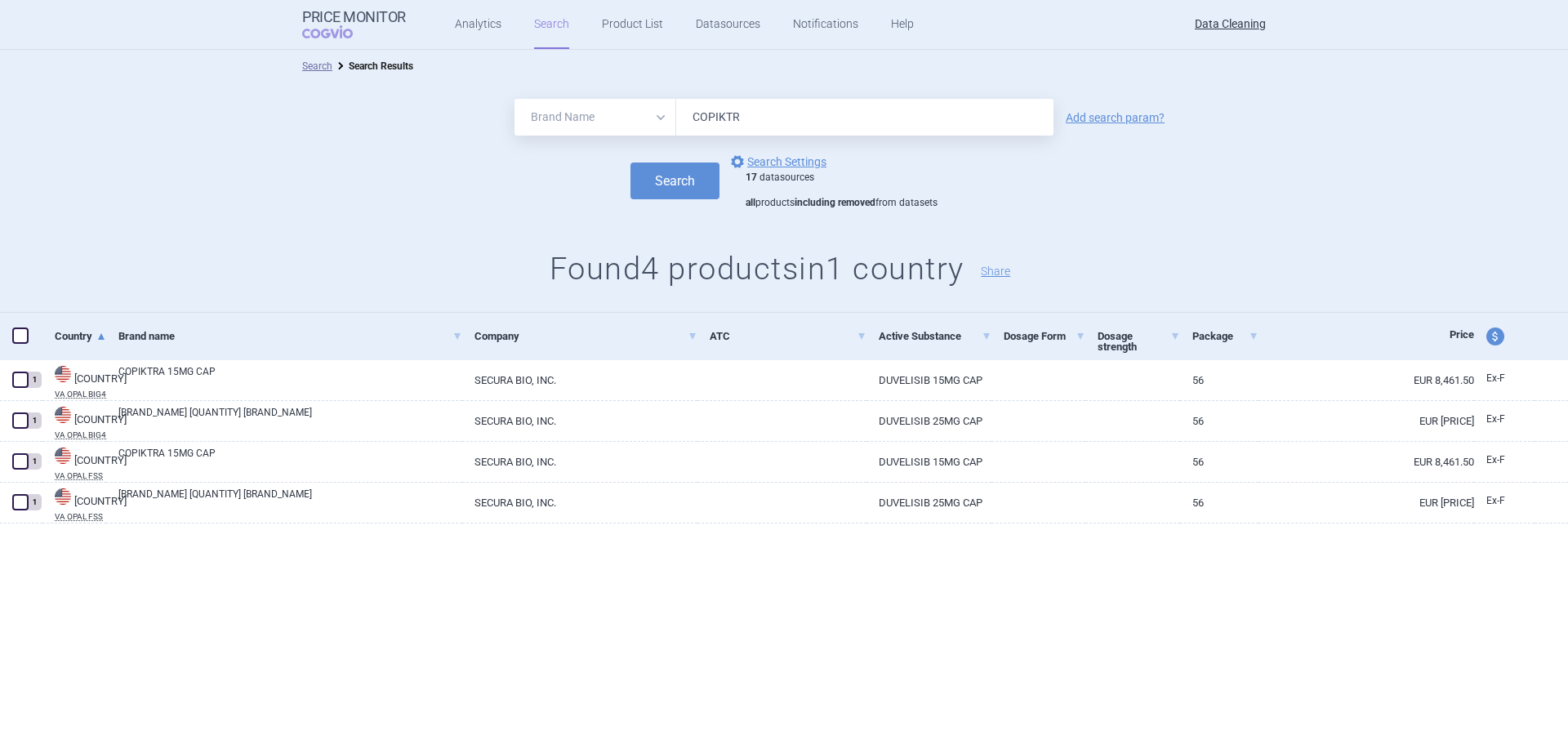 click on "Search" at bounding box center (675, 180) 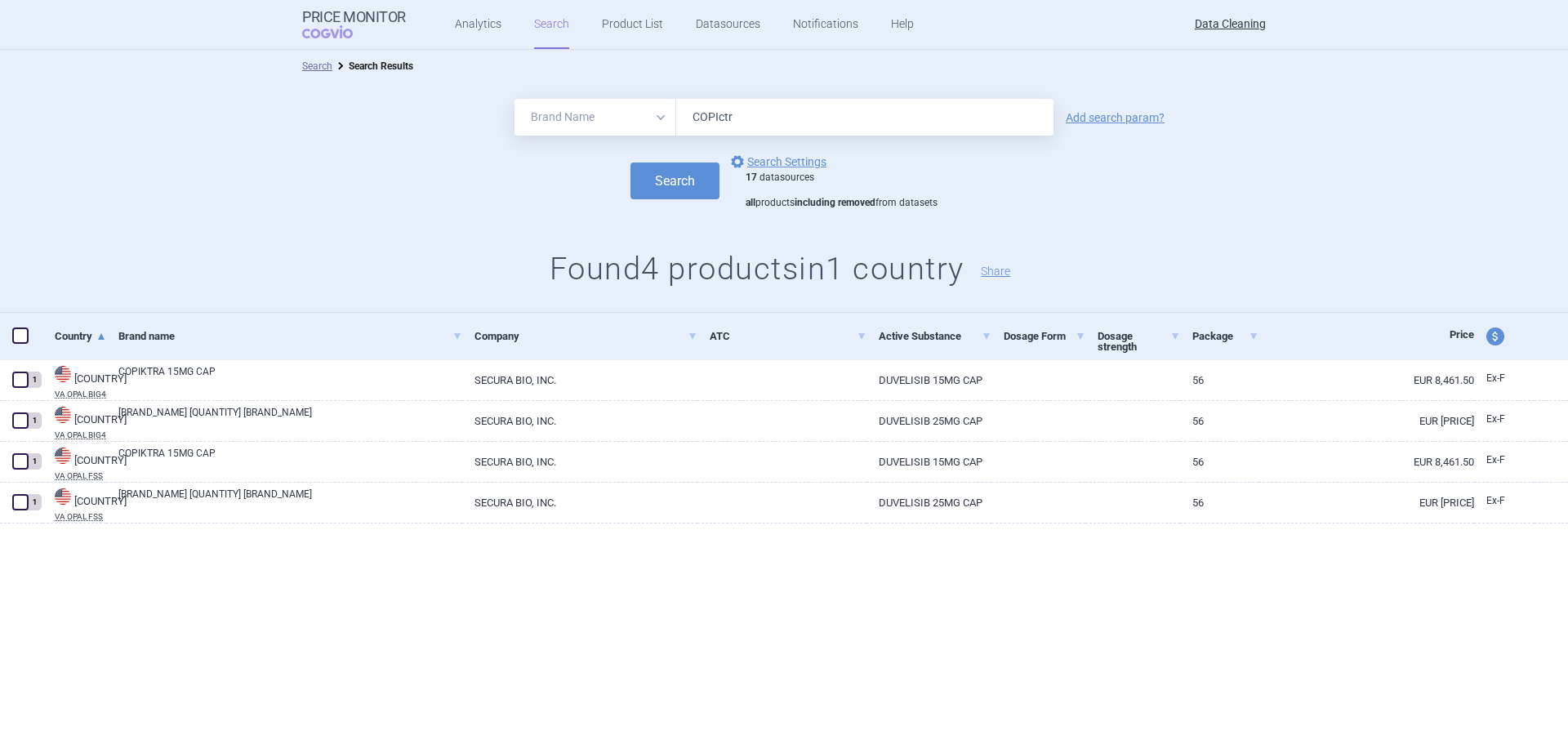click on "Search" at bounding box center (675, 180) 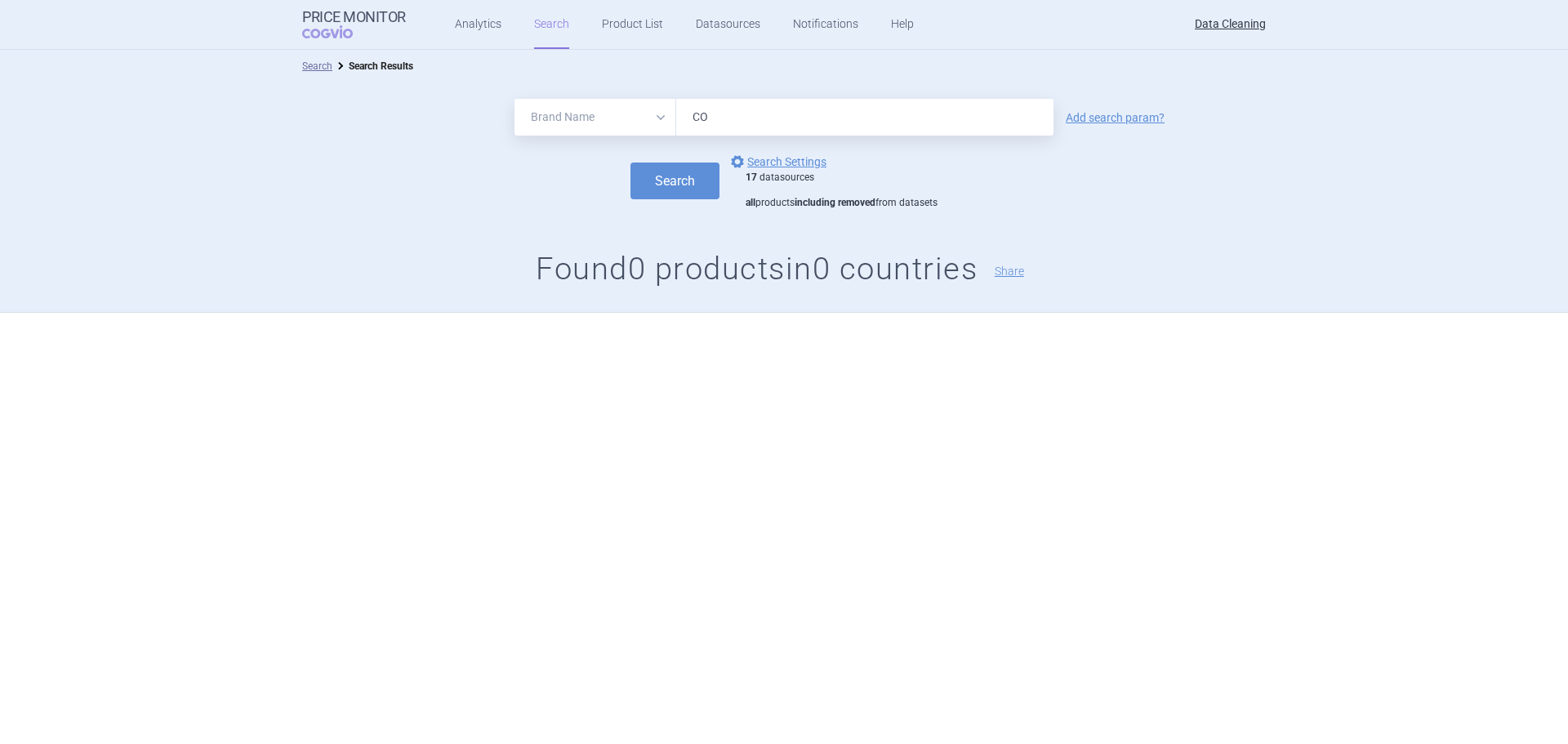 type on "C" 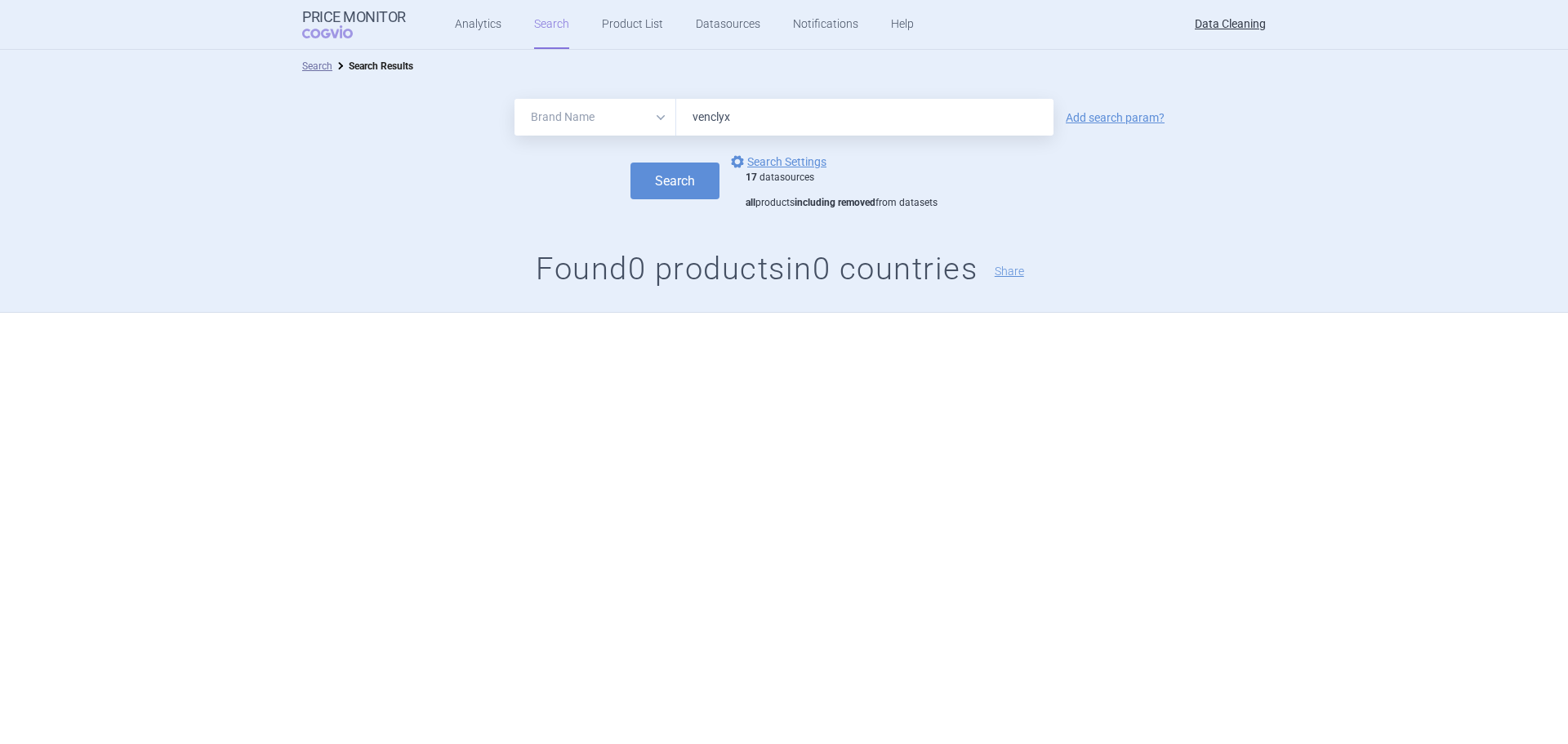 click on "Search" at bounding box center (675, 180) 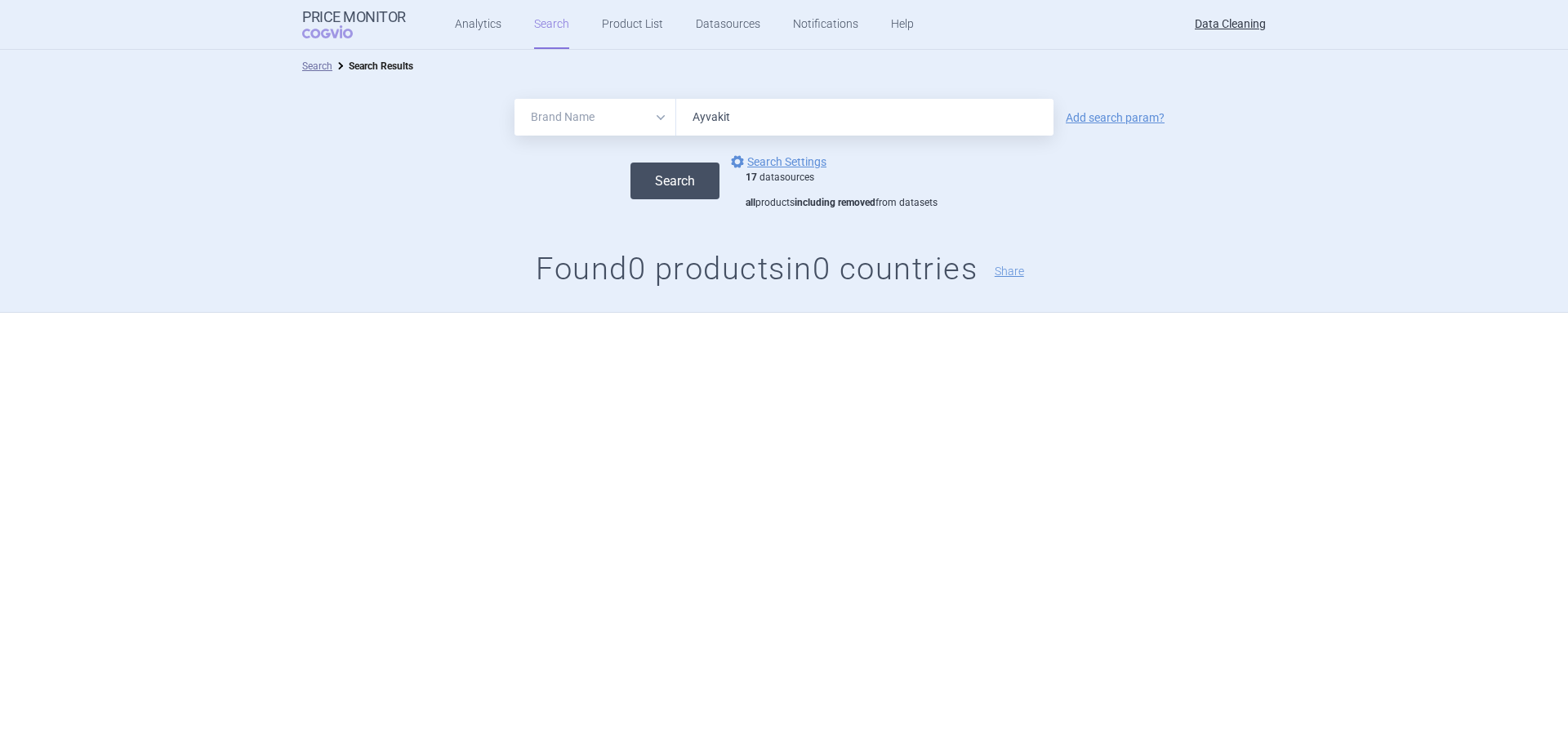 type on "Ayvakit" 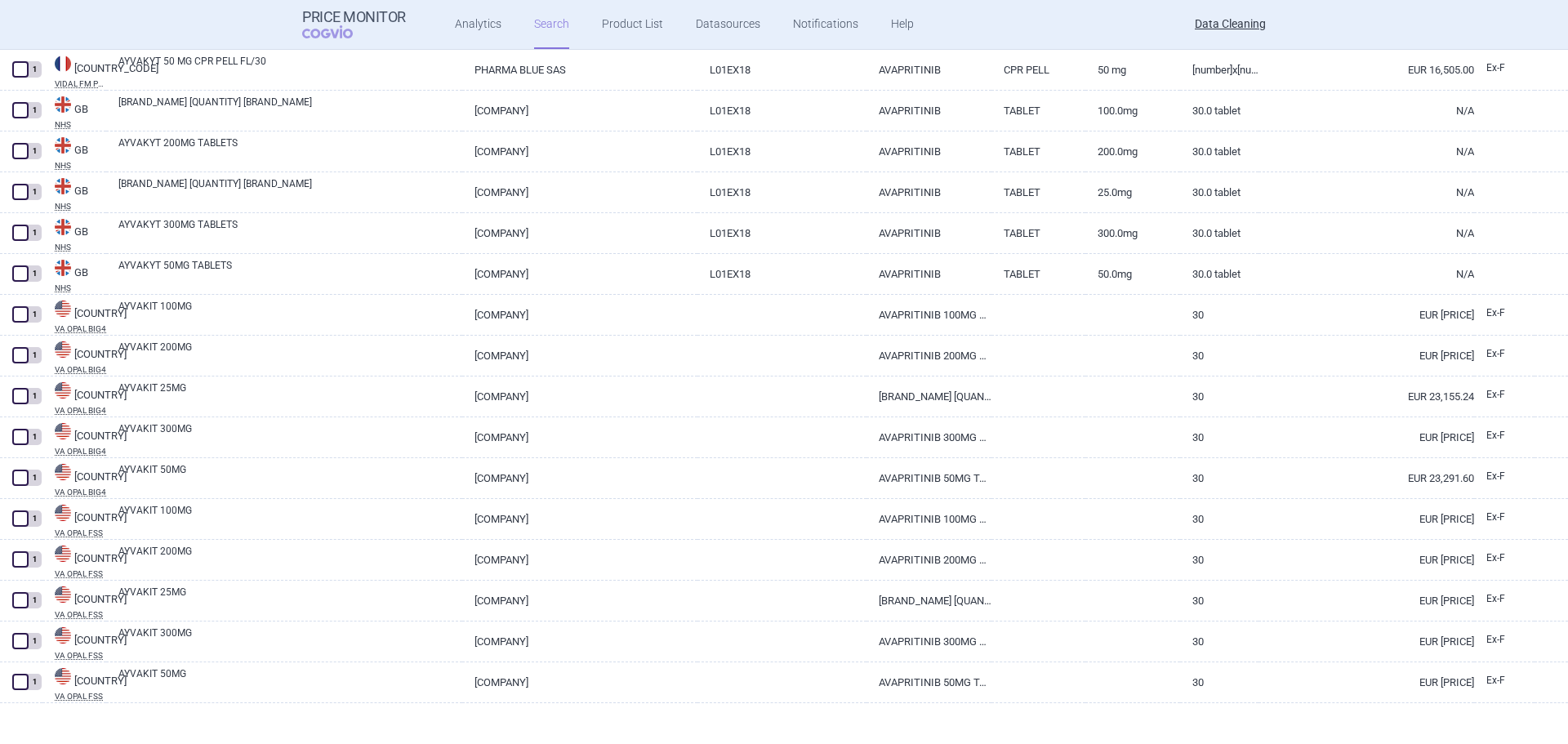 scroll, scrollTop: 1752, scrollLeft: 0, axis: vertical 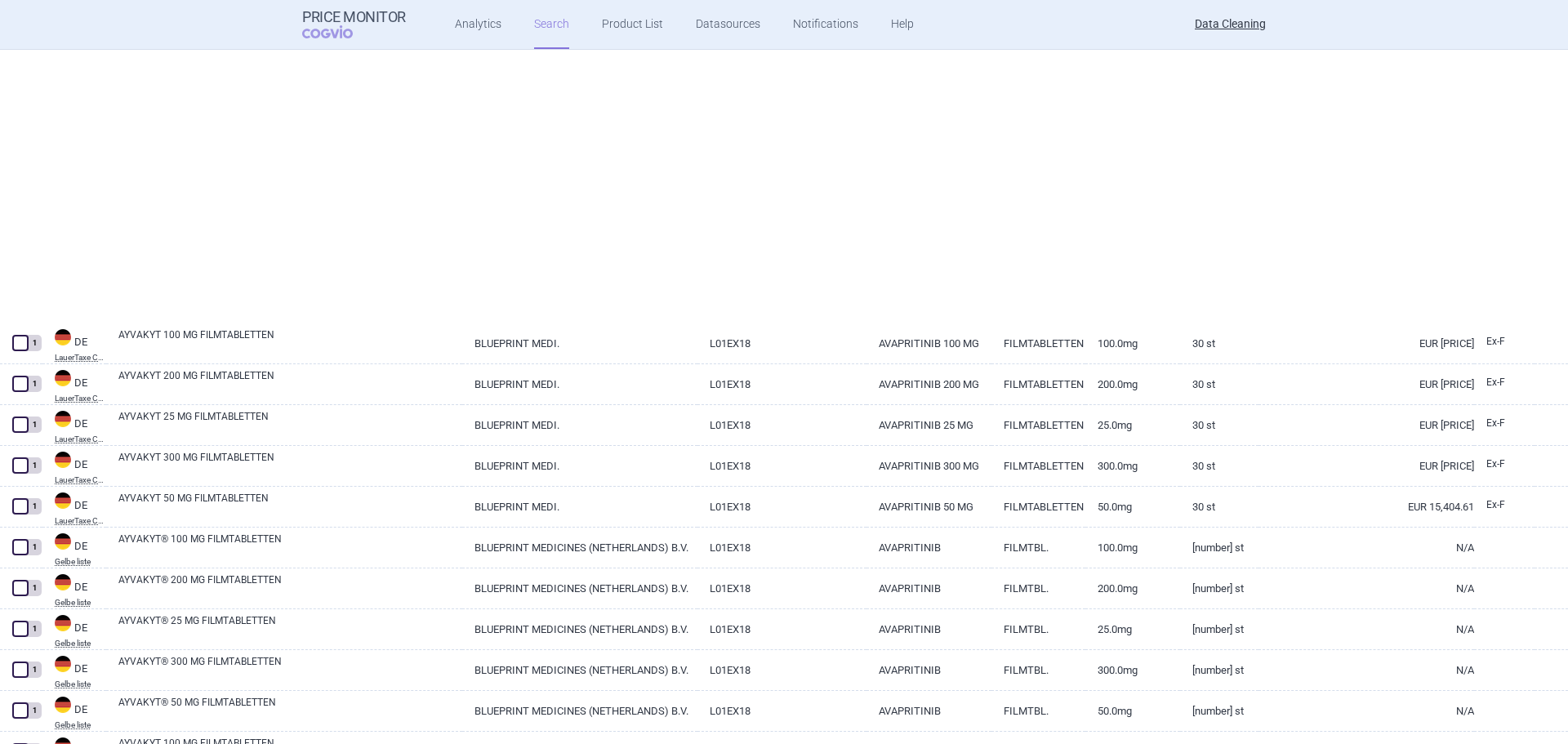 select on "brandName" 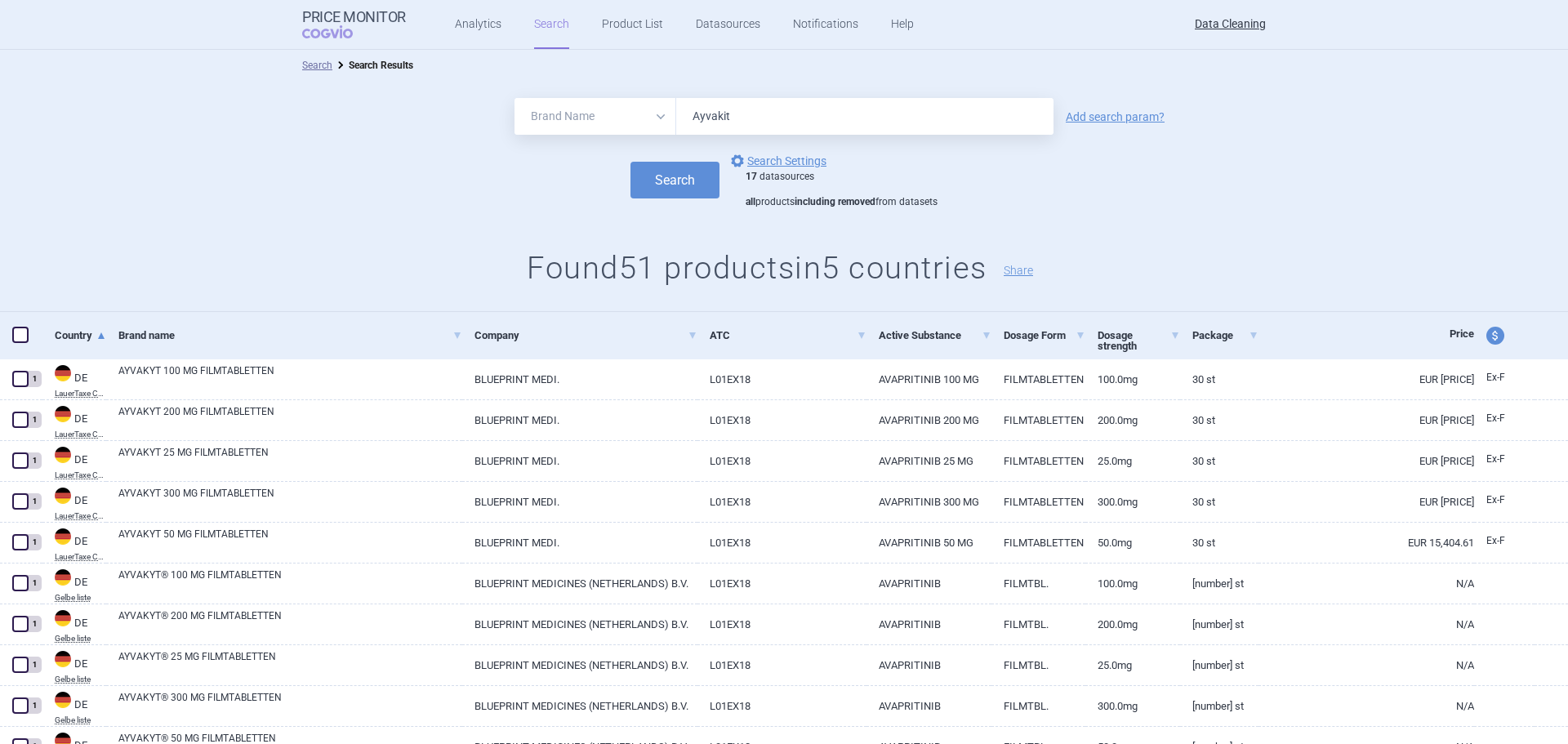 scroll, scrollTop: 0, scrollLeft: 0, axis: both 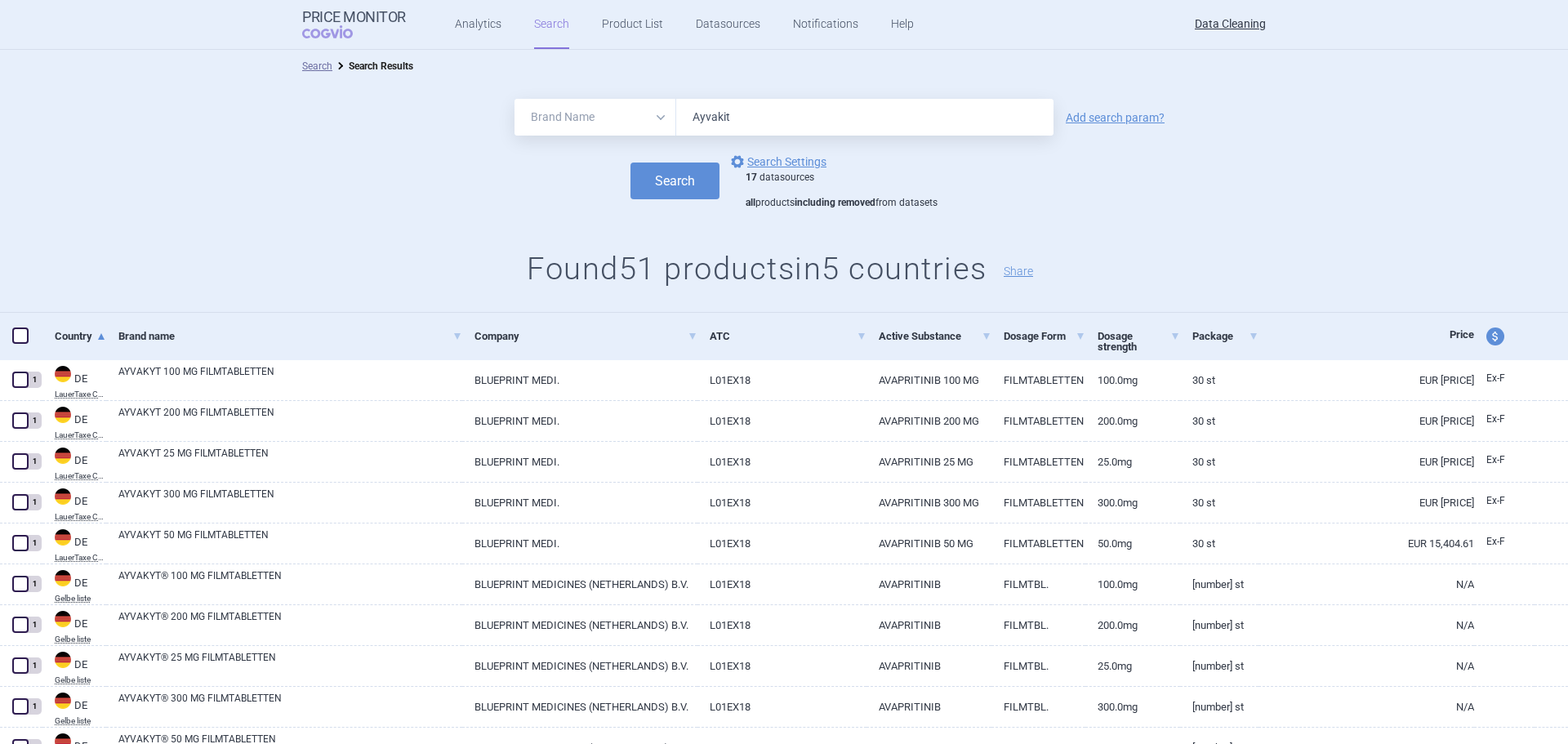click on "Ayvakit" at bounding box center [865, 117] 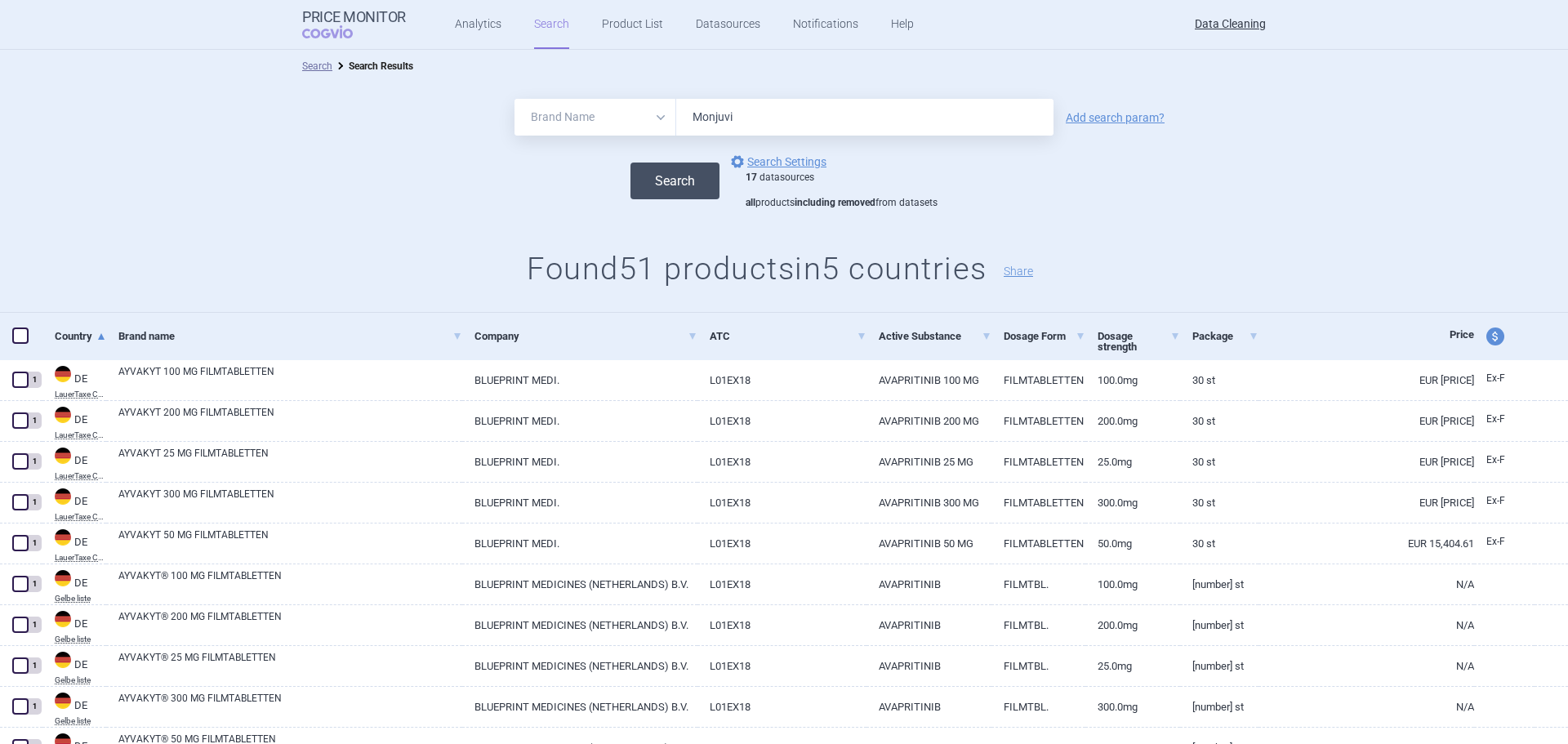 type on "Monjuvi" 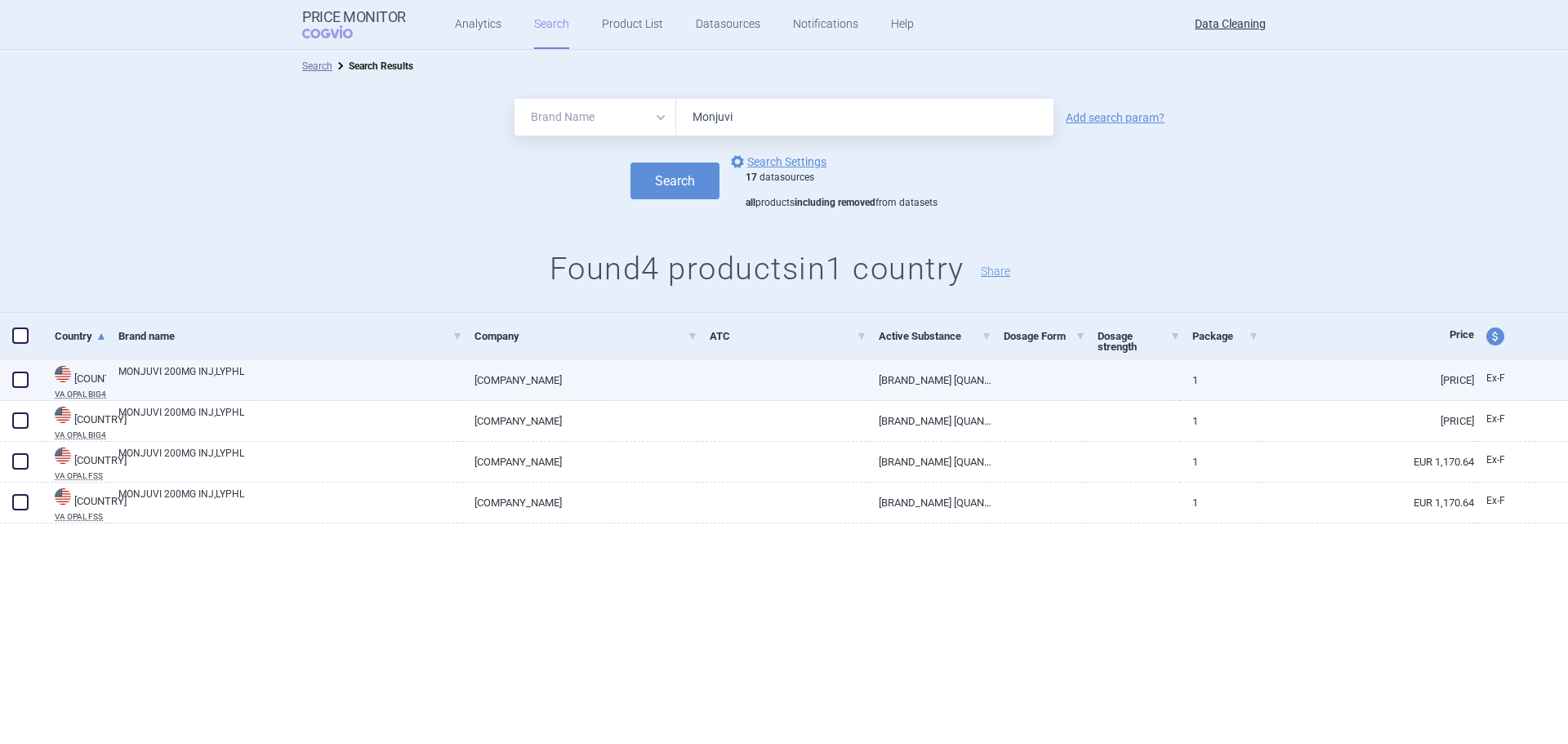 click on "MONJUVI 200MG INJ,LYPHL" at bounding box center [290, 379] 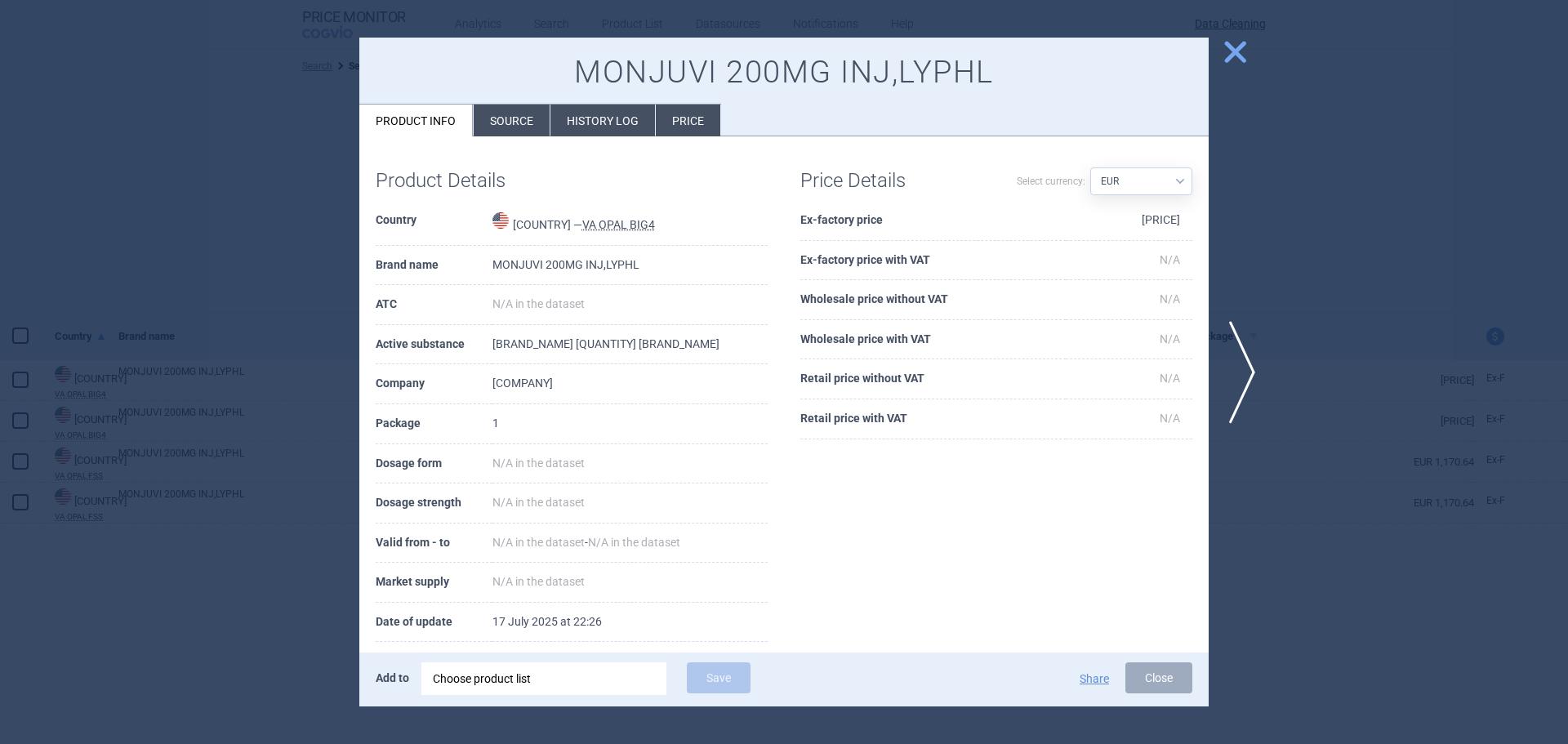 click on "Source" at bounding box center [511, 120] 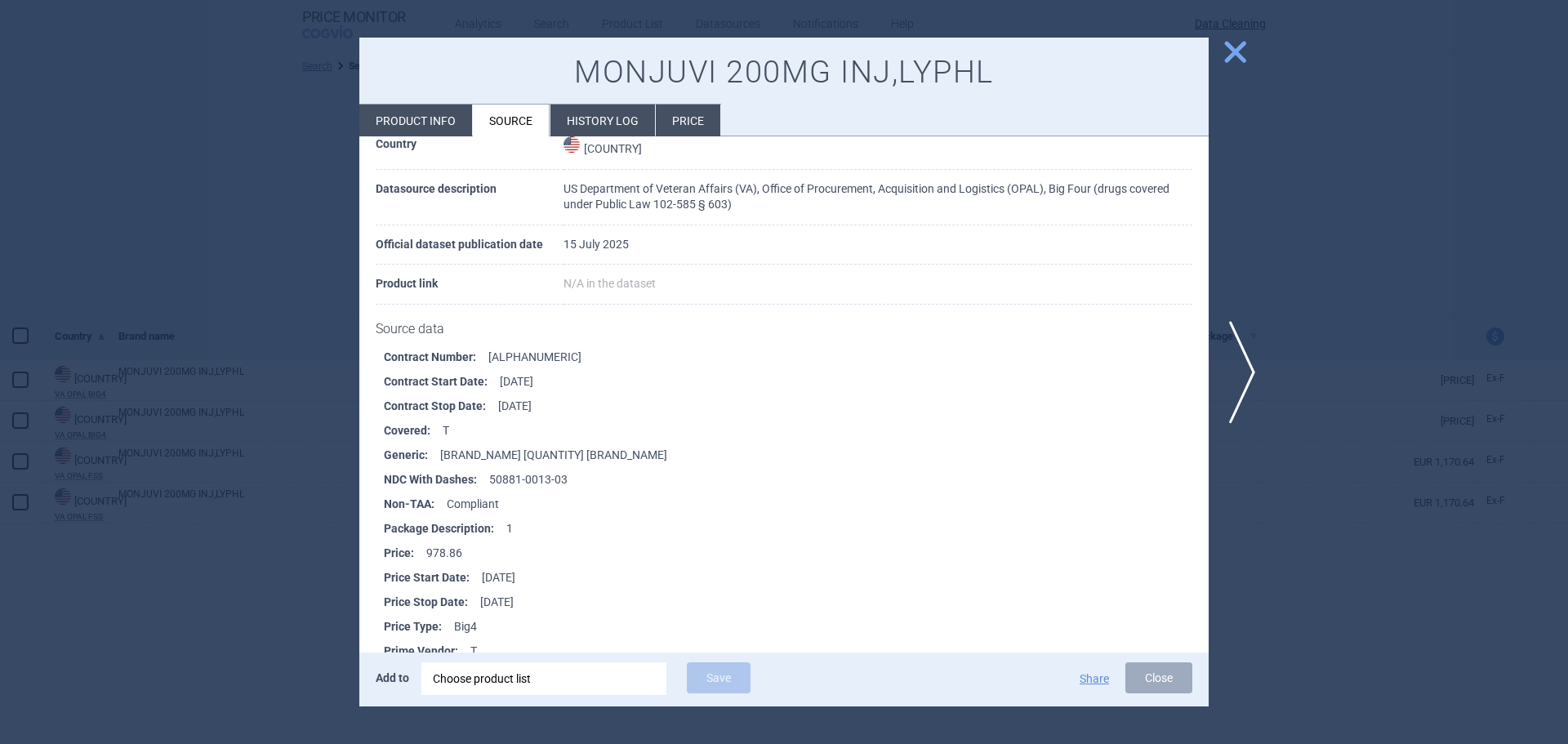 scroll, scrollTop: 82, scrollLeft: 0, axis: vertical 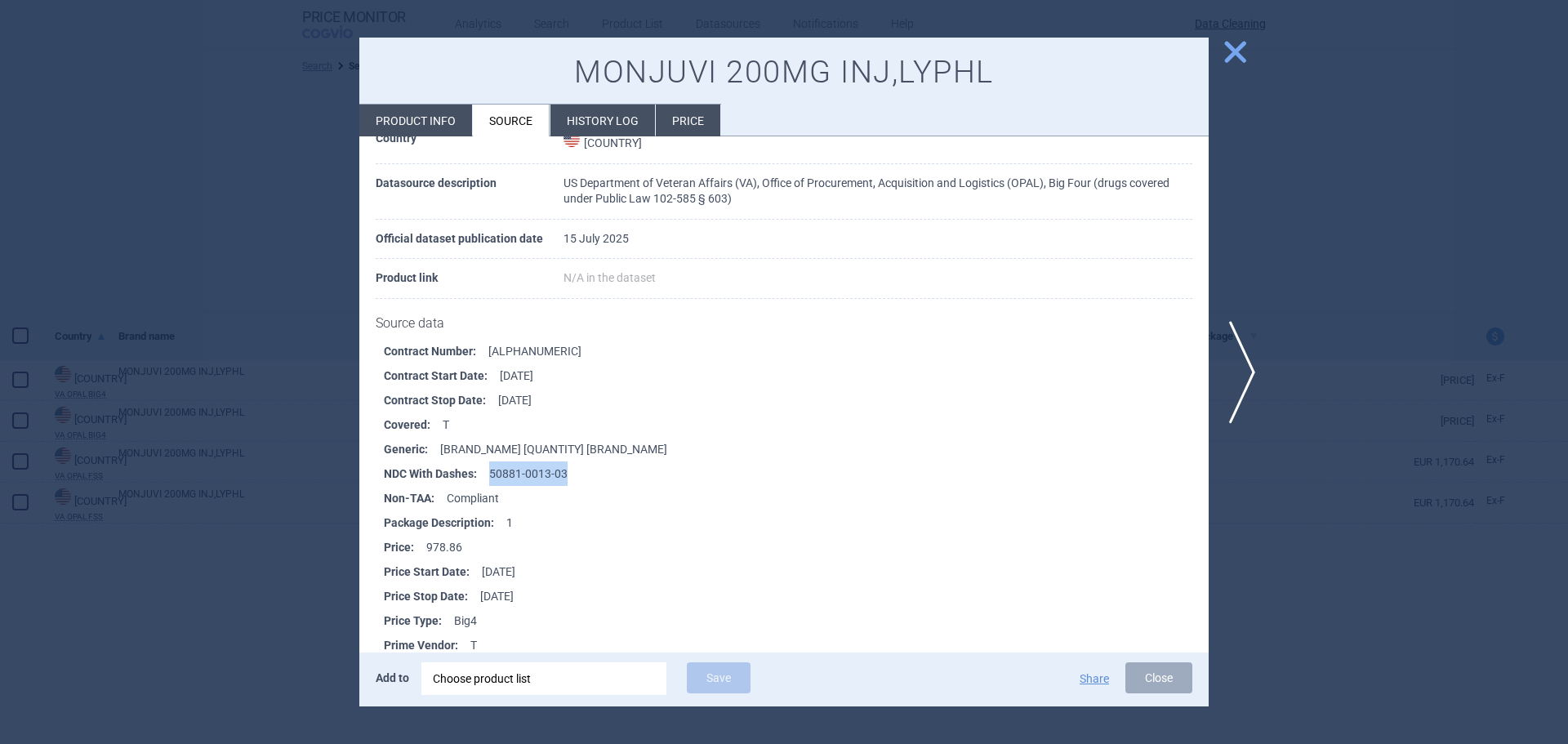 drag, startPoint x: 581, startPoint y: 466, endPoint x: 486, endPoint y: 471, distance: 95.13149 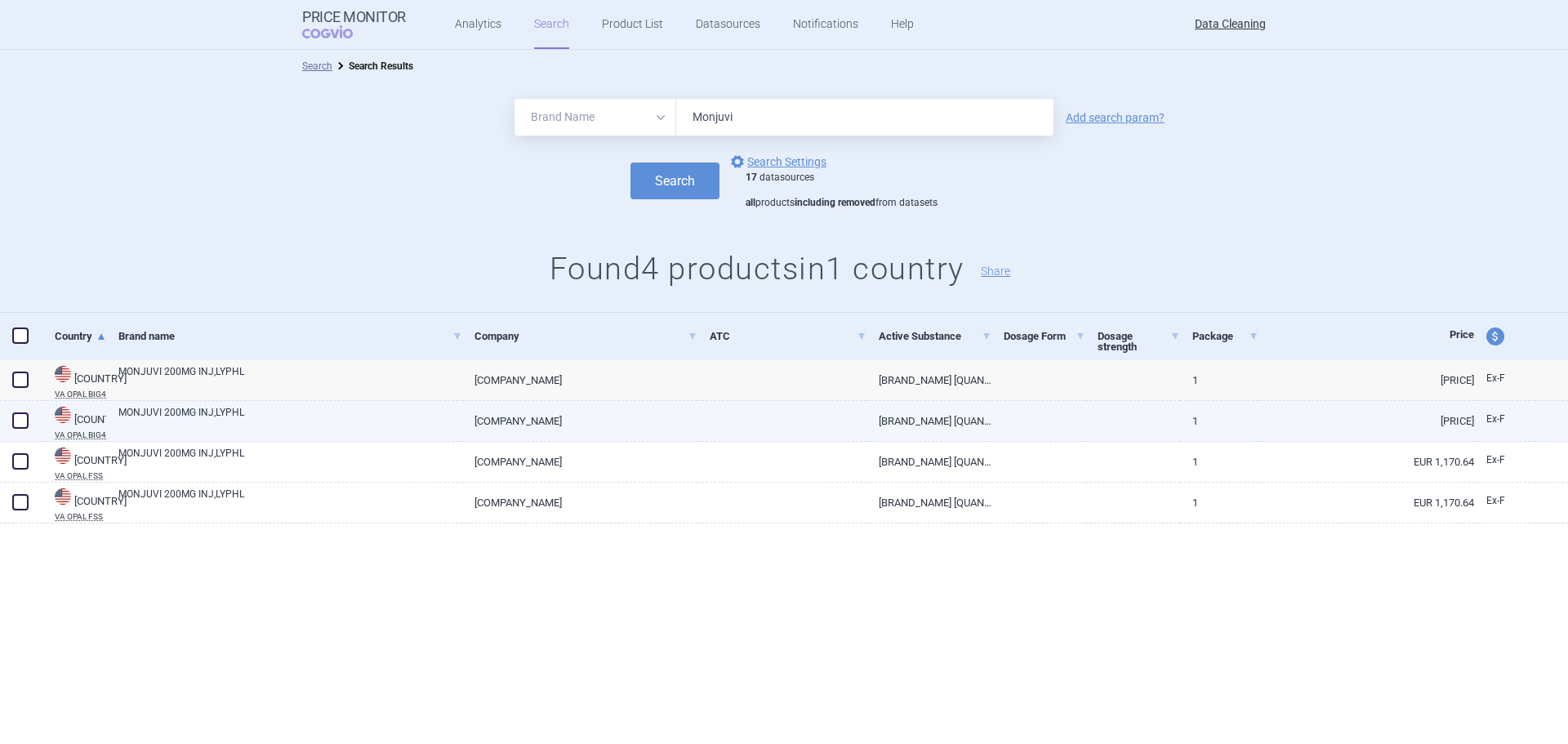 click on "INCYTE CORPORATION" at bounding box center (580, 421) 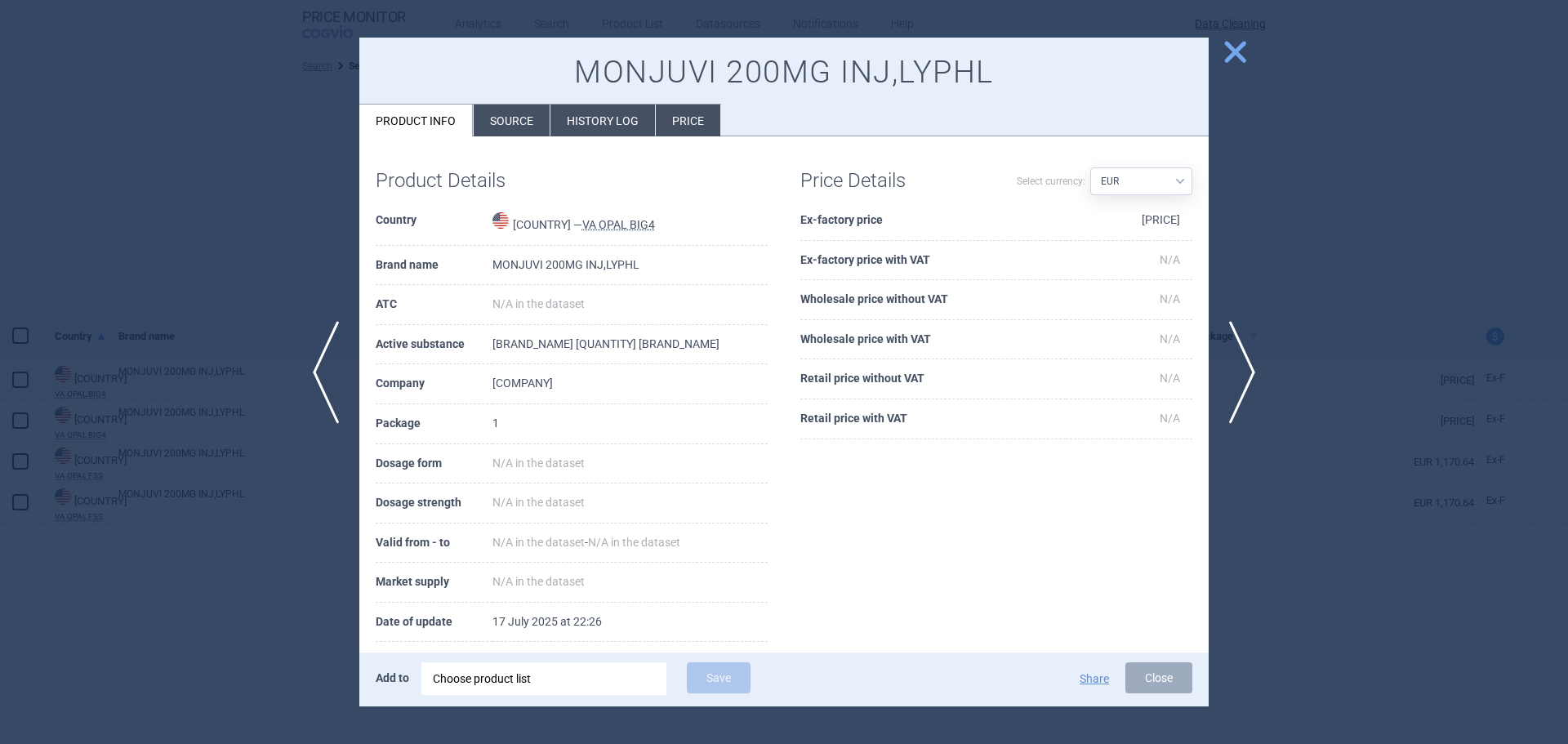 click on "Source" at bounding box center (511, 120) 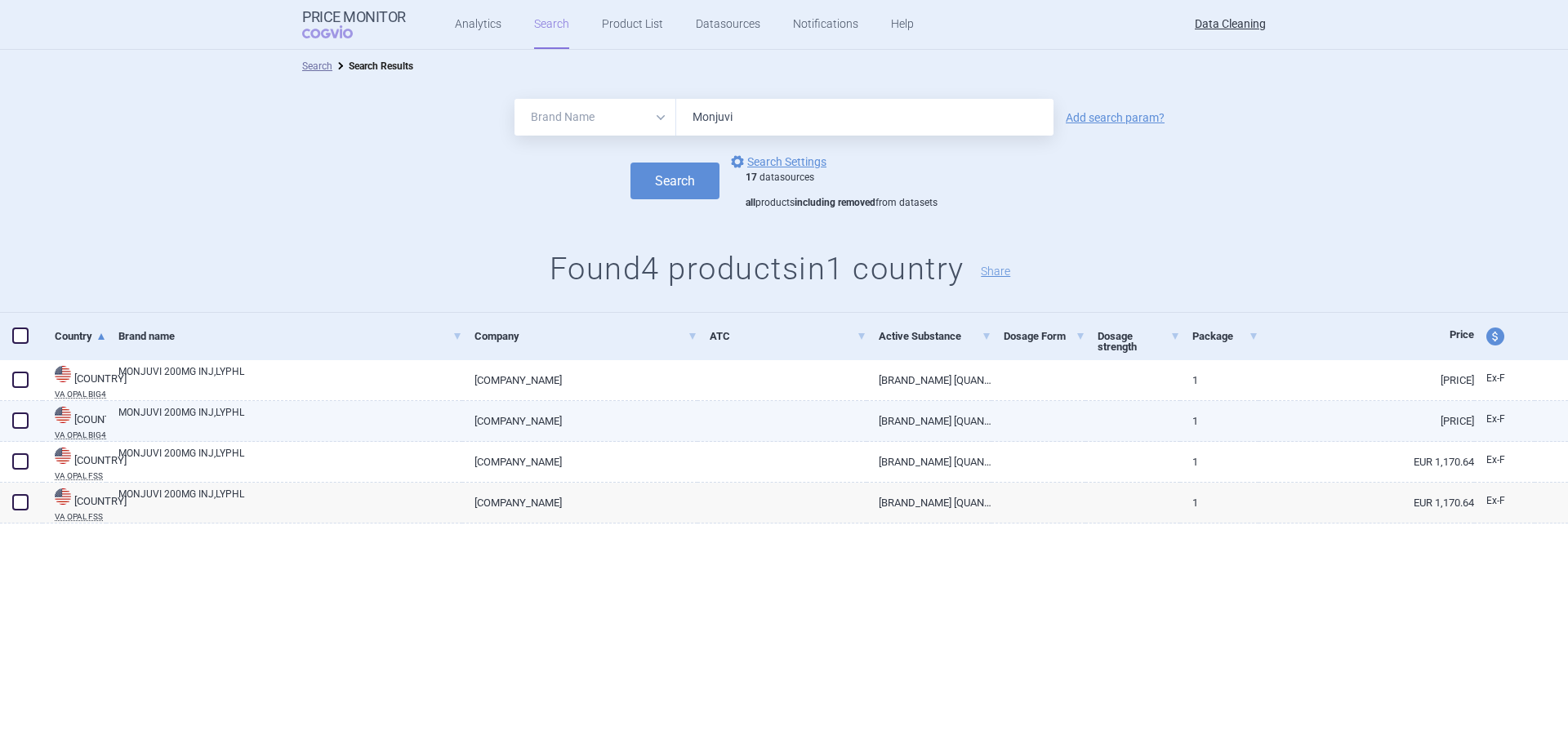 drag, startPoint x: 13, startPoint y: 457, endPoint x: 17, endPoint y: 403, distance: 54.14795 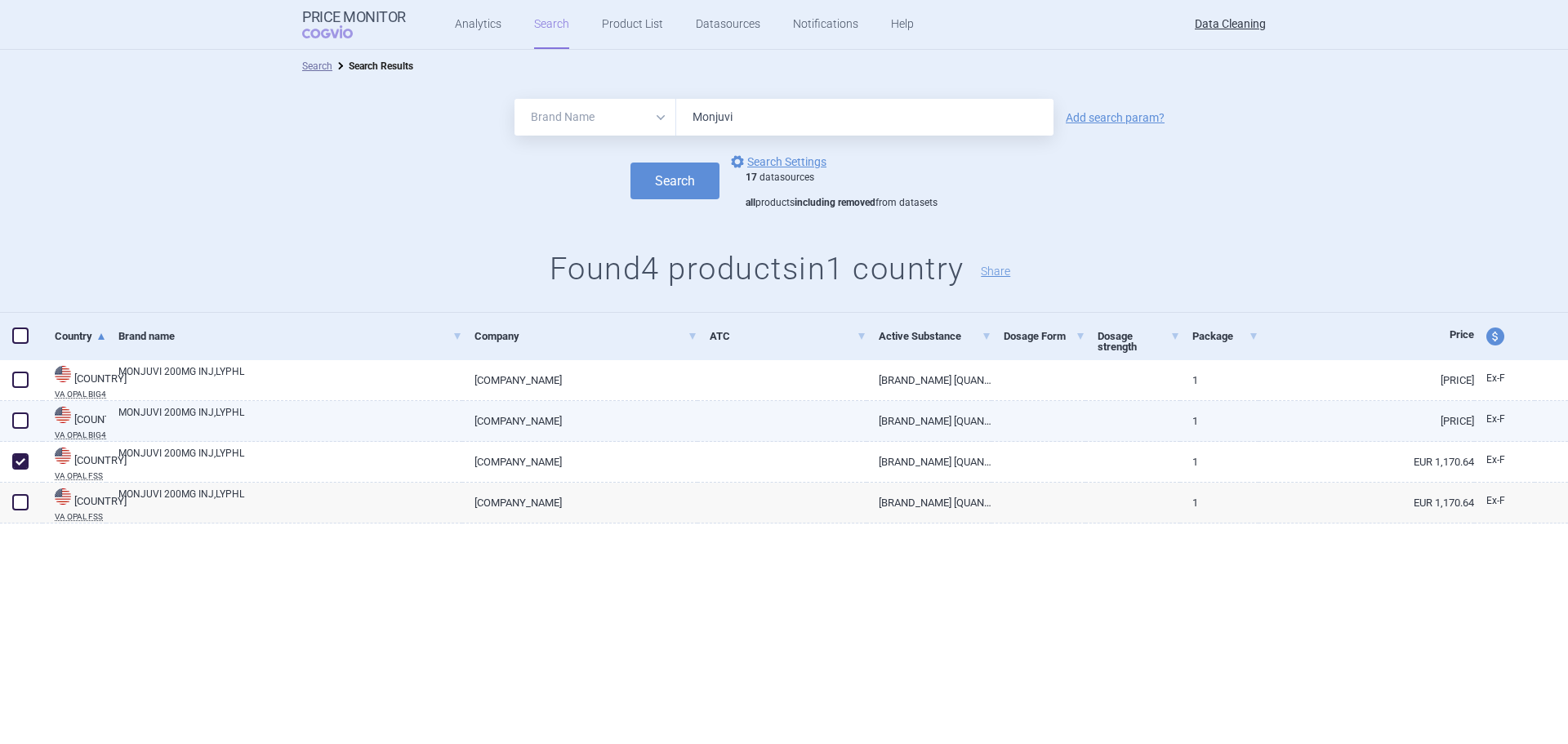 checkbox on "true" 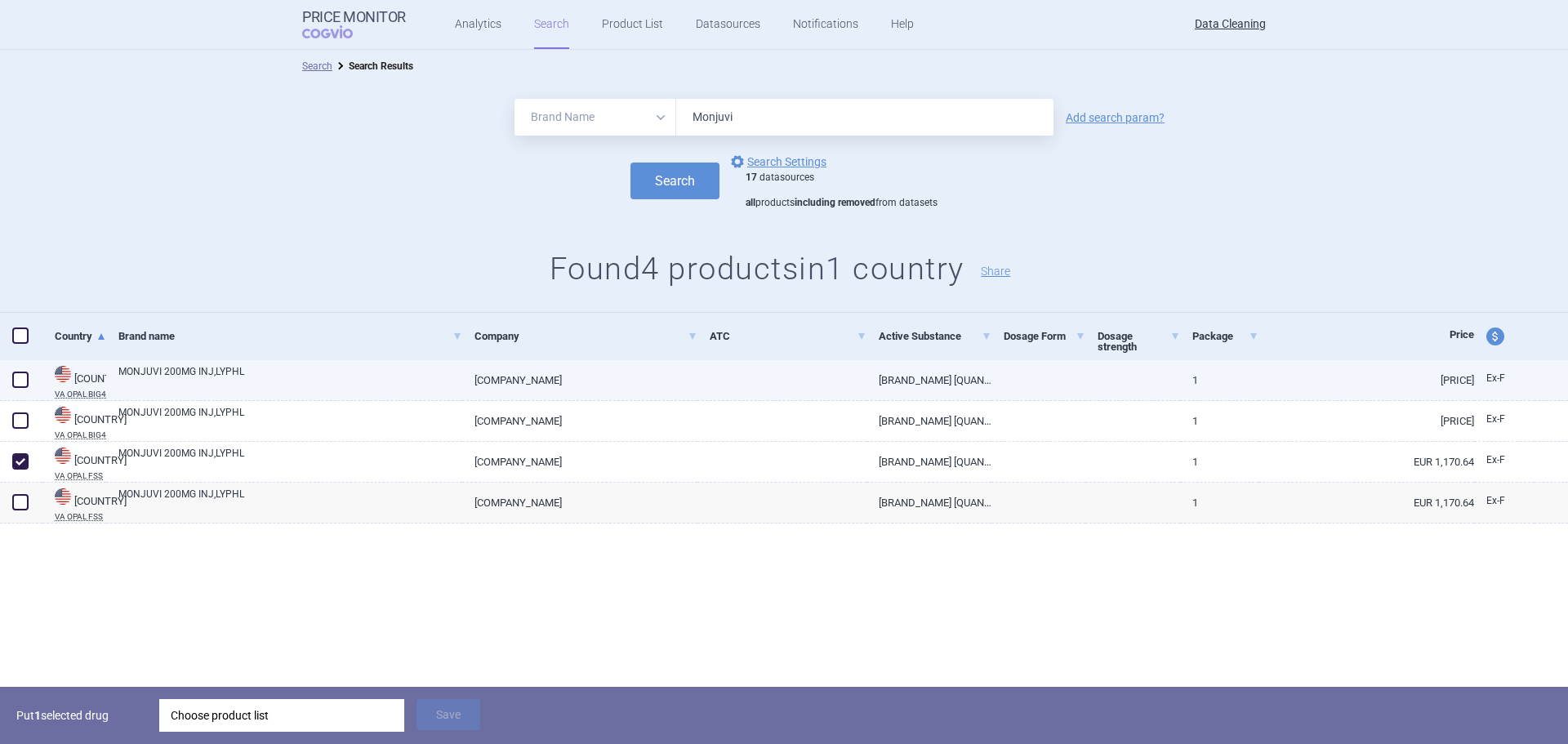 click at bounding box center (20, 380) 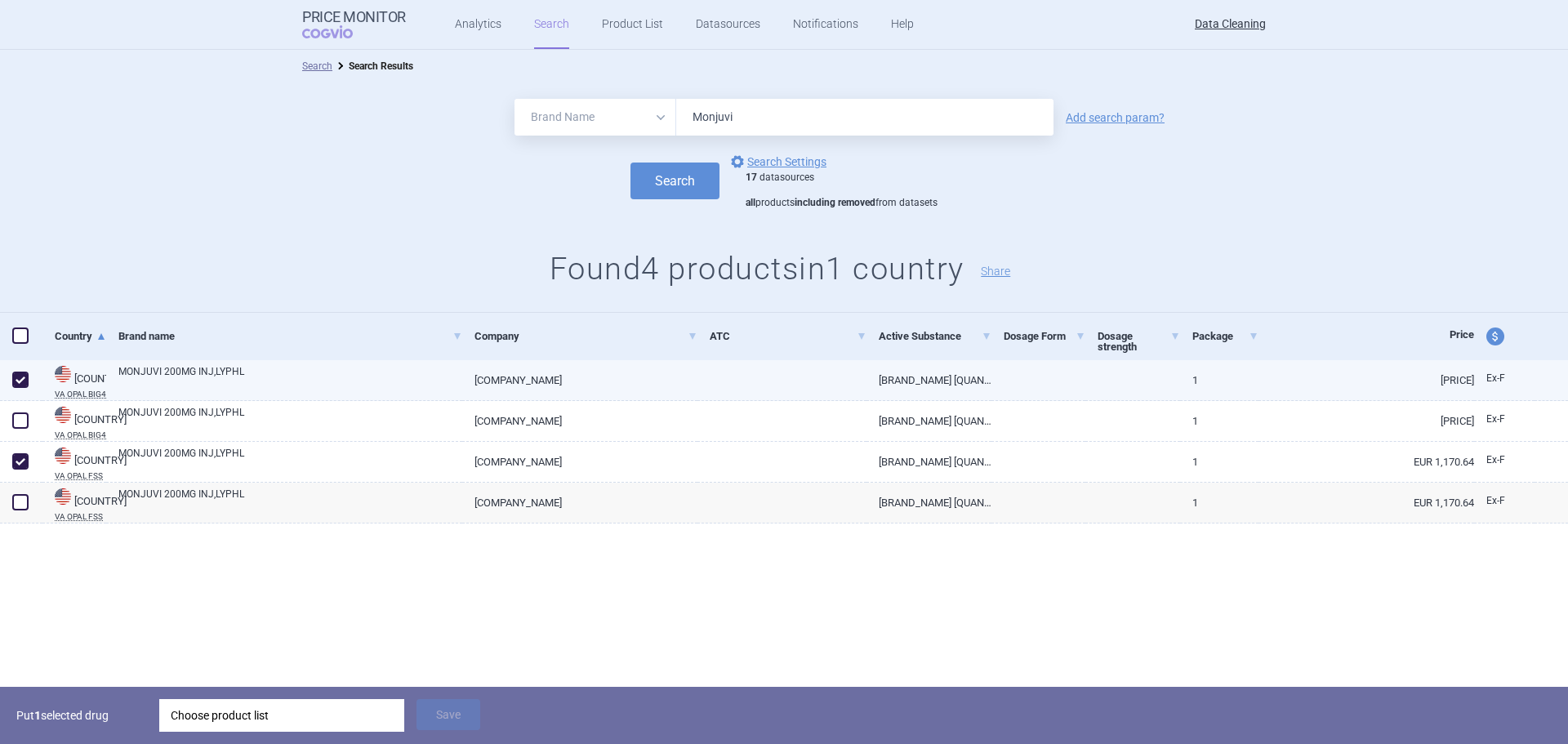 checkbox on "true" 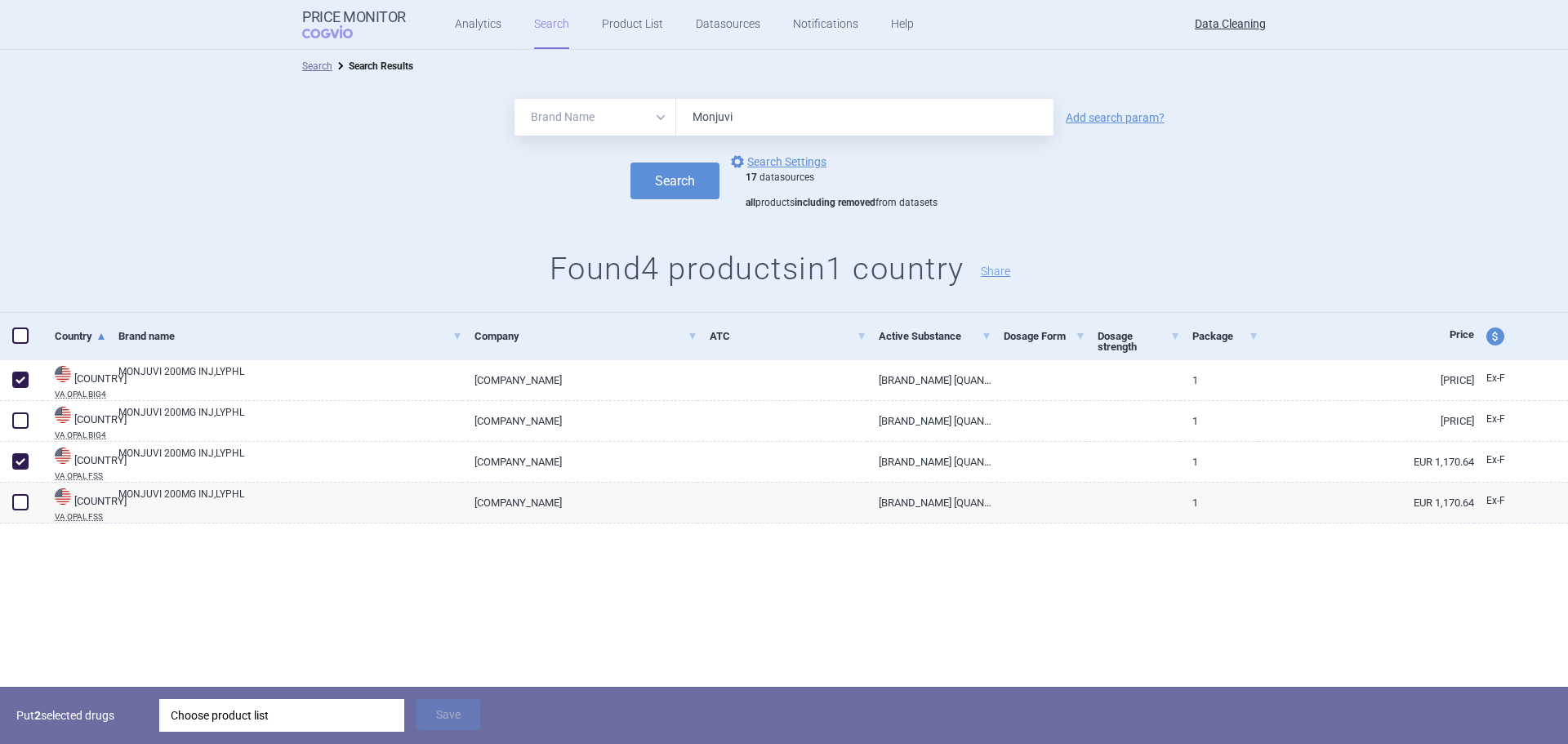 click on "Choose product list" at bounding box center [282, 715] 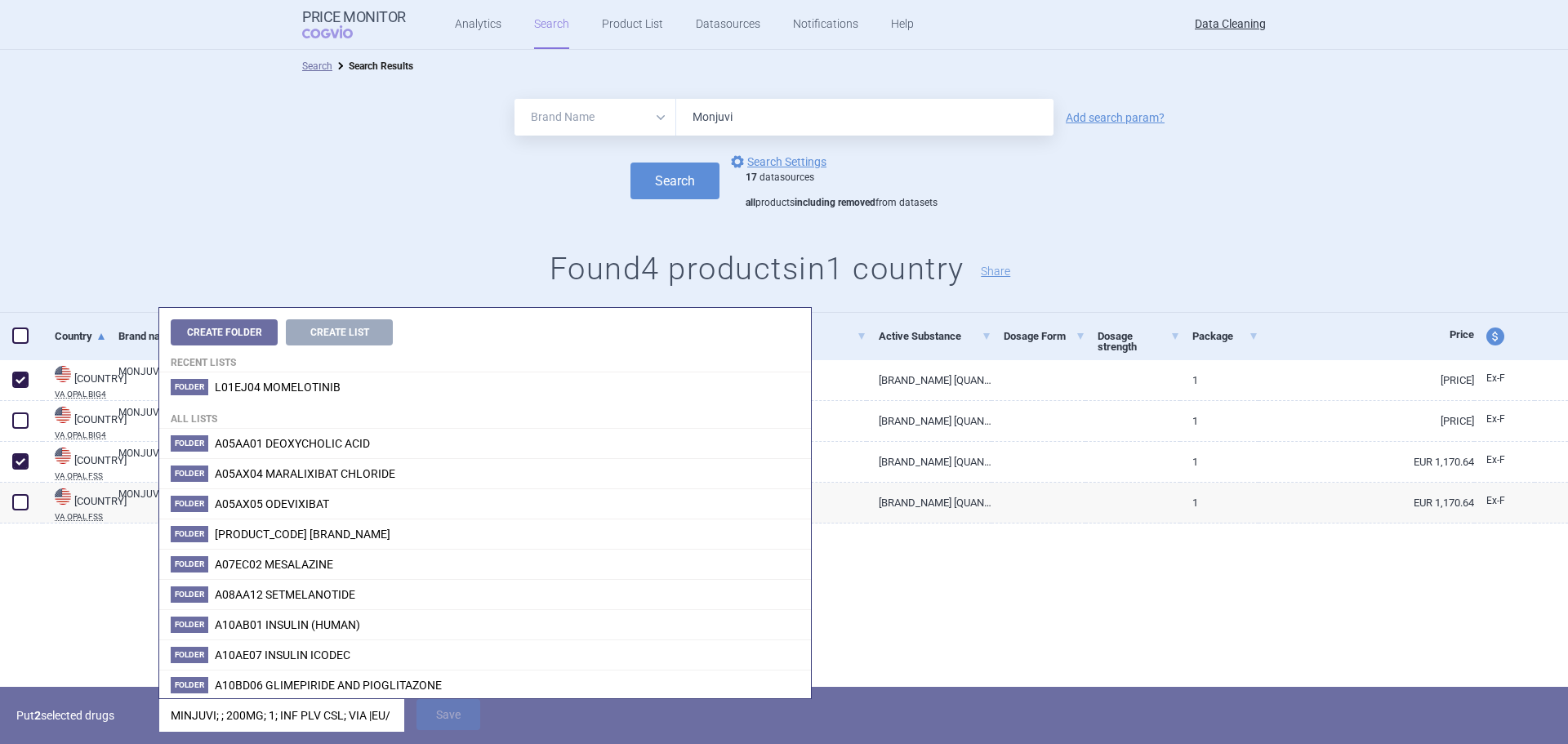 scroll, scrollTop: 0, scrollLeft: 80, axis: horizontal 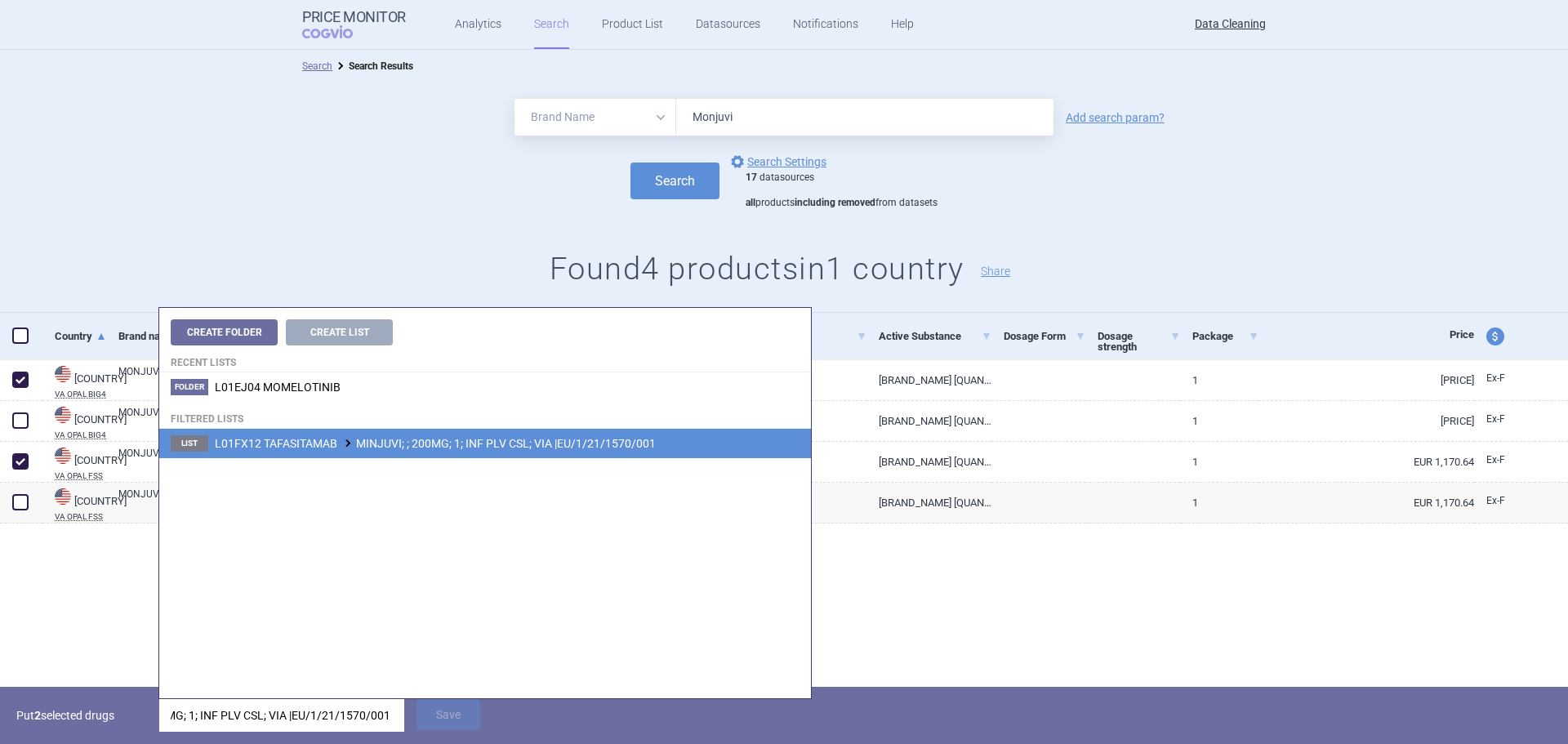 type on "MINJUVI; ; 200MG; 1; INF PLV CSL; VIA |EU/1/21/1570/001" 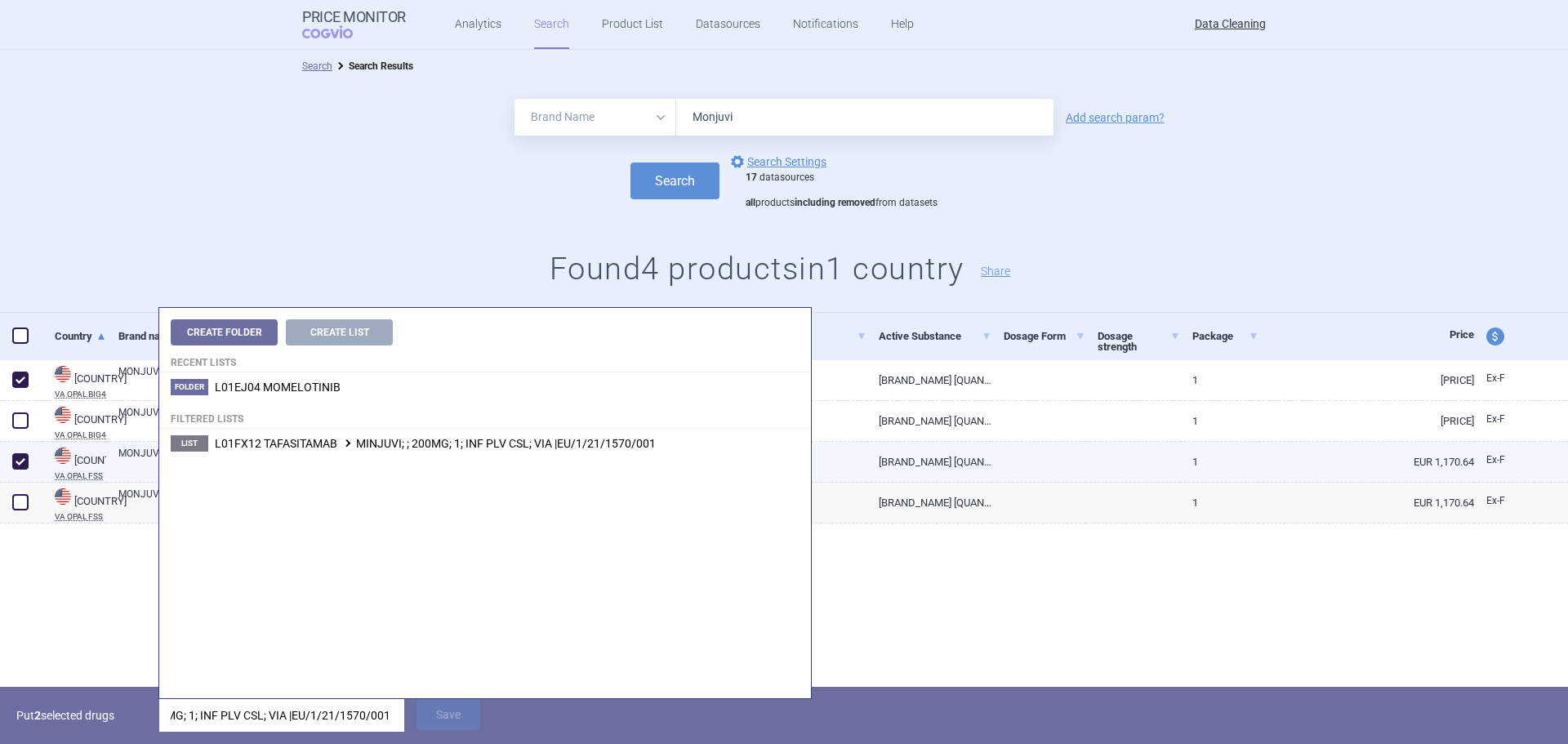 scroll, scrollTop: 0, scrollLeft: 0, axis: both 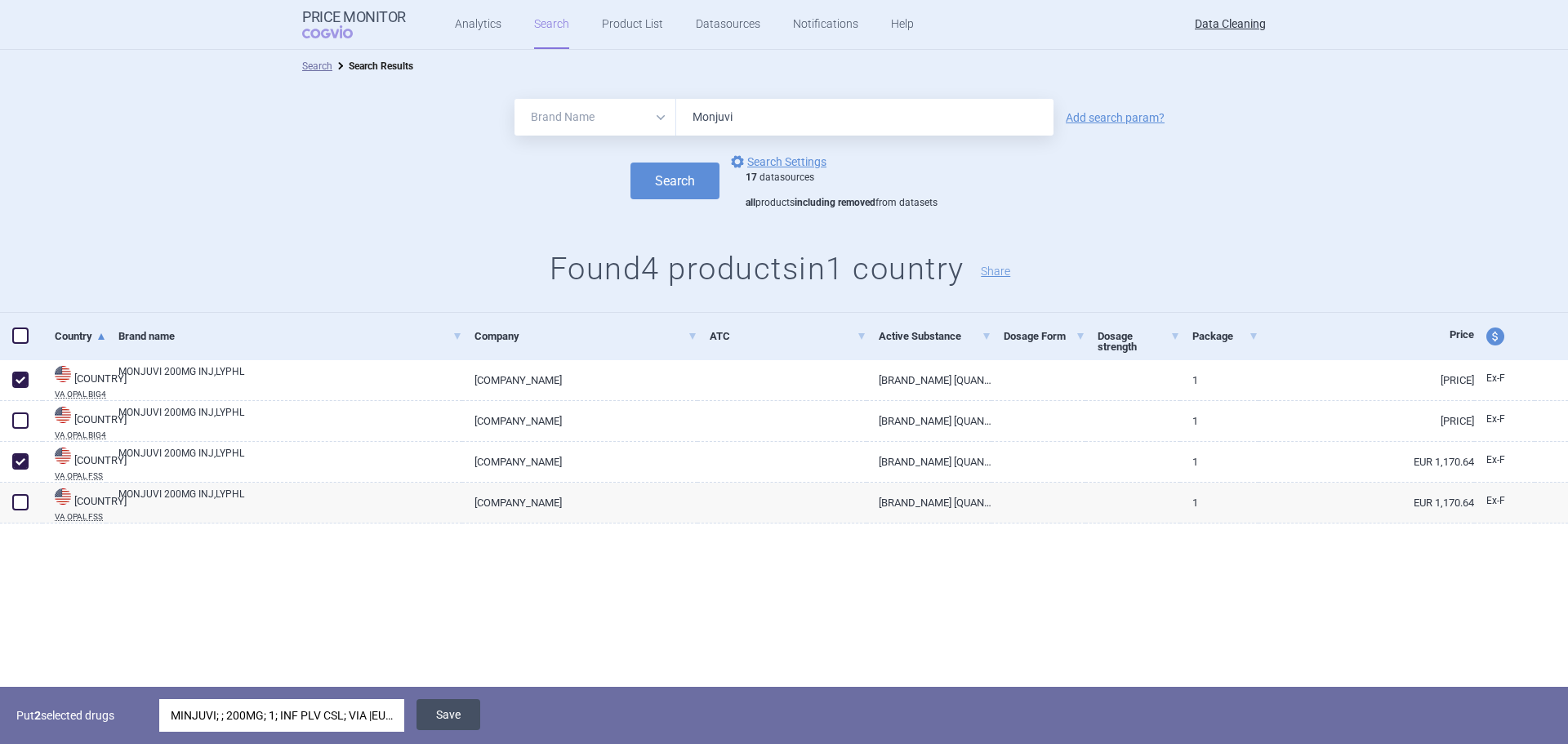 click on "Save" at bounding box center (448, 715) 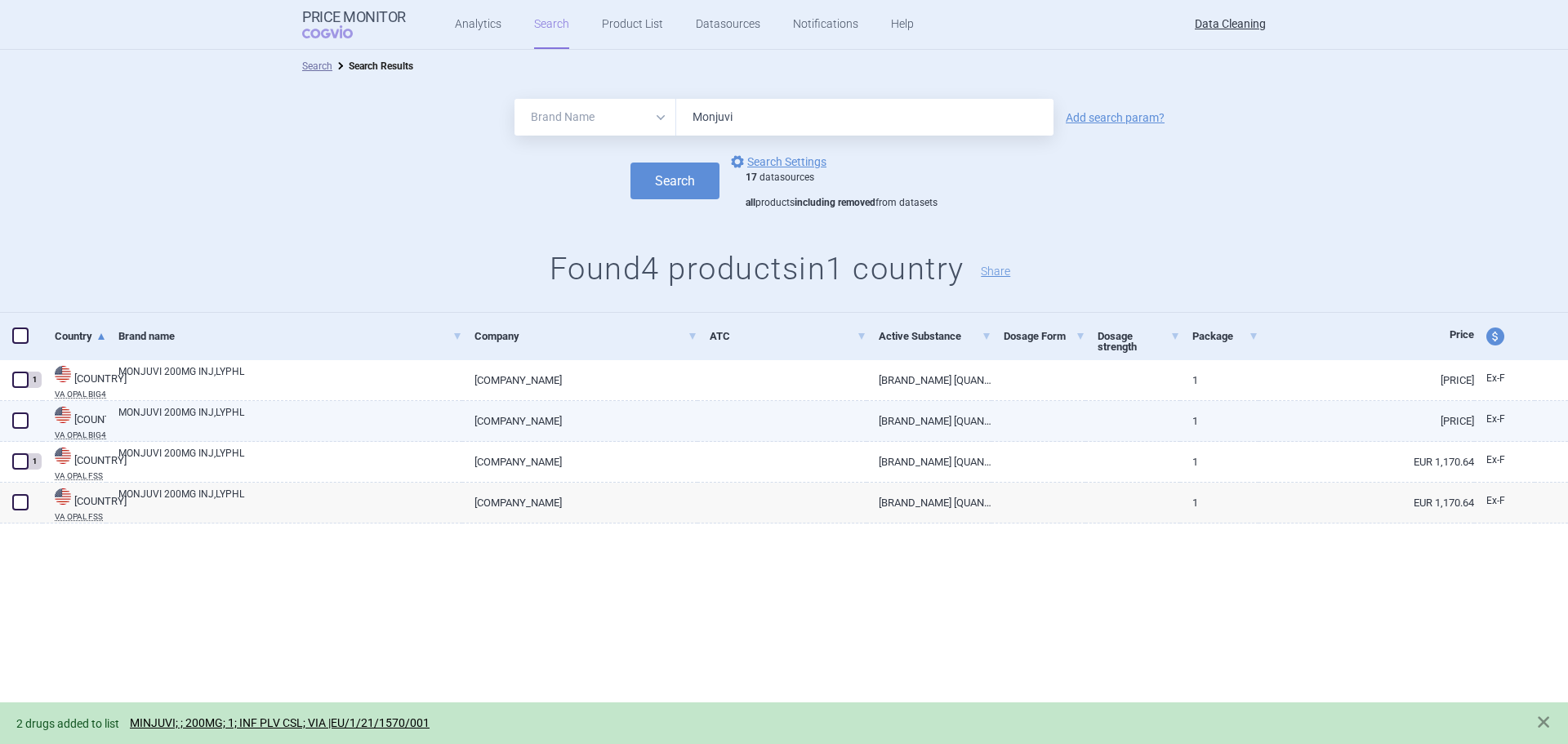 click on "MONJUVI 200MG INJ,LYPHL" at bounding box center (290, 420) 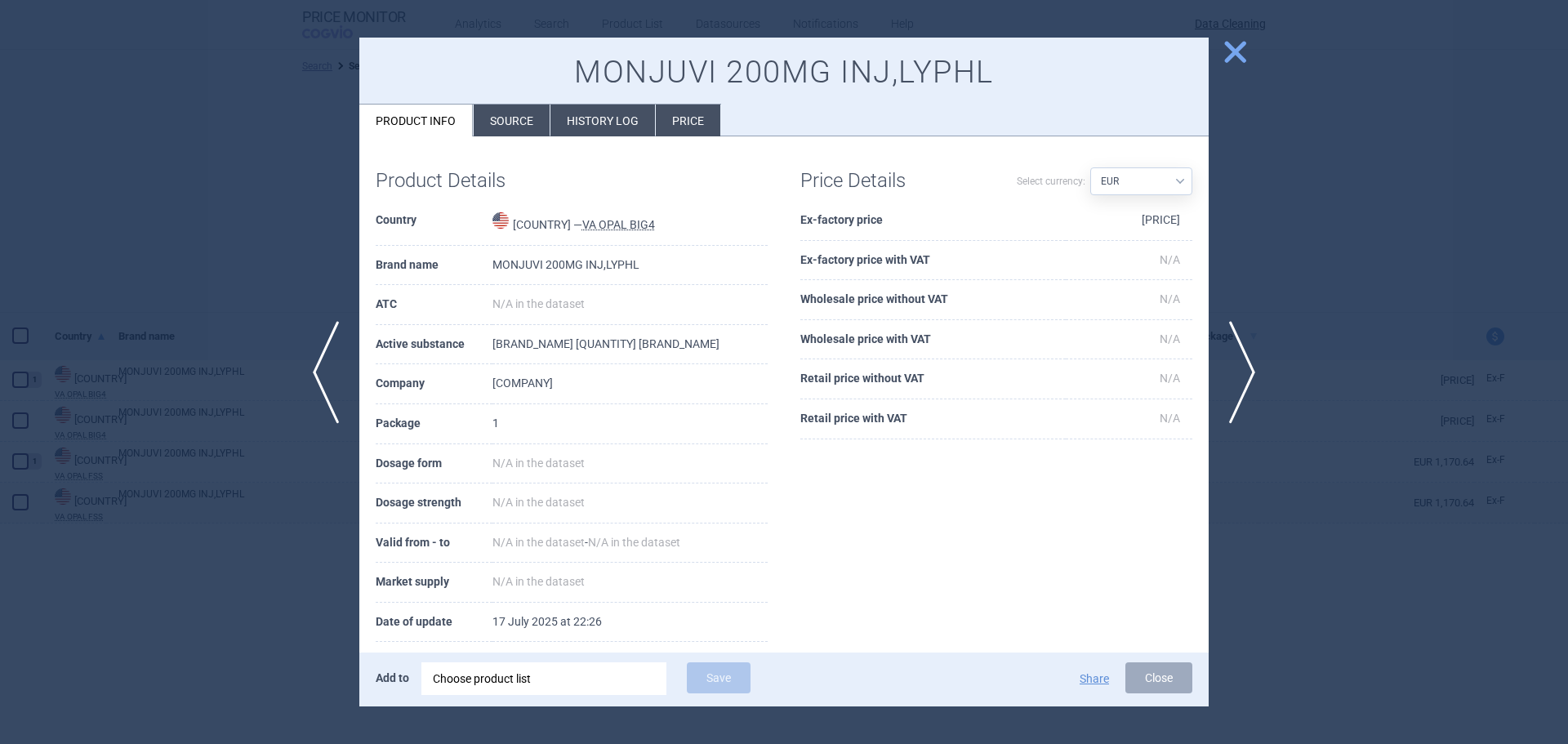 click on "Source" at bounding box center (511, 120) 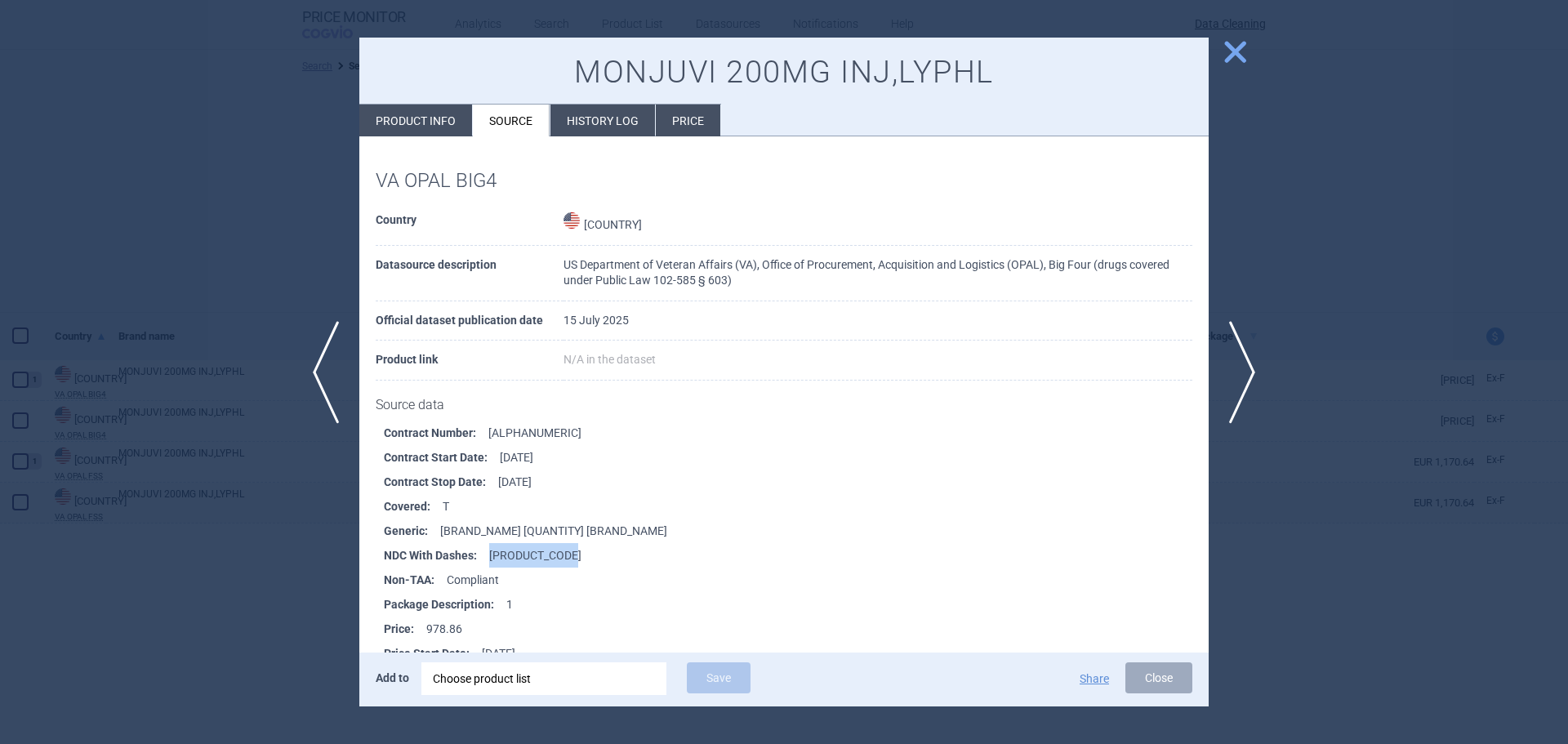 drag, startPoint x: 575, startPoint y: 559, endPoint x: 487, endPoint y: 555, distance: 88.09086 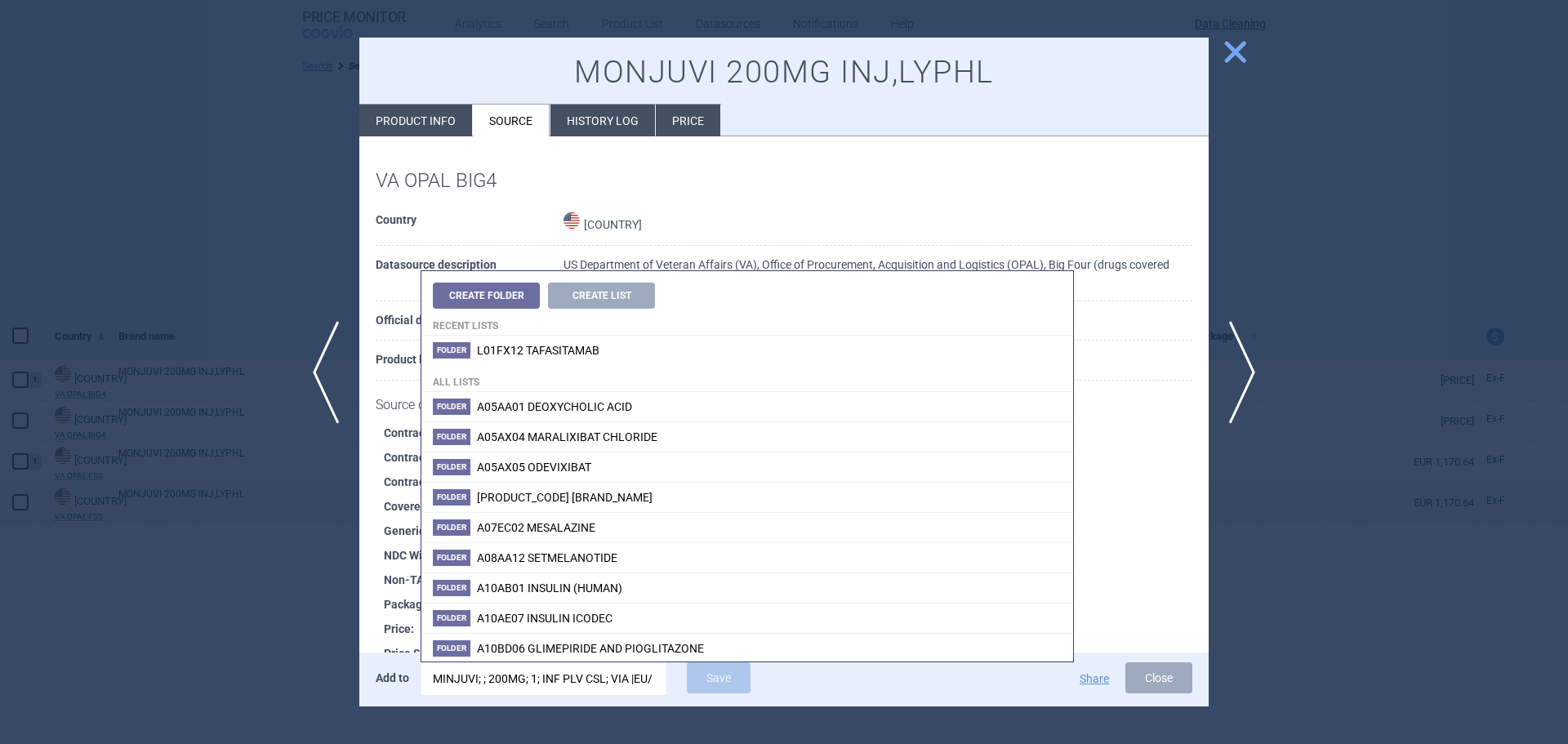 scroll, scrollTop: 0, scrollLeft: 80, axis: horizontal 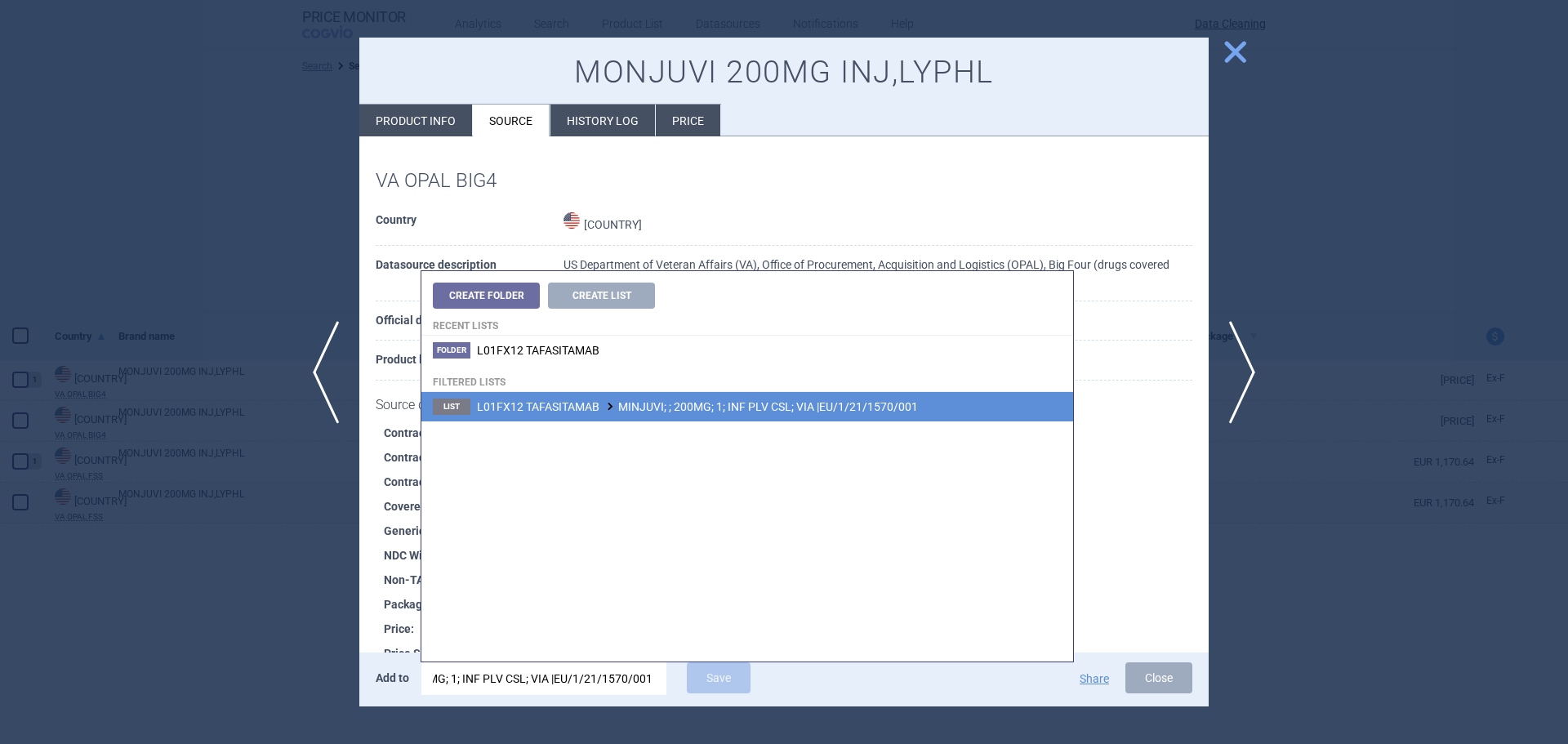type on "MINJUVI; ; 200MG; 1; INF PLV CSL; VIA |EU/1/21/1570/001" 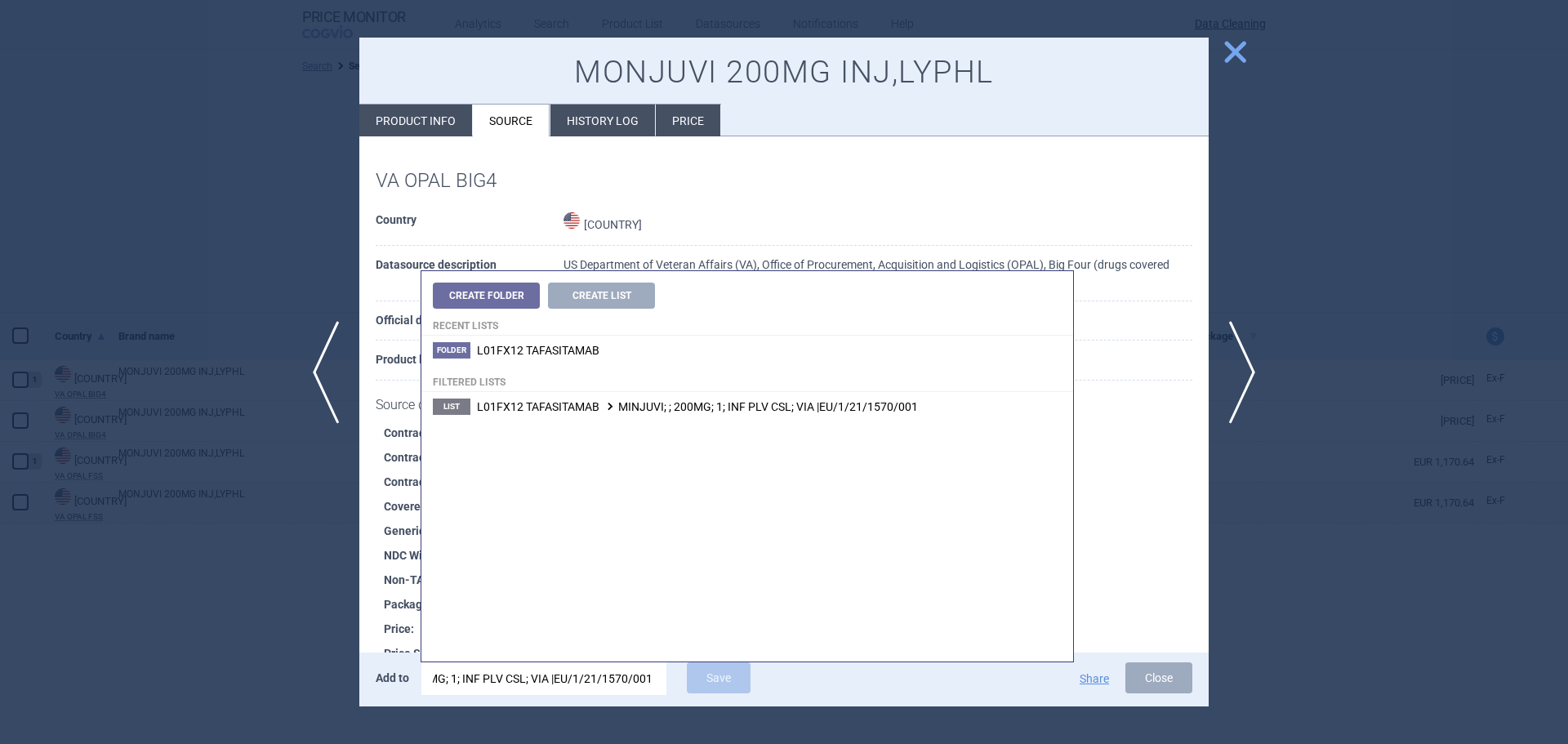 scroll, scrollTop: 0, scrollLeft: 0, axis: both 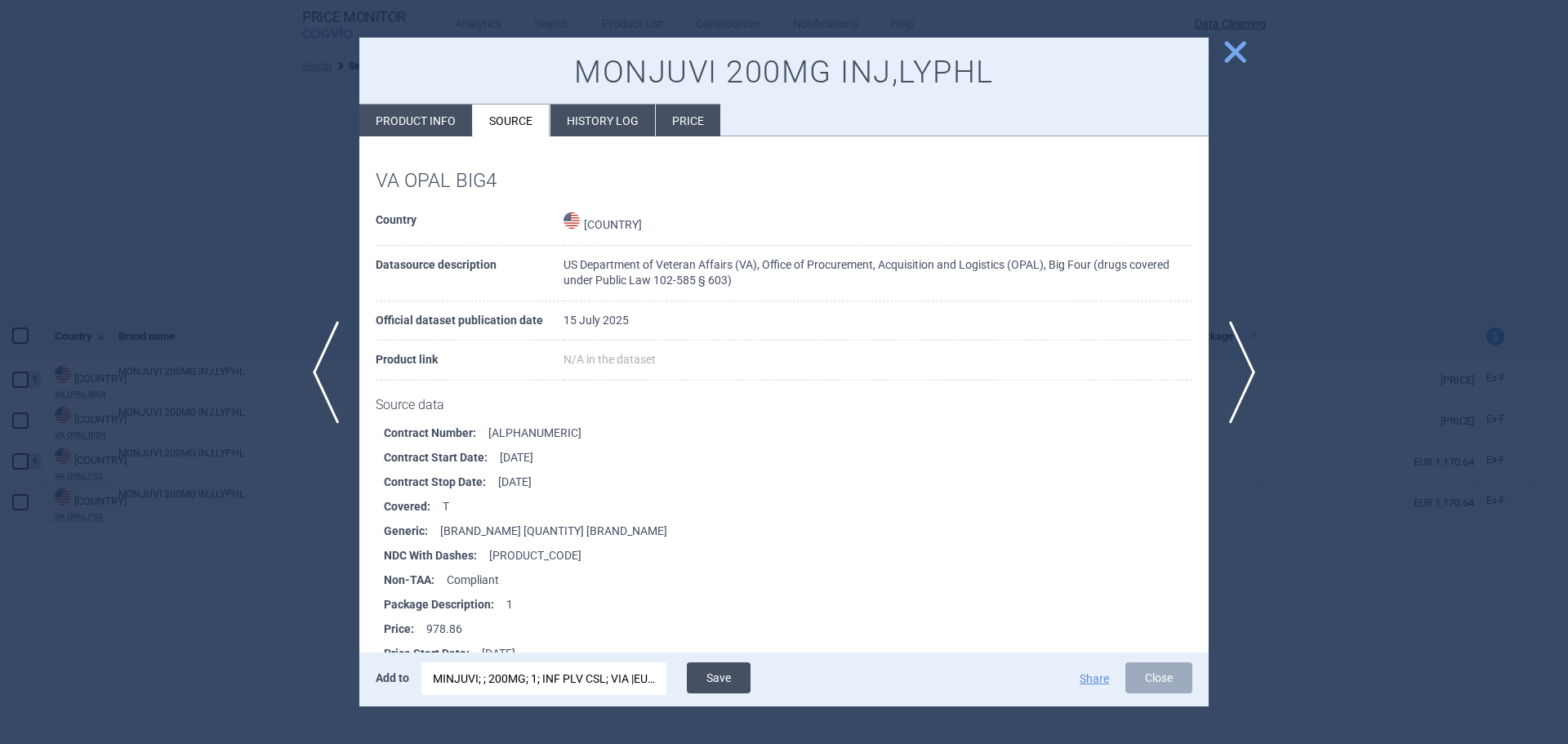click on "Save" at bounding box center [719, 678] 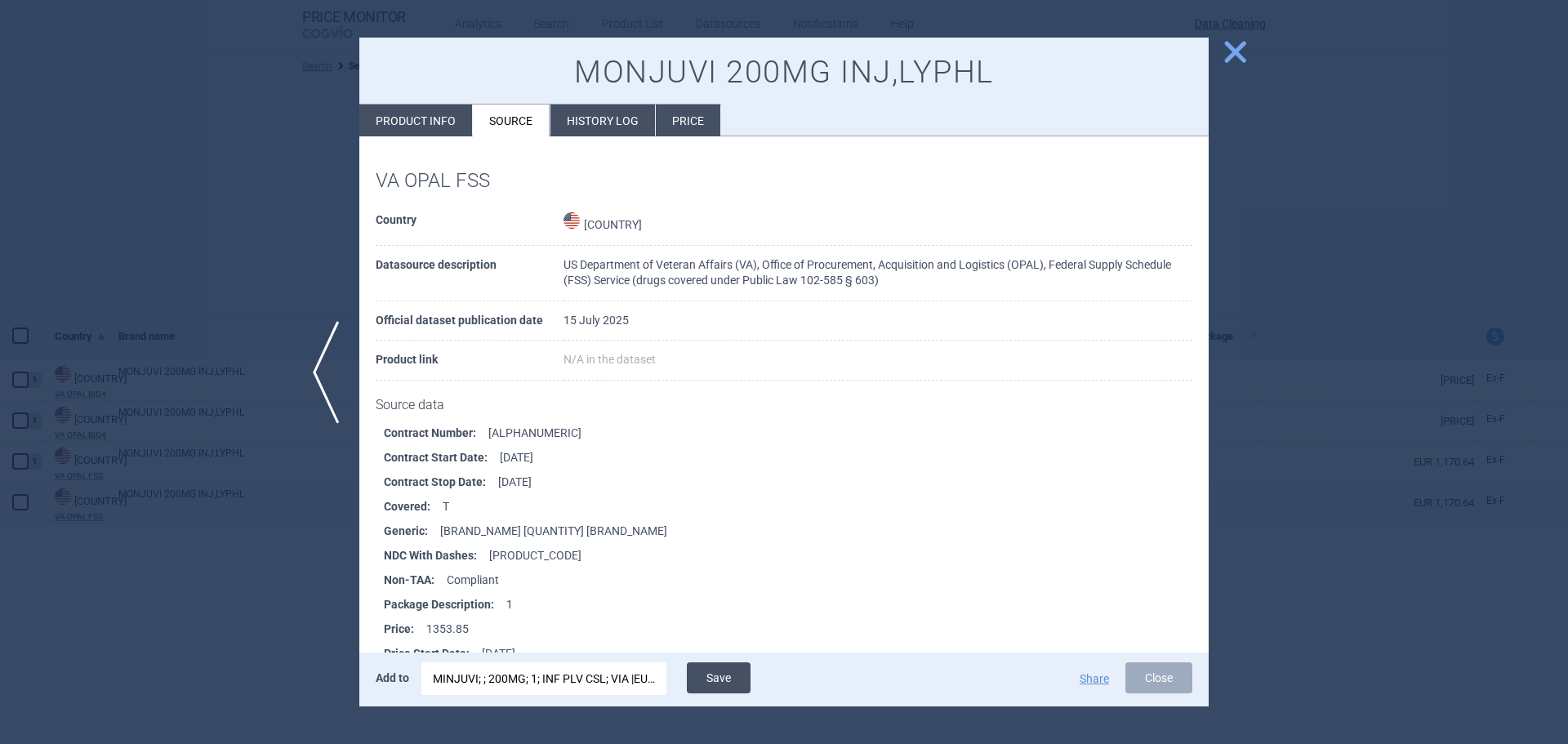click on "Save" at bounding box center [719, 678] 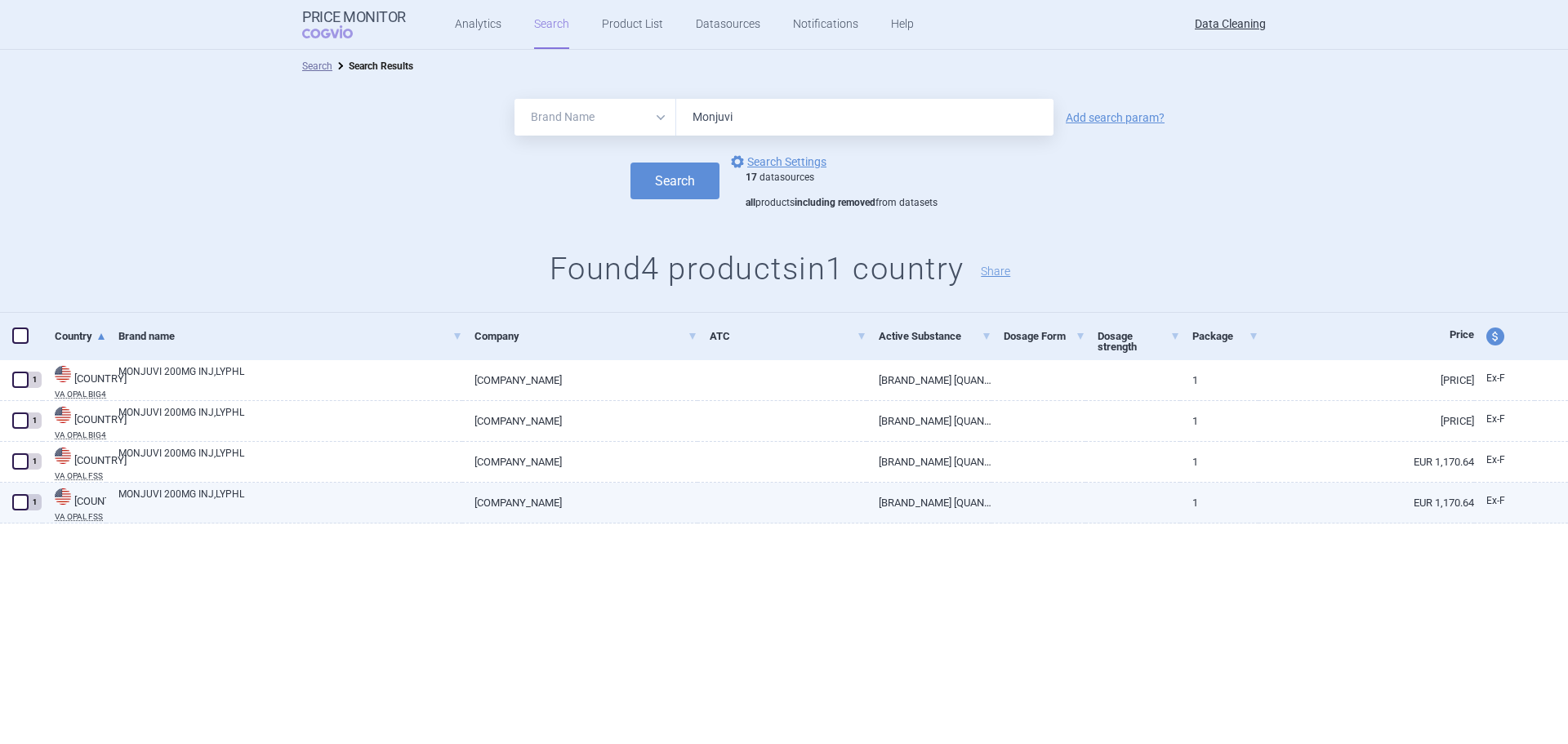 click on "MONJUVI 200MG INJ,LYPHL" at bounding box center [290, 501] 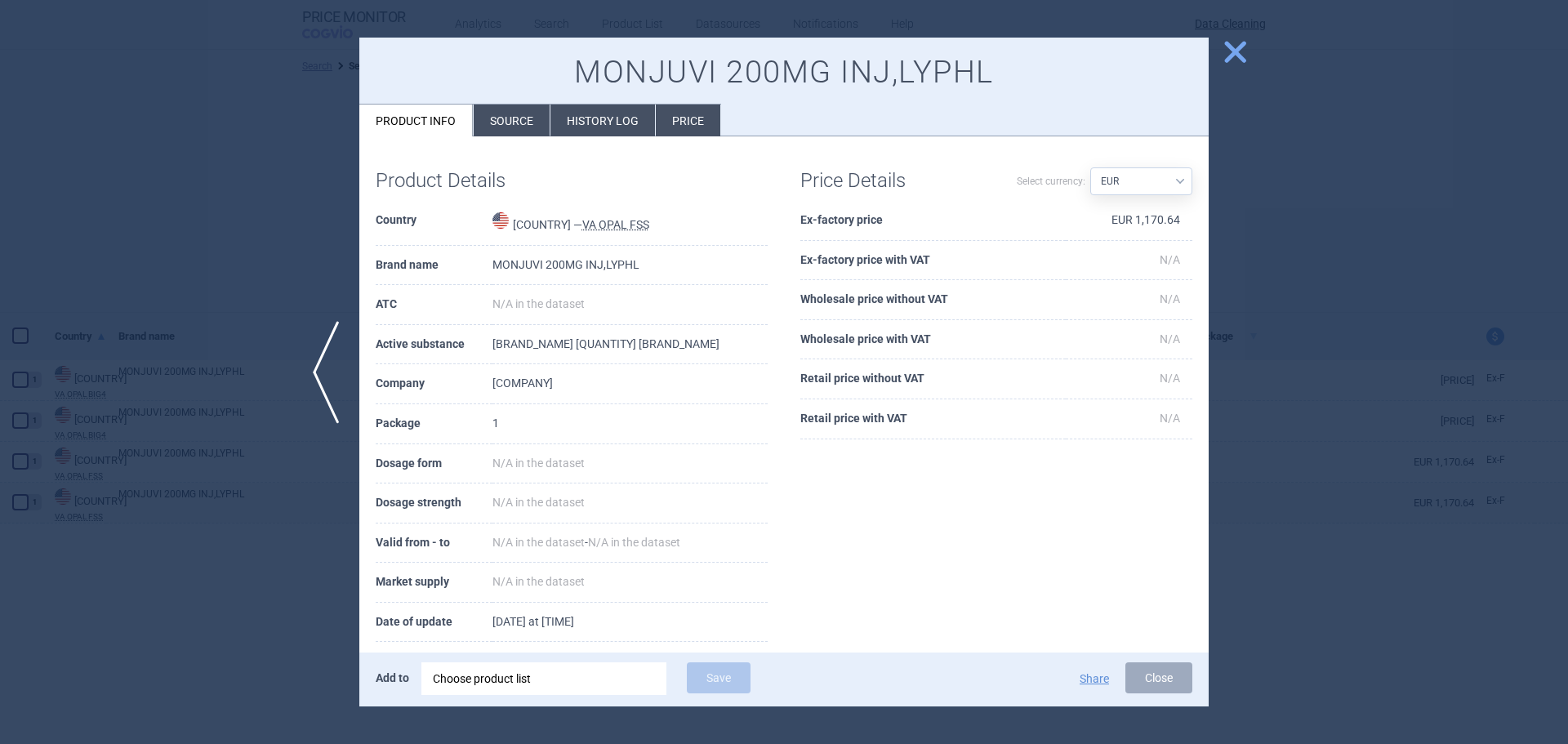click on "Source" at bounding box center [511, 120] 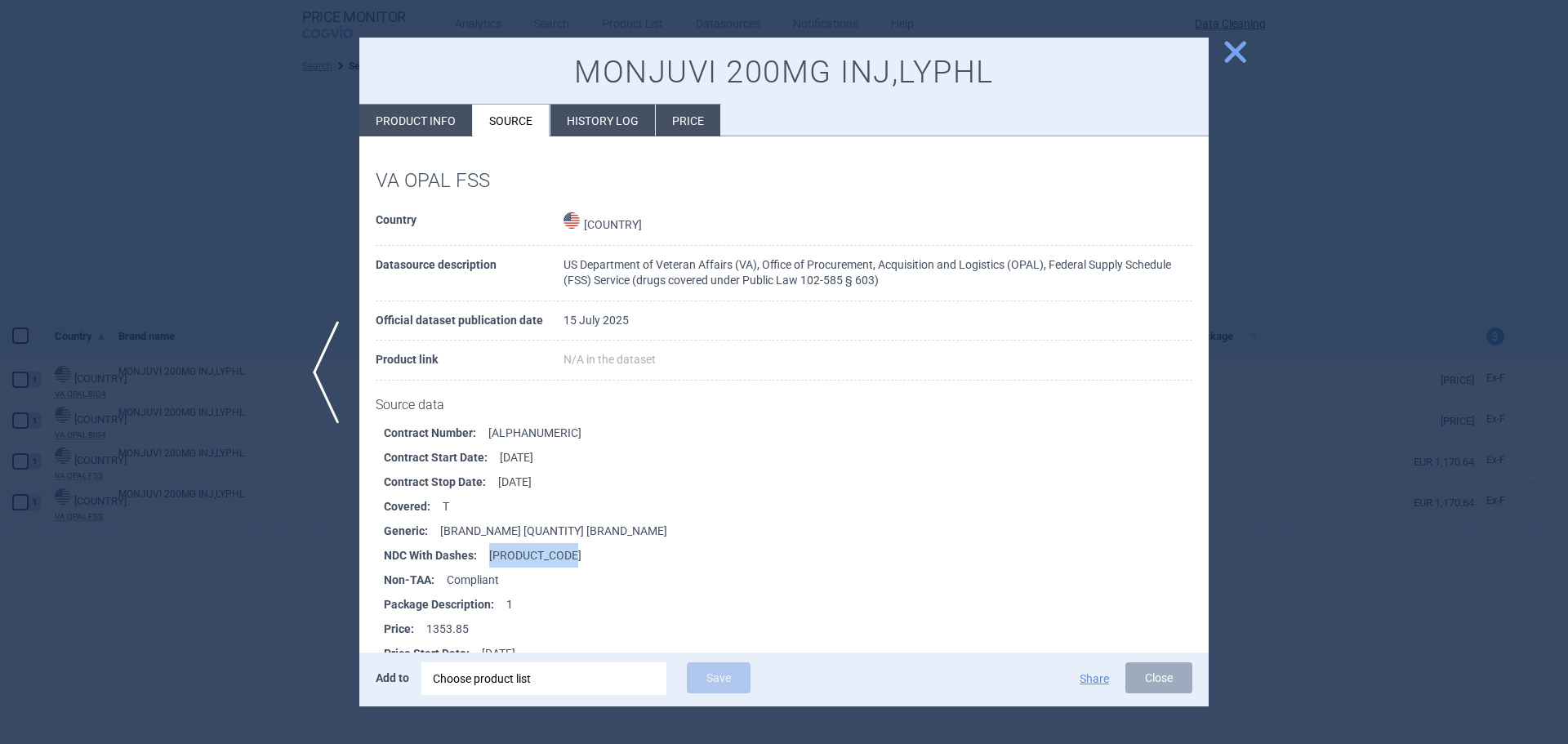 drag, startPoint x: 519, startPoint y: 556, endPoint x: 484, endPoint y: 555, distance: 35.0143 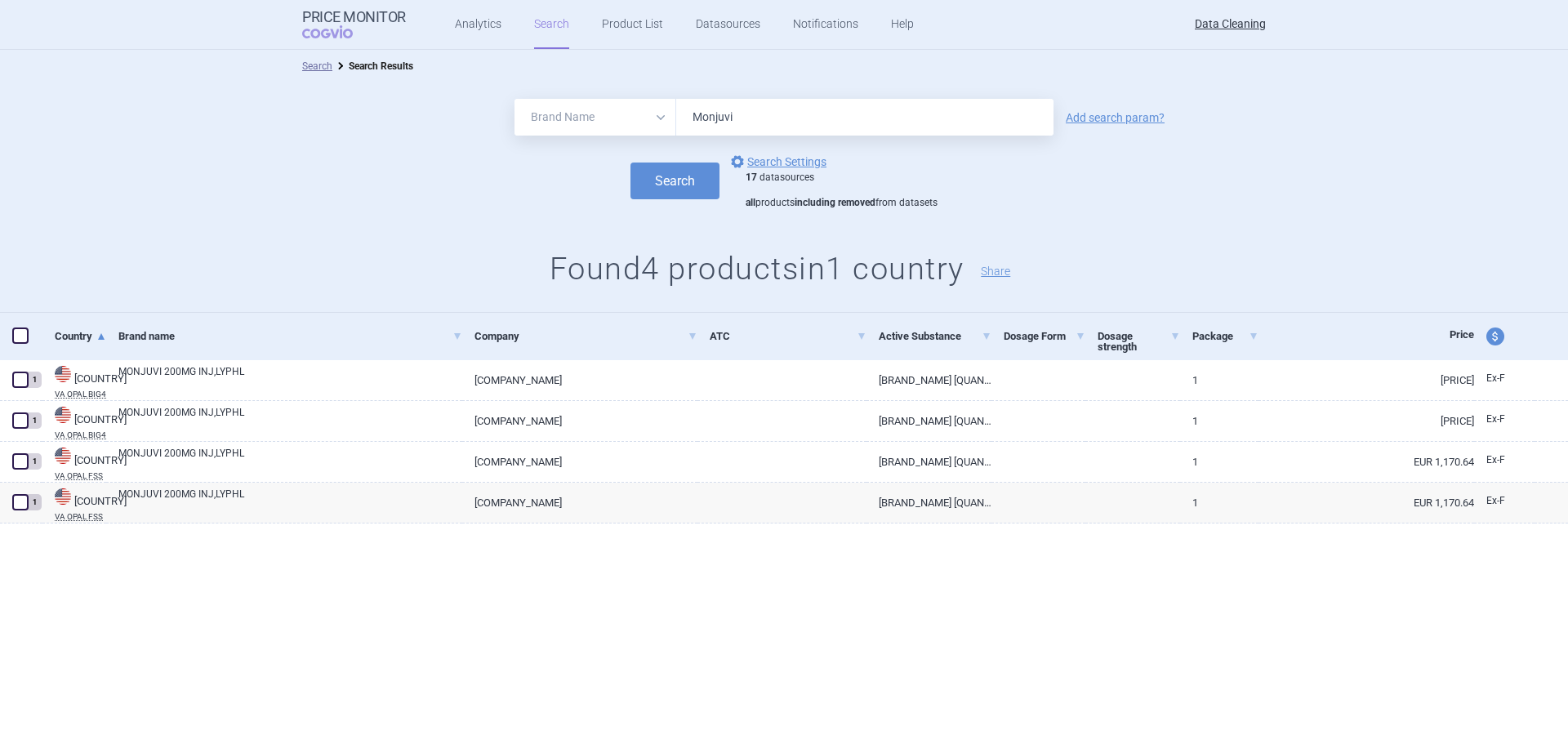 drag, startPoint x: 697, startPoint y: 121, endPoint x: 621, endPoint y: 123, distance: 76.02631 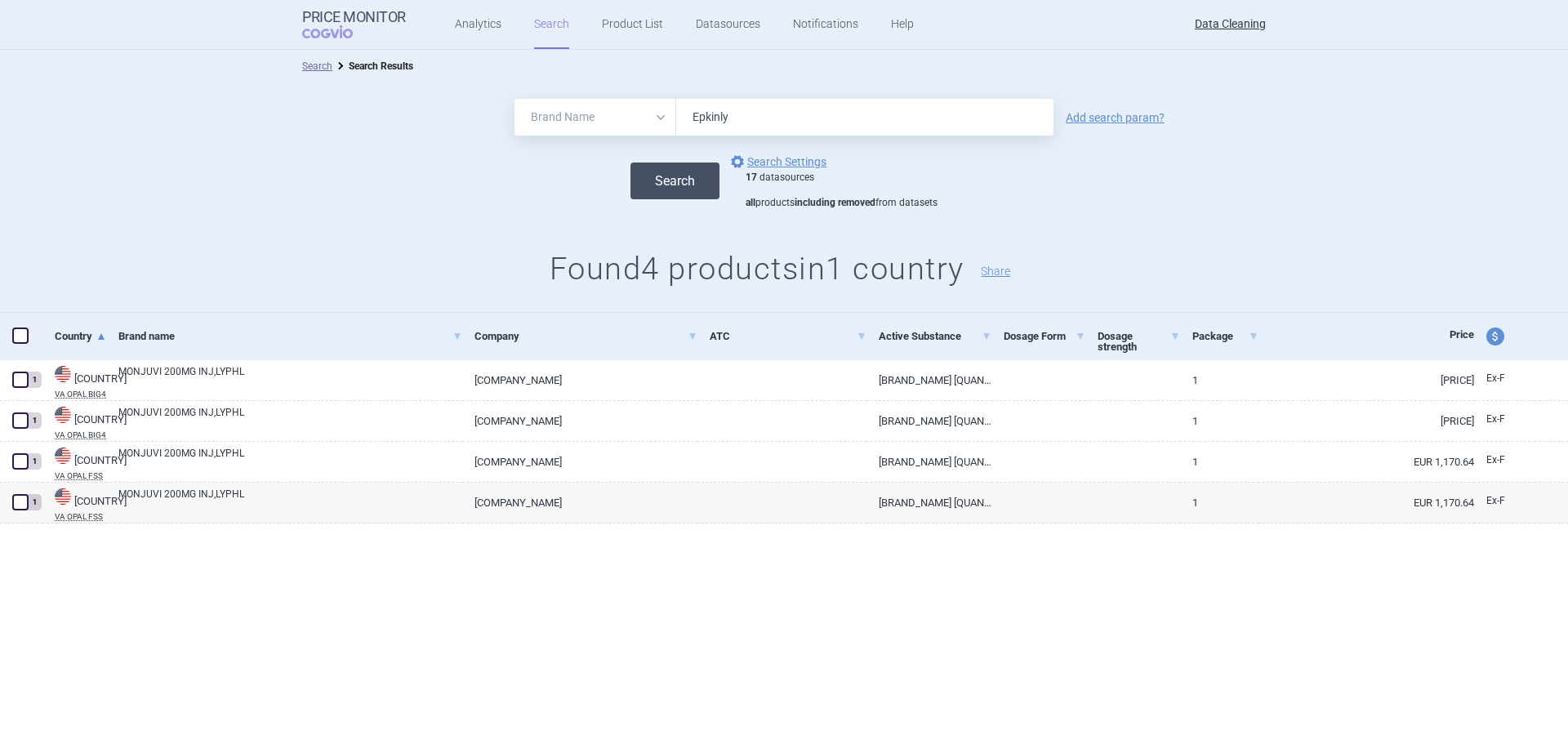 type on "Epkinly" 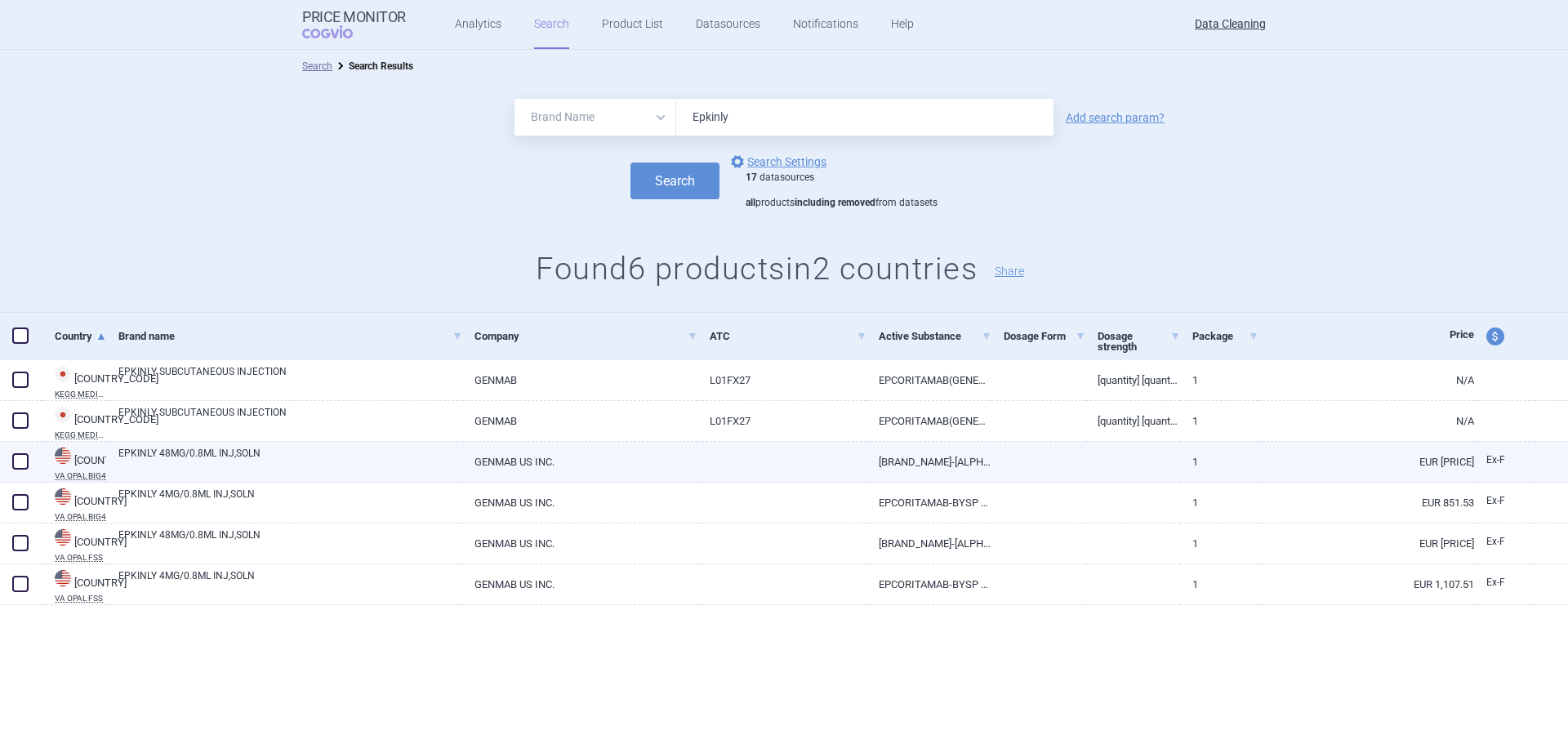 click on "EPKINLY 48MG/0.8ML INJ,SOLN" at bounding box center [290, 461] 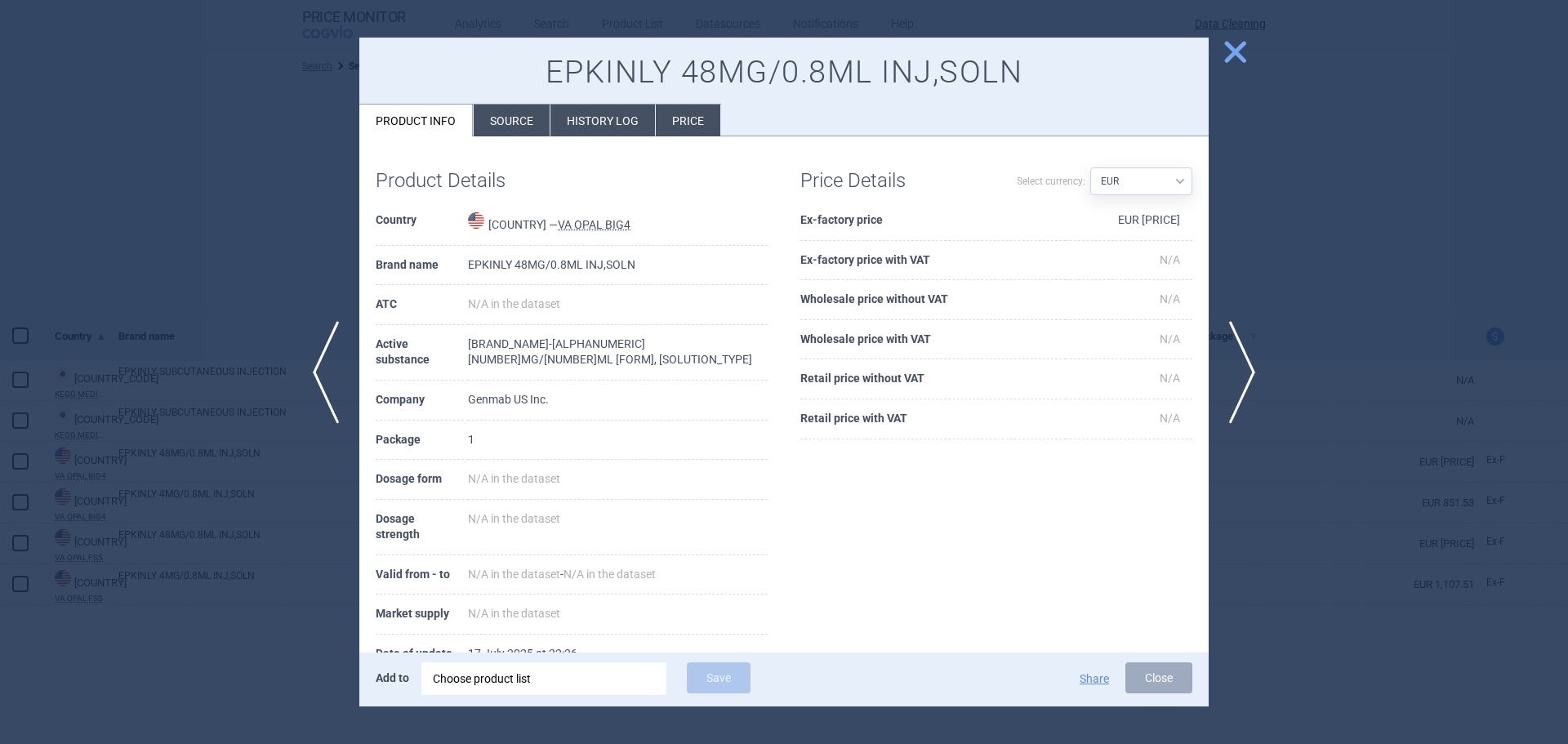 click on "Source" at bounding box center [511, 120] 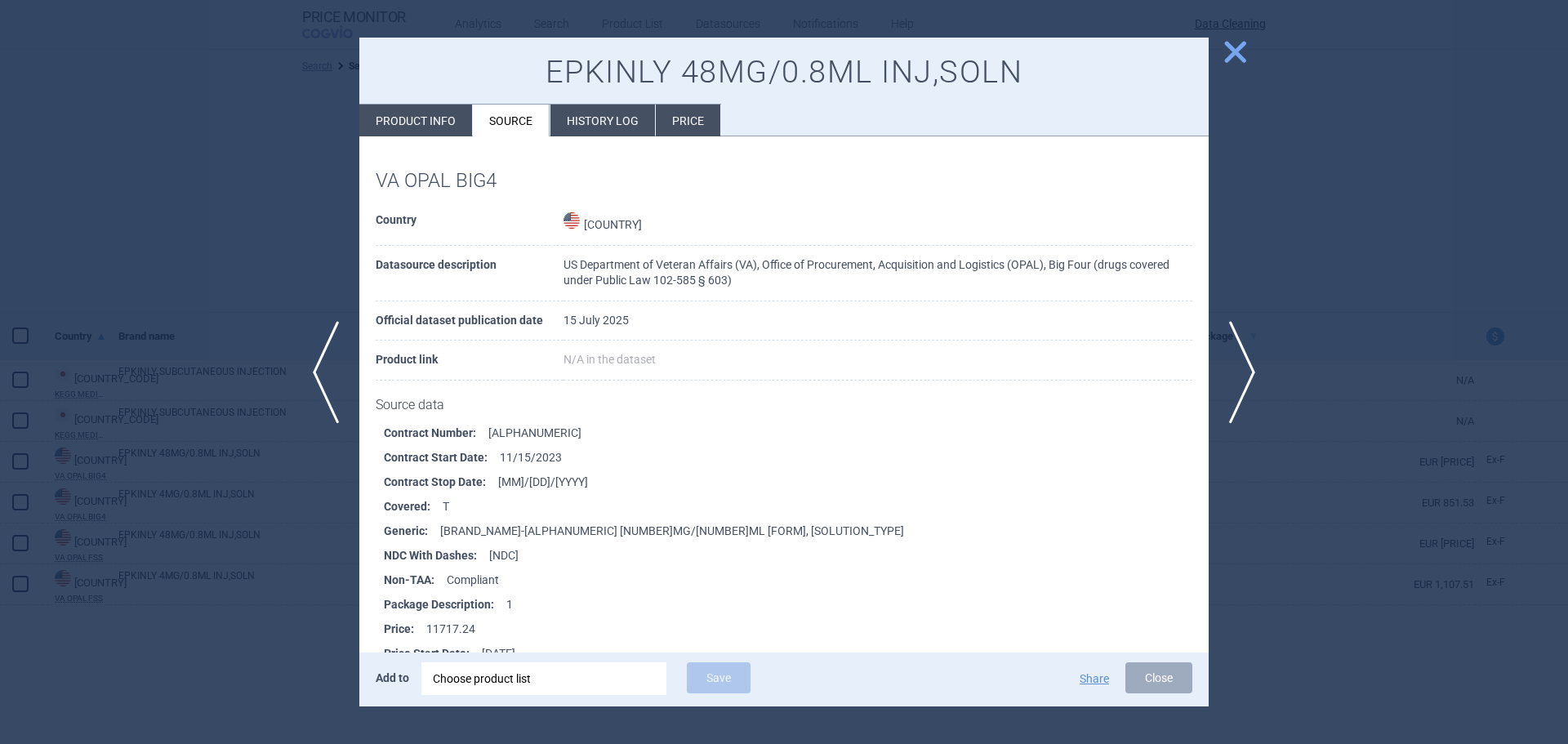 drag, startPoint x: 581, startPoint y: 559, endPoint x: 492, endPoint y: 559, distance: 89 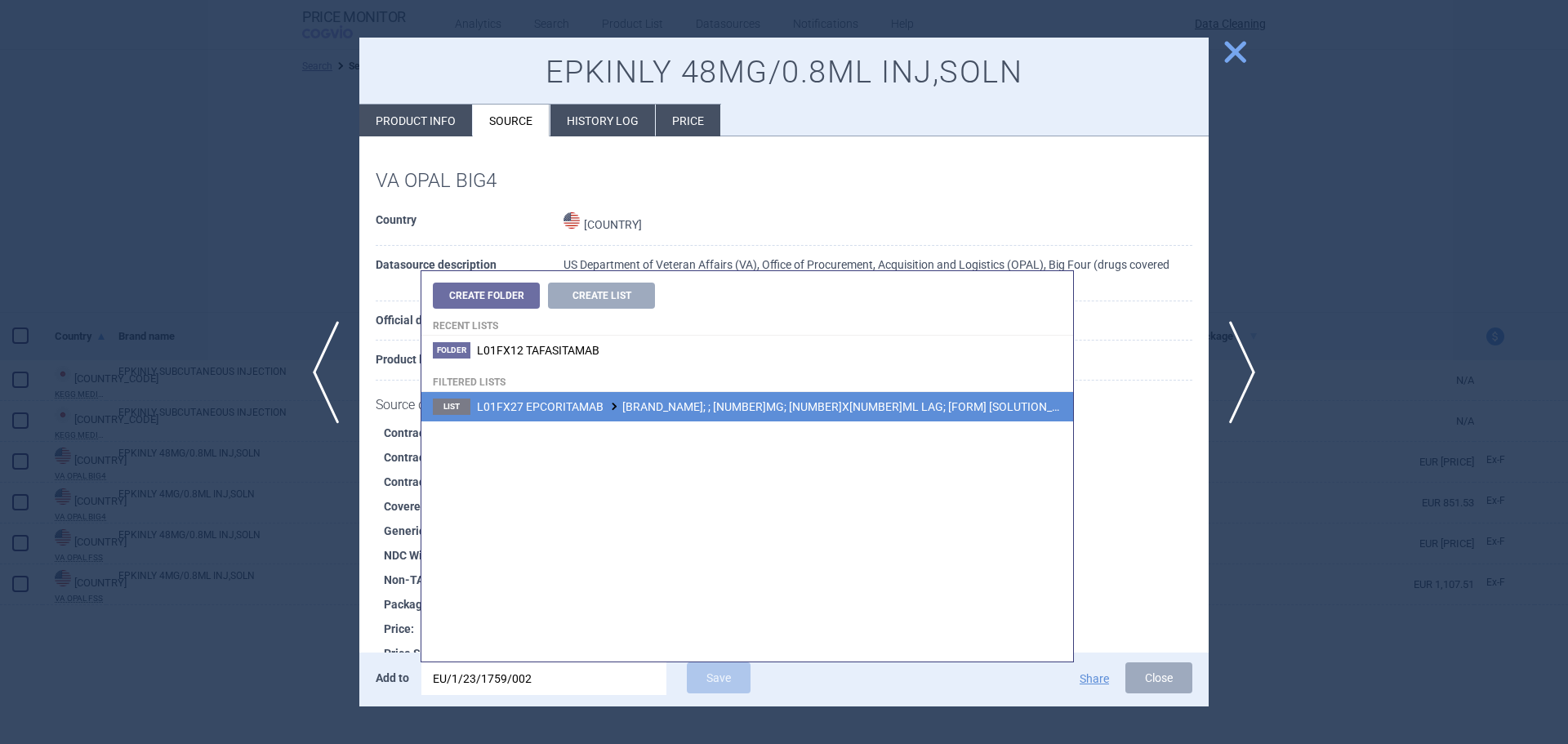 type on "EU/1/23/1759/002" 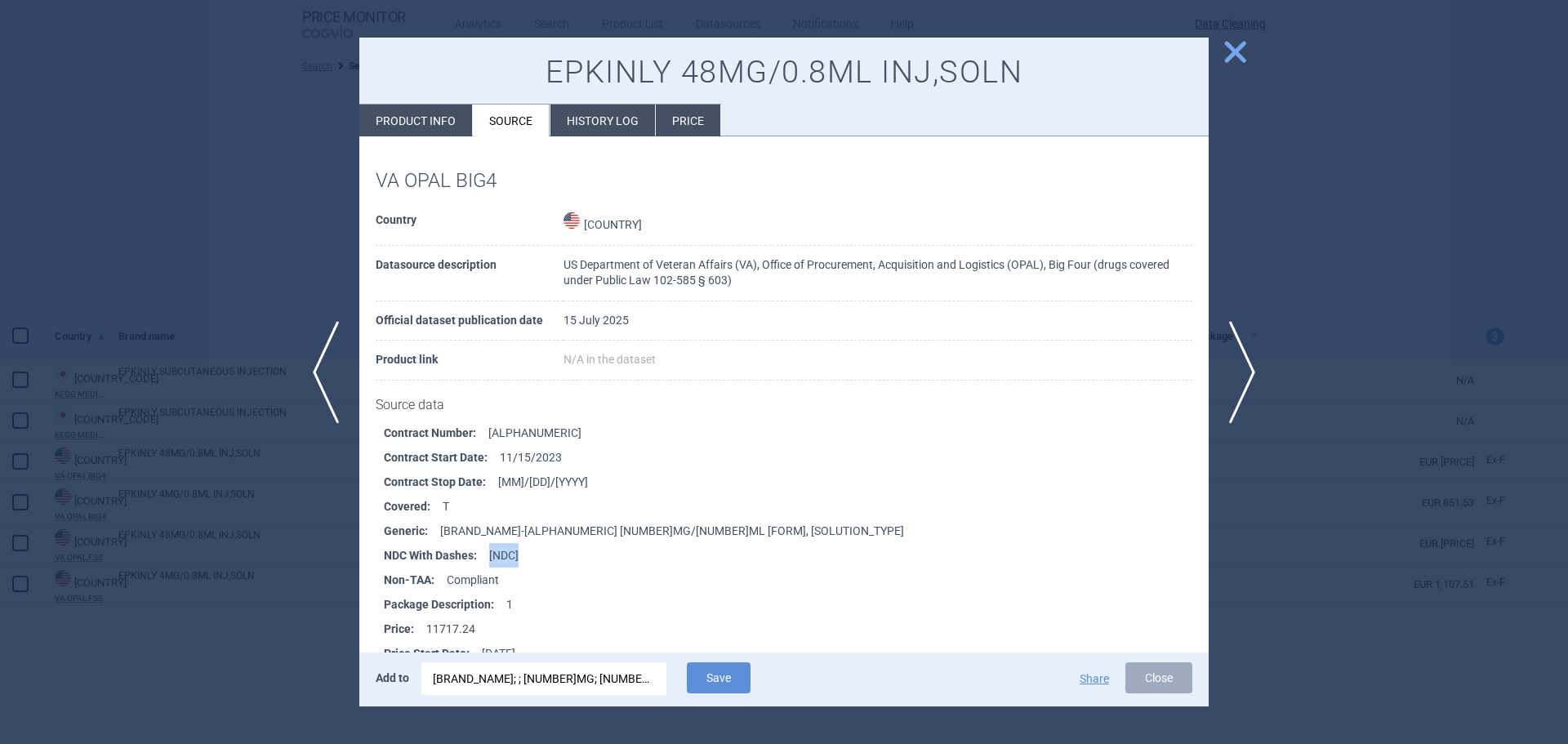 drag, startPoint x: 490, startPoint y: 551, endPoint x: 522, endPoint y: 554, distance: 32.140317 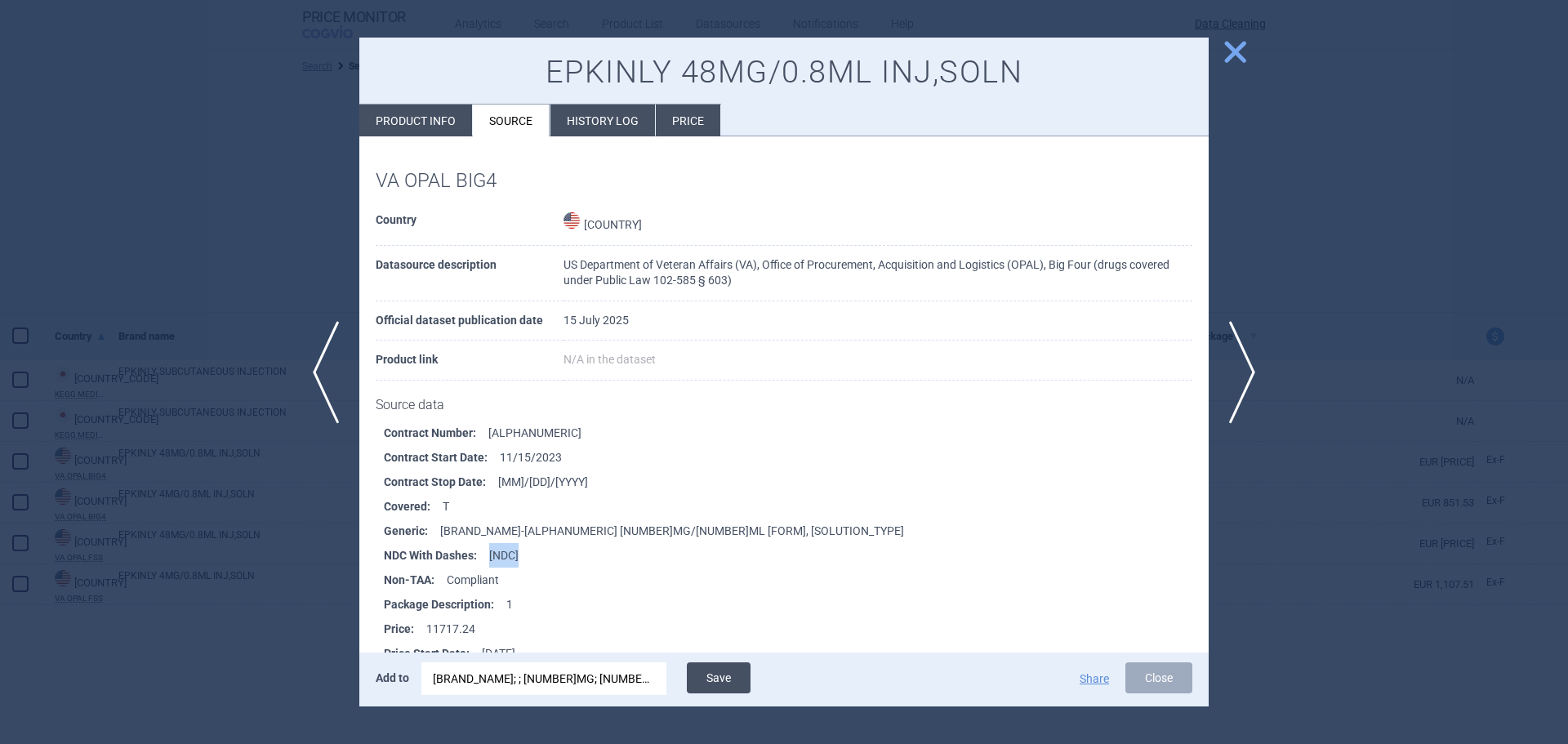 click on "Save" at bounding box center [719, 678] 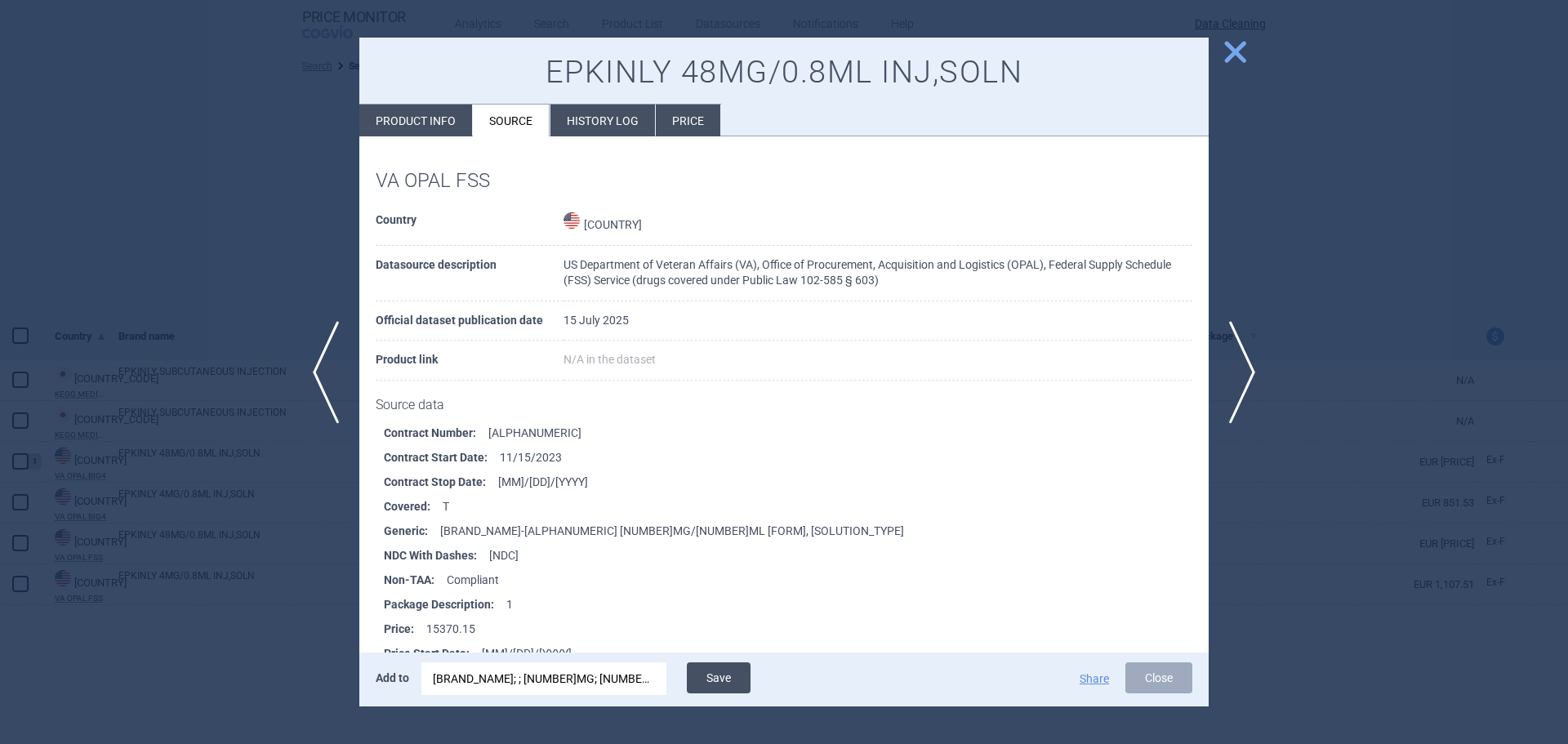 click on "Save" at bounding box center [719, 678] 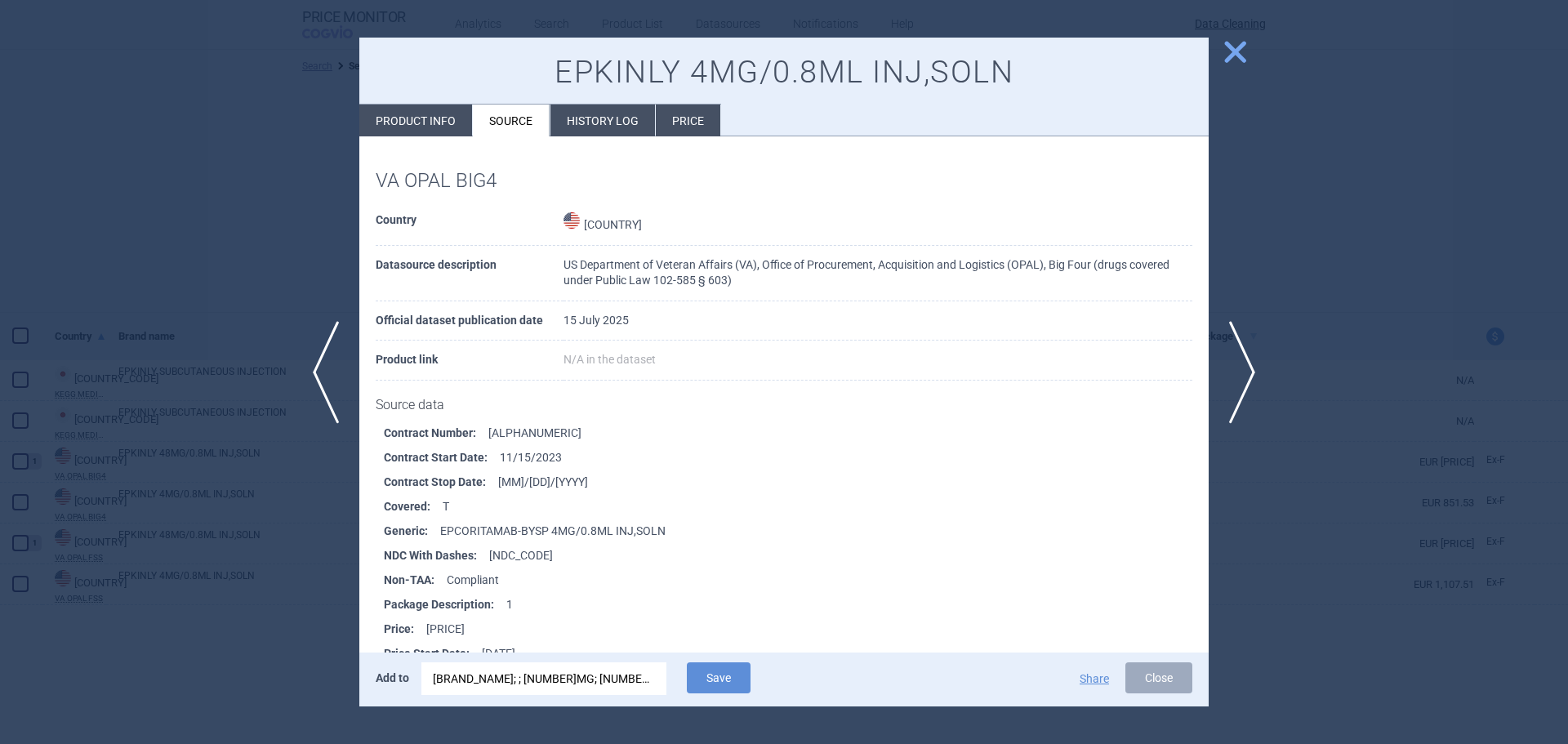 click on "TEPKINLY; ; 48MG; 1X0.8ML; INJ SOL; VIA |EU/1/23/1759/002" at bounding box center (544, 679) 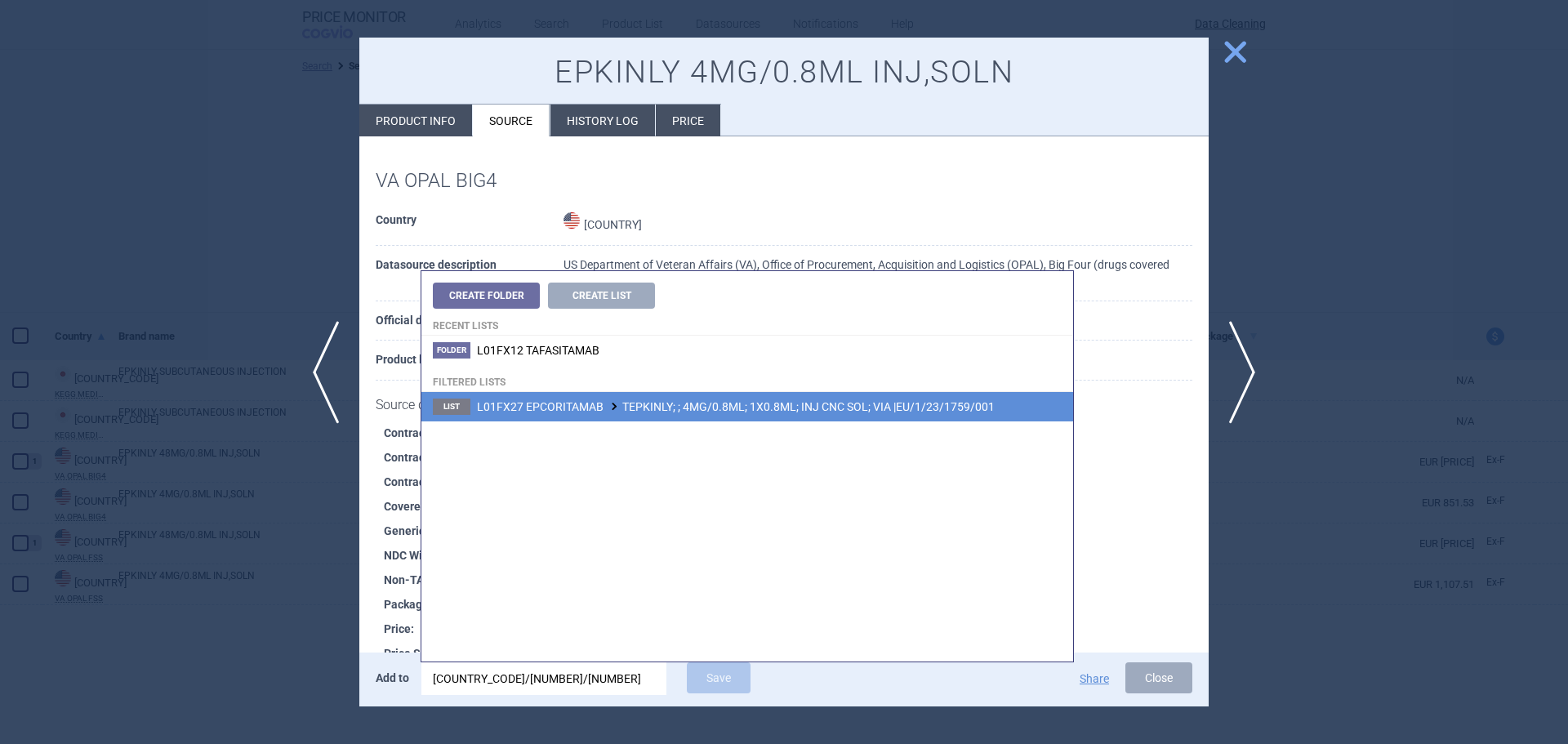 type on "EU/1/23/1759/001" 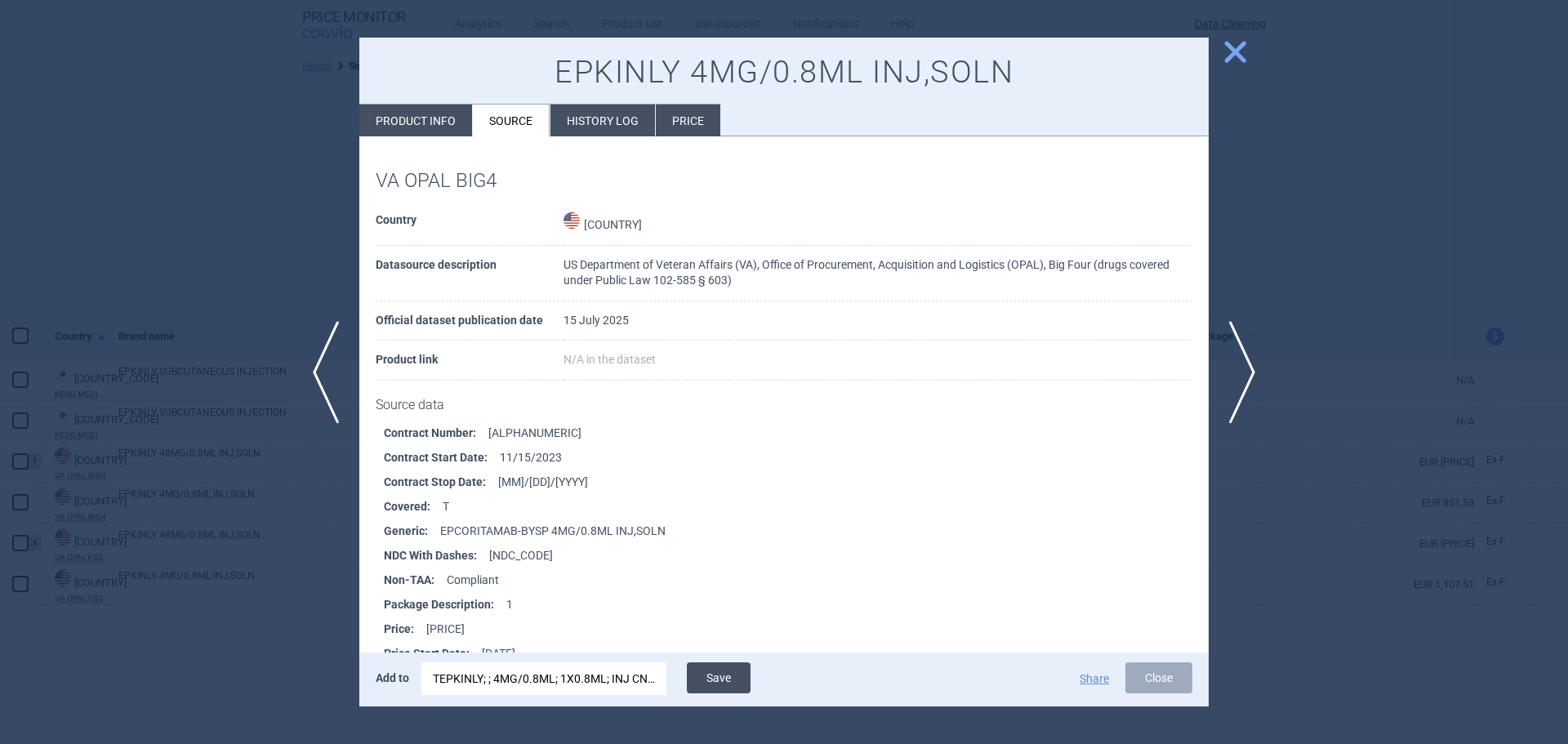 click on "Save" at bounding box center [719, 678] 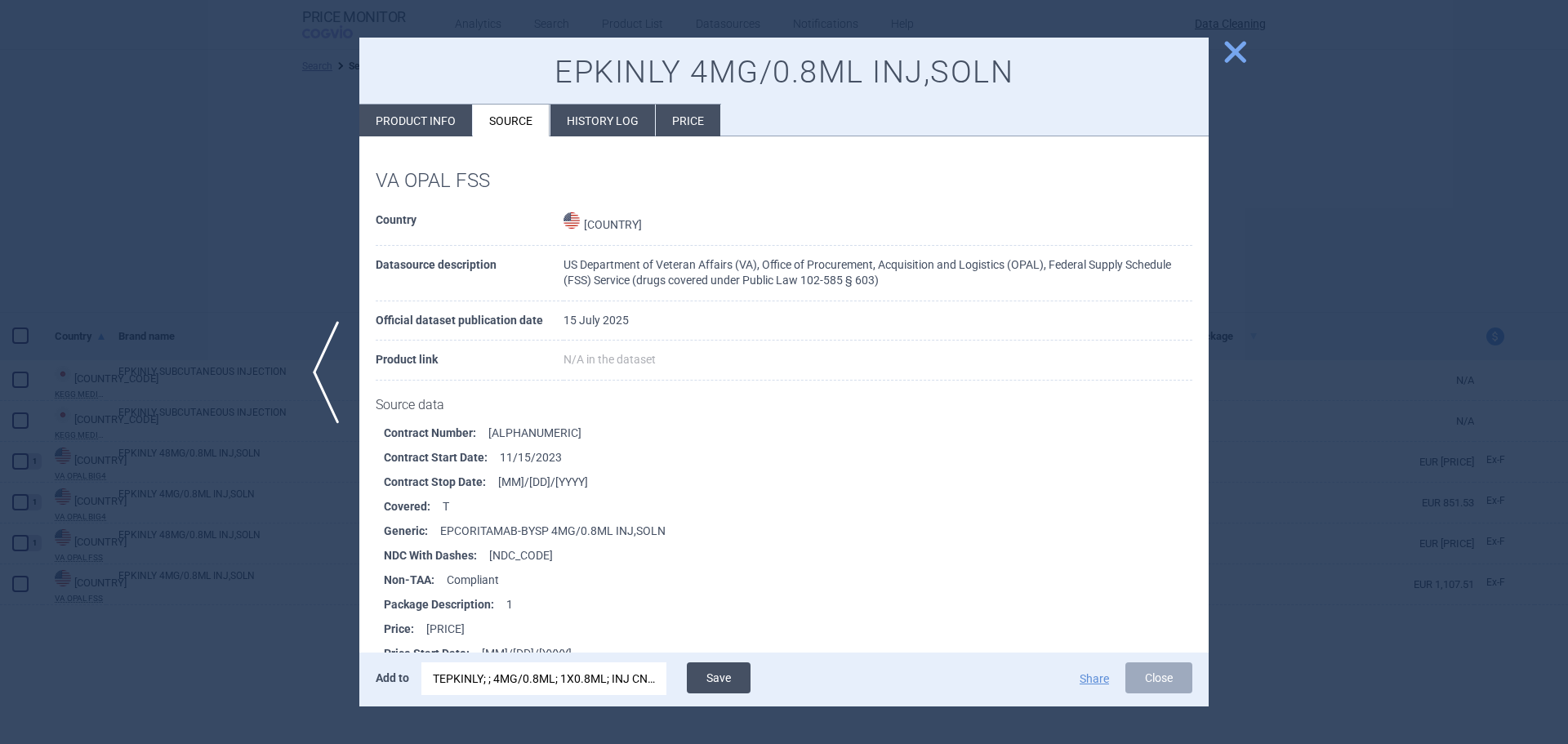 click on "Save" at bounding box center (719, 678) 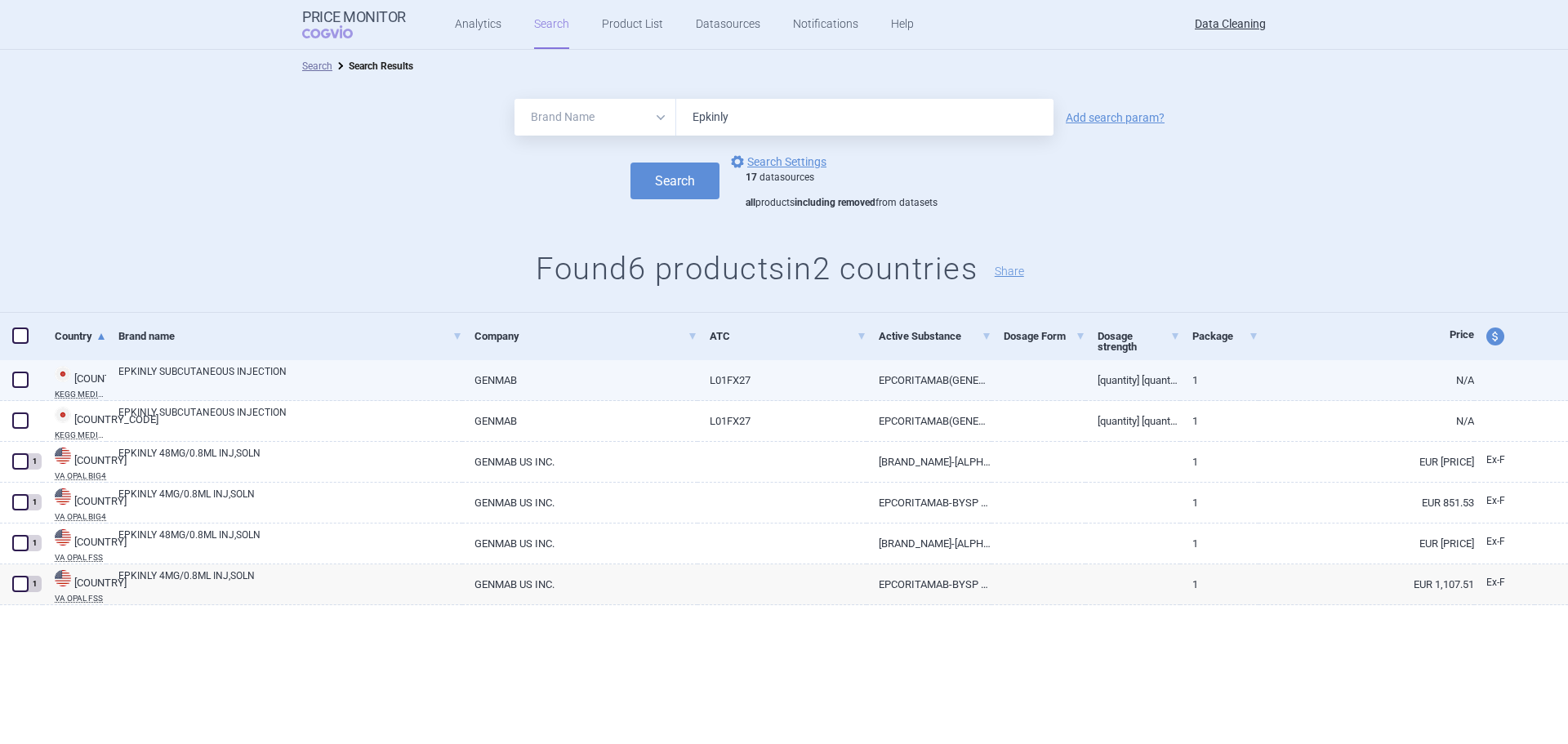 click at bounding box center [20, 380] 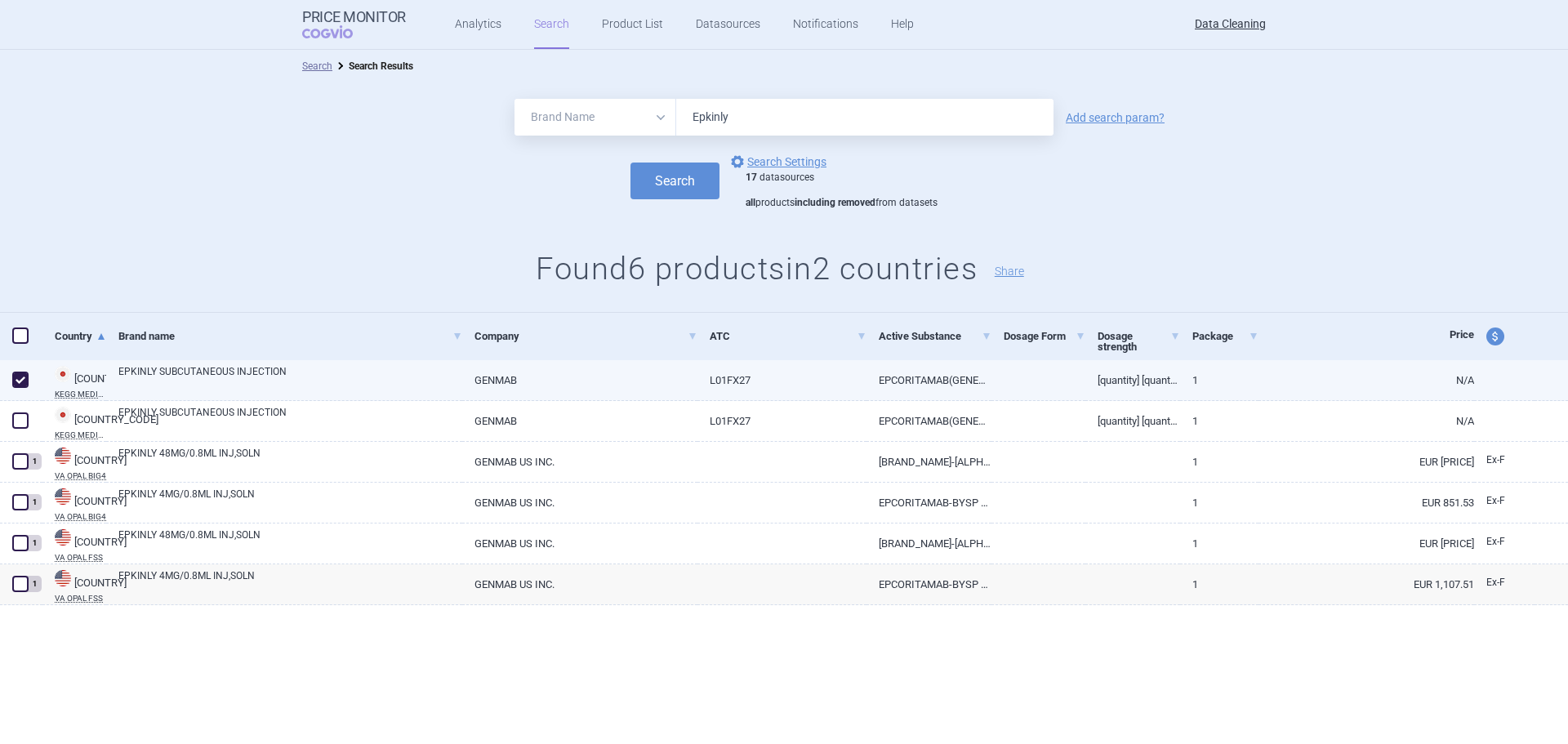 checkbox on "true" 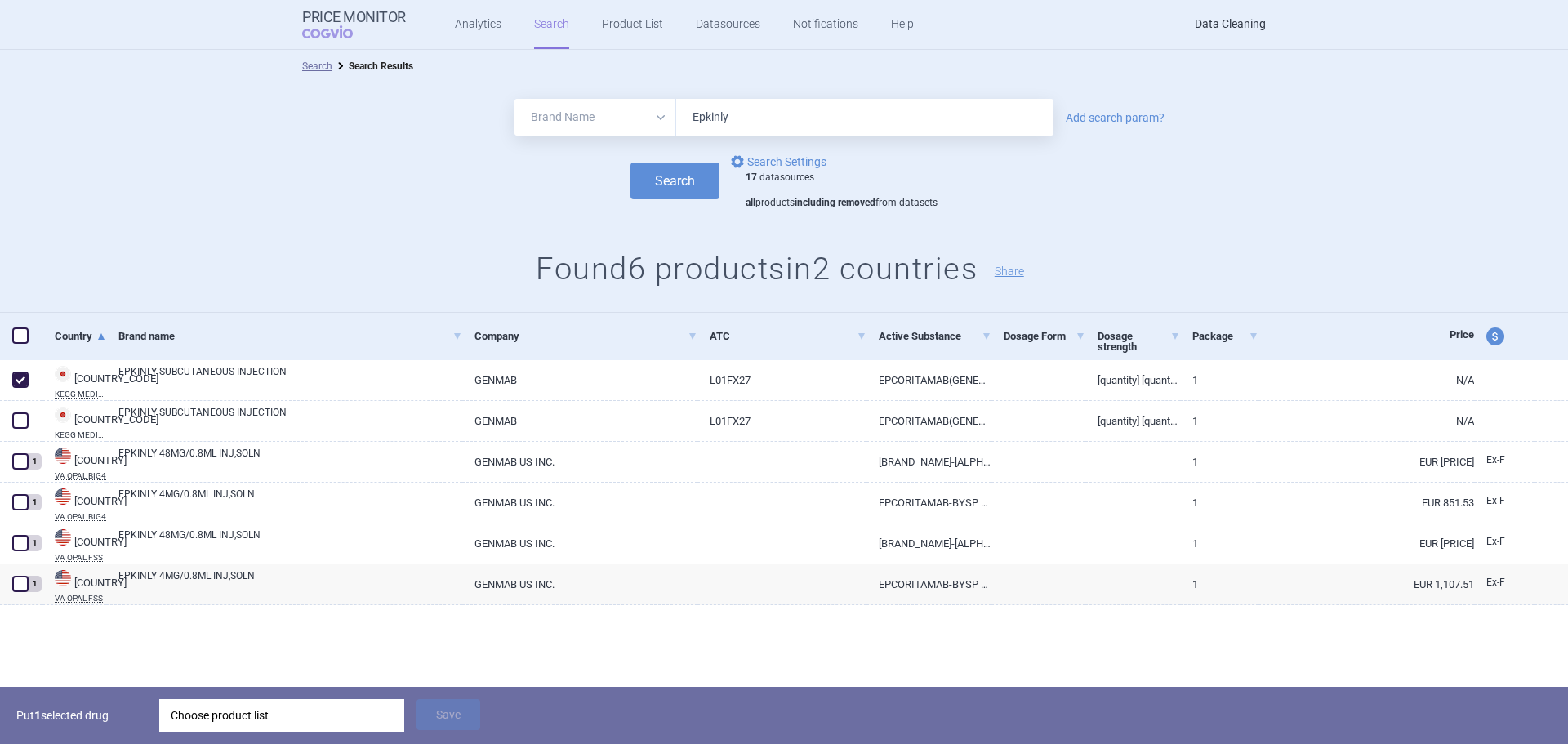 click on "Choose product list" at bounding box center [282, 715] 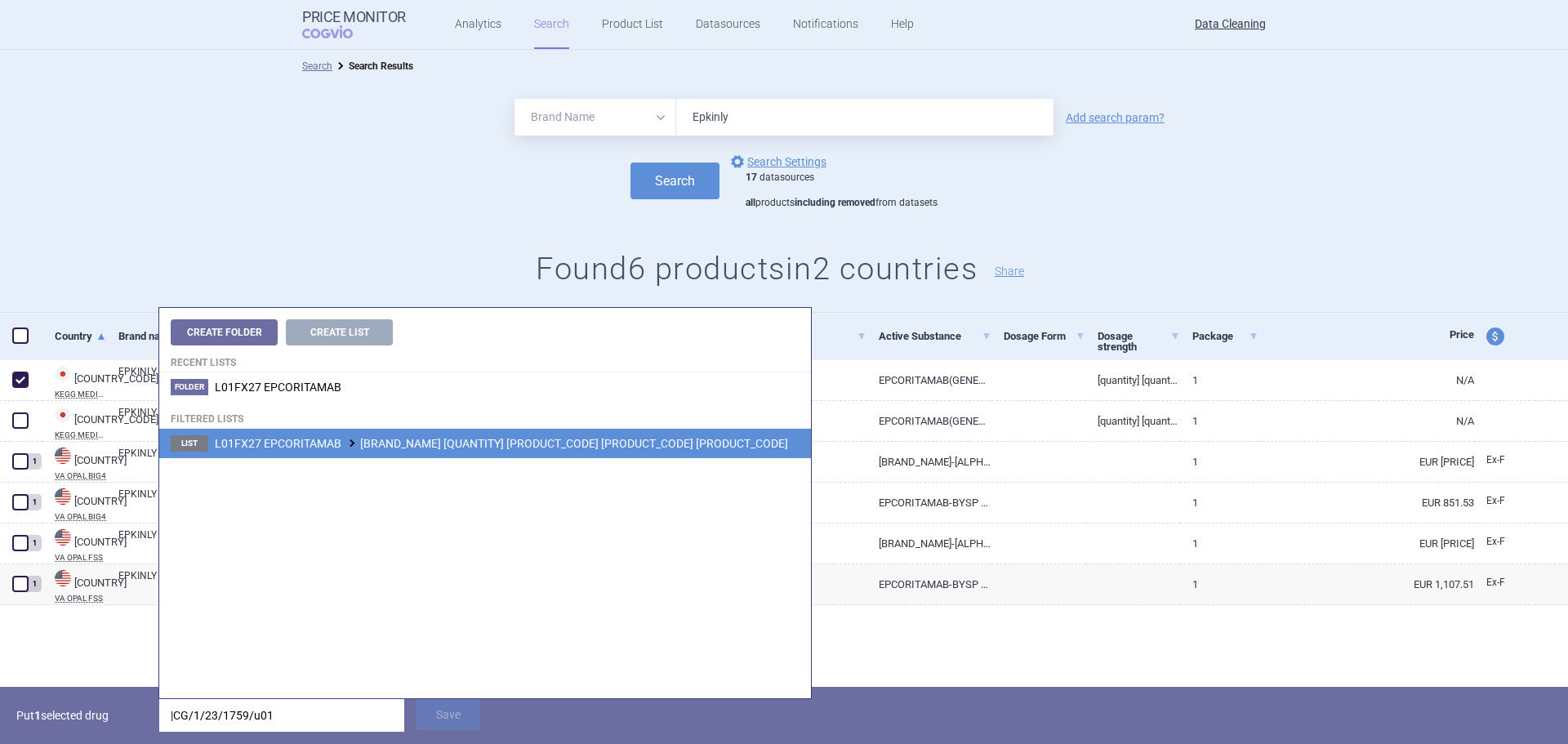 type on "|CG/1/23/1759/u01" 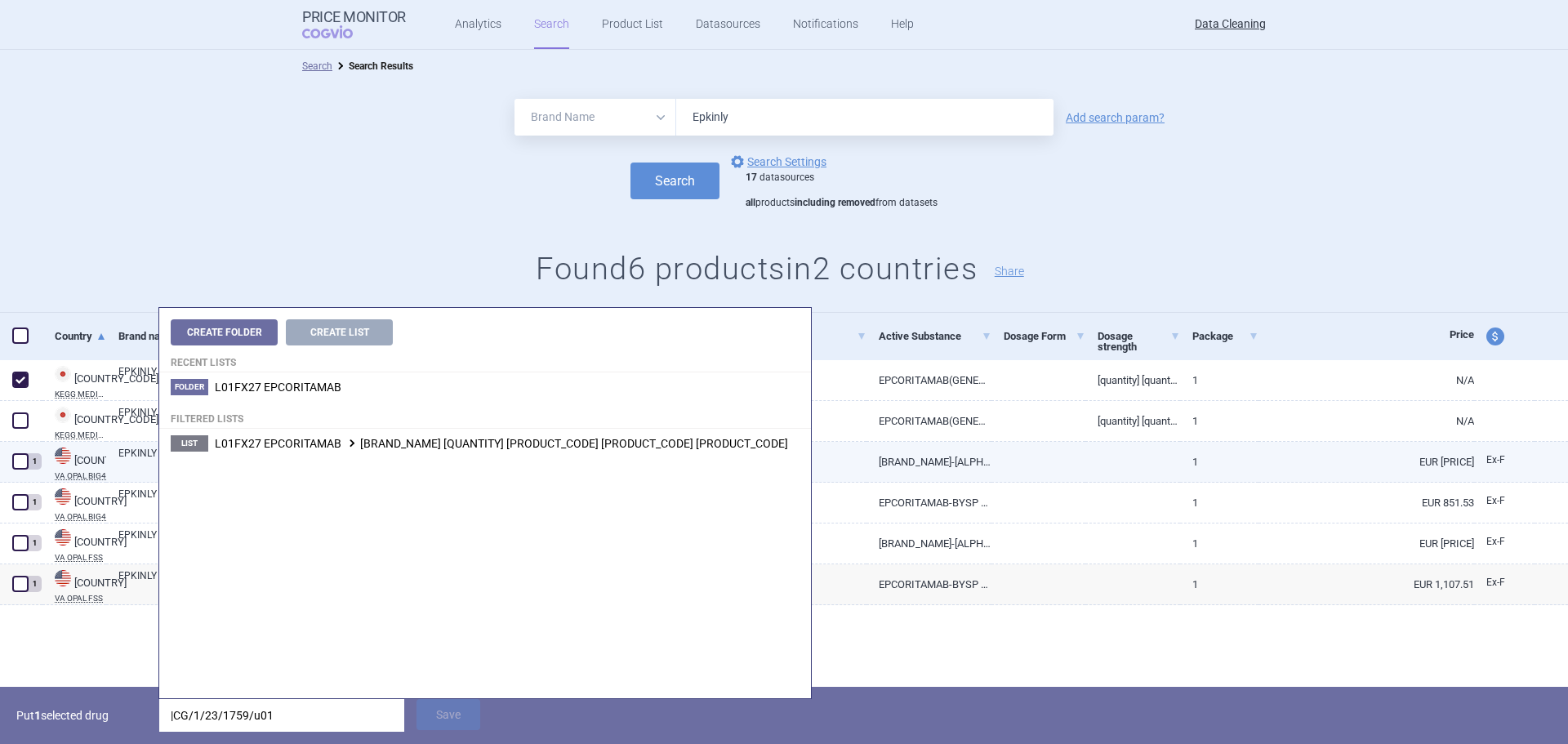 drag, startPoint x: 510, startPoint y: 448, endPoint x: 510, endPoint y: 475, distance: 27 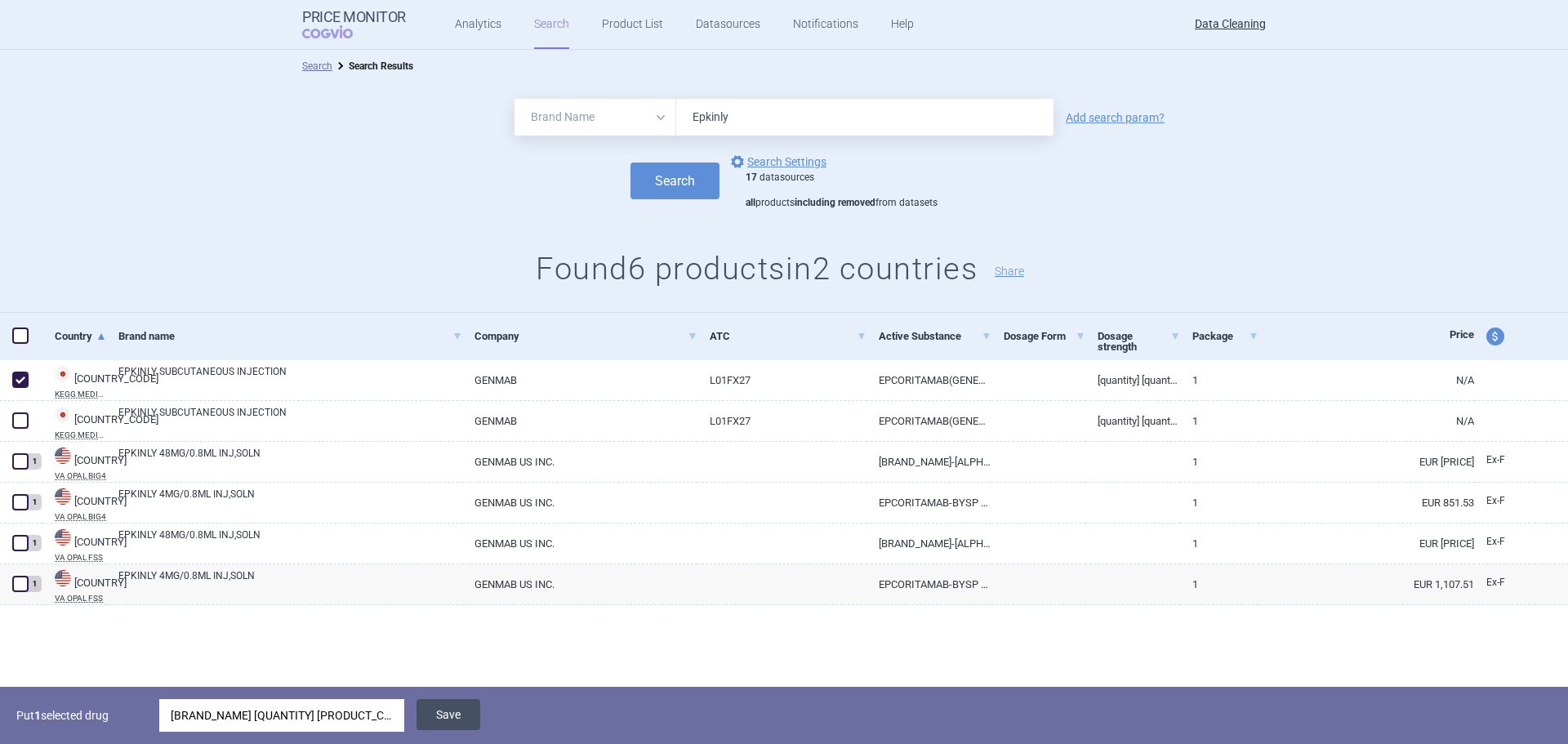 click on "Save" at bounding box center [448, 715] 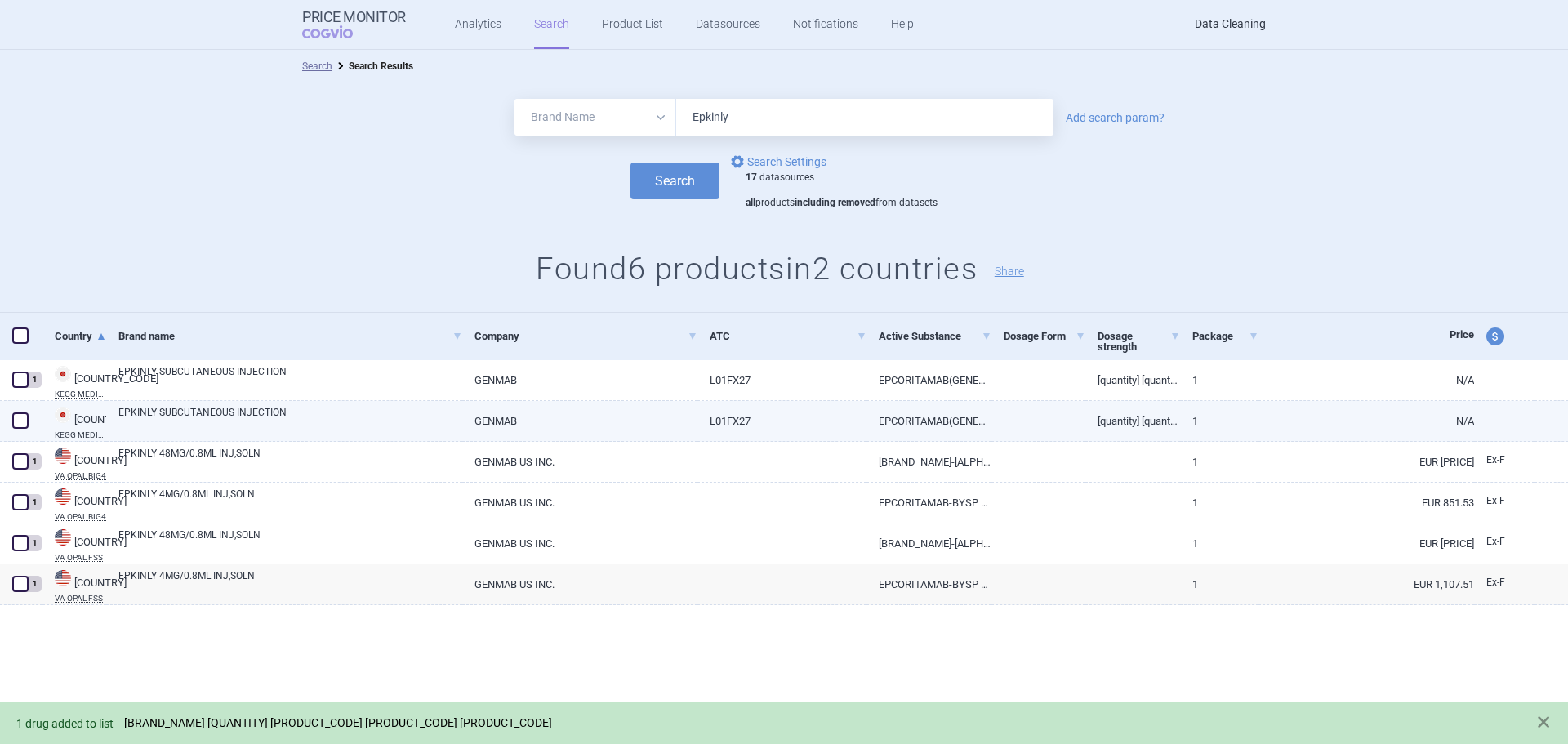 drag, startPoint x: 16, startPoint y: 423, endPoint x: 22, endPoint y: 430, distance: 9.219544 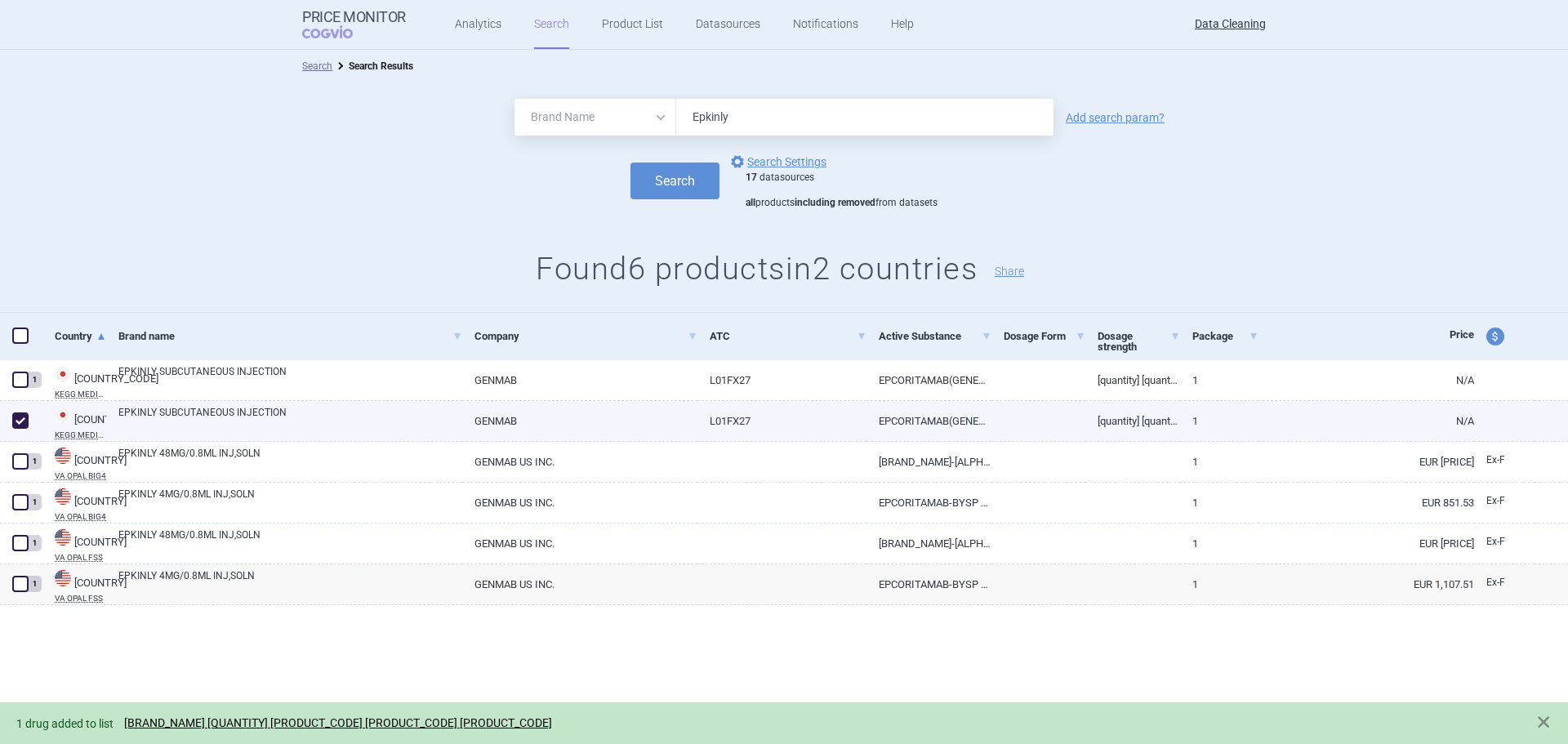 checkbox on "true" 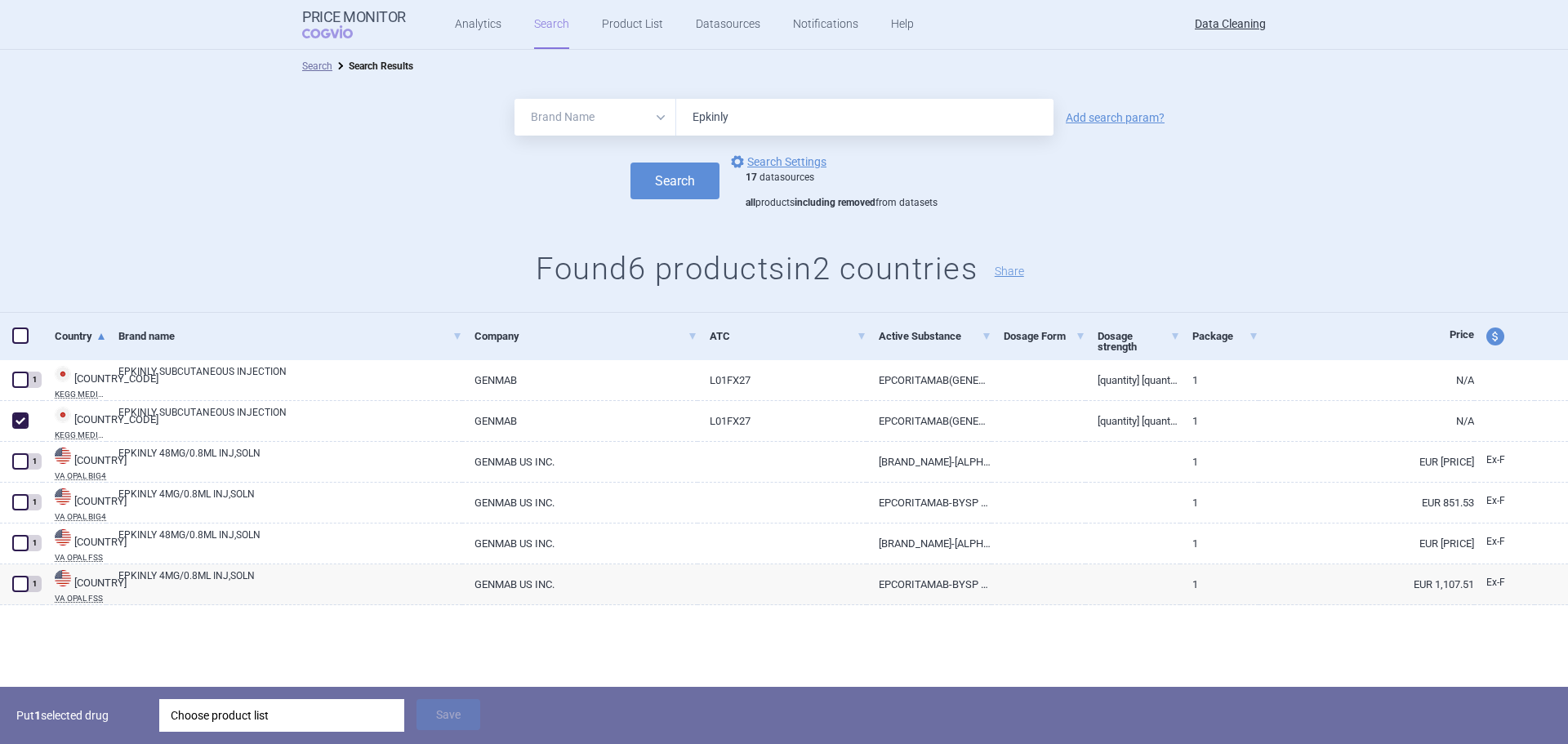 click on "Choose product list" at bounding box center (282, 715) 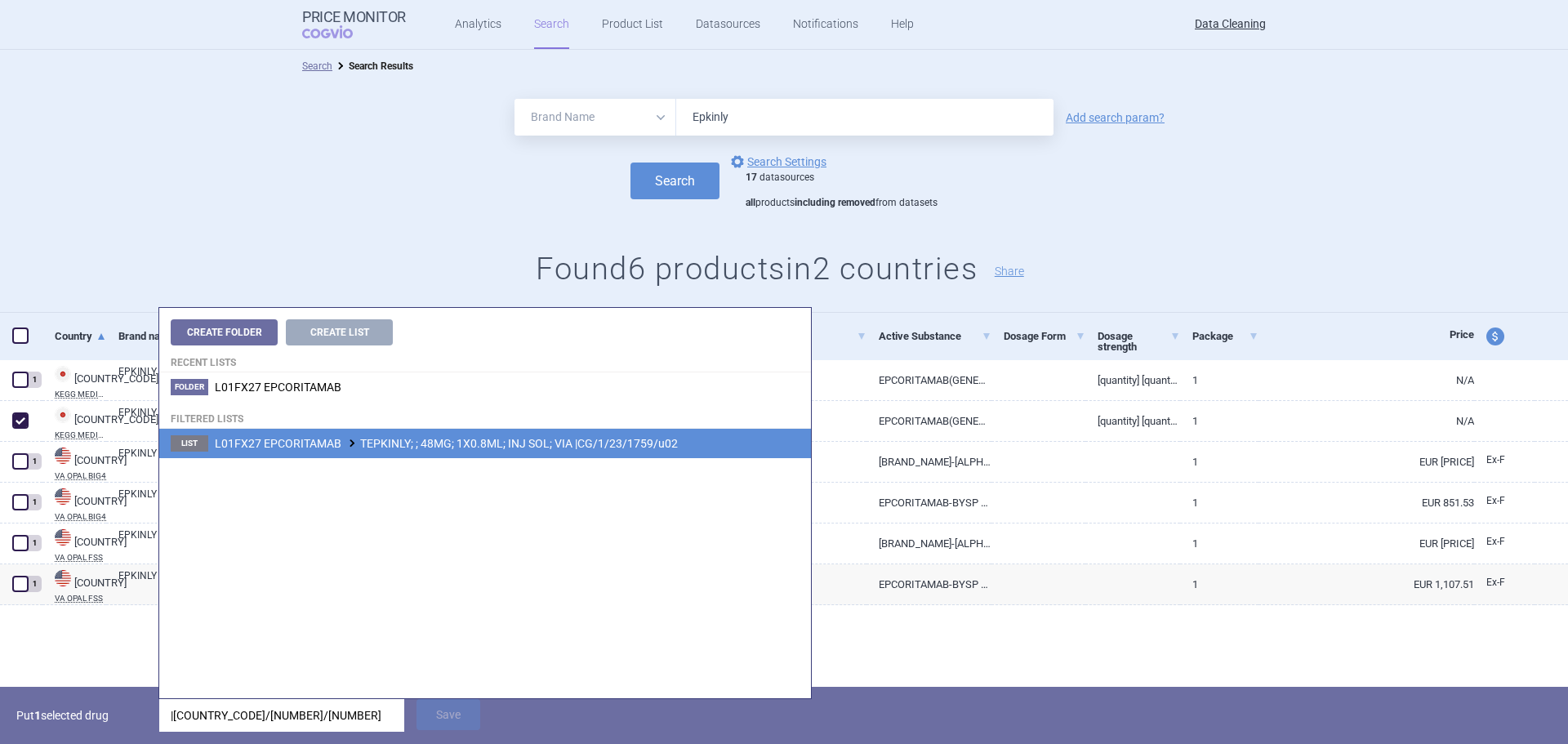 type on "|CG/1/23/1759/u02" 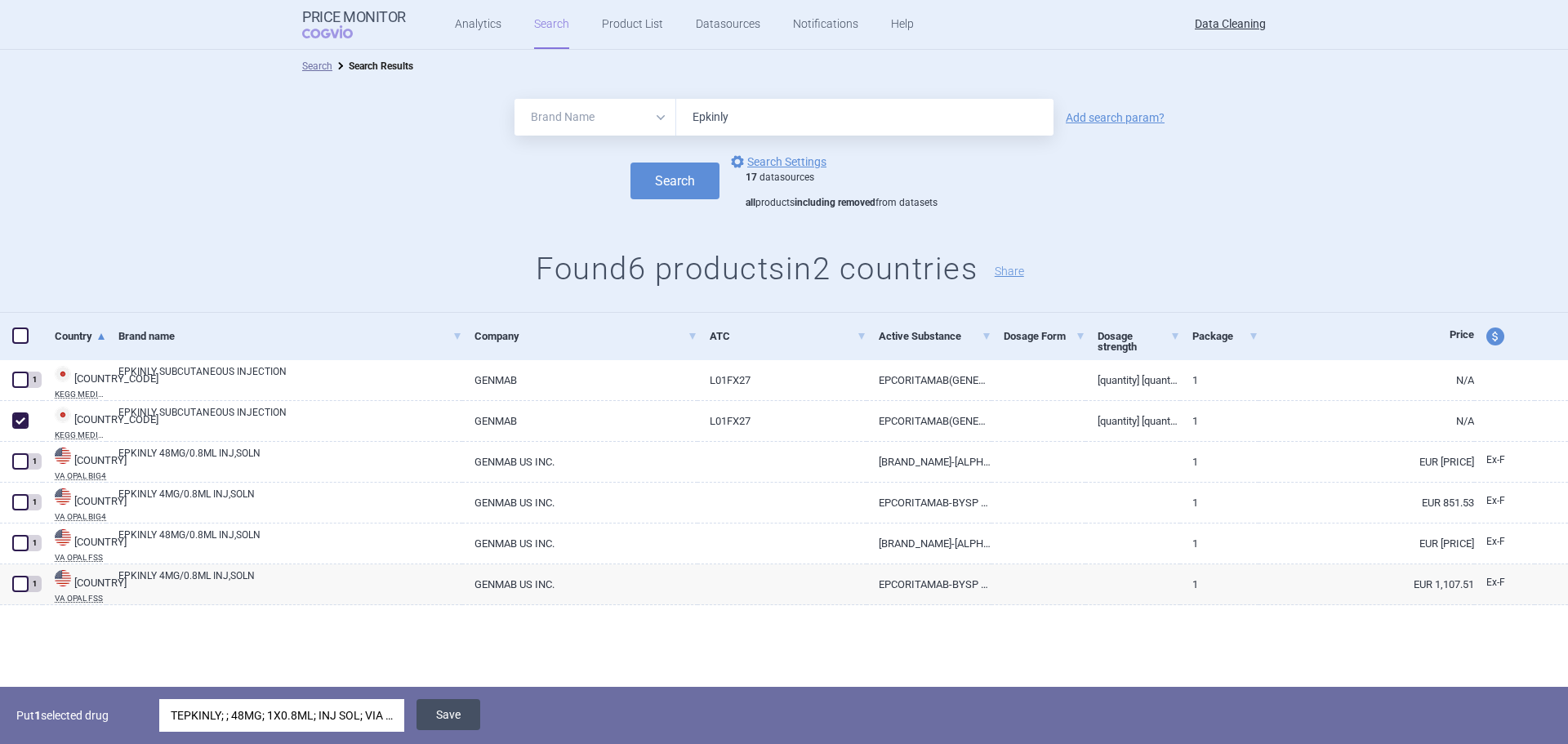 click on "Save" at bounding box center (448, 715) 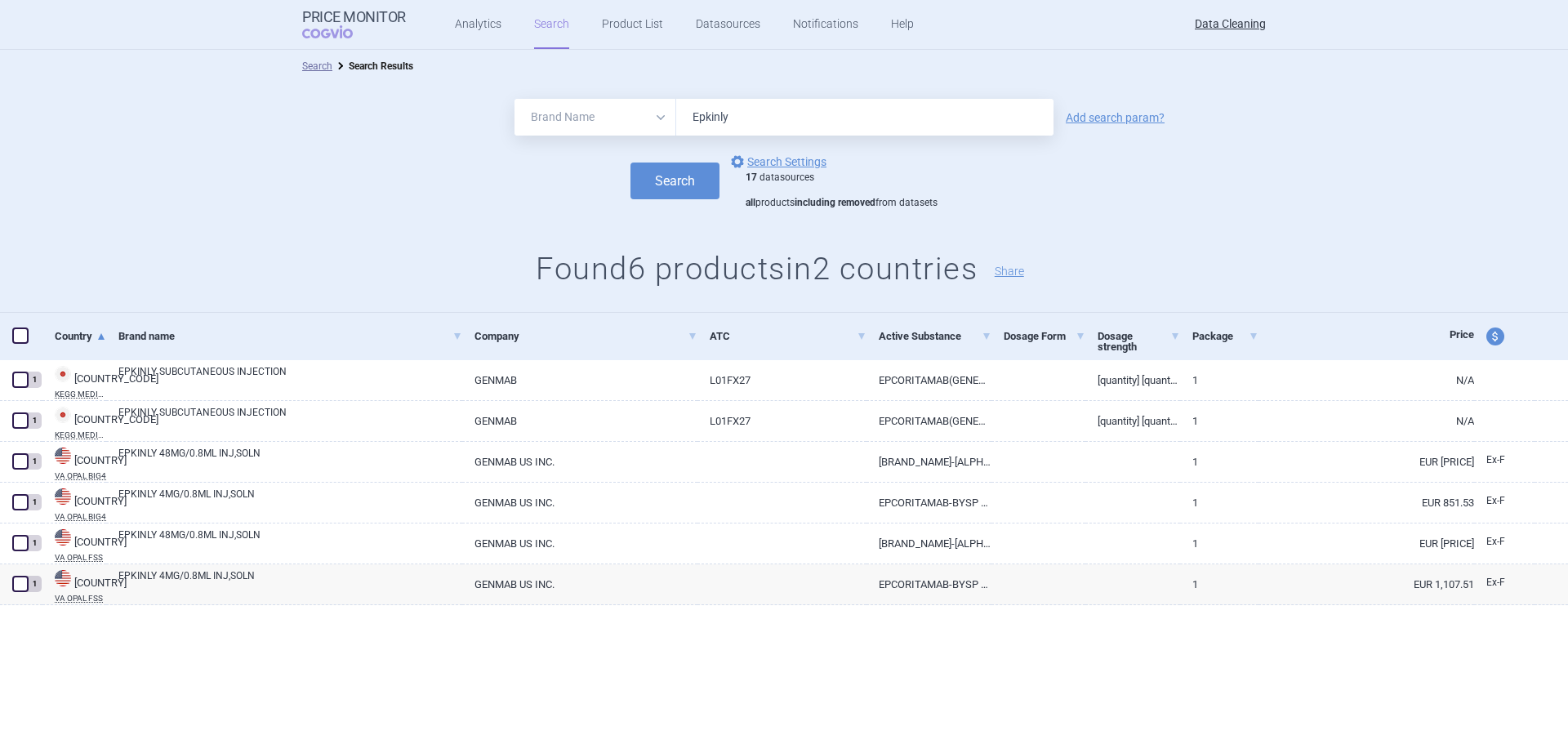 click on "Epkinly" at bounding box center (865, 117) 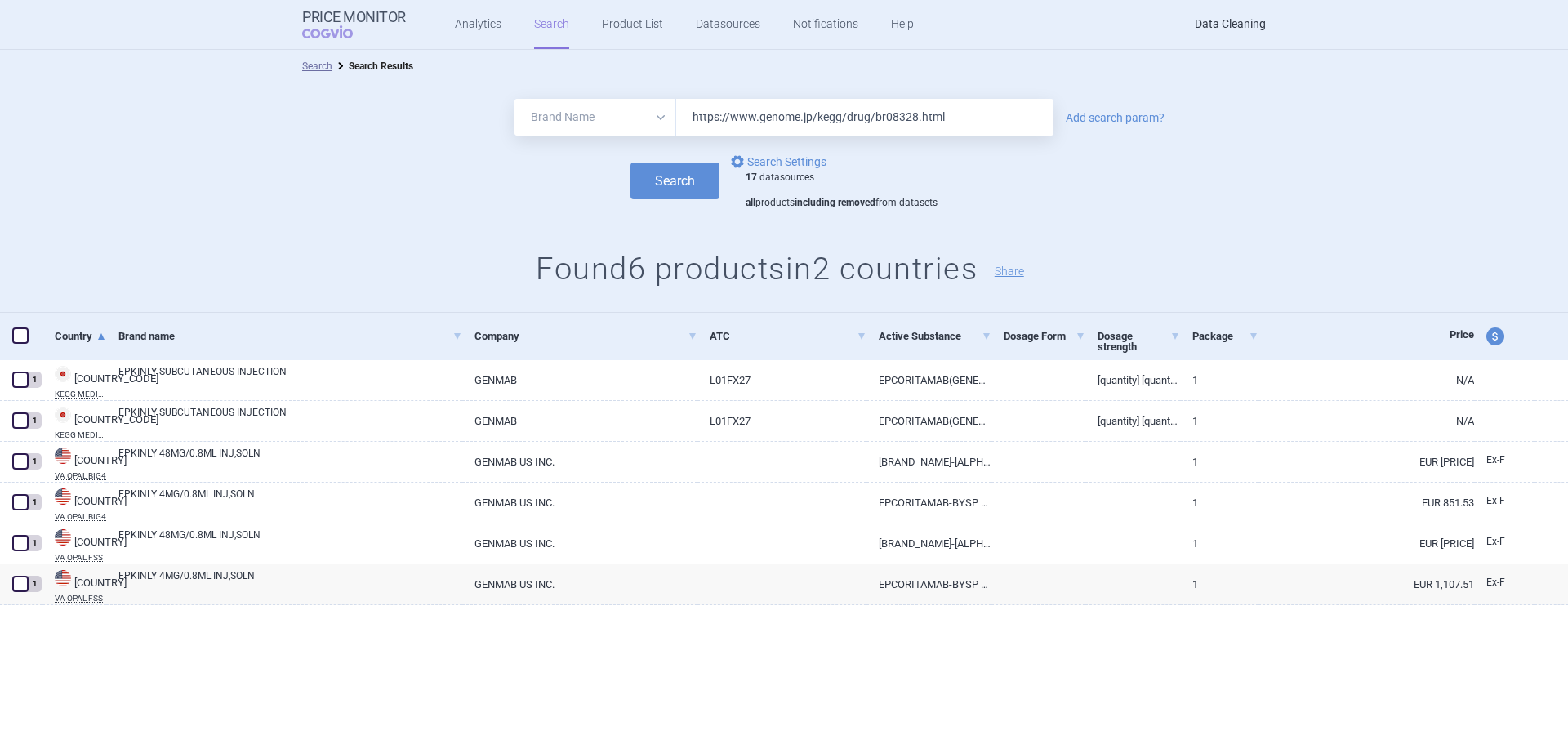 click on "https://www.genome.jp/kegg/drug/br08328.html" at bounding box center (865, 117) 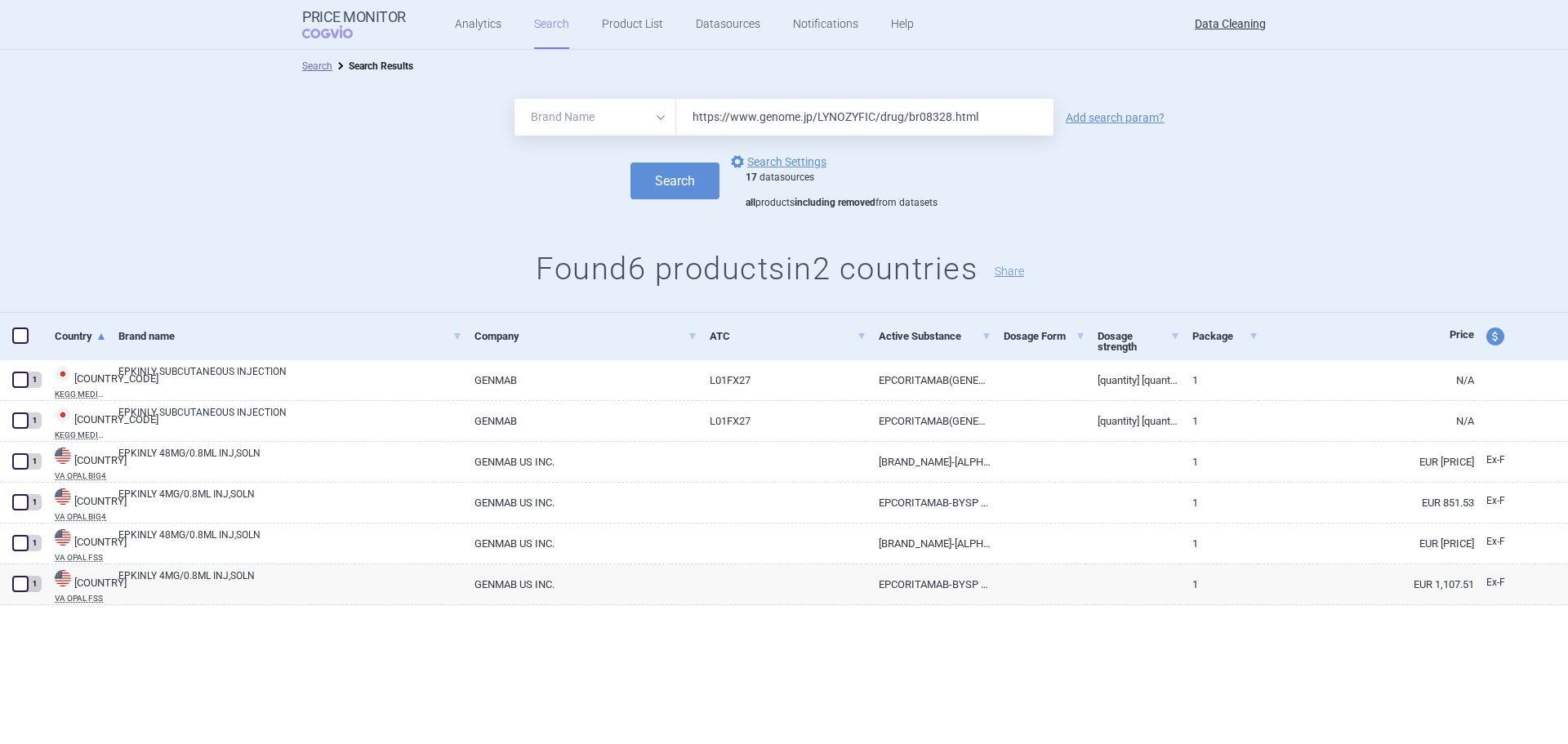 click on "https://www.genome.jp/LYNOZYFIC/drug/br08328.html" at bounding box center (865, 117) 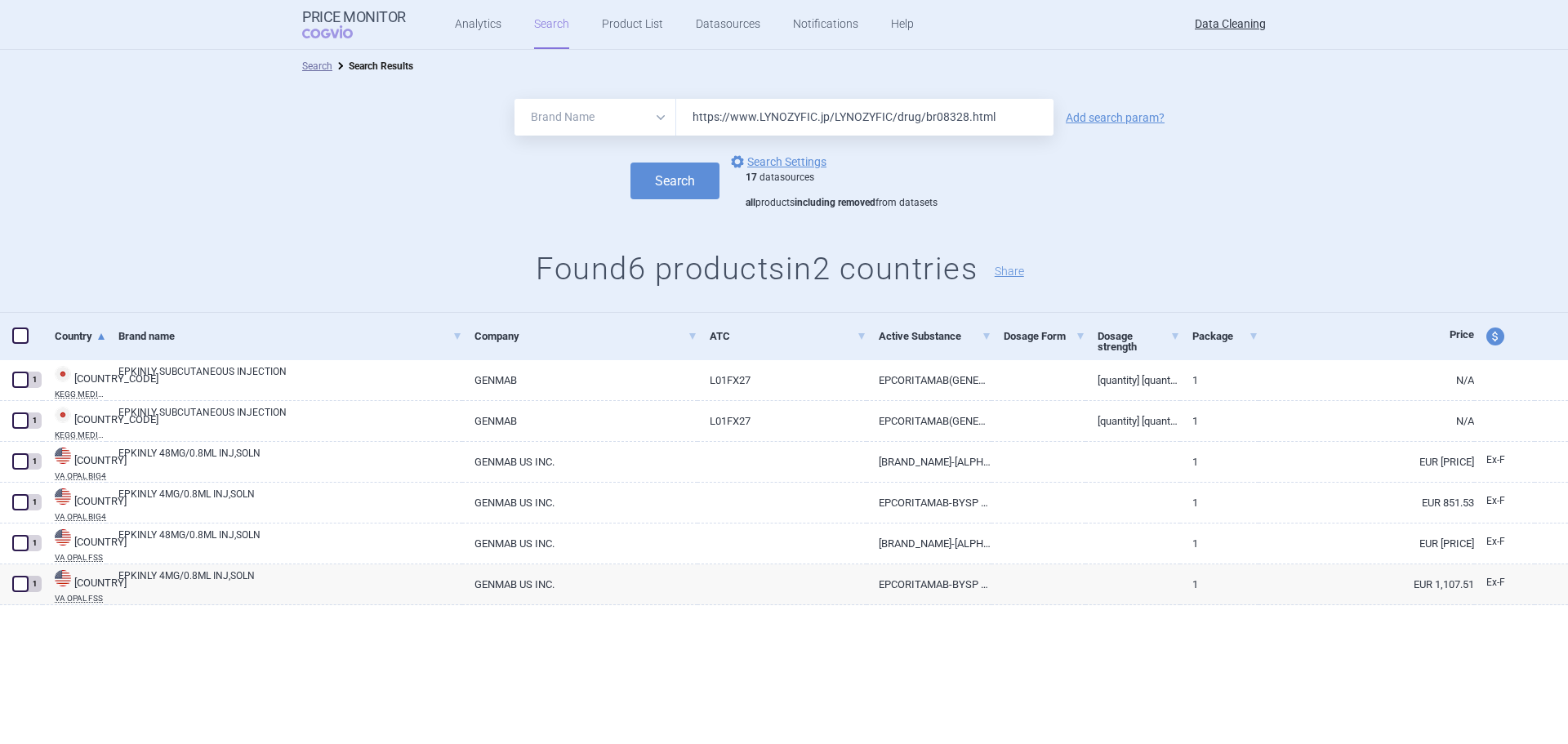 click on "https://www.LYNOZYFIC.jp/LYNOZYFIC/drug/br08328.html" at bounding box center [865, 117] 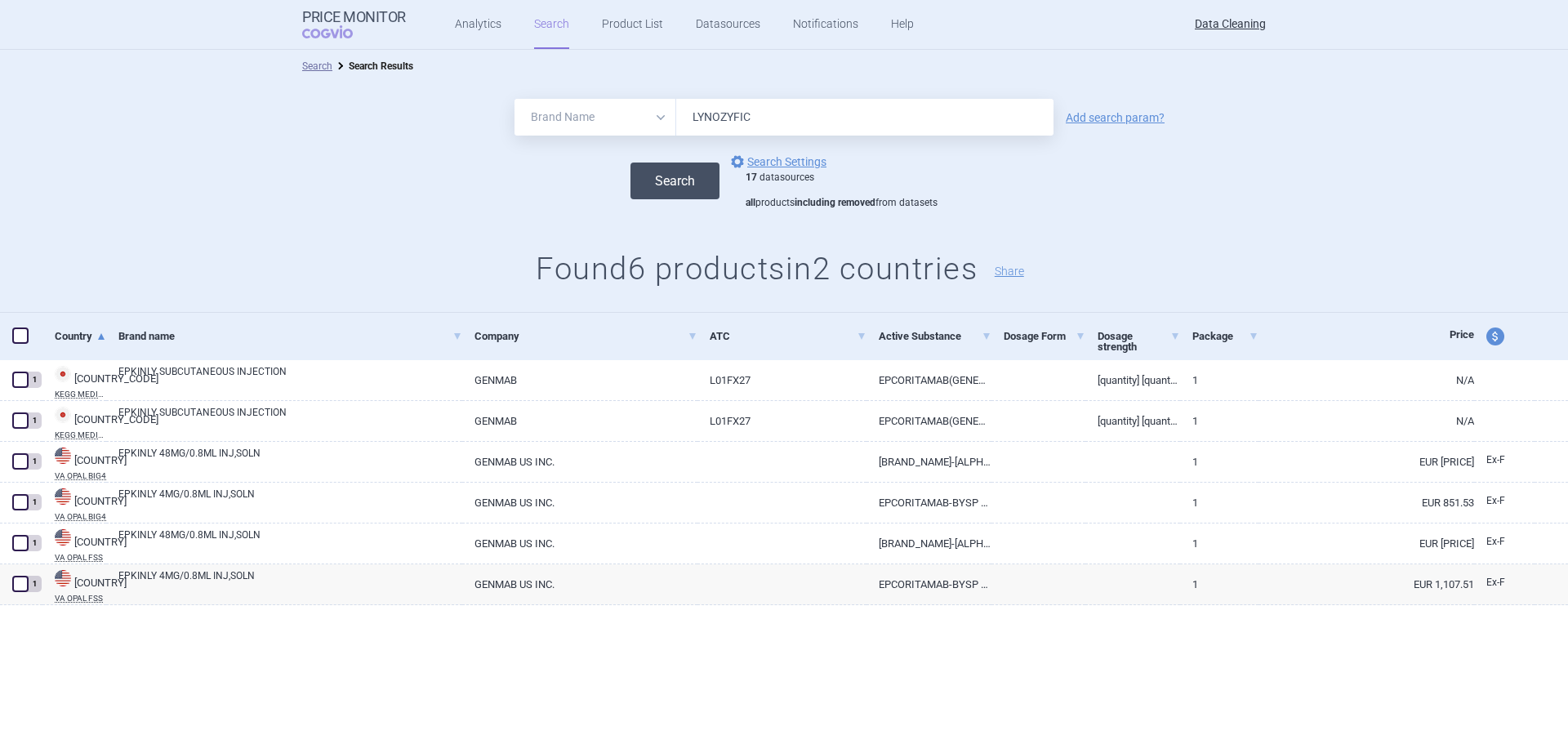 click on "Search" at bounding box center (675, 180) 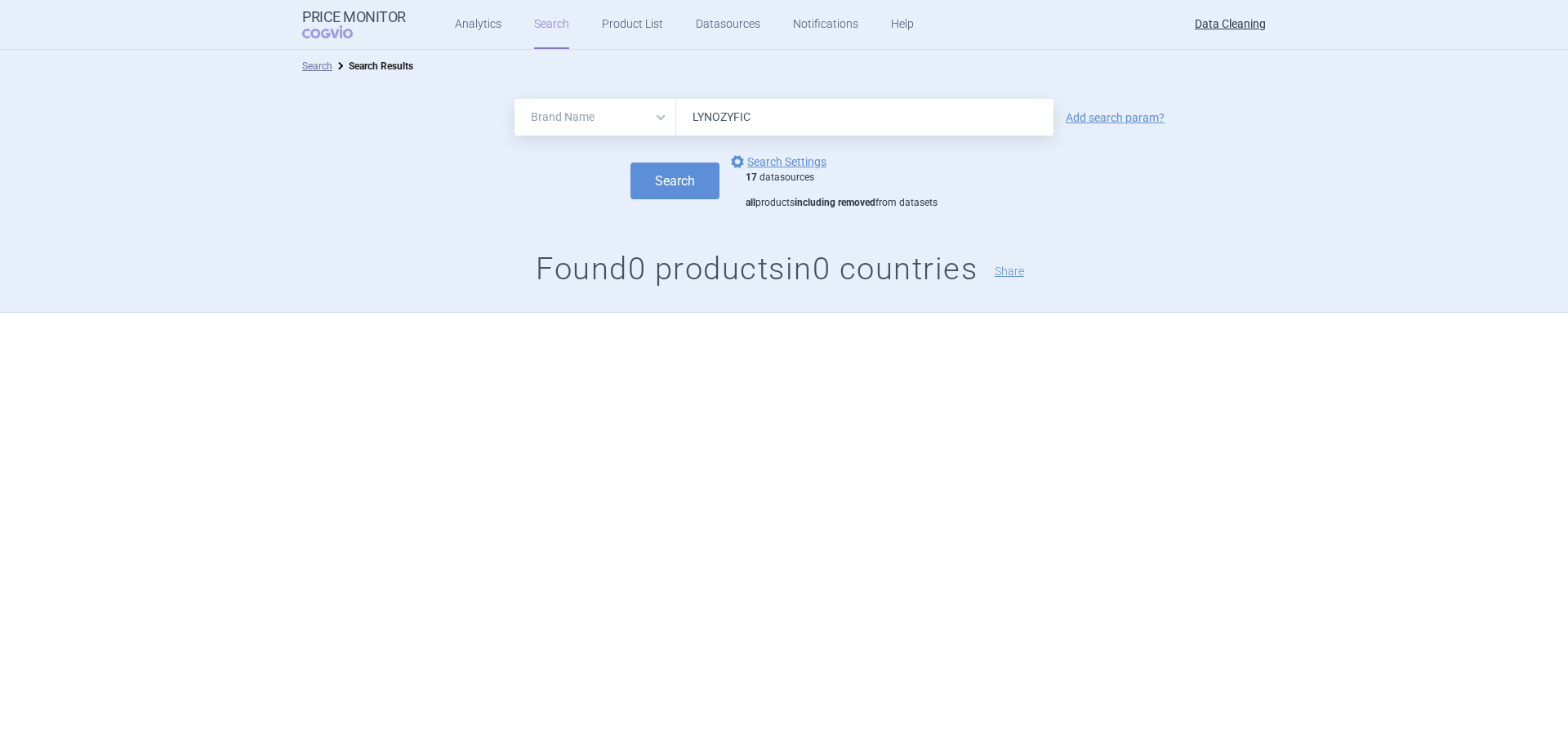 click on "LYNOZYFIC" at bounding box center [865, 117] 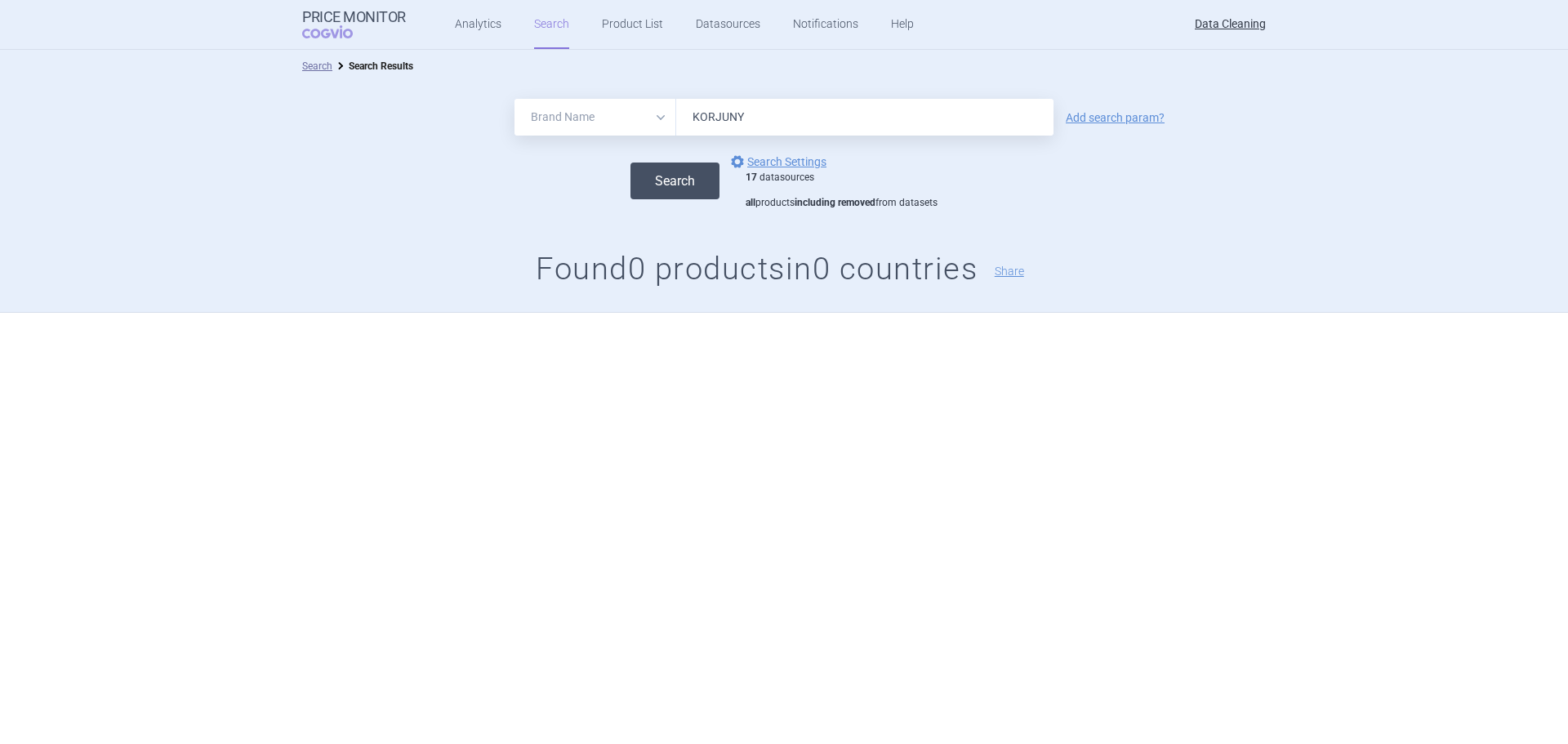 click on "Search" at bounding box center (675, 180) 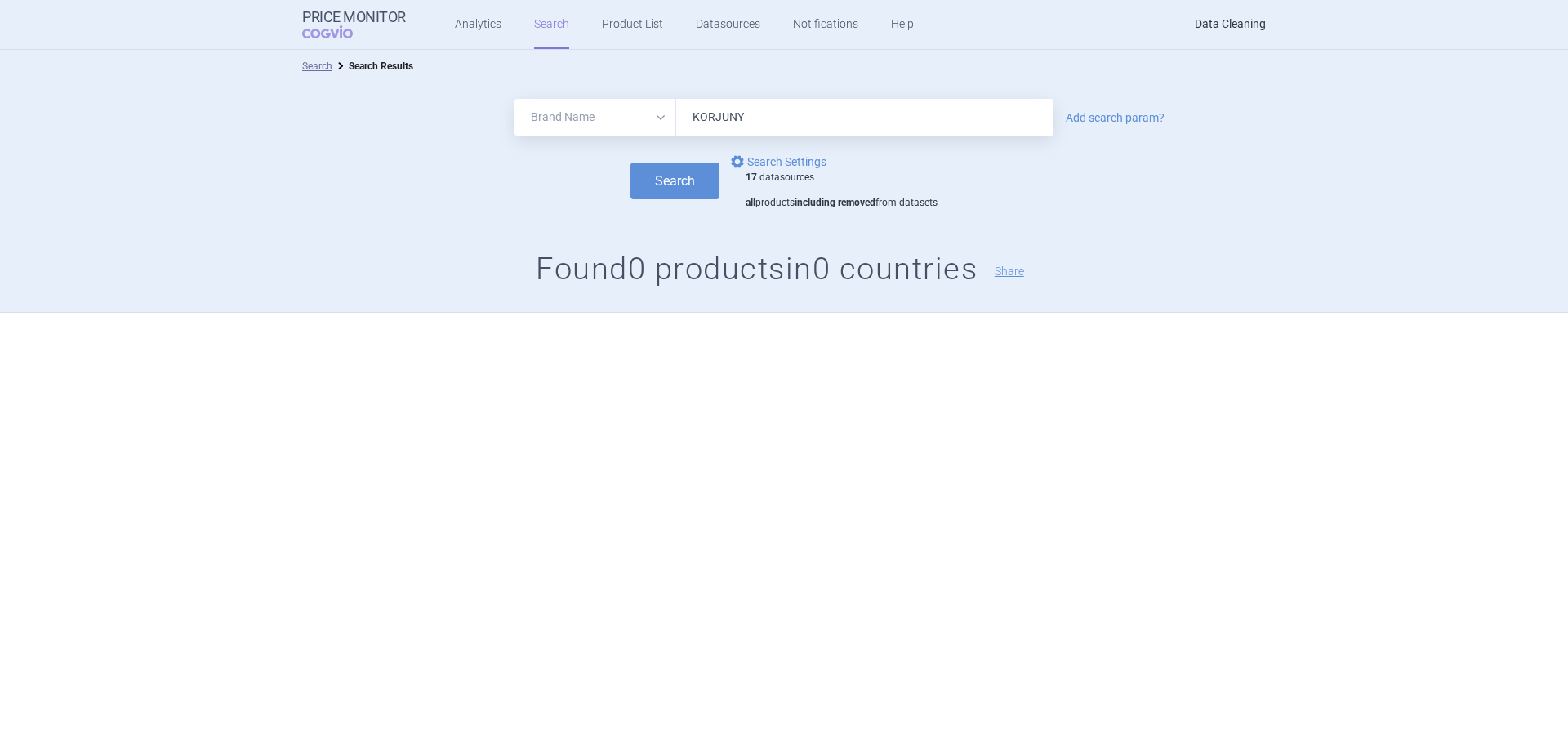 click on "KORJUNY" at bounding box center [865, 117] 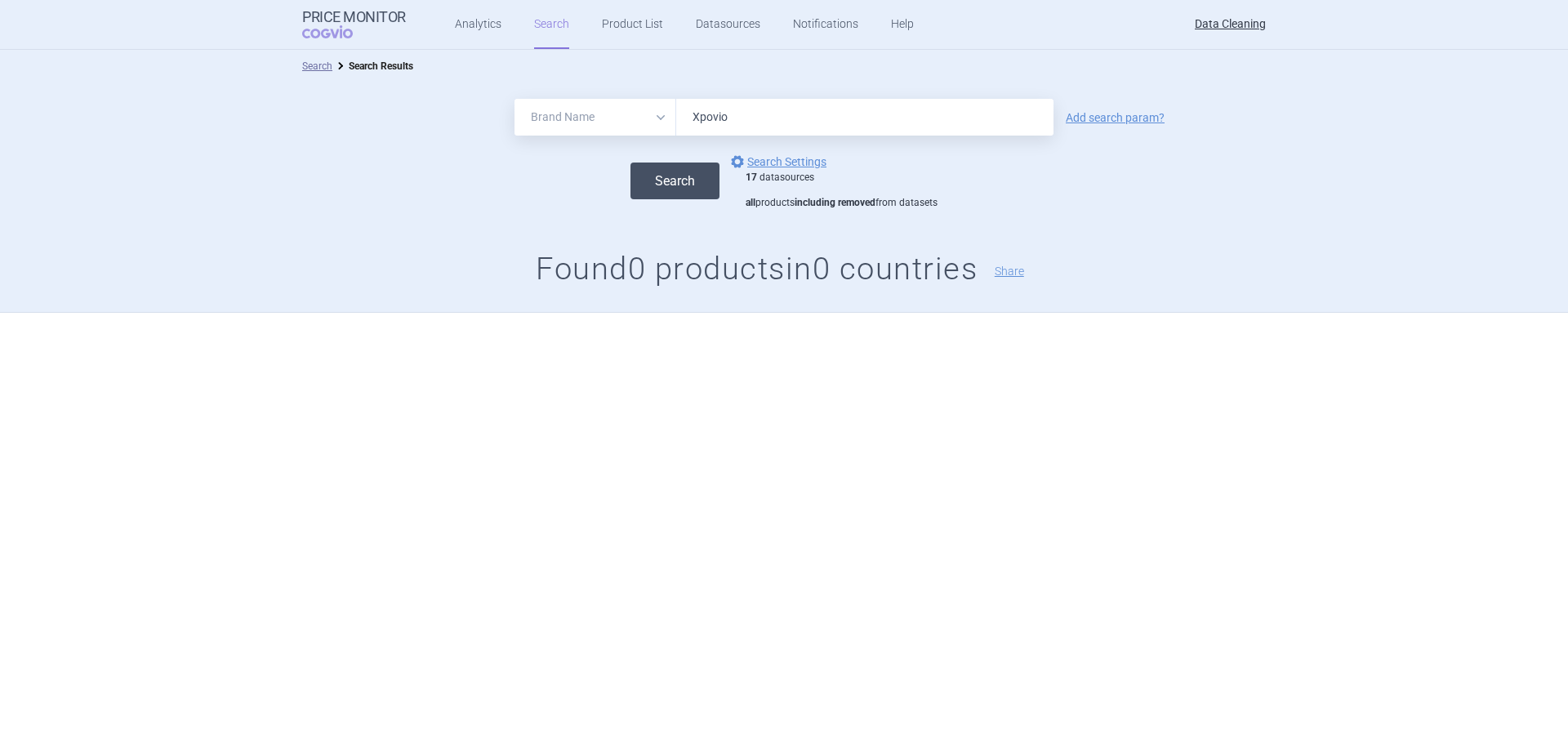 type on "Xpovio" 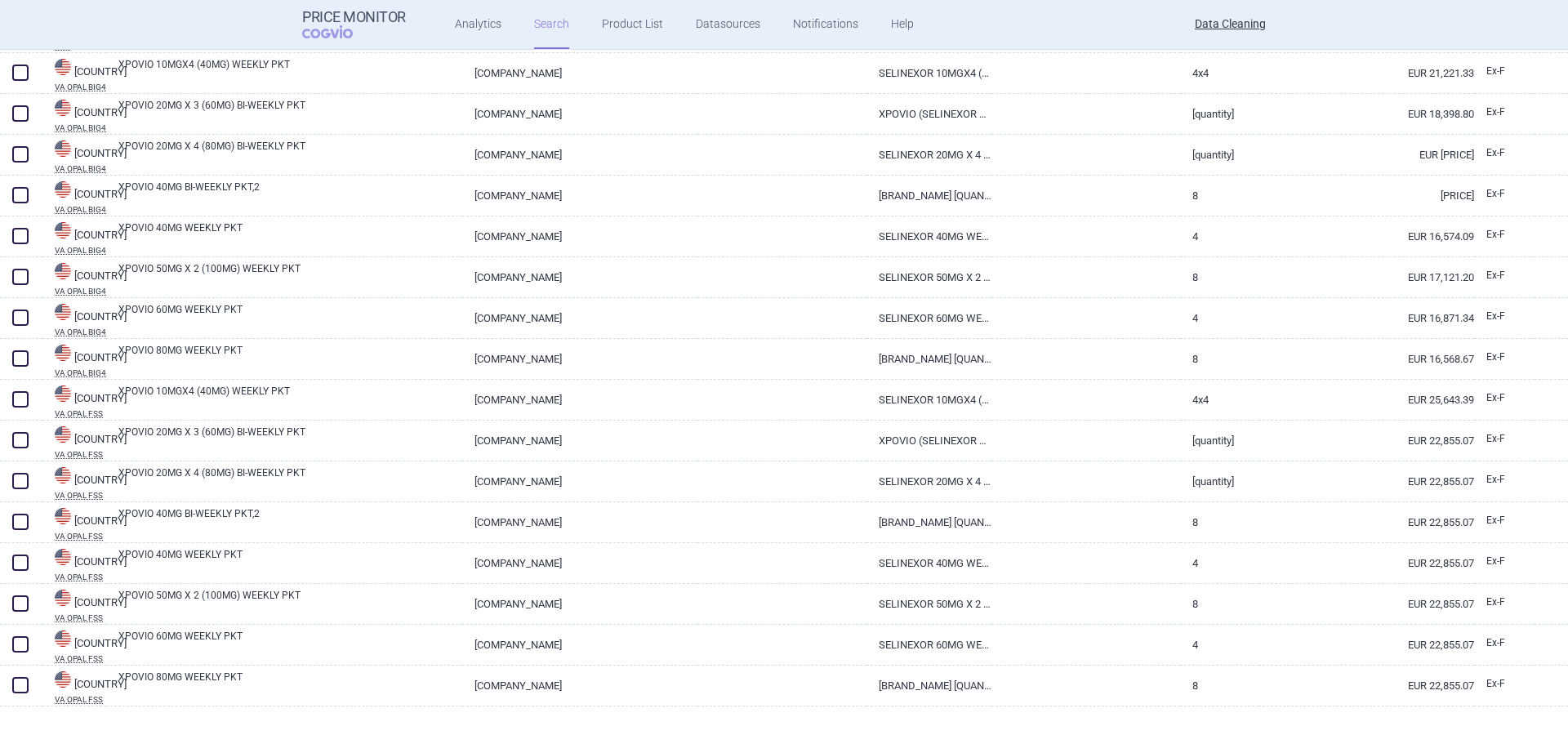 scroll, scrollTop: 363, scrollLeft: 0, axis: vertical 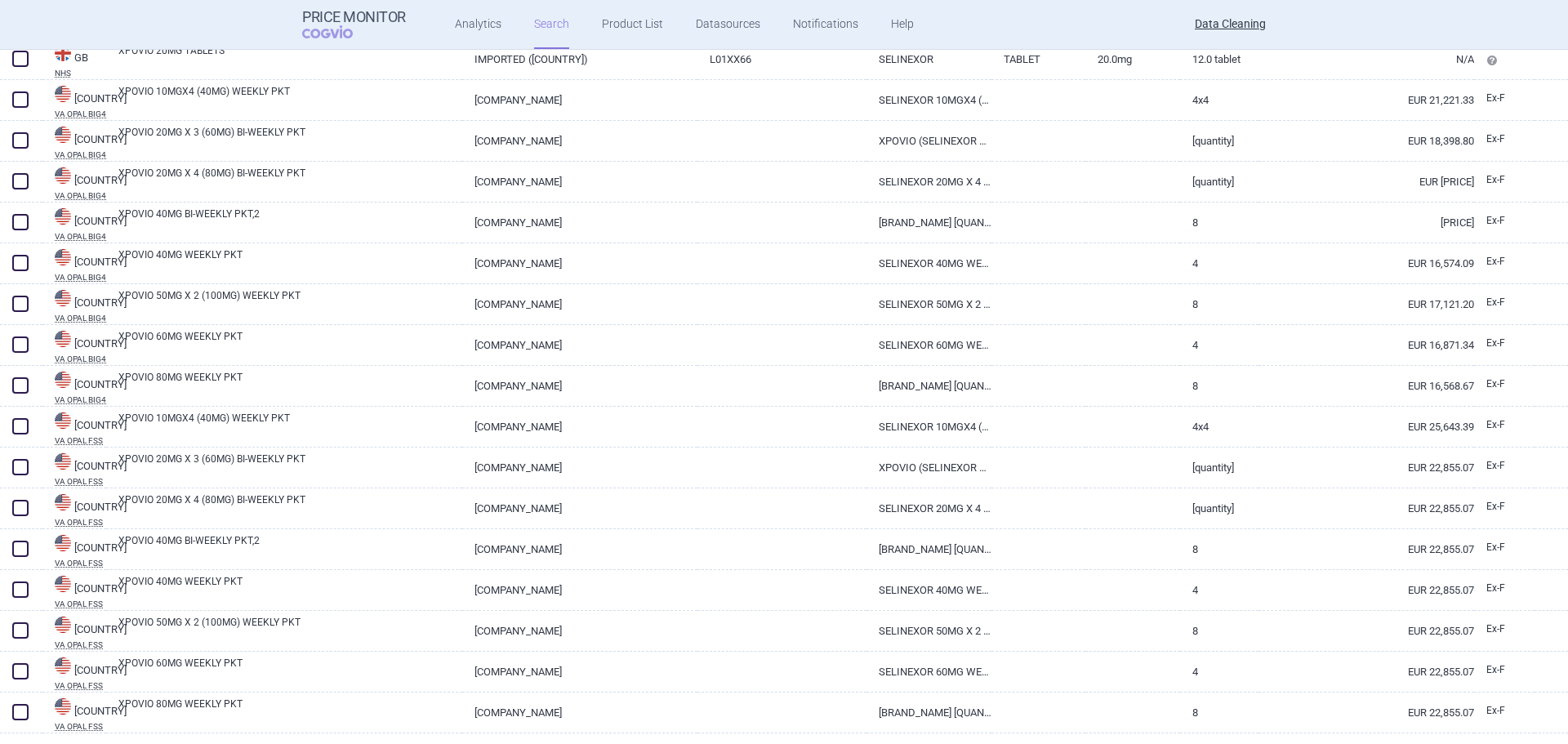 select on "brandName" 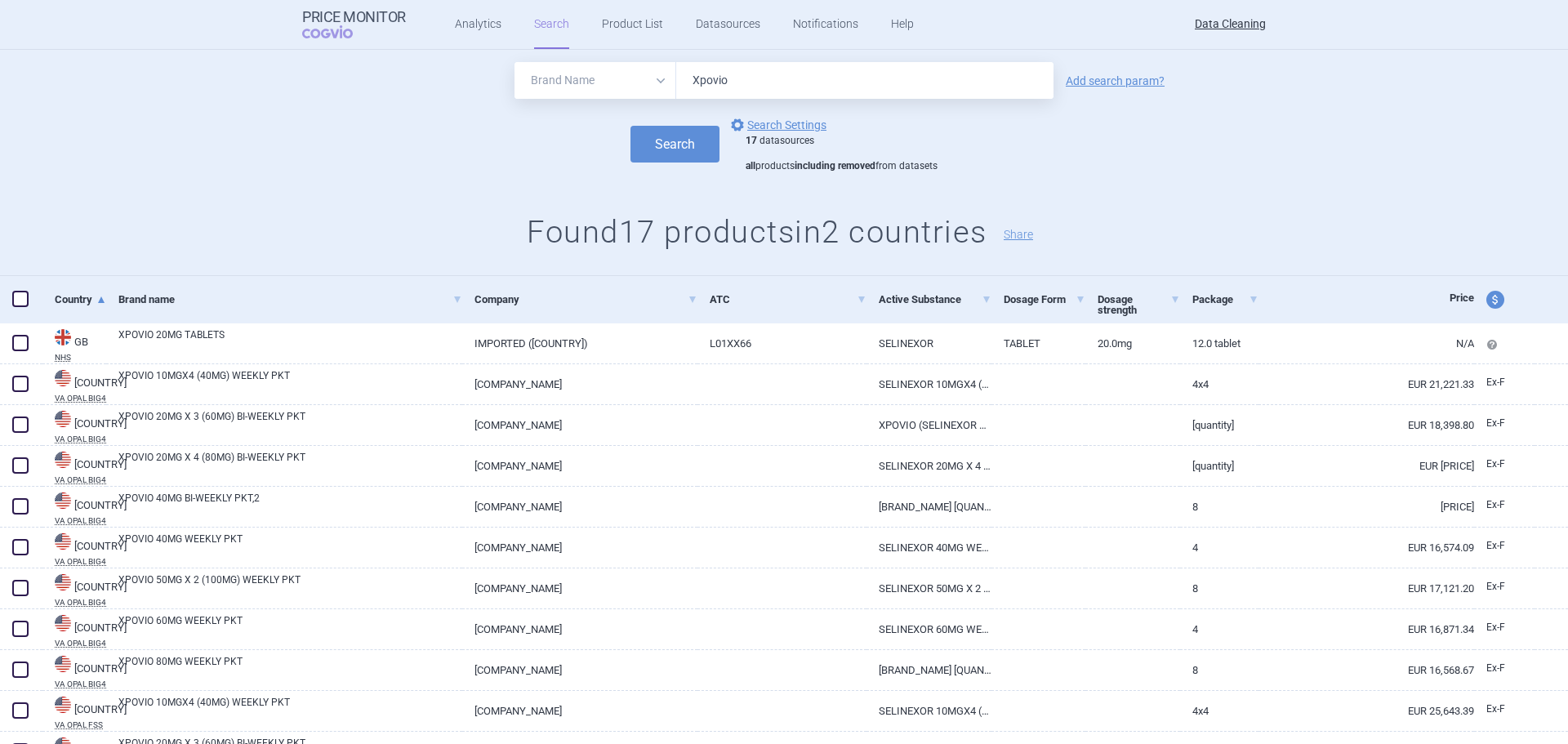 scroll, scrollTop: 0, scrollLeft: 0, axis: both 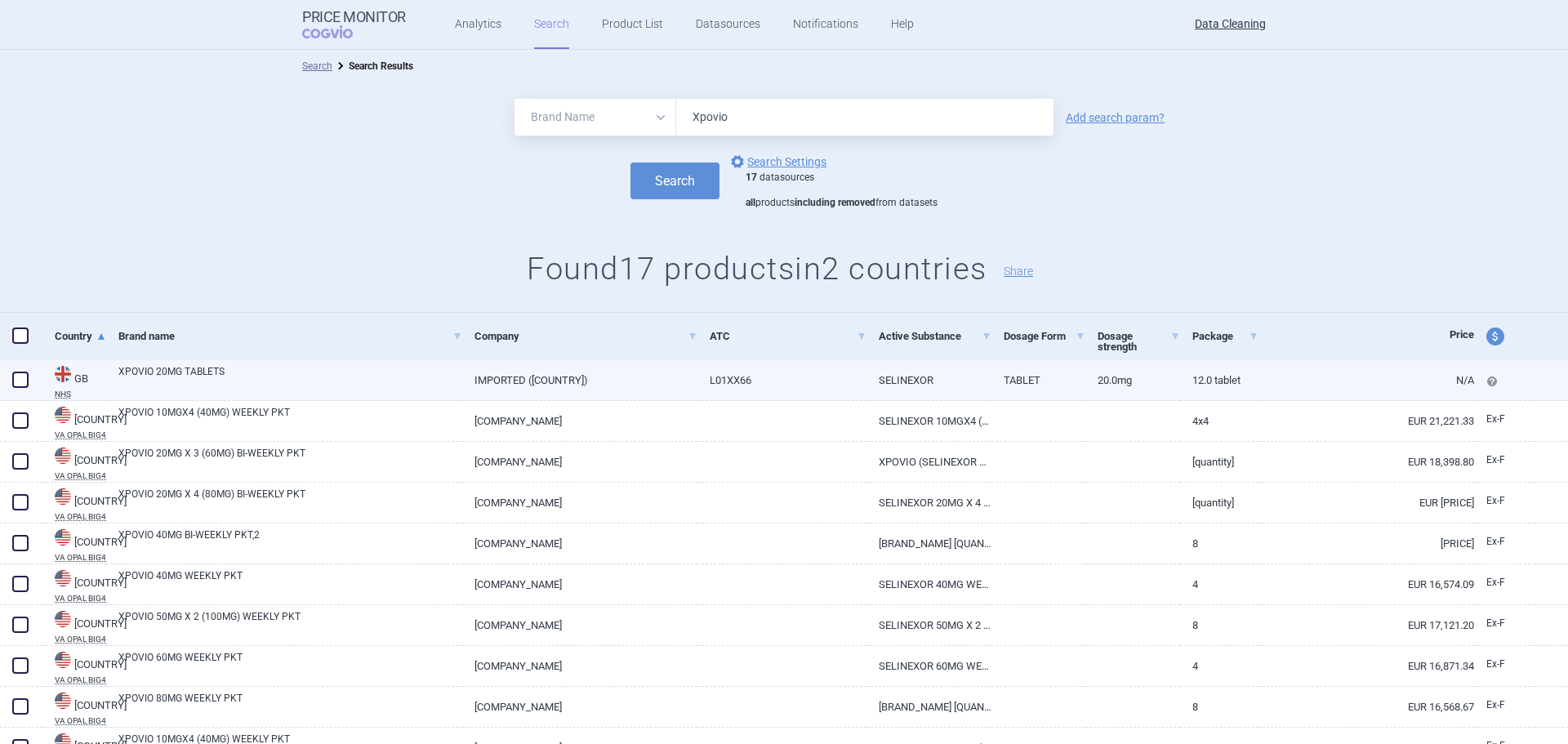 click on "IMPORTED (UNITED STATES)" at bounding box center [580, 380] 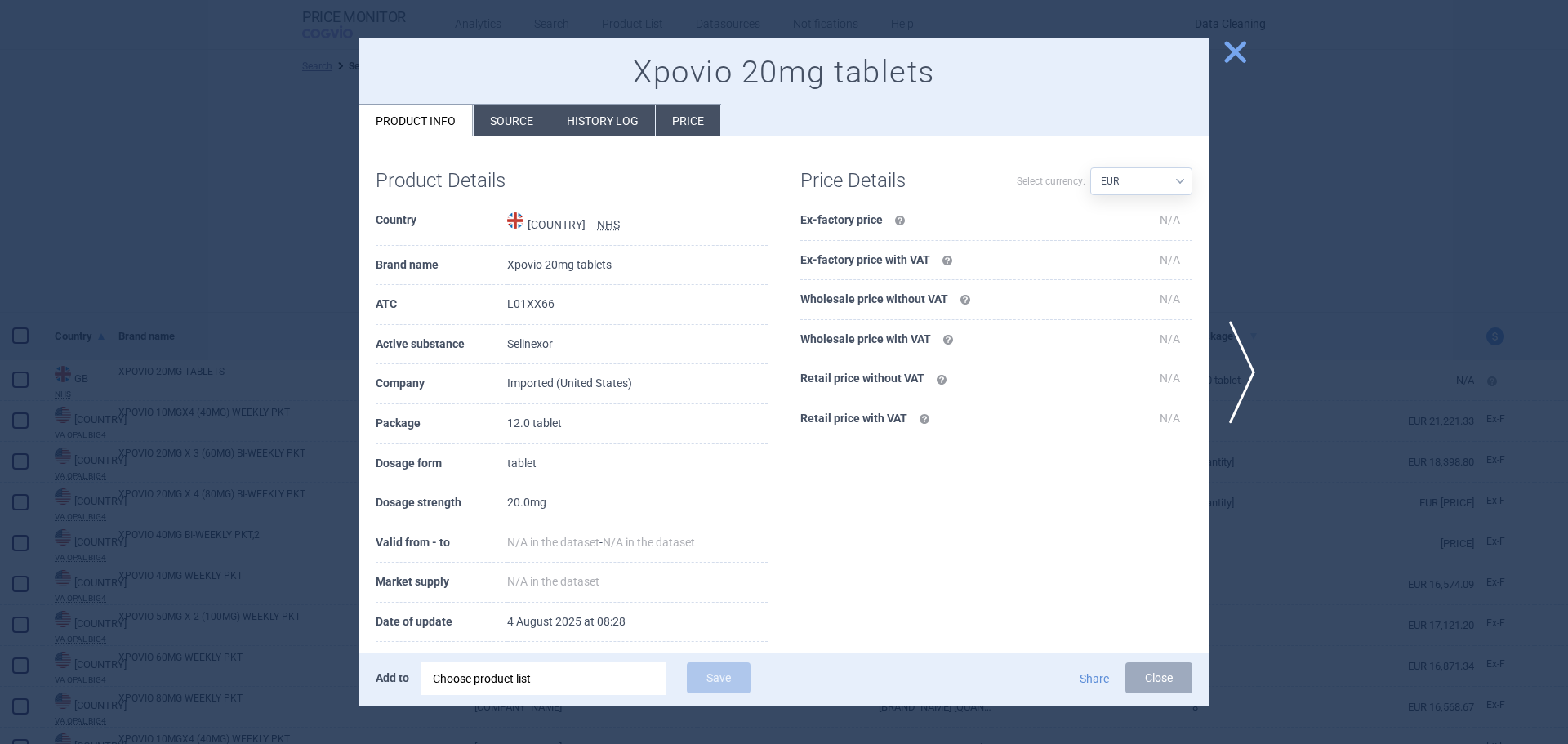 click on "Source" at bounding box center (511, 120) 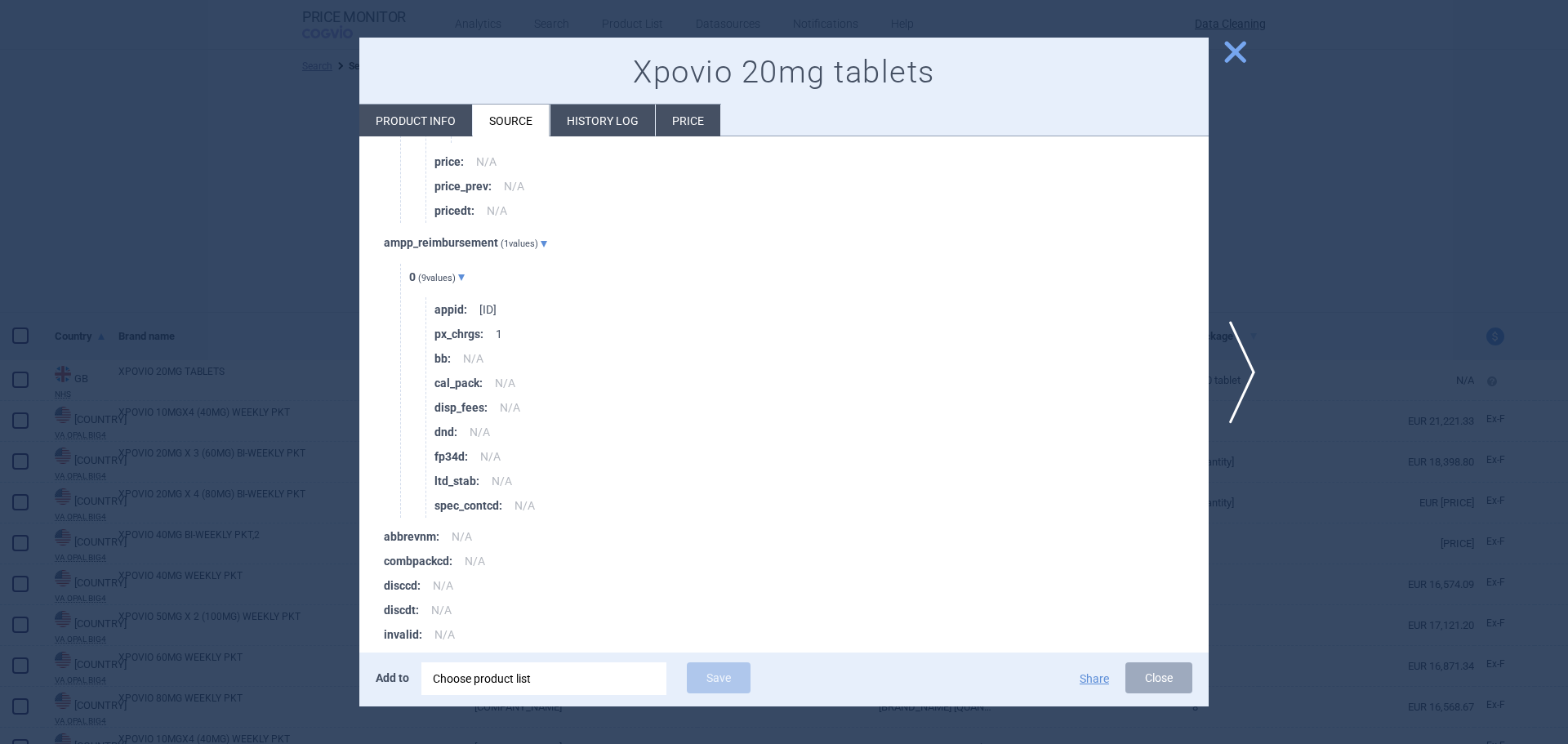 scroll, scrollTop: 5192, scrollLeft: 0, axis: vertical 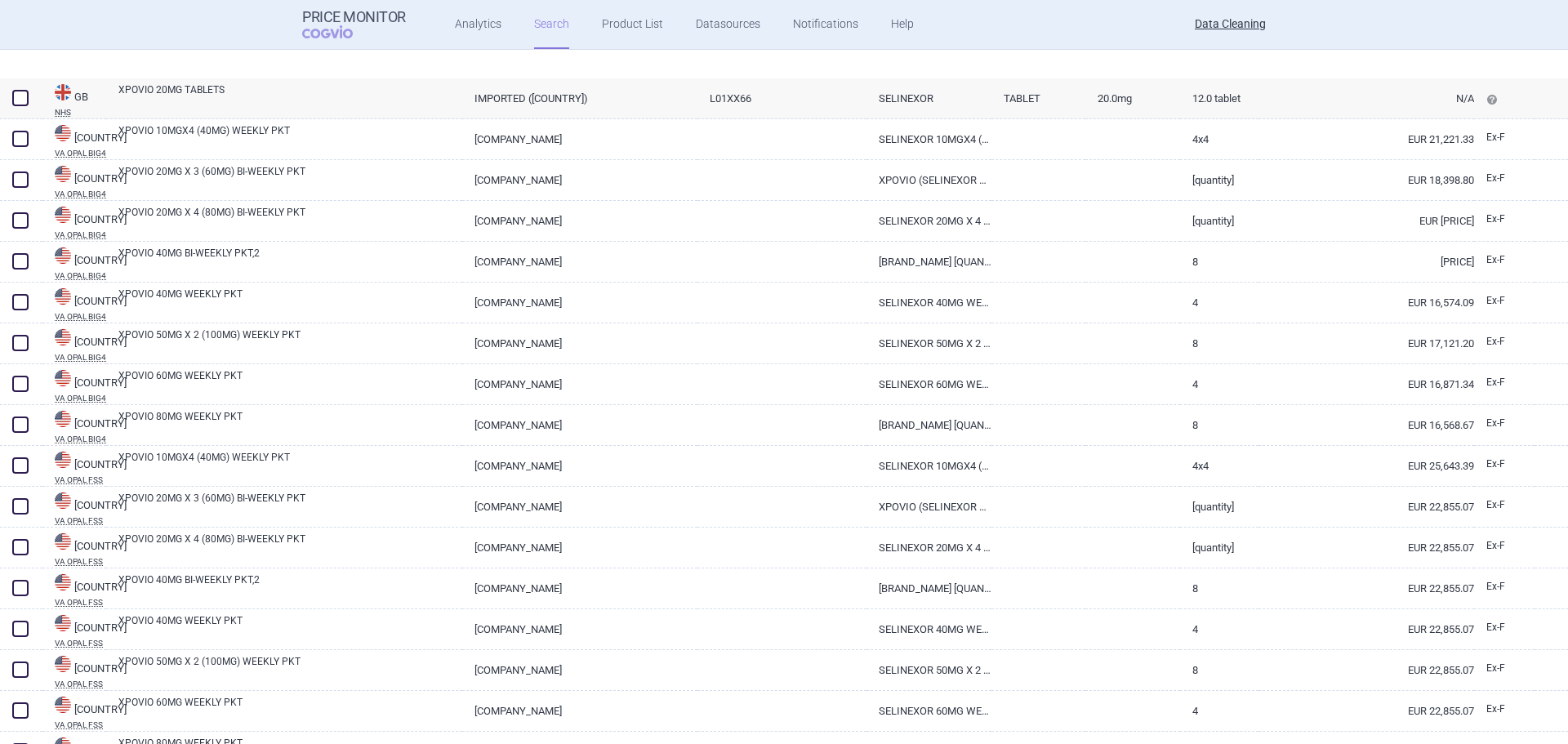 select on "brandName" 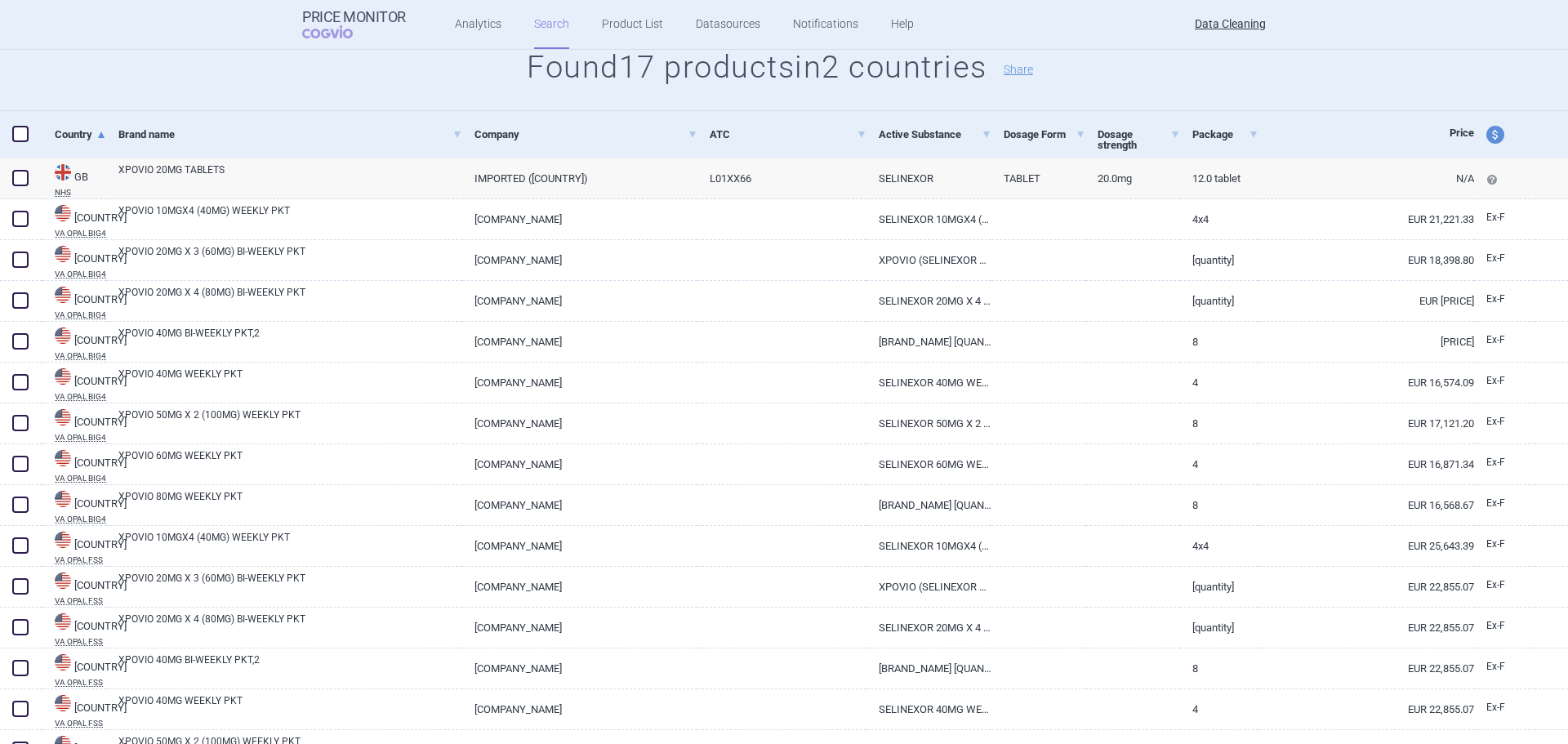 scroll, scrollTop: 200, scrollLeft: 0, axis: vertical 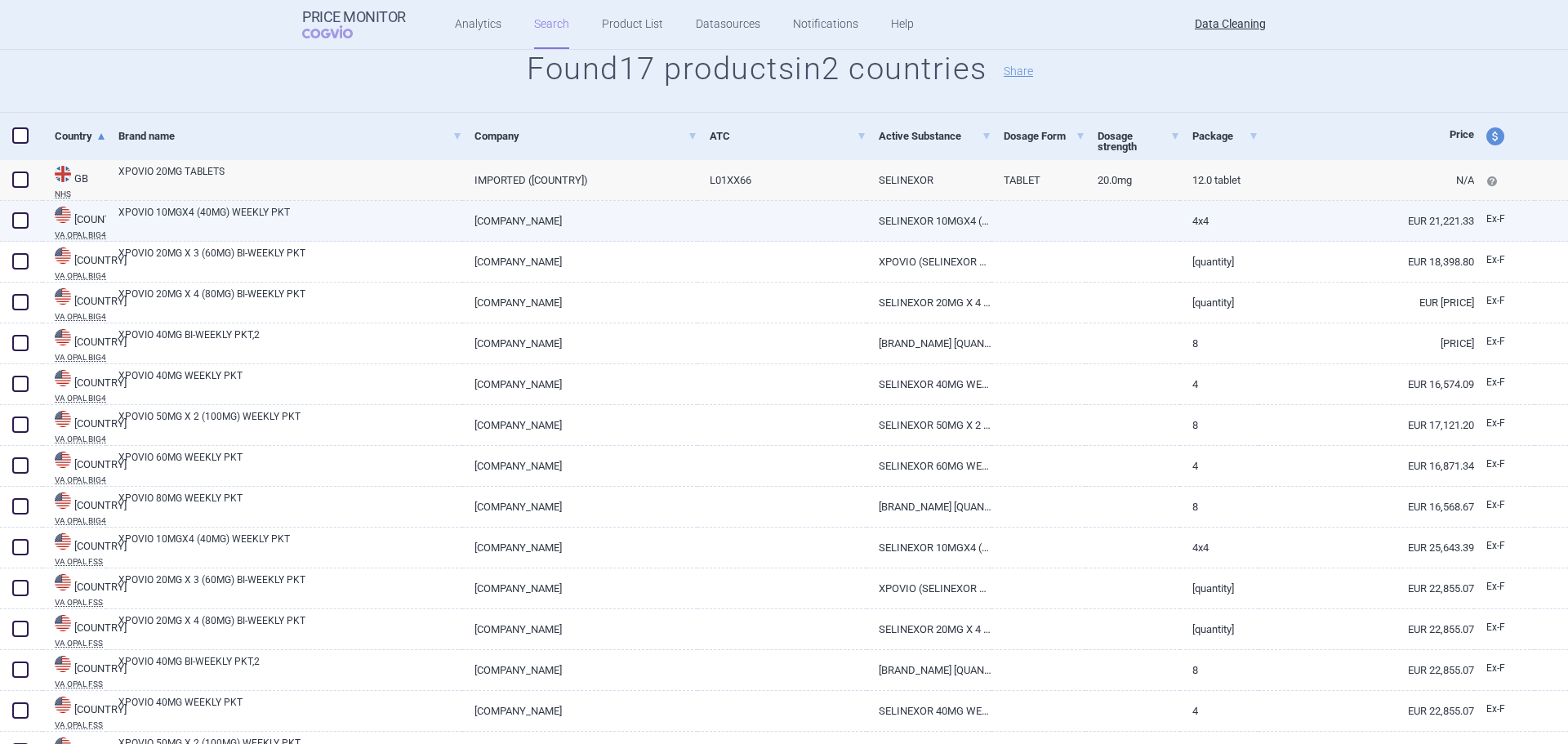 click on "XPOVIO 10MGX4 (40MG) WEEKLY PKT" at bounding box center (290, 220) 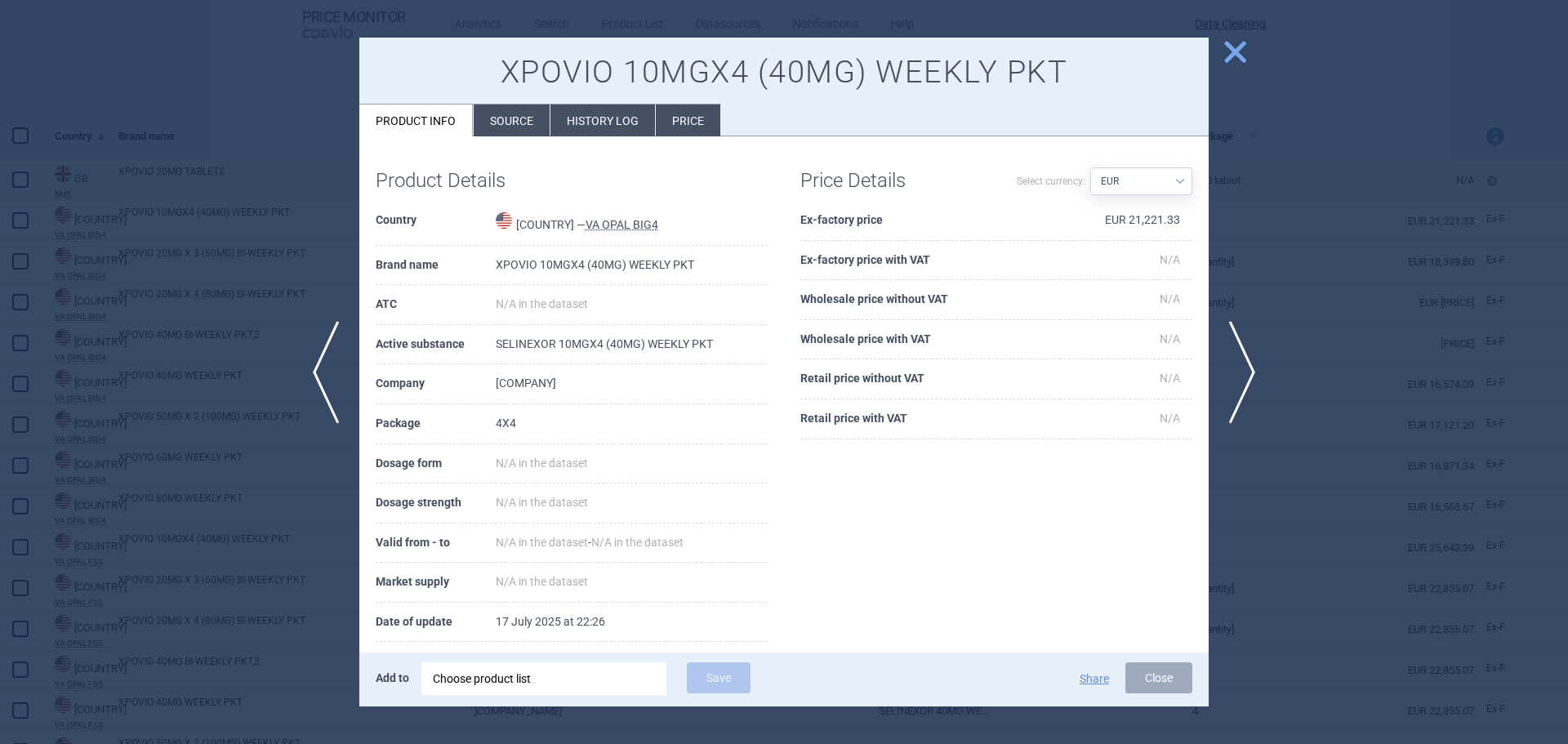 click on "Source" at bounding box center (511, 120) 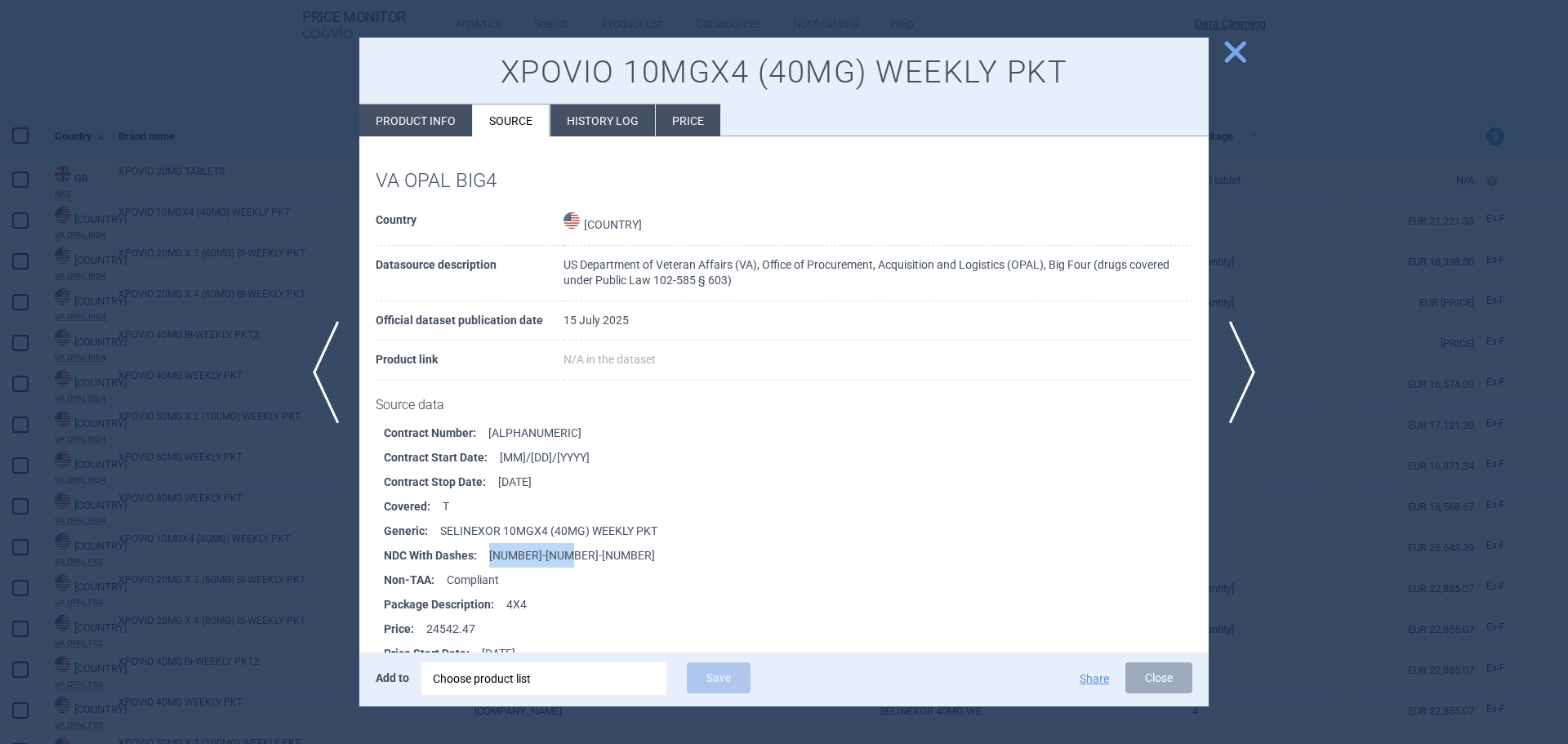 drag, startPoint x: 584, startPoint y: 554, endPoint x: 483, endPoint y: 550, distance: 101.079177 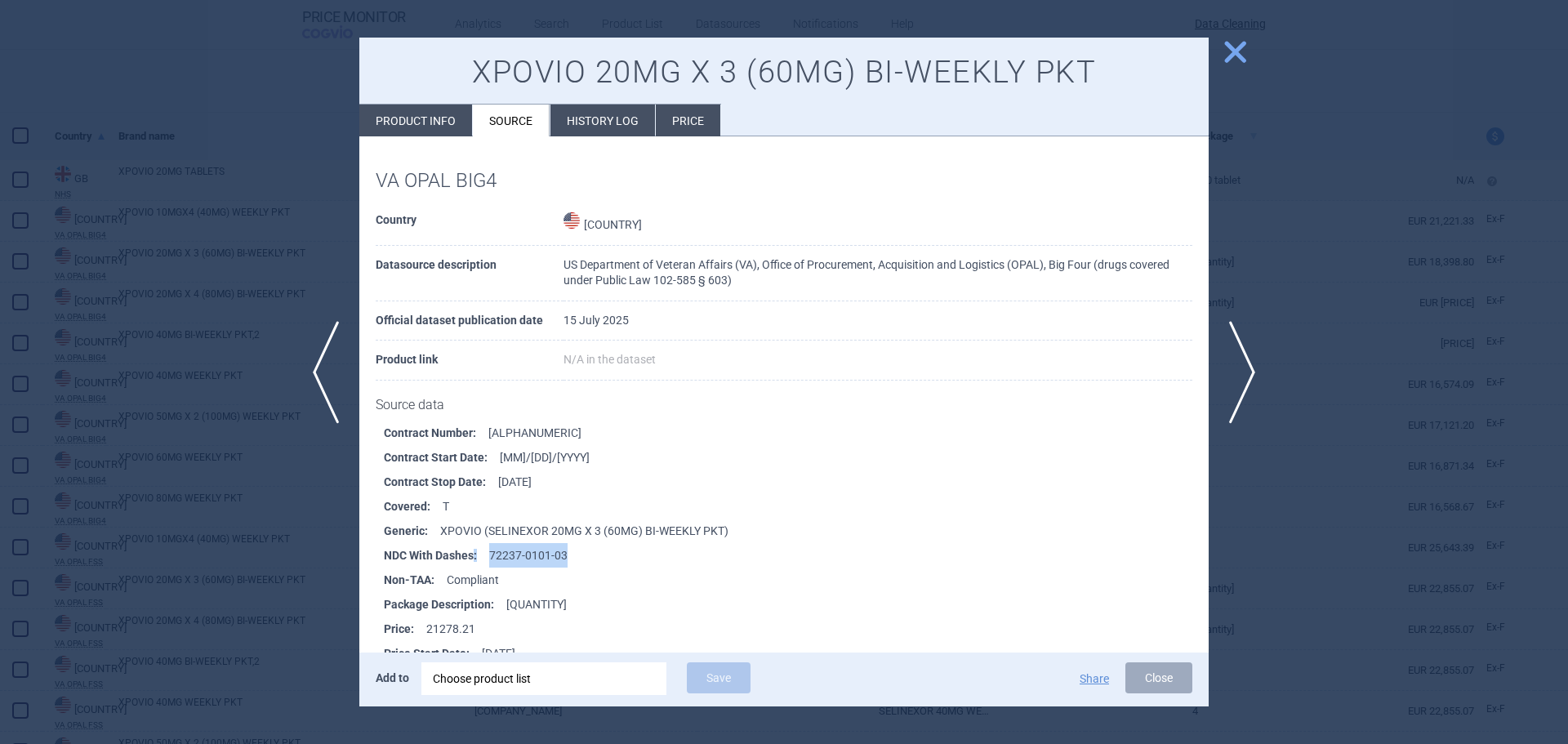 drag, startPoint x: 588, startPoint y: 555, endPoint x: 479, endPoint y: 550, distance: 109.11462 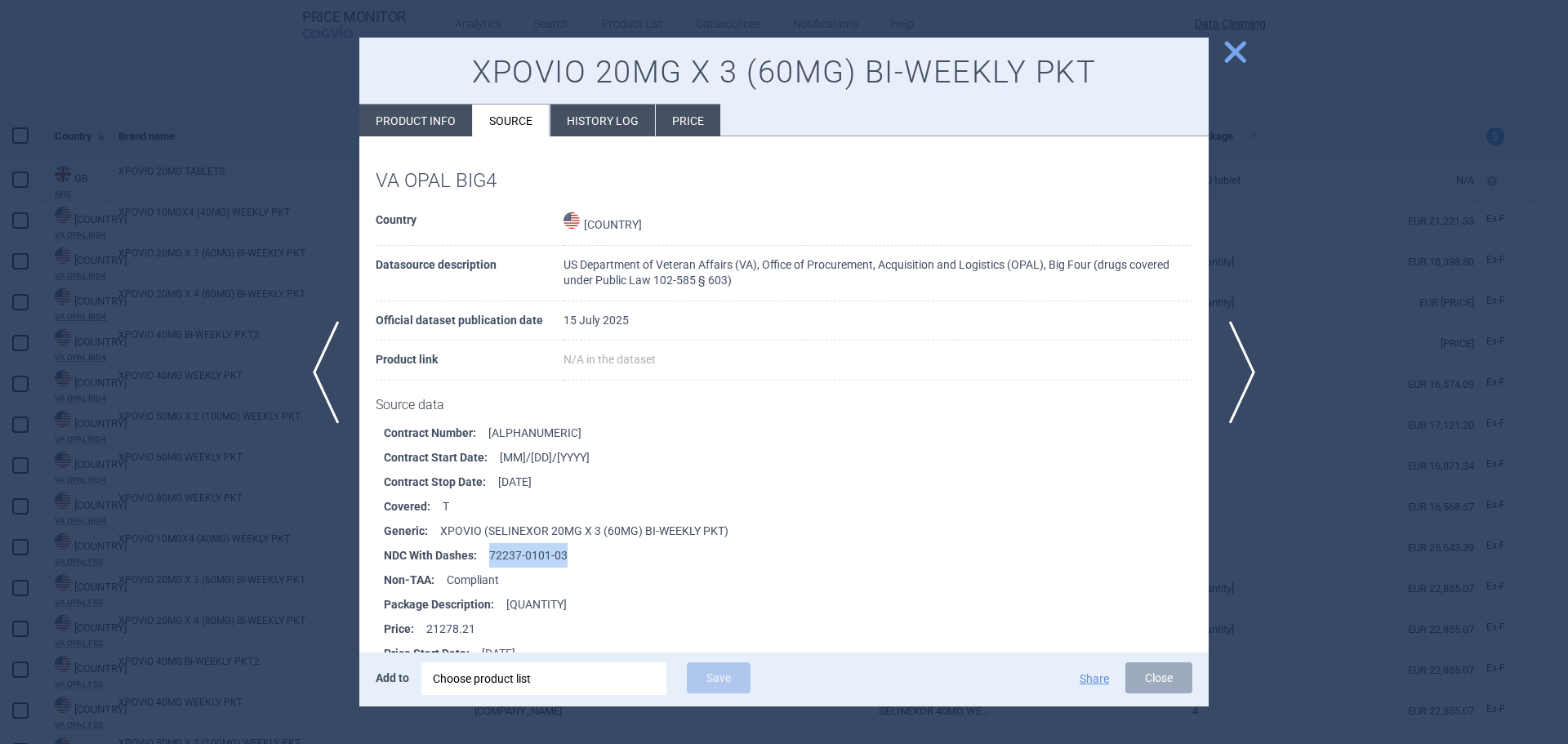 click on "NDC With Dashes : 72237-0101-03" at bounding box center (796, 555) 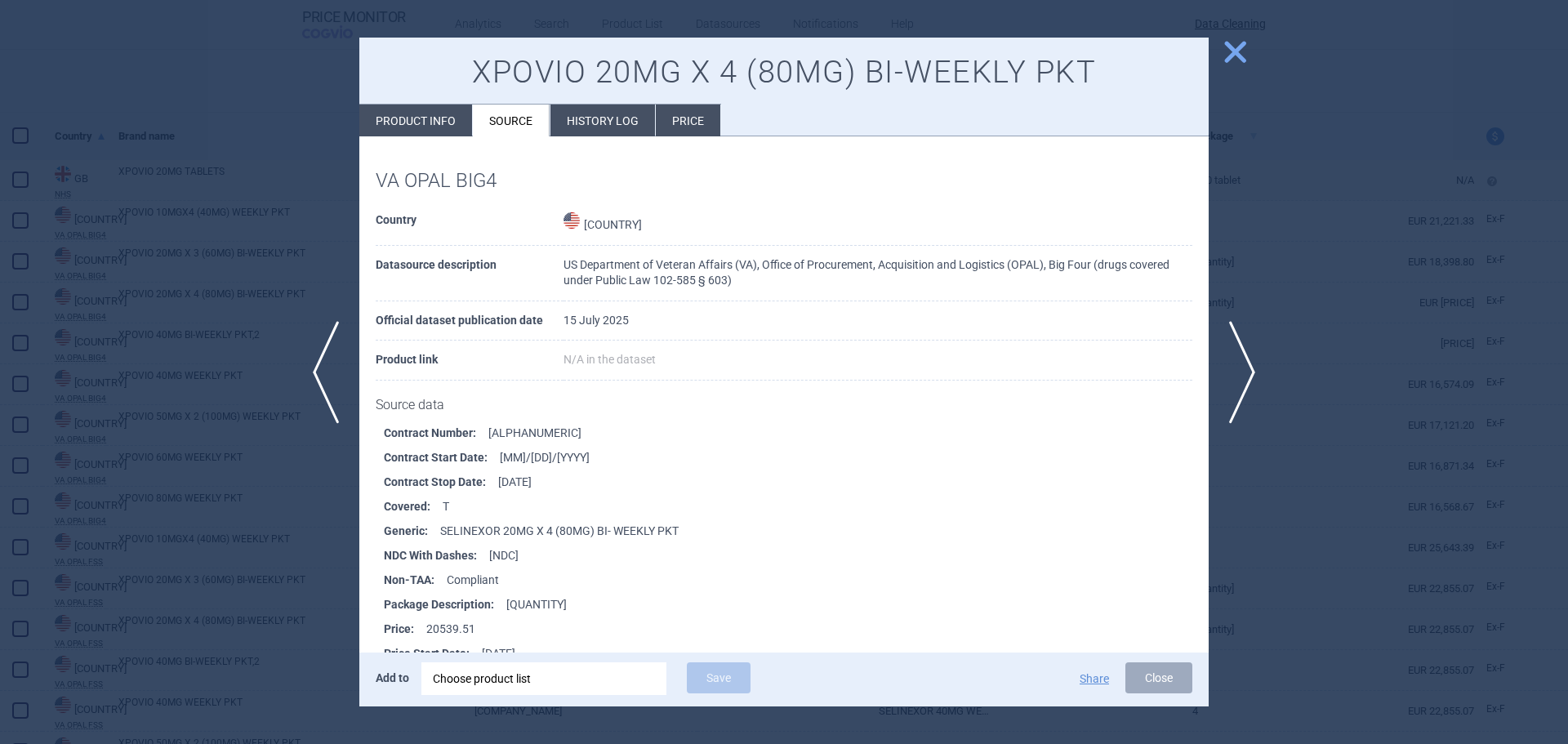 drag, startPoint x: 581, startPoint y: 556, endPoint x: 487, endPoint y: 551, distance: 94.13288 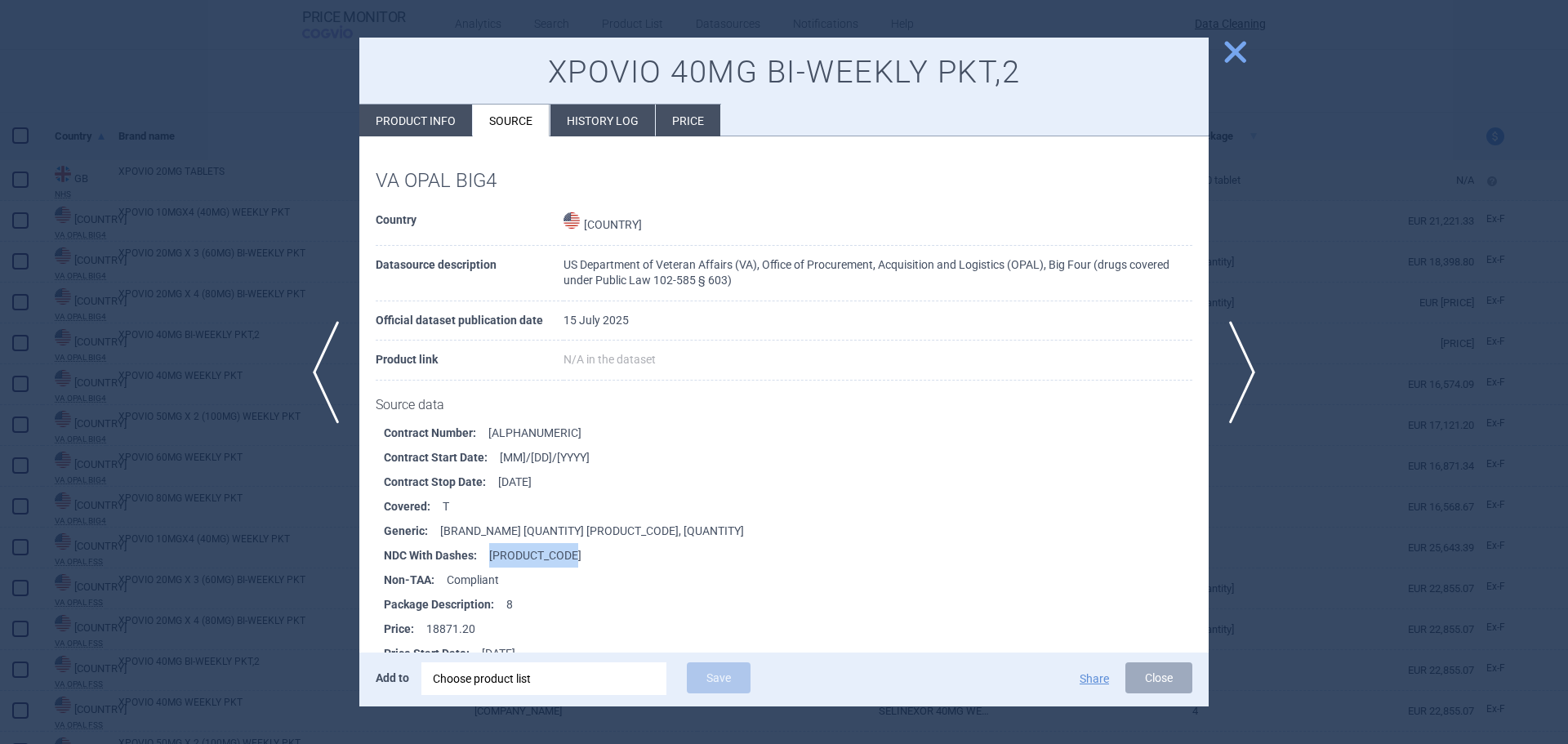 drag, startPoint x: 525, startPoint y: 553, endPoint x: 488, endPoint y: 555, distance: 37.05401 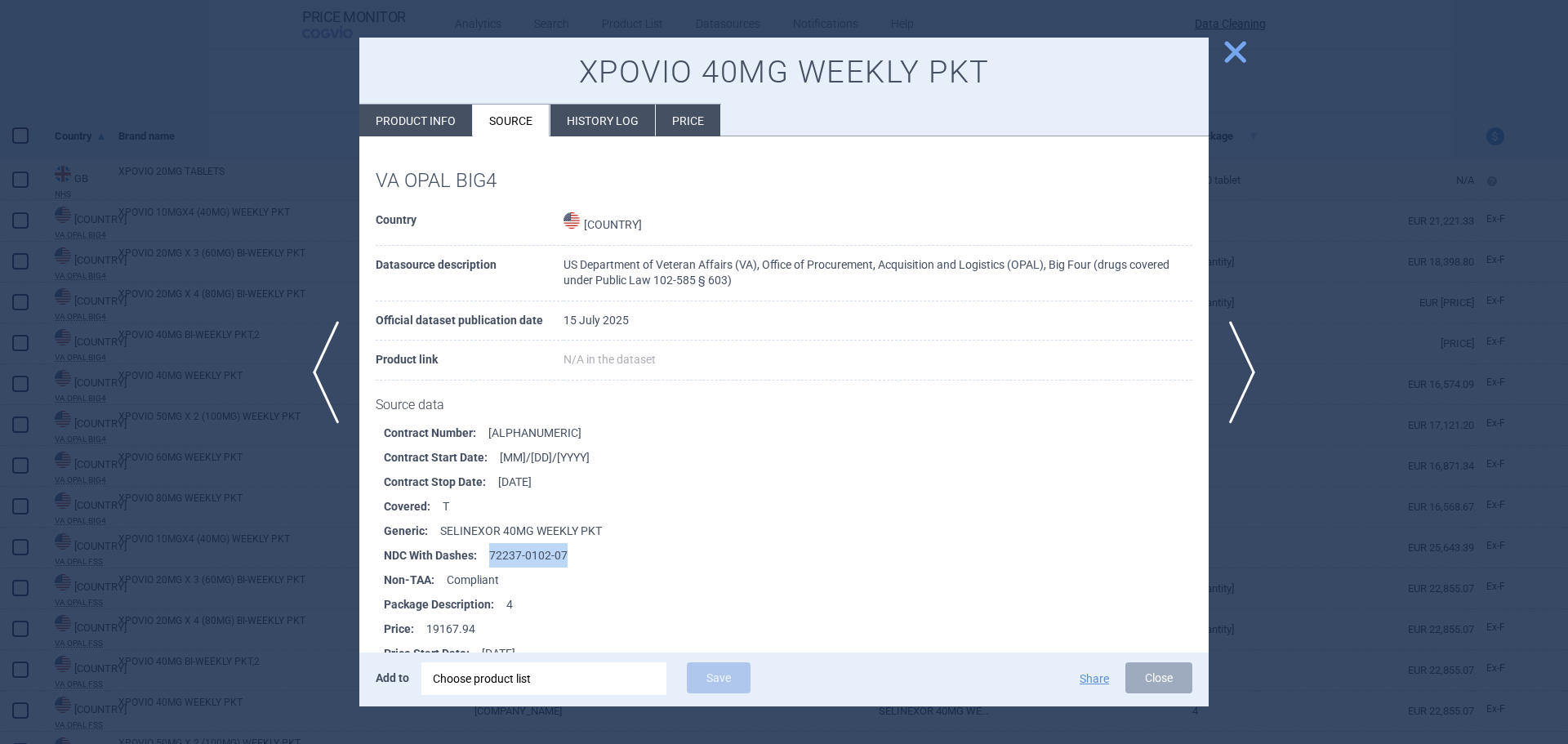 drag, startPoint x: 567, startPoint y: 555, endPoint x: 490, endPoint y: 556, distance: 77.00649 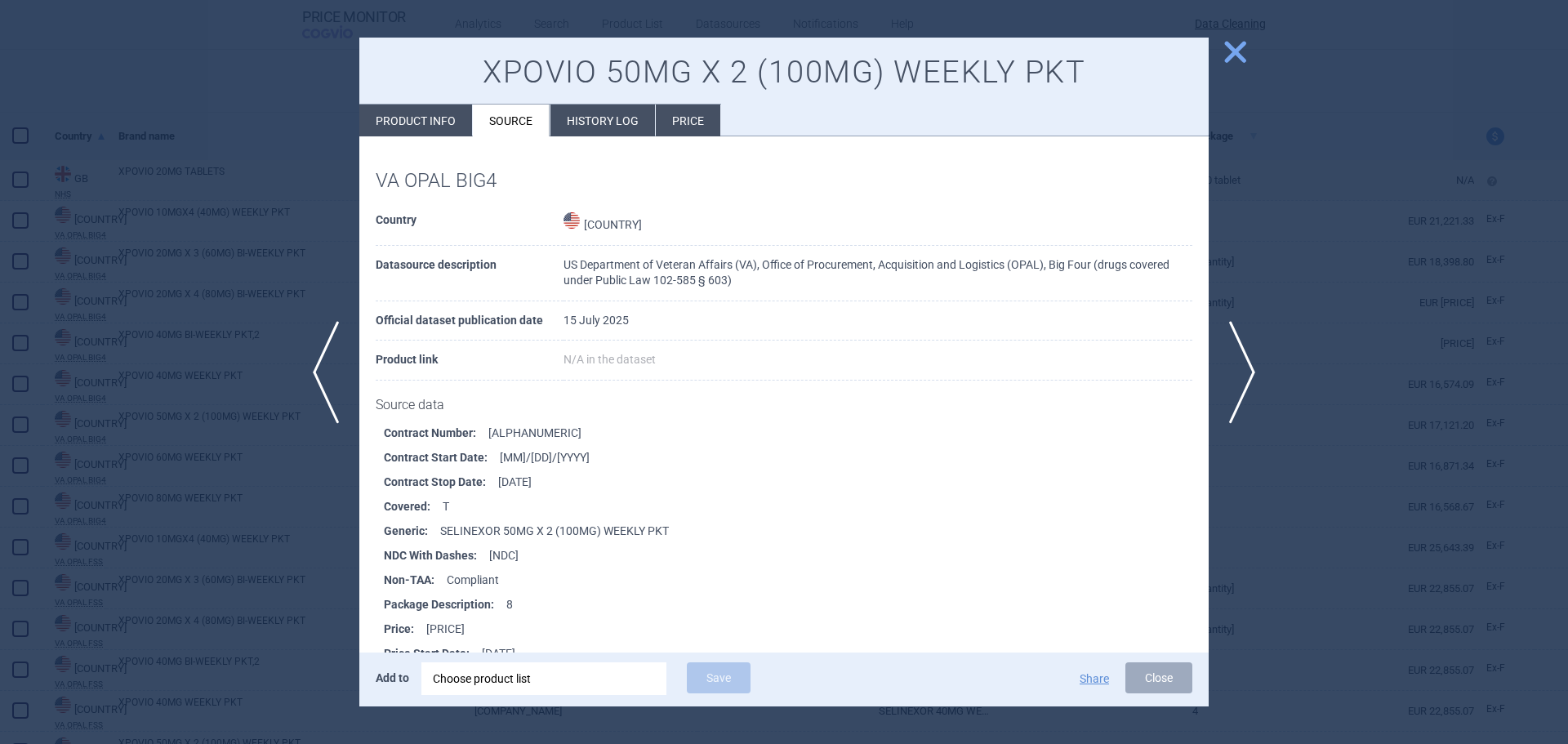 drag, startPoint x: 546, startPoint y: 554, endPoint x: 484, endPoint y: 553, distance: 62.00806 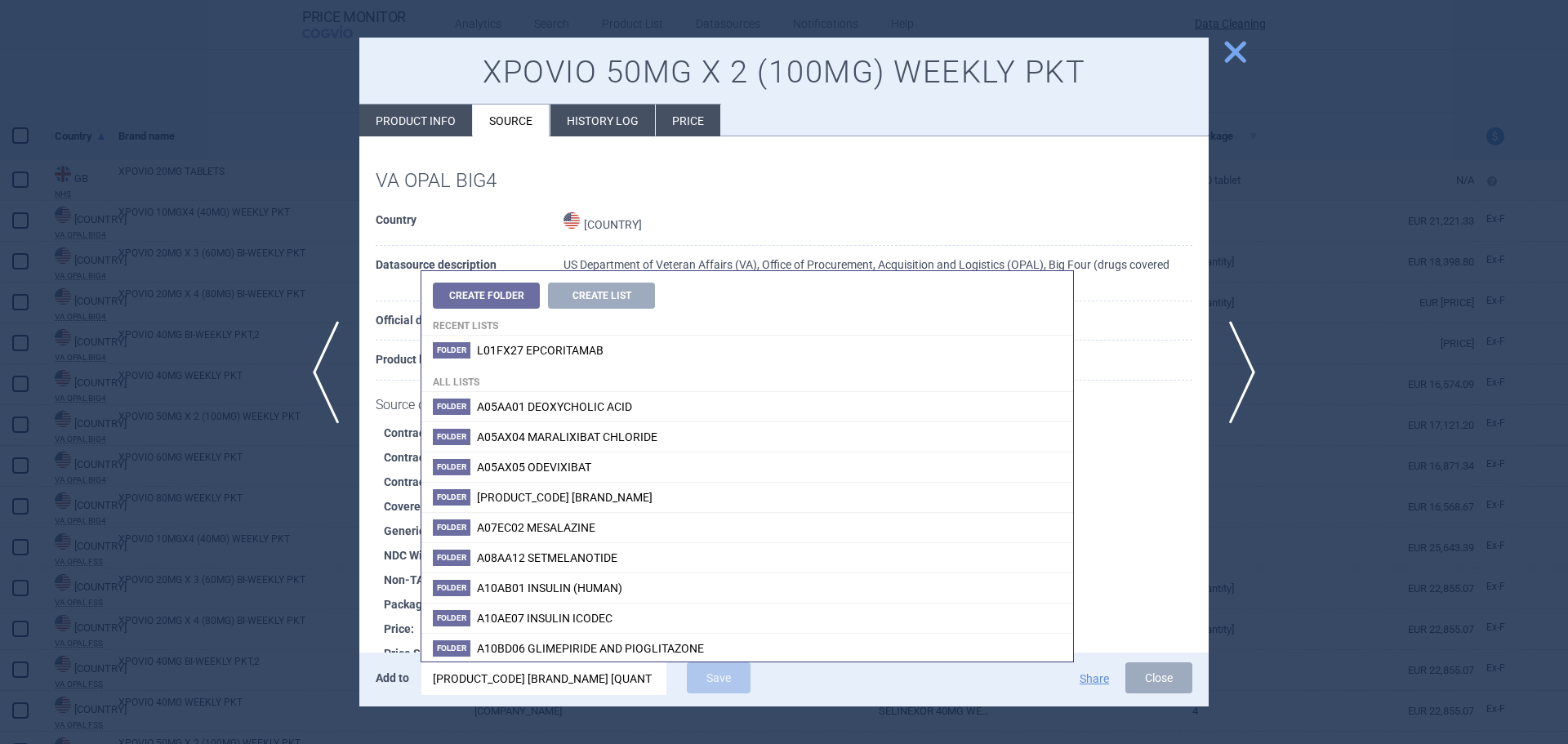 scroll, scrollTop: 0, scrollLeft: 64, axis: horizontal 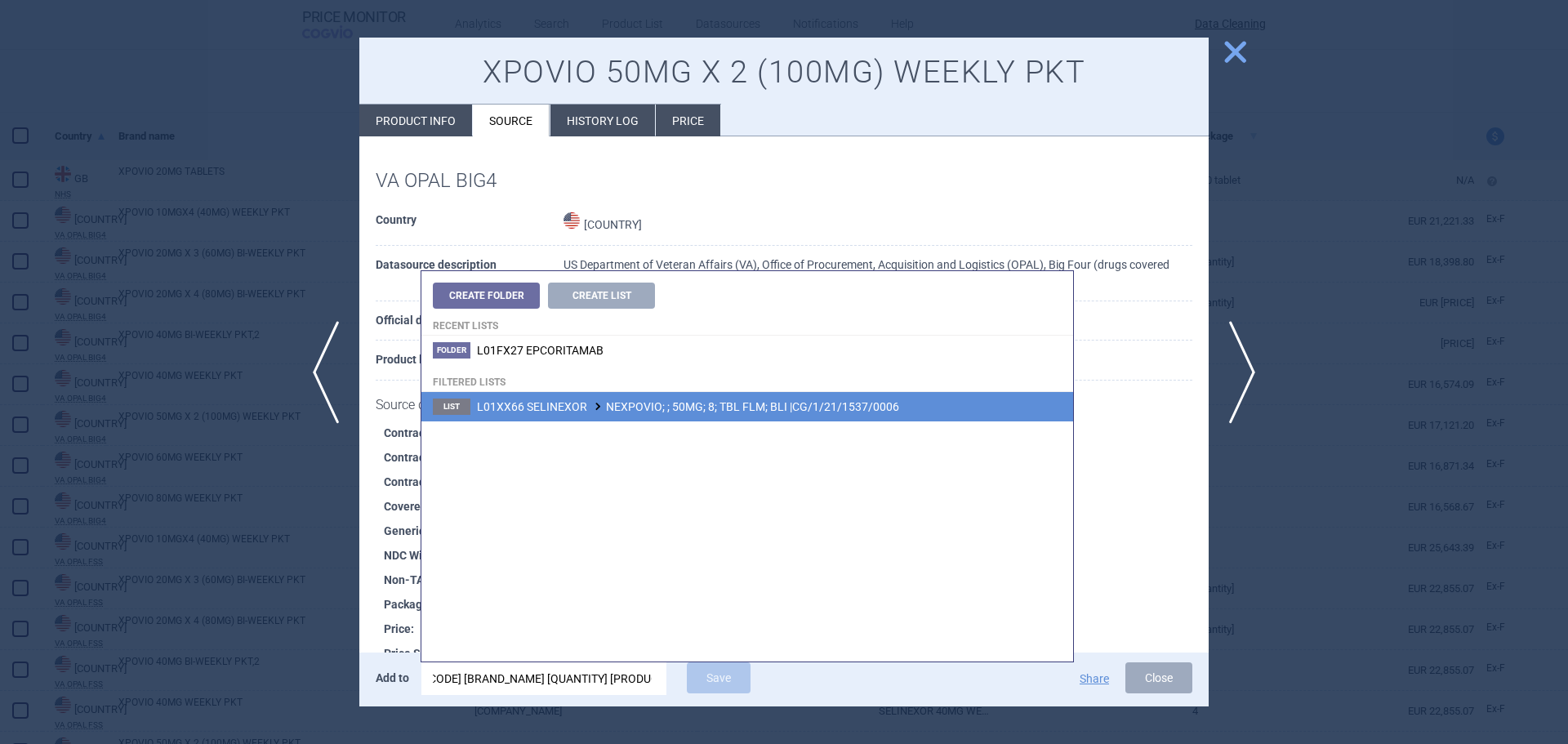 type on "EXPOVIO; ; 50MG; 8; TBL FLM; BLI |CG/1/21/1537/0006" 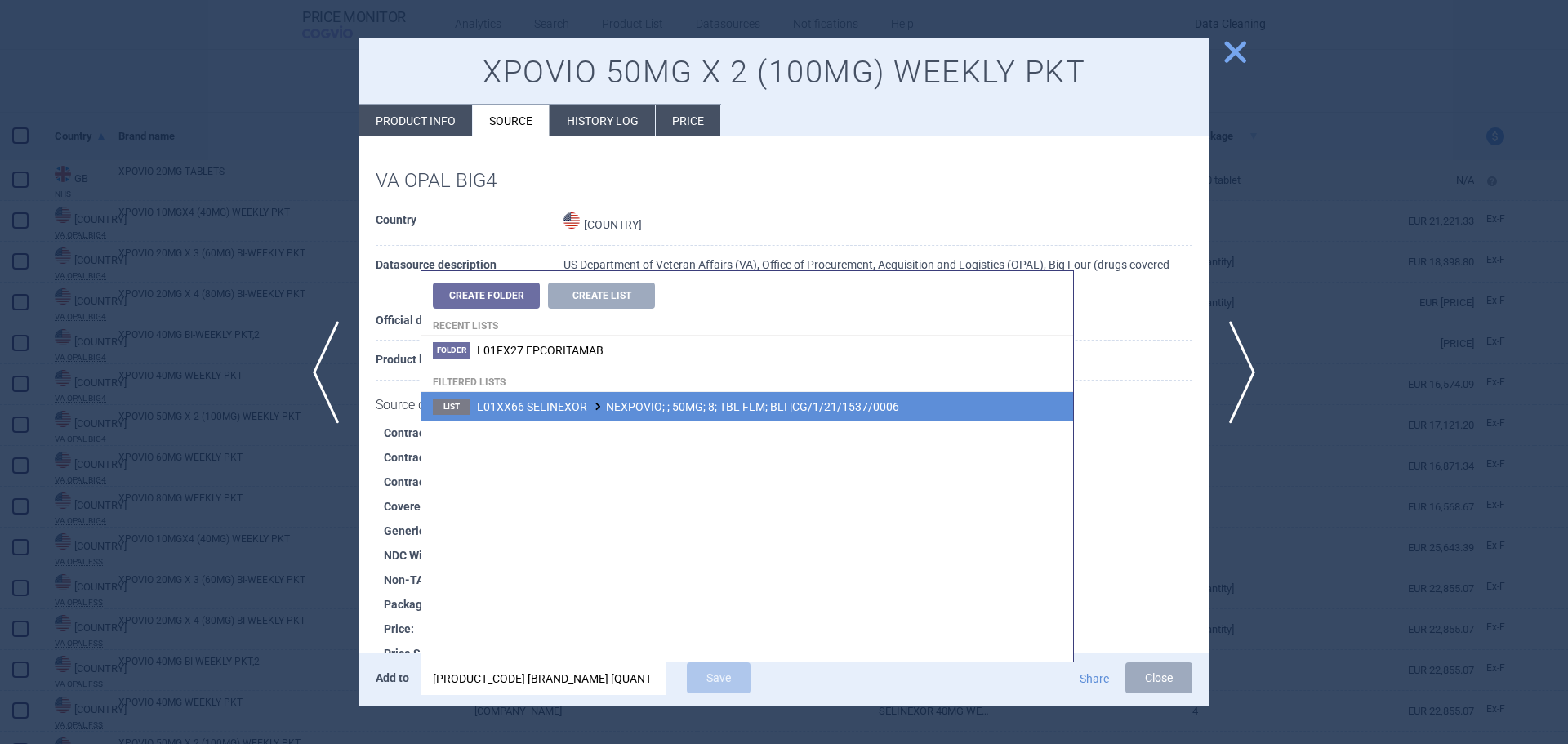 click on "L01XX66 SELINEXOR   NEXPOVIO; ; 50MG; 8; TBL FLM; BLI |CG/1/21/1537/0006" at bounding box center [688, 407] 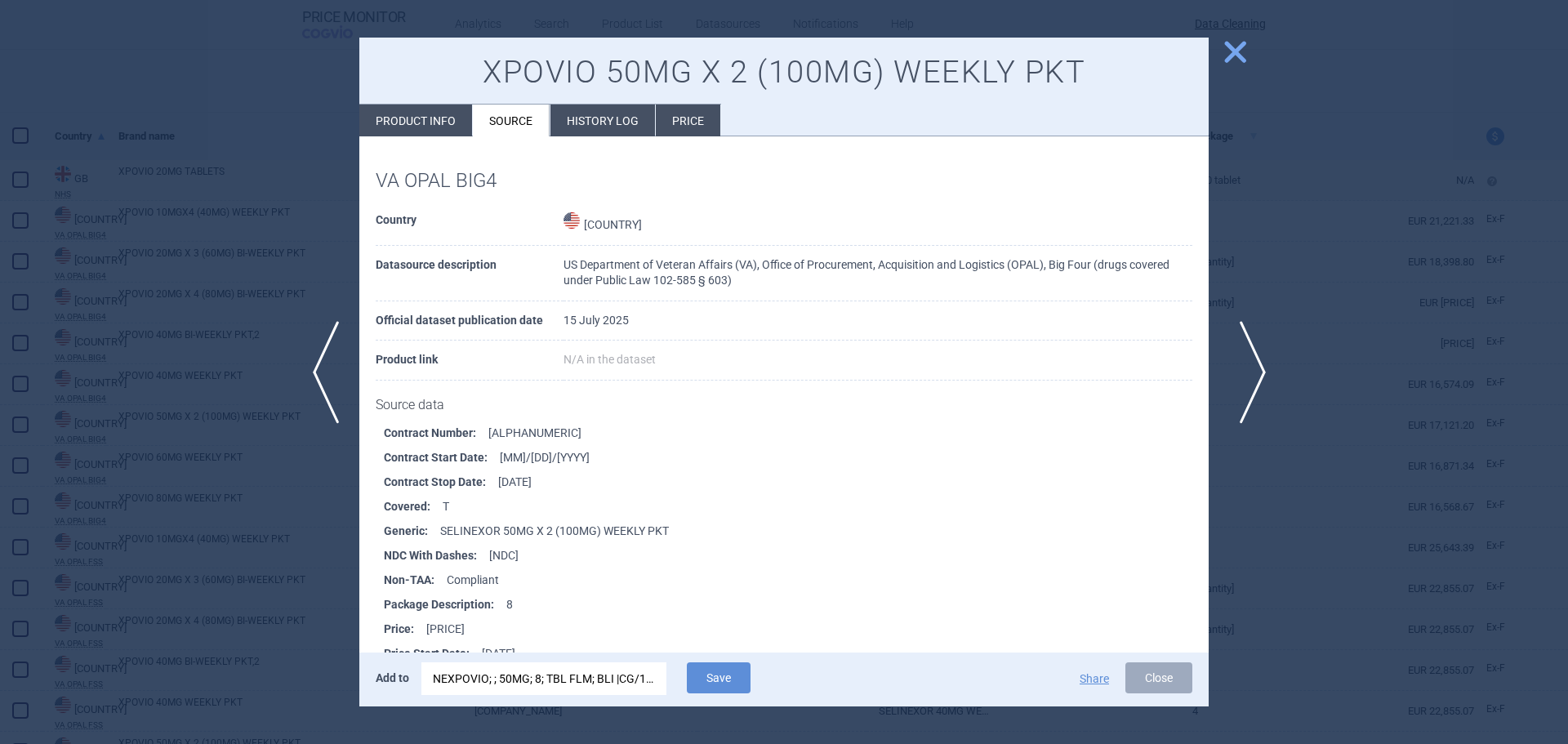 click on "next" at bounding box center [1247, 372] 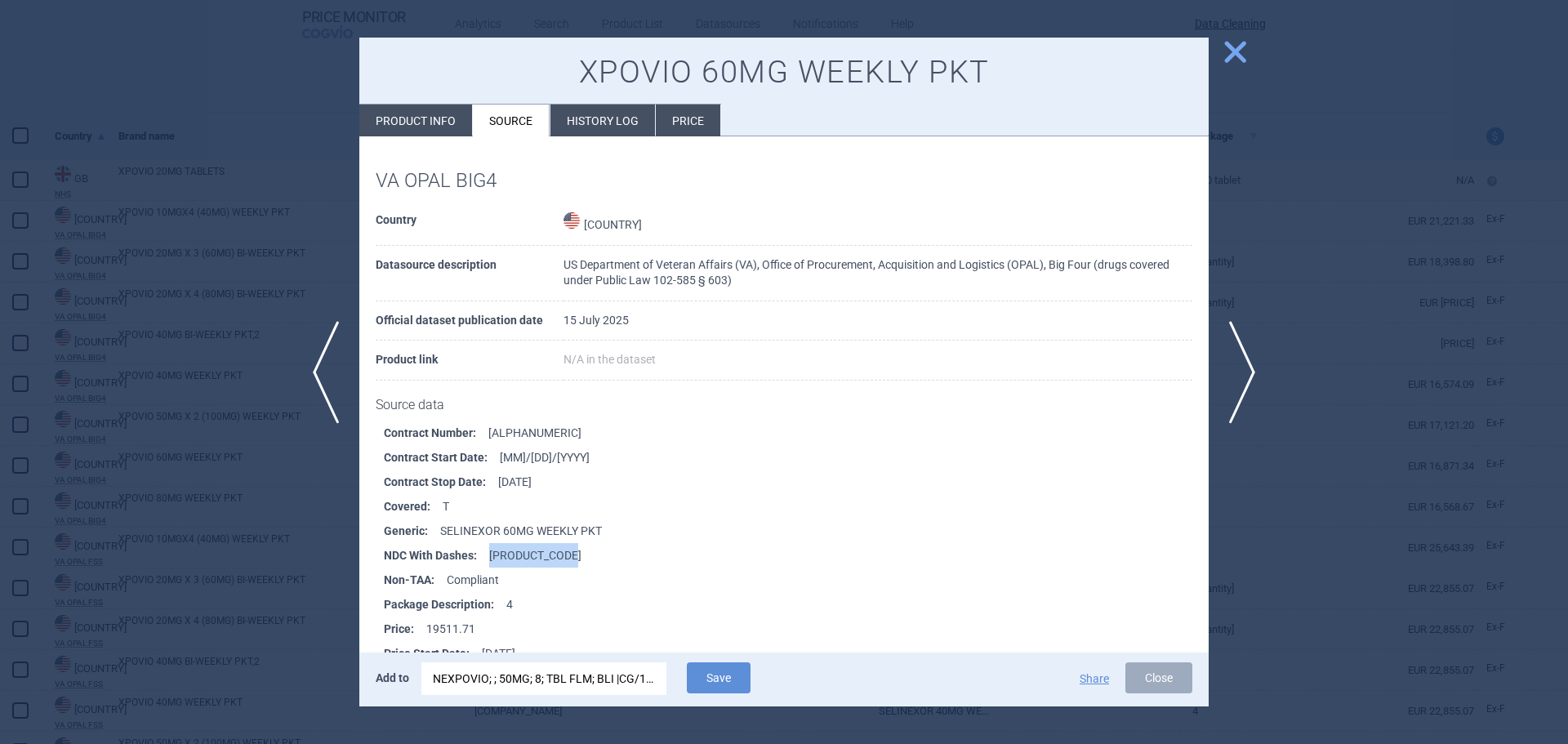 drag, startPoint x: 582, startPoint y: 553, endPoint x: 487, endPoint y: 556, distance: 95.04736 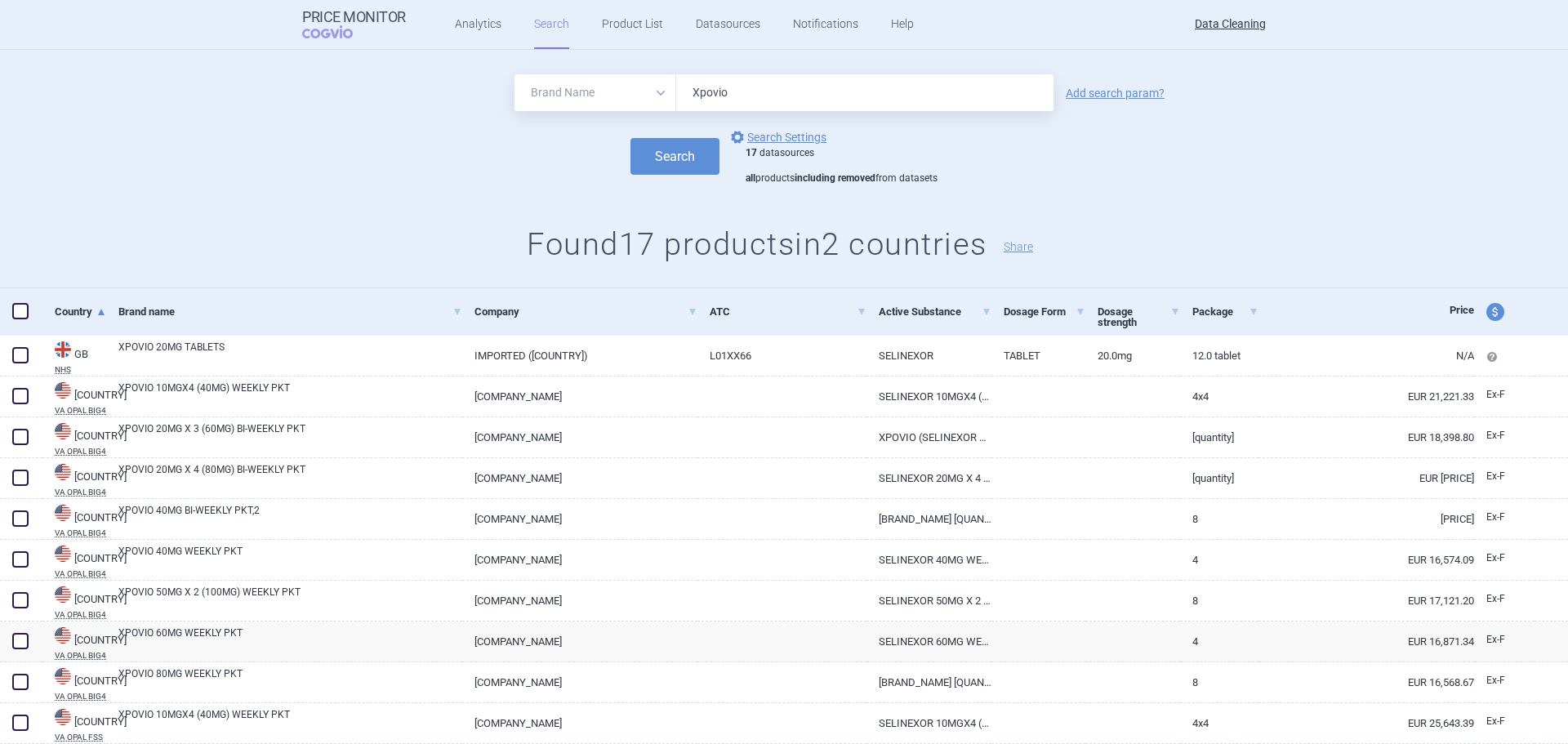 scroll, scrollTop: 0, scrollLeft: 0, axis: both 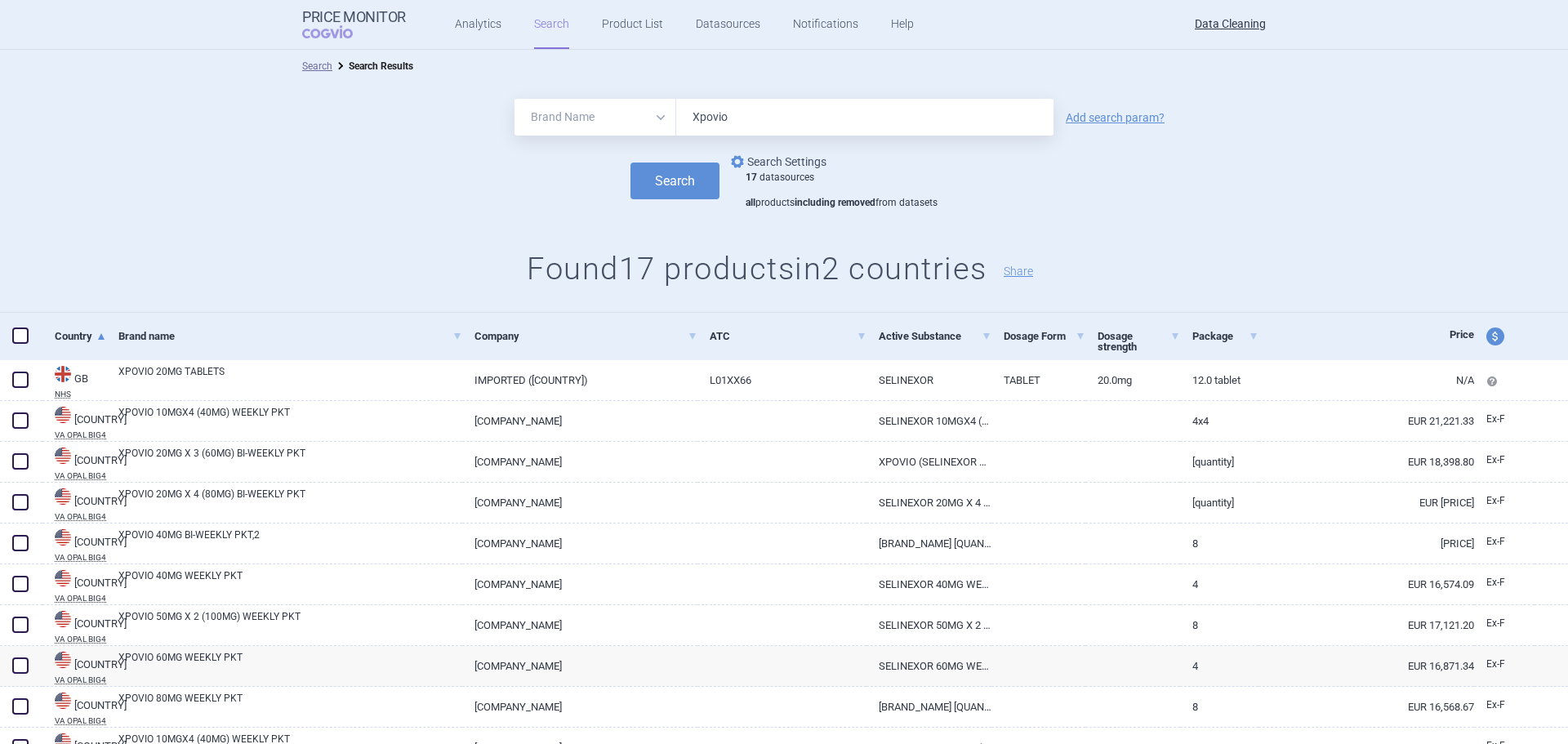 click on "options Search Settings" at bounding box center (777, 162) 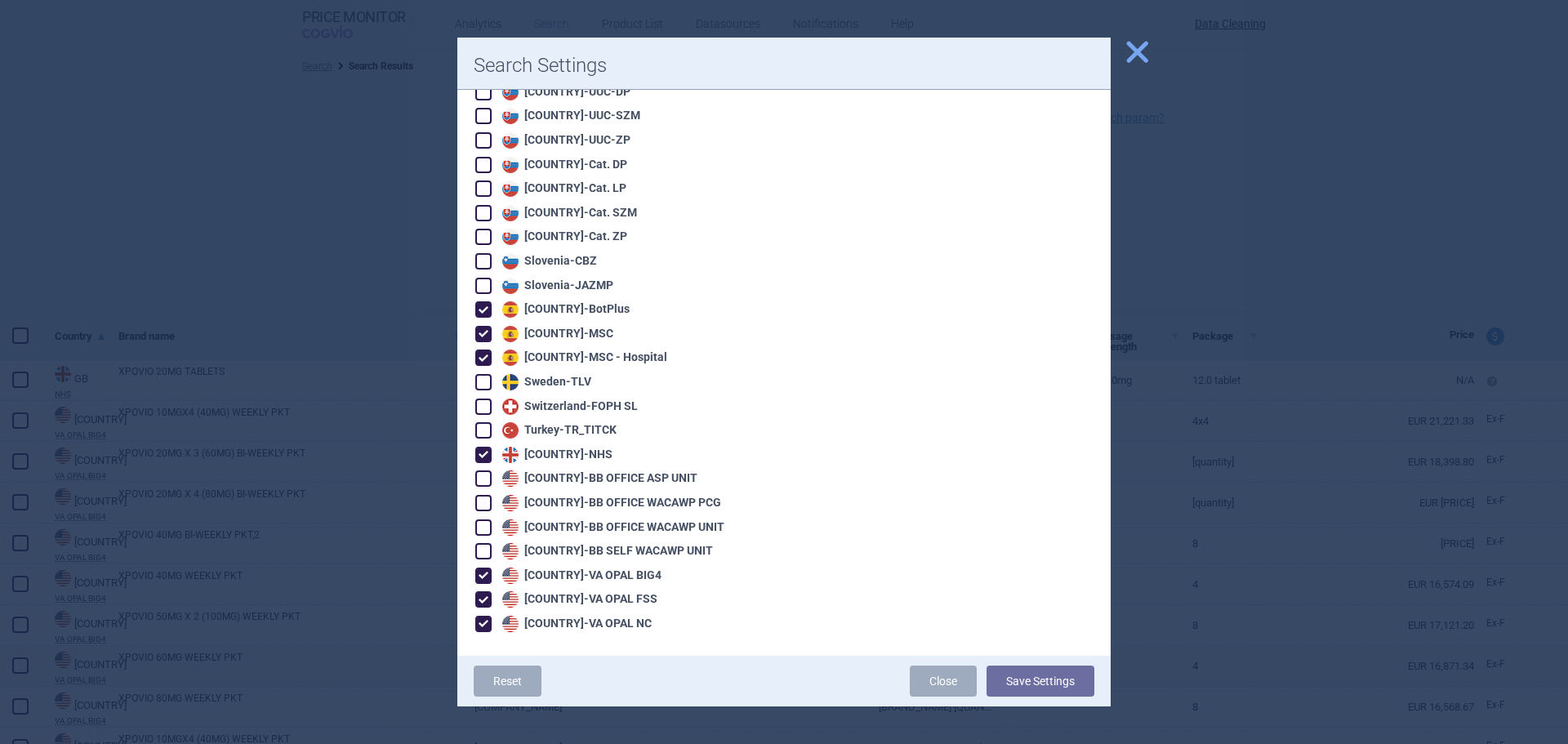 scroll, scrollTop: 2604, scrollLeft: 0, axis: vertical 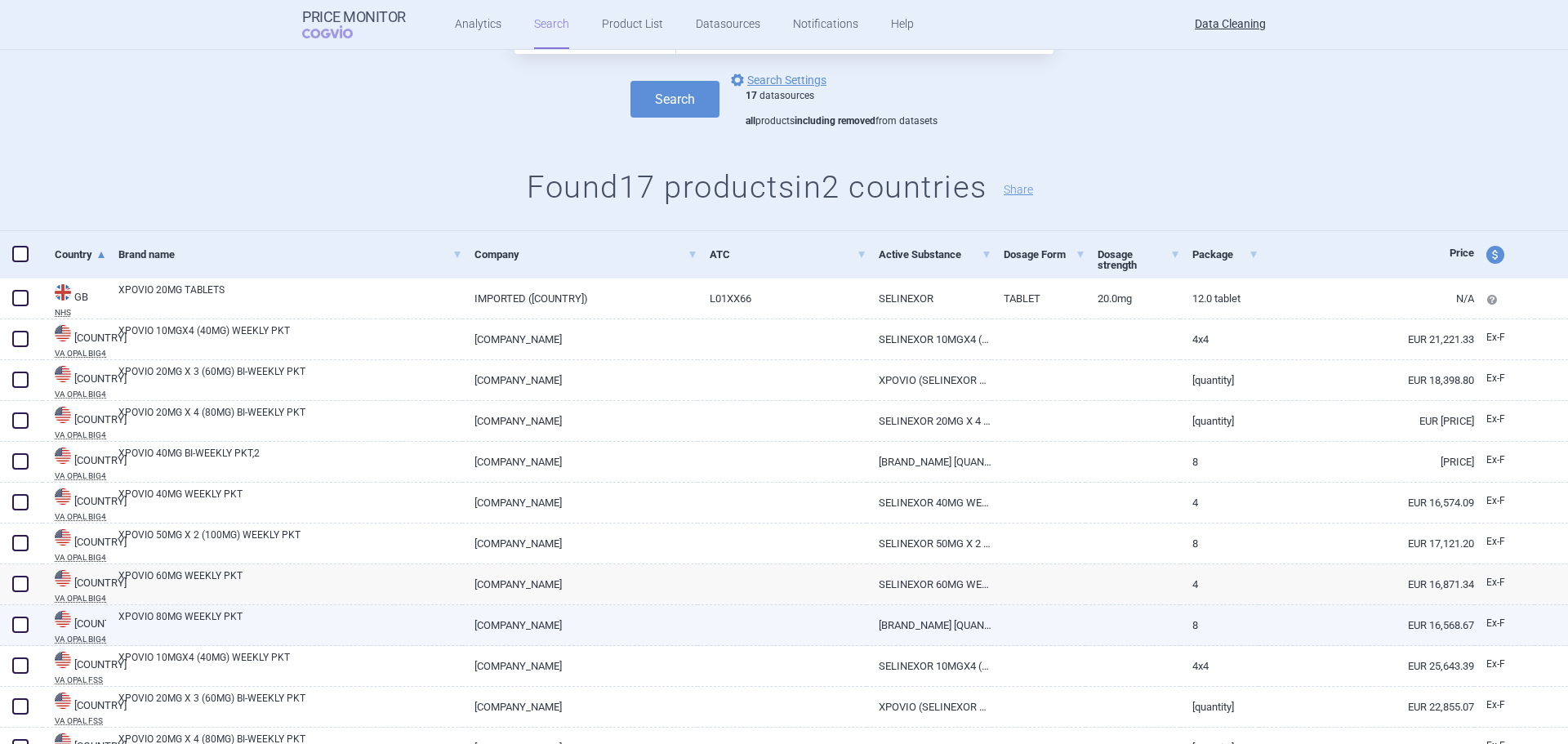 click on "XPOVIO 80MG WEEKLY PKT" at bounding box center (290, 624) 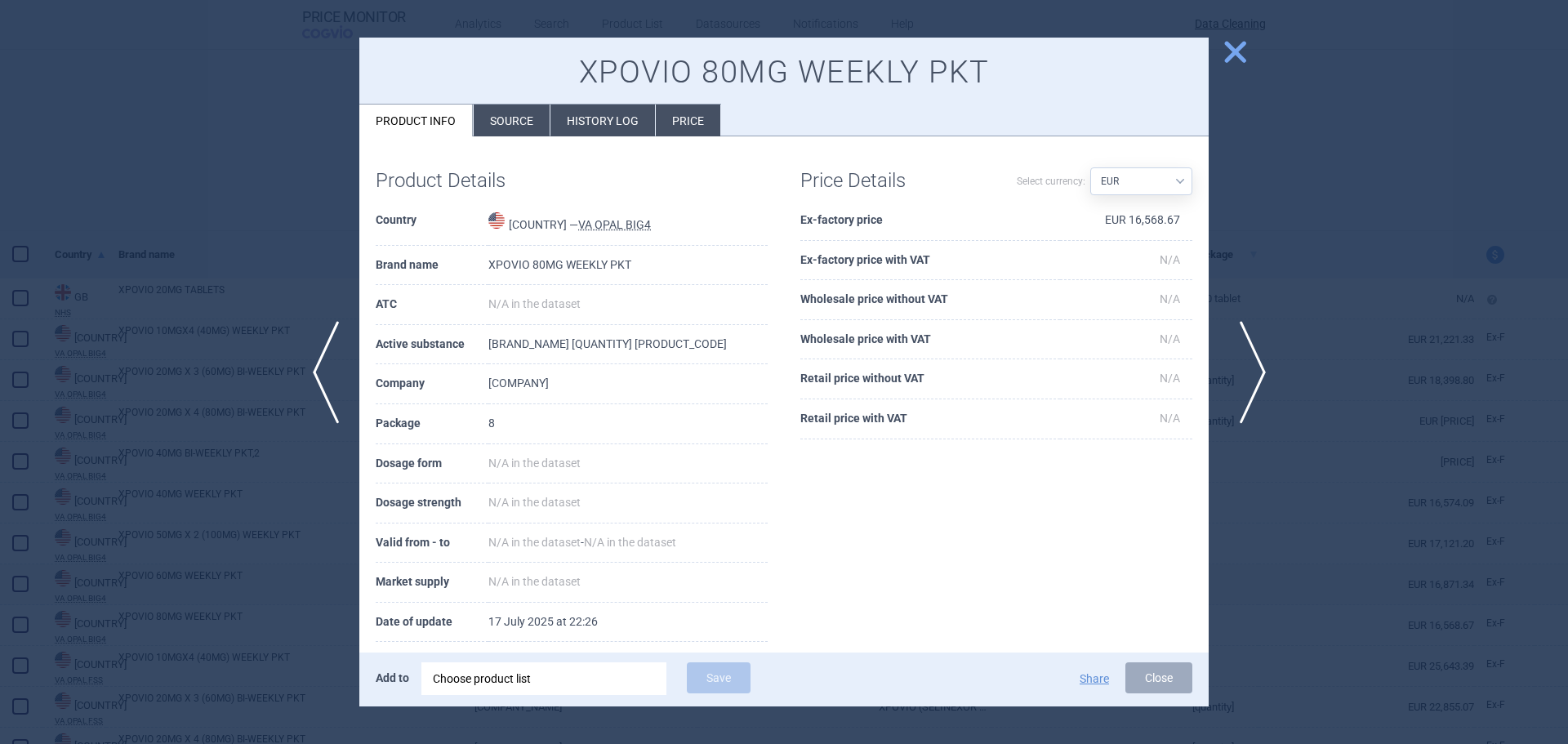 click on "next" at bounding box center [1247, 372] 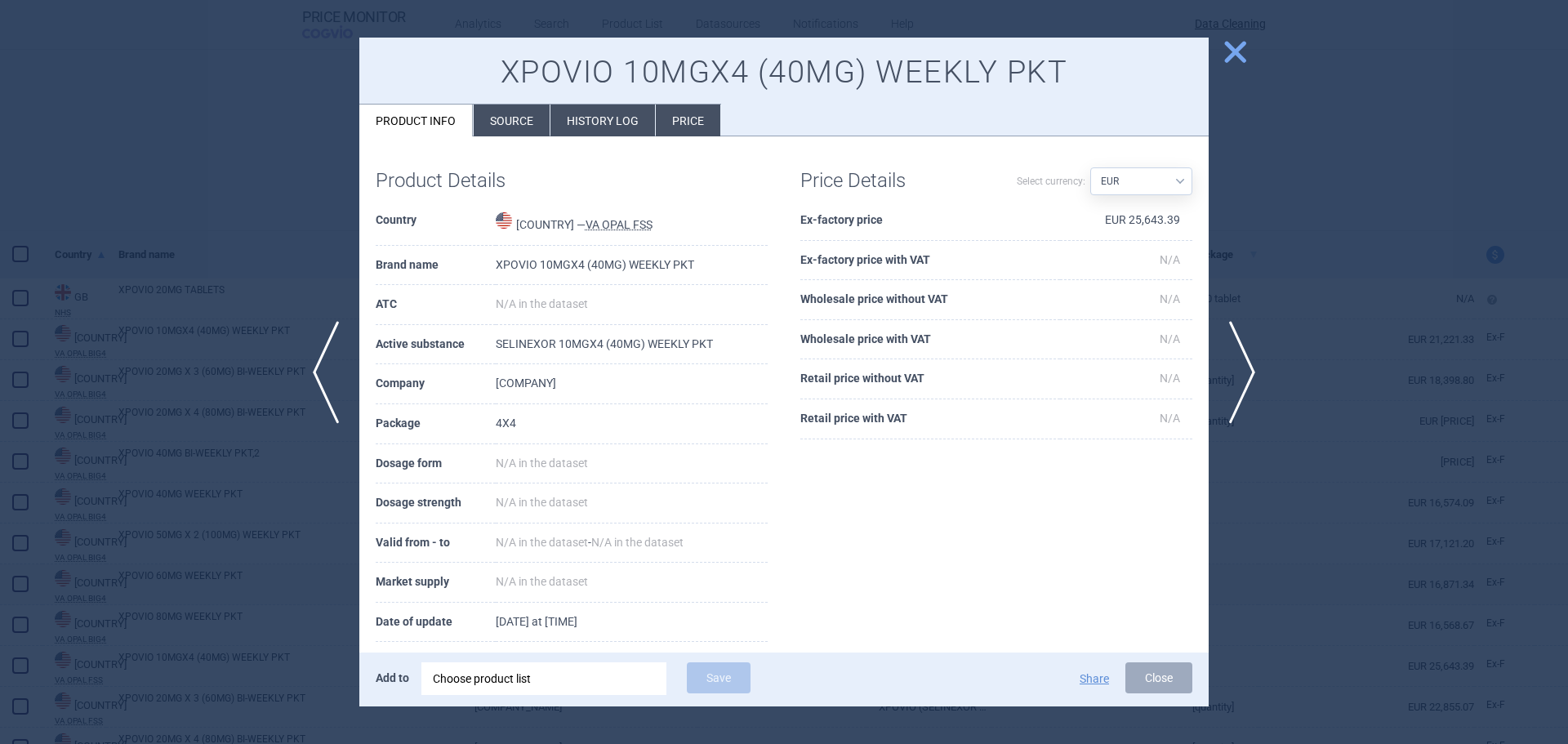 click at bounding box center (784, 372) 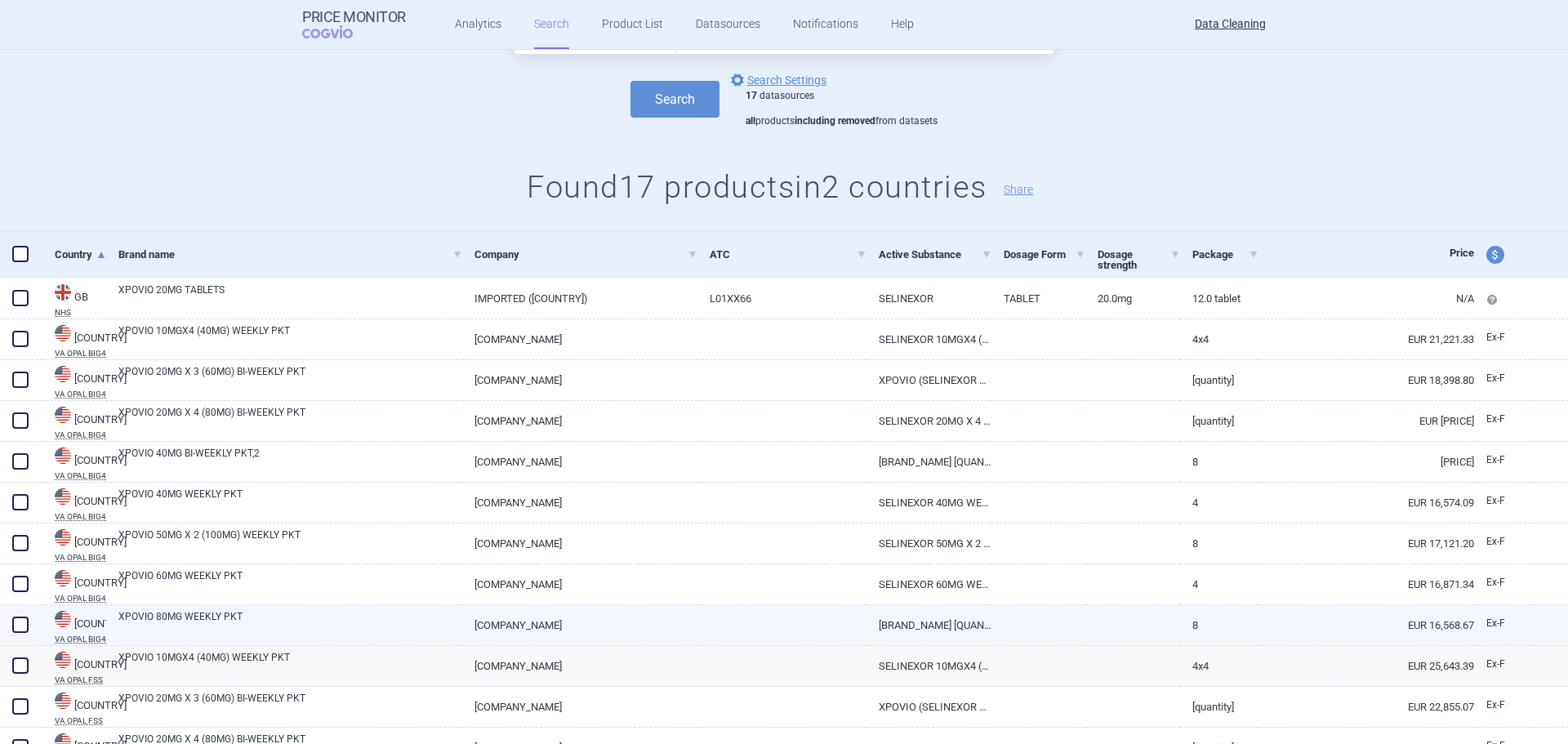 click on "XPOVIO 80MG WEEKLY PKT" at bounding box center (290, 624) 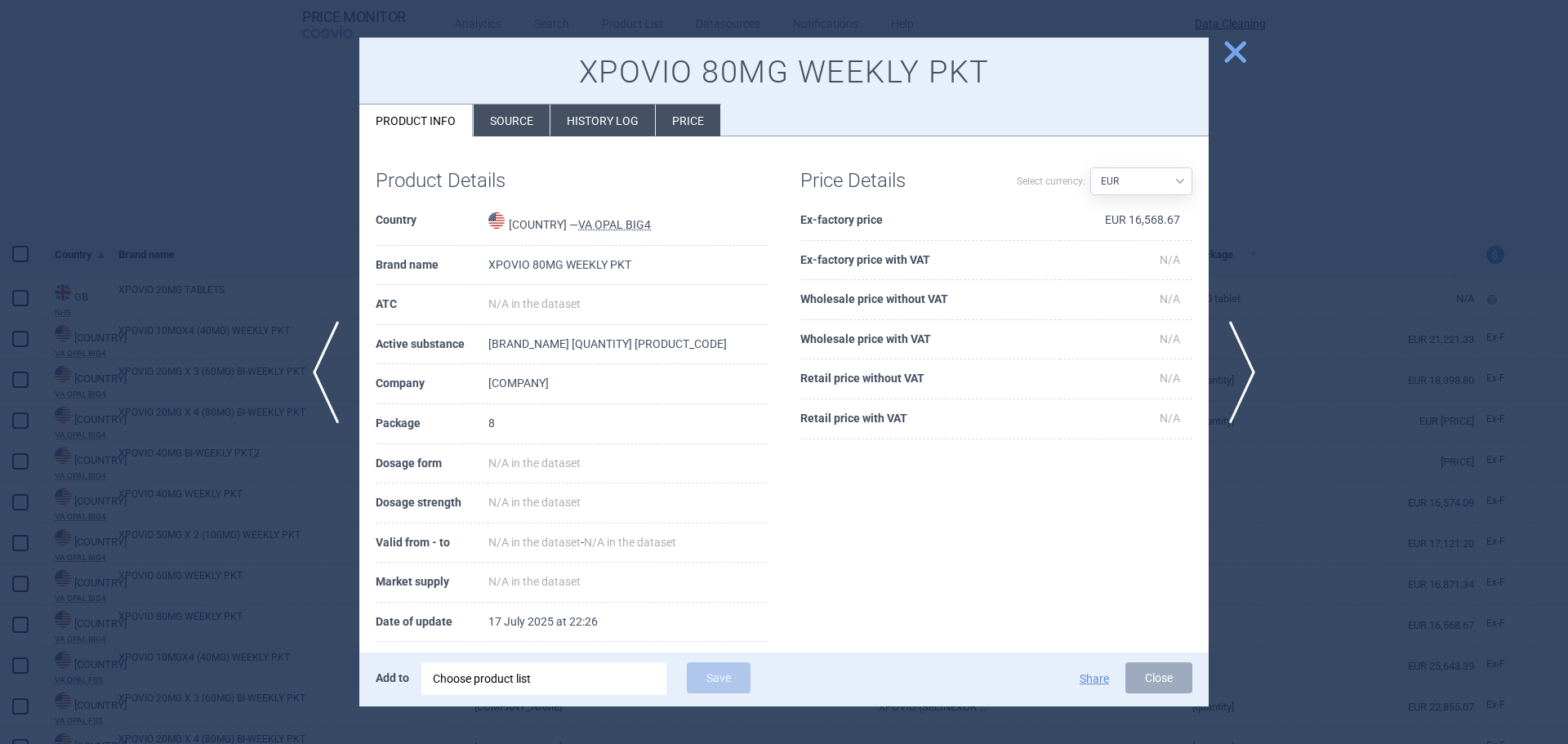 click on "Source" at bounding box center (511, 120) 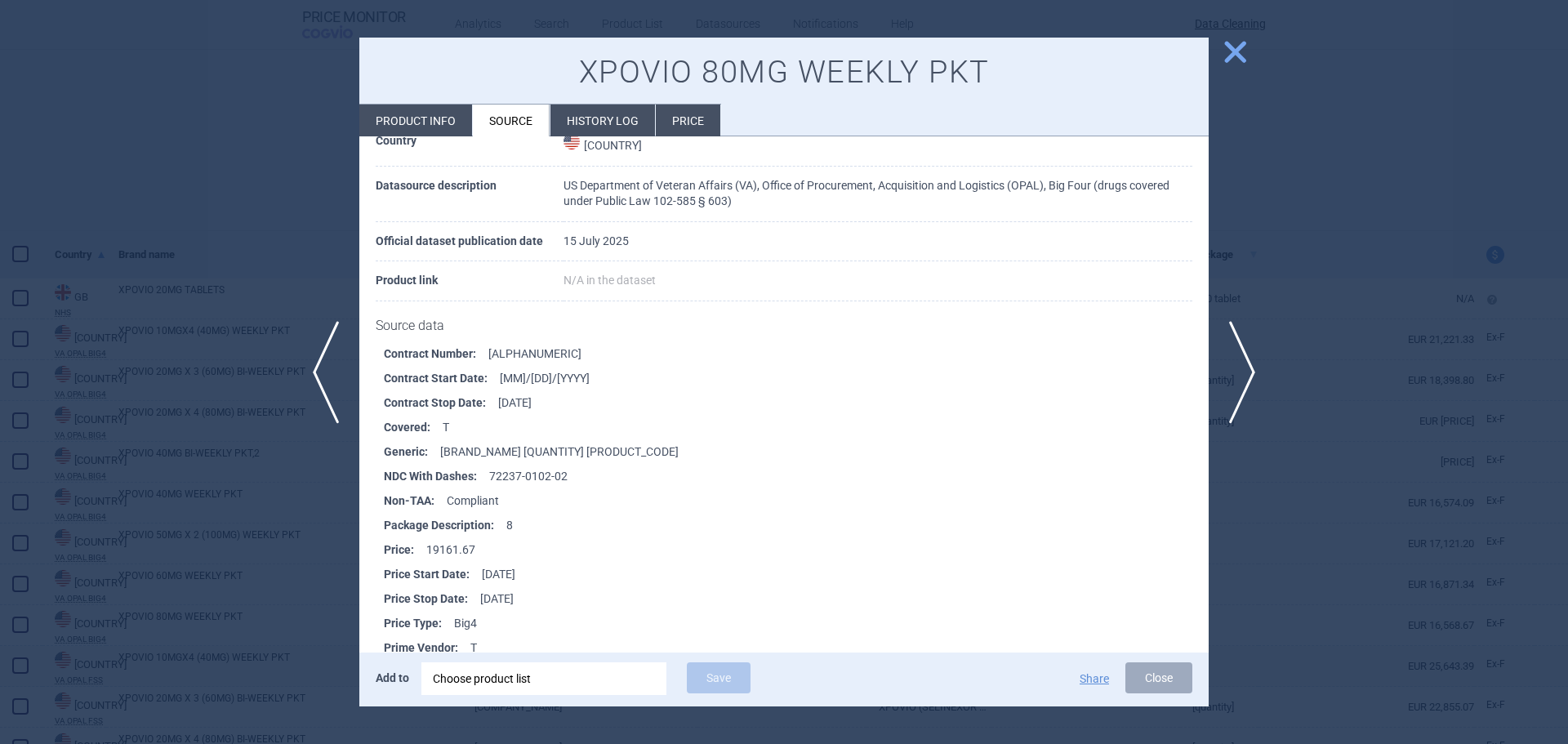 scroll, scrollTop: 82, scrollLeft: 0, axis: vertical 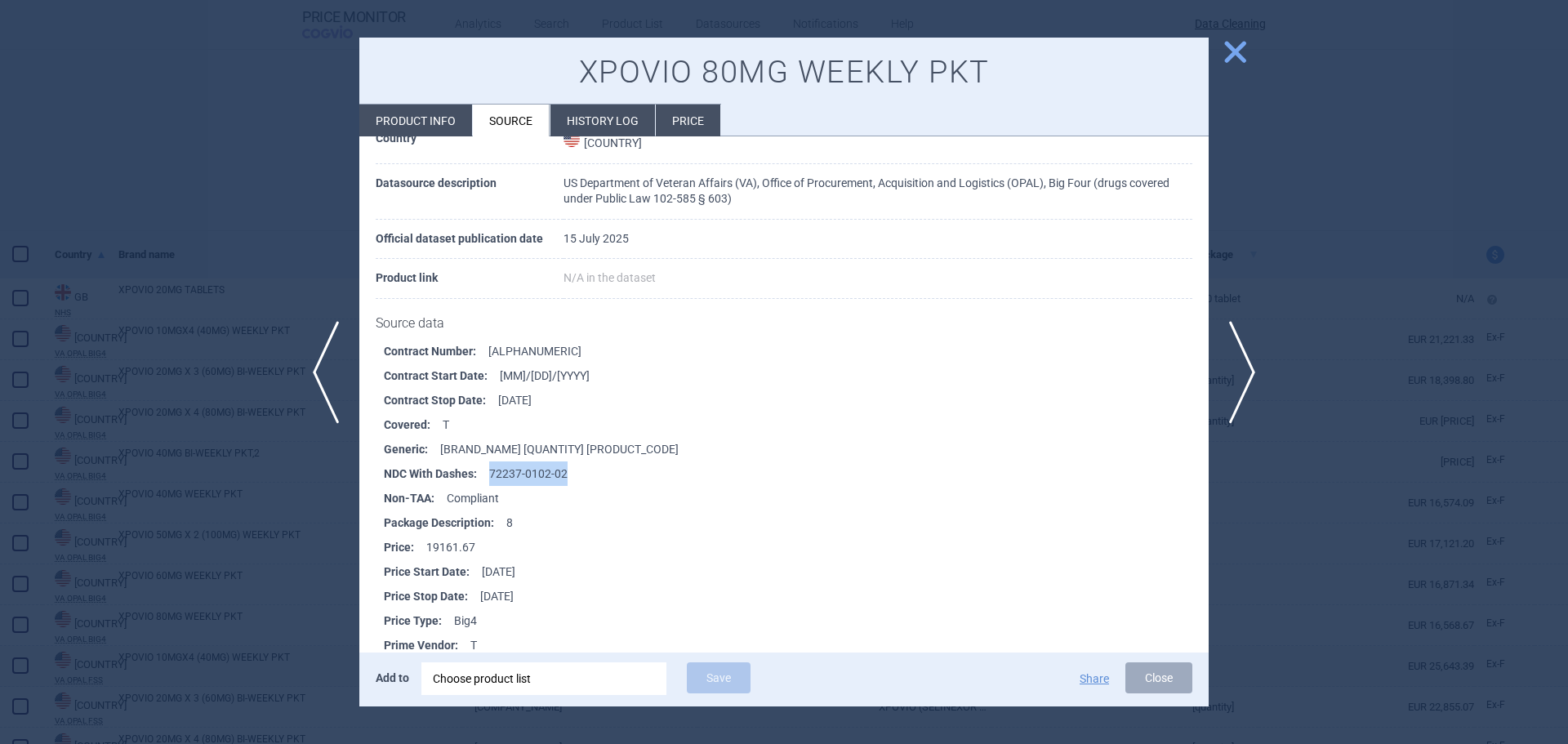drag, startPoint x: 574, startPoint y: 471, endPoint x: 489, endPoint y: 472, distance: 85.00588 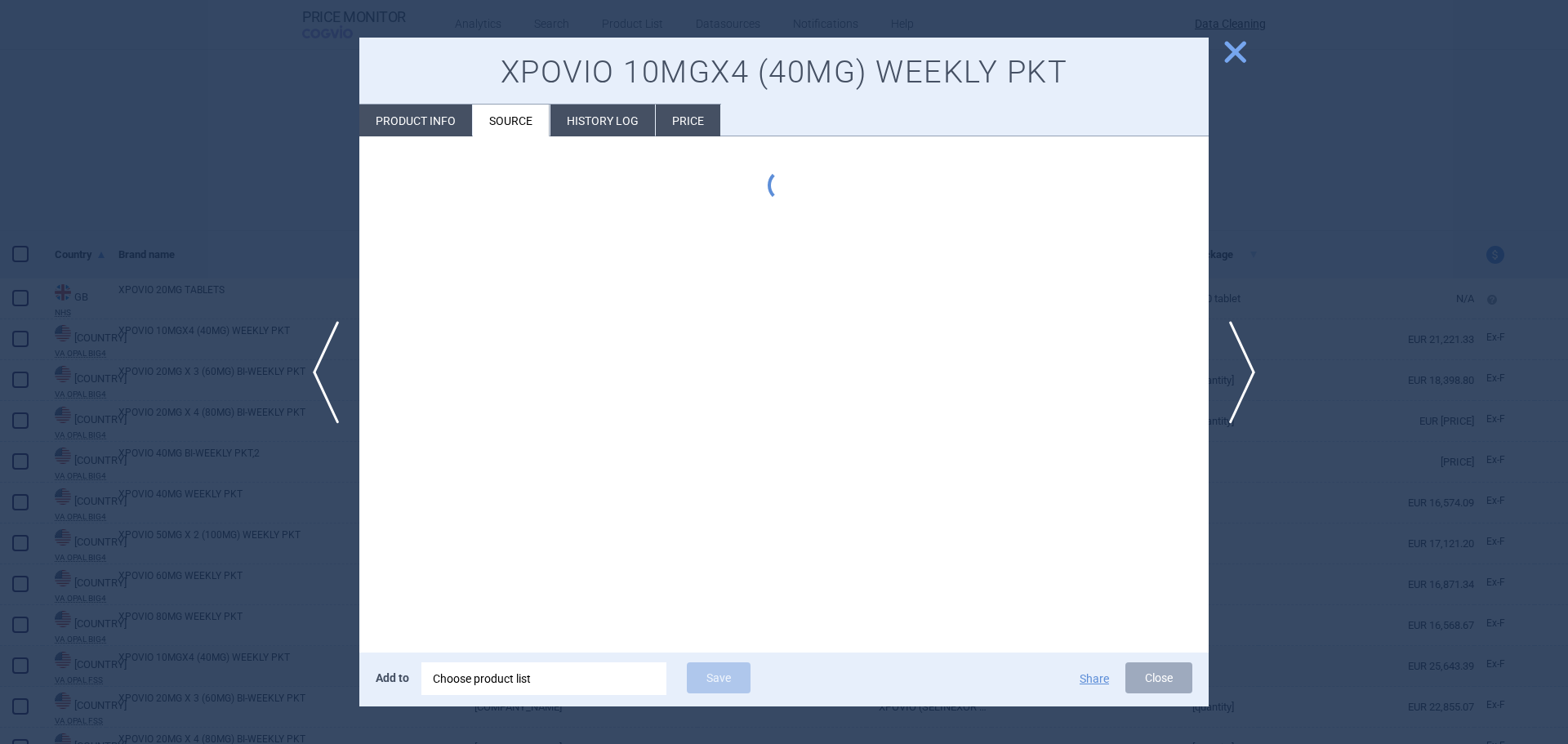 scroll, scrollTop: 0, scrollLeft: 0, axis: both 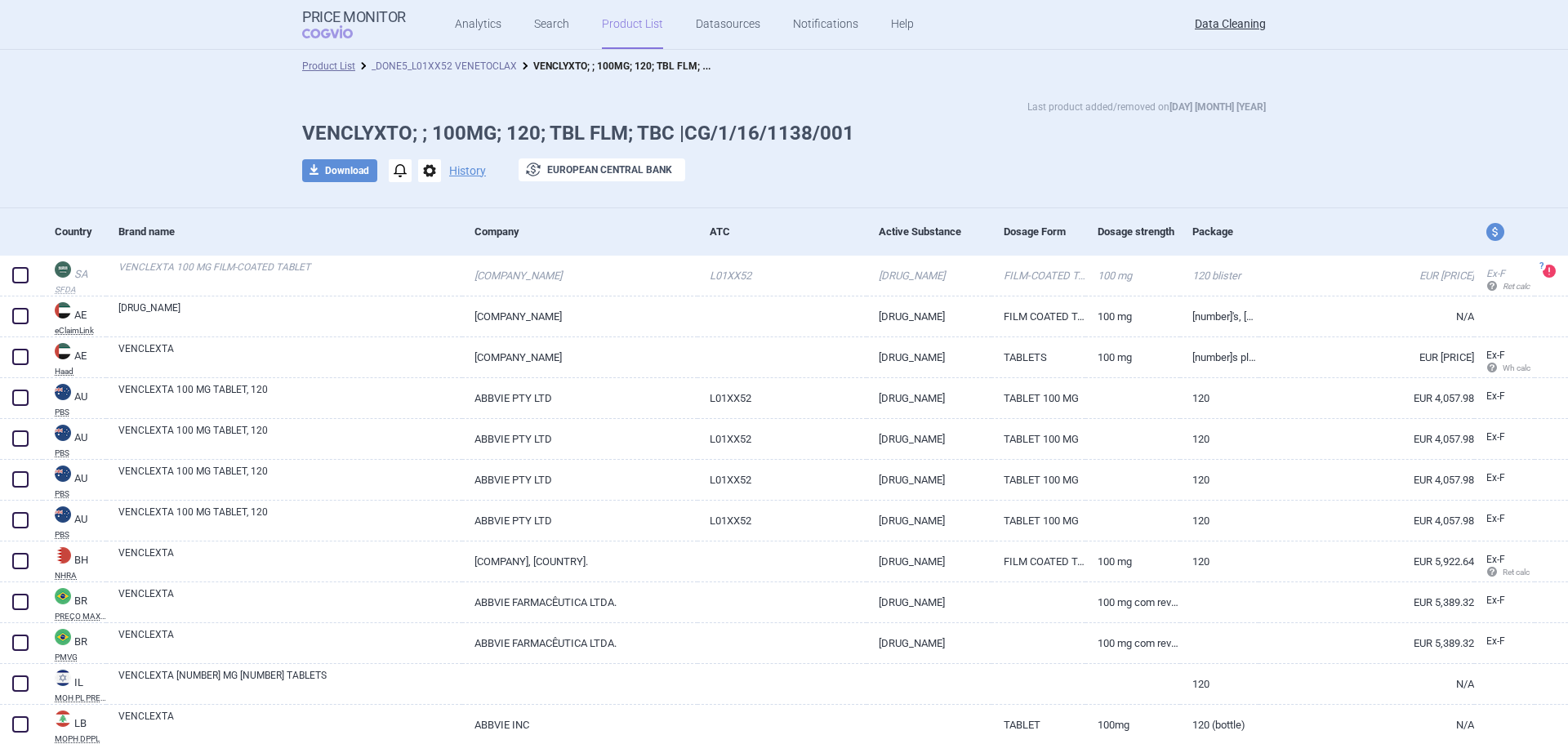 click on "_DONE5_L01XX52 VENETOCLAX" at bounding box center [444, 66] 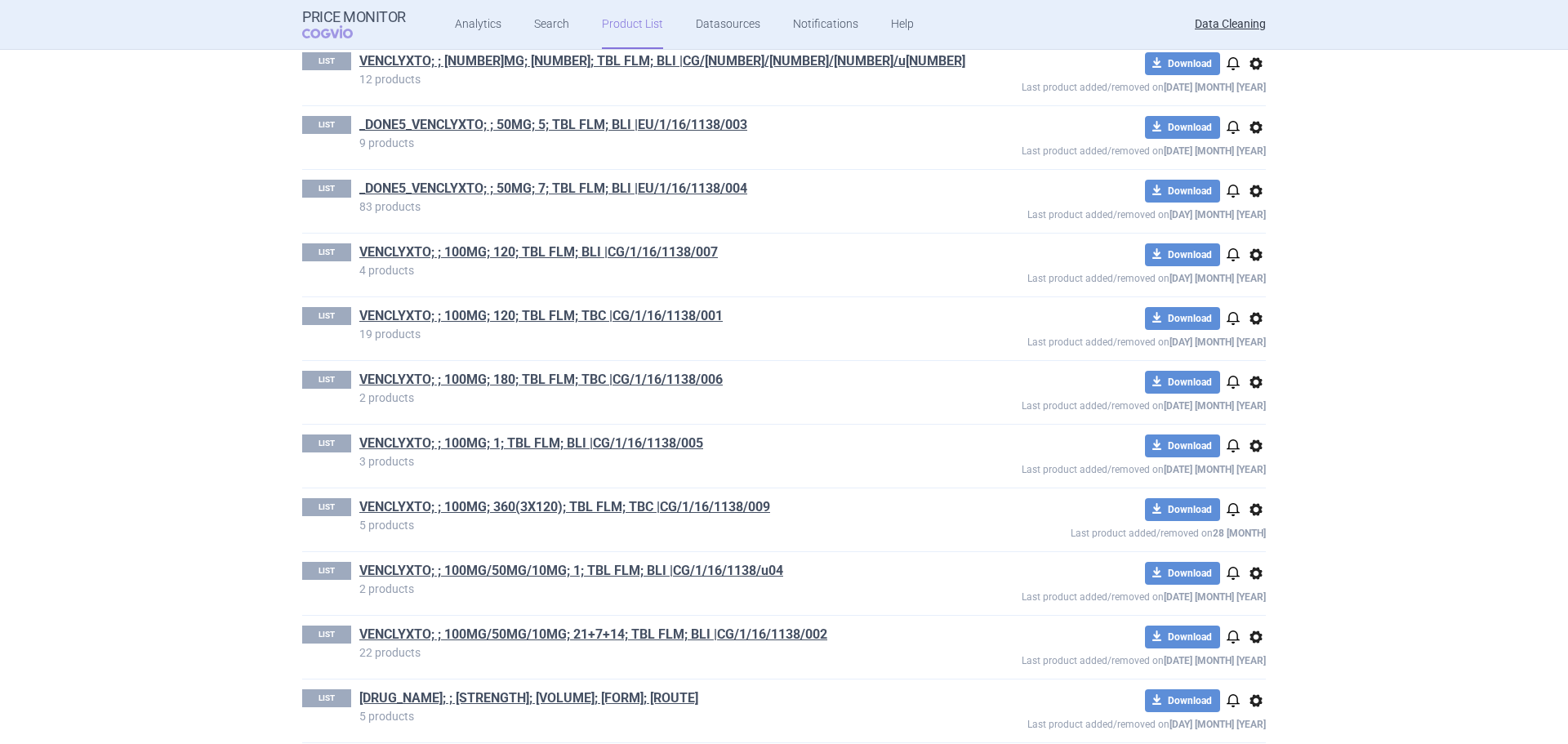 scroll, scrollTop: 653, scrollLeft: 0, axis: vertical 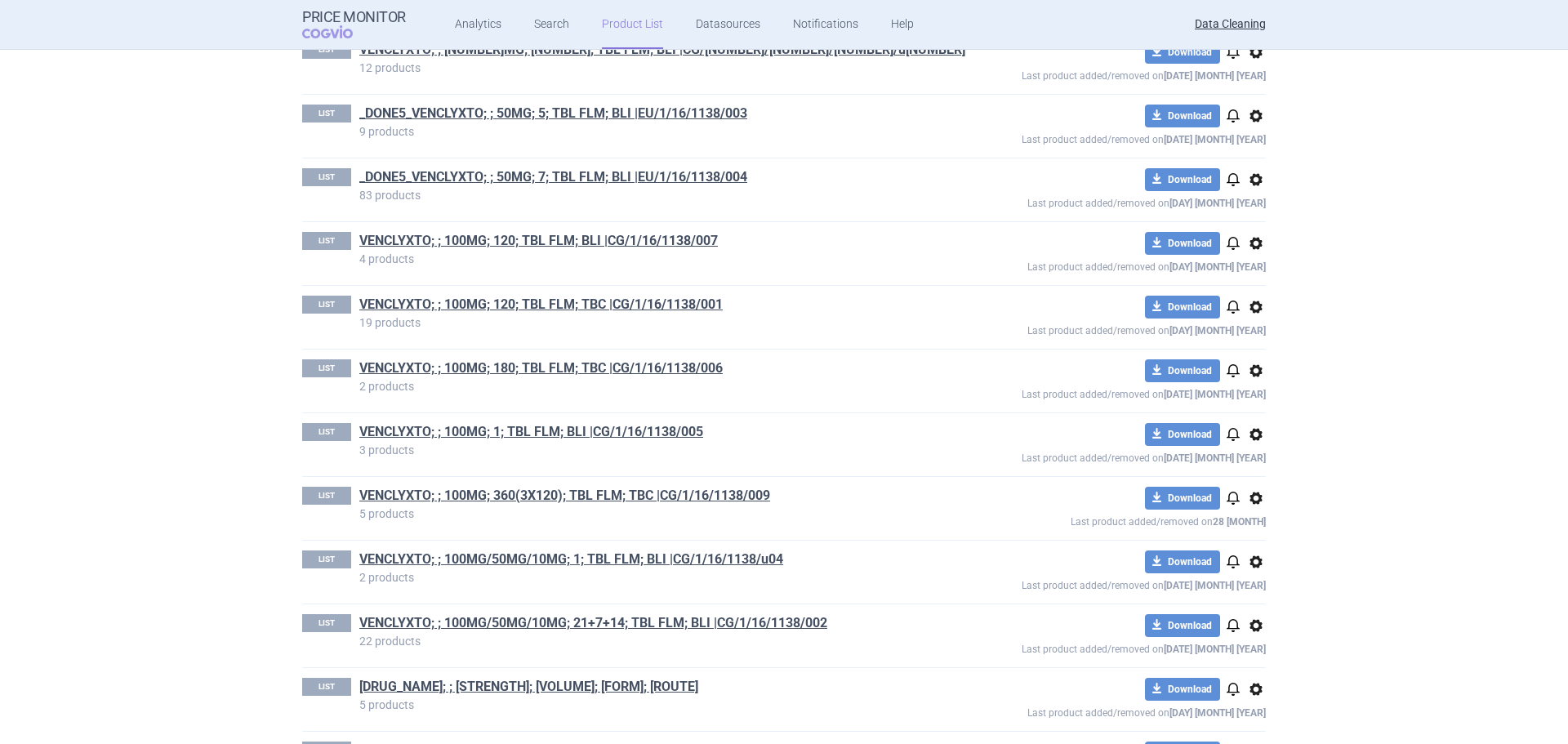 click on "VENCLYXTO; ; 100MG; 120; TBL FLM; TBC |CG/1/16/1138/001" at bounding box center (668, 306) 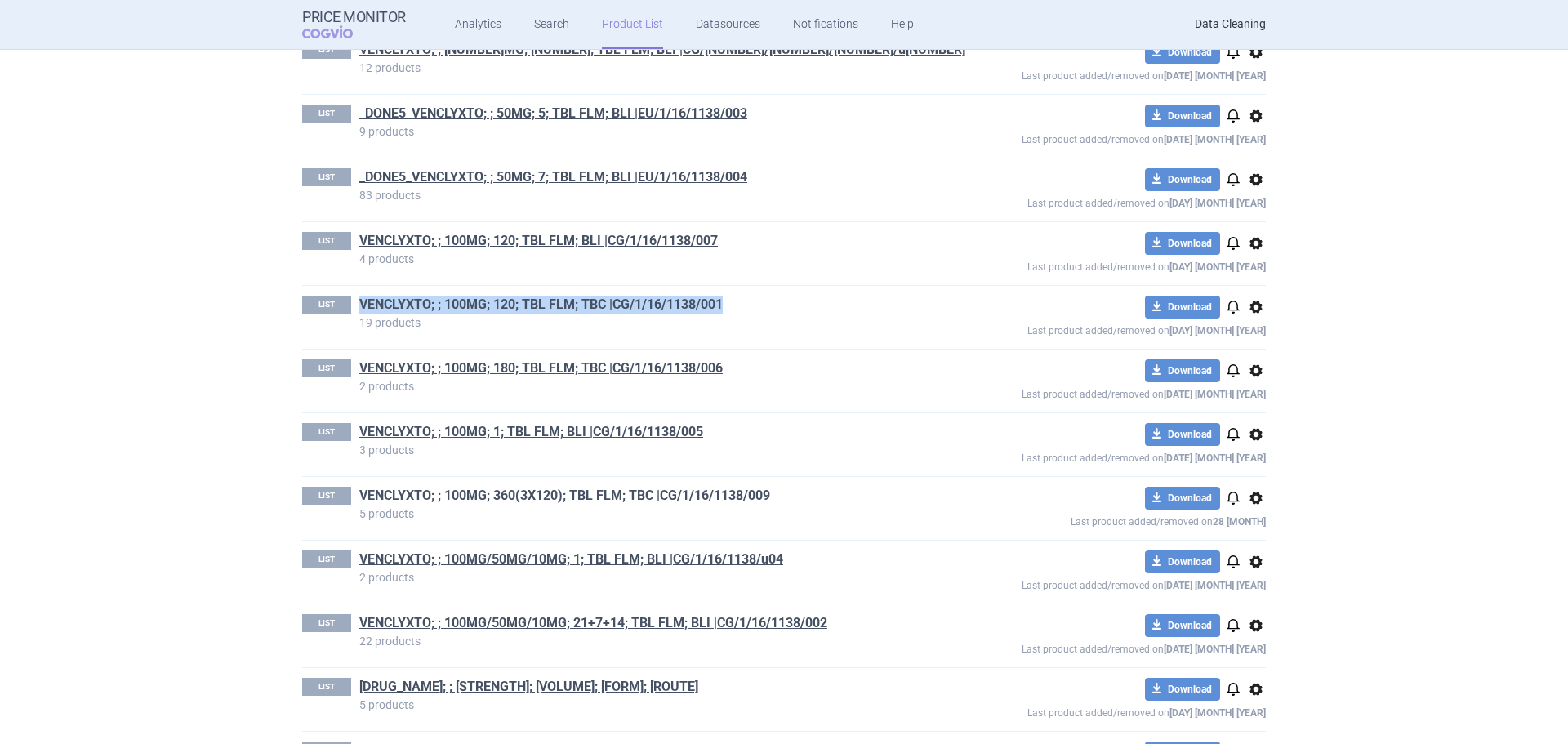 drag, startPoint x: 741, startPoint y: 302, endPoint x: 354, endPoint y: 309, distance: 387.0633 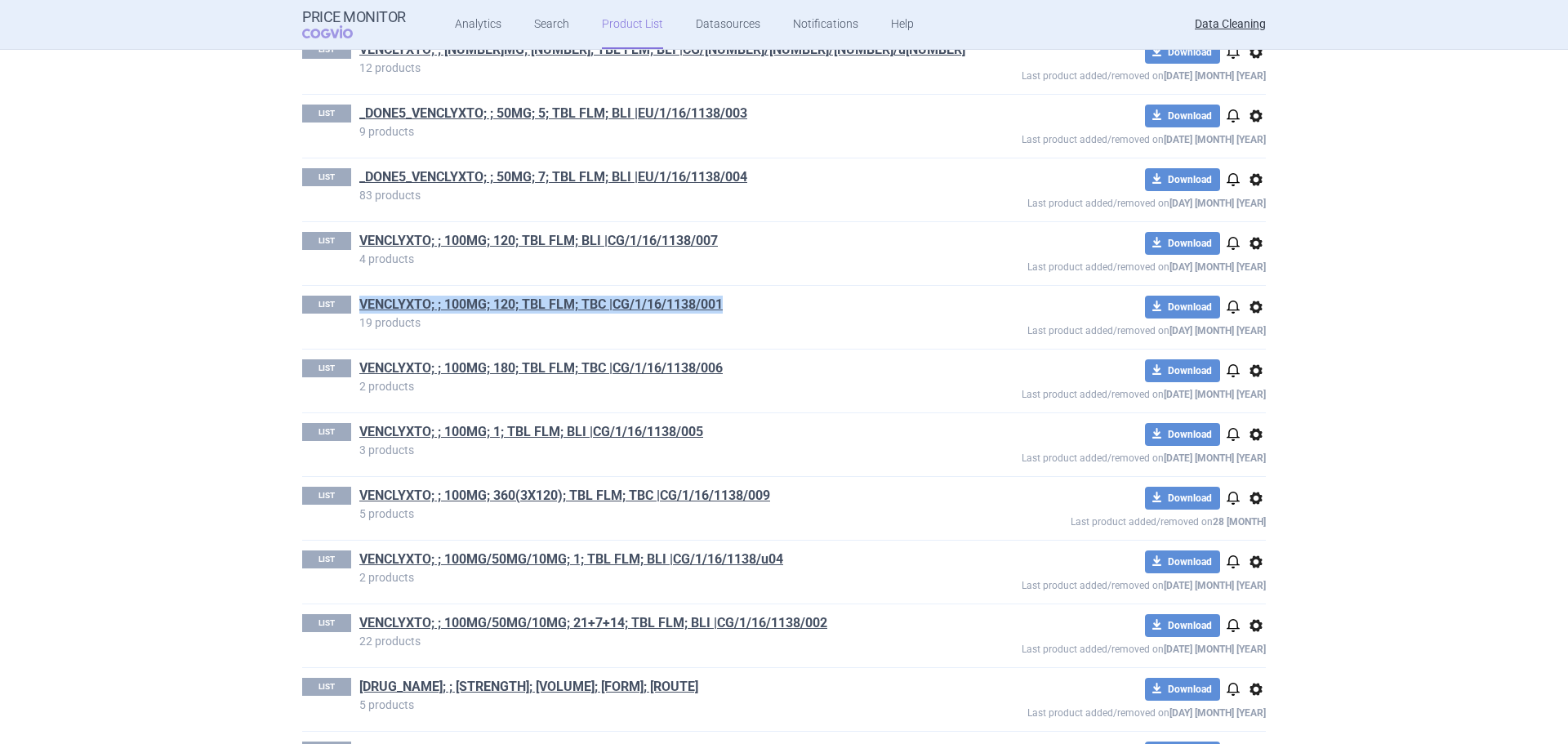 copy on "VENCLYXTO; ; 100MG; 120; TBL FLM; TBC |CG/1/16/1138/001" 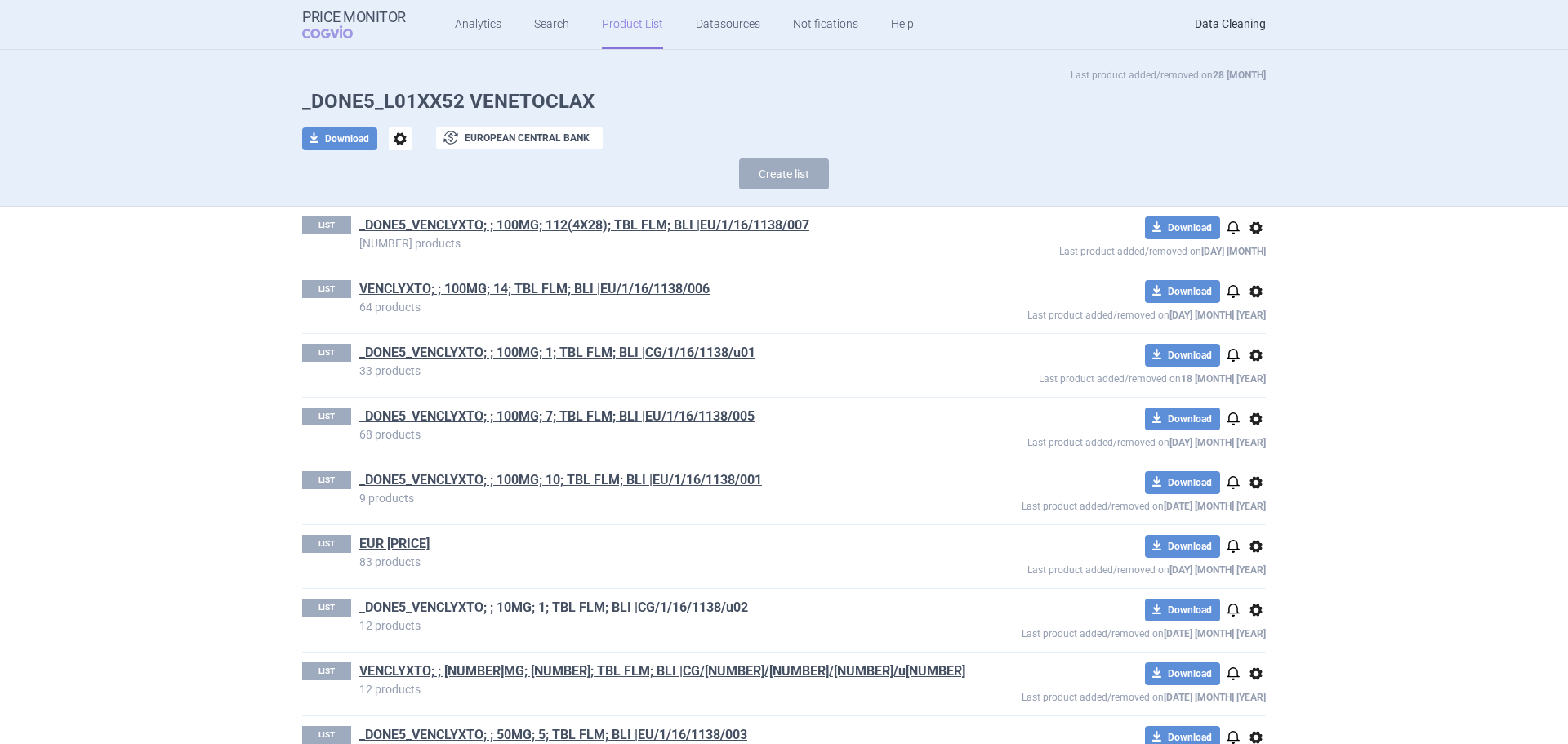 scroll, scrollTop: 0, scrollLeft: 0, axis: both 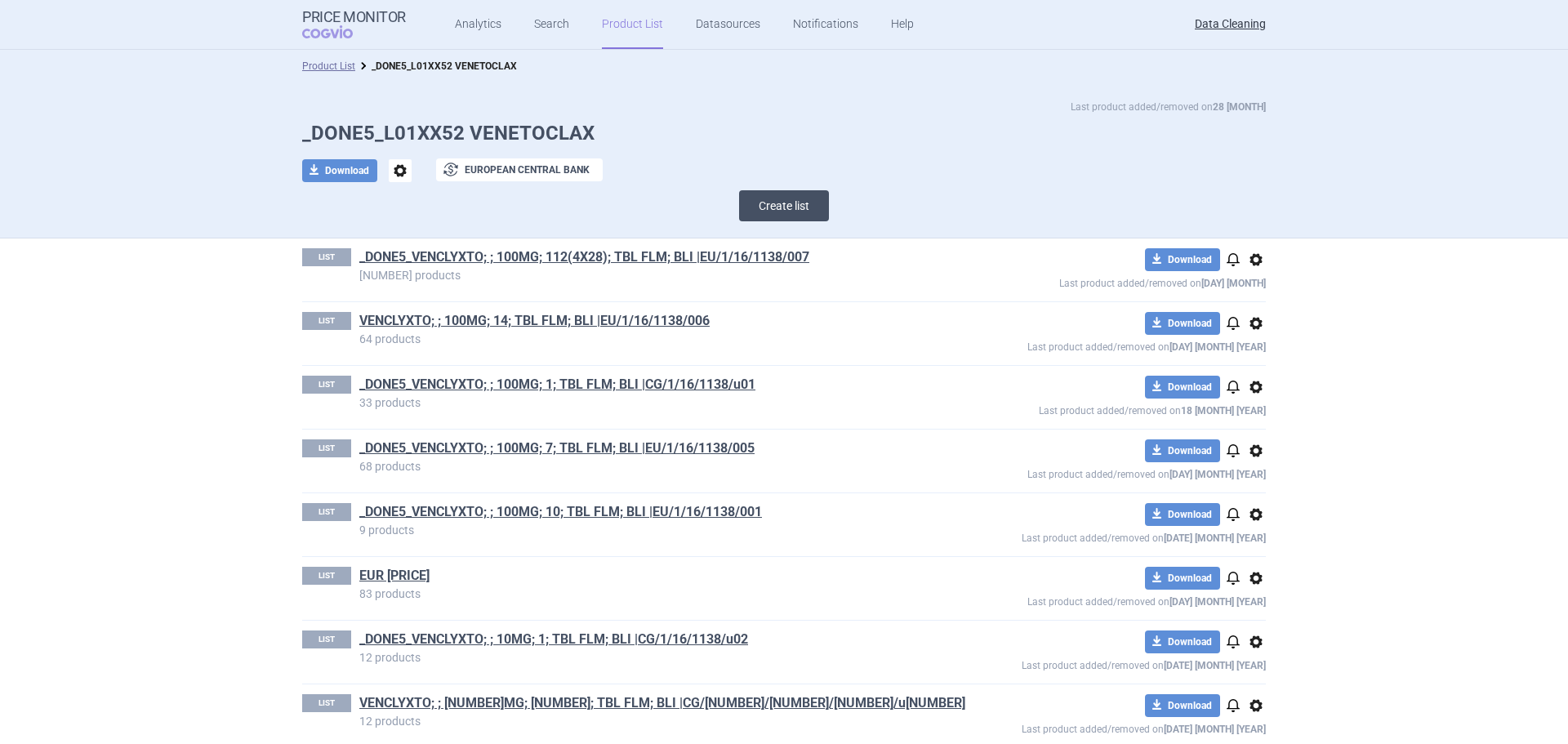 click on "Create list" at bounding box center [784, 206] 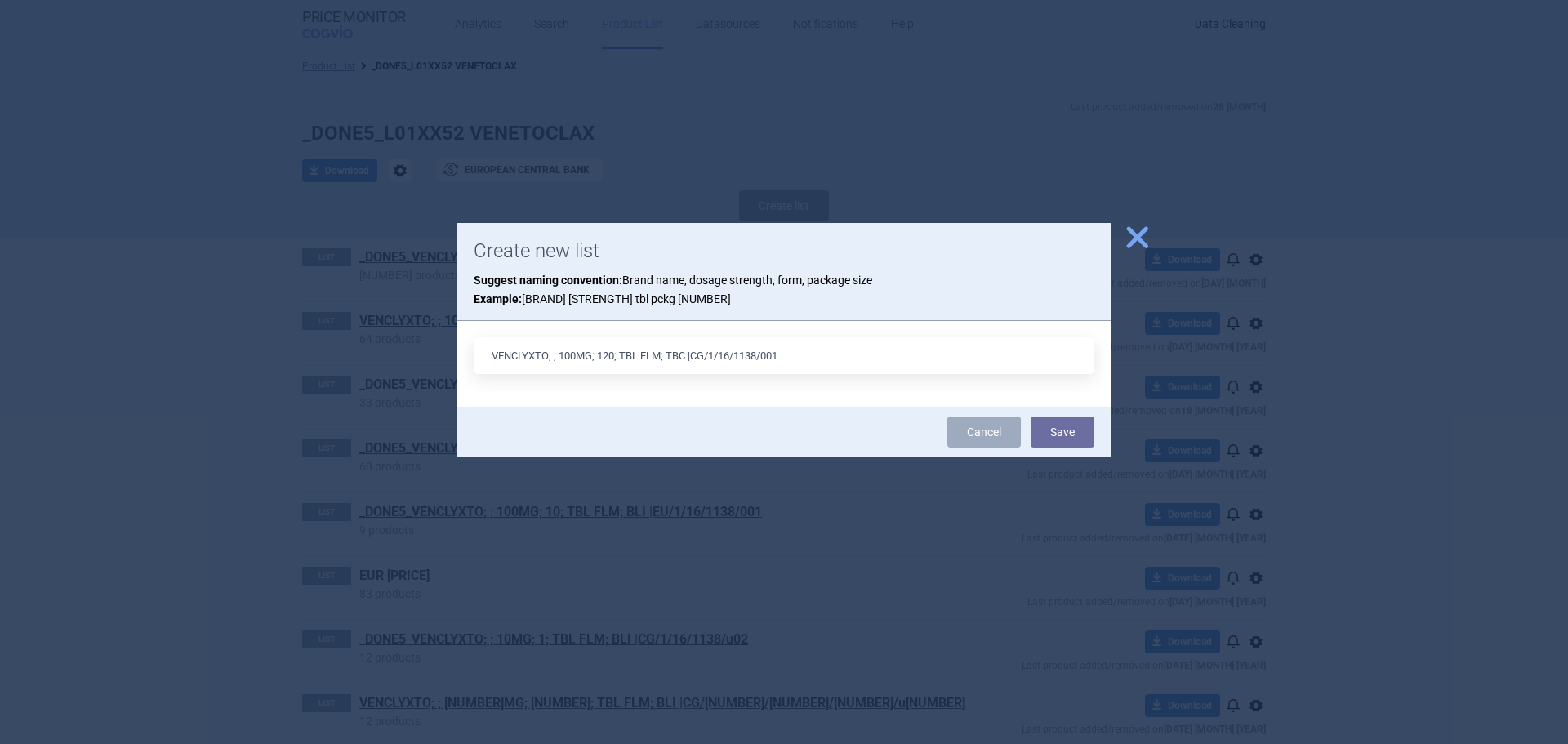 drag, startPoint x: 616, startPoint y: 354, endPoint x: 599, endPoint y: 354, distance: 17 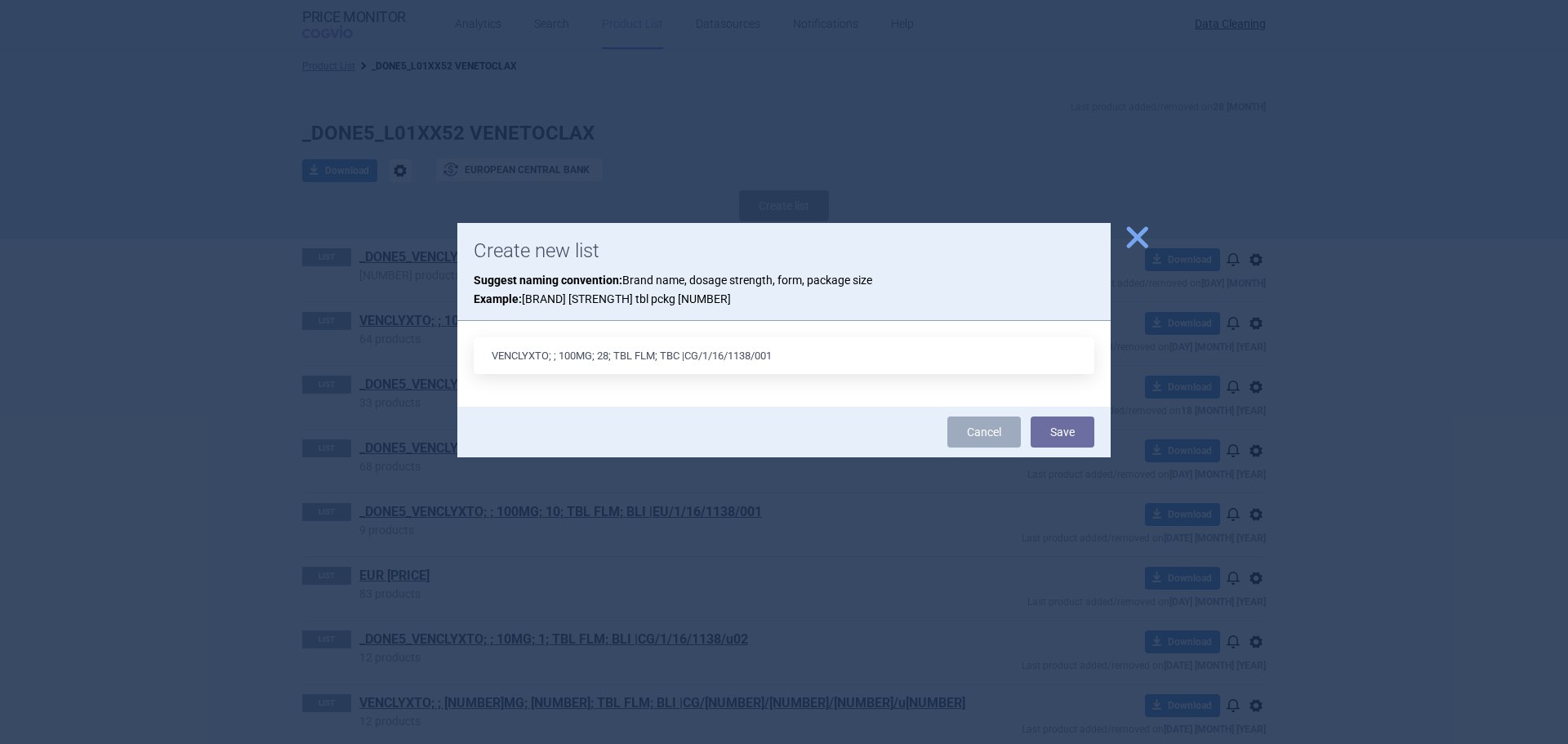click on "VENCLYXTO; ; 100MG; 28; TBL FLM; TBC |CG/1/16/1138/001" at bounding box center (784, 355) 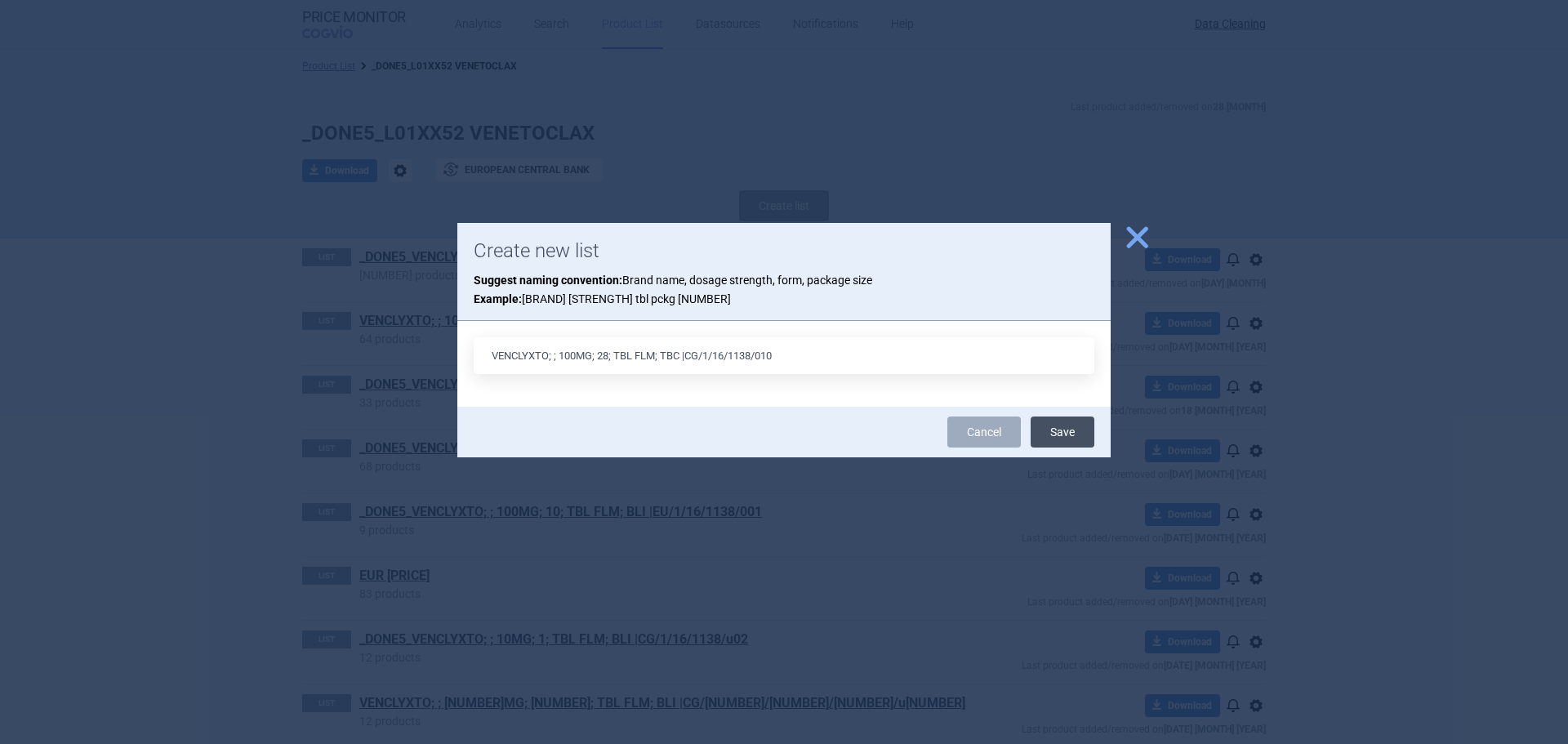 type on "VENCLYXTO; ; 100MG; 28; TBL FLM; TBC |CG/1/16/1138/010" 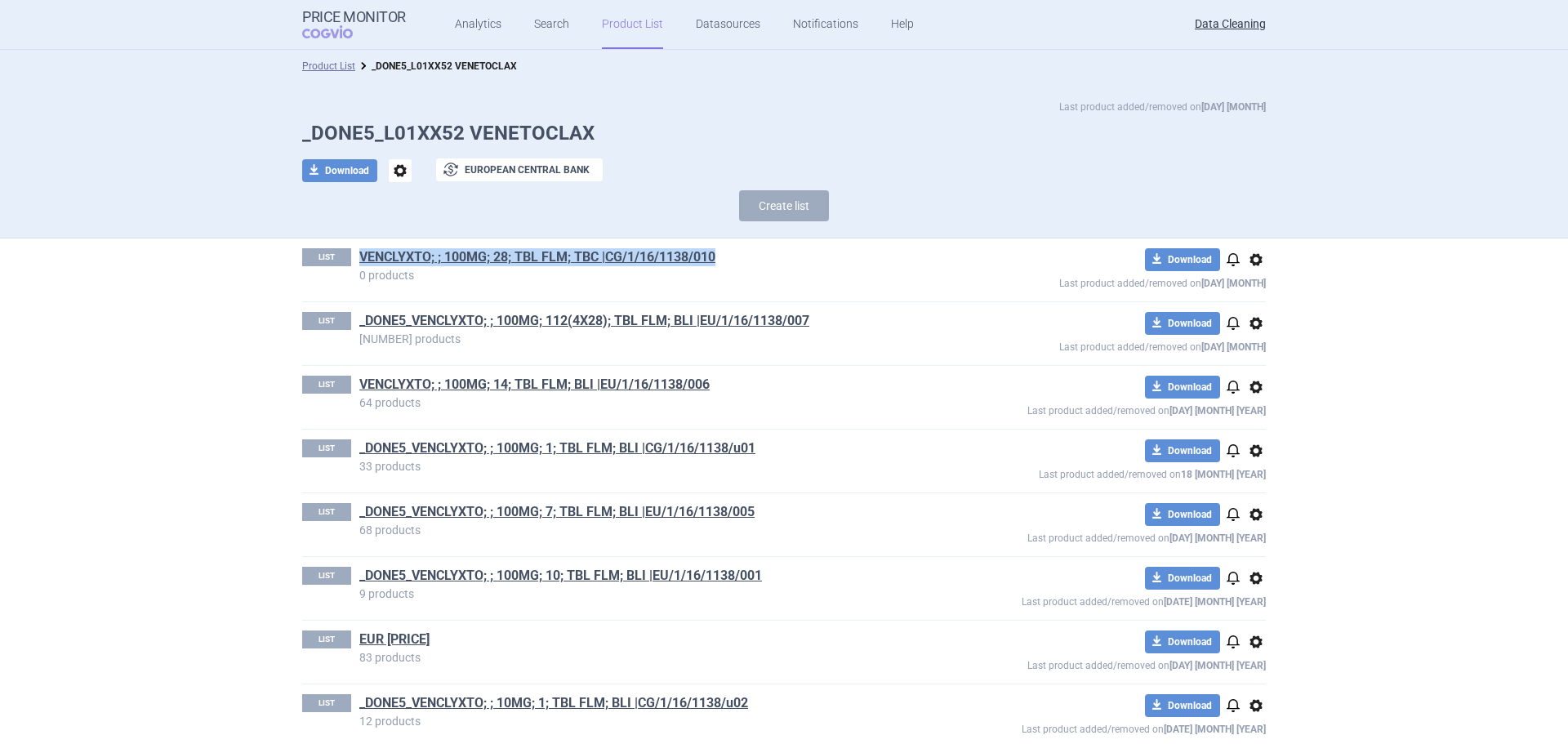 drag, startPoint x: 702, startPoint y: 254, endPoint x: 349, endPoint y: 256, distance: 353.0057 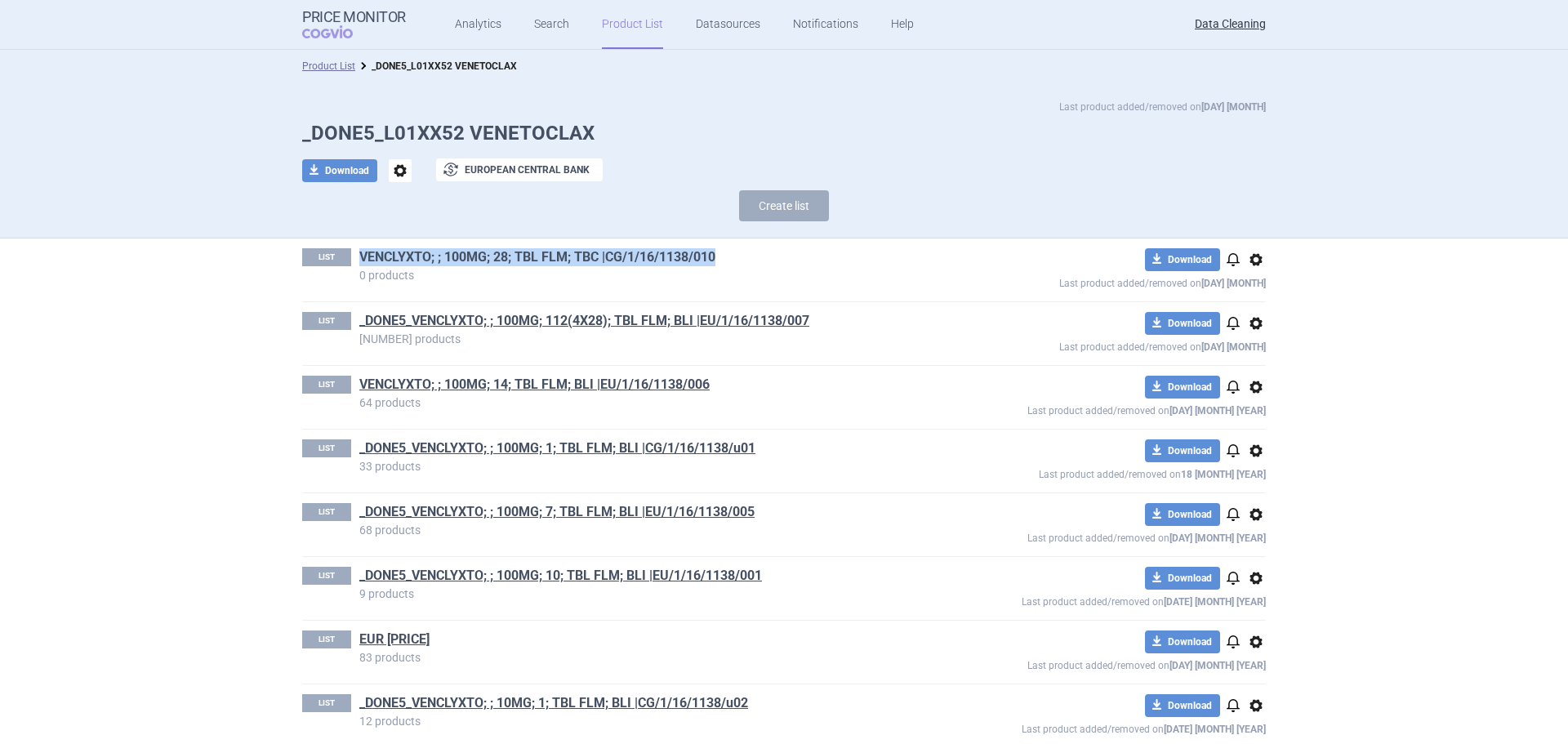 copy on "VENCLYXTO; ; 100MG; 28; TBL FLM; TBC |CG/1/16/1138/010" 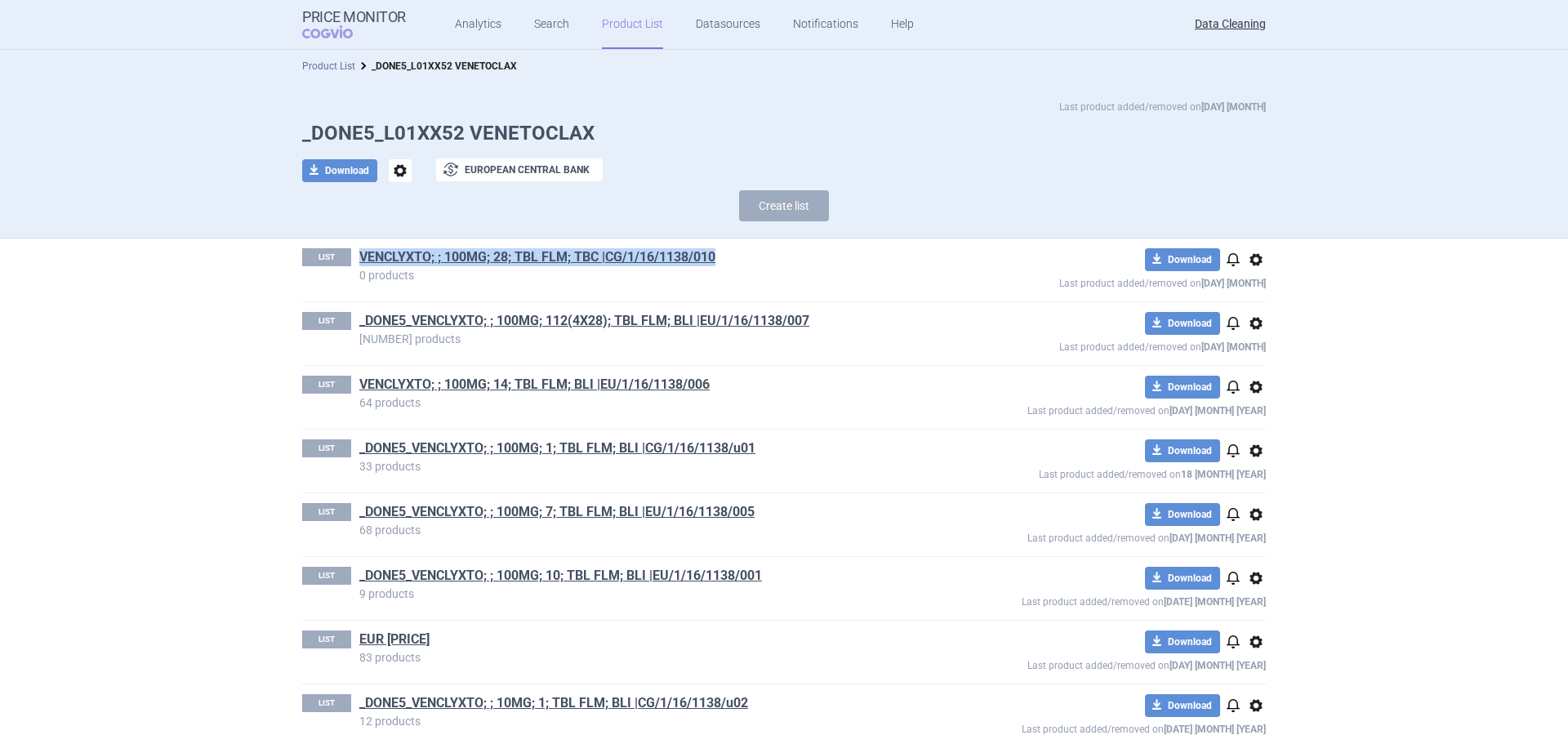 click on "Product List" at bounding box center [328, 66] 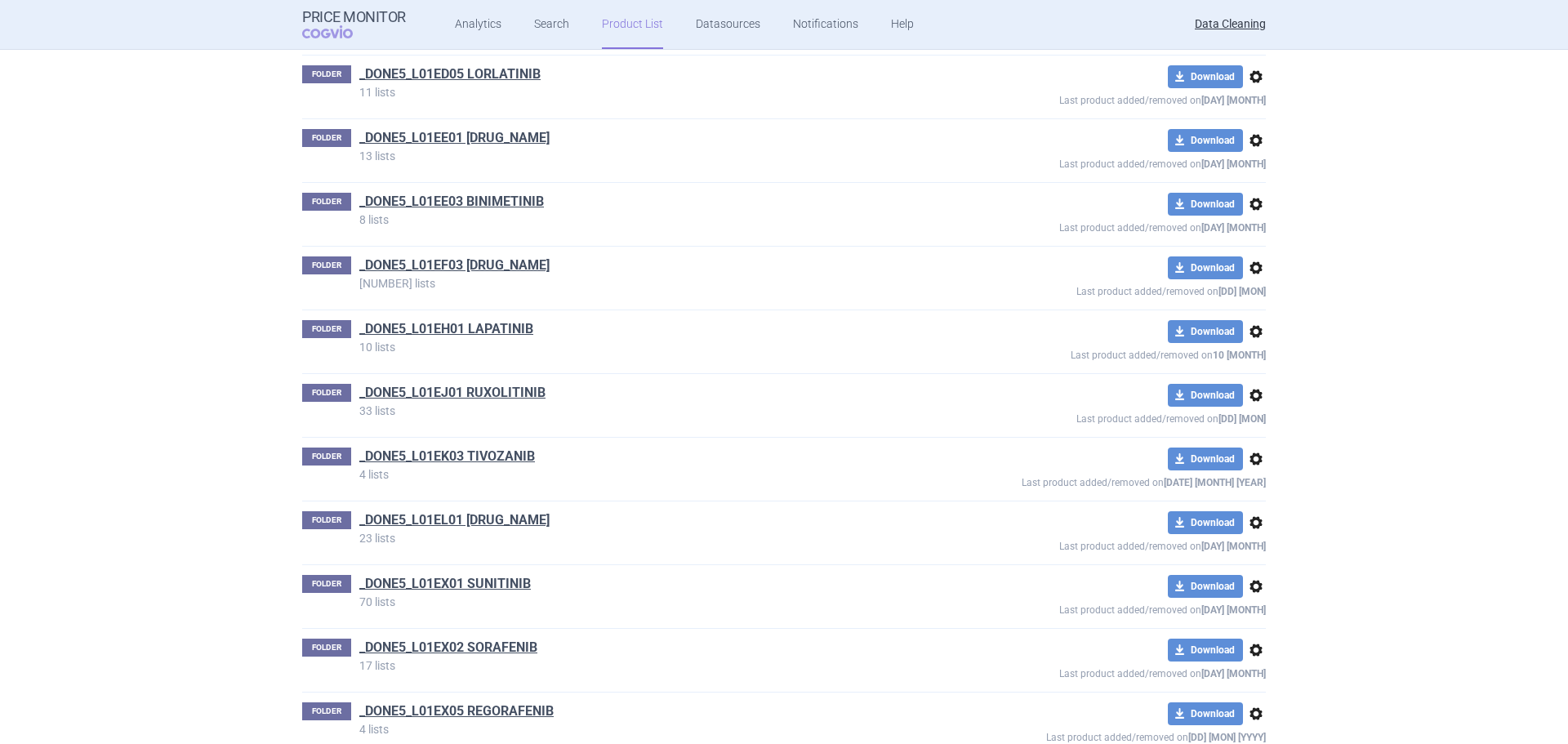 scroll, scrollTop: 51835, scrollLeft: 0, axis: vertical 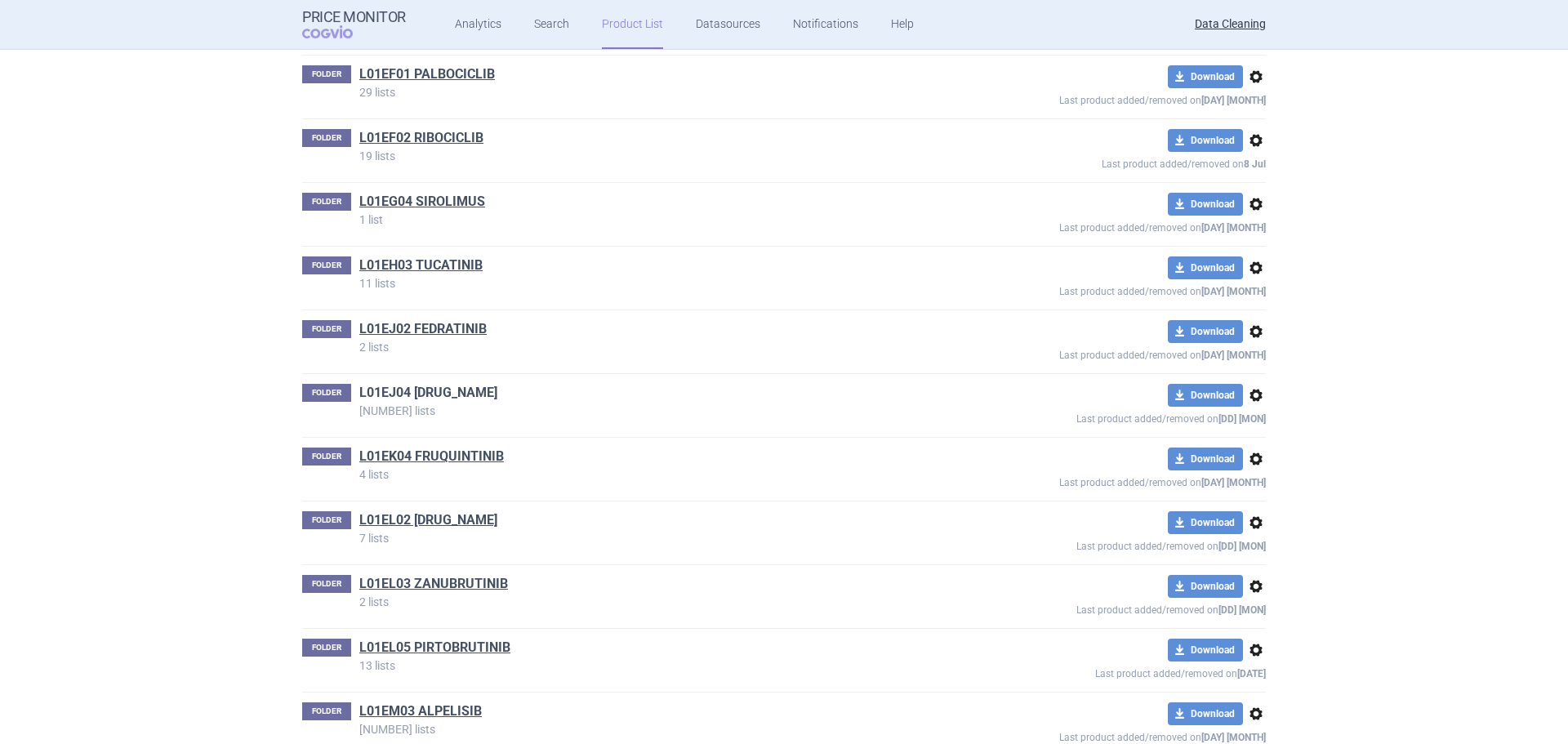 click on "L01EJ04 MOMELOTINIB" at bounding box center (428, 393) 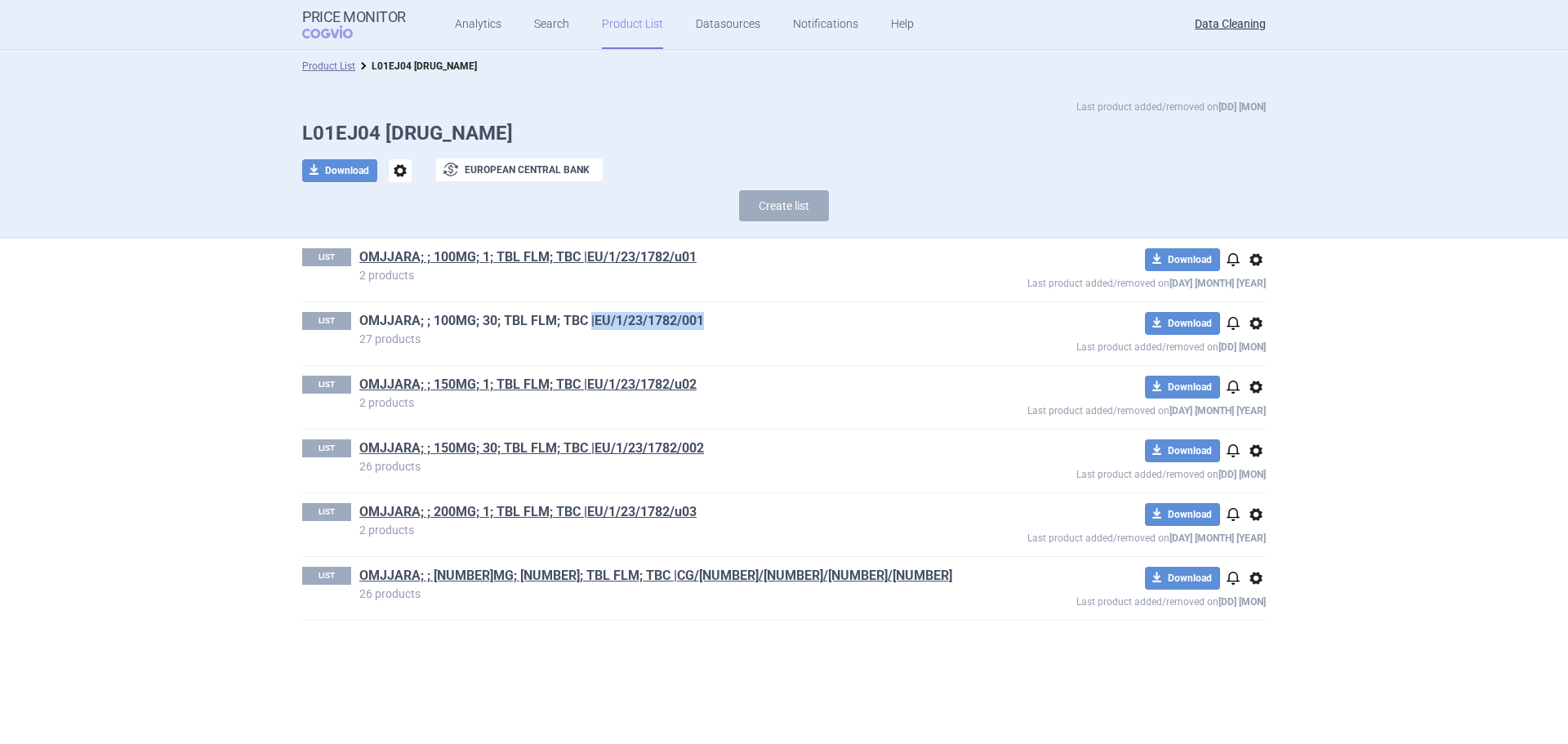 drag, startPoint x: 711, startPoint y: 323, endPoint x: 591, endPoint y: 318, distance: 120.10412 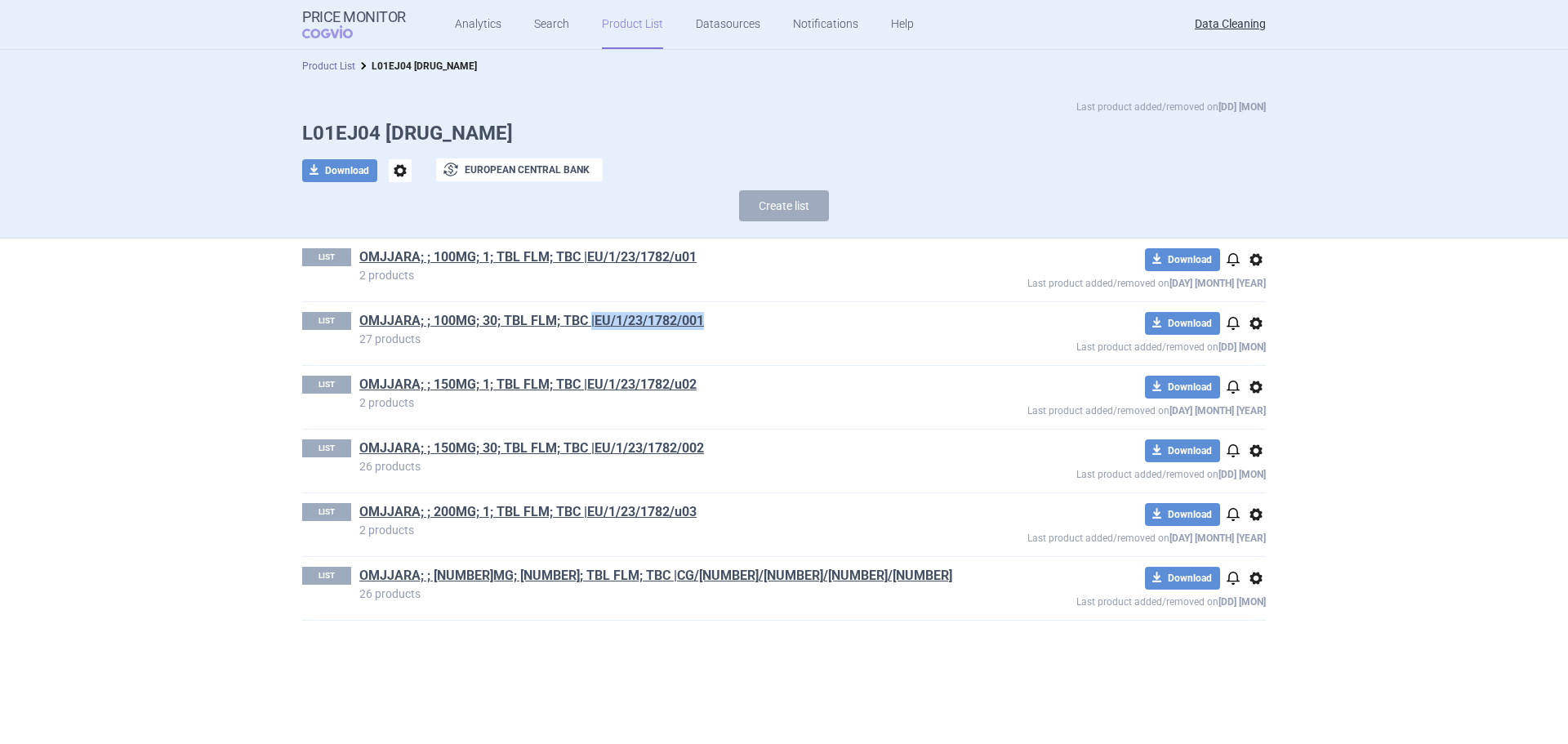 click on "Product List" at bounding box center [328, 66] 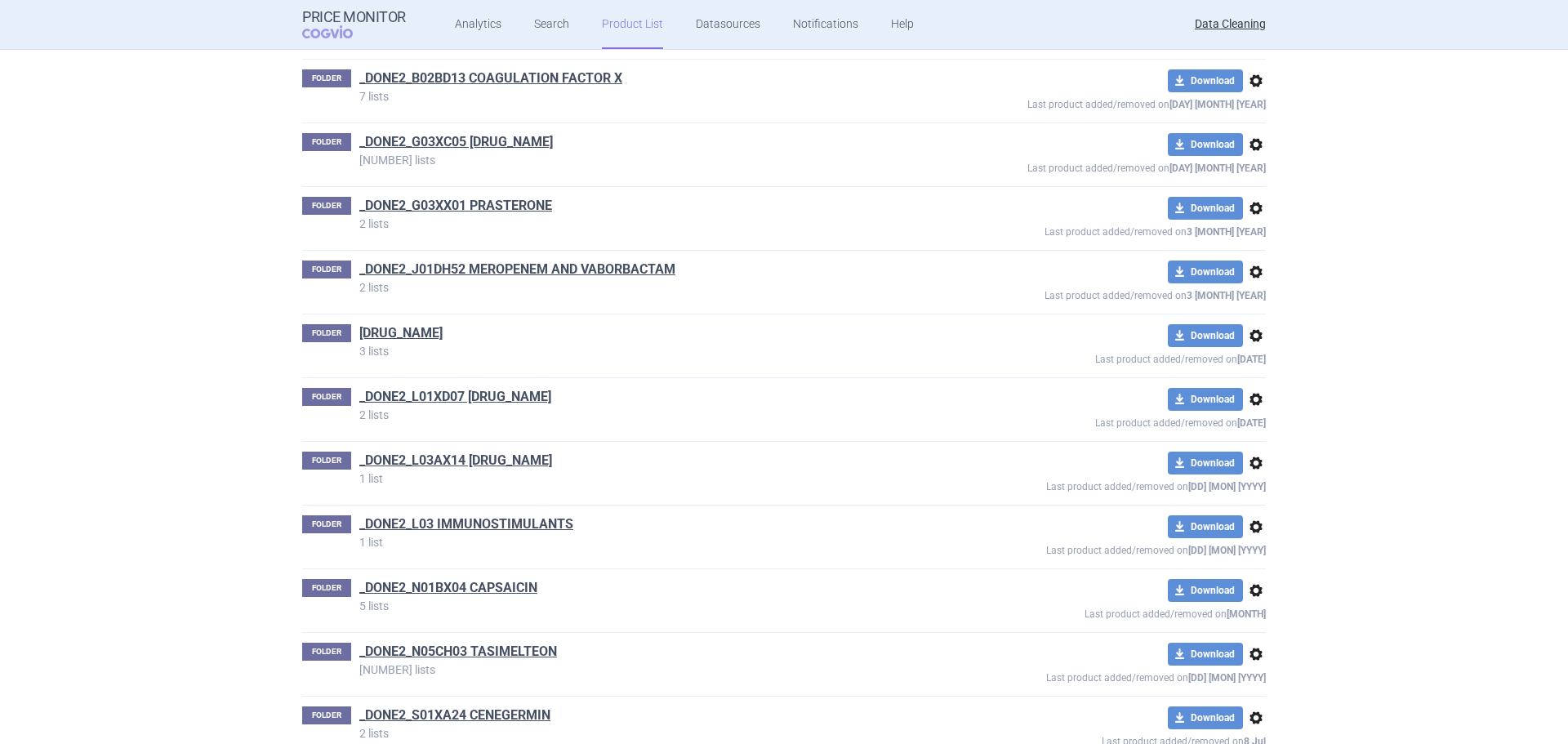 scroll, scrollTop: 34508, scrollLeft: 0, axis: vertical 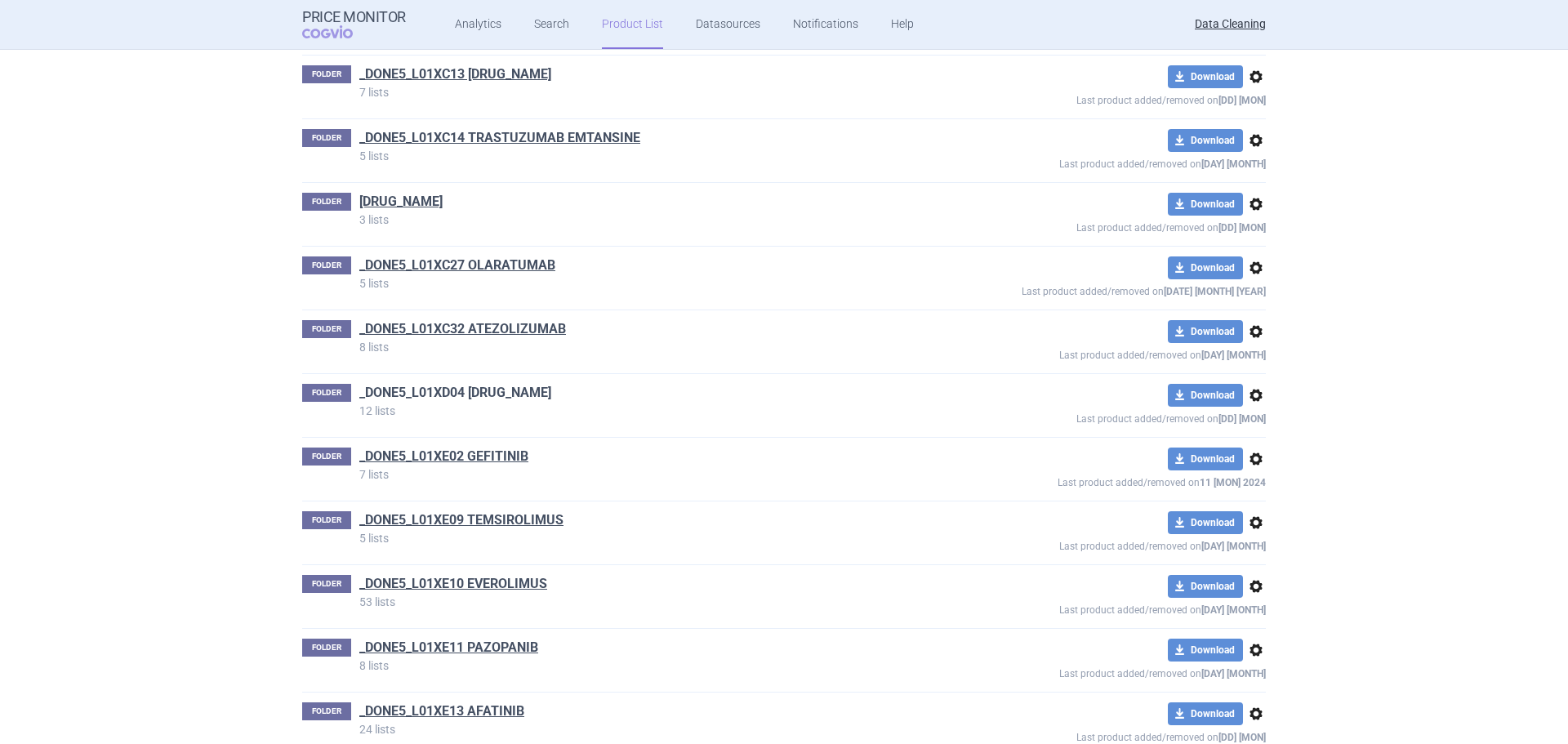 click on "_DONE5_L01XD04 5-AMINOLEVULINIC ACID HYDROCHLORIDE" at bounding box center (455, 393) 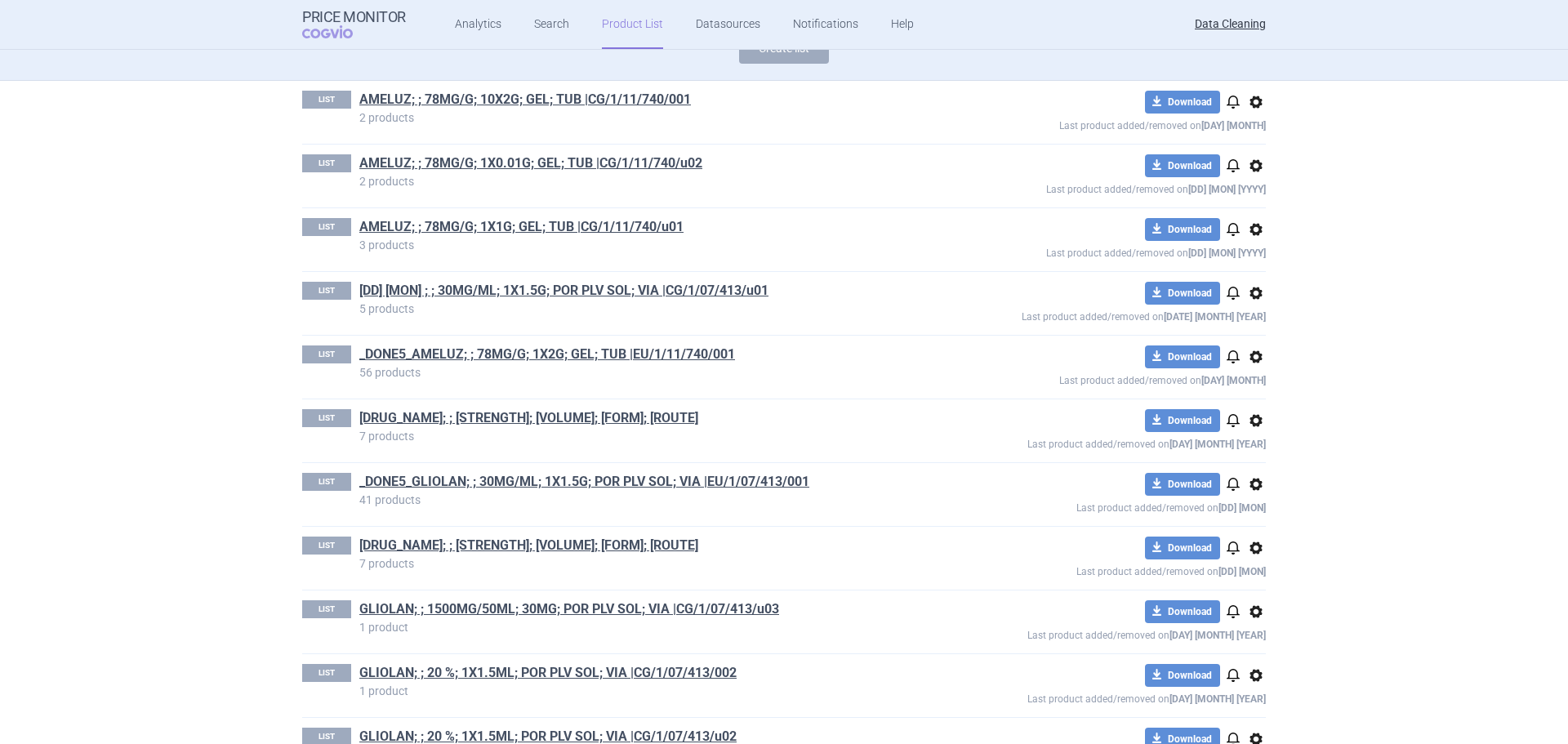 scroll, scrollTop: 112, scrollLeft: 0, axis: vertical 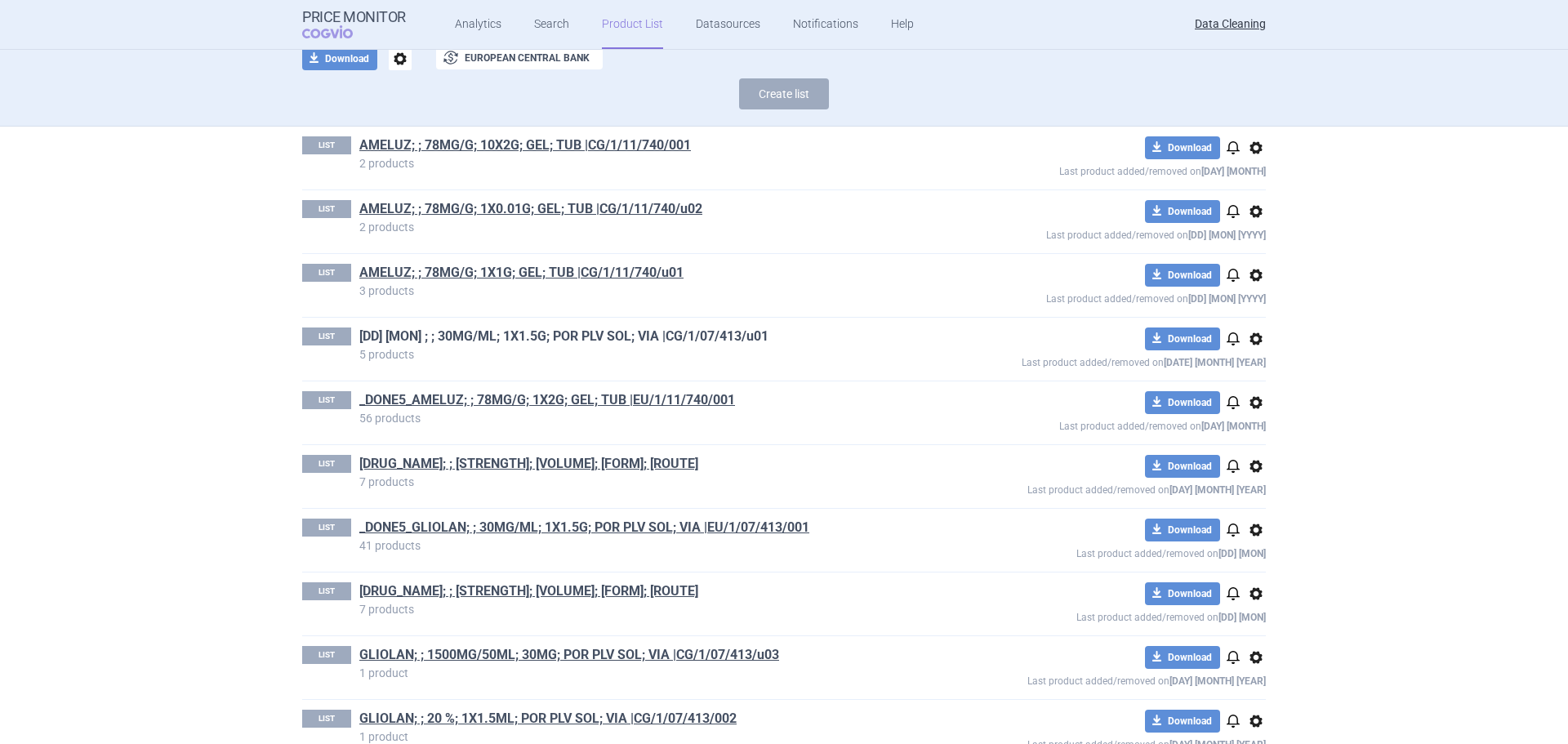 drag, startPoint x: 816, startPoint y: 337, endPoint x: 408, endPoint y: 337, distance: 408 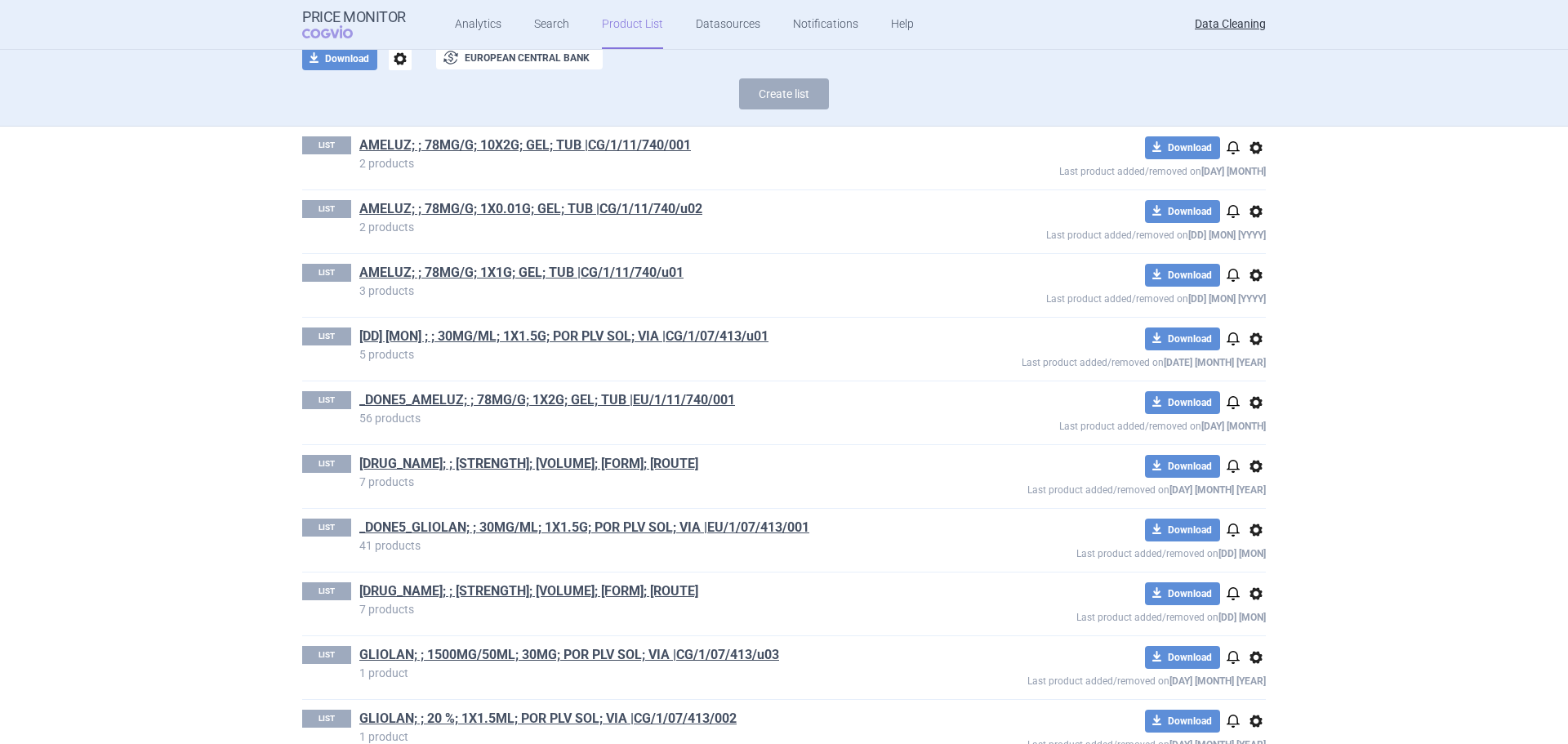 copy on "GLIOLAN; ; 30MG/ML; 1X1.5G; POR PLV SOL; VIA |CG/1/07/413/u01" 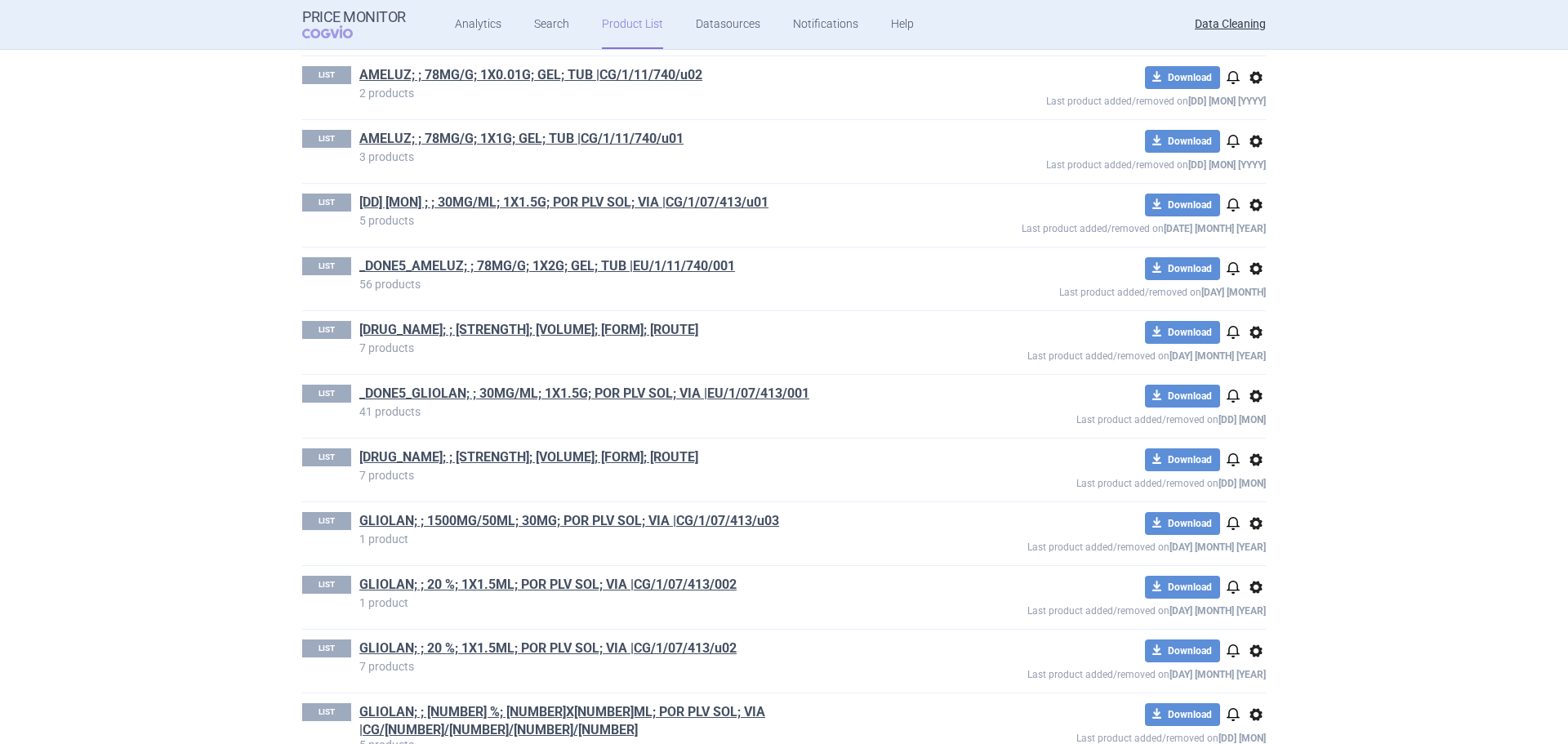 scroll, scrollTop: 275, scrollLeft: 0, axis: vertical 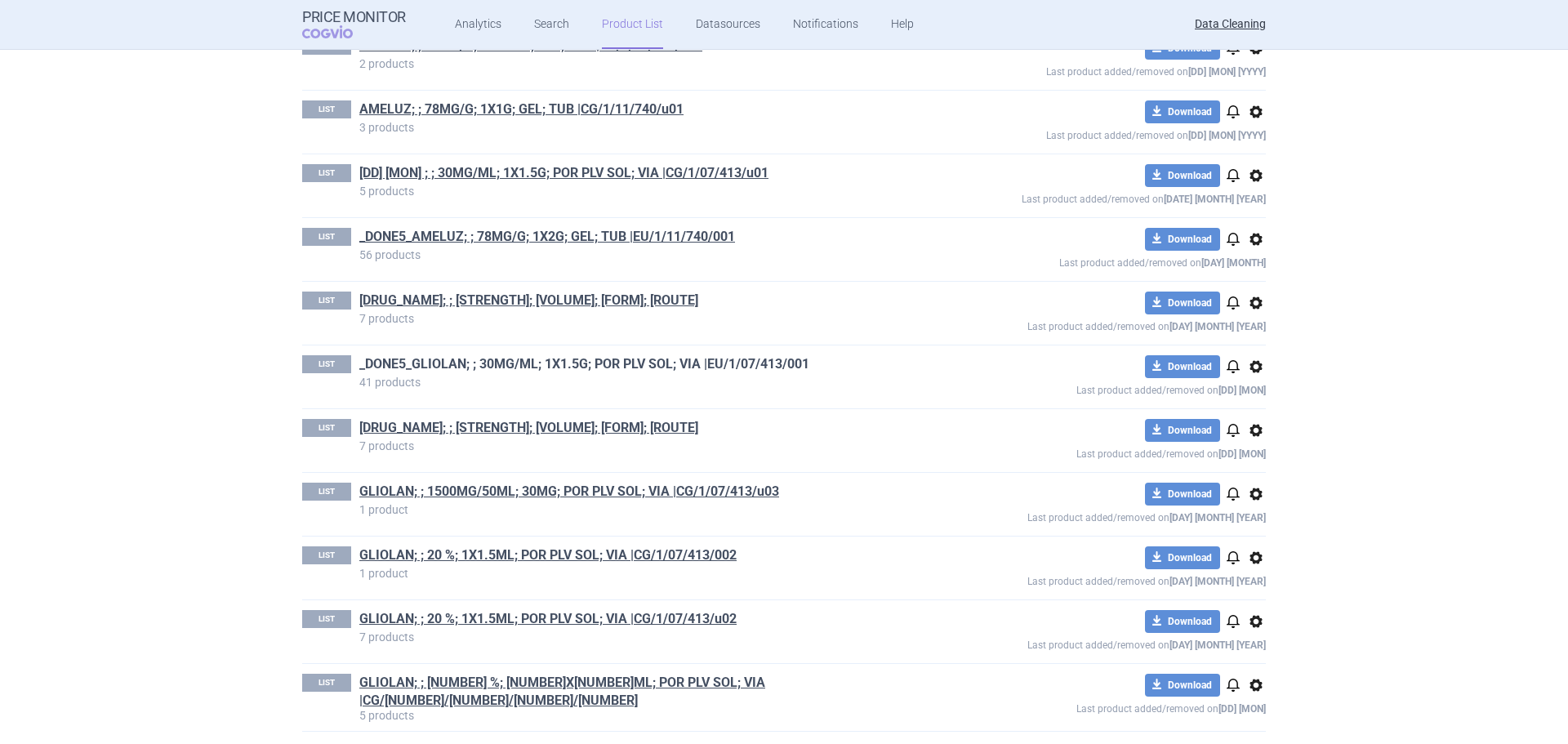 click on "_DONE5_GLIOLAN; ; 30MG/ML; 1X1.5G; POR PLV SOL; VIA |EU/1/07/413/001" at bounding box center (584, 364) 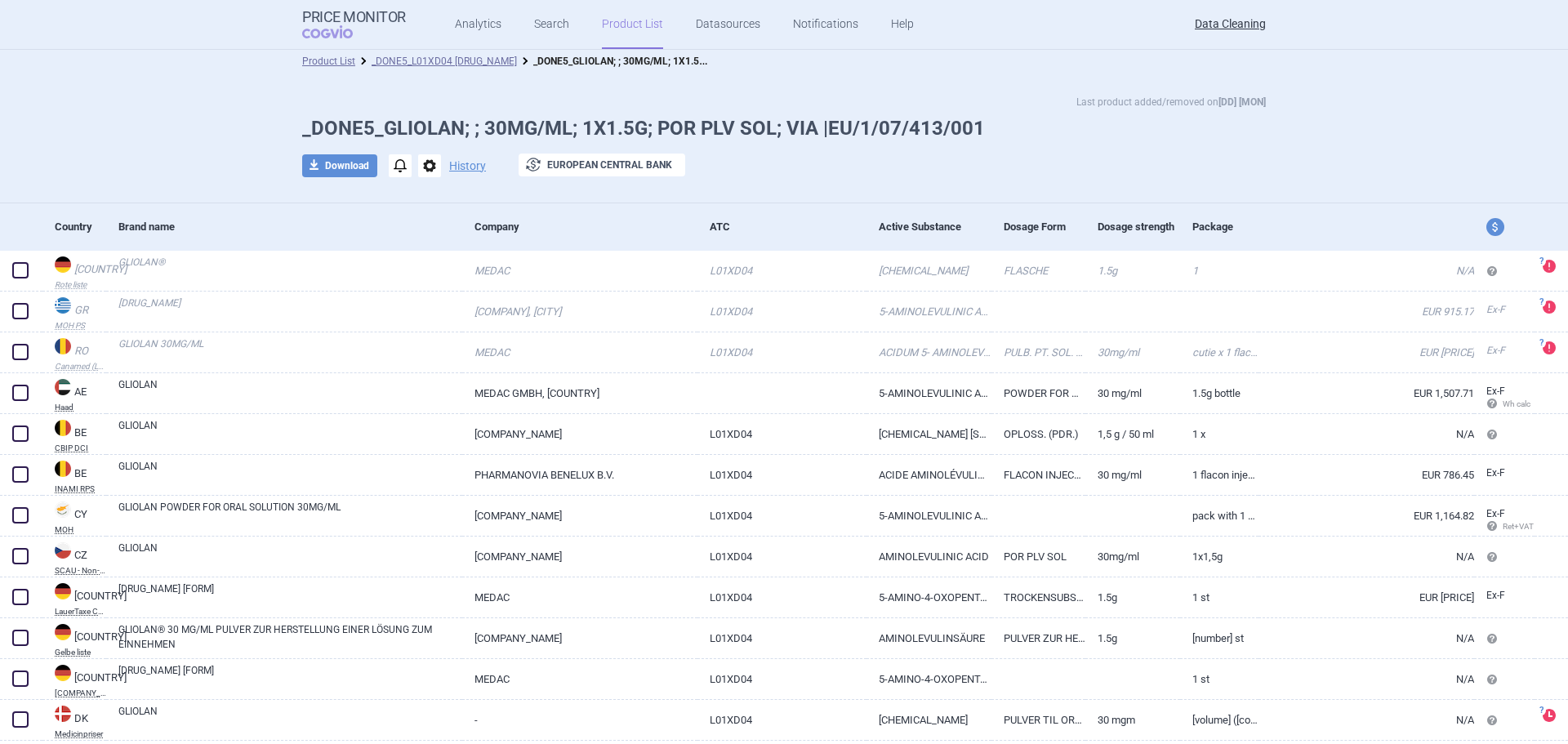 scroll, scrollTop: 0, scrollLeft: 0, axis: both 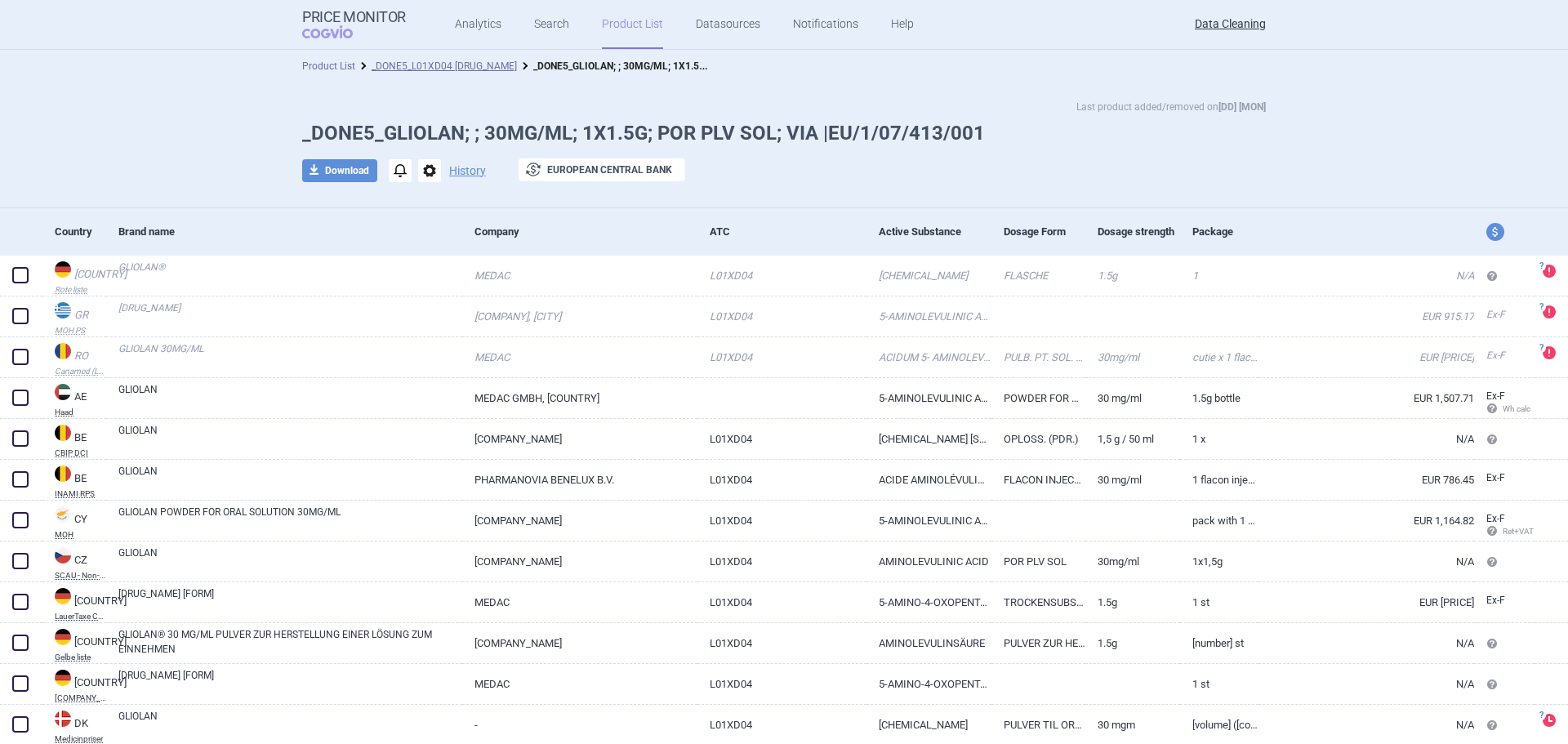 click on "Product List" at bounding box center [328, 66] 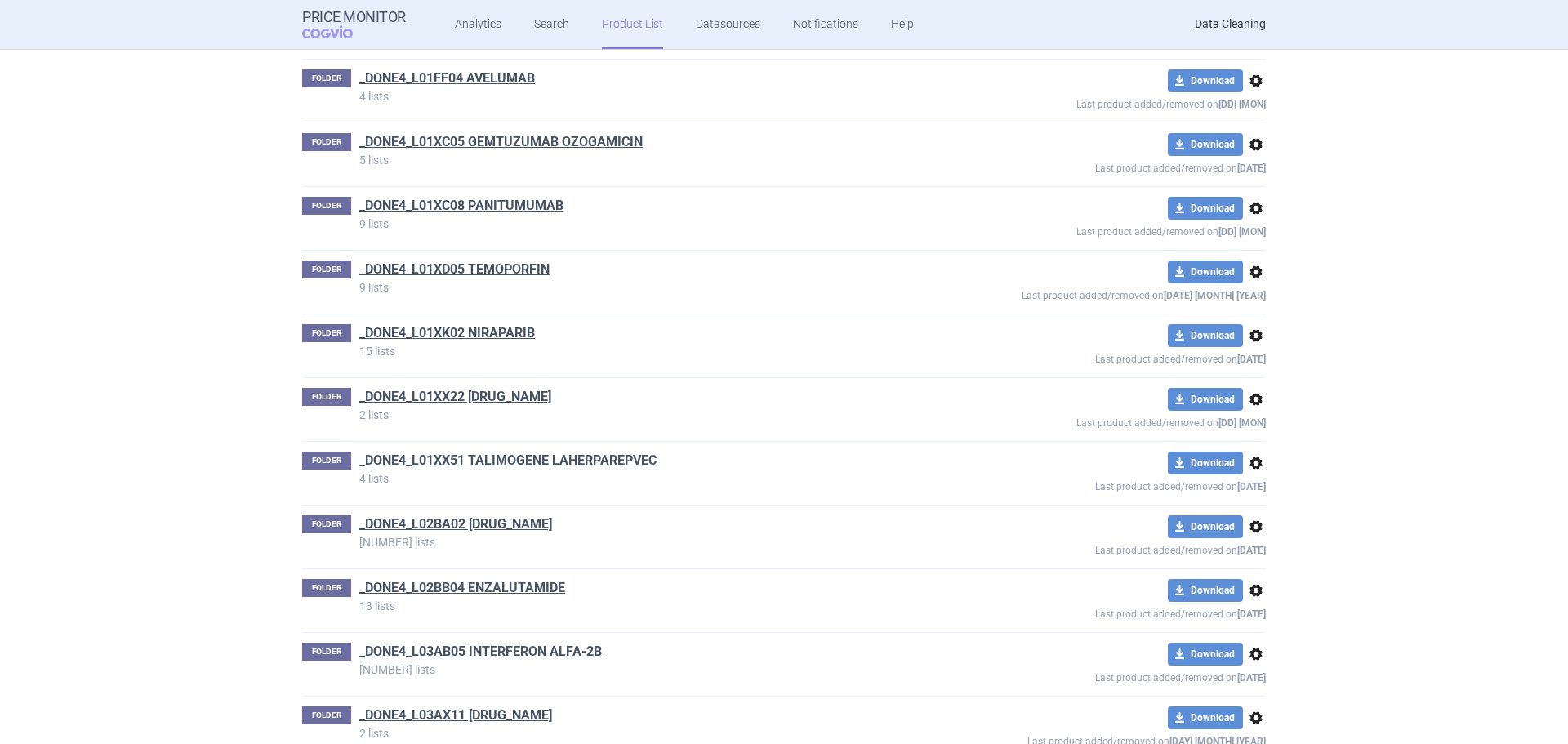 scroll, scrollTop: 35464, scrollLeft: 0, axis: vertical 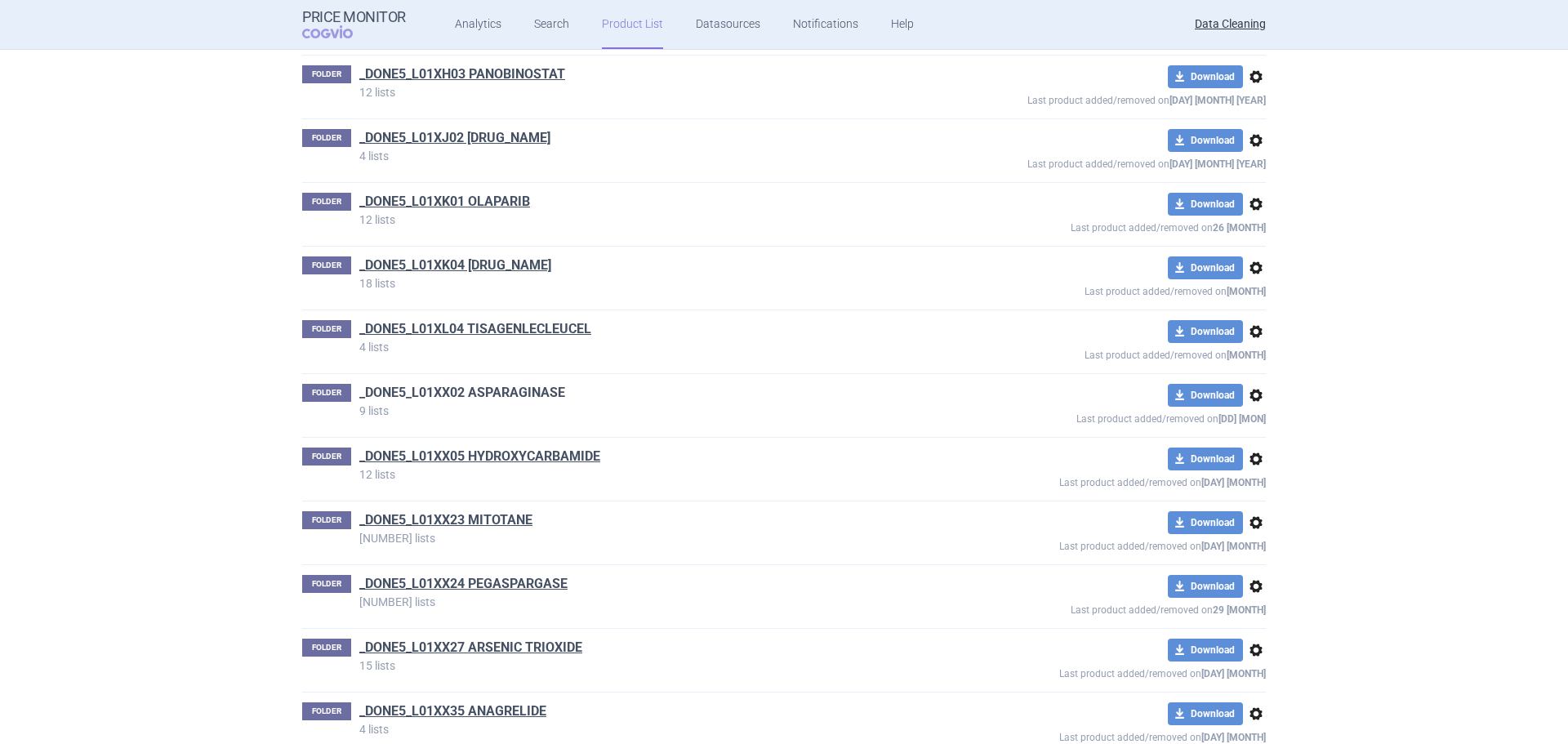 click on "_DONE5_L01XX02 ASPARAGINASE" at bounding box center (462, 393) 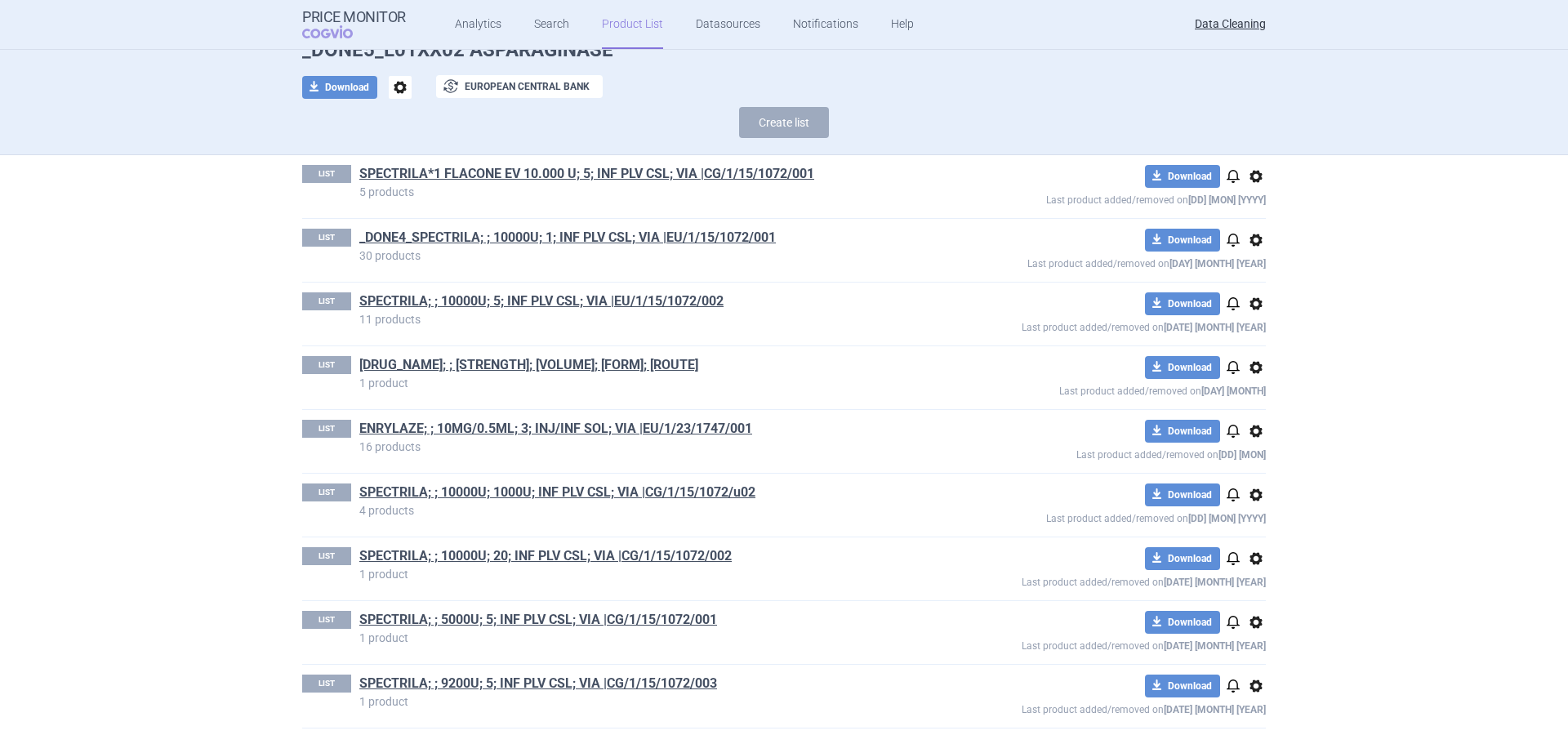 scroll, scrollTop: 84, scrollLeft: 0, axis: vertical 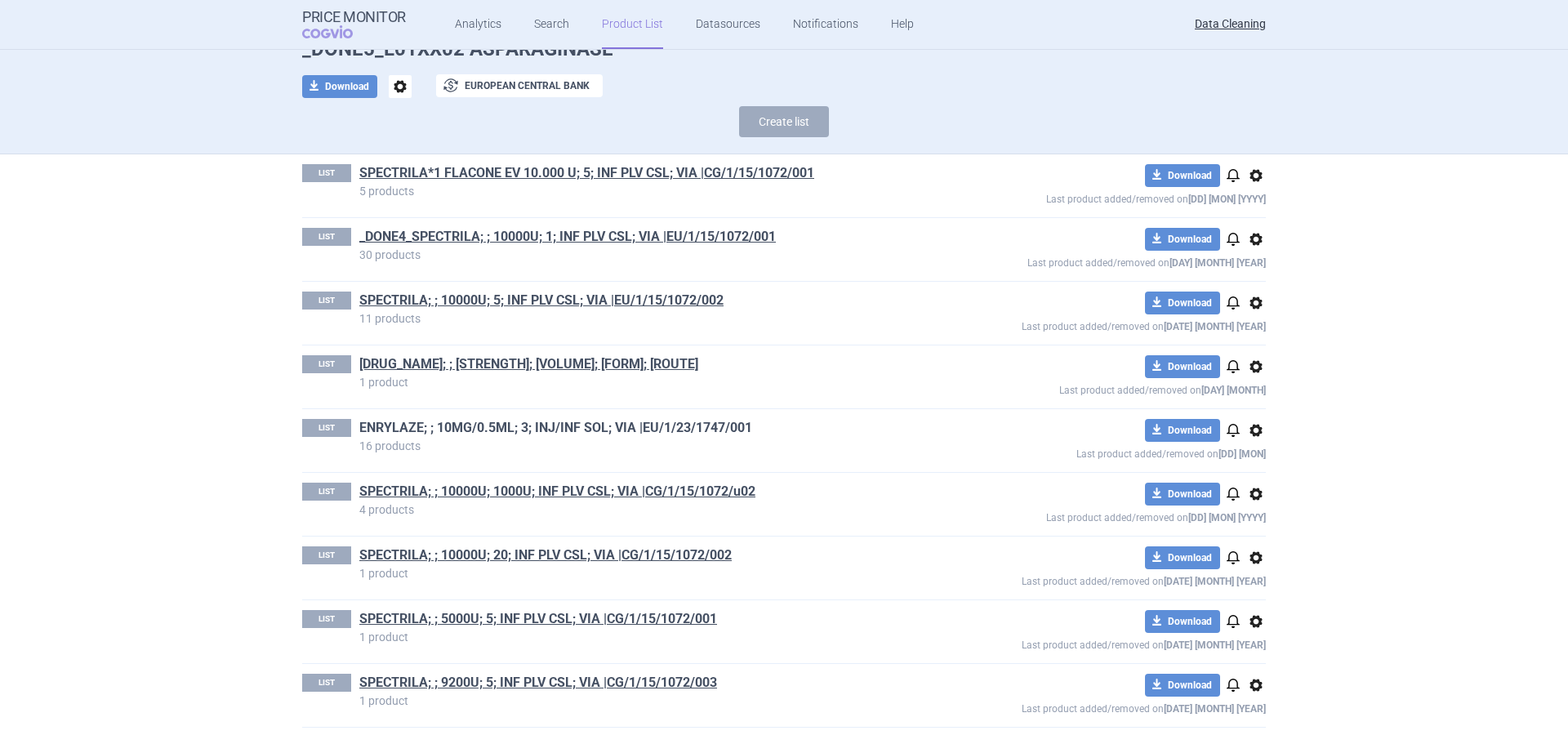 click on "ENRYLAZE; ; 10MG/0.5ML; 3; INJ/INF SOL; VIA |EU/1/23/1747/001" at bounding box center [555, 428] 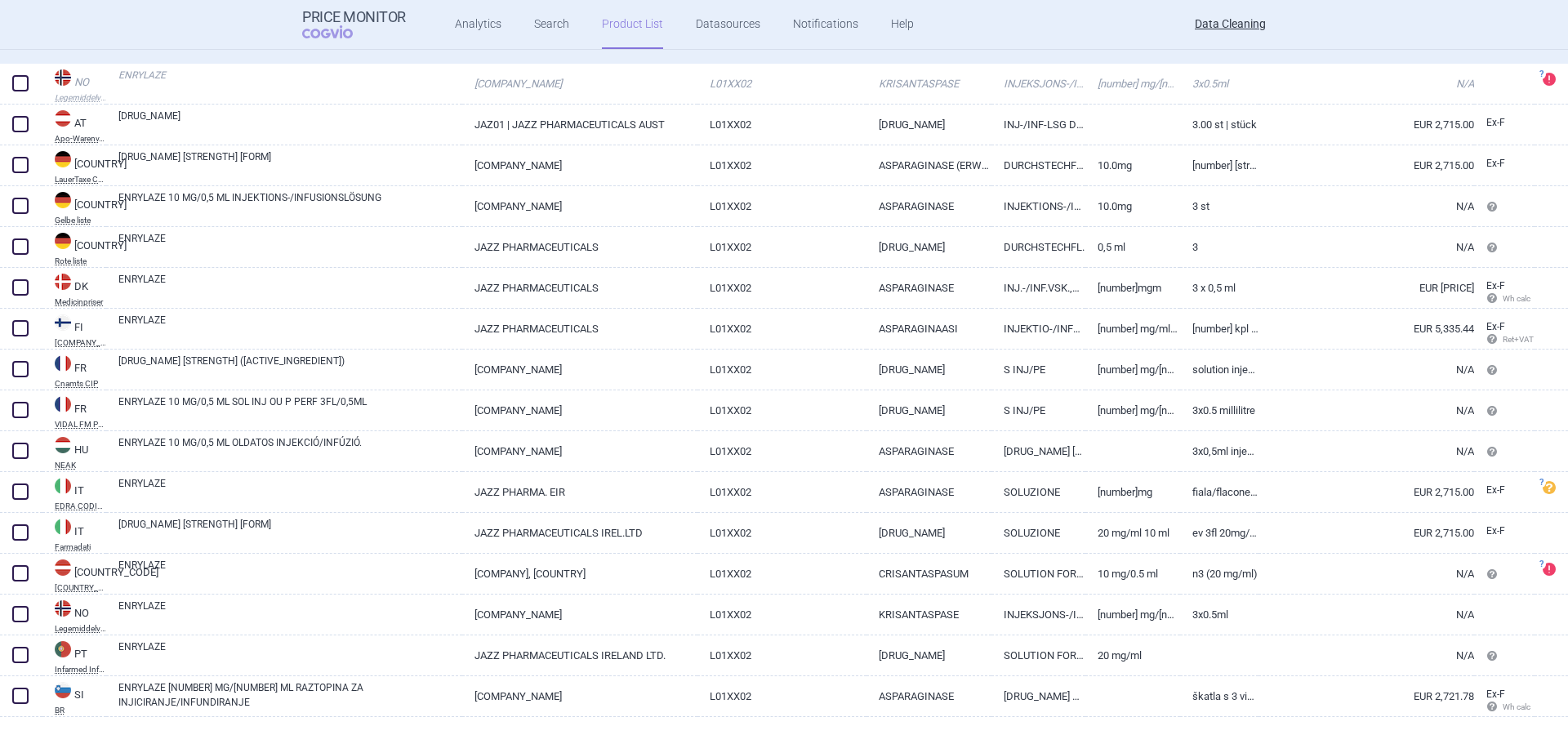 scroll, scrollTop: 0, scrollLeft: 0, axis: both 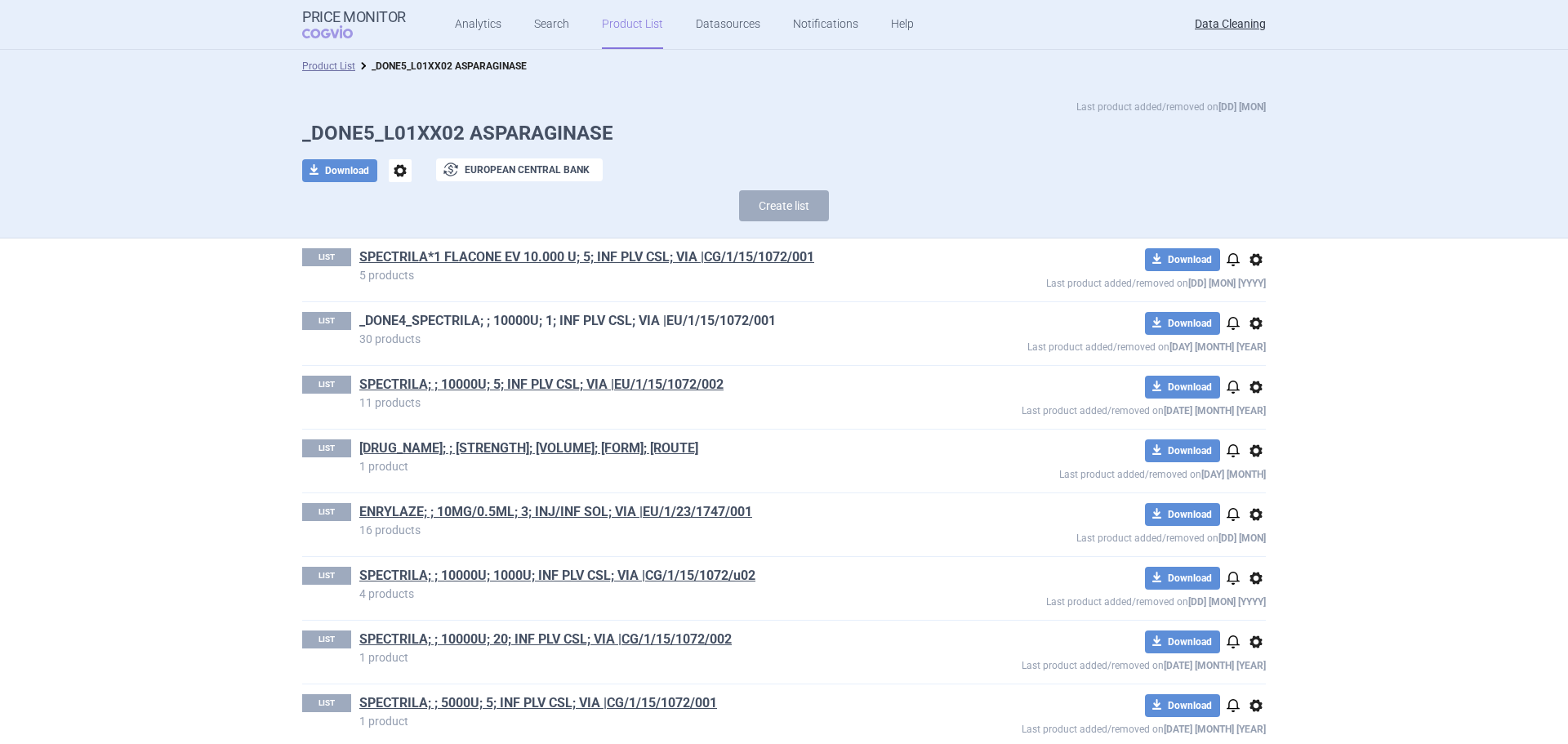 click on "_DONE4_SPECTRILA; ; 10000U; 1; INF PLV CSL; VIA |EU/1/15/1072/001" at bounding box center [568, 321] 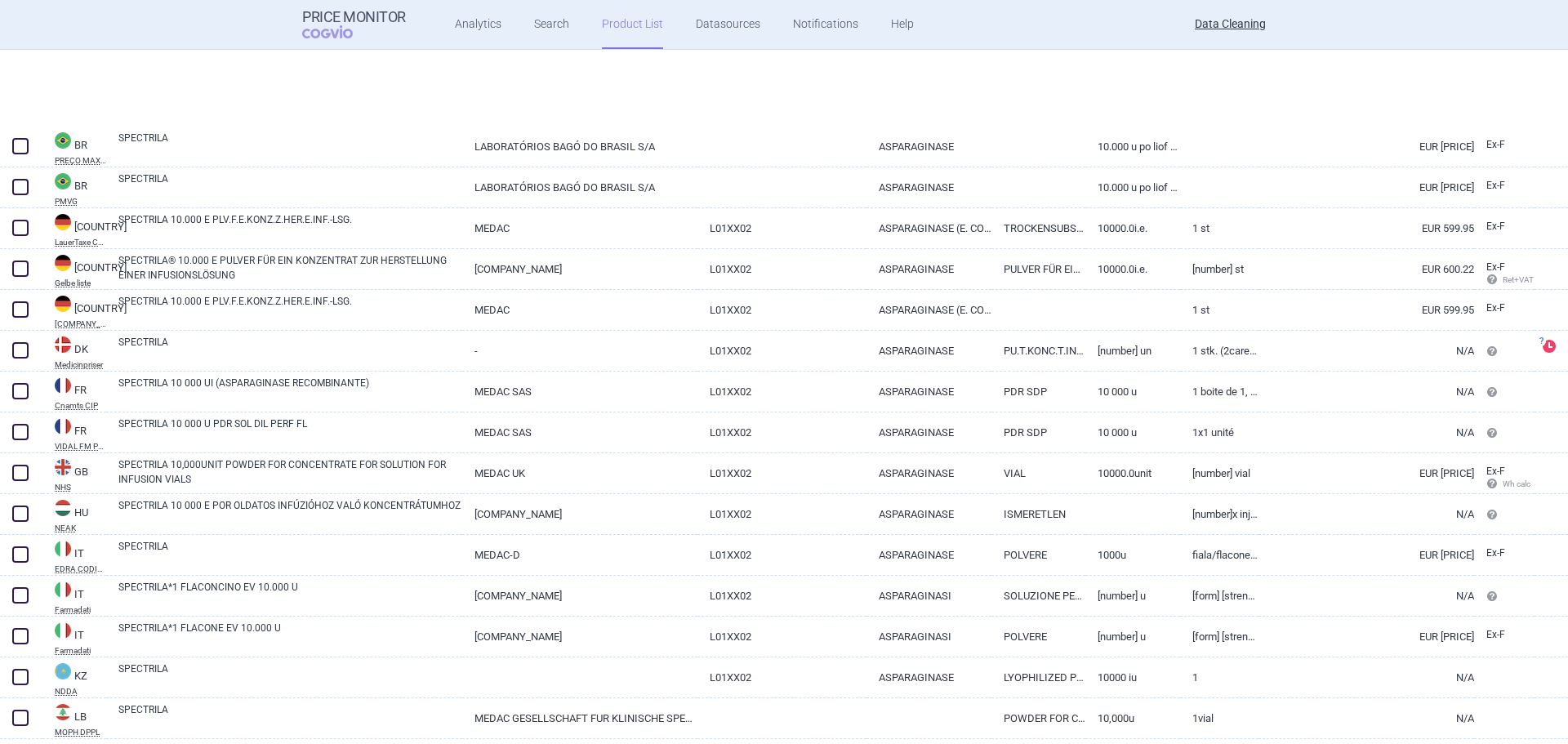 scroll, scrollTop: 55, scrollLeft: 0, axis: vertical 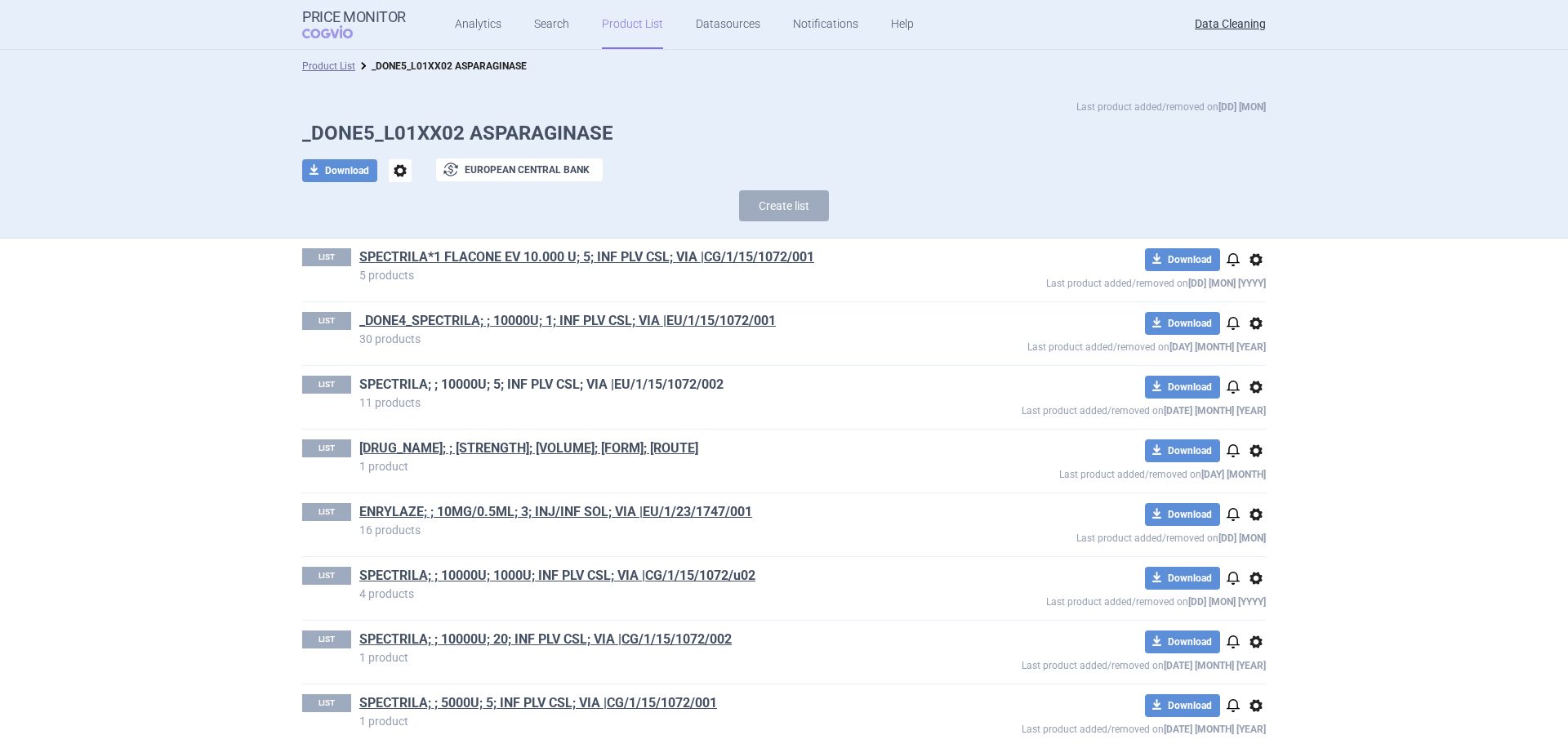 click on "_DONE4_SPECTRILA; ; 10000U; 5; INF PLV CSL; VIA |EU/1/15/1072/002" at bounding box center (541, 385) 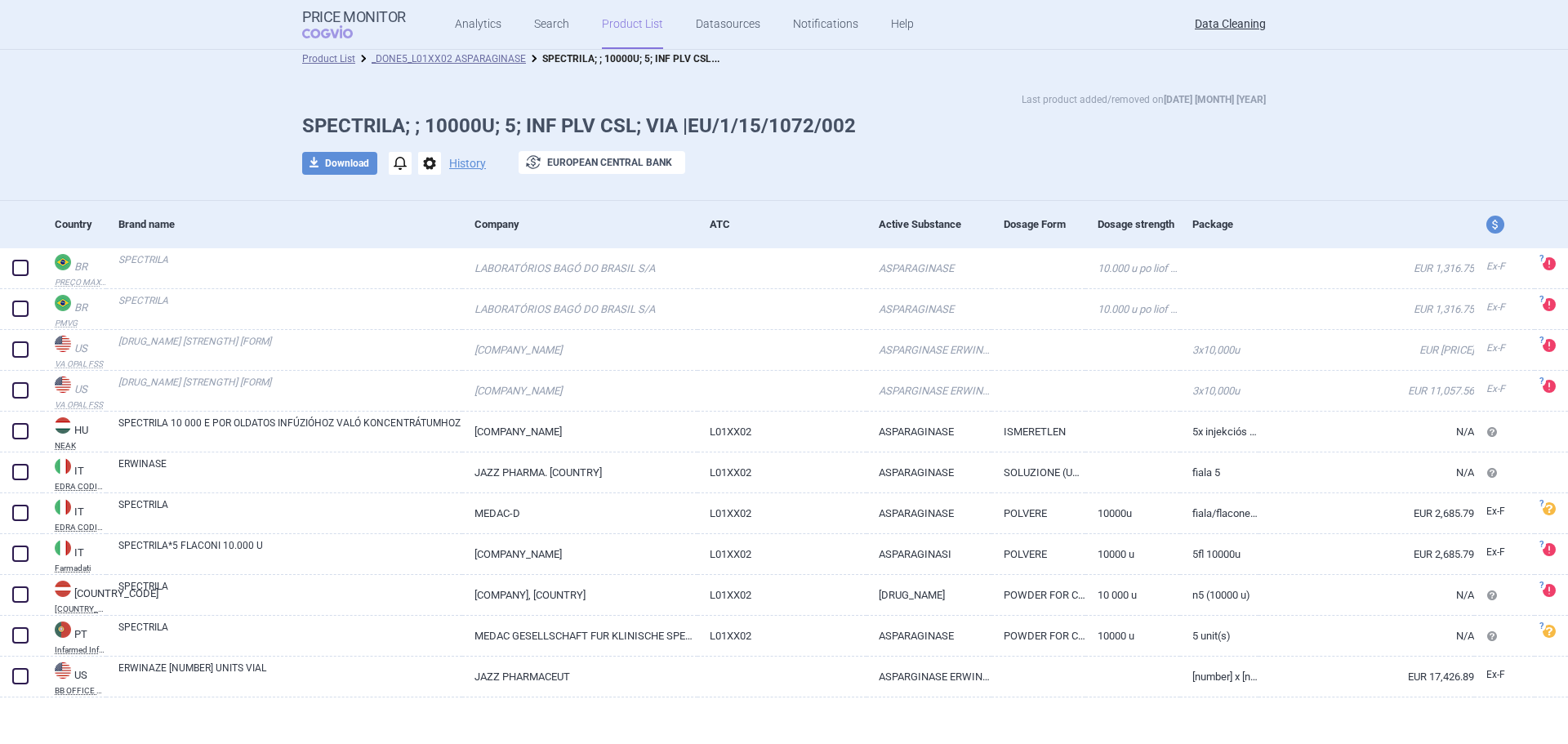scroll, scrollTop: 14, scrollLeft: 0, axis: vertical 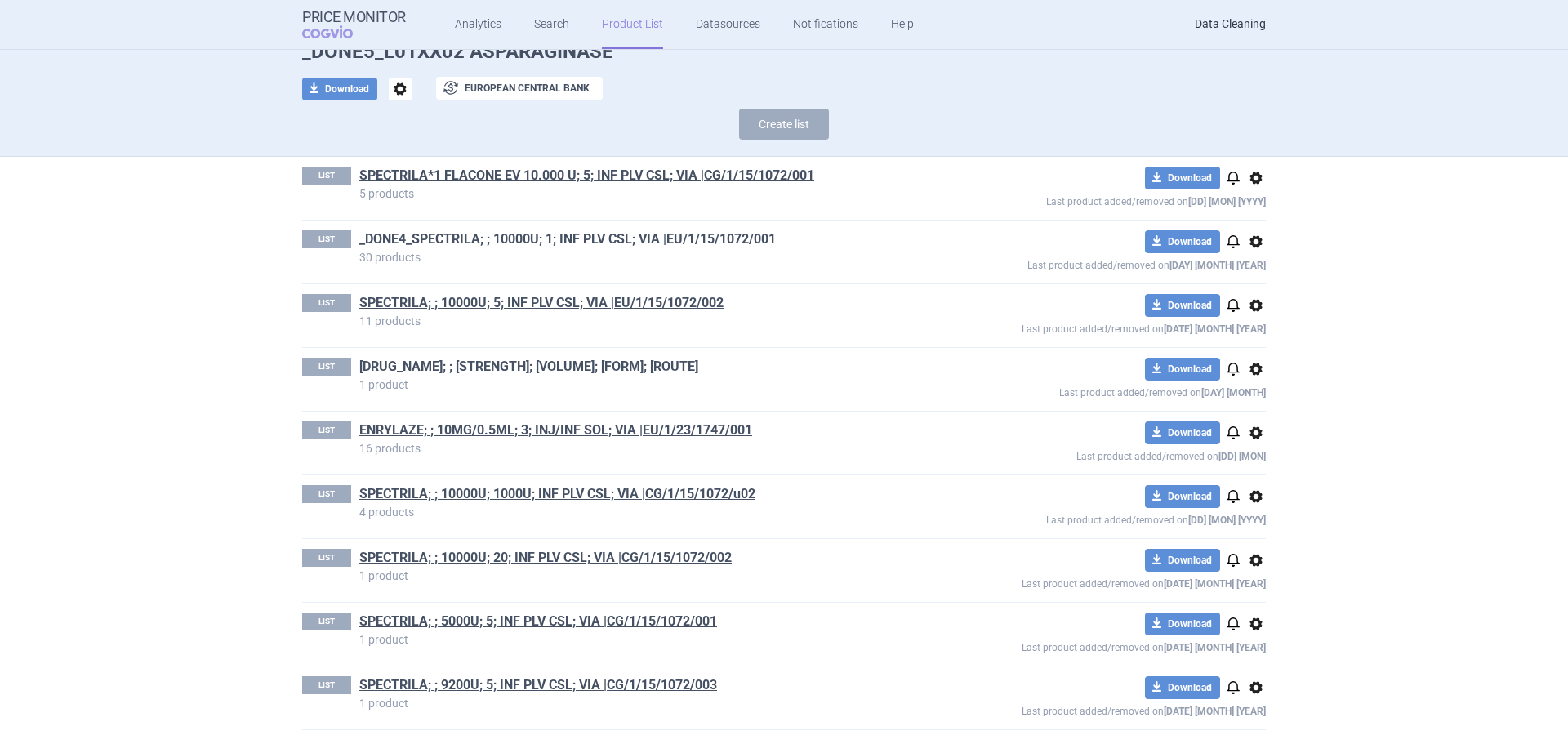 click on "_DONE4_SPECTRILA; ; 10000U; 1; INF PLV CSL; VIA |EU/1/15/1072/001" at bounding box center (568, 239) 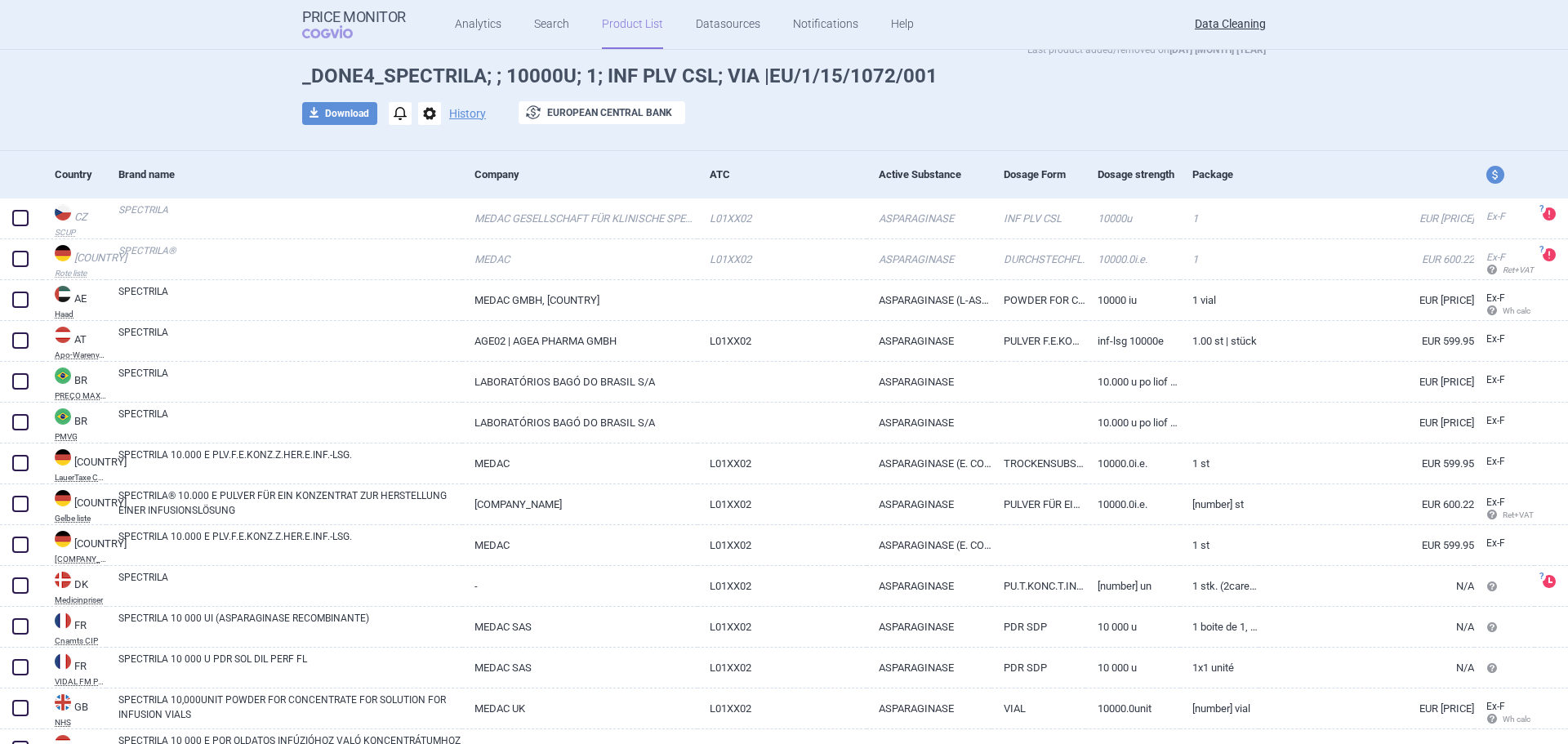 scroll, scrollTop: 55, scrollLeft: 0, axis: vertical 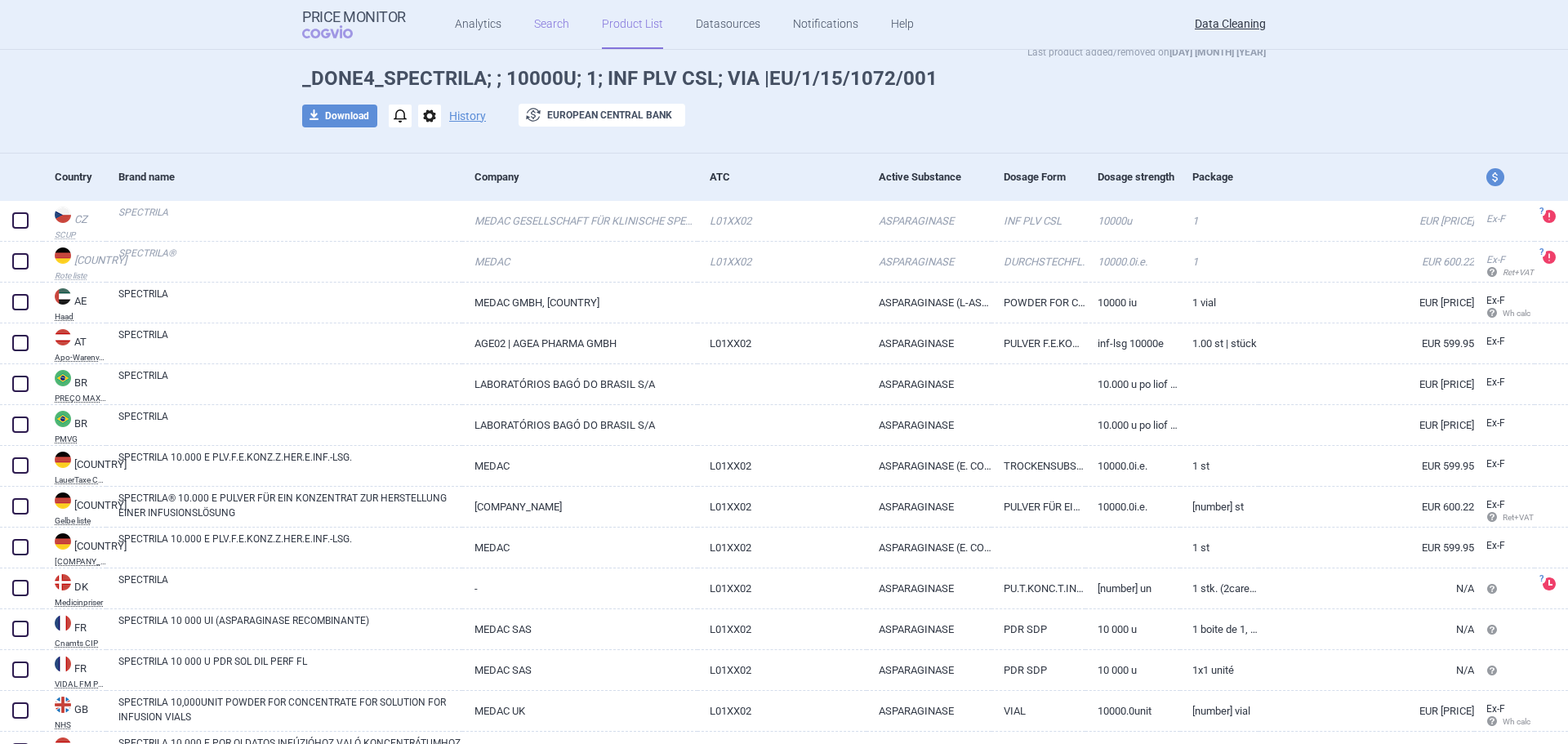 click on "Search" at bounding box center (551, 25) 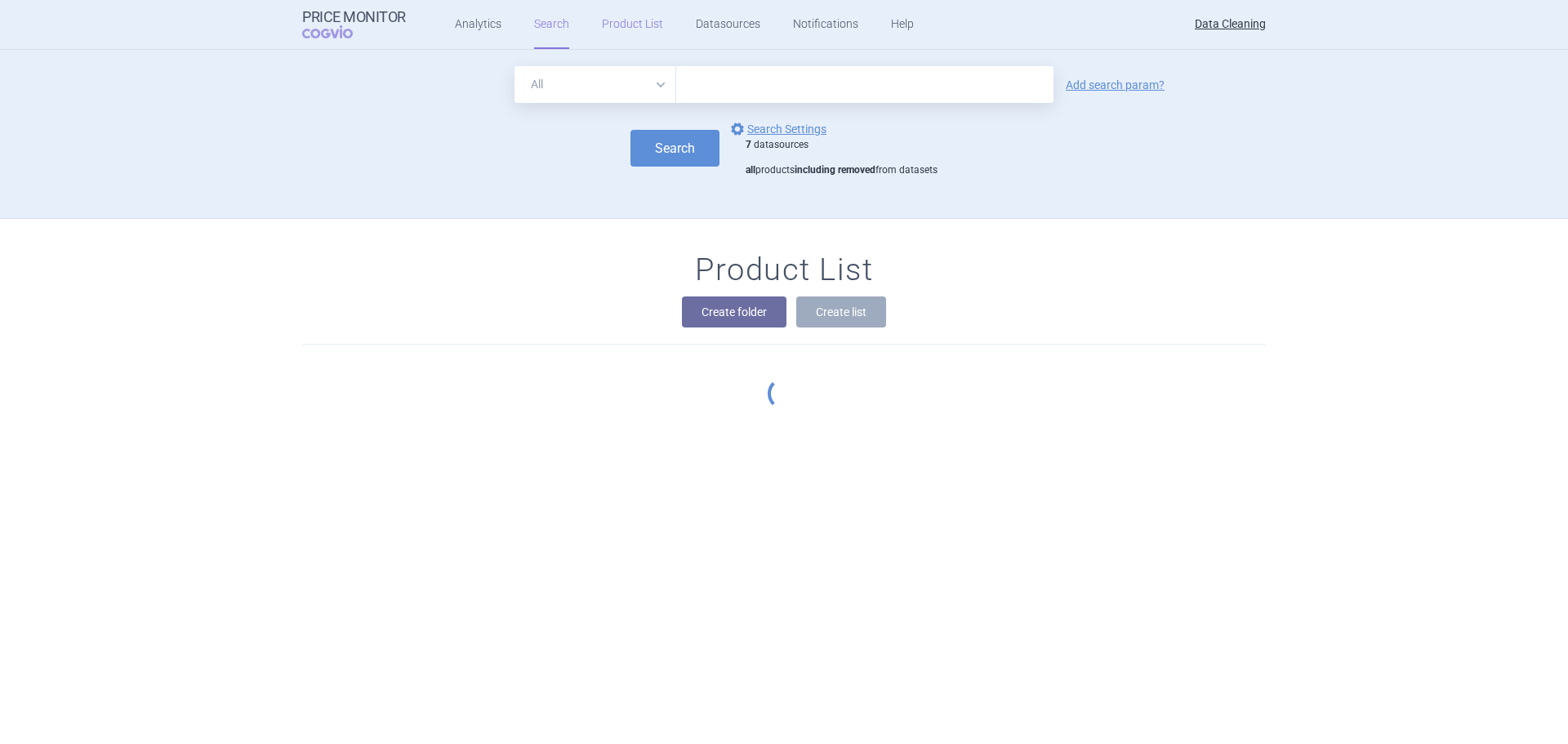 click on "Product List" at bounding box center [632, 25] 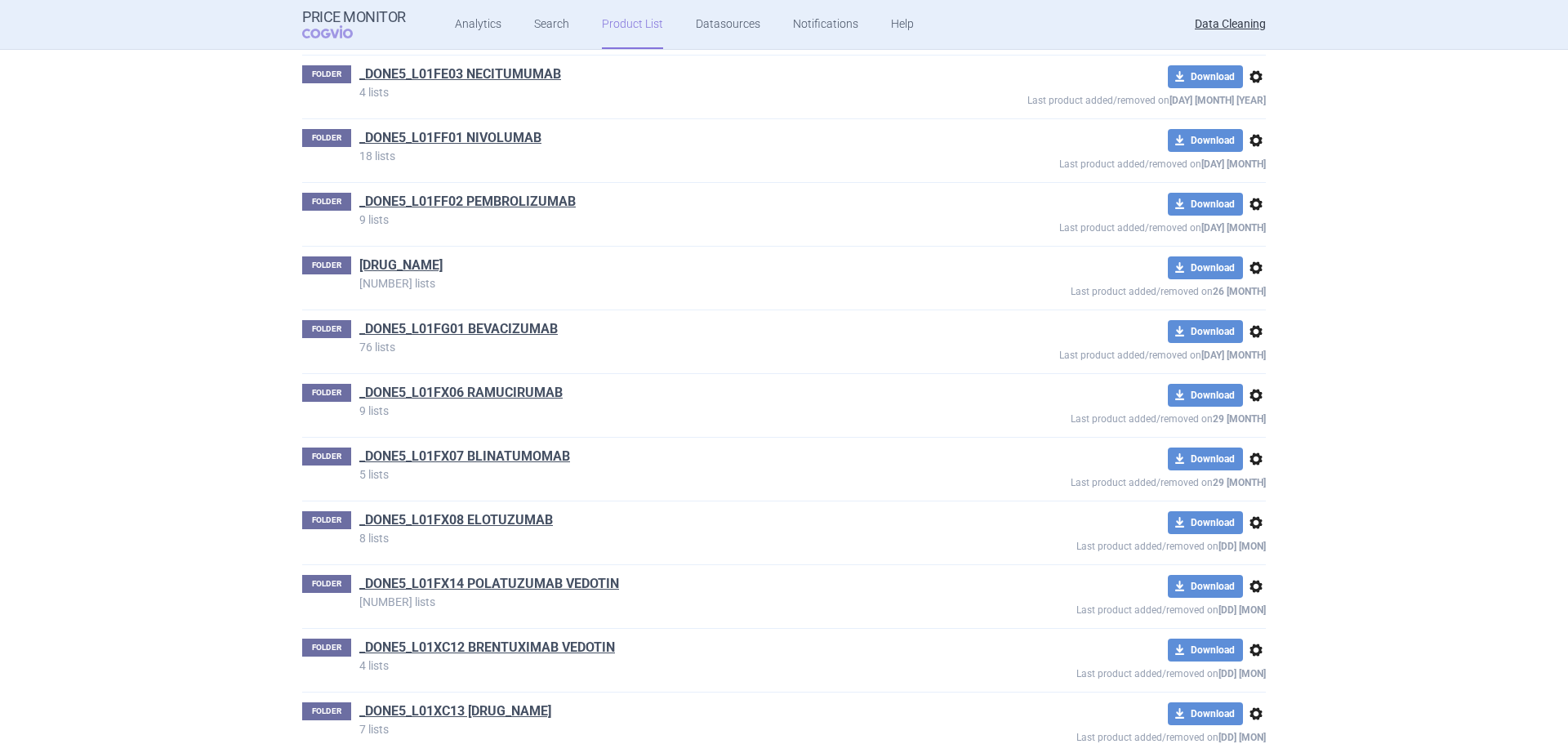 scroll, scrollTop: 54192, scrollLeft: 0, axis: vertical 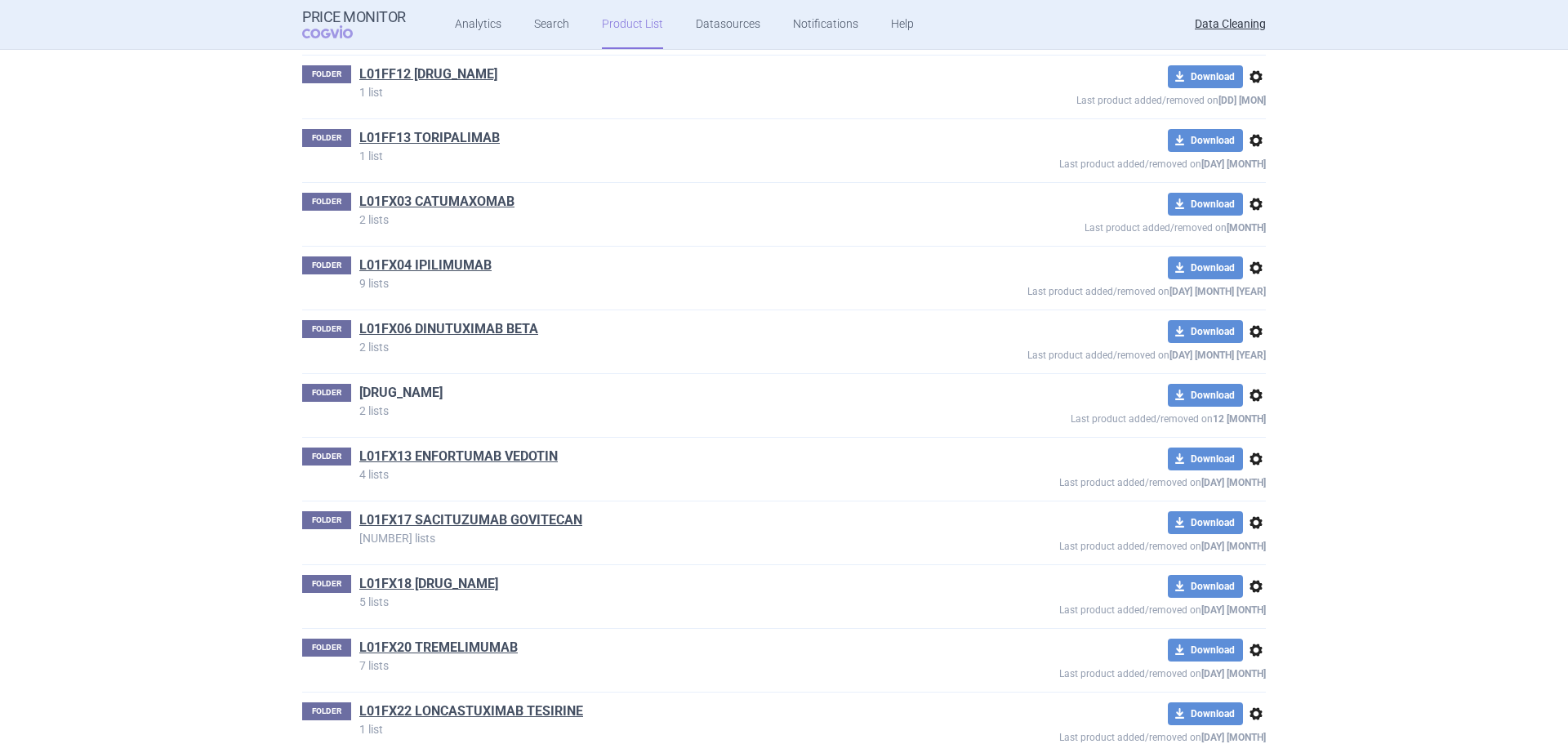 click on "L01FX12 TAFASITAMAB" at bounding box center (401, 393) 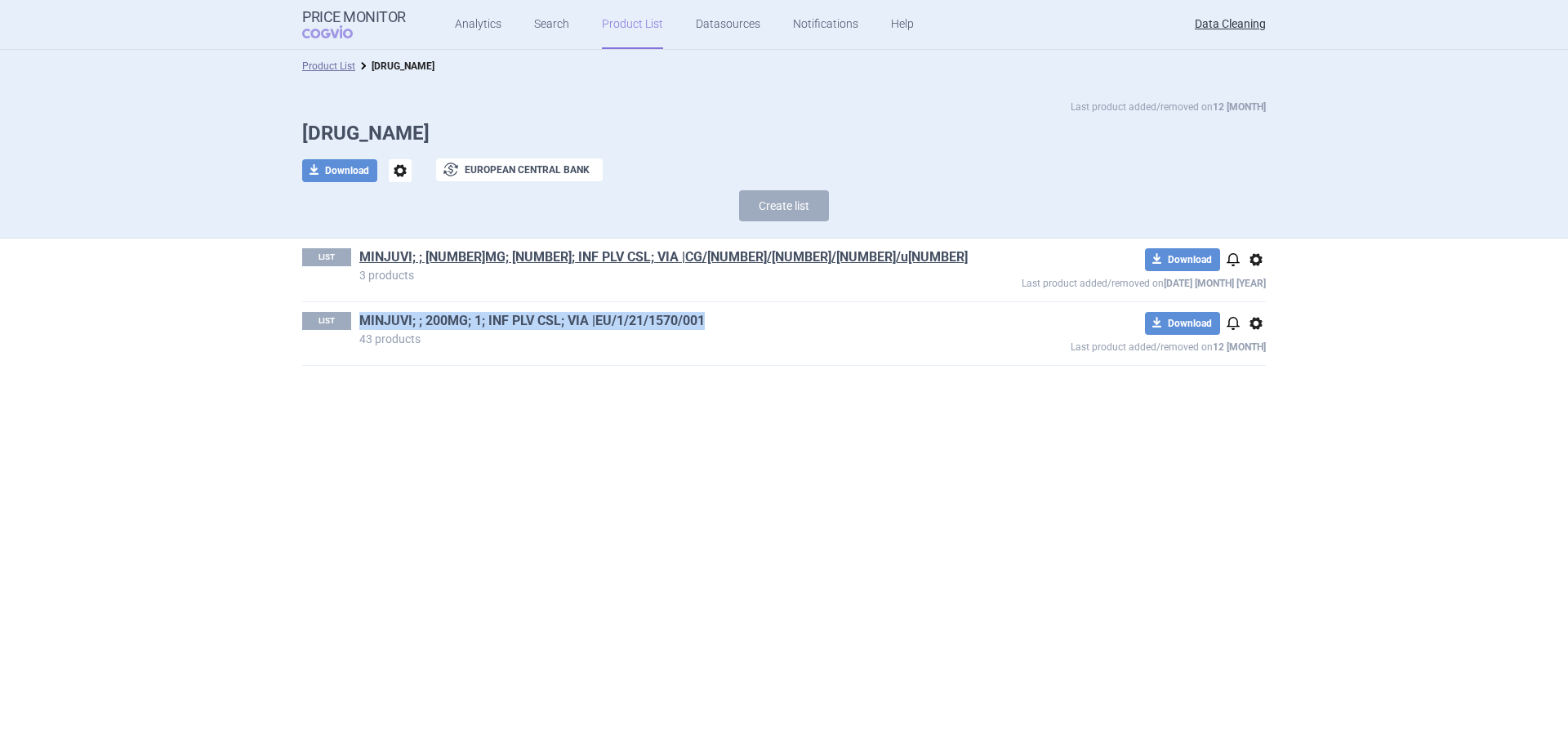 drag, startPoint x: 722, startPoint y: 326, endPoint x: 360, endPoint y: 319, distance: 362.0677 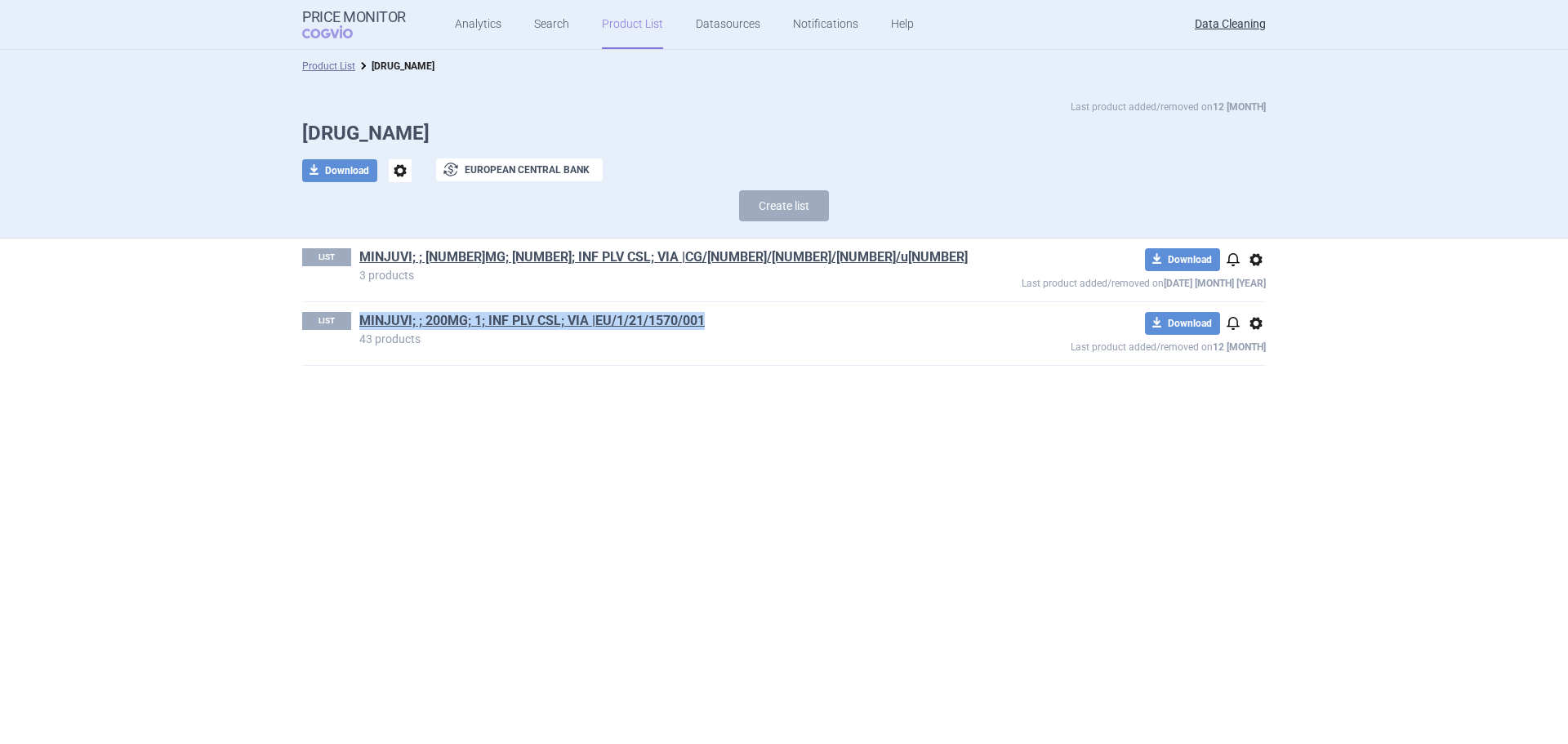 copy on "MINJUVI; ; 200MG; 1; INF PLV CSL; VIA |EU/1/21/1570/001" 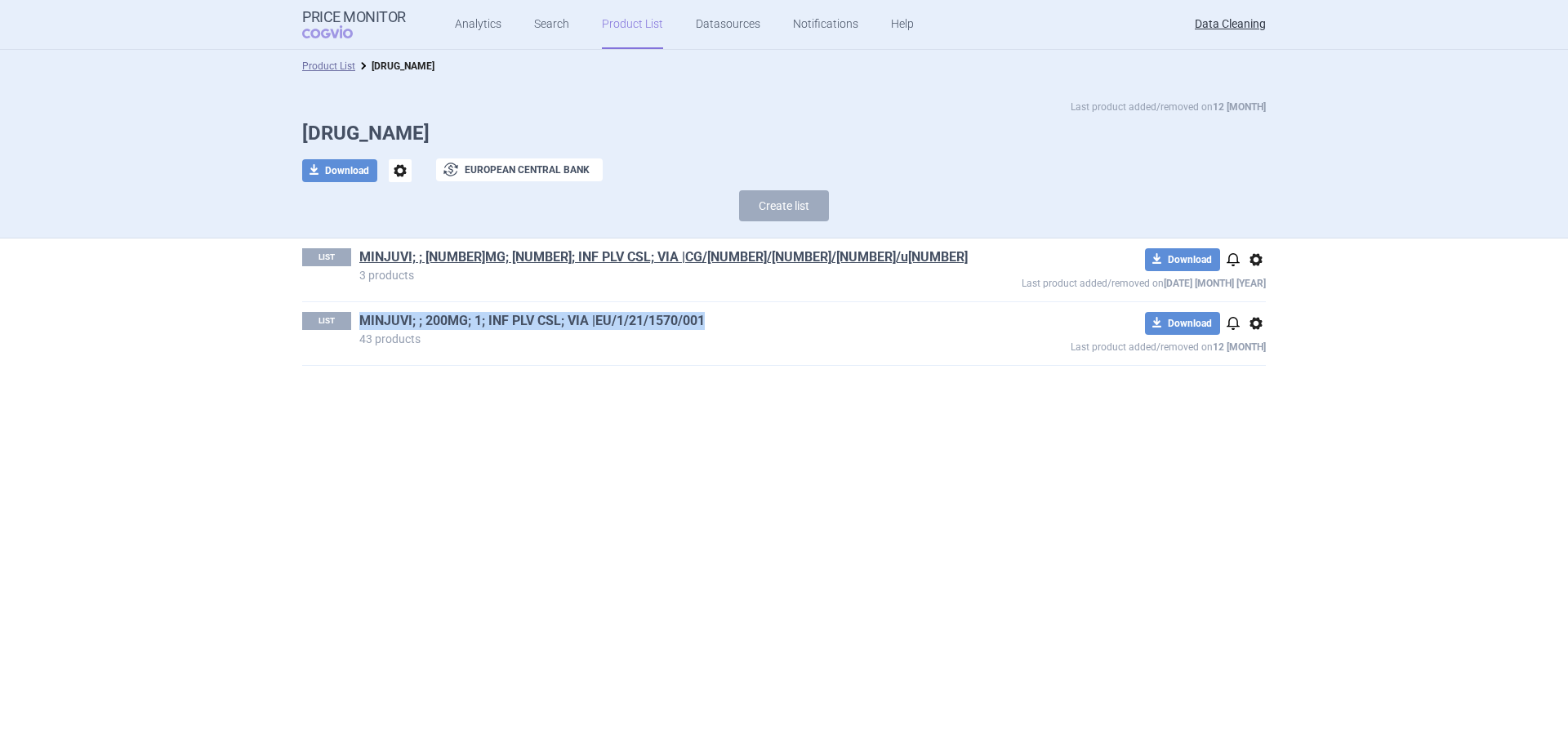 copy on "MINJUVI; ; 200MG; 1; INF PLV CSL; VIA |EU/1/21/1570/001" 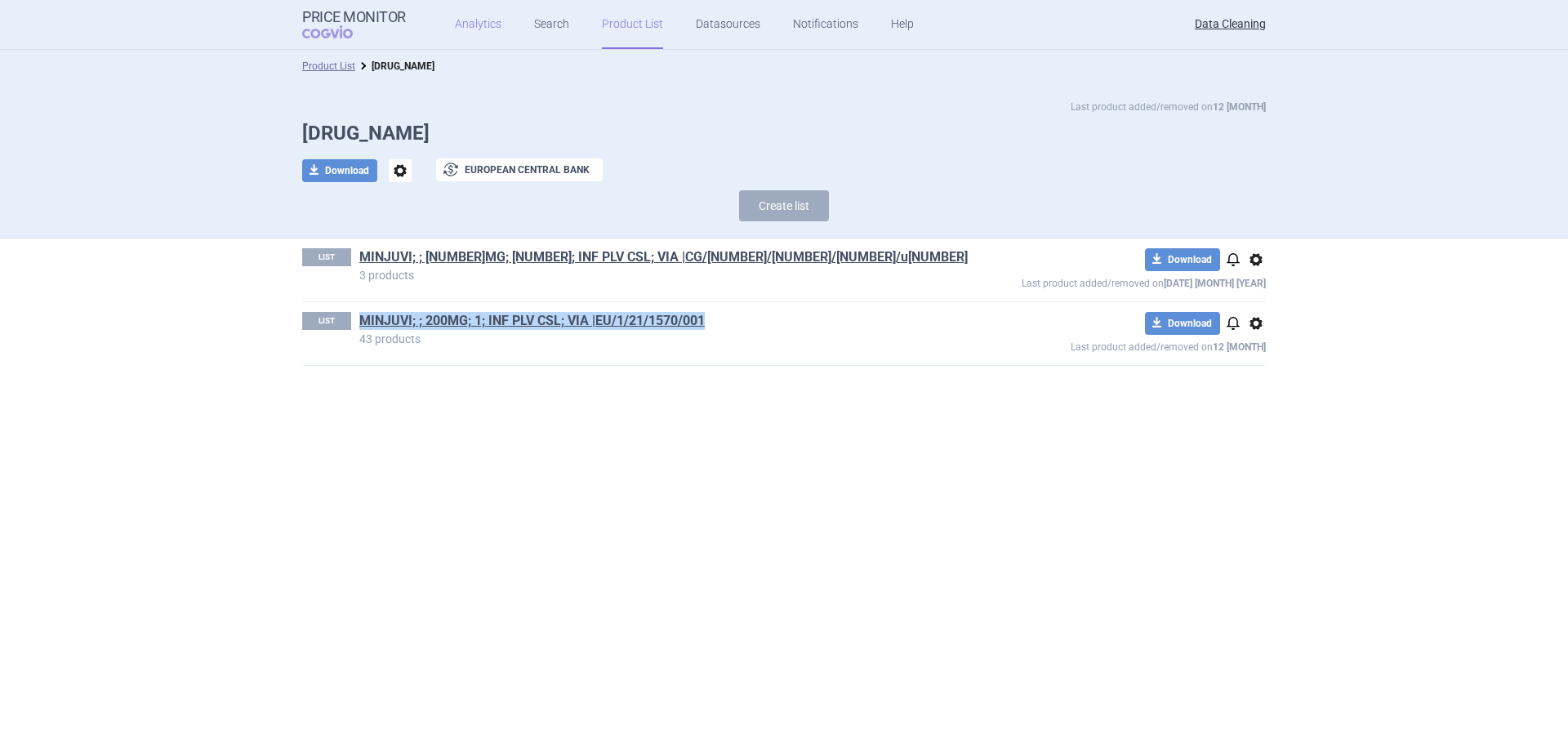 copy on "MINJUVI; ; 200MG; 1; INF PLV CSL; VIA |EU/1/21/1570/001" 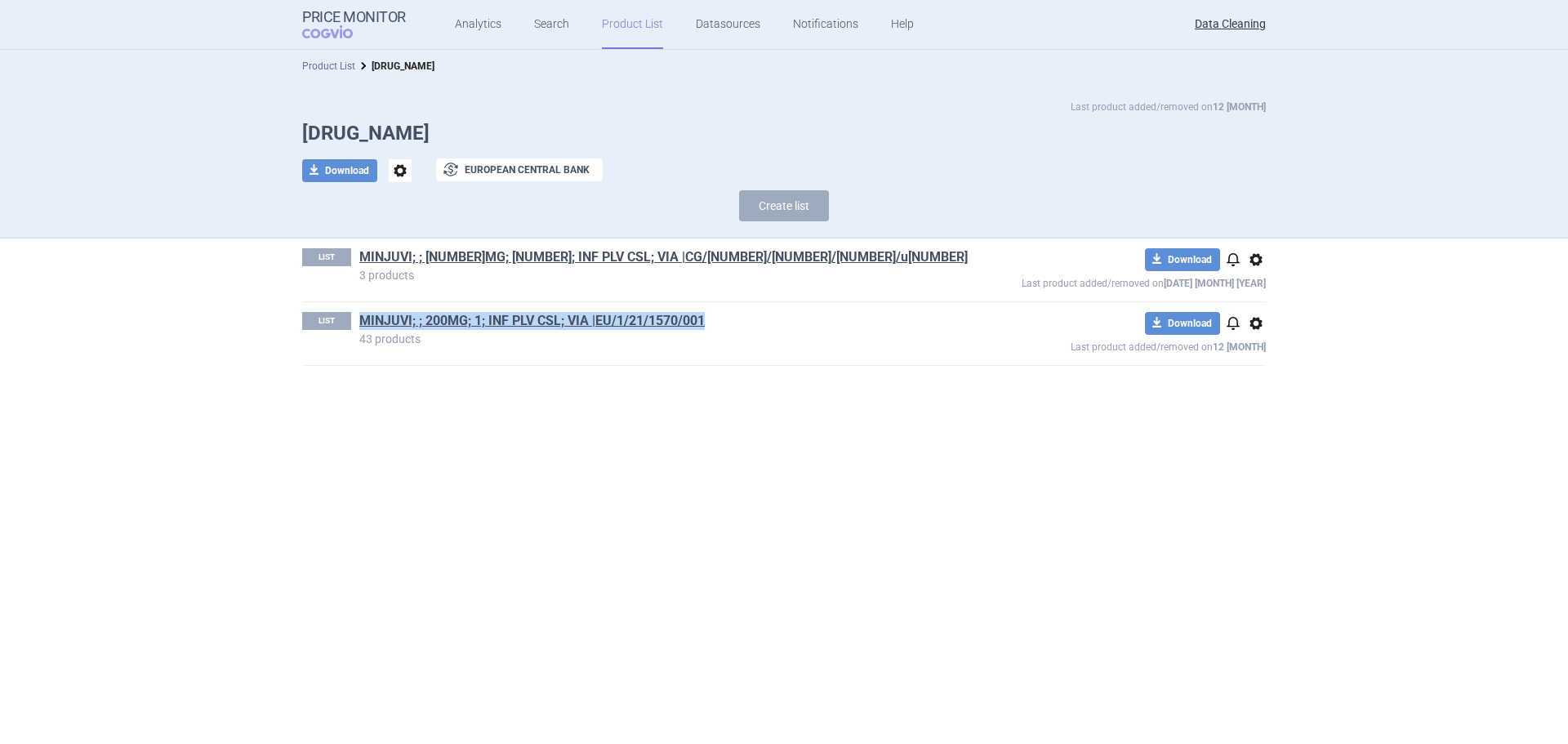 click on "Product List" at bounding box center (328, 66) 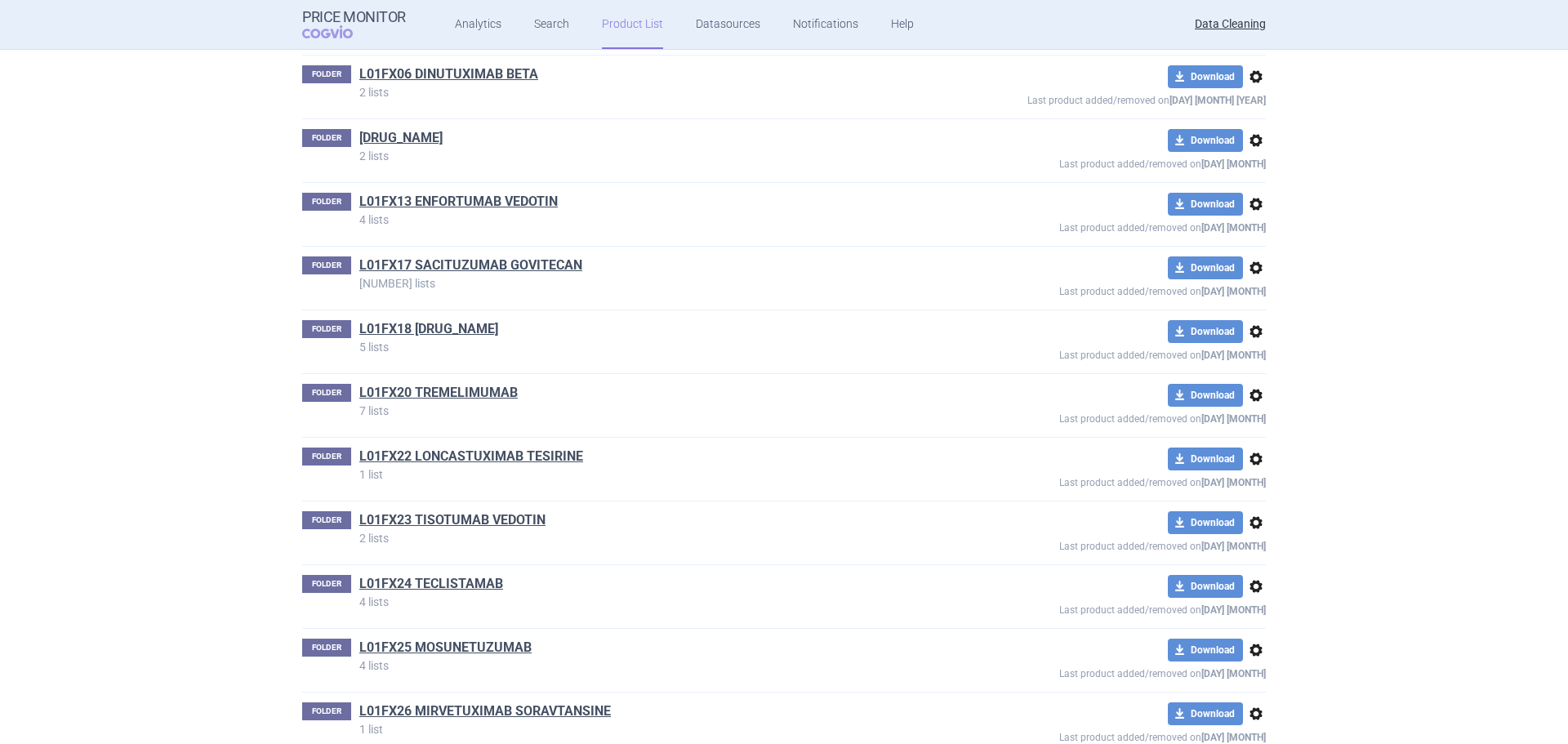 scroll, scrollTop: 54829, scrollLeft: 0, axis: vertical 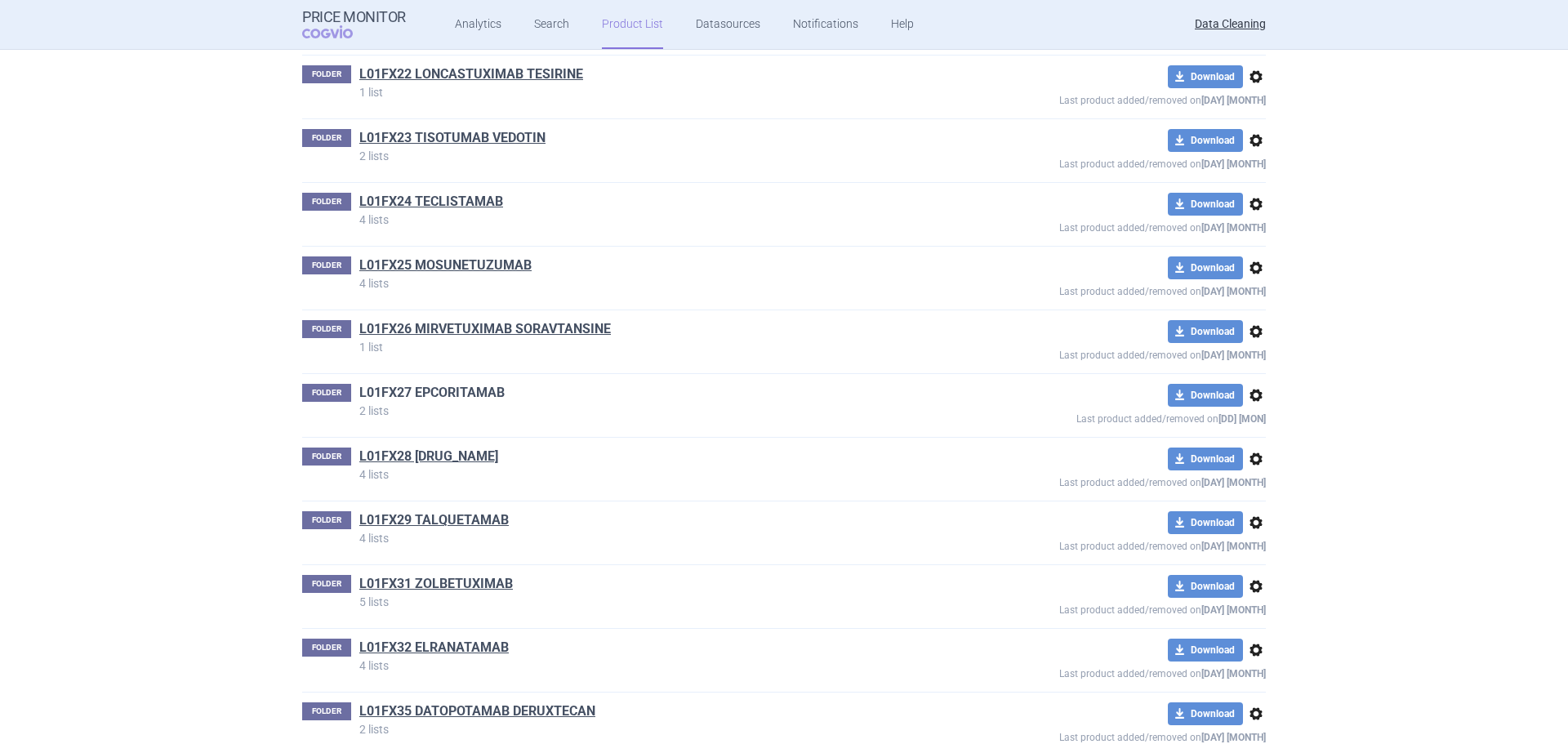 click on "L01FX27 EPCORITAMAB" at bounding box center (432, 393) 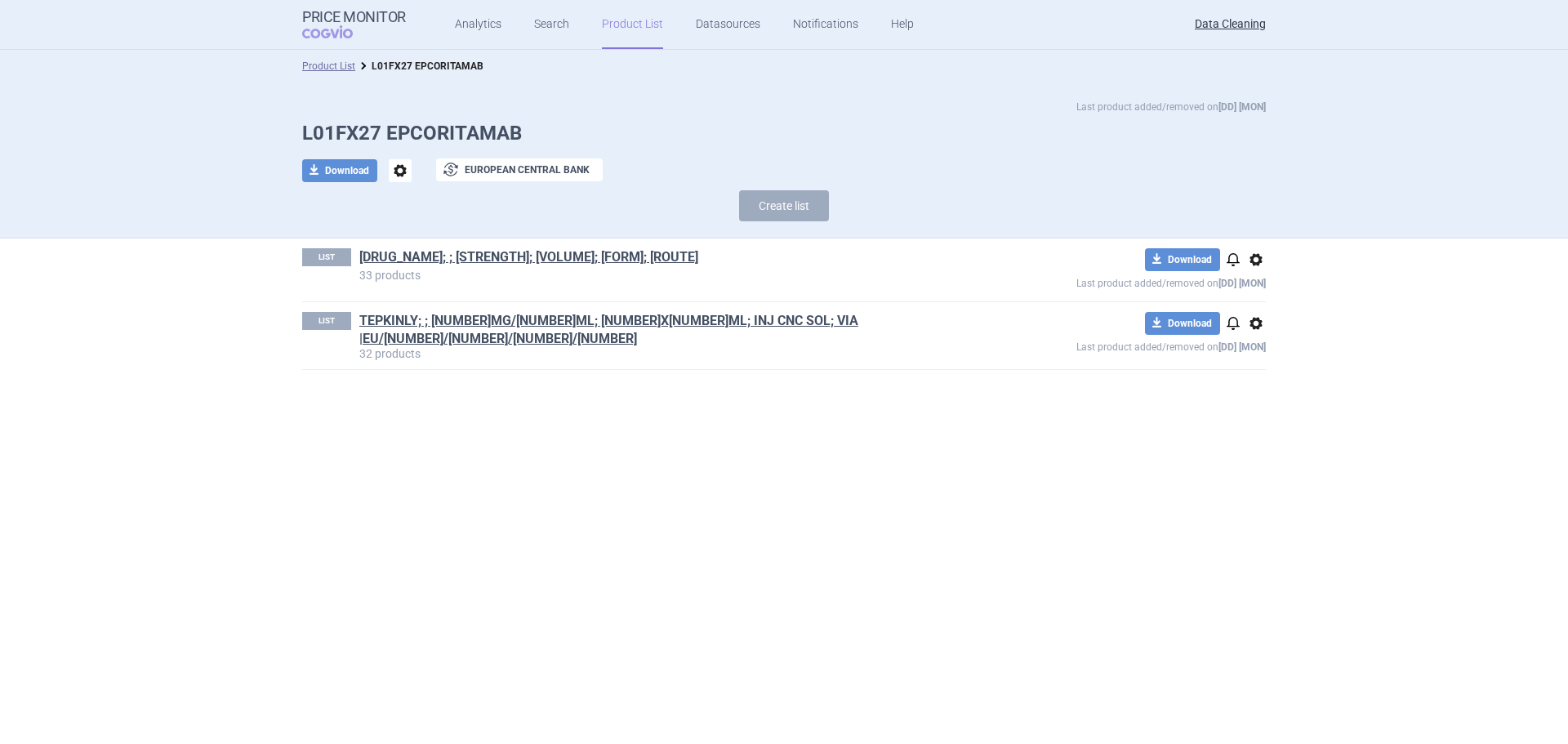 drag, startPoint x: 743, startPoint y: 254, endPoint x: 355, endPoint y: 252, distance: 388.0052 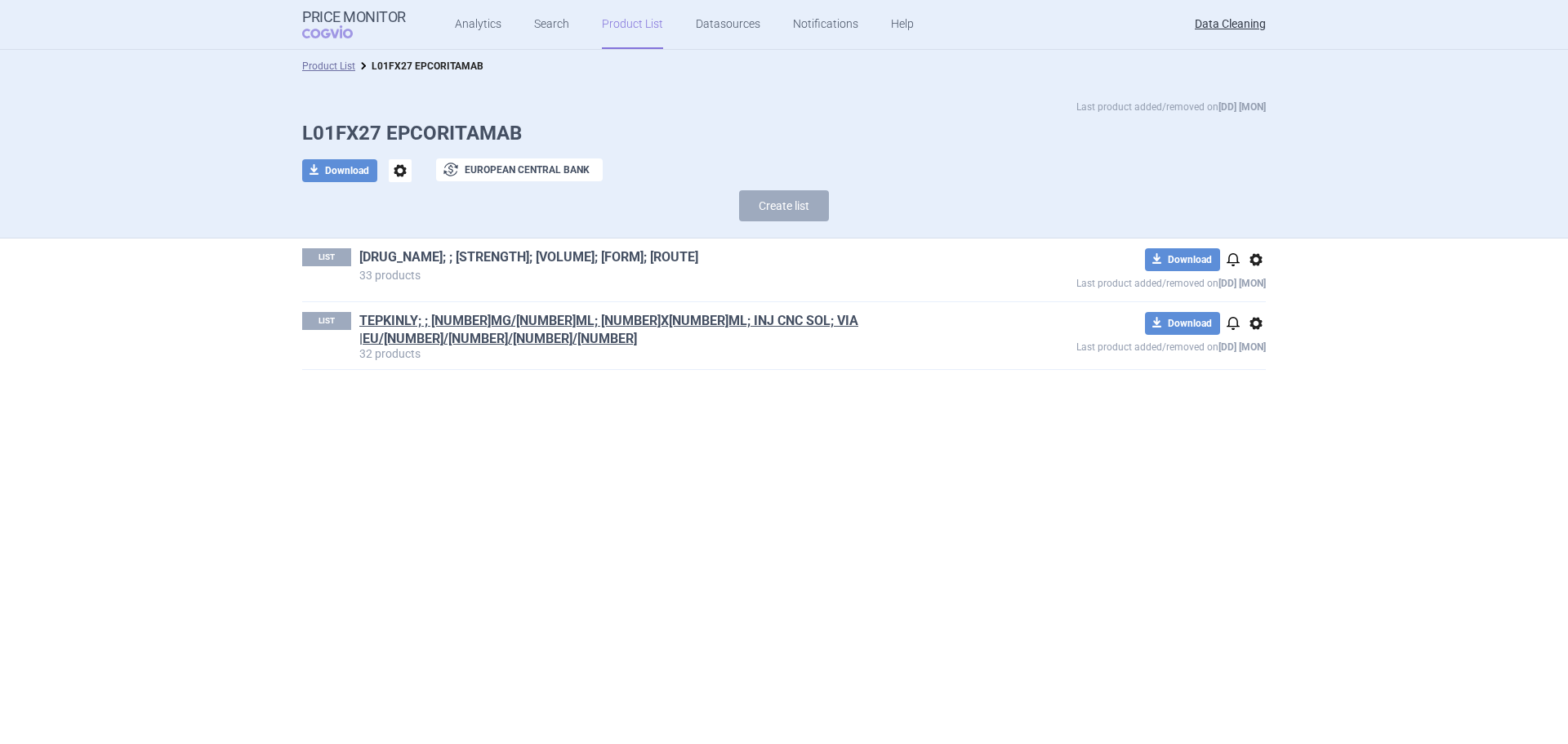 drag, startPoint x: 691, startPoint y: 257, endPoint x: 614, endPoint y: 257, distance: 77 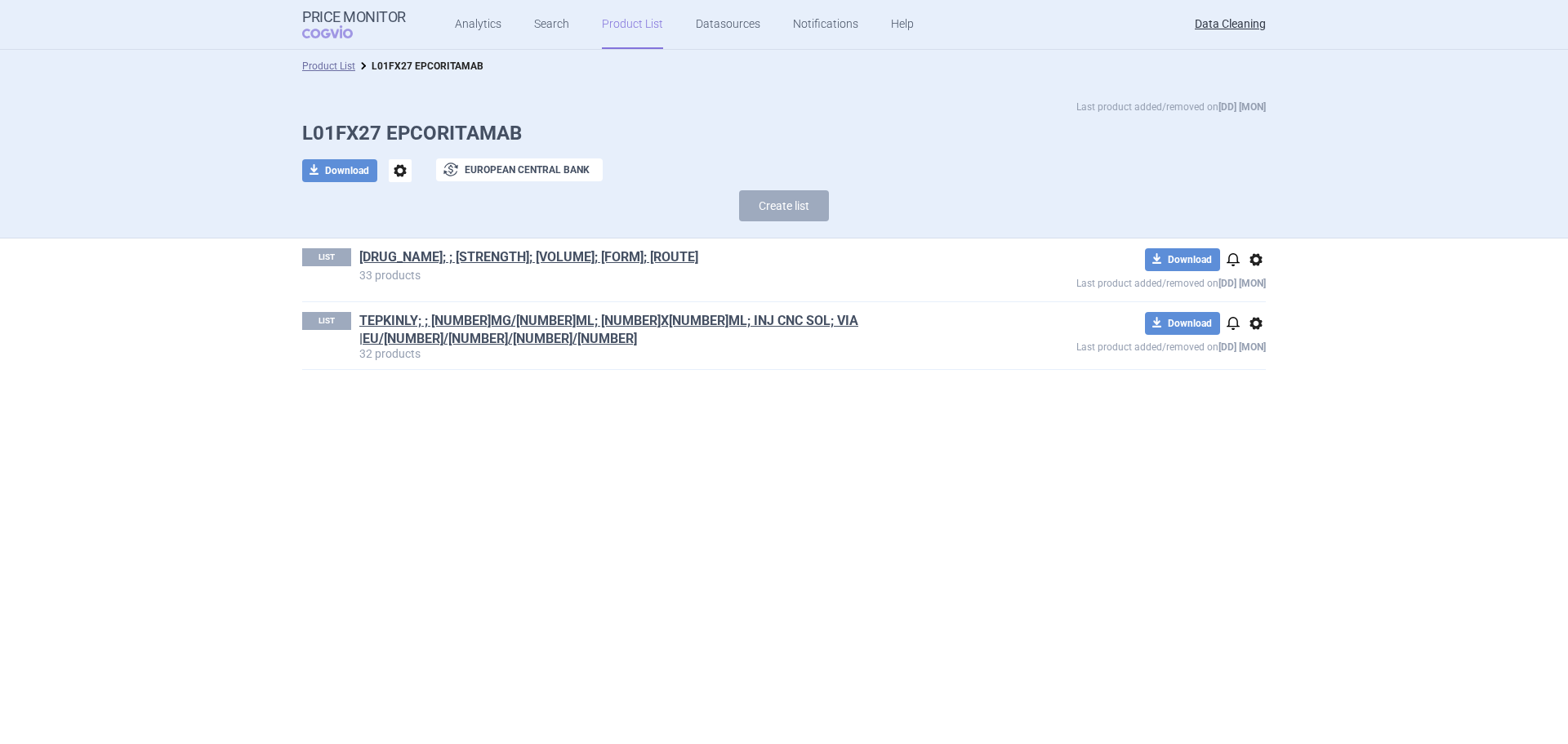 click on "TEPKINLY; ; 48MG; 1X0.8ML; INJ SOL; VIA |EU/1/23/1759/002" at bounding box center (668, 259) 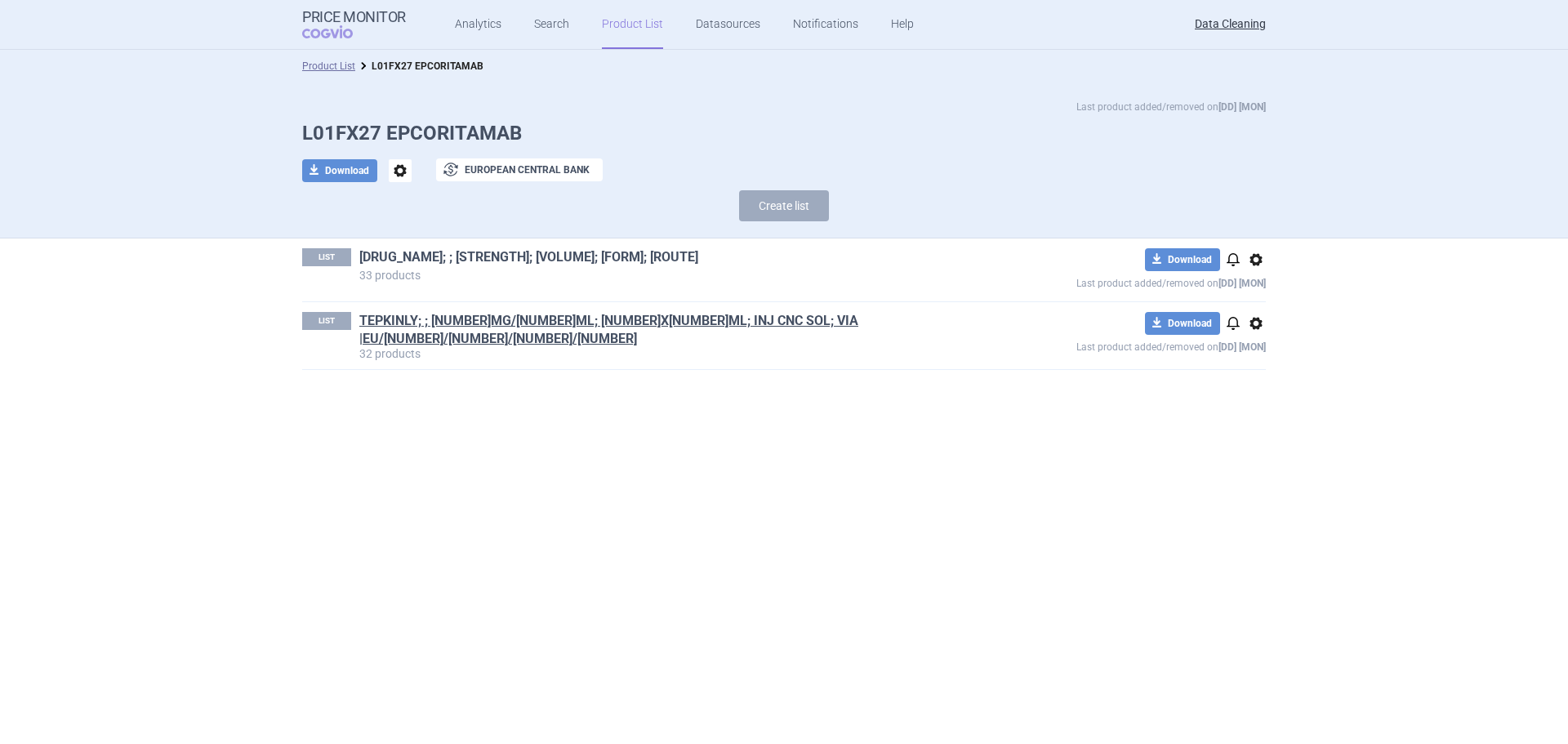drag, startPoint x: 764, startPoint y: 264, endPoint x: 361, endPoint y: 251, distance: 403.20962 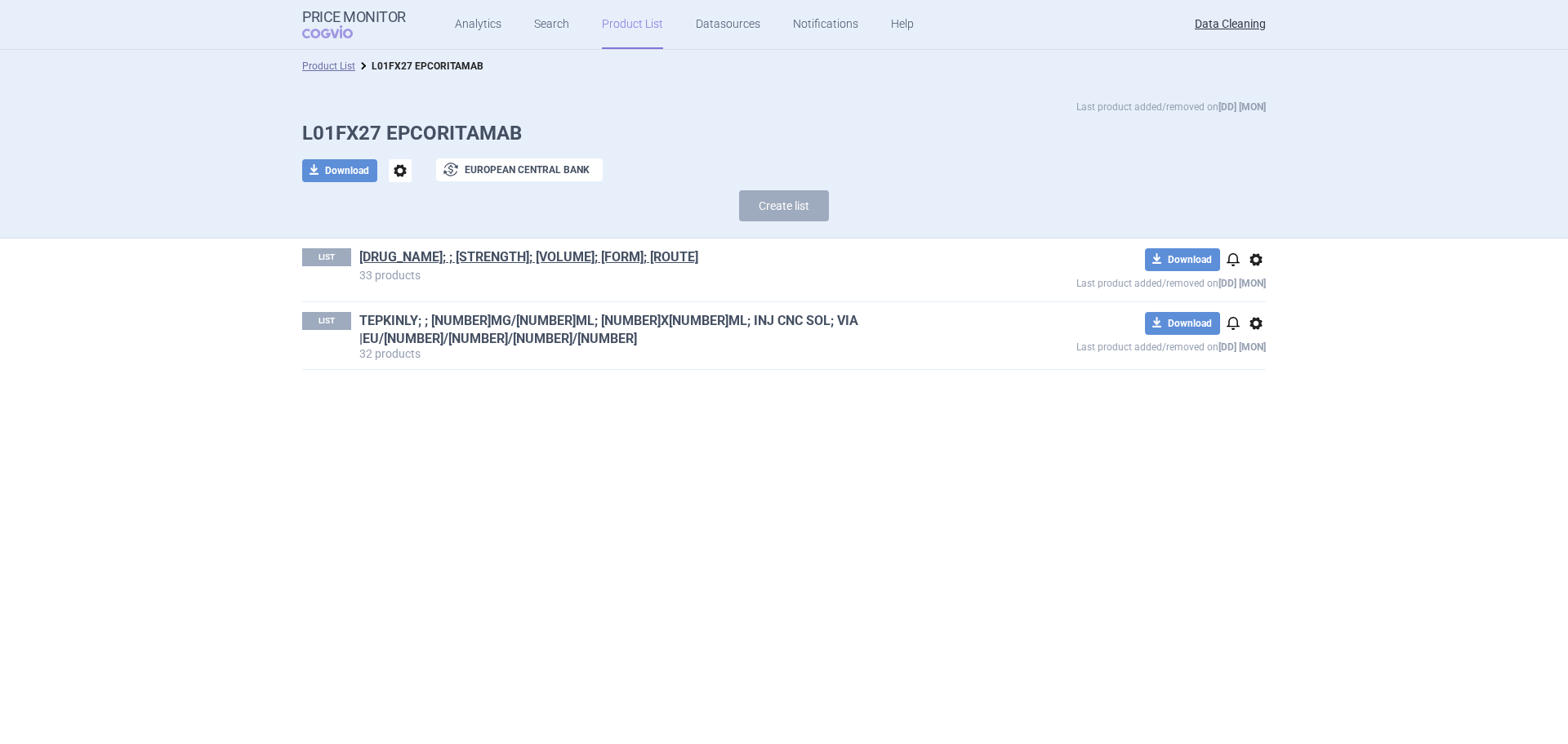 copy on "TEPKINLY; ; 48MG; 1X0.8ML; INJ SOL; VIA |EU/1/23/1759/002" 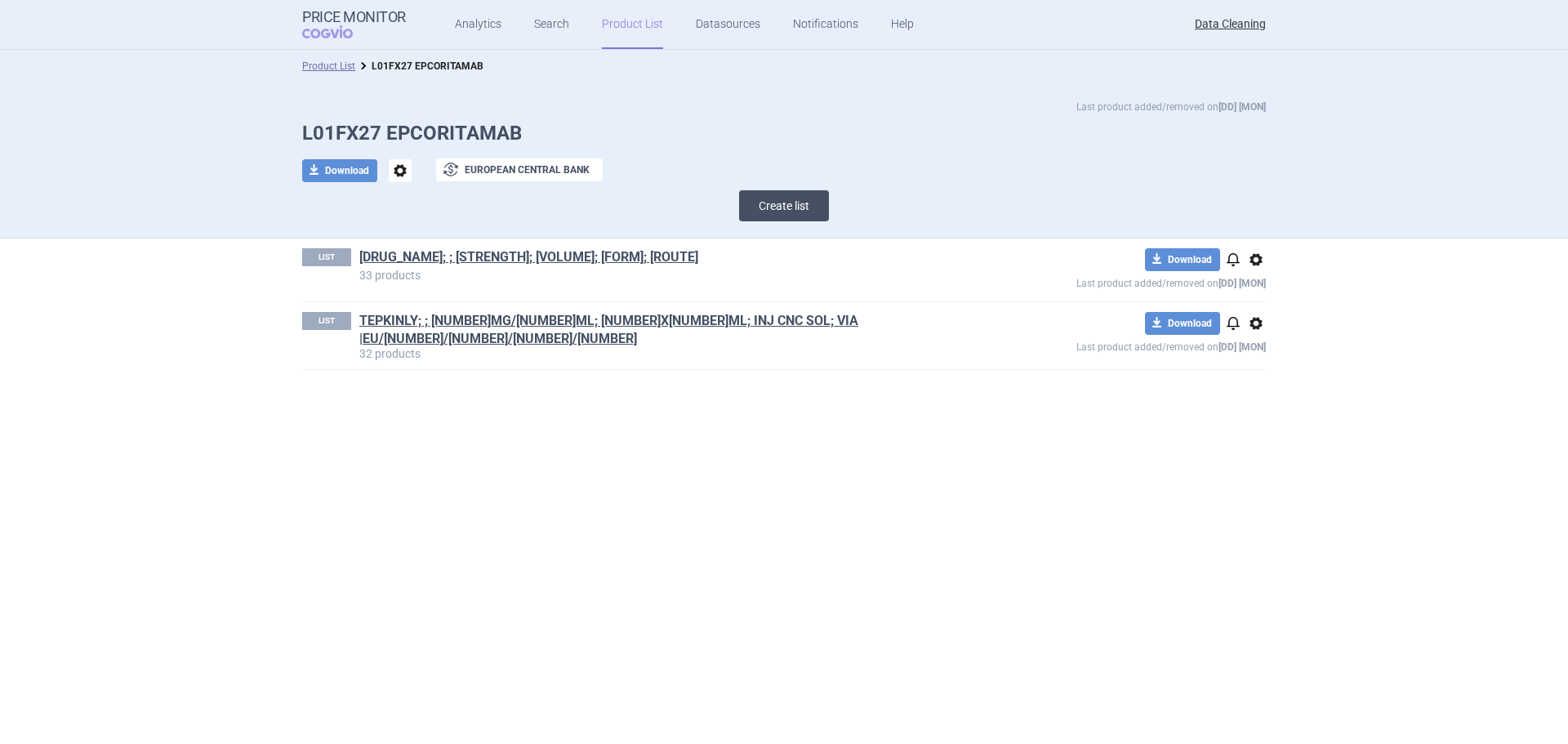 click on "Create list" at bounding box center (784, 206) 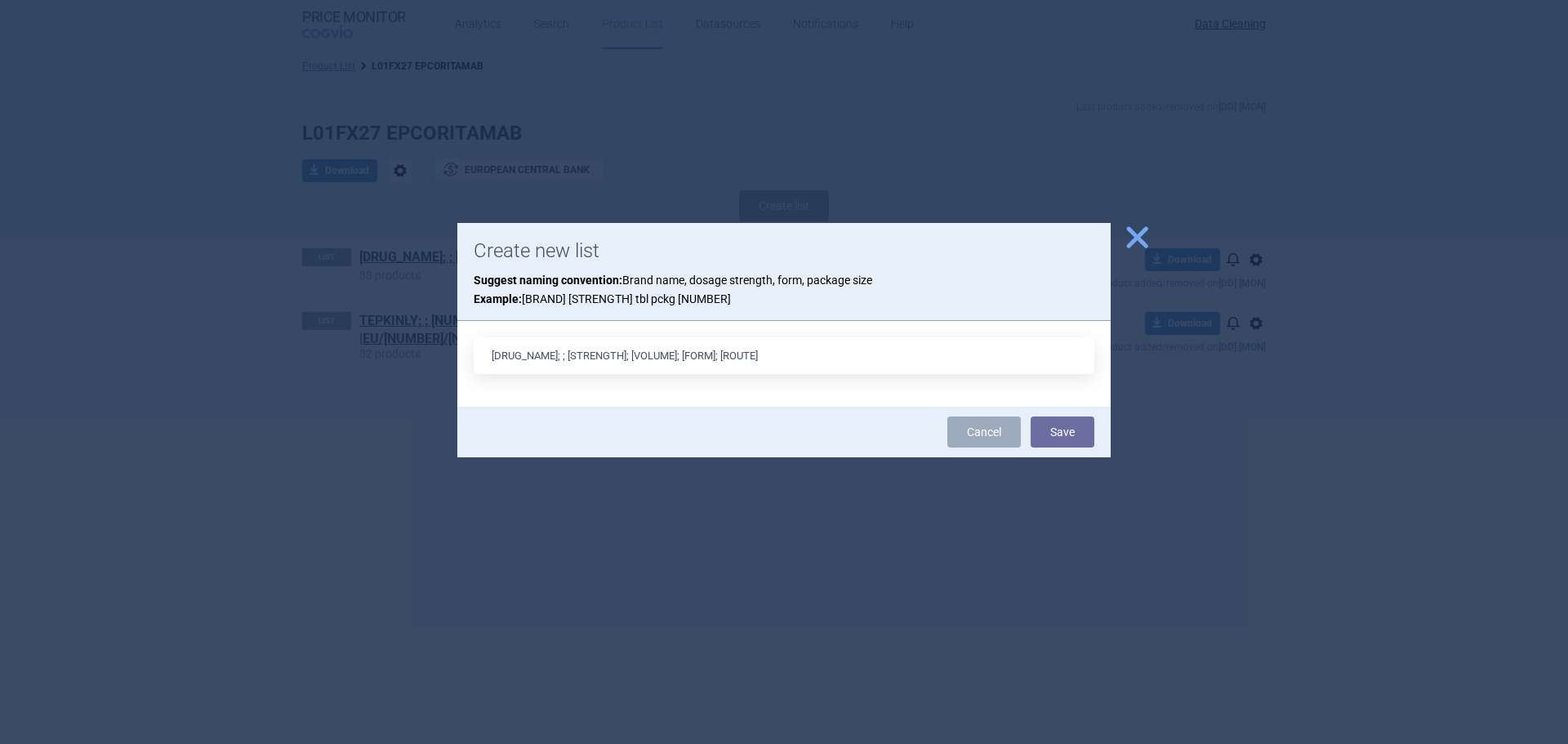 drag, startPoint x: 694, startPoint y: 355, endPoint x: 706, endPoint y: 355, distance: 12 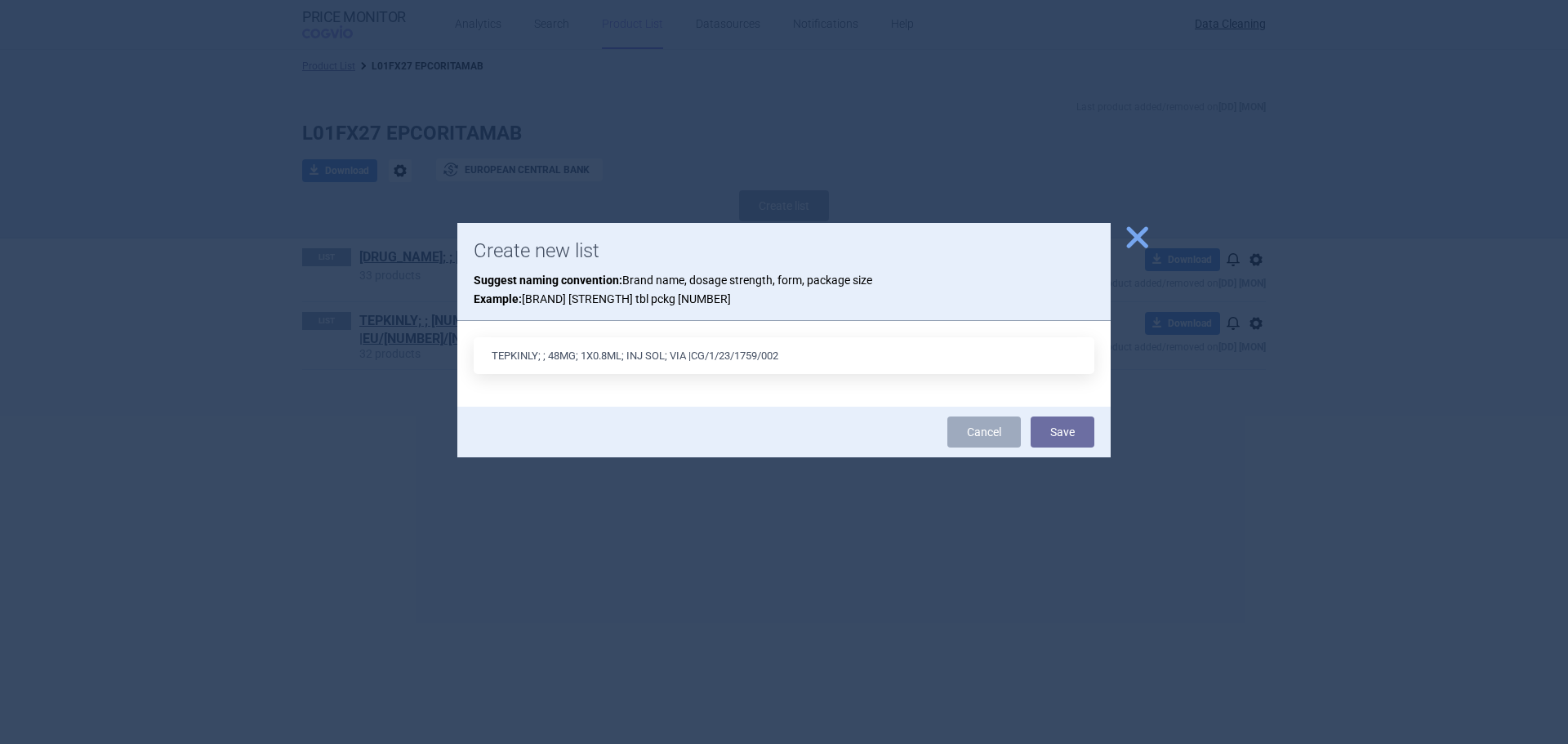 click on "TEPKINLY; ; 48MG; 1X0.8ML; INJ SOL; VIA |CG/1/23/1759/002" at bounding box center (784, 355) 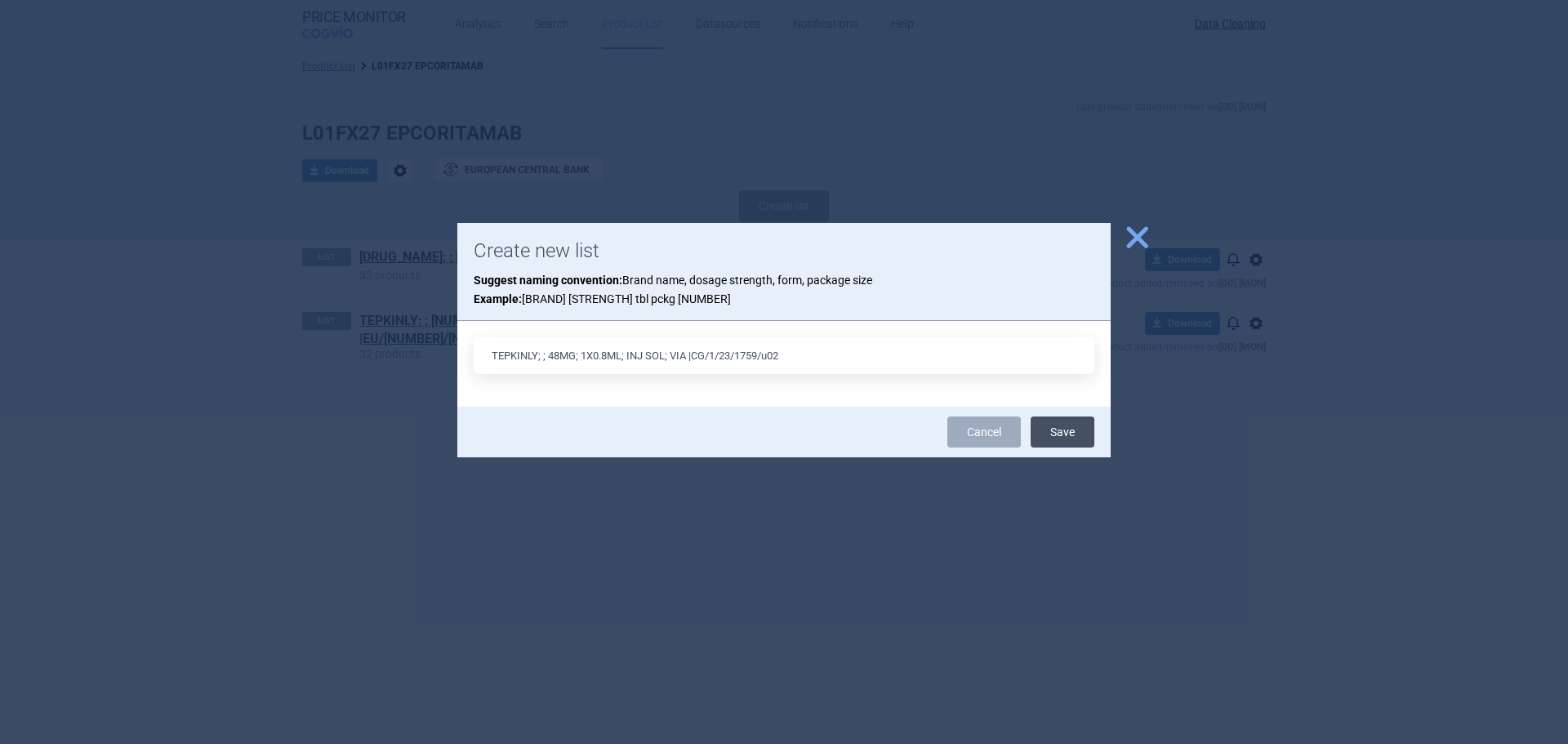 type on "TEPKINLY; ; 48MG; 1X0.8ML; INJ SOL; VIA |CG/1/23/1759/u02" 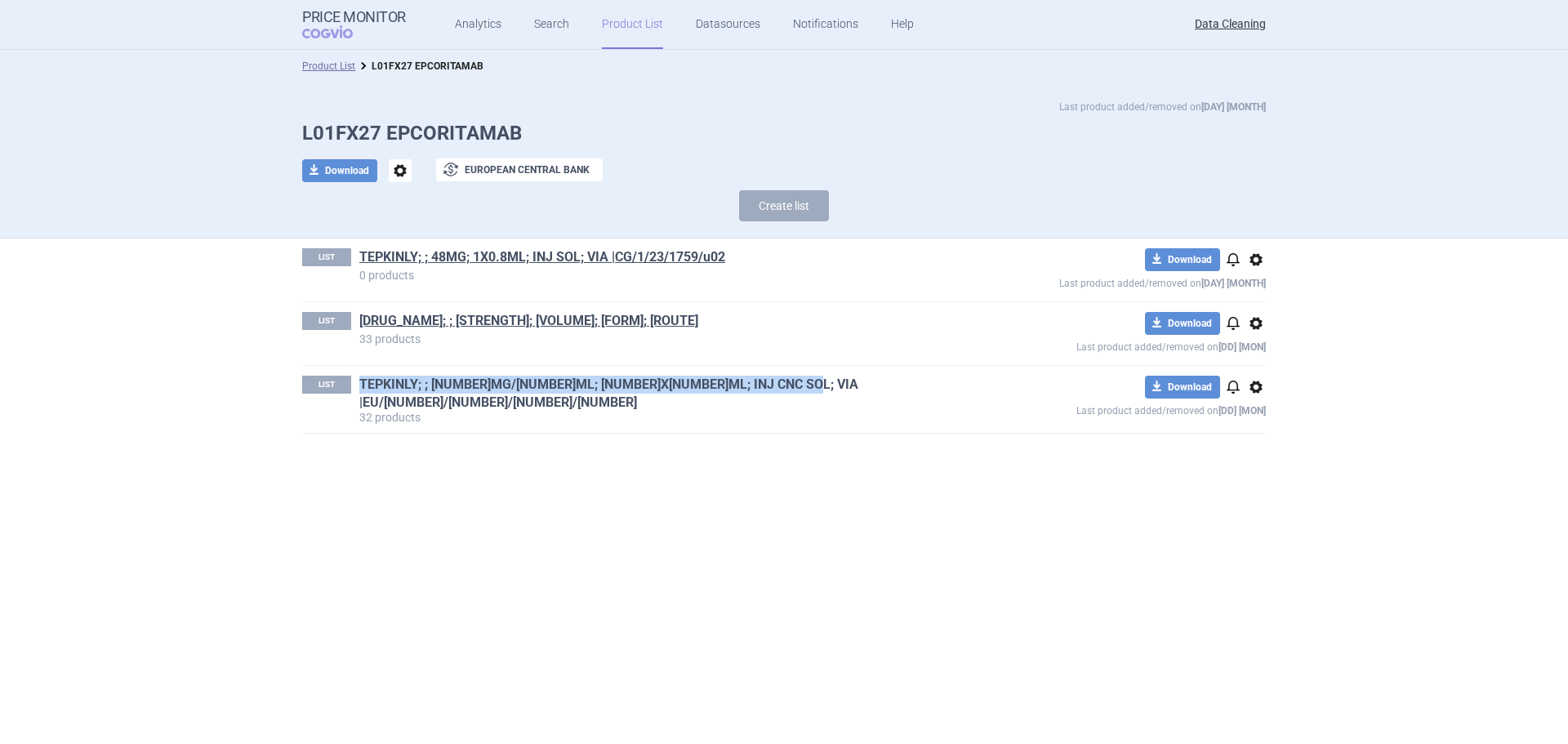 drag, startPoint x: 773, startPoint y: 387, endPoint x: 363, endPoint y: 383, distance: 410.0195 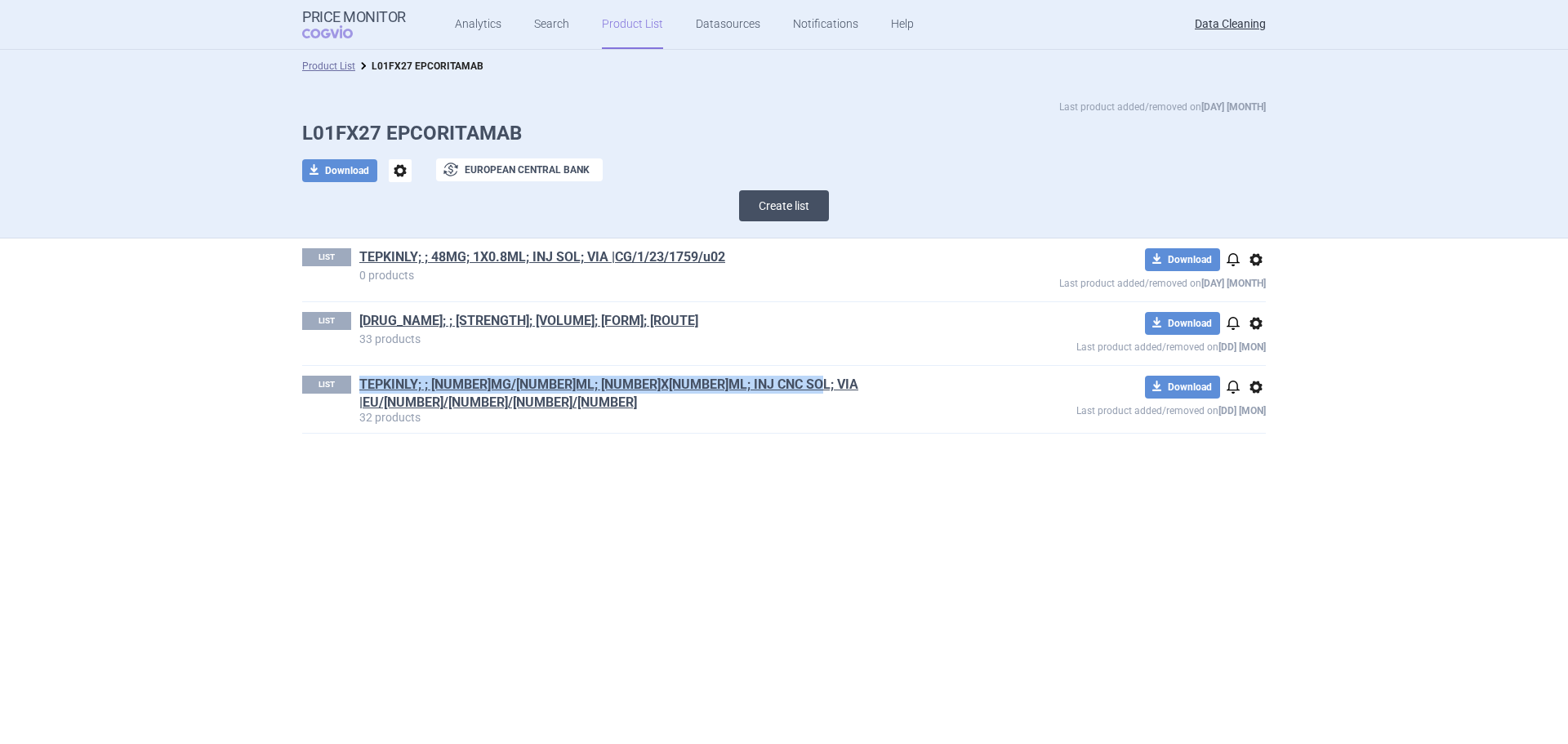 click on "Create list" at bounding box center [784, 206] 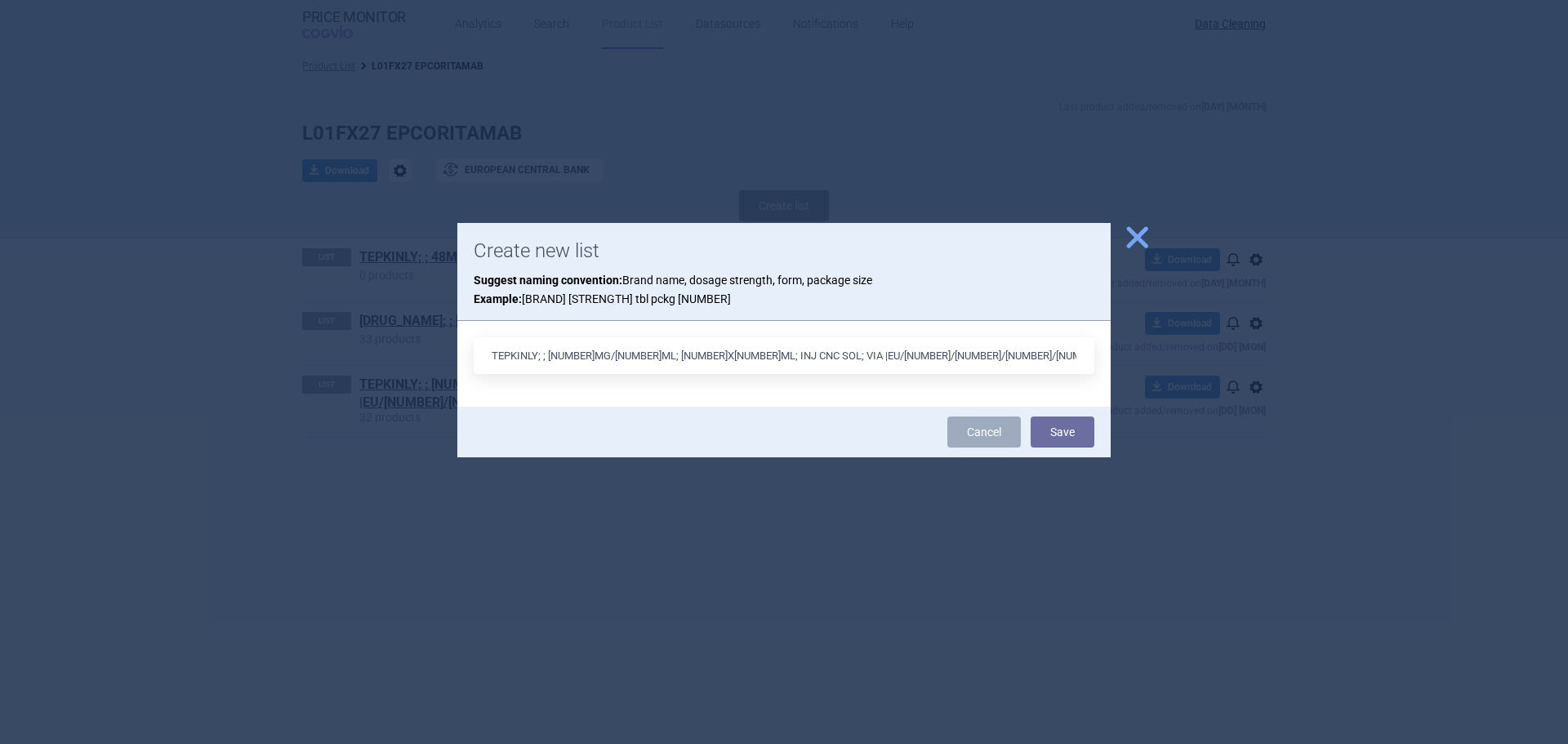 click on "TEPKINLY; ; 4MG/0.8ML; 1X0.8ML; INJ CNC SOL; VIA |EU/1/23/1759/001" at bounding box center (784, 355) 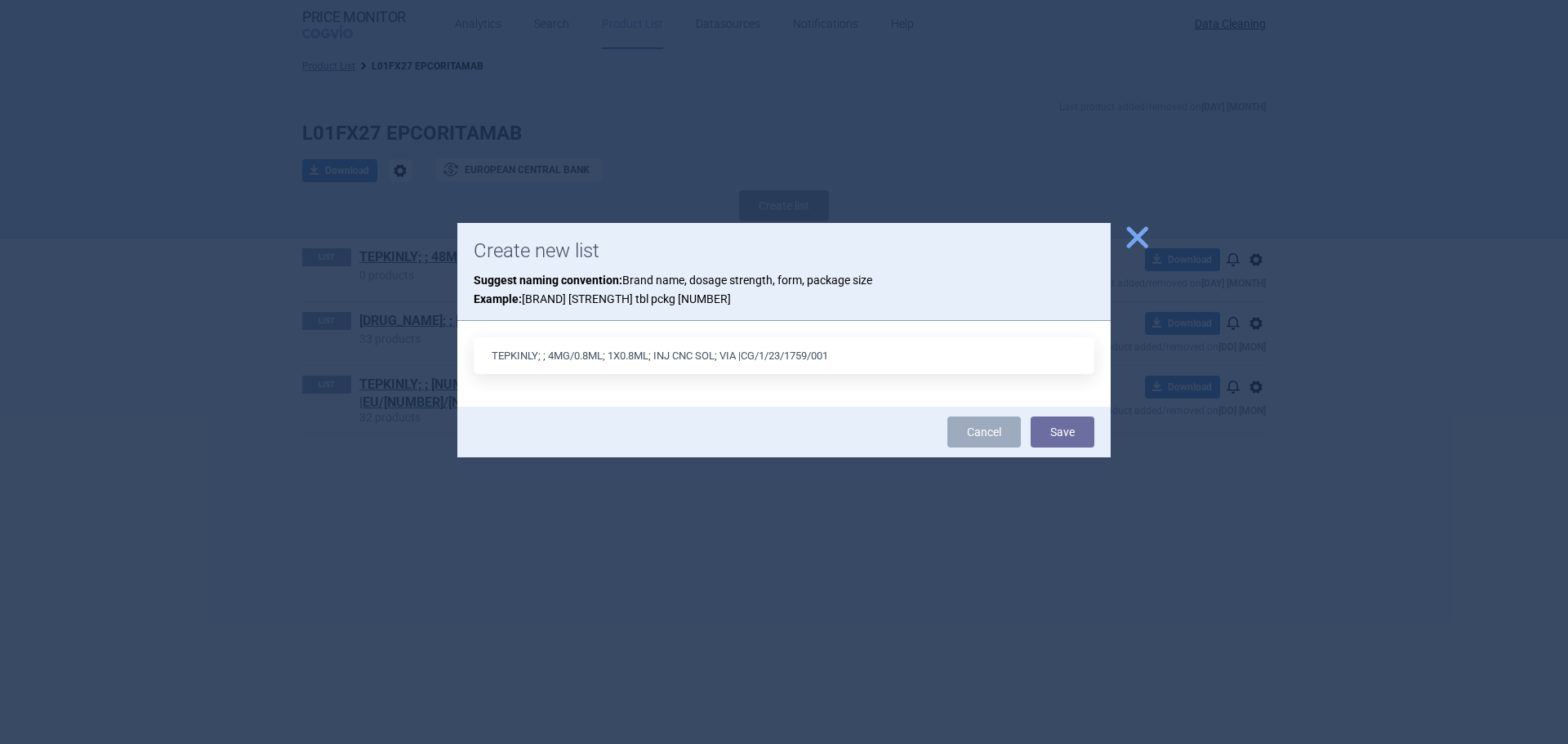 click on "TEPKINLY; ; 4MG/0.8ML; 1X0.8ML; INJ CNC SOL; VIA |CG/1/23/1759/001" at bounding box center [784, 355] 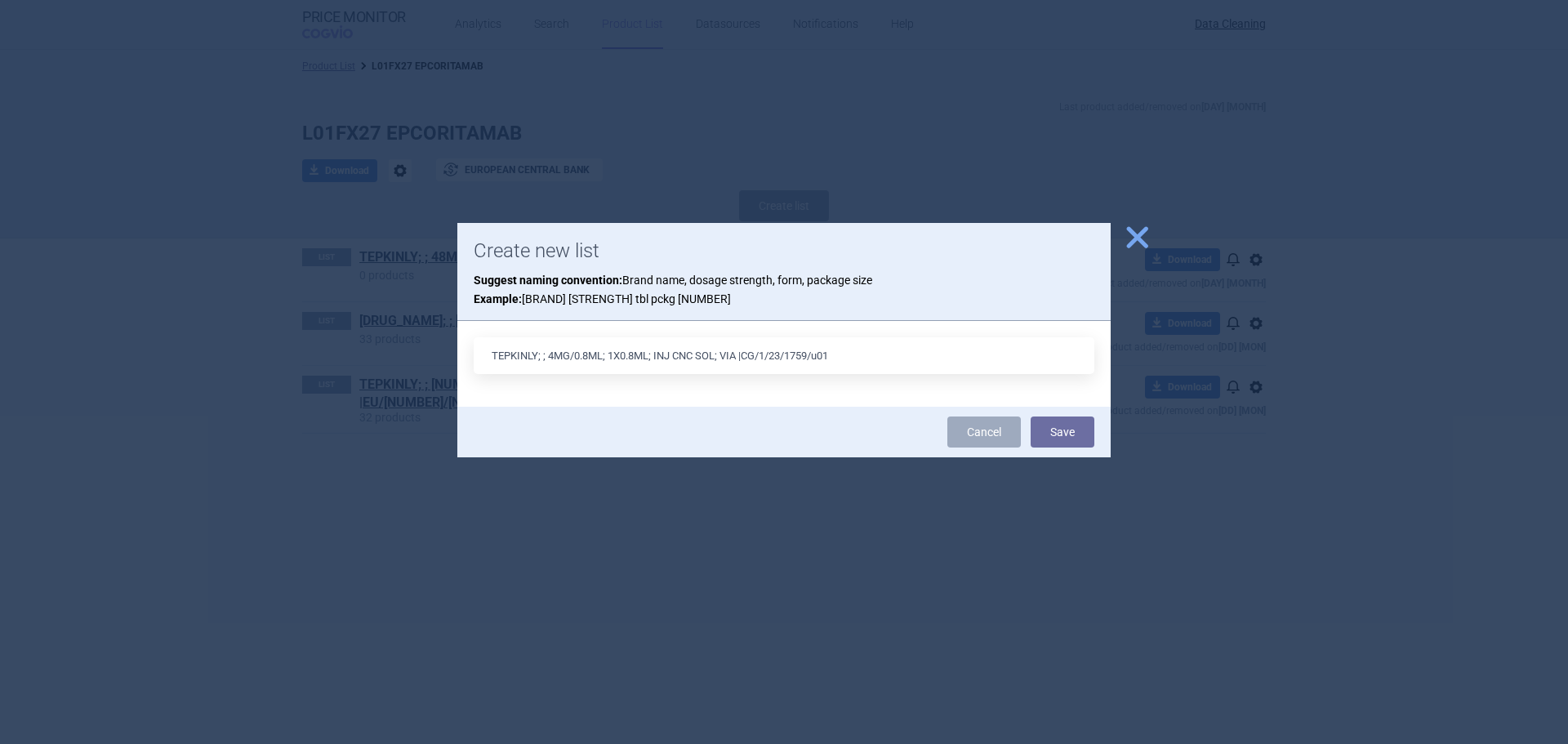 type on "TEPKINLY; ; 4MG/0.8ML; 1X0.8ML; INJ CNC SOL; VIA |CG/1/23/1759/u01" 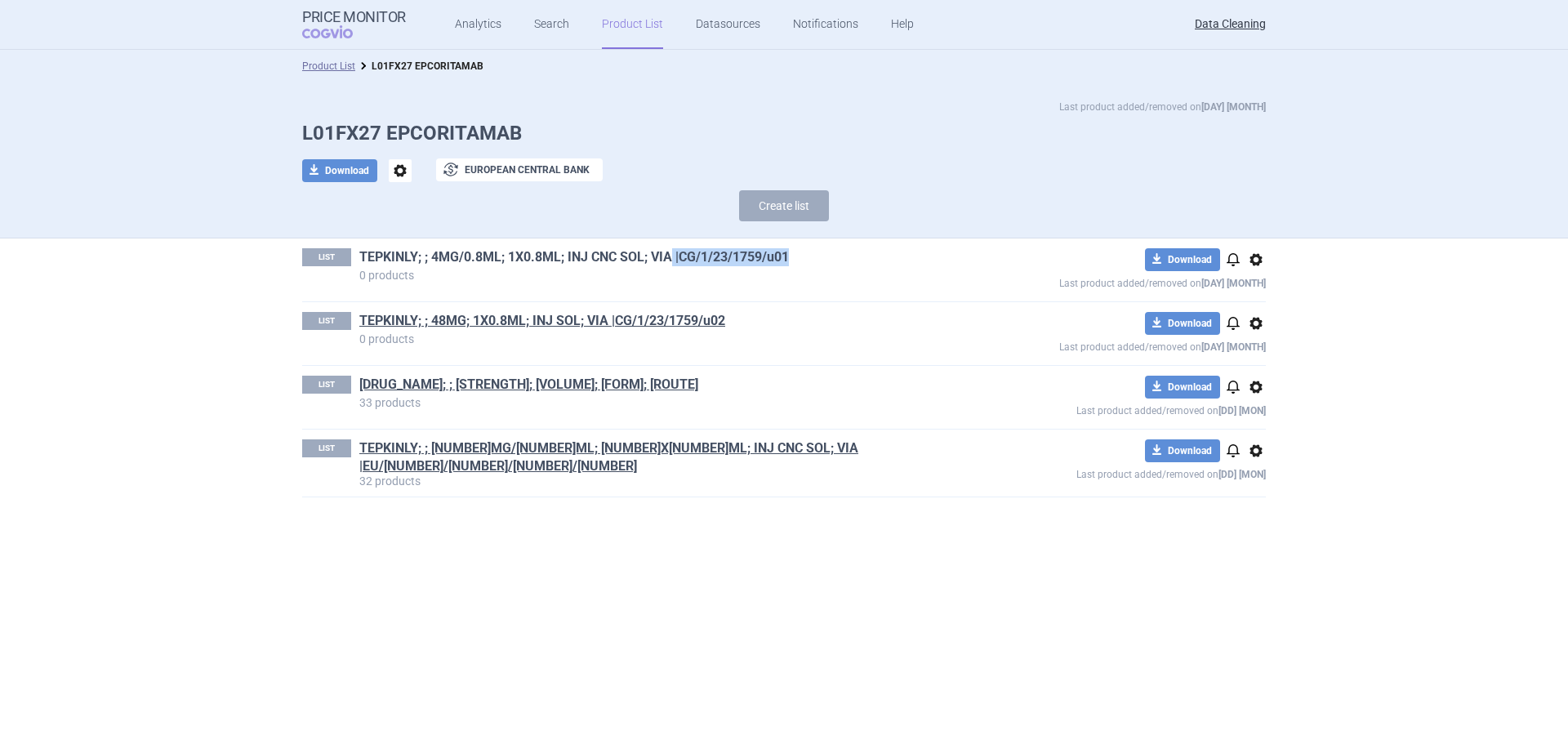 drag, startPoint x: 808, startPoint y: 260, endPoint x: 675, endPoint y: 259, distance: 133.00376 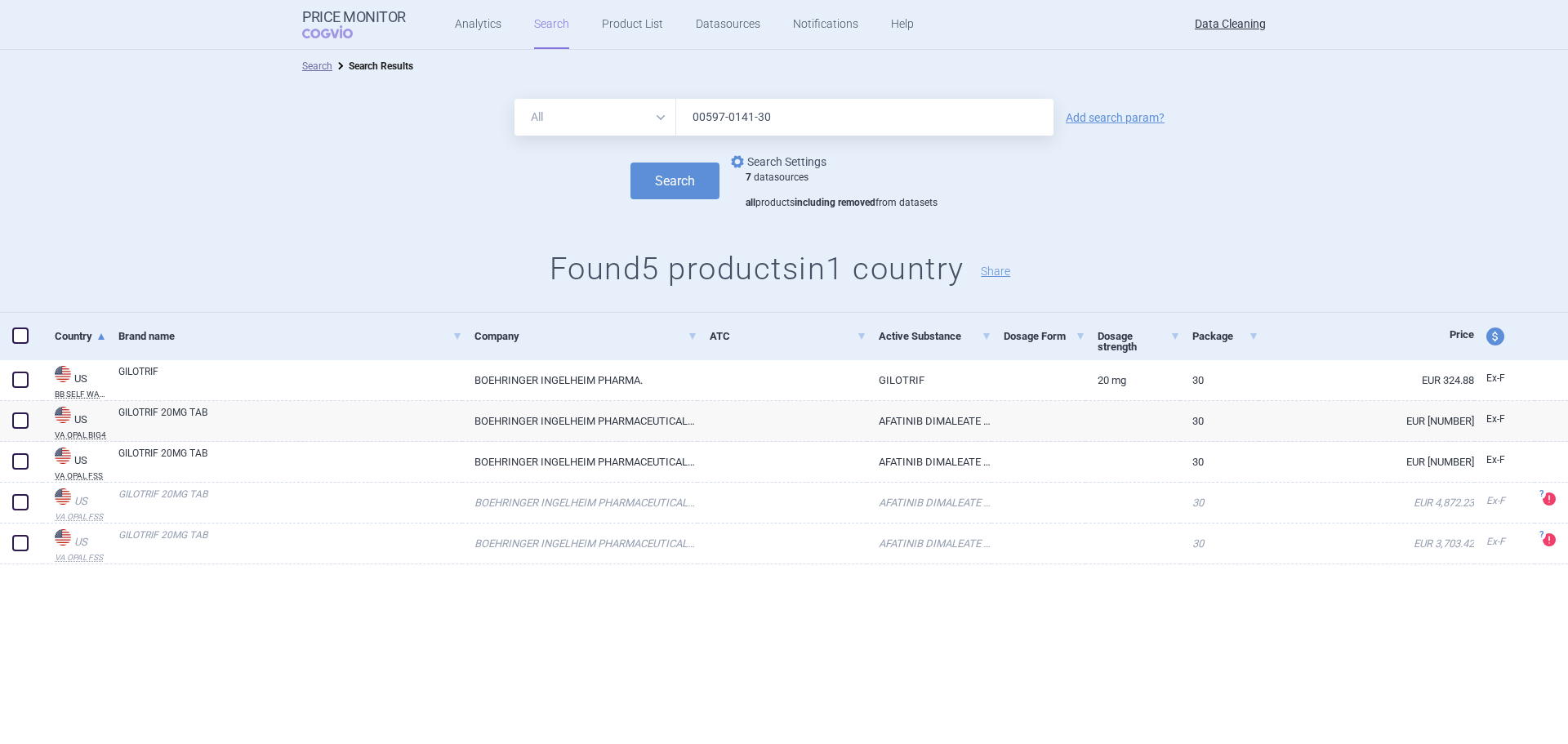 scroll, scrollTop: 0, scrollLeft: 0, axis: both 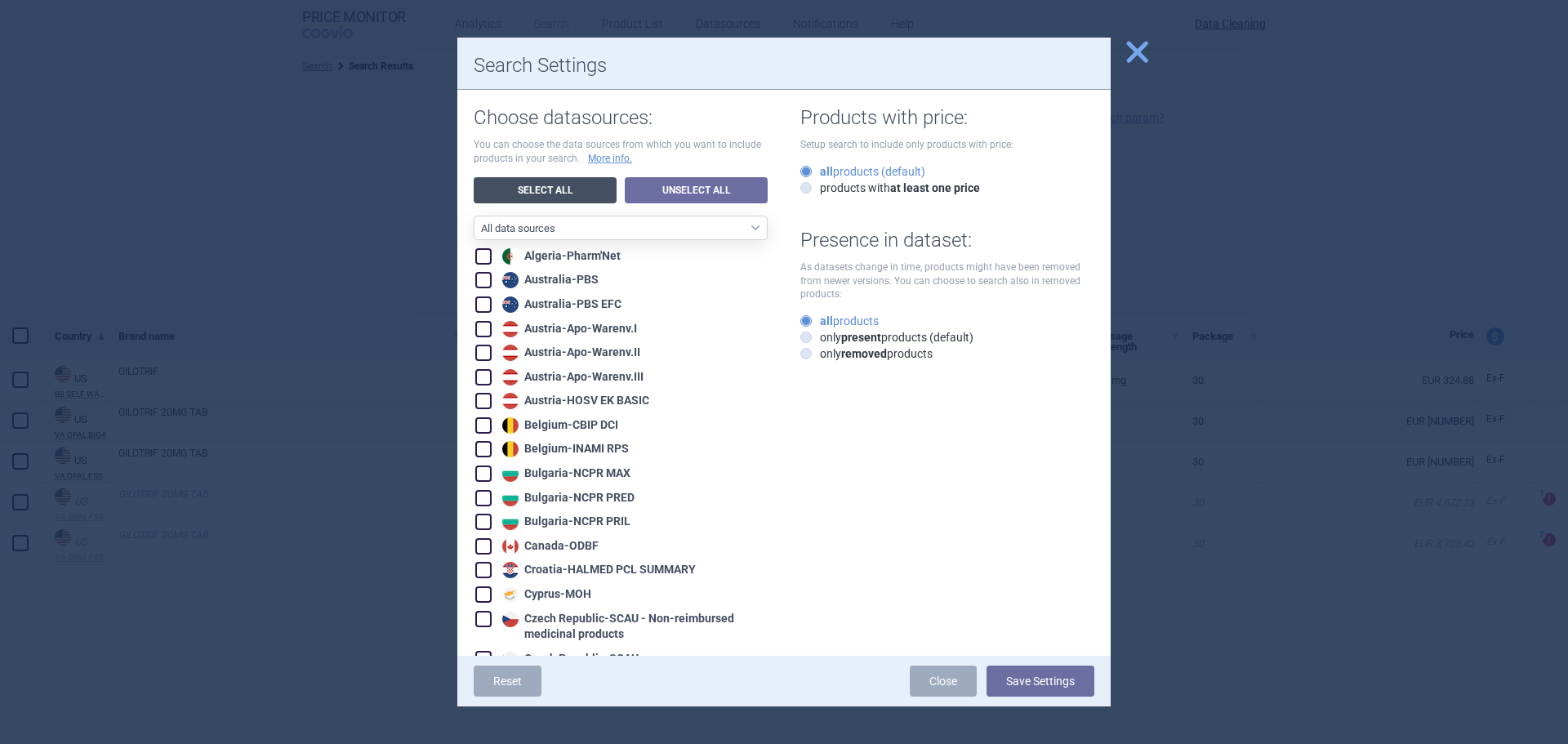 click on "Select All" at bounding box center [545, 190] 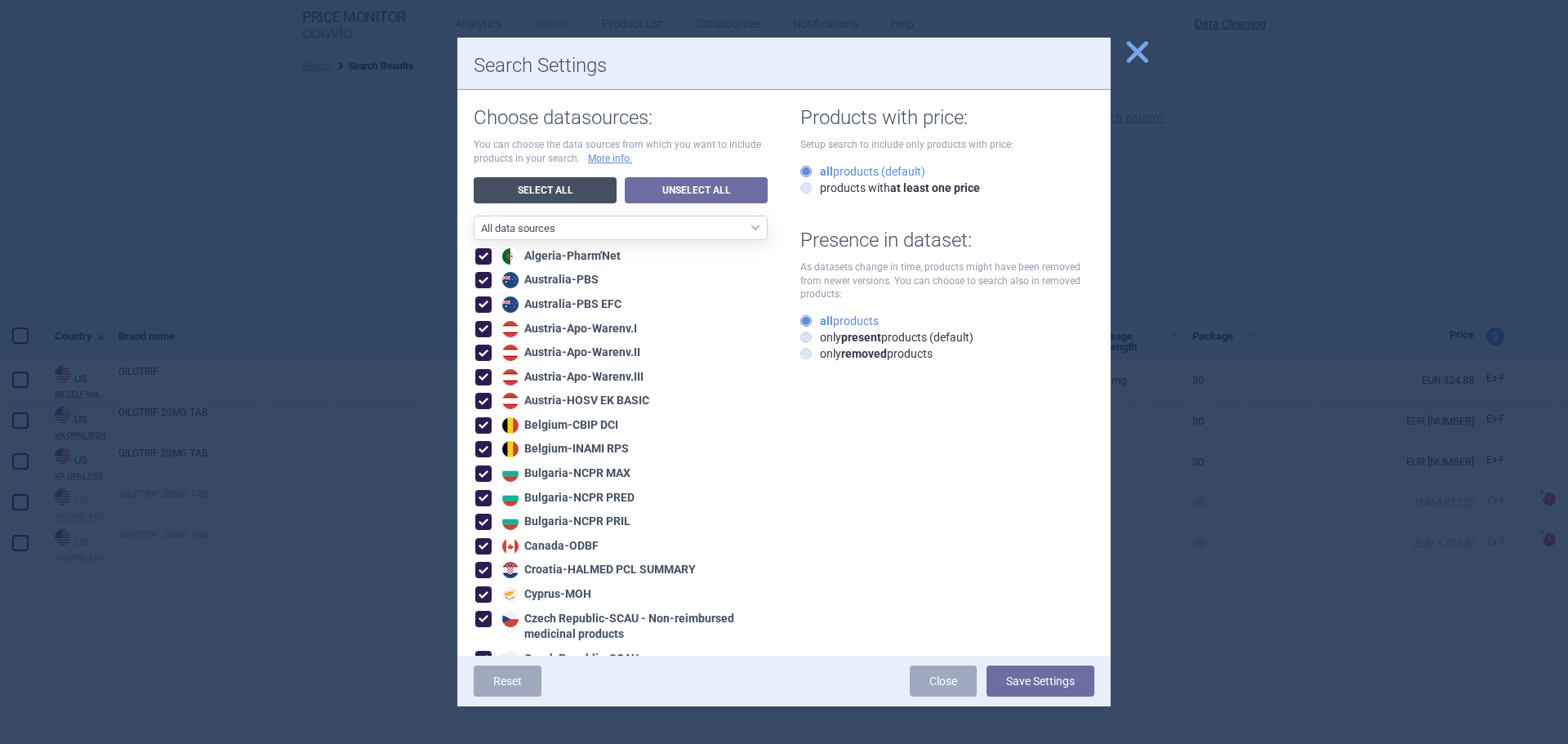 checkbox on "true" 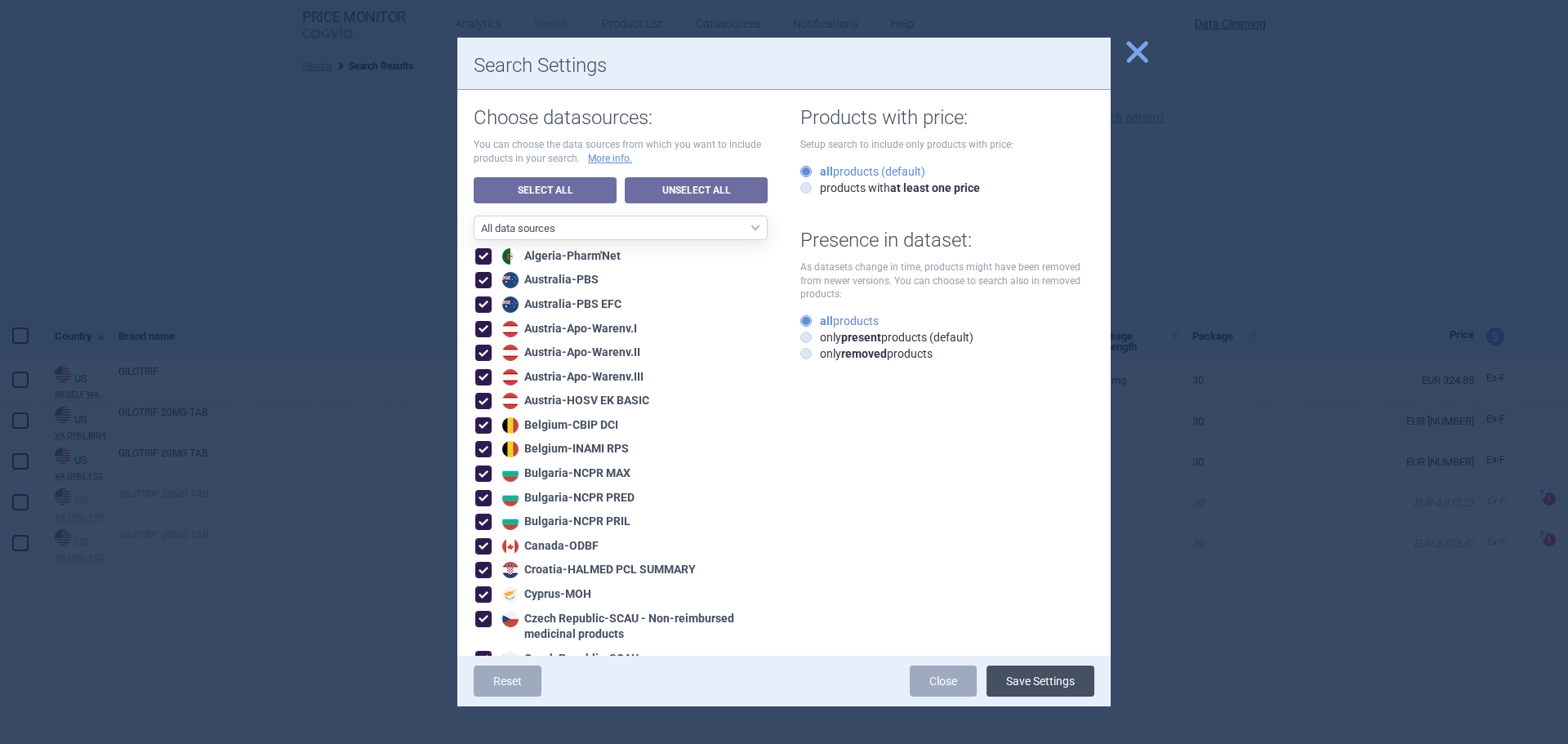 click on "Save Settings" at bounding box center (1040, 681) 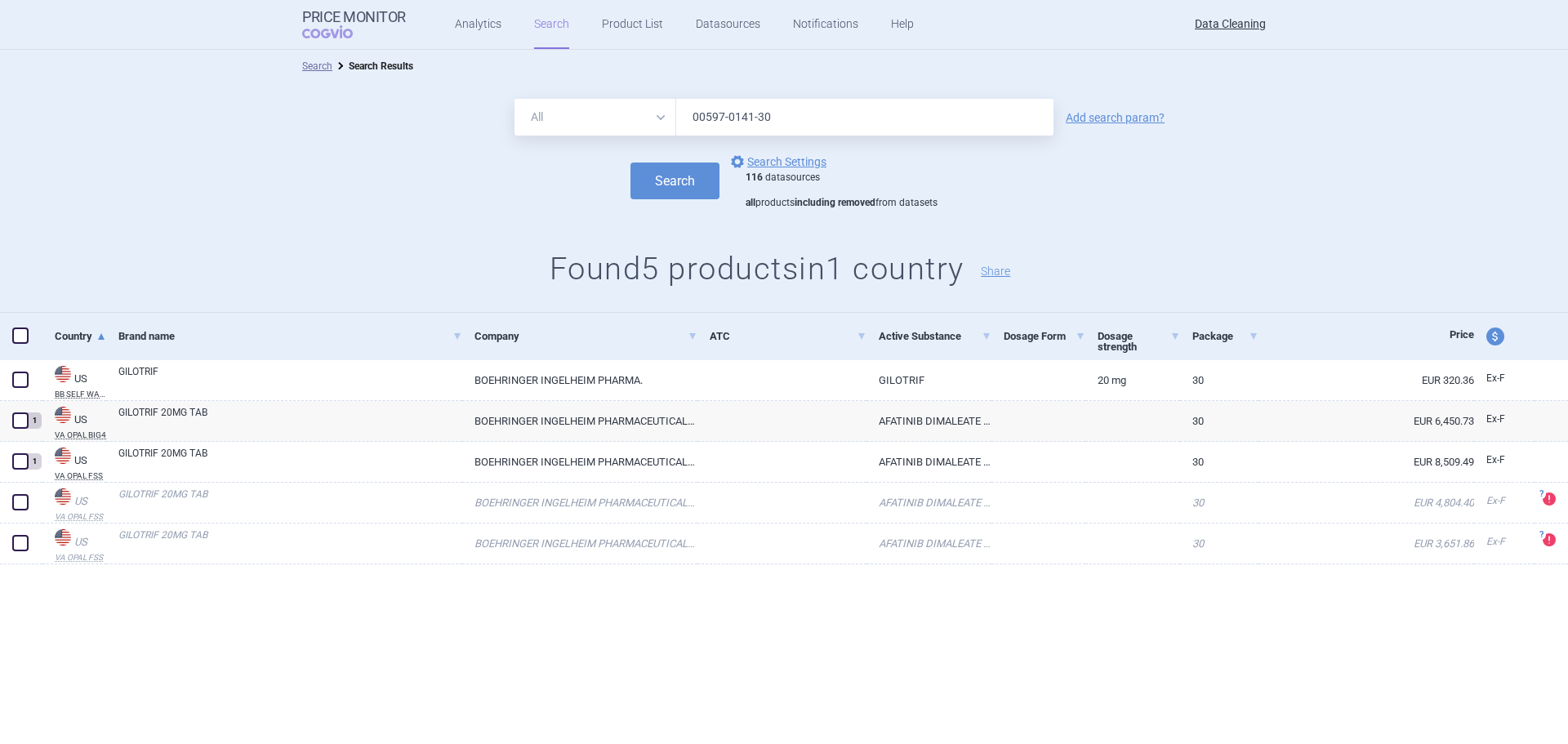 click on "00597-0141-30" at bounding box center (865, 117) 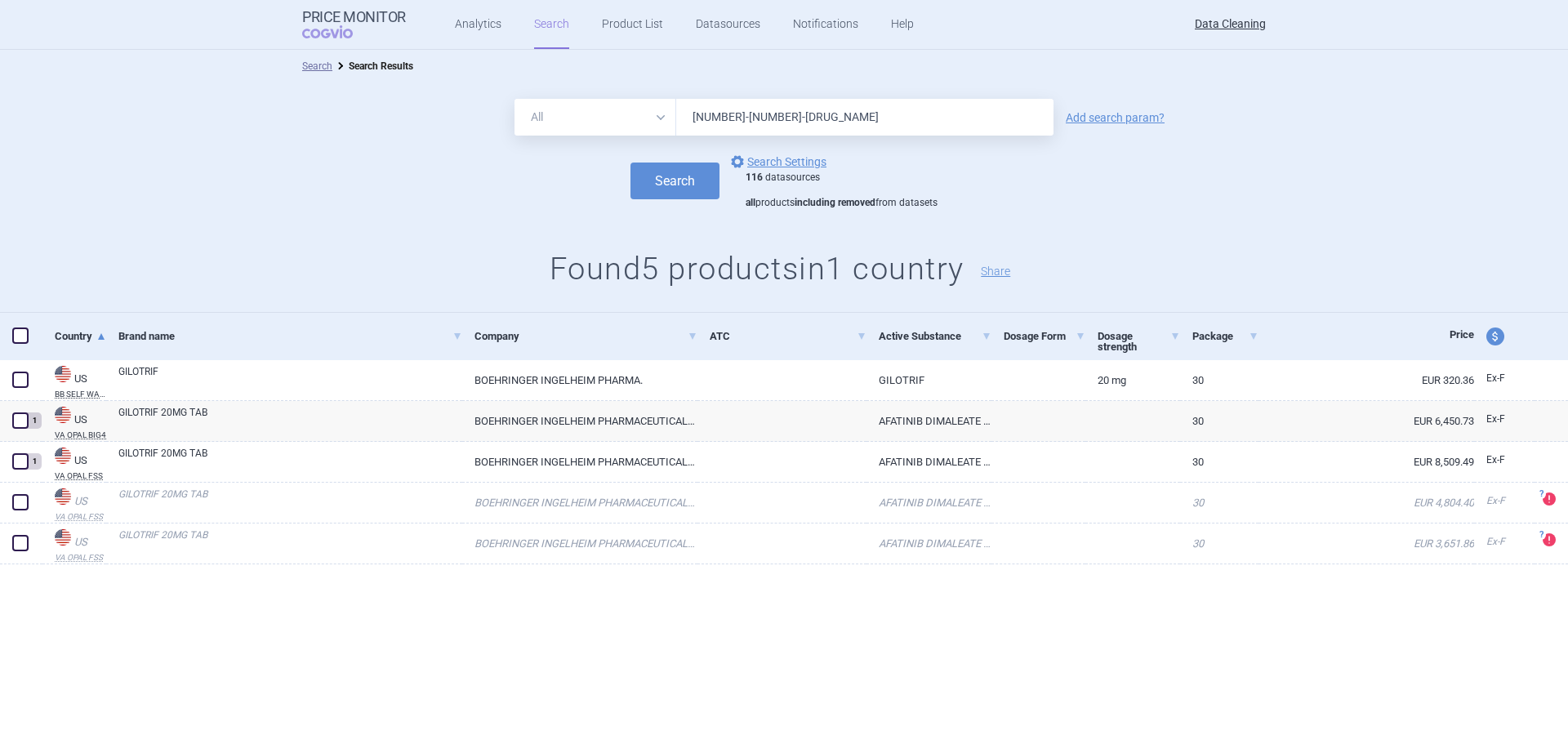 click on "00597-0141-Pepaxto" at bounding box center [865, 117] 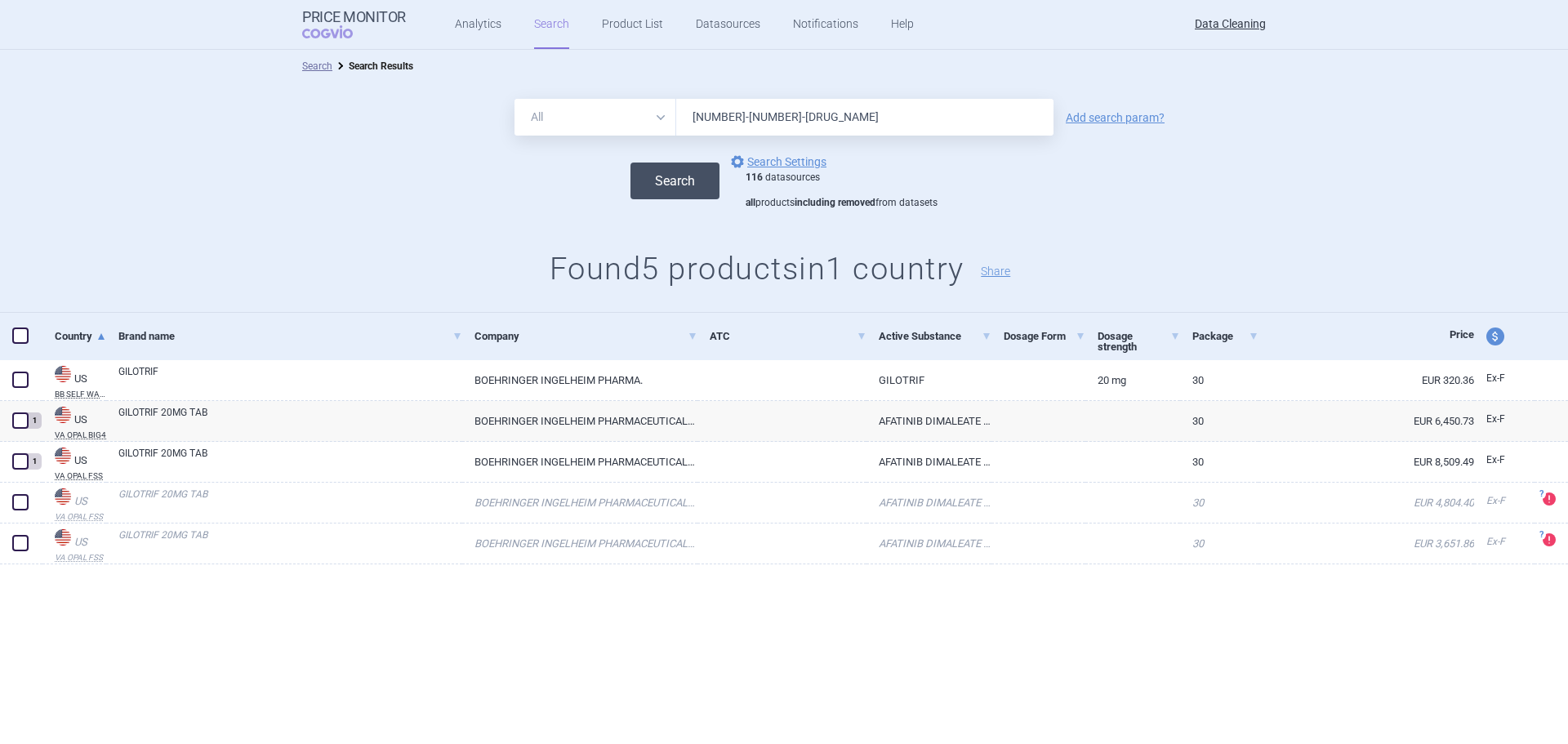 paste 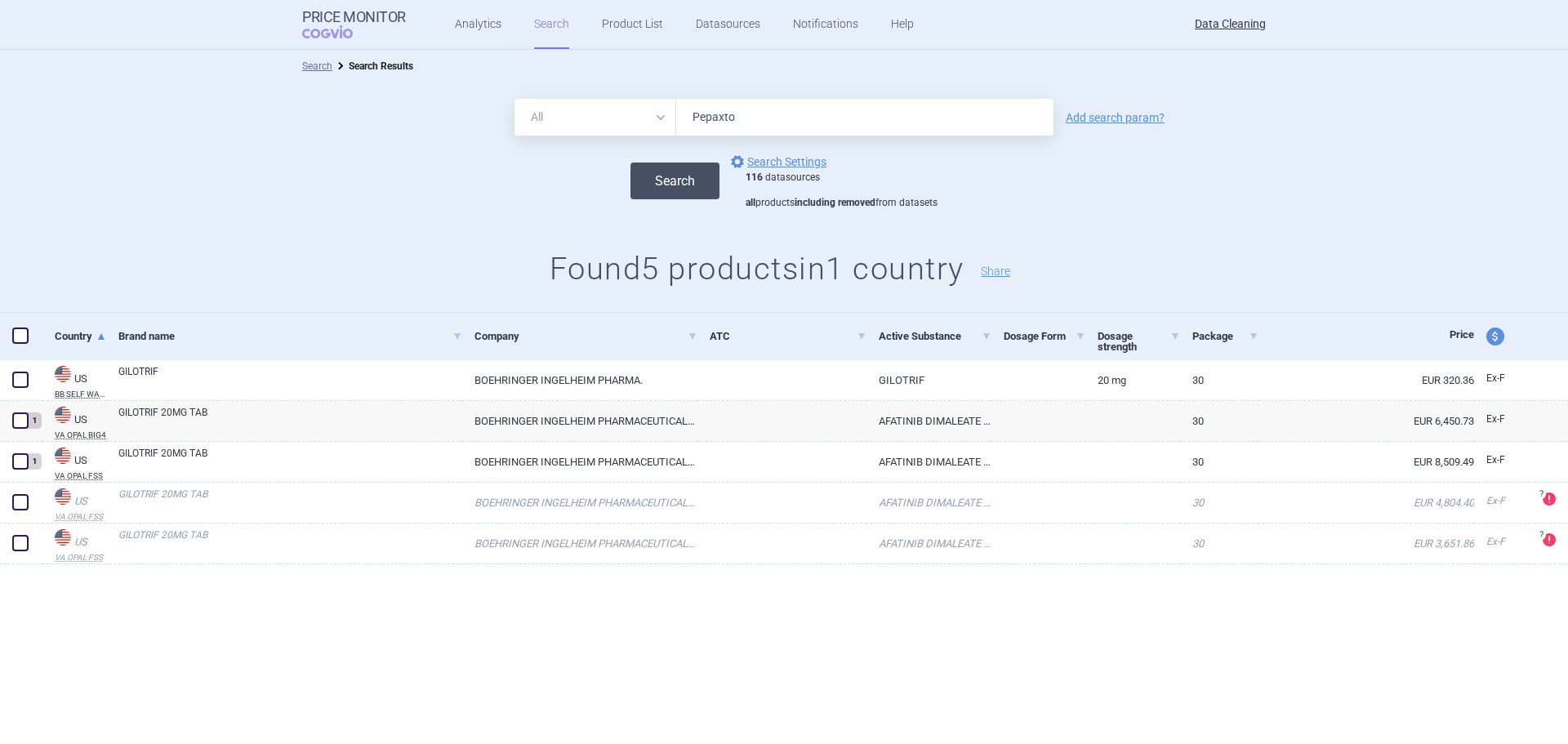 type on "Pepaxto" 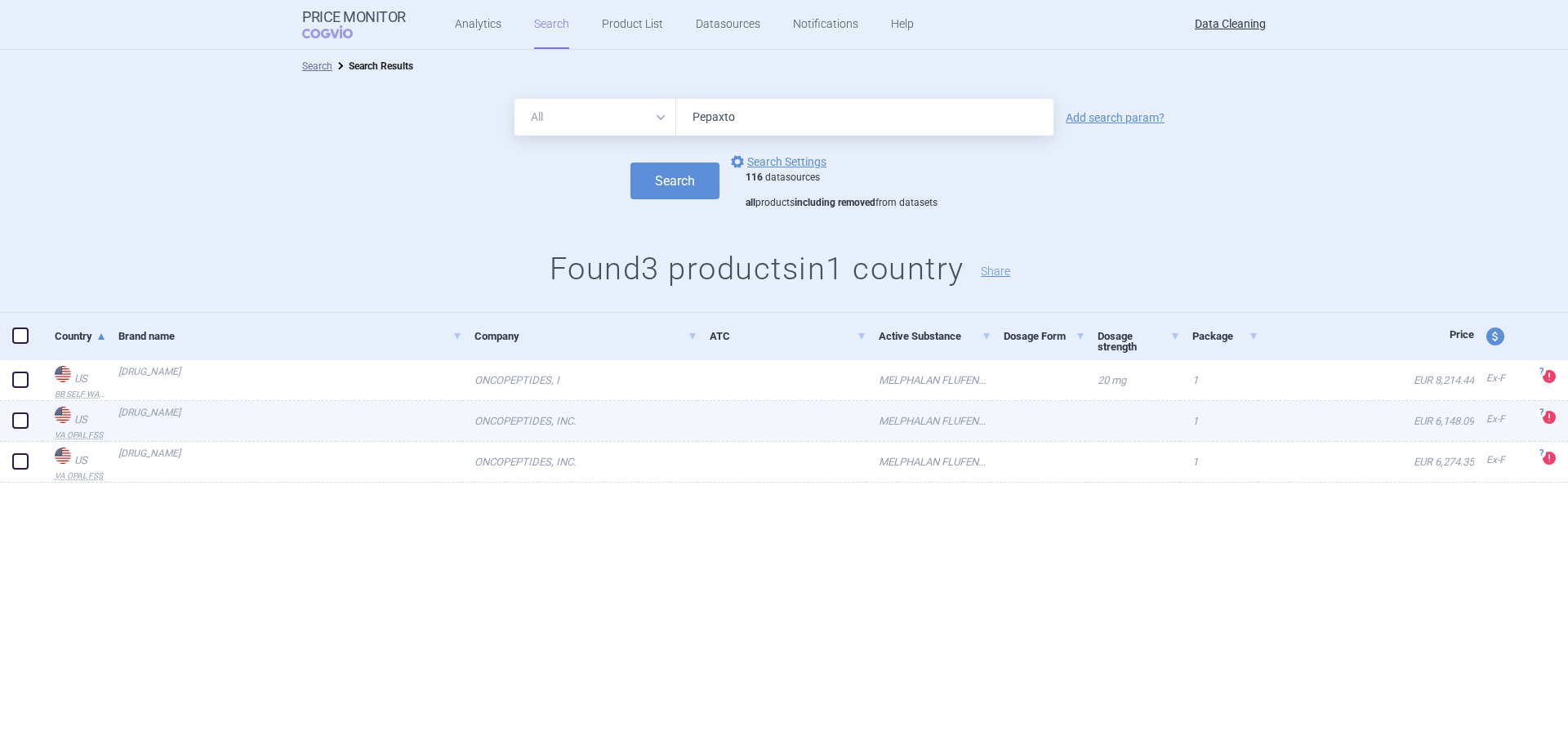 click on "PEPAXTO" at bounding box center [290, 420] 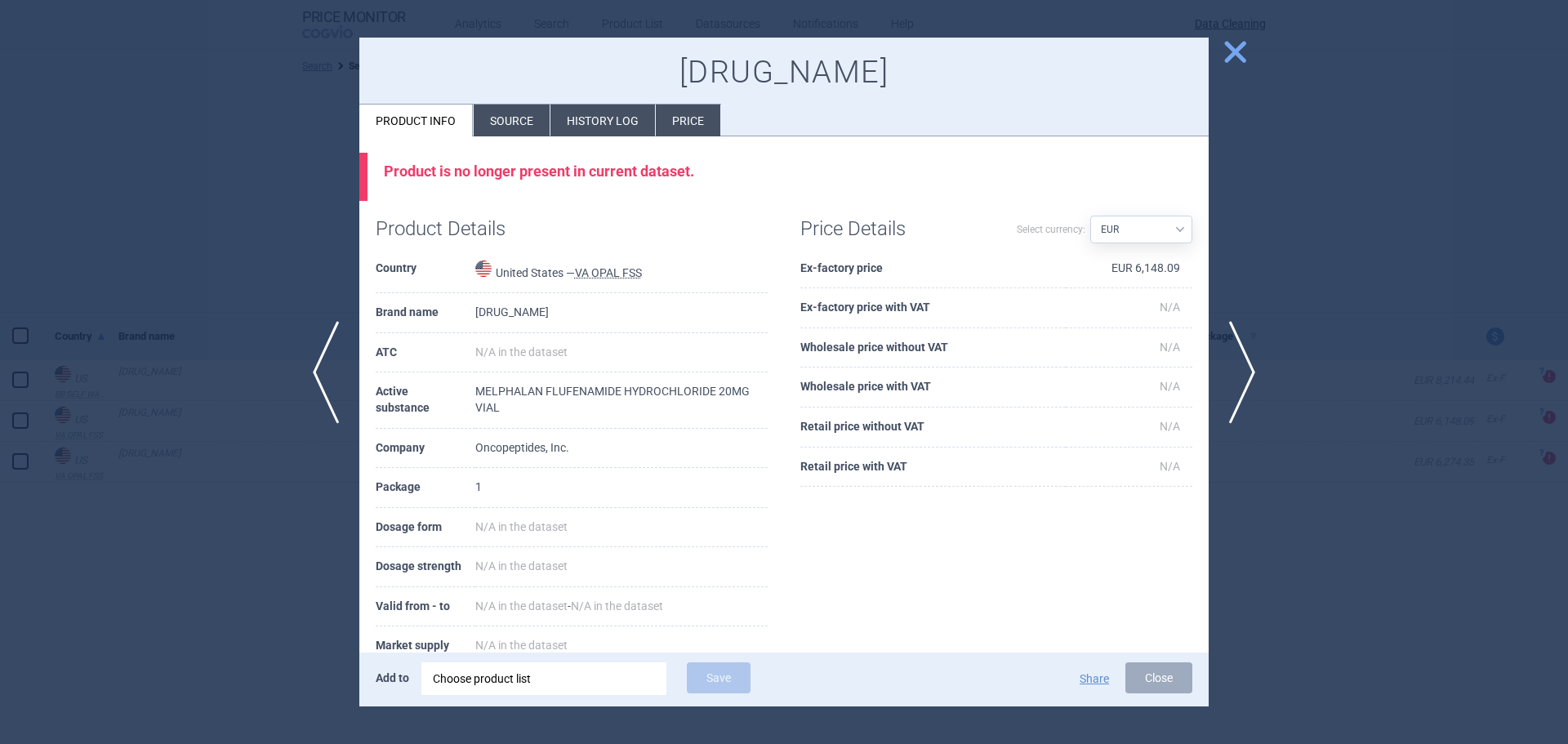 click on "Source" at bounding box center [511, 120] 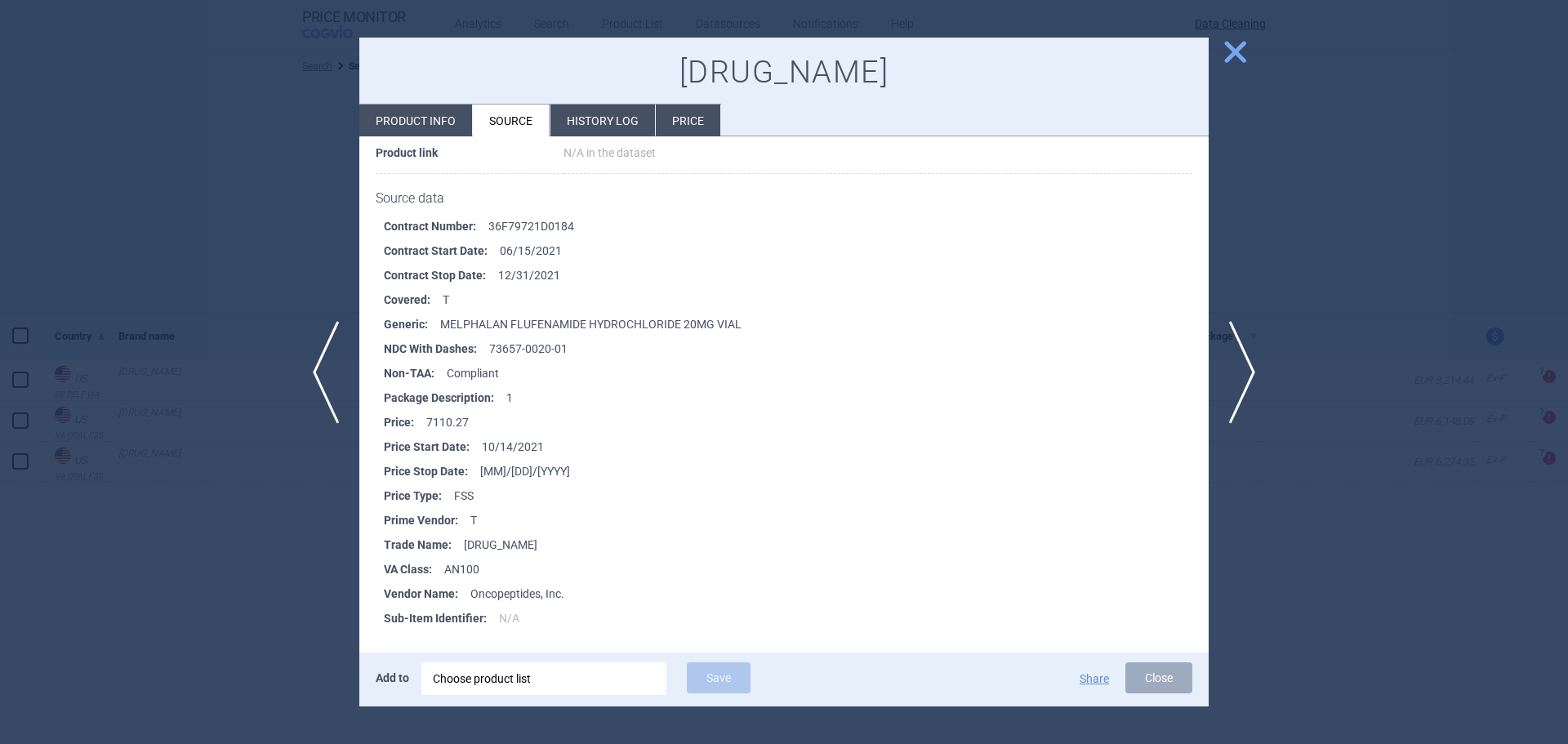 scroll, scrollTop: 207, scrollLeft: 0, axis: vertical 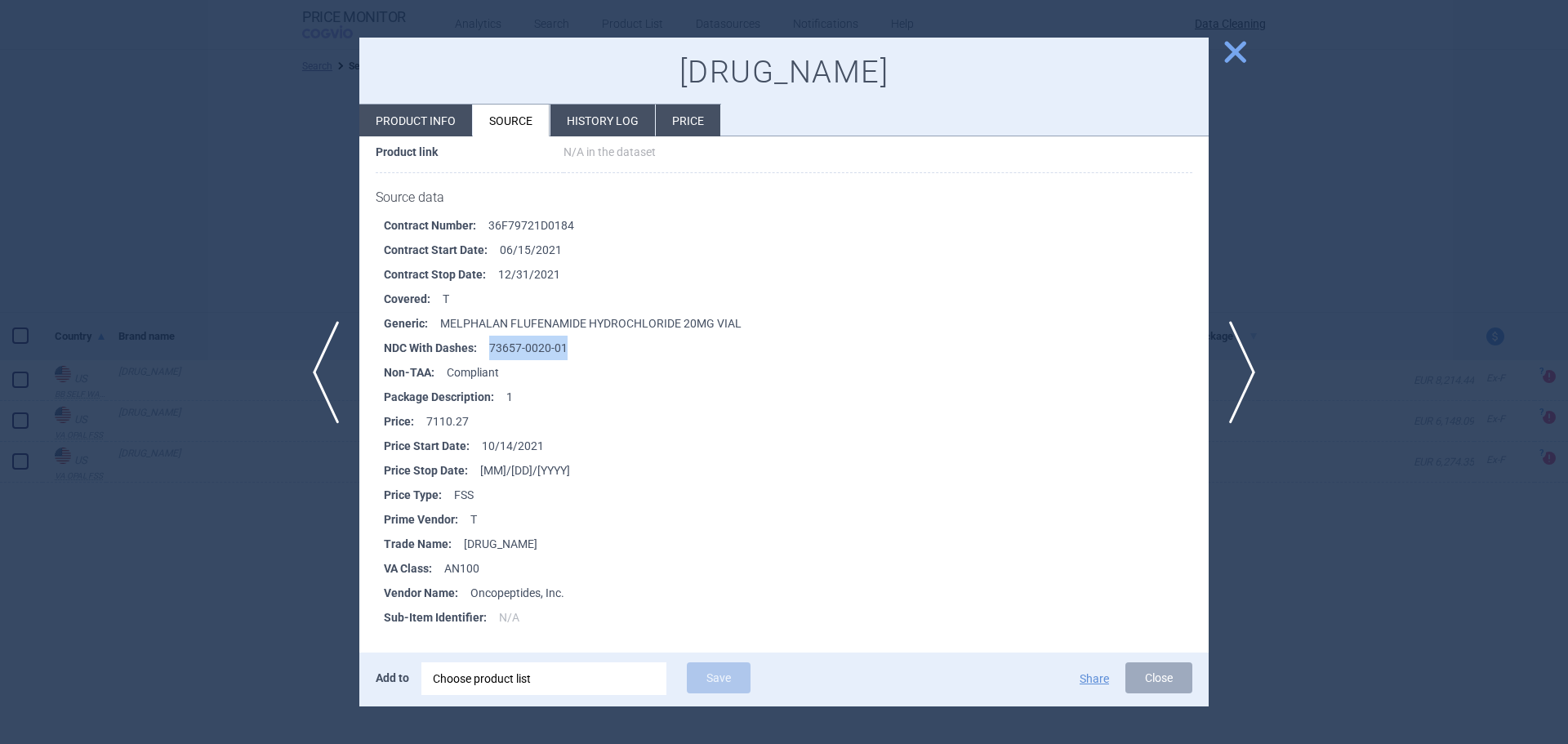drag, startPoint x: 567, startPoint y: 352, endPoint x: 478, endPoint y: 348, distance: 89.08984 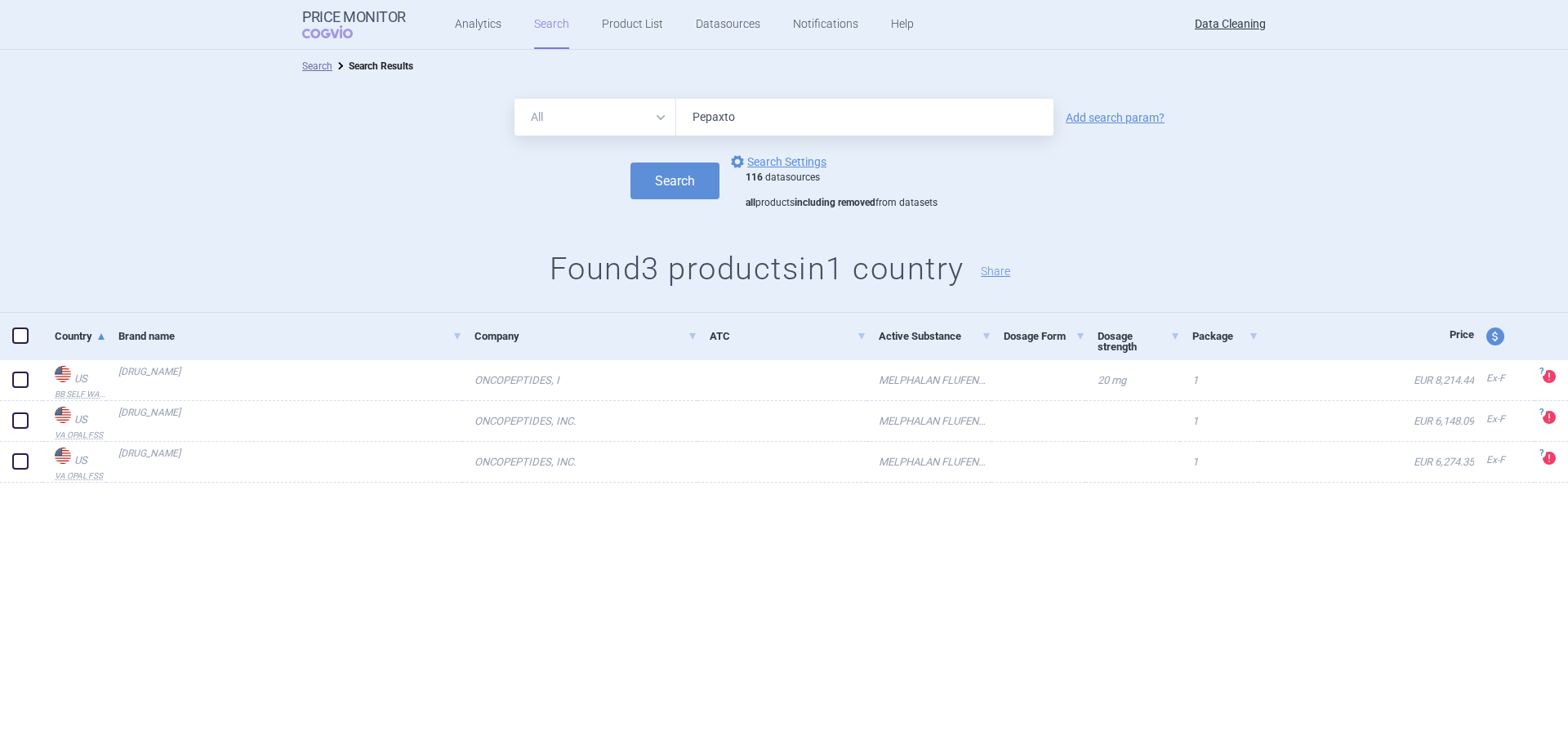click on "Pepaxto" at bounding box center [865, 117] 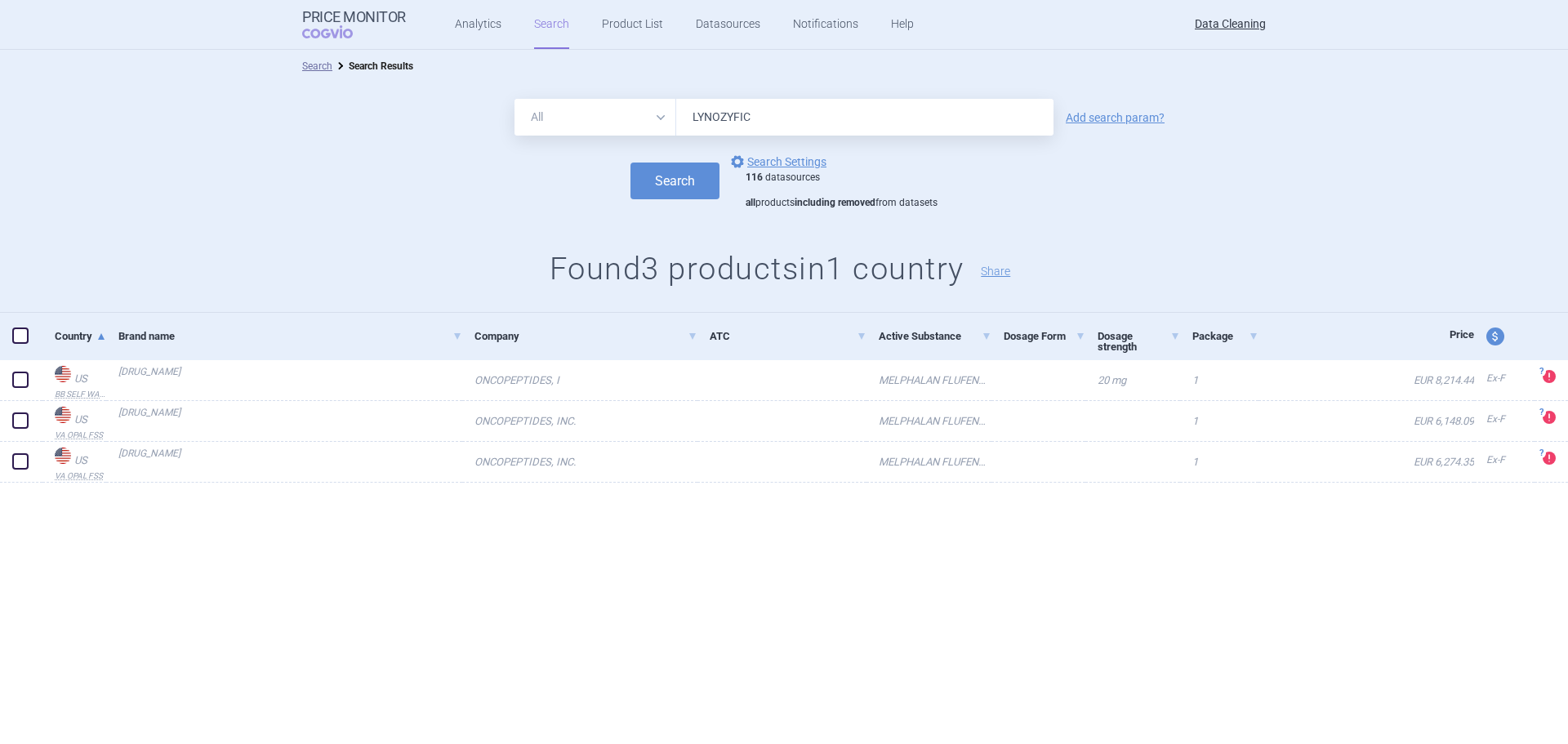 type on "LYNOZYFIC" 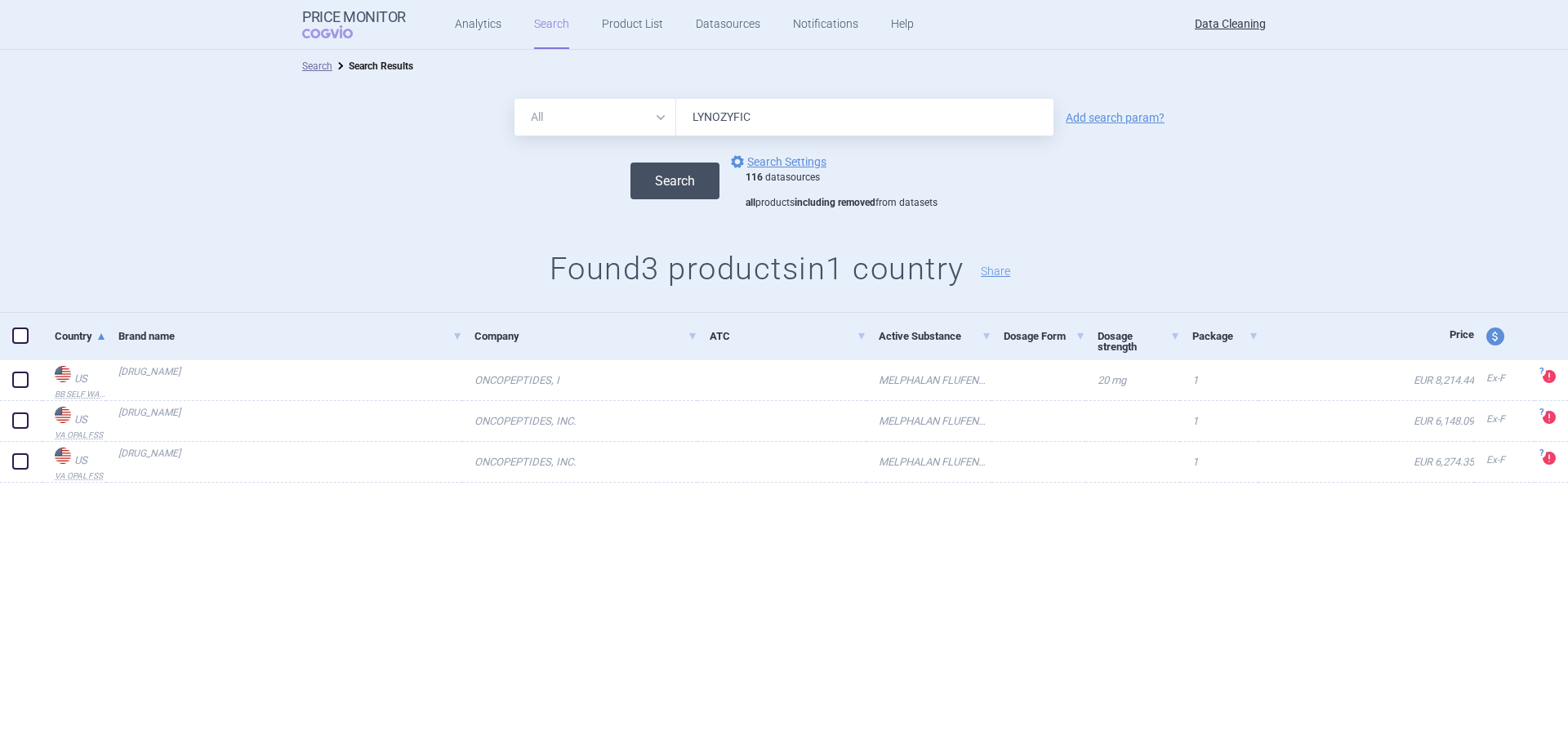 click on "Search" at bounding box center (675, 180) 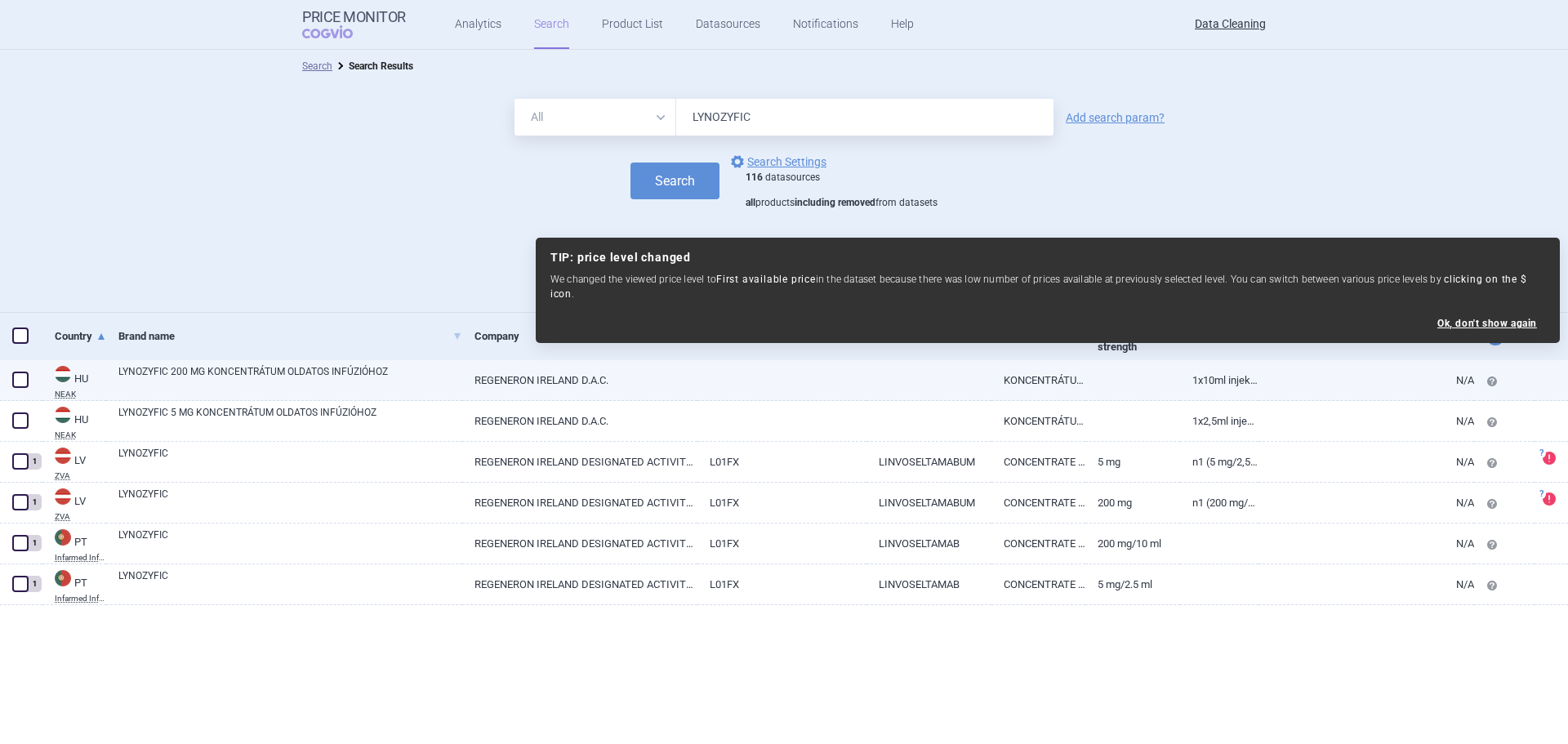 click on "LYNOZYFIC 200 MG KONCENTRÁTUM OLDATOS INFÚZIÓHOZ" at bounding box center (290, 379) 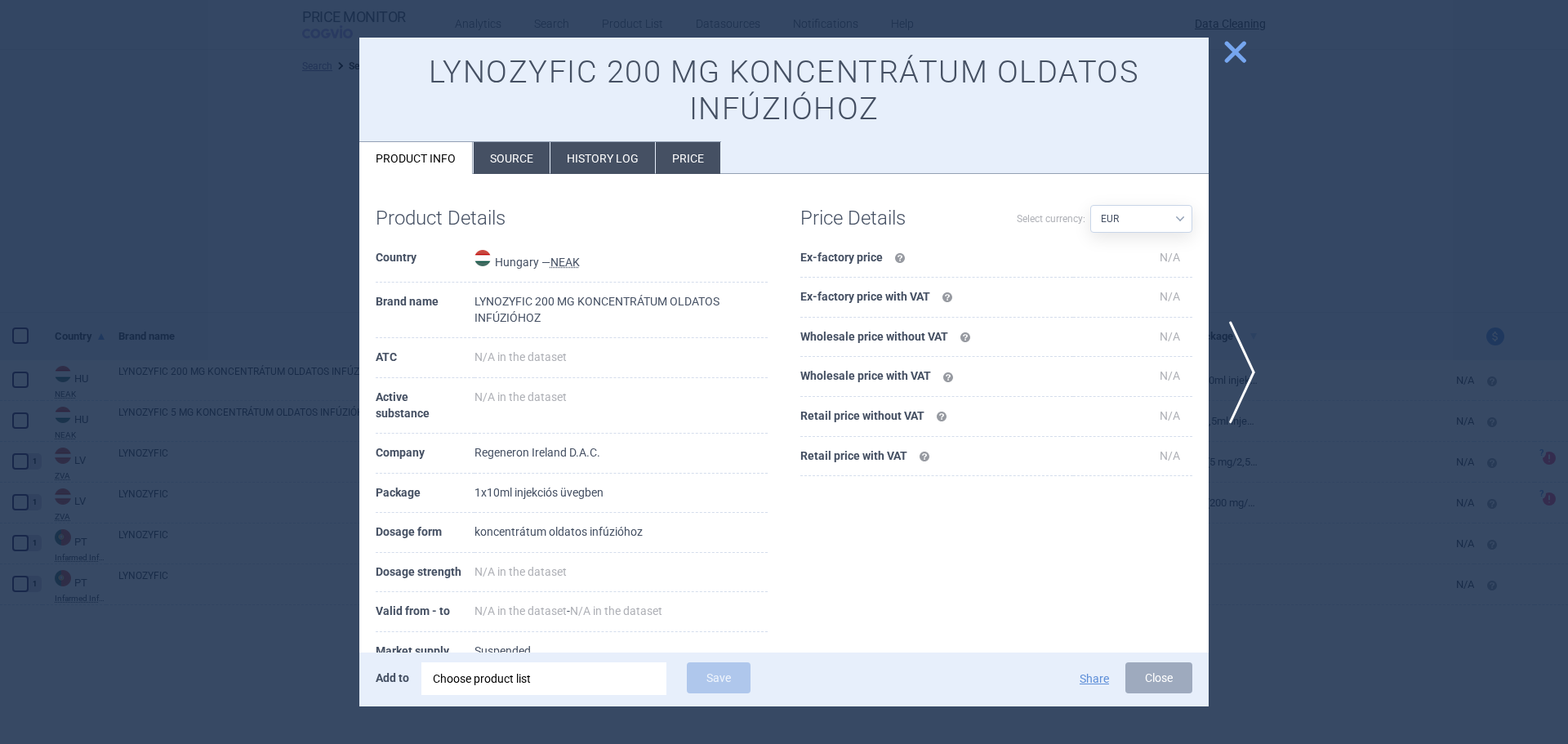 click on "Source" at bounding box center [511, 158] 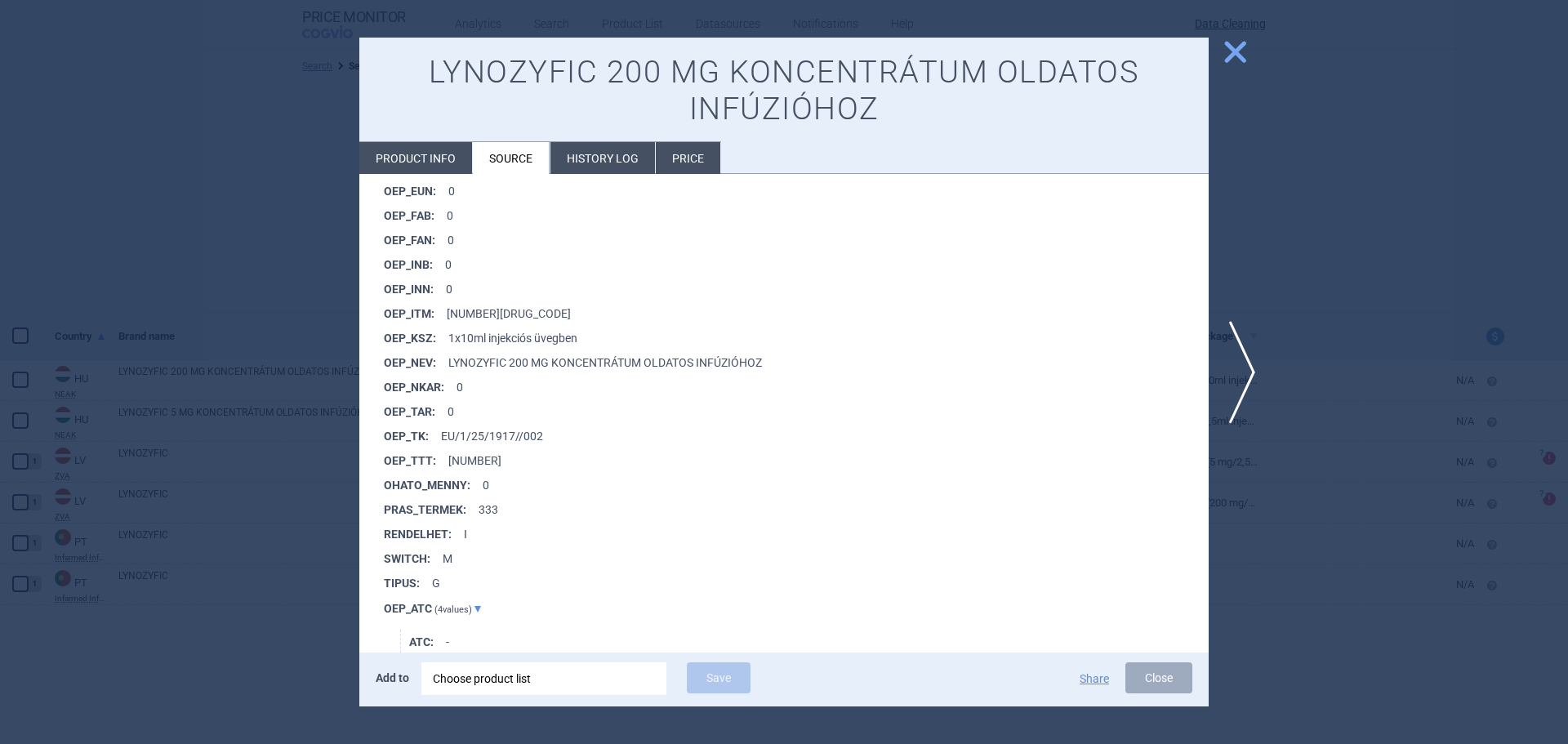 scroll, scrollTop: 1307, scrollLeft: 0, axis: vertical 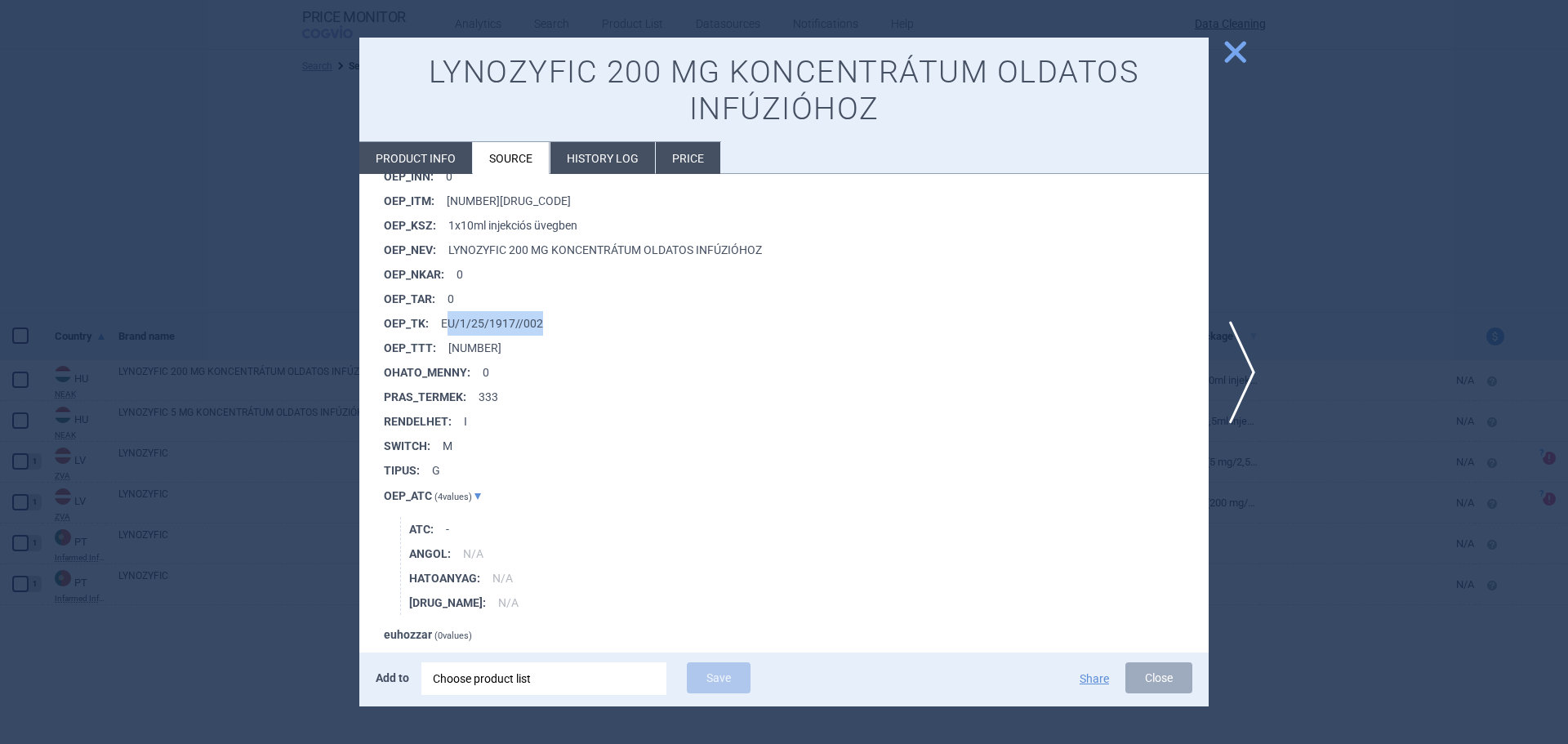 drag, startPoint x: 514, startPoint y: 316, endPoint x: 444, endPoint y: 315, distance: 70.00714 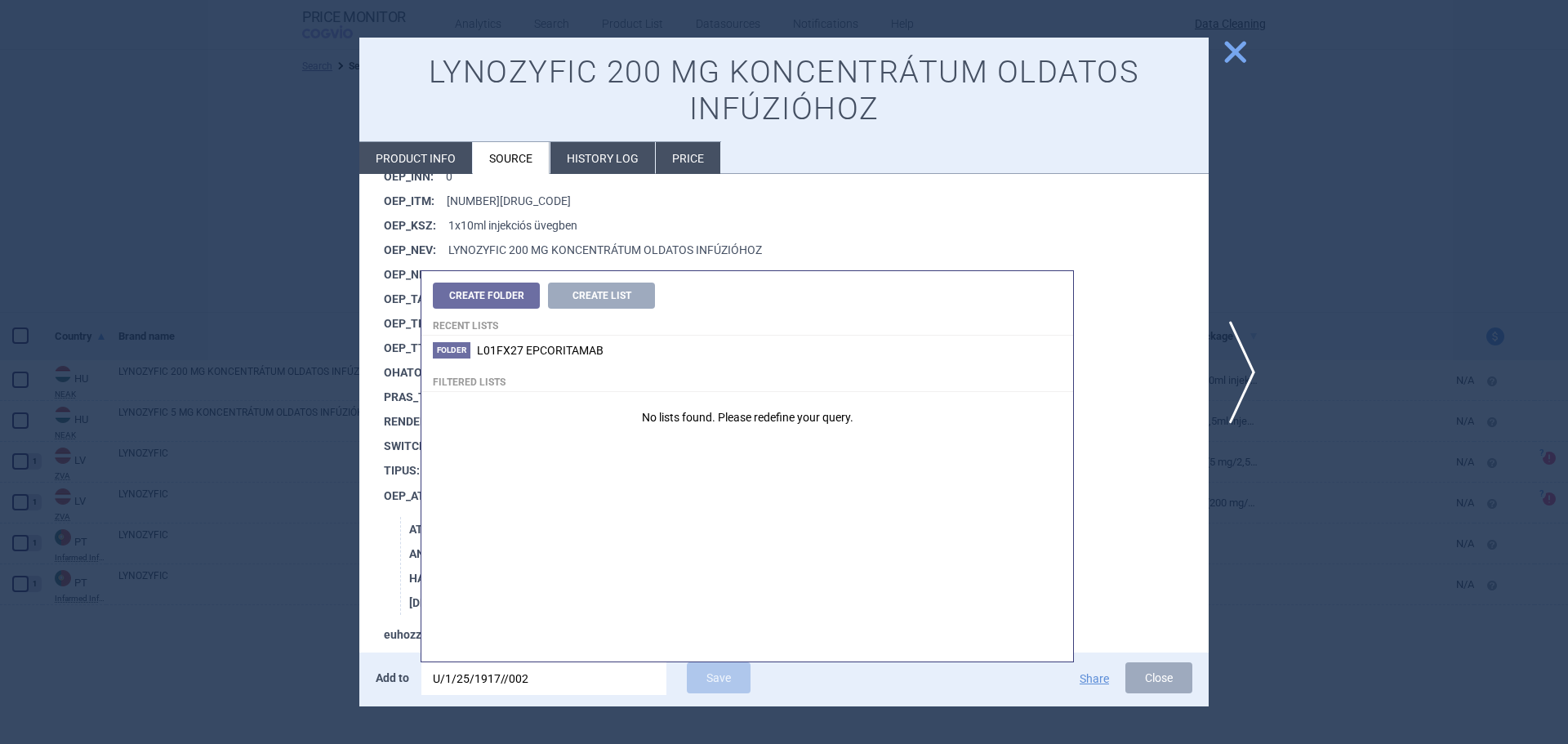 click on "U/1/25/1917//002" at bounding box center [544, 679] 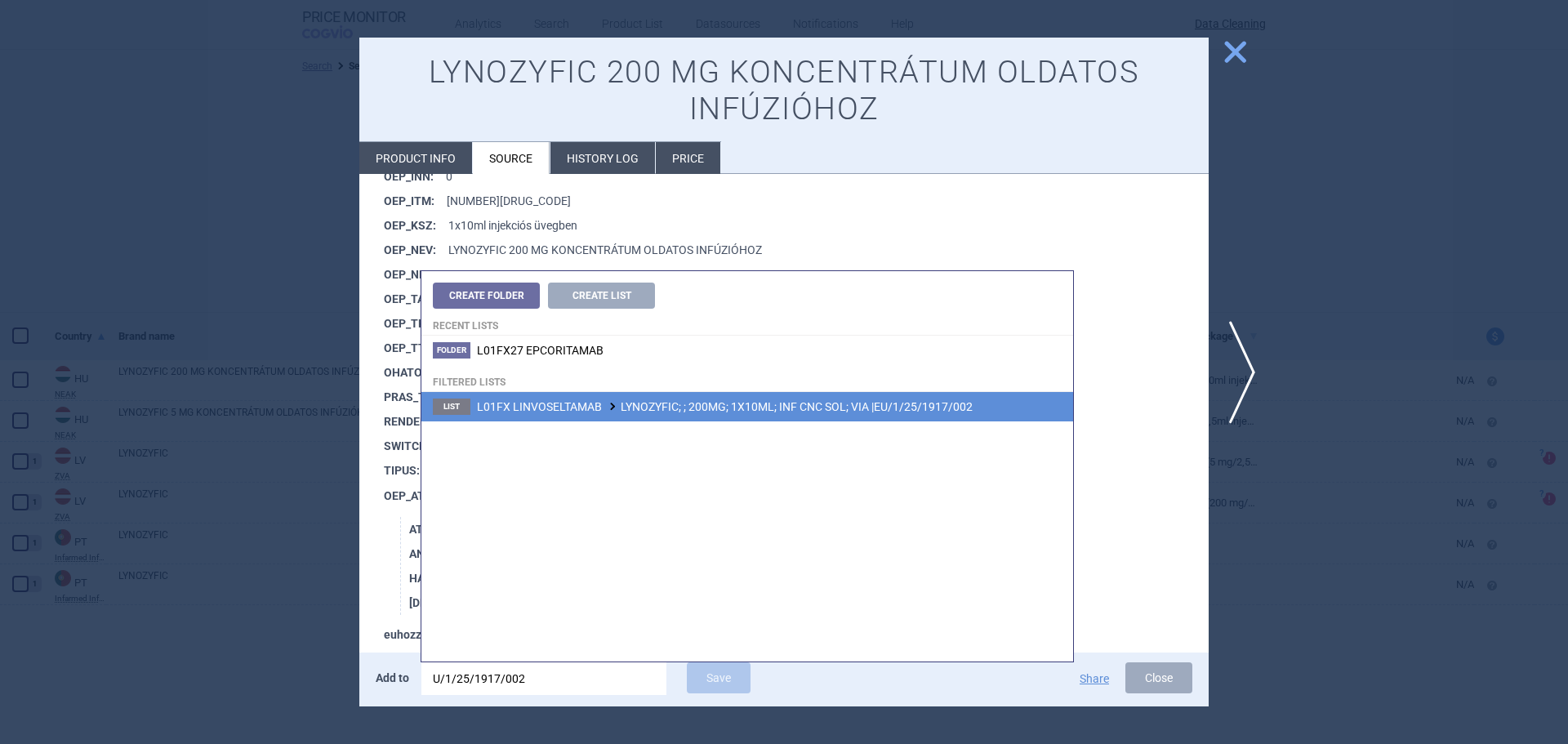 type on "U/1/25/1917/002" 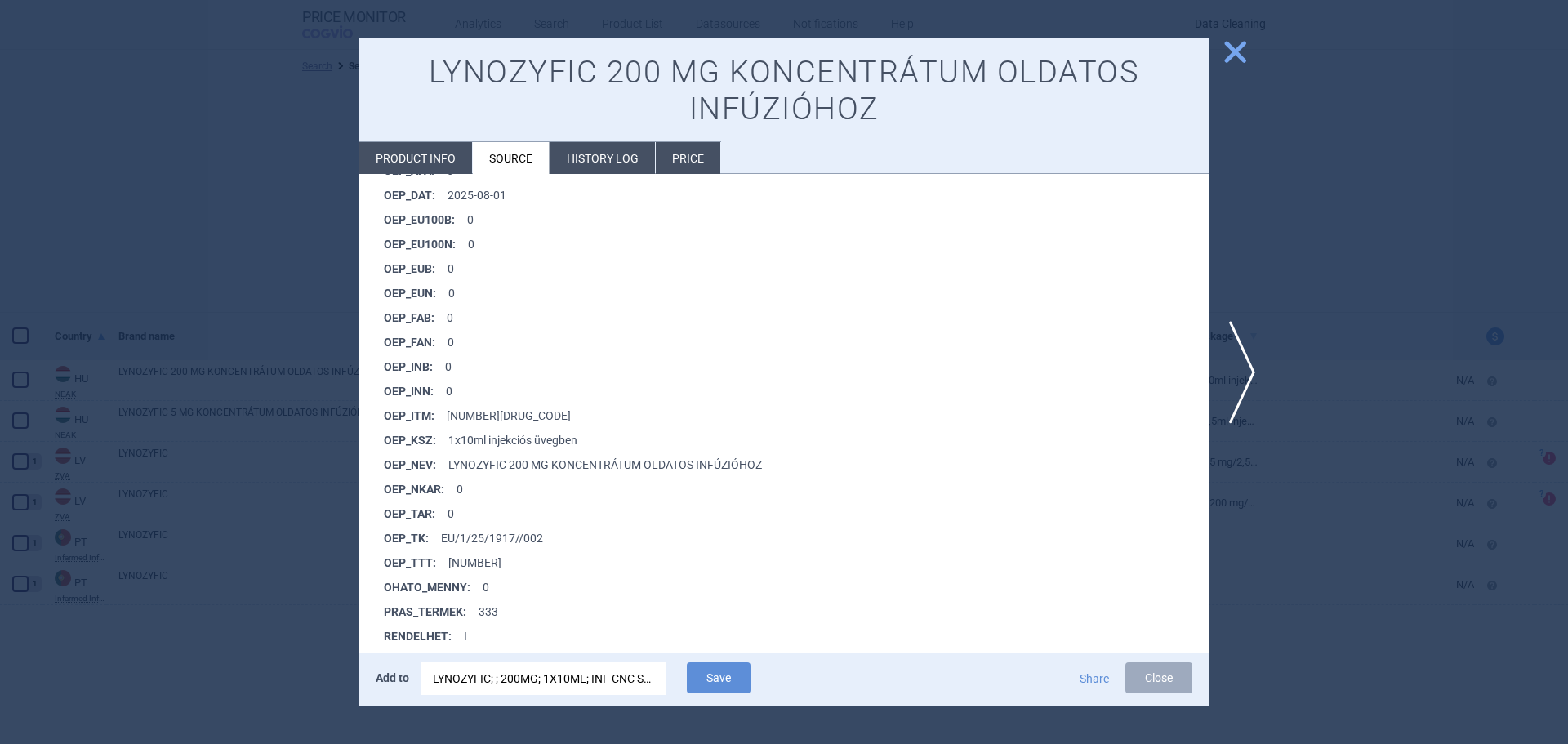 scroll, scrollTop: 1085, scrollLeft: 0, axis: vertical 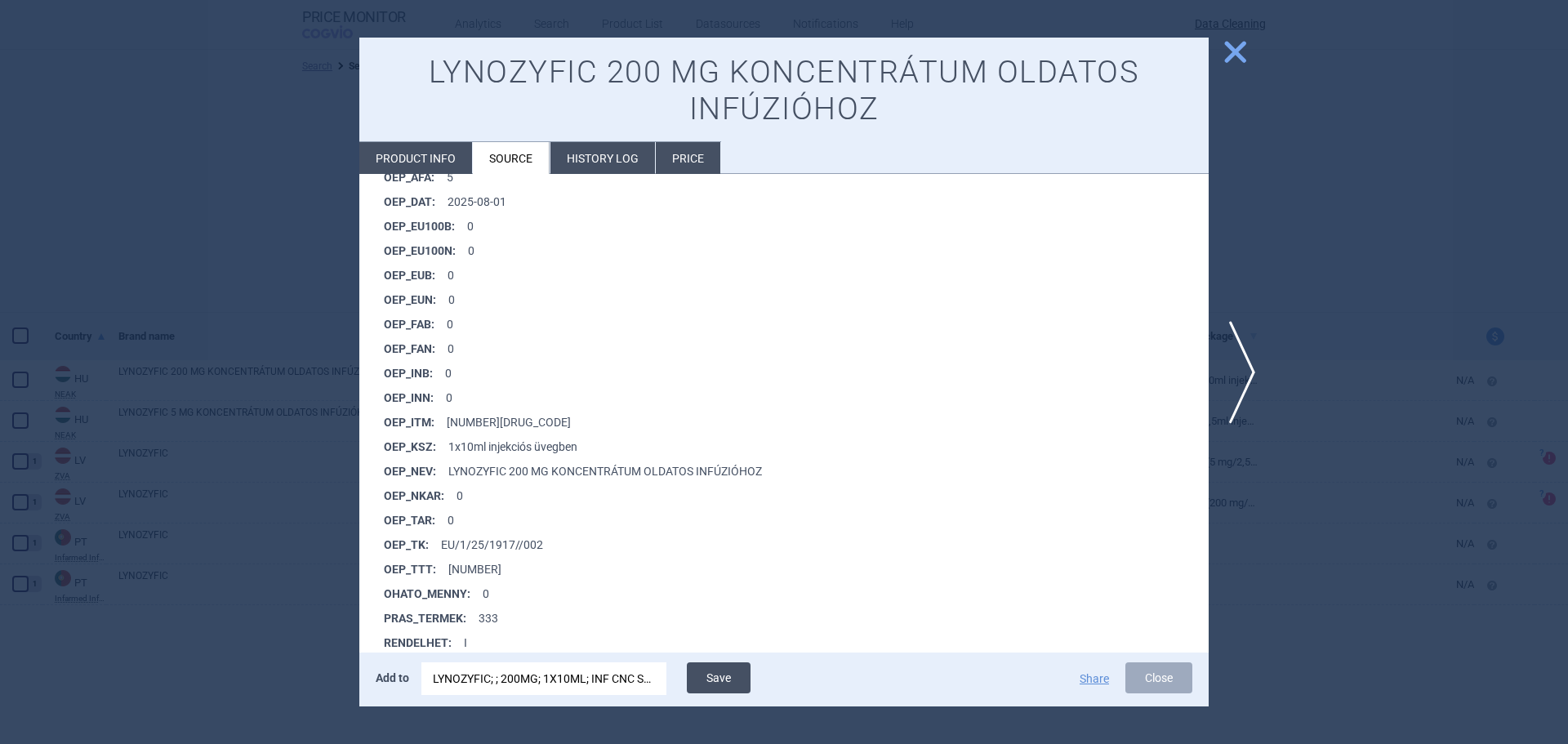 click on "Save" at bounding box center [719, 678] 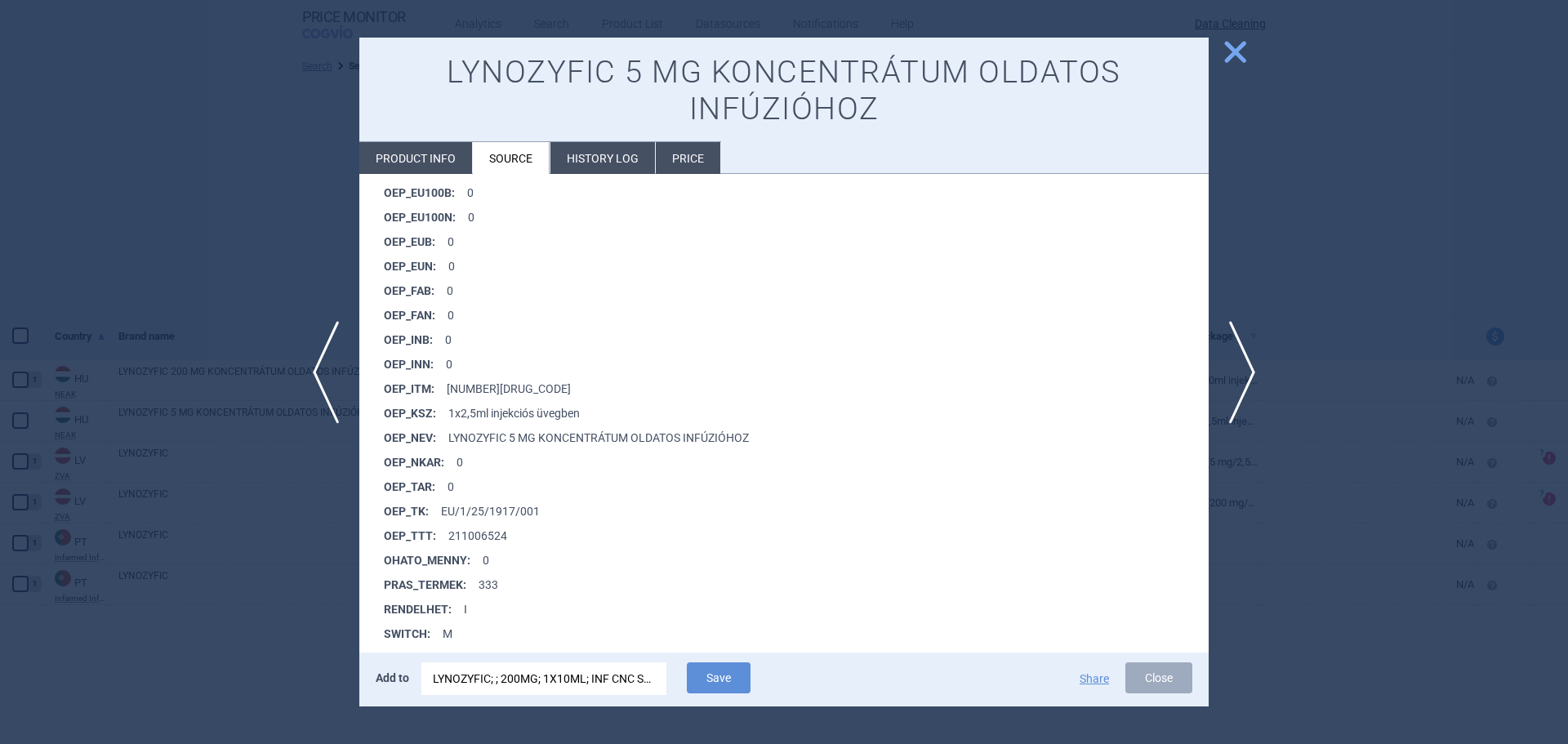 scroll, scrollTop: 1307, scrollLeft: 0, axis: vertical 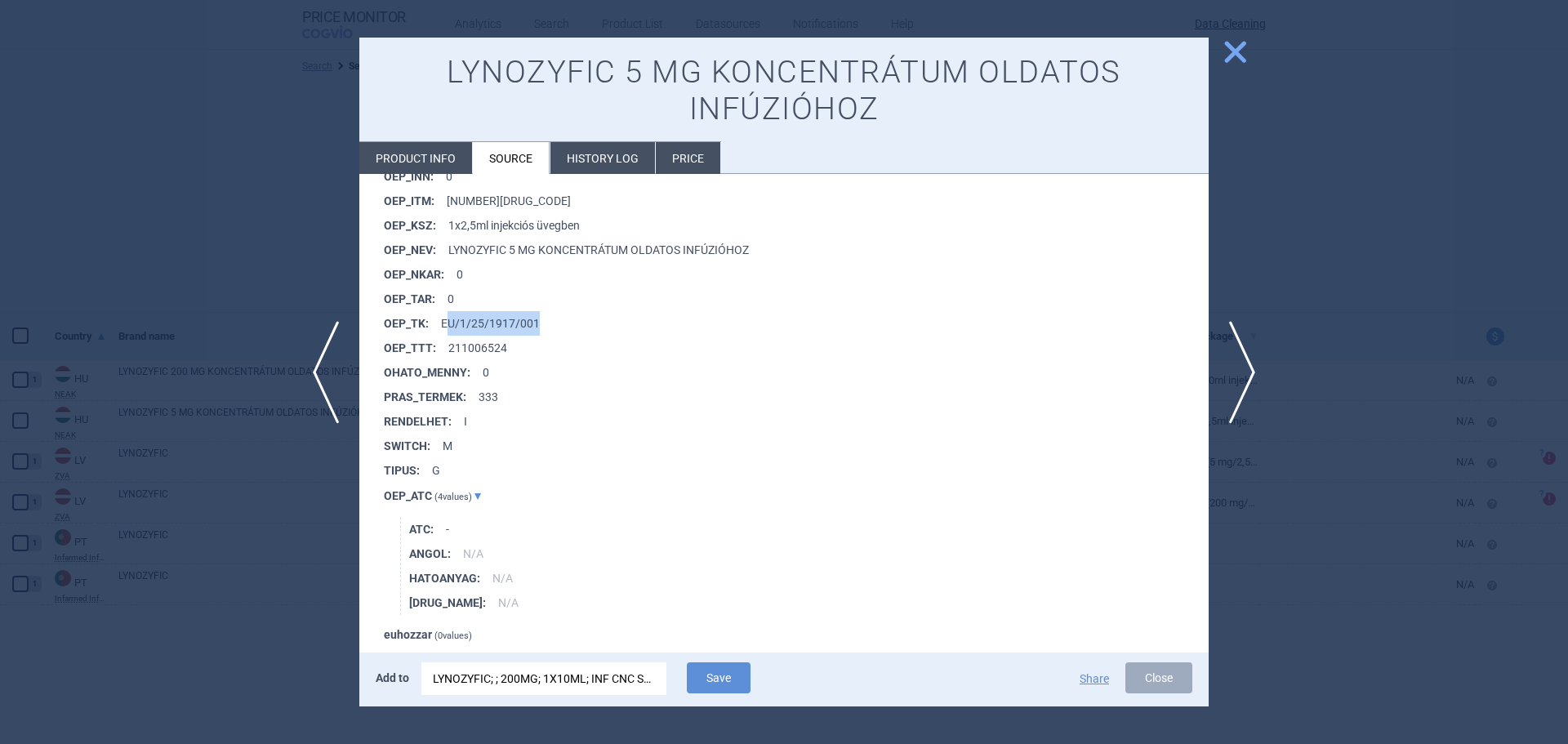 drag, startPoint x: 557, startPoint y: 324, endPoint x: 448, endPoint y: 323, distance: 109.00459 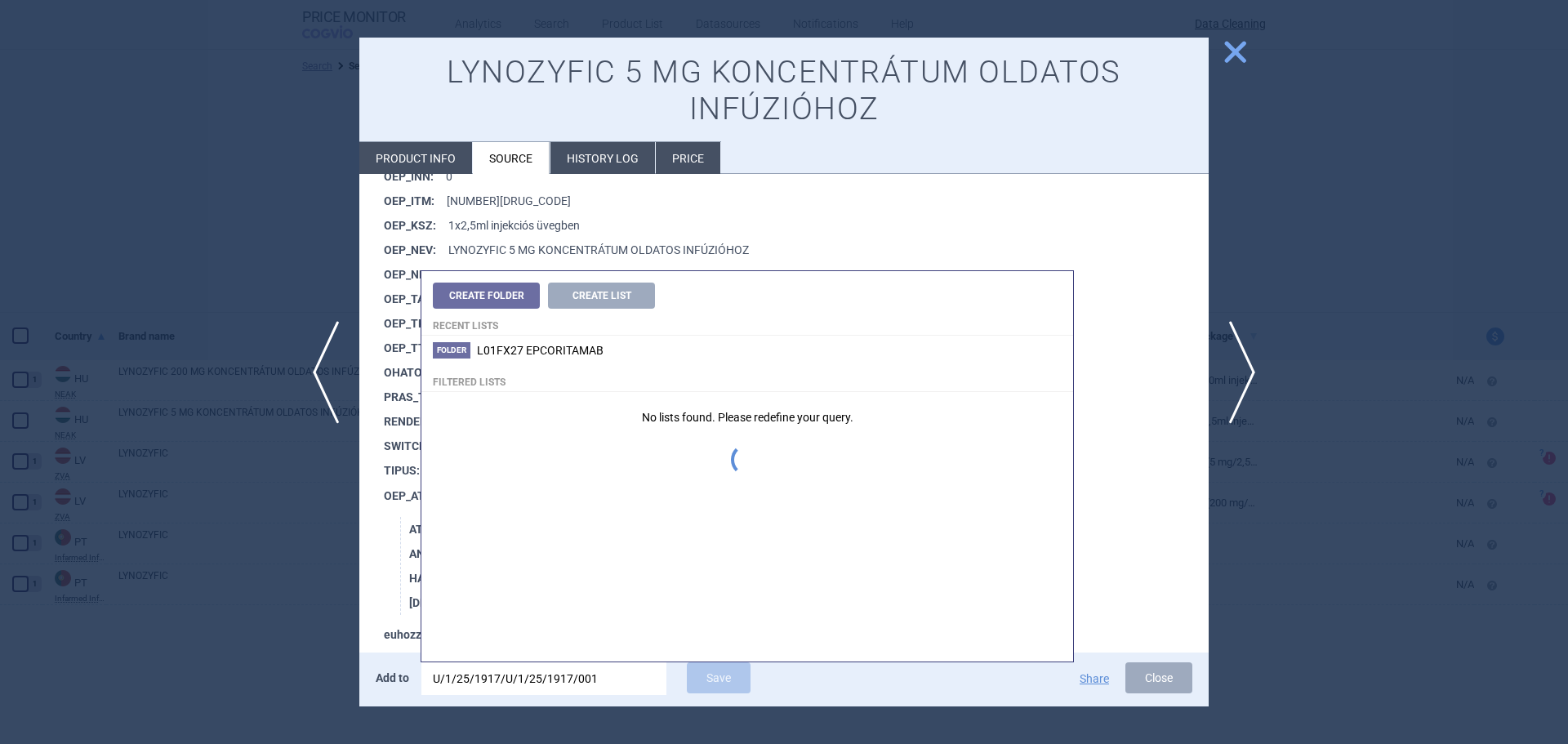 click on "U/1/25/1917/U/1/25/1917/001" at bounding box center [544, 679] 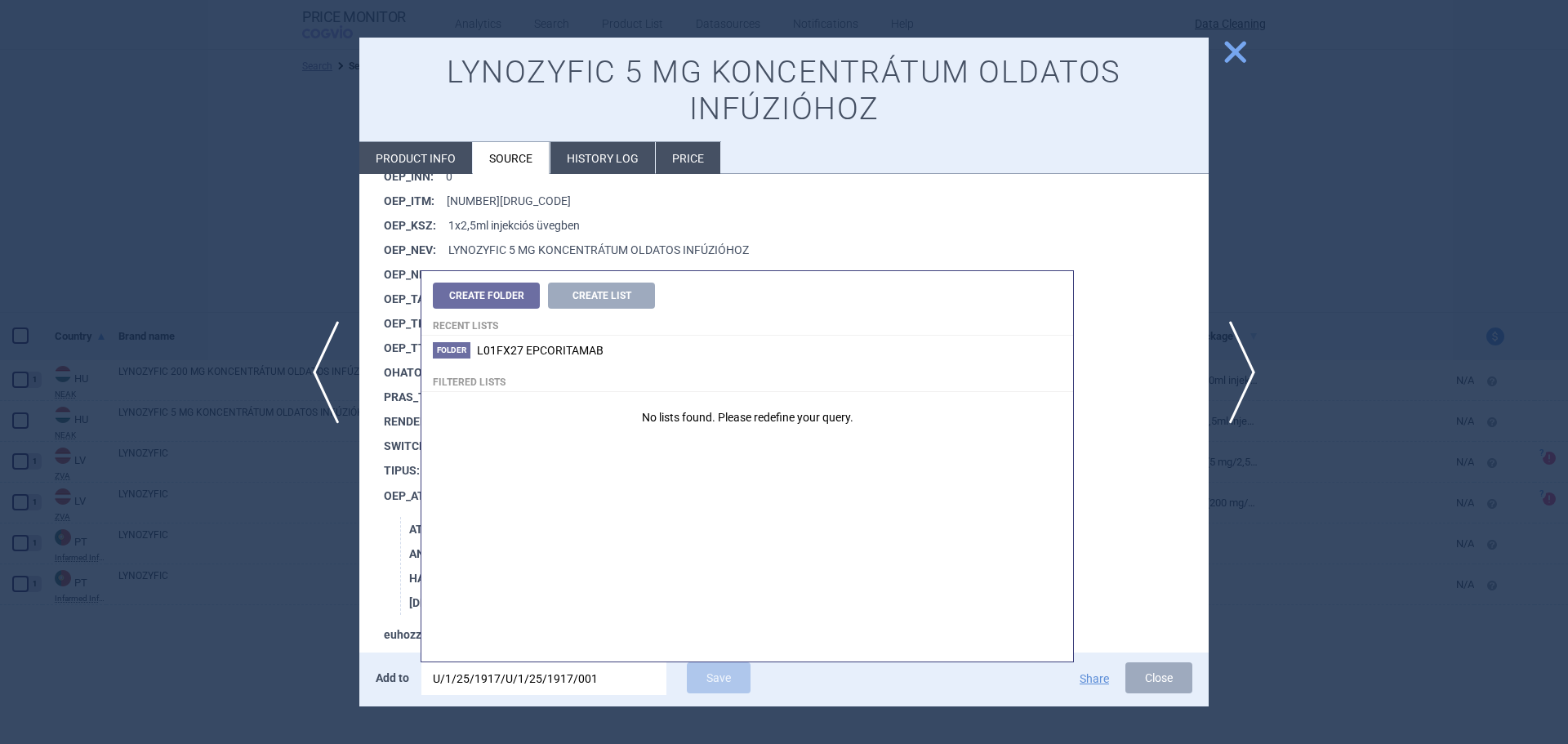 click on "U/1/25/1917/U/1/25/1917/001" at bounding box center [544, 679] 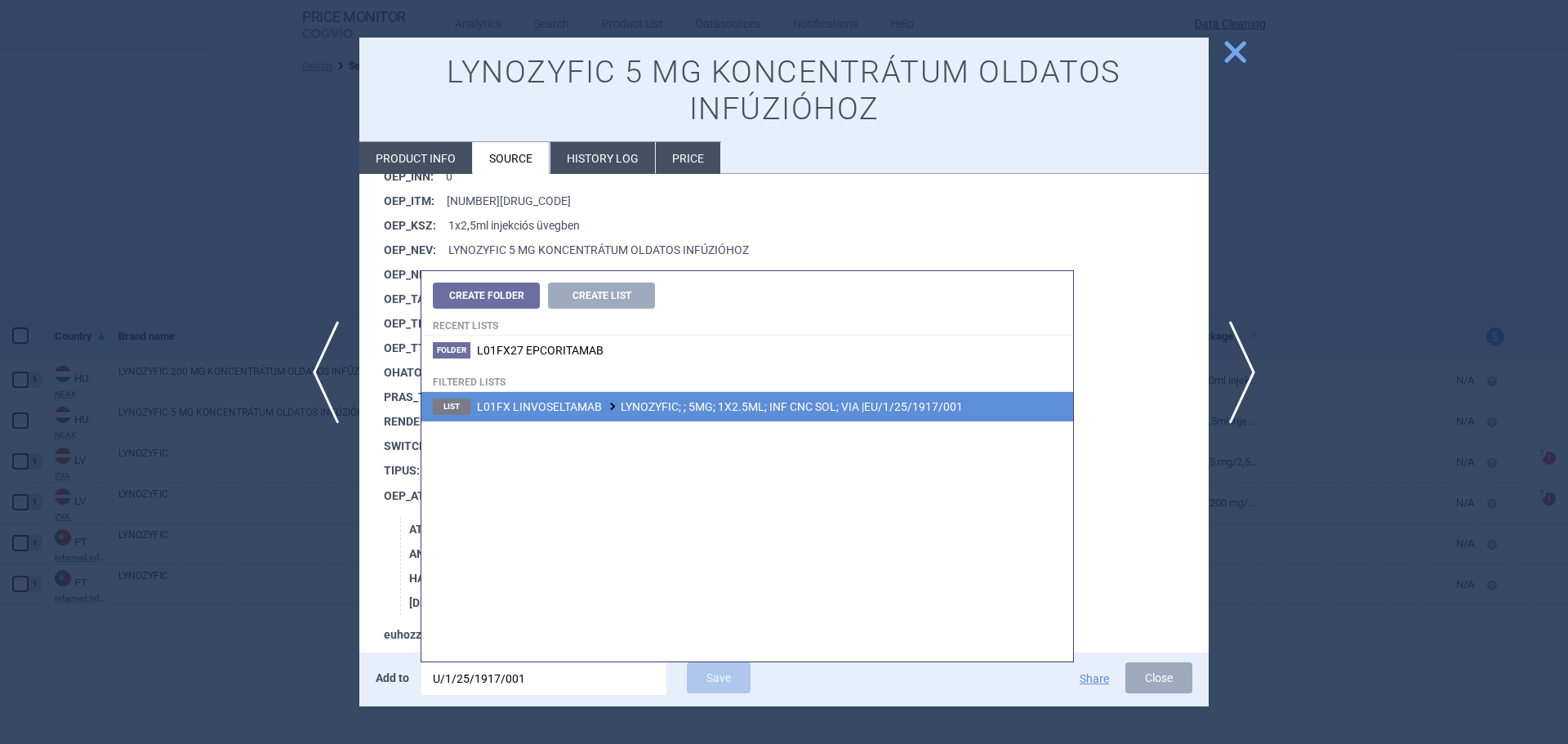 type on "U/1/25/1917/001" 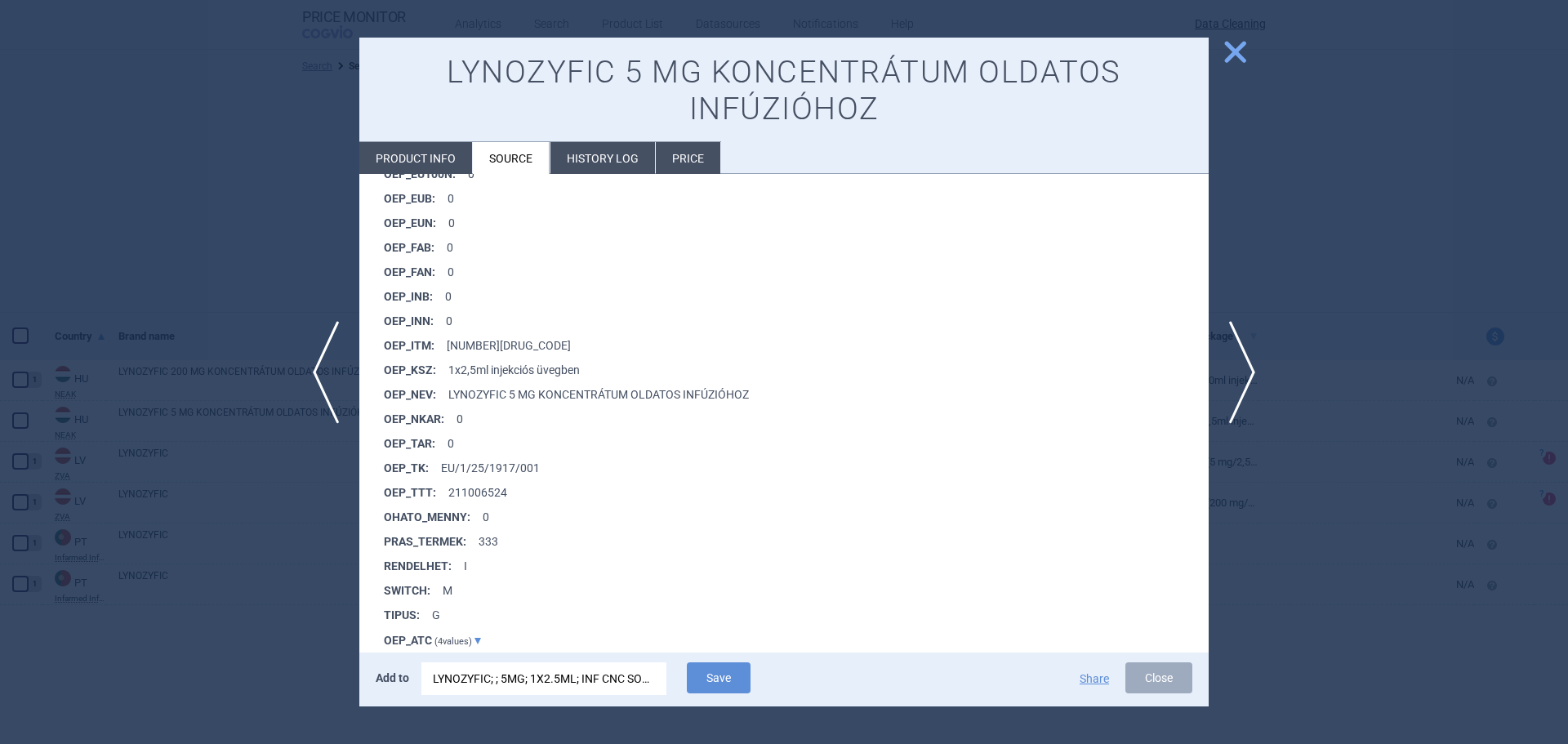 scroll, scrollTop: 1143, scrollLeft: 0, axis: vertical 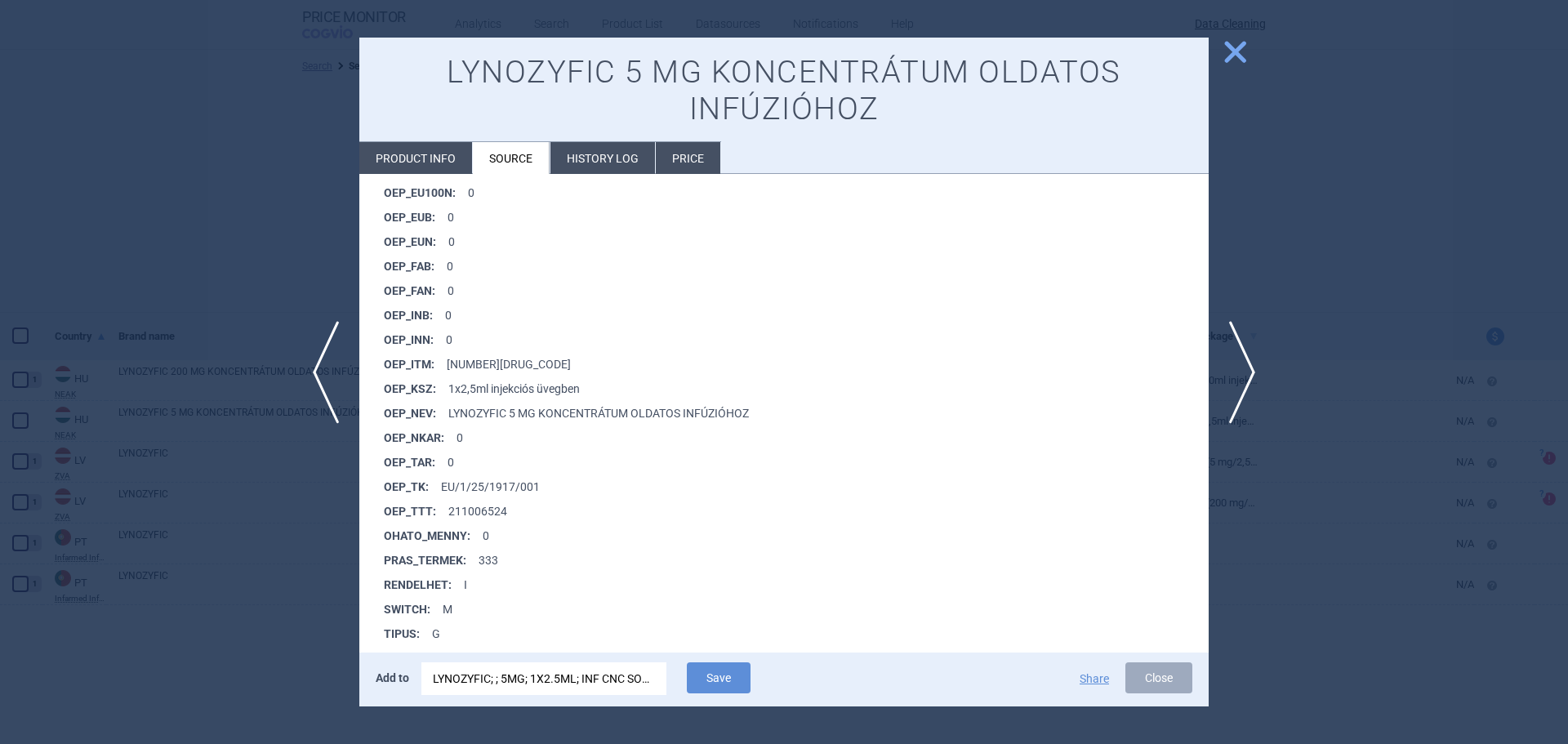 click on "Product info" at bounding box center [416, 158] 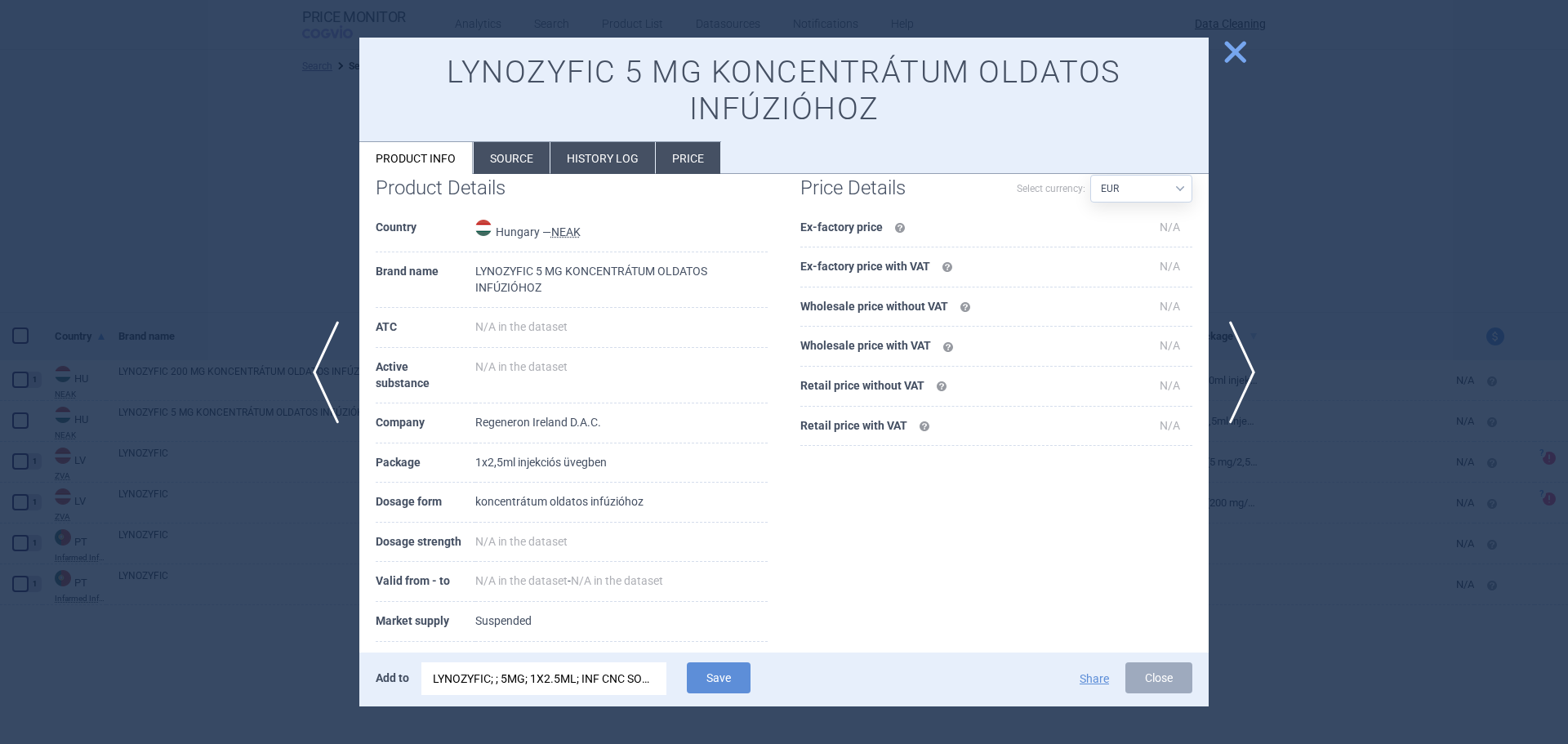 scroll, scrollTop: 0, scrollLeft: 0, axis: both 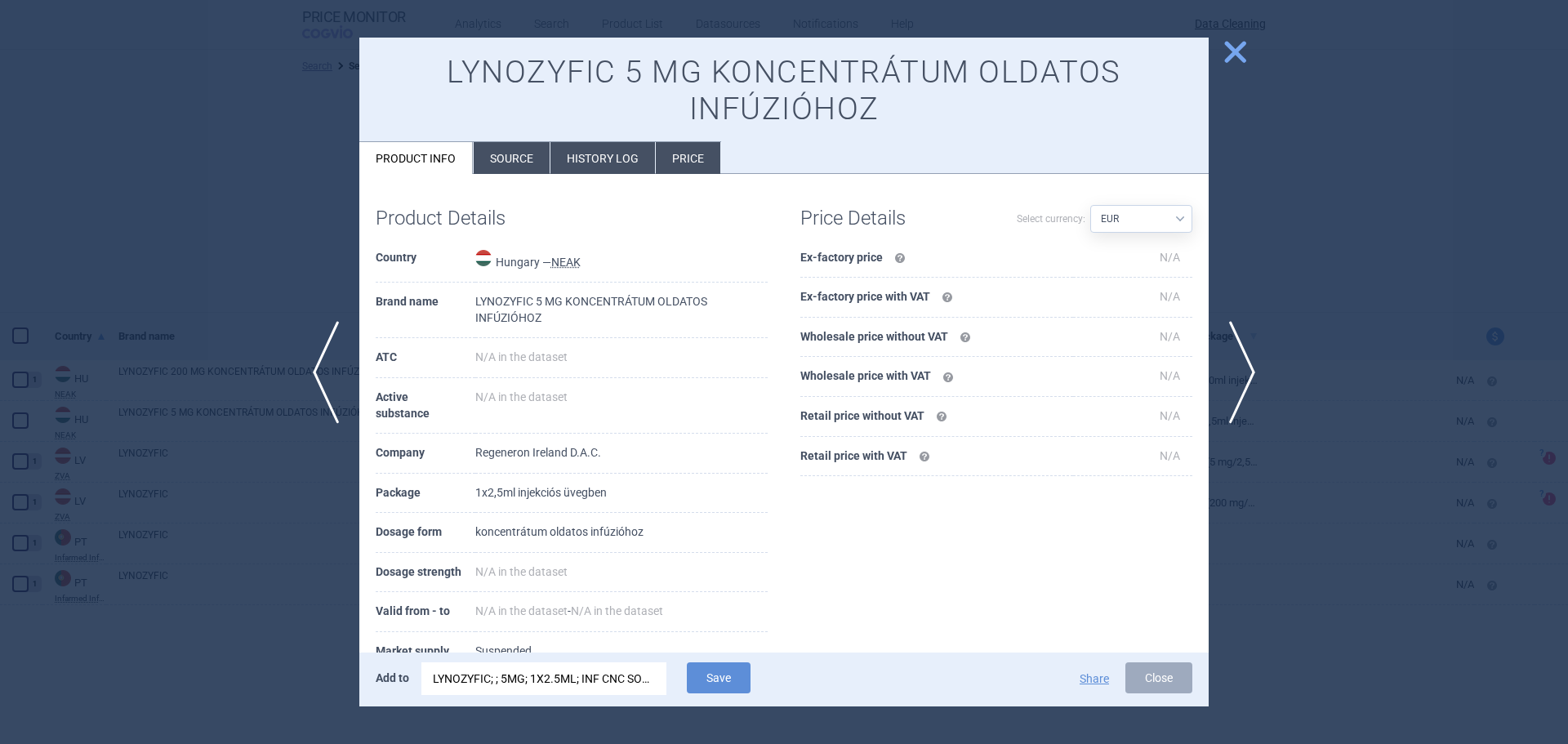 click on "Source" at bounding box center (511, 158) 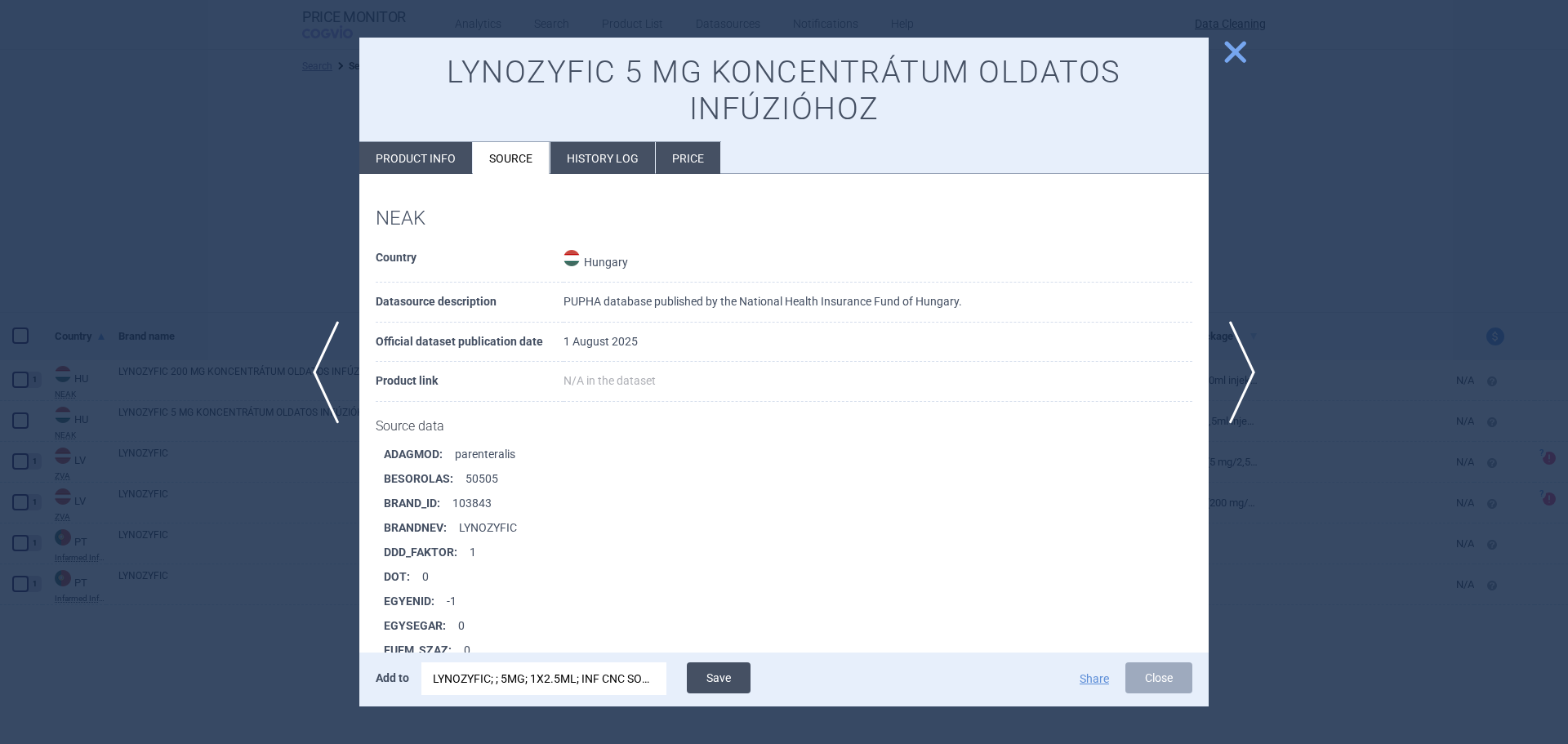 click on "Save" at bounding box center (719, 678) 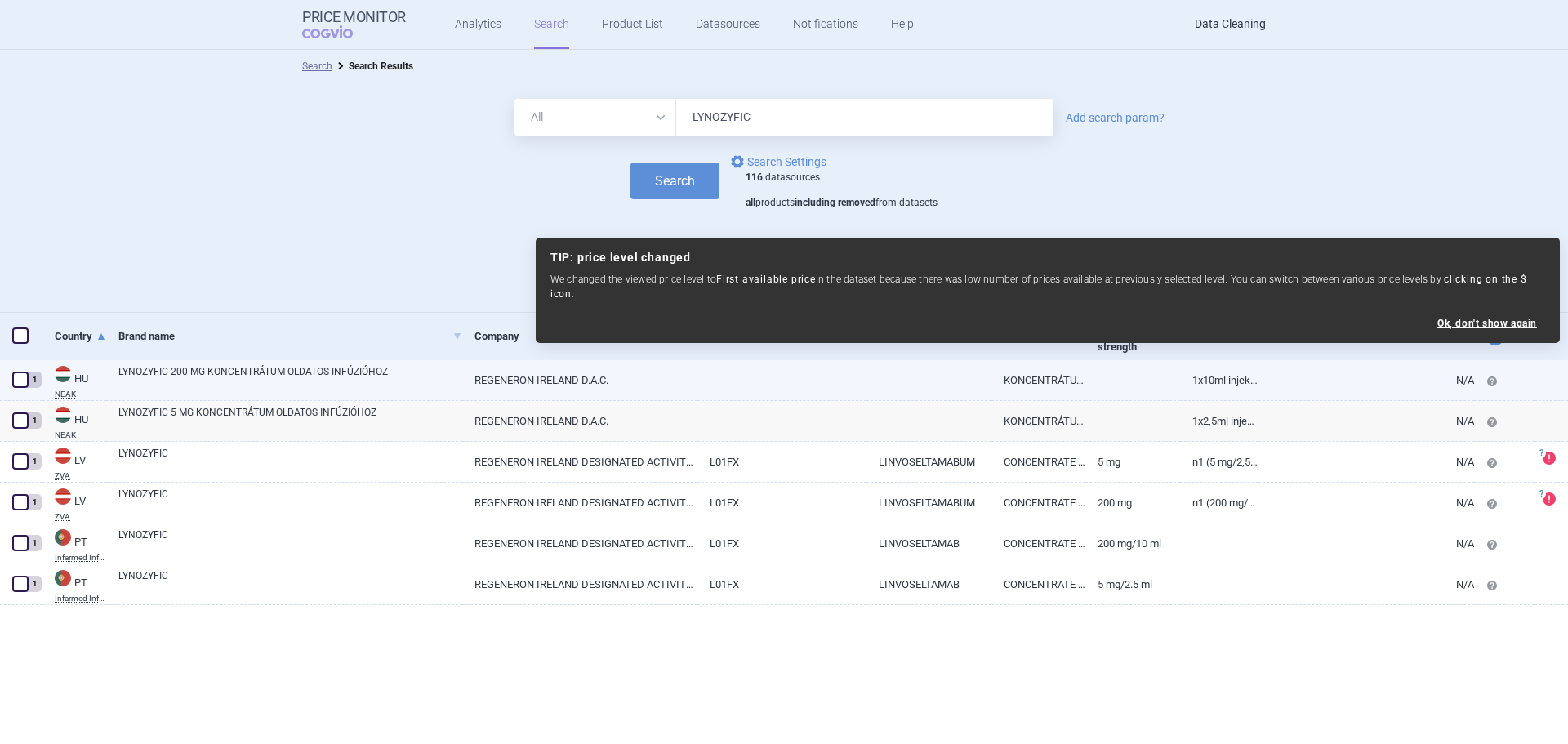 click on "LYNOZYFIC 200 MG KONCENTRÁTUM OLDATOS INFÚZIÓHOZ" at bounding box center (290, 379) 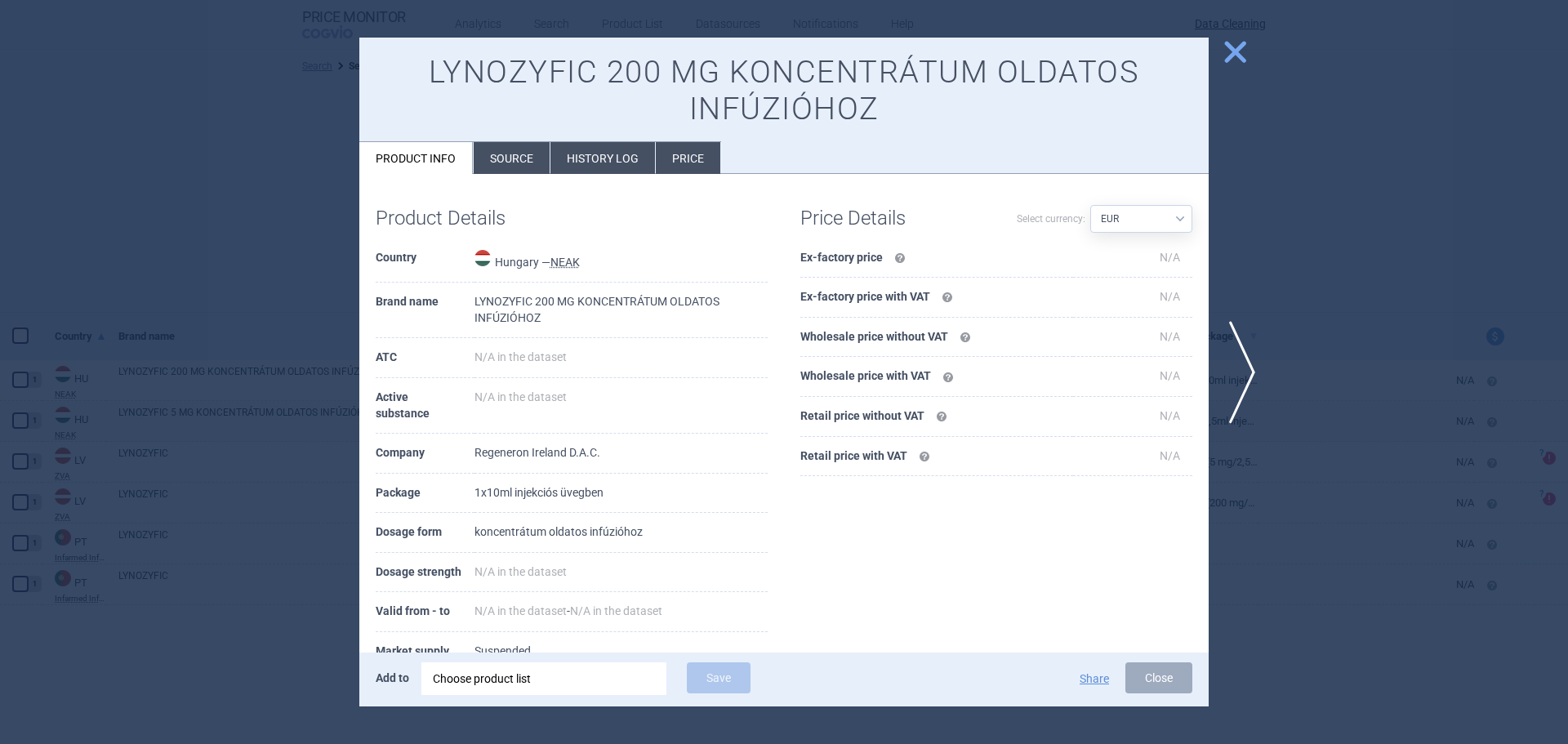 click on "History log" at bounding box center [603, 158] 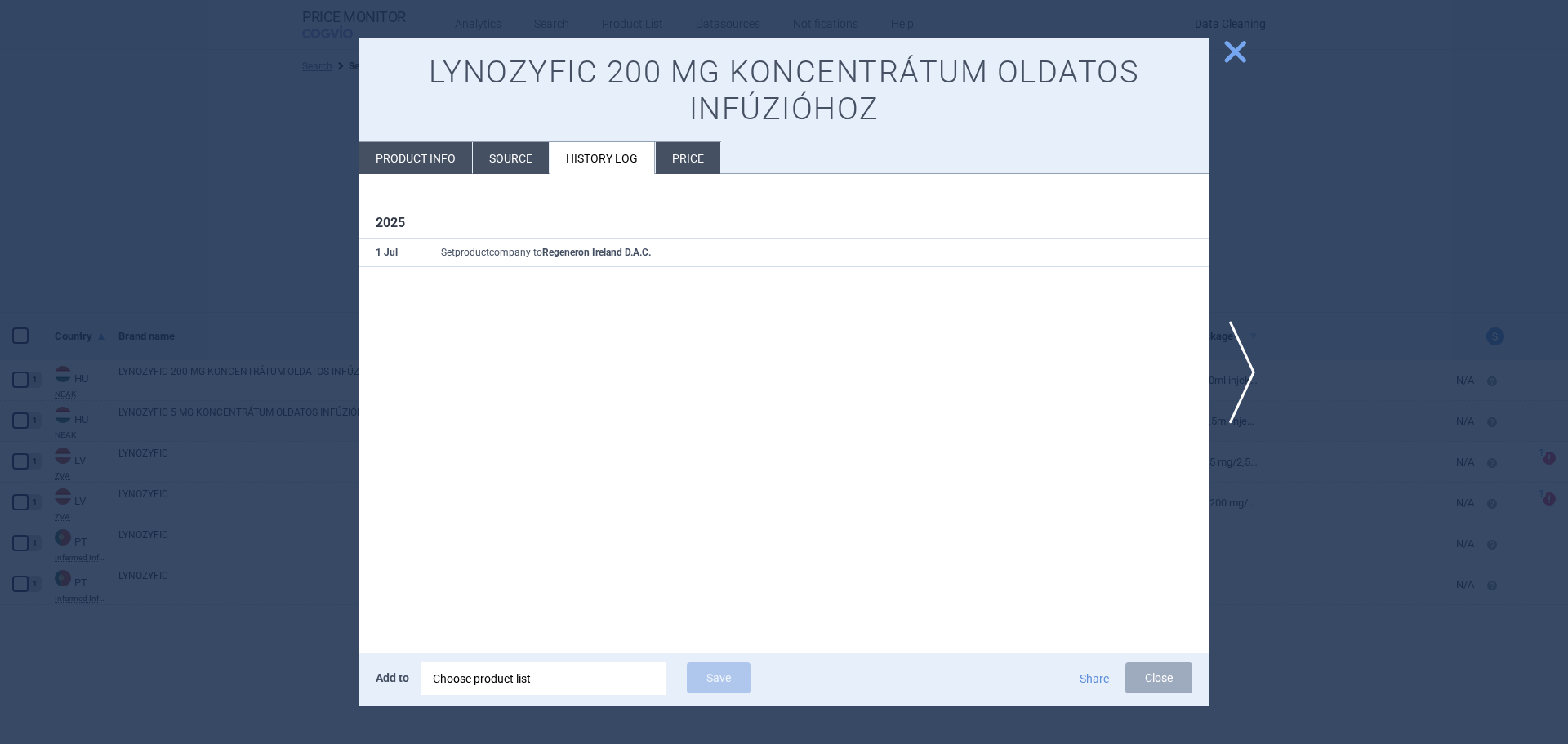click on "close" at bounding box center (1235, 51) 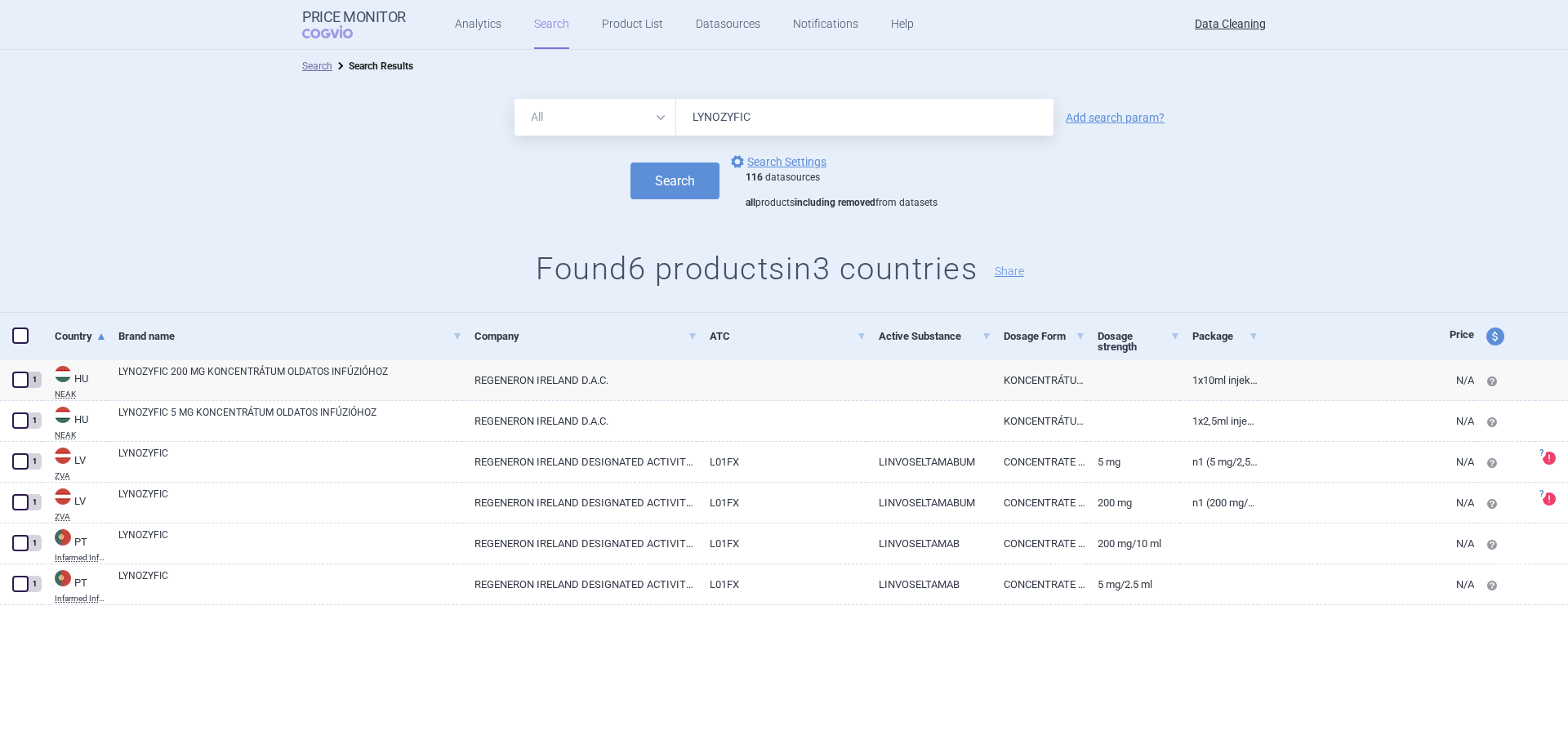 click on "LYNOZYFIC" at bounding box center (865, 117) 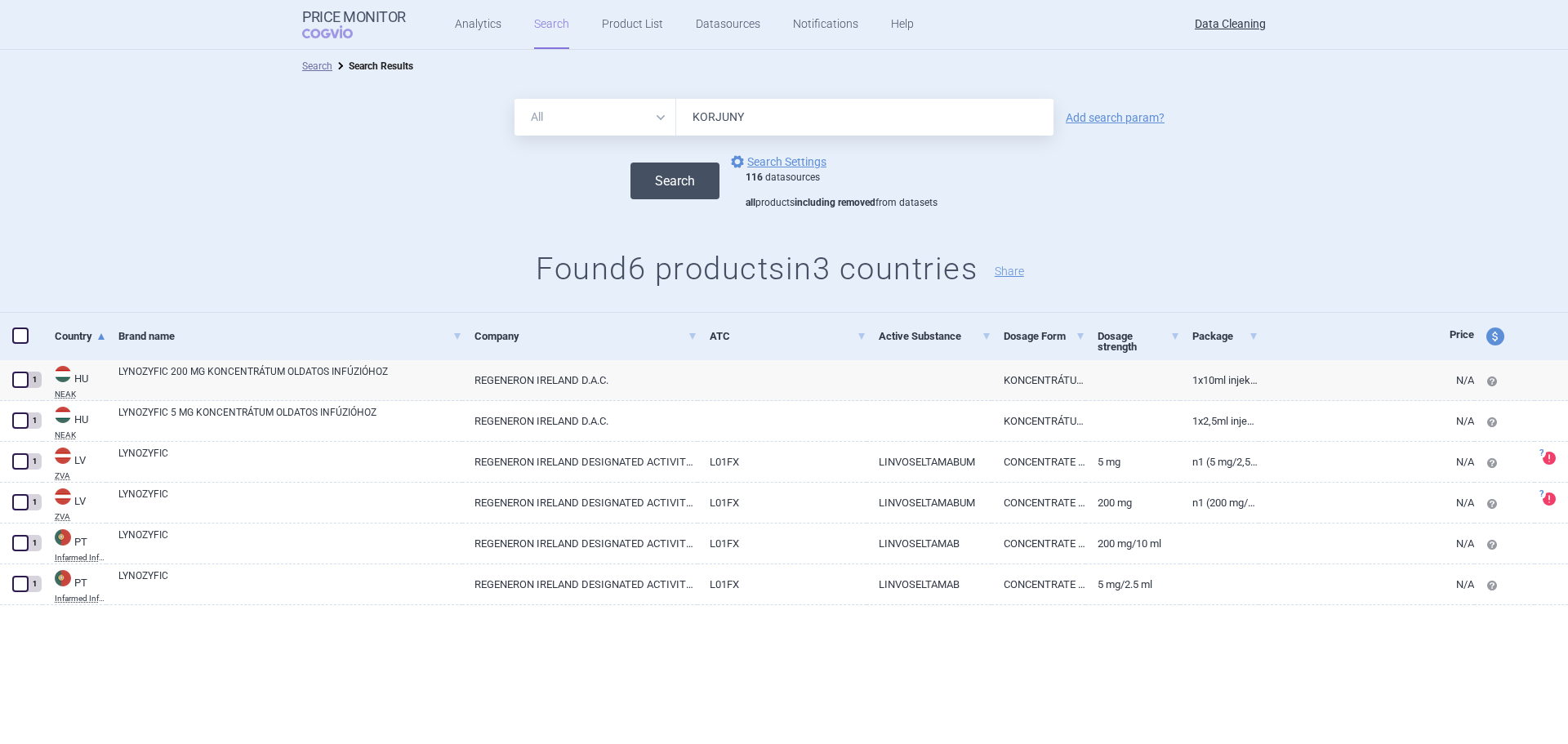 click on "Search" at bounding box center (675, 180) 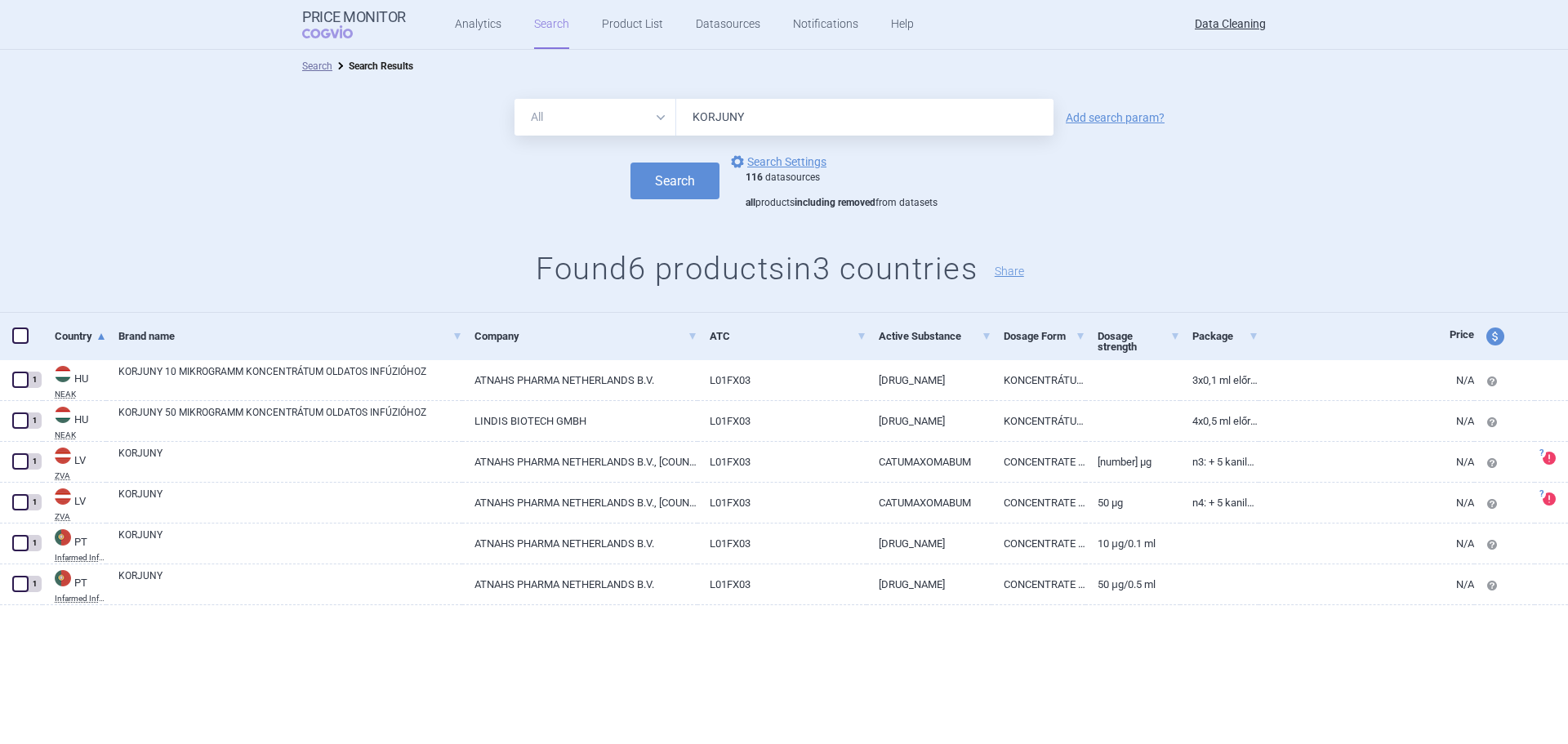 click on "KORJUNY" at bounding box center (865, 117) 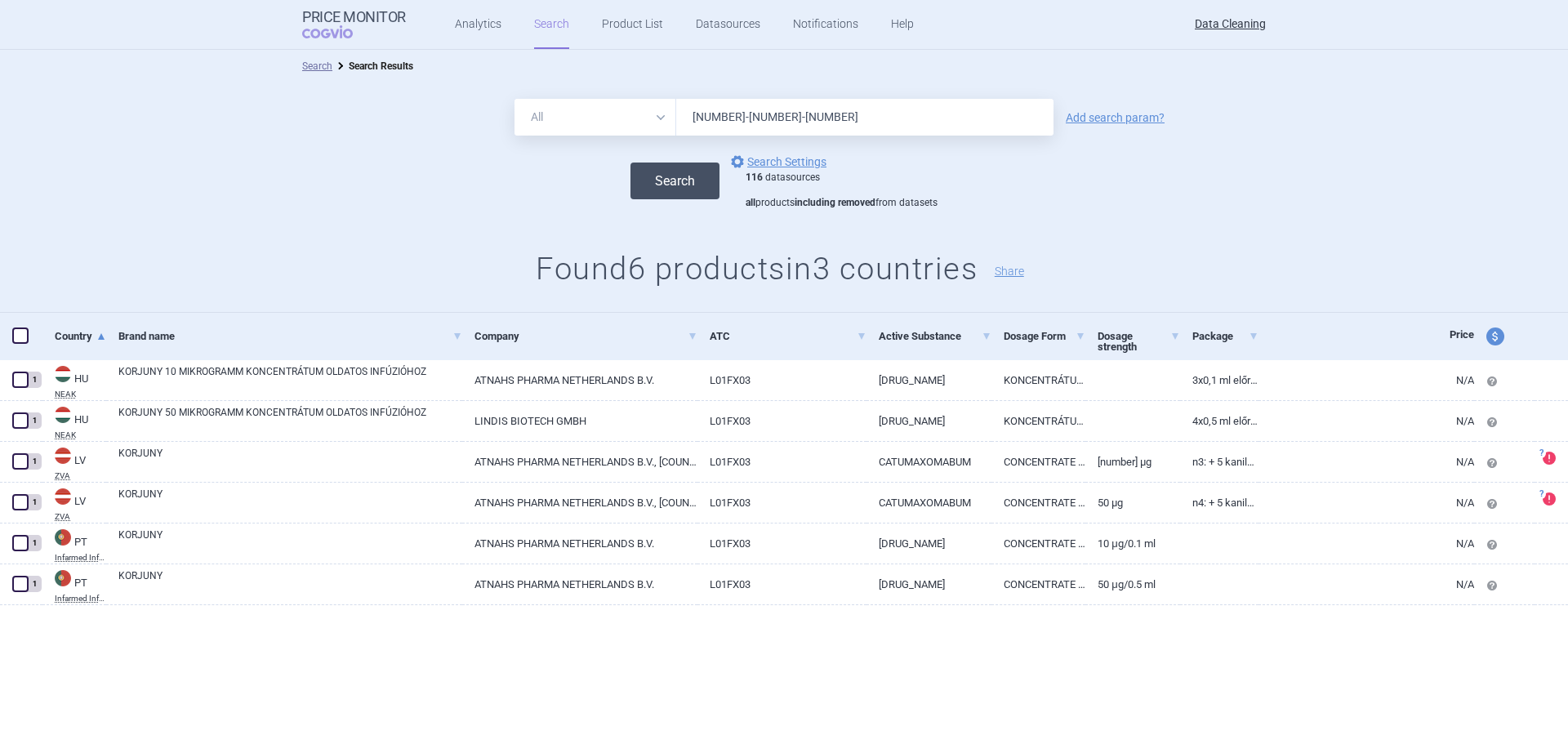 type on "72237-0106-01" 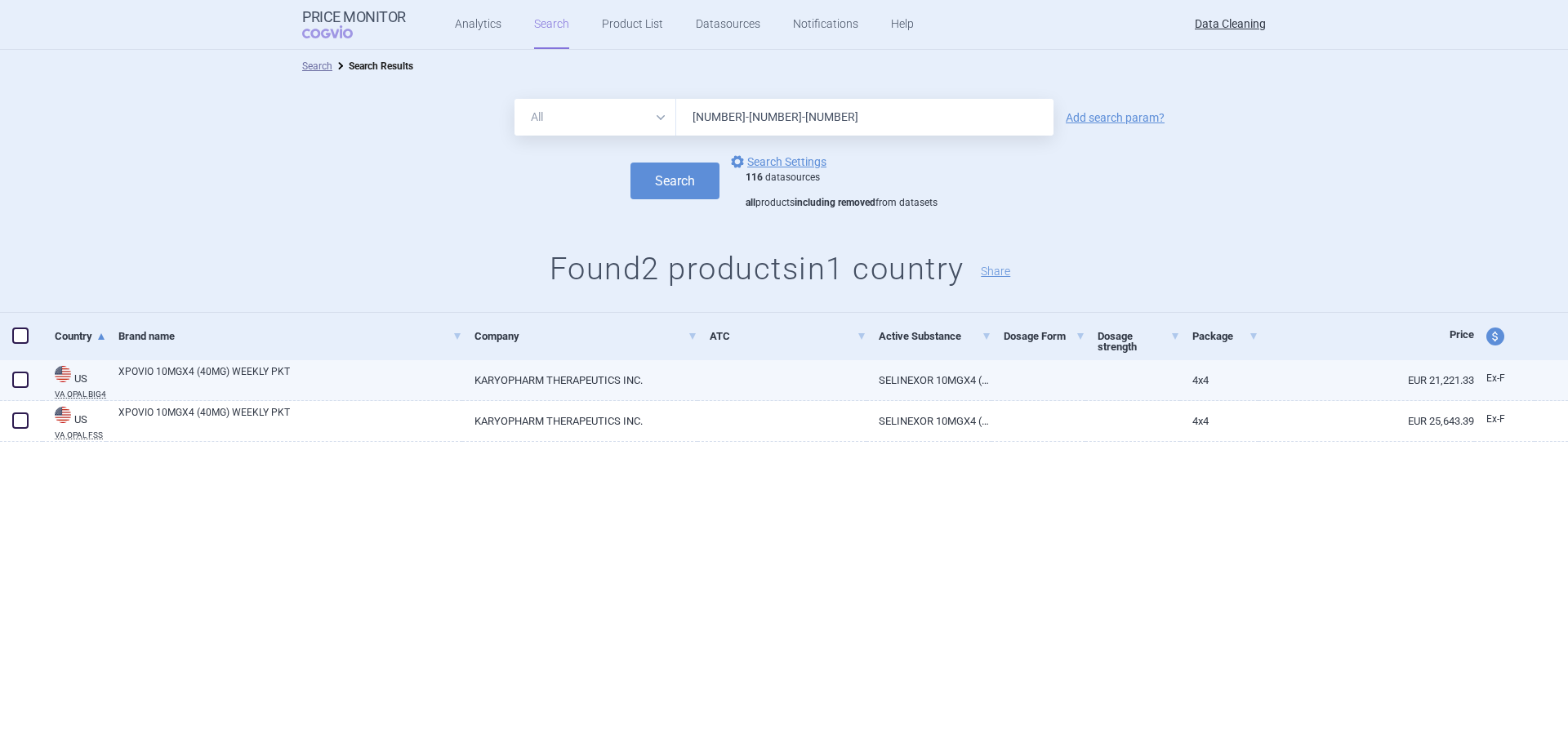 click at bounding box center (20, 380) 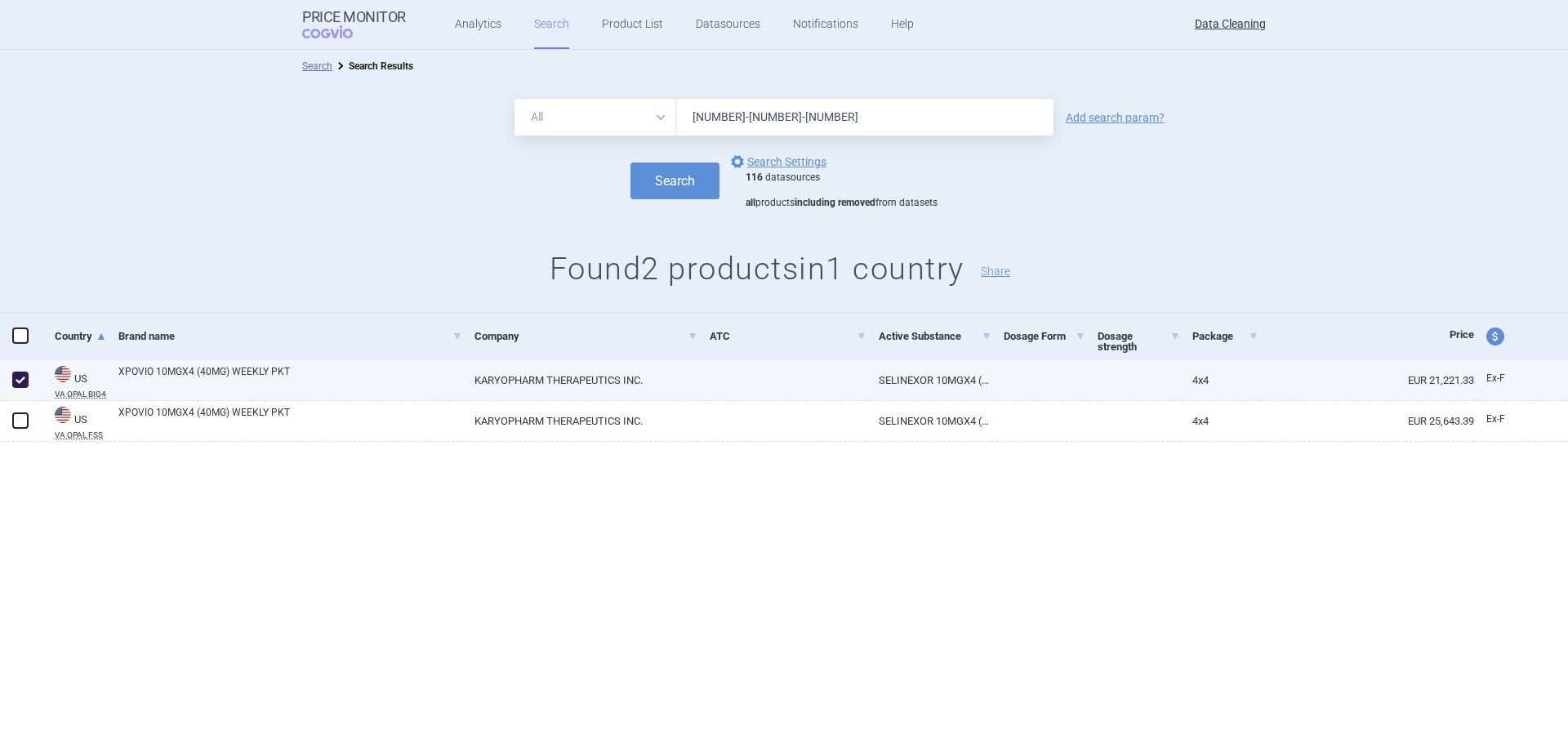checkbox on "true" 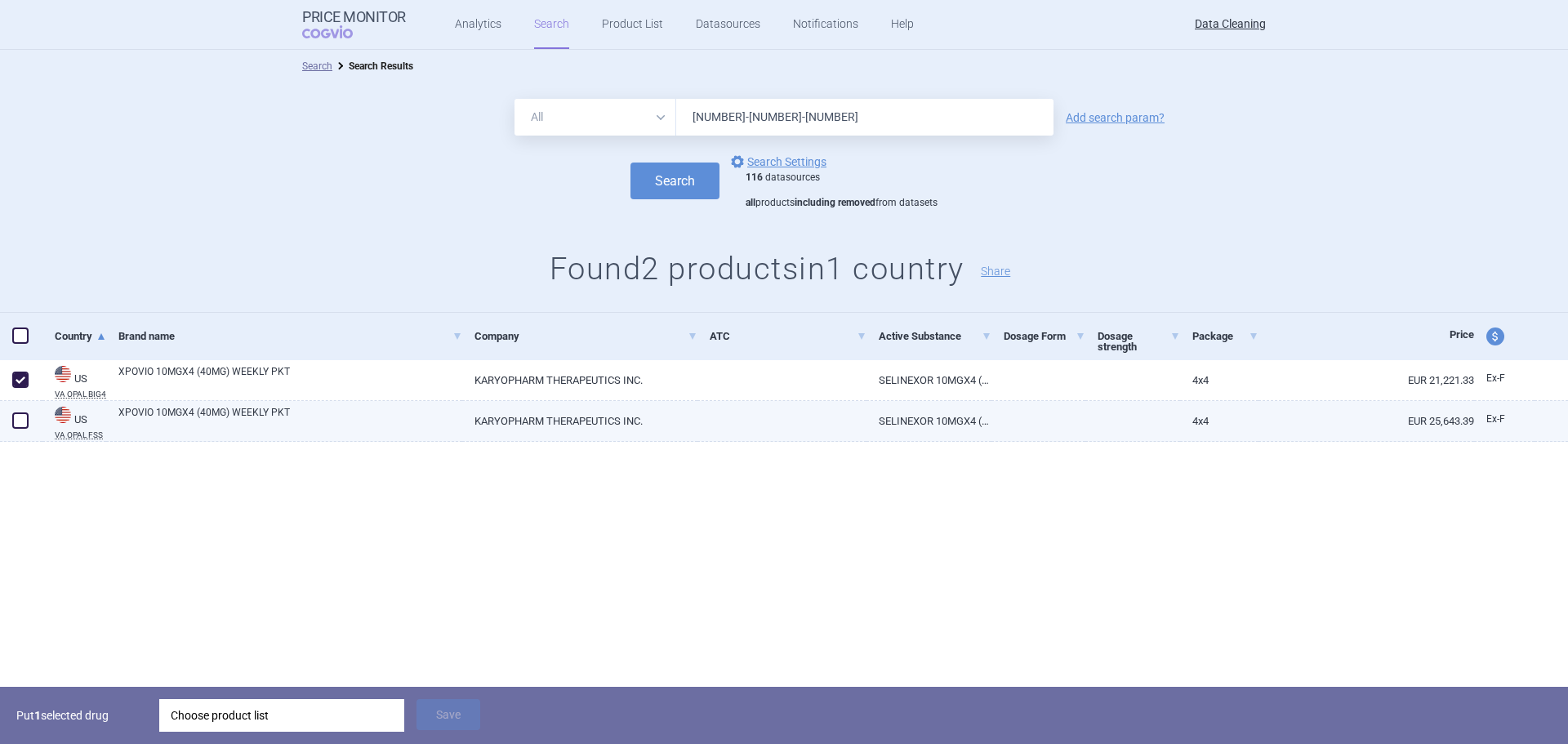 click at bounding box center [20, 421] 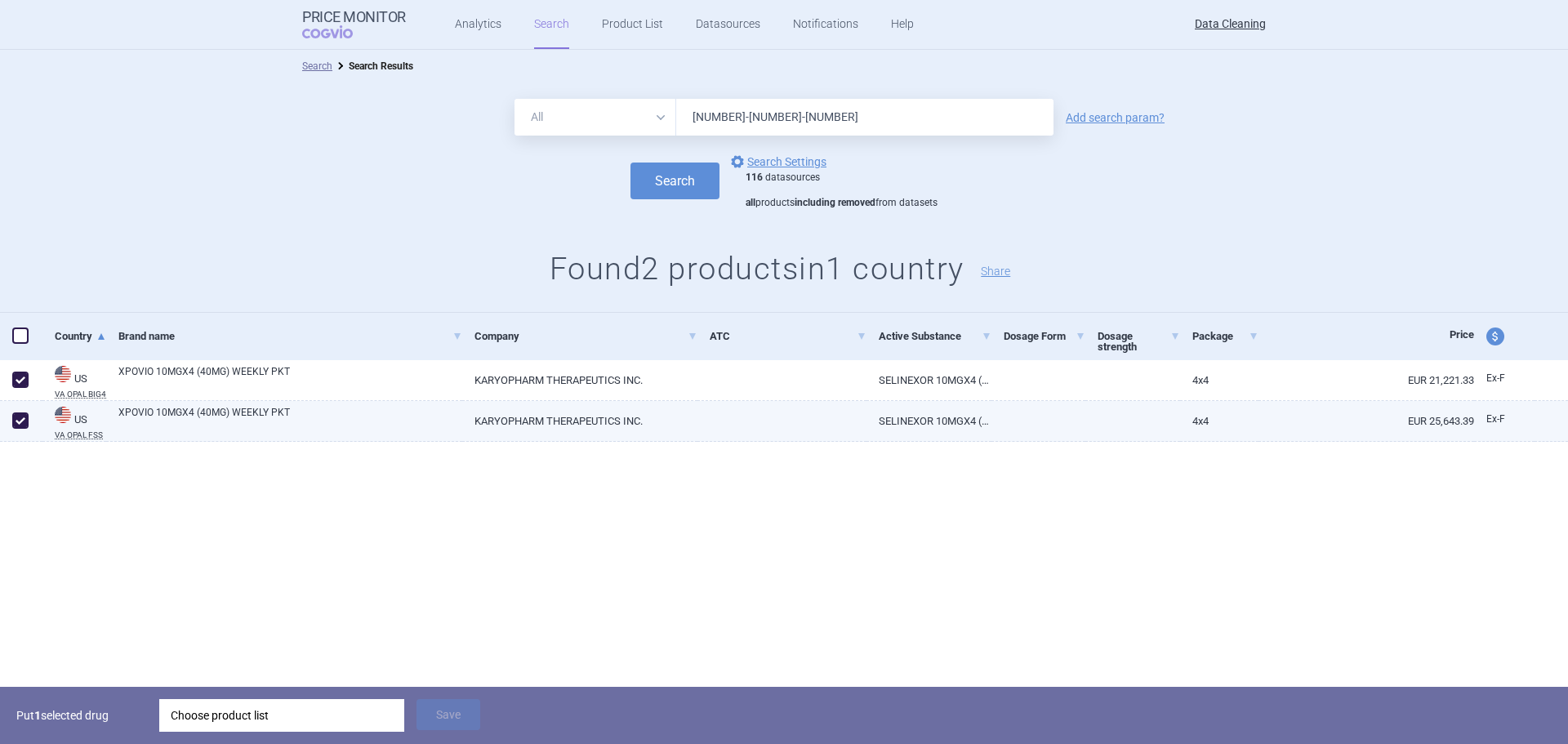 checkbox on "true" 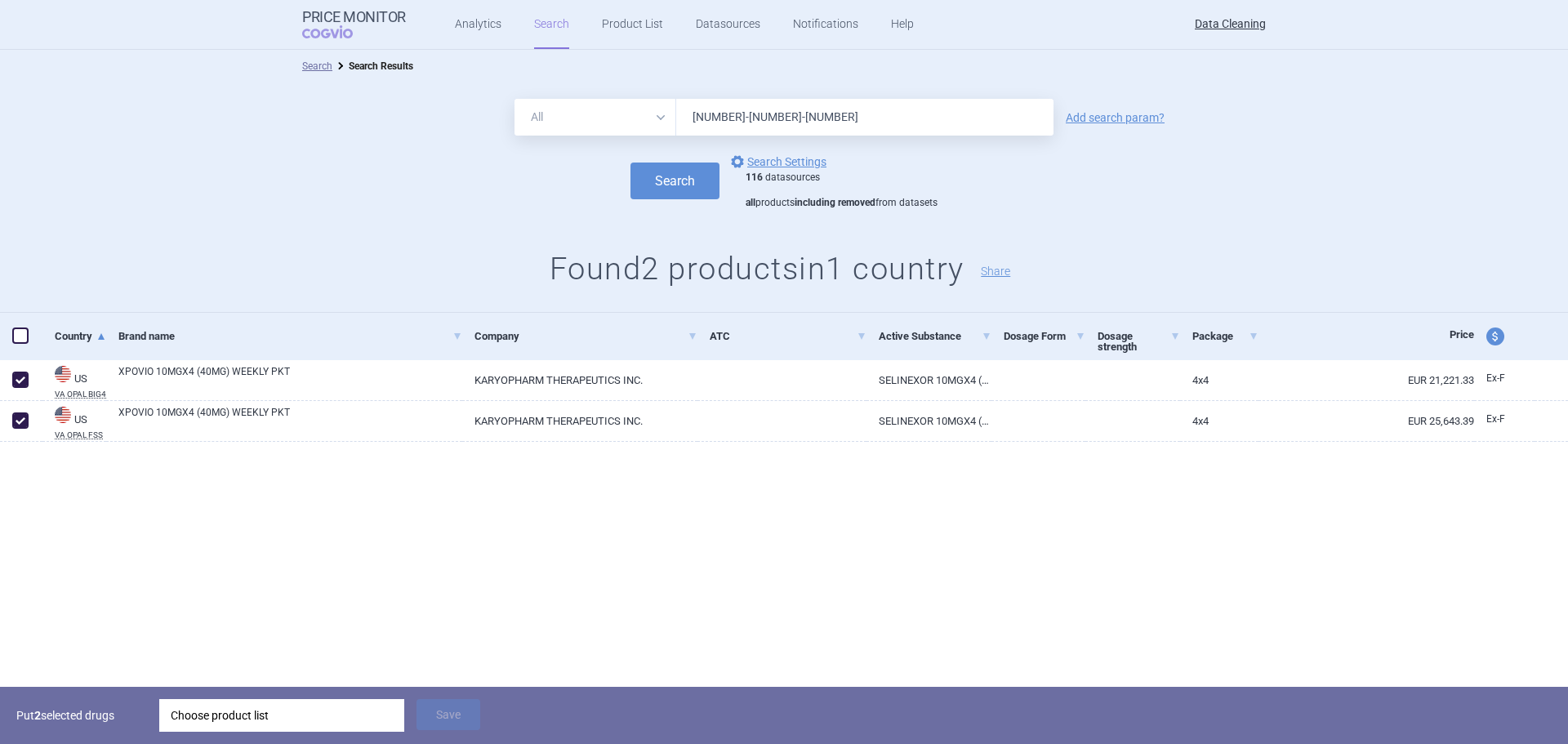 click on "Choose product list" at bounding box center [282, 715] 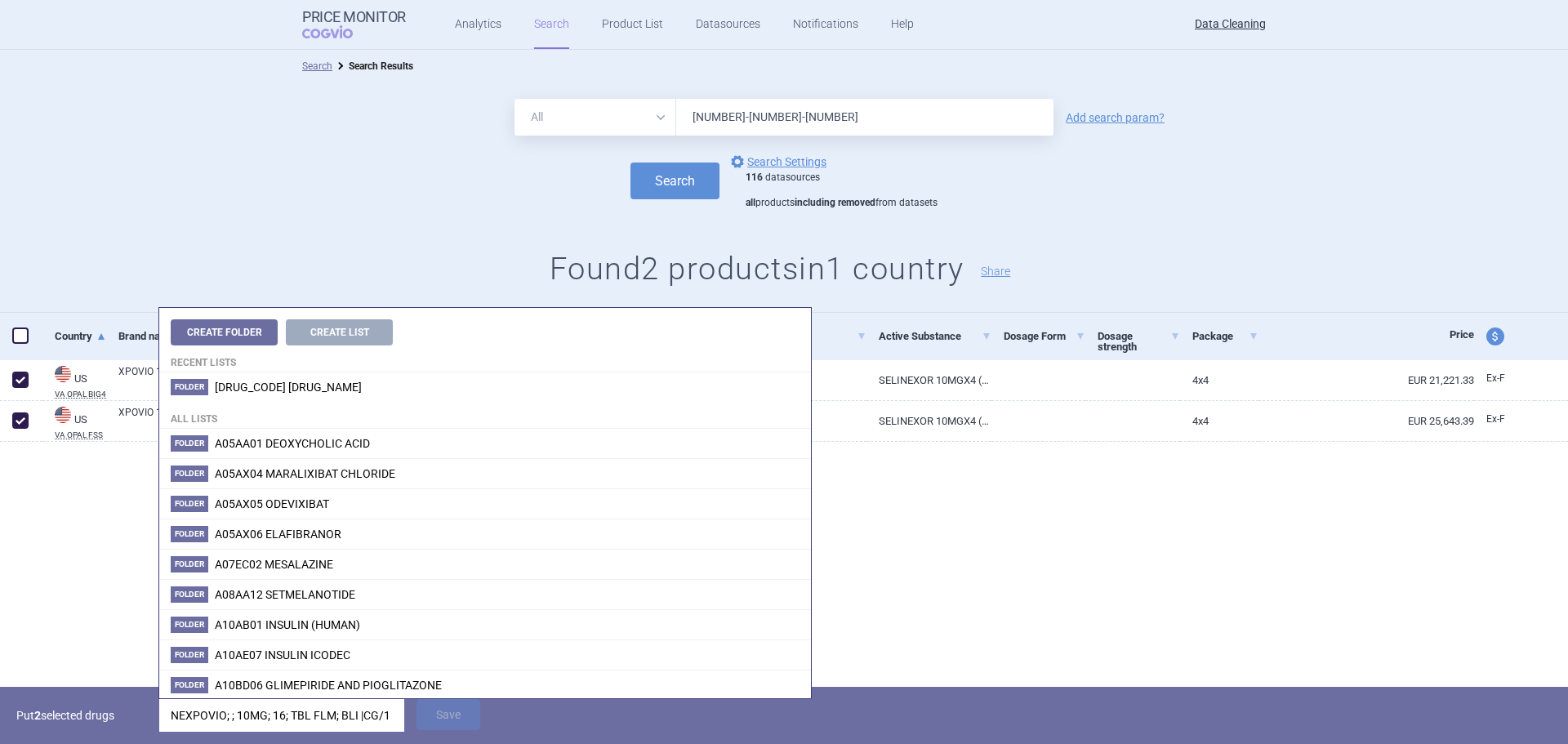 scroll, scrollTop: 0, scrollLeft: 78, axis: horizontal 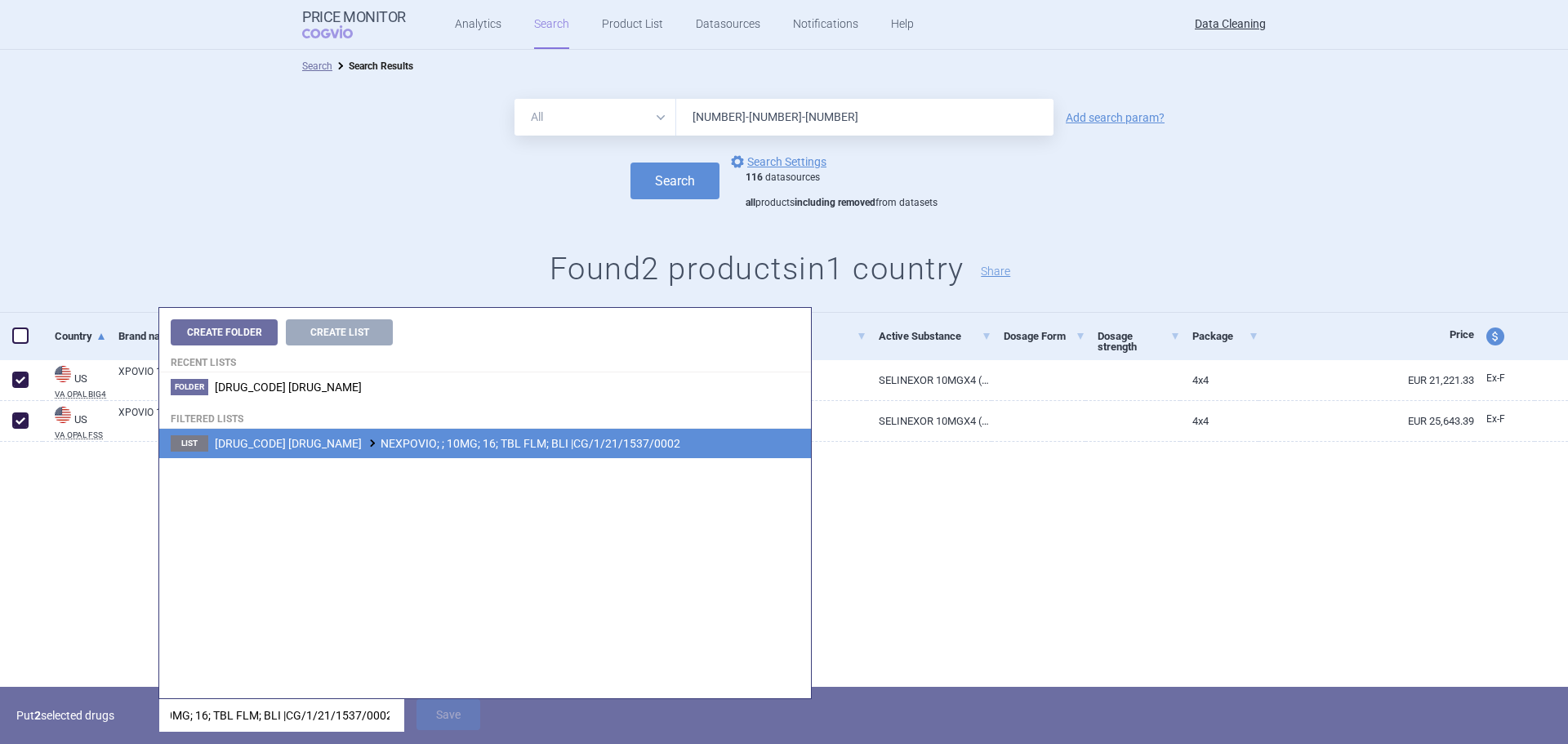 type on "NEXPOVIO; ; 10MG; 16; TBL FLM; BLI |CG/1/21/1537/0002" 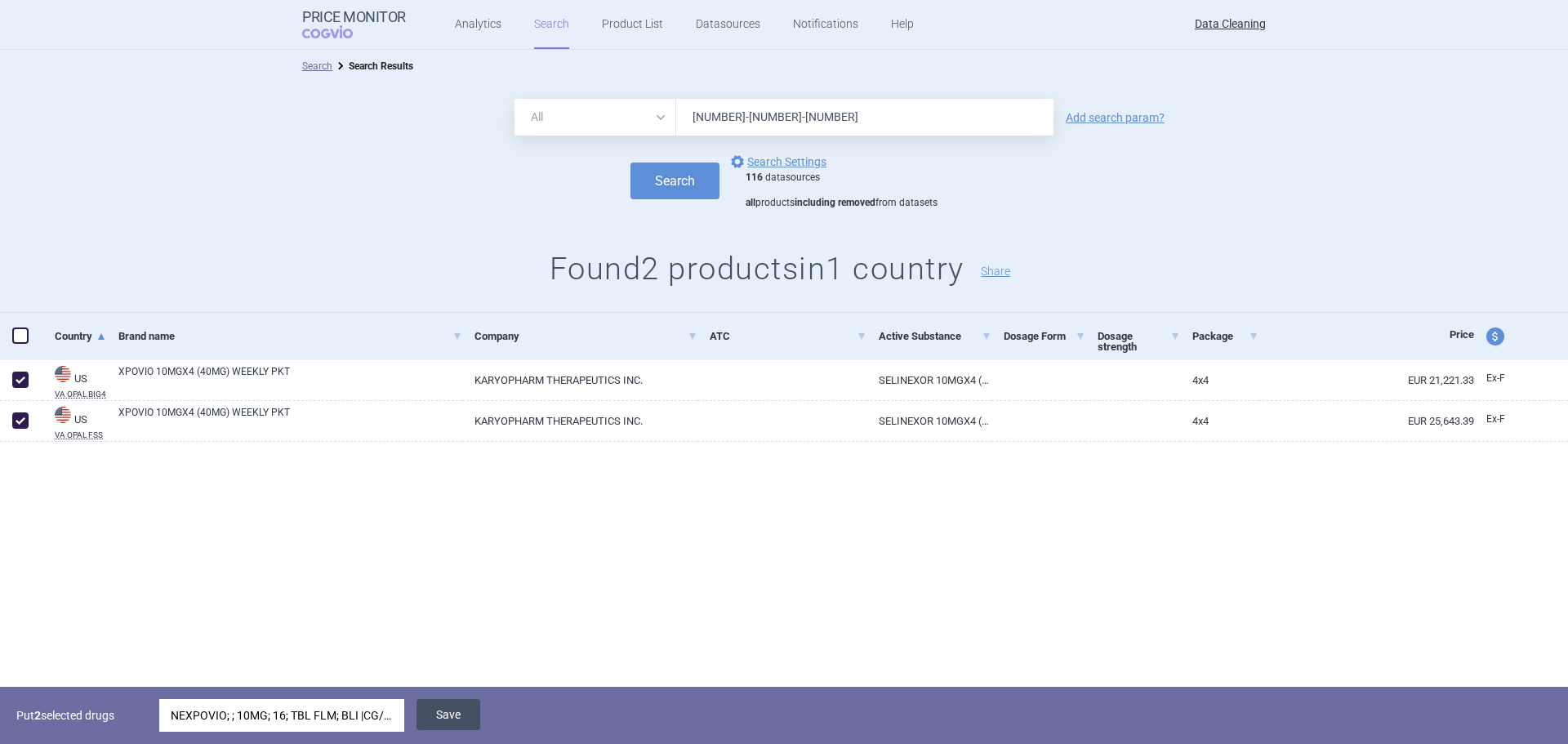click on "Save" at bounding box center [448, 715] 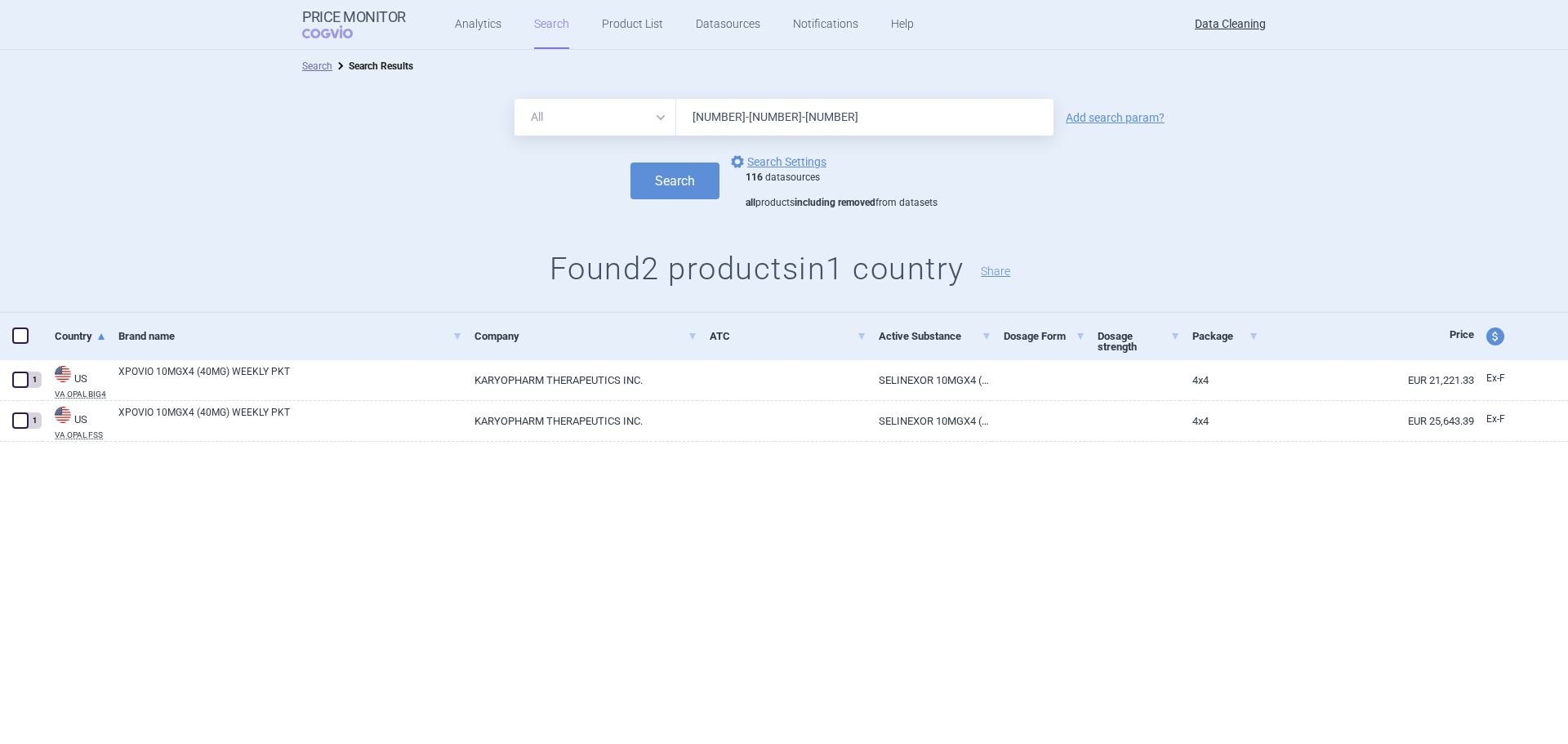click on "72237-0106-01" at bounding box center [865, 117] 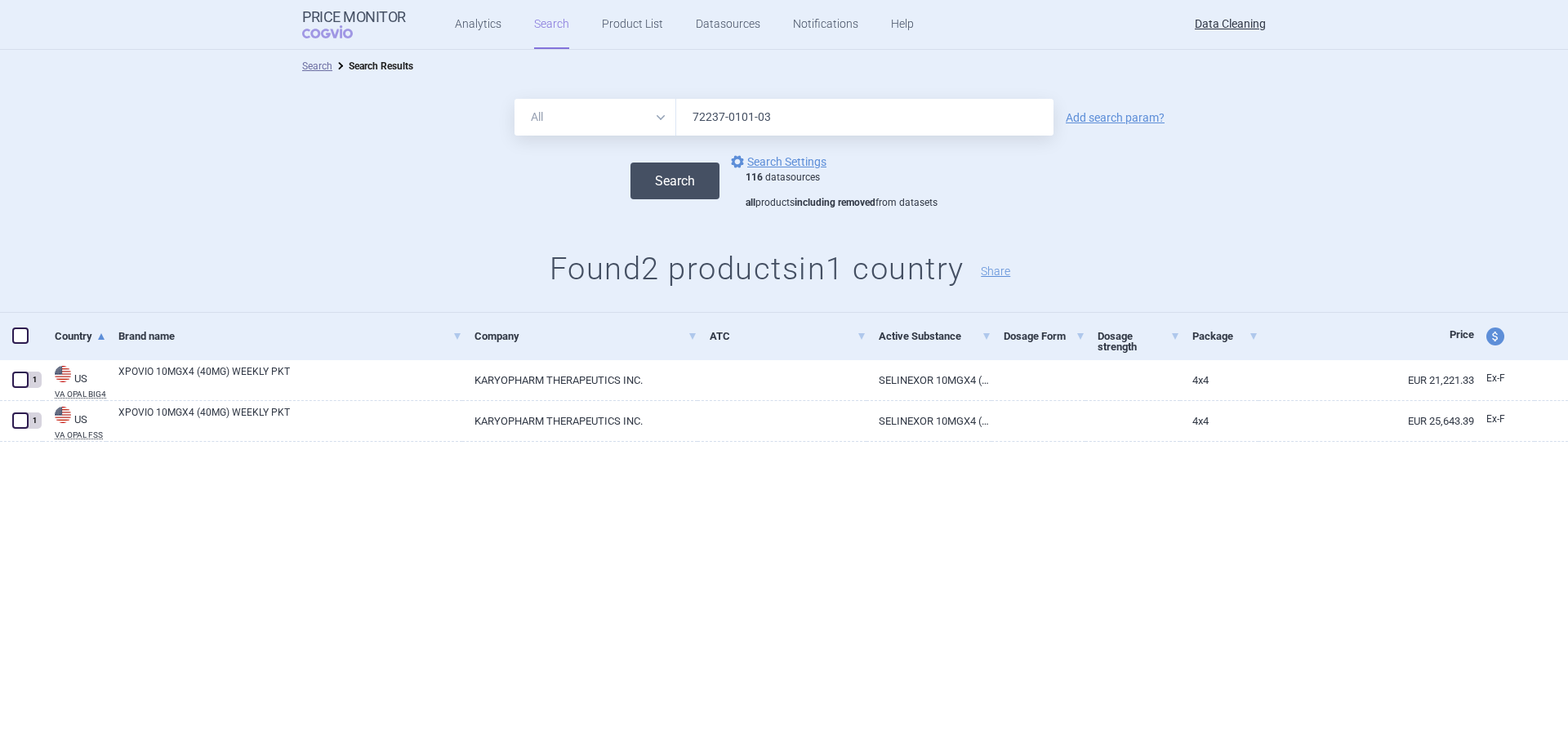type on "72237-0101-03" 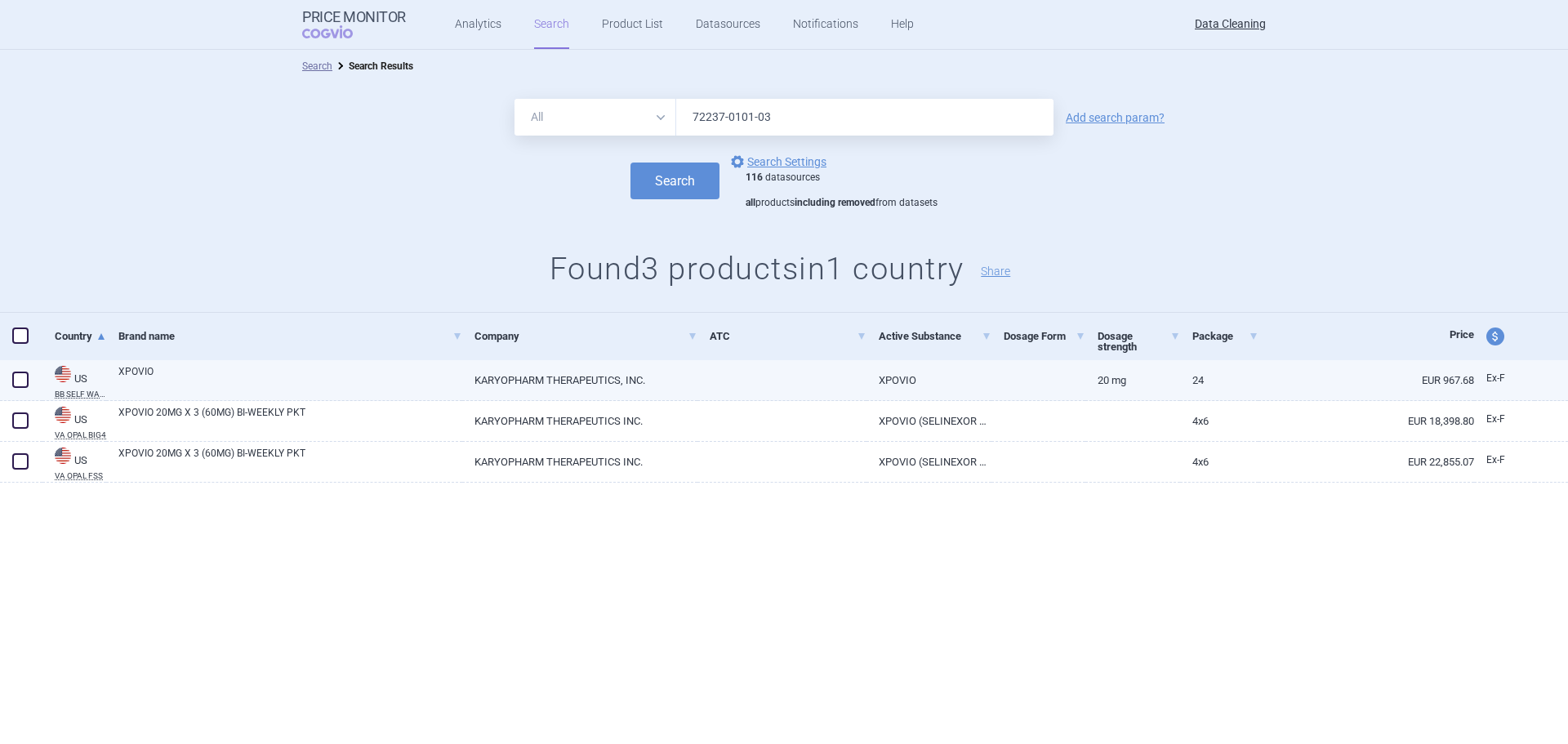 click on "XPOVIO" at bounding box center (284, 381) 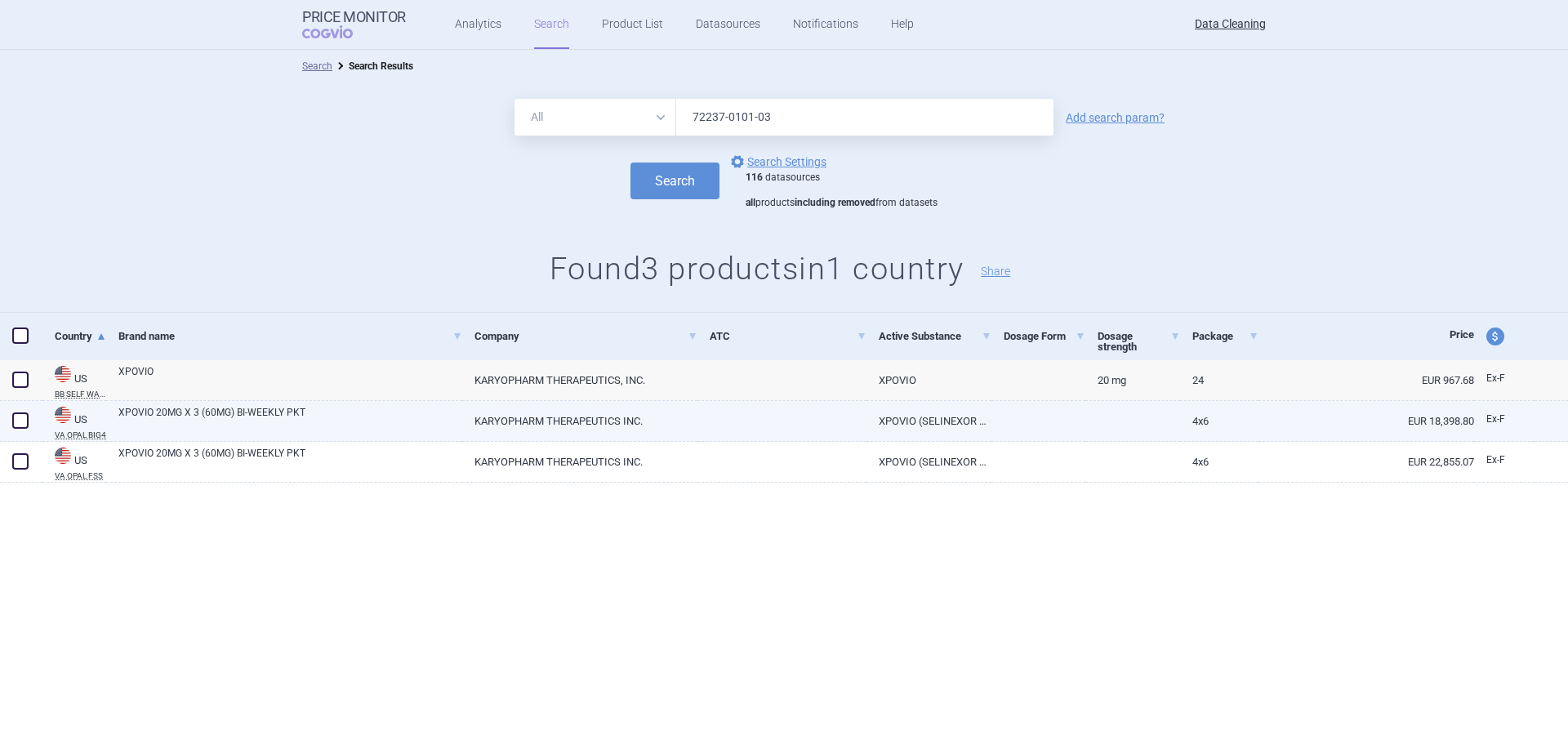 click at bounding box center (20, 421) 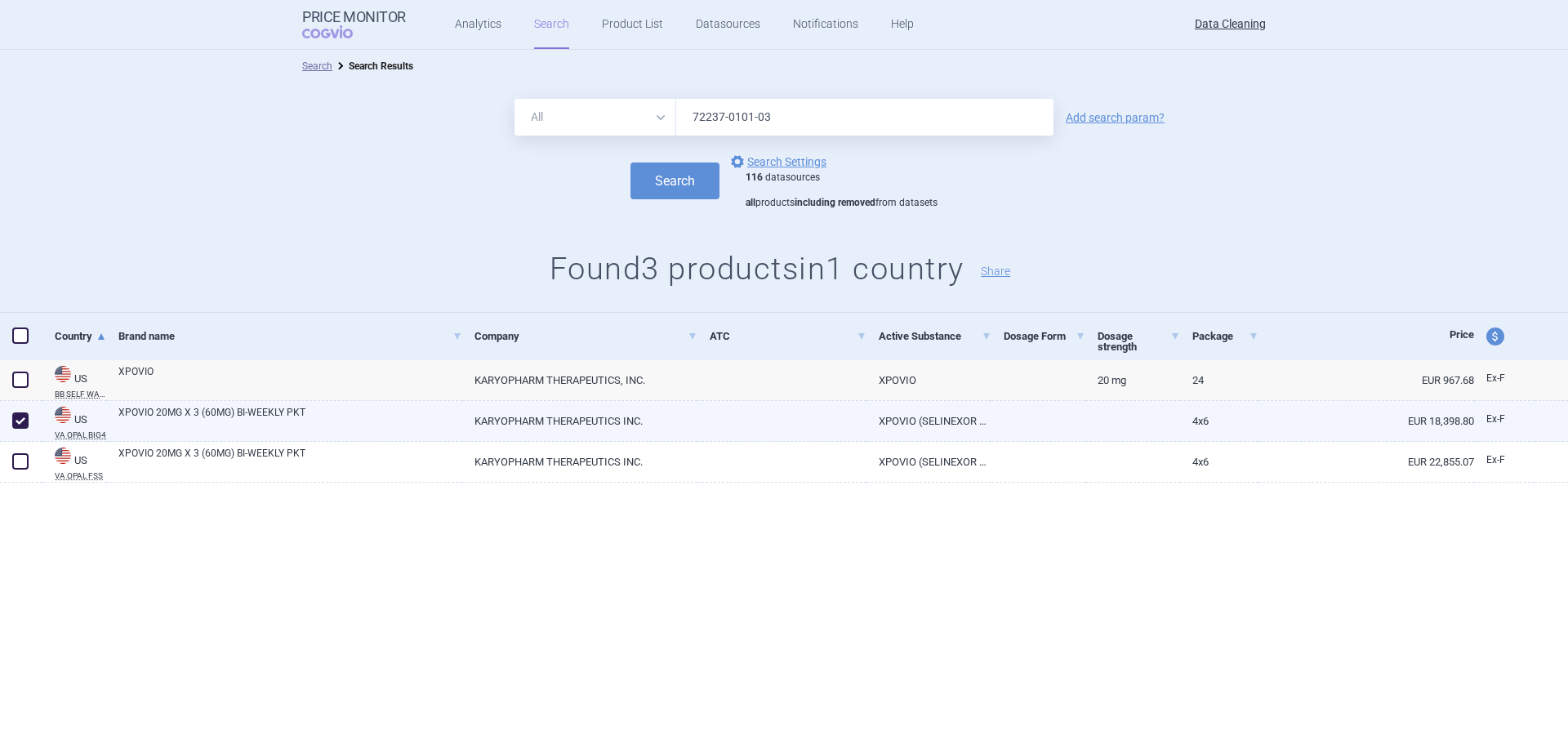 checkbox on "true" 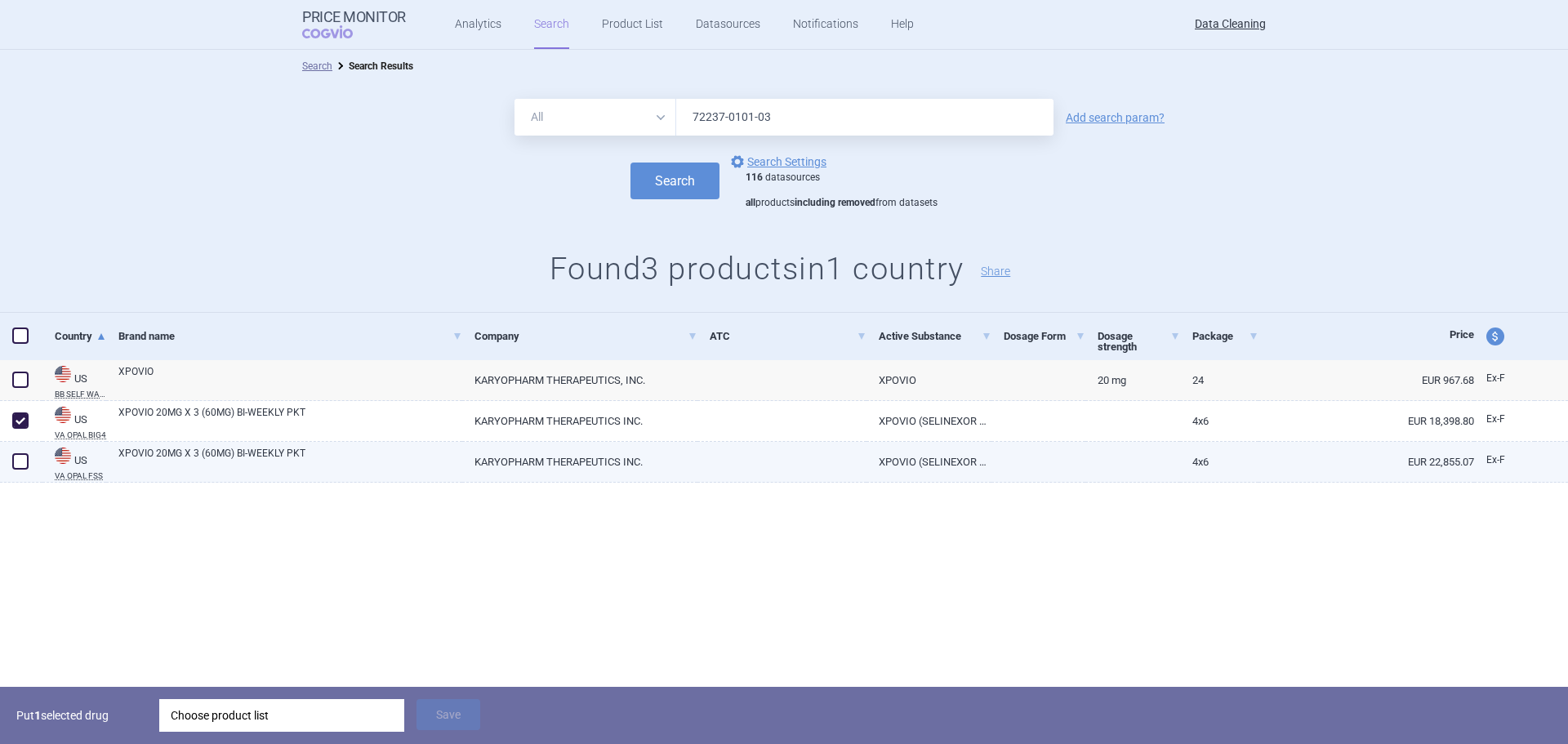 click at bounding box center (20, 461) 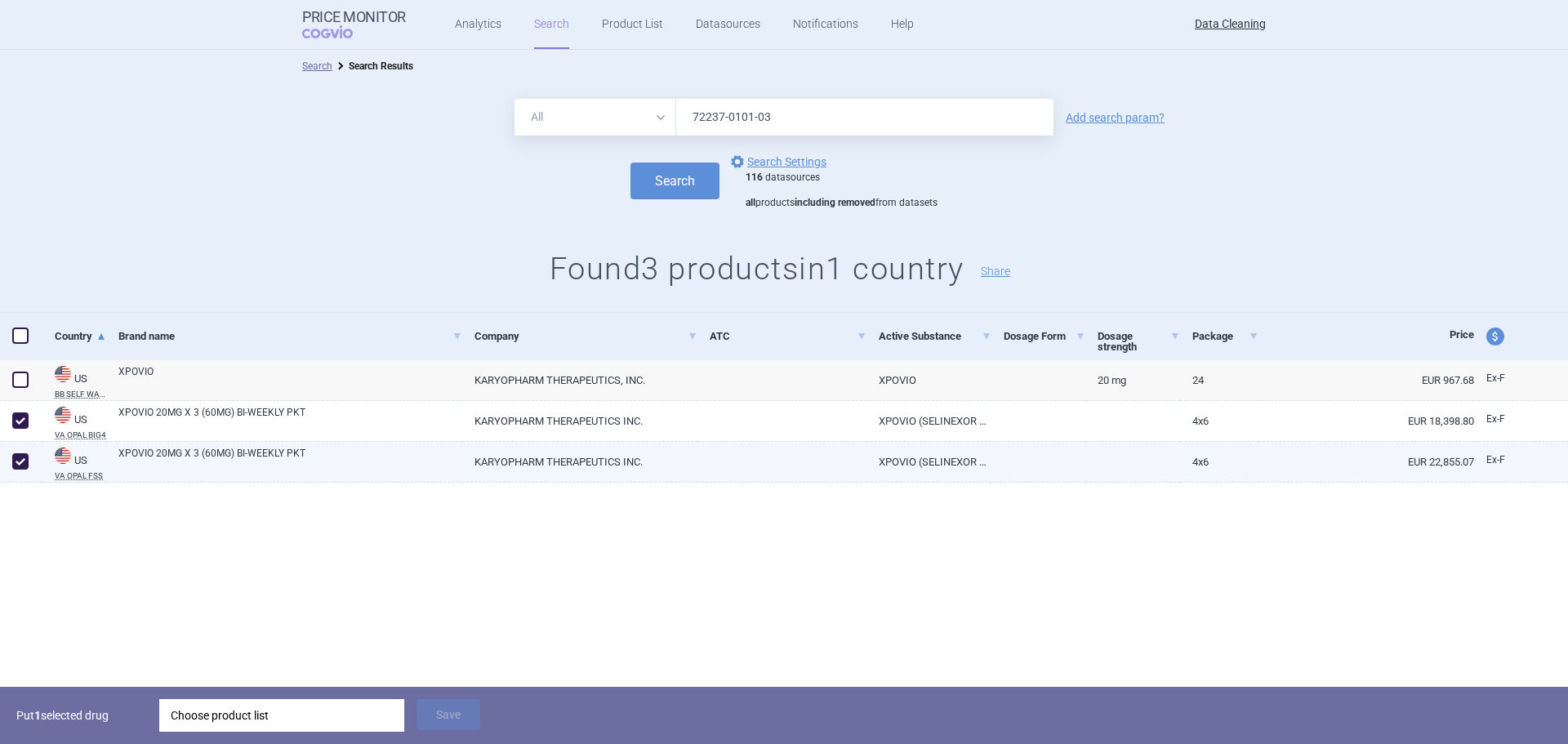 checkbox on "true" 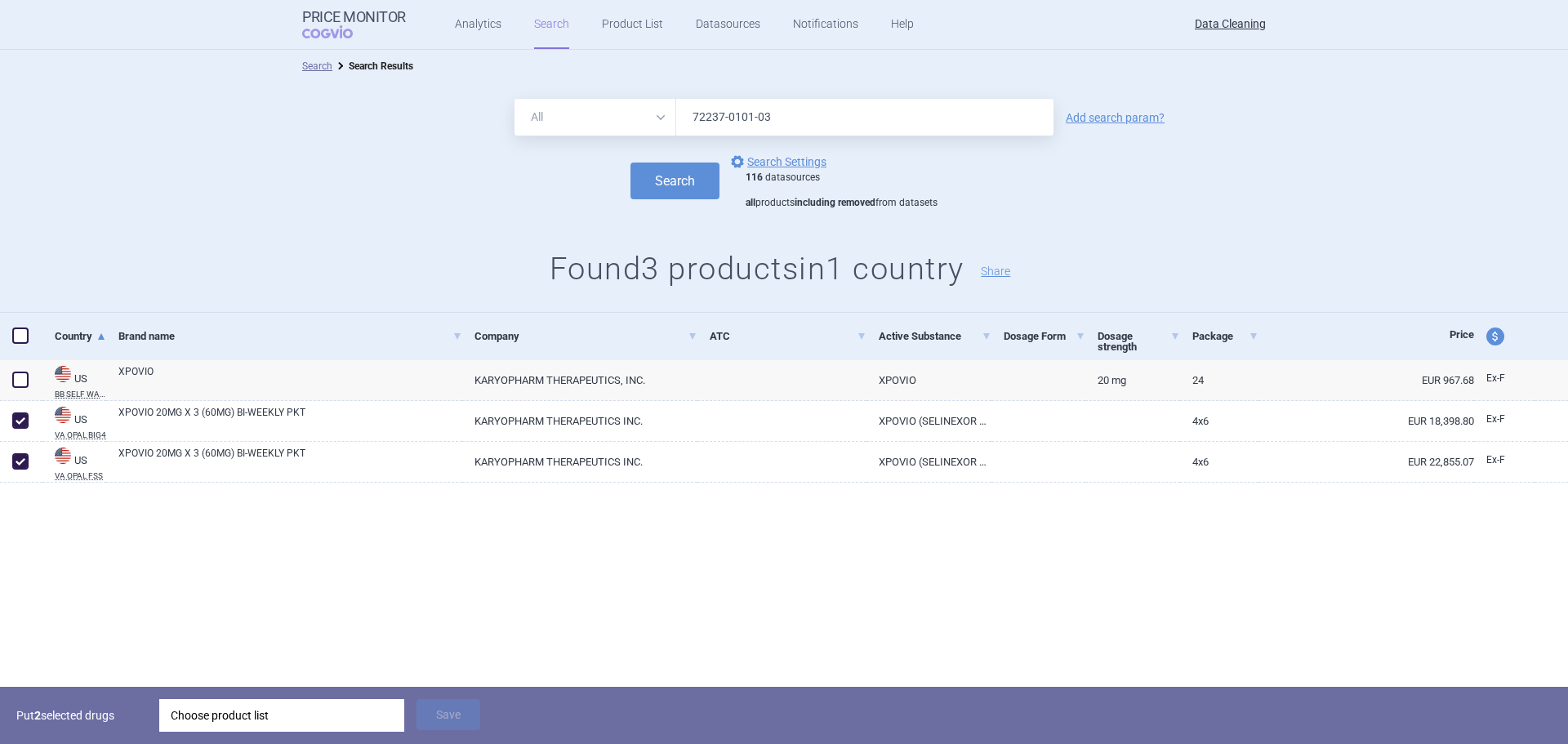 click on "Choose product list" at bounding box center (282, 715) 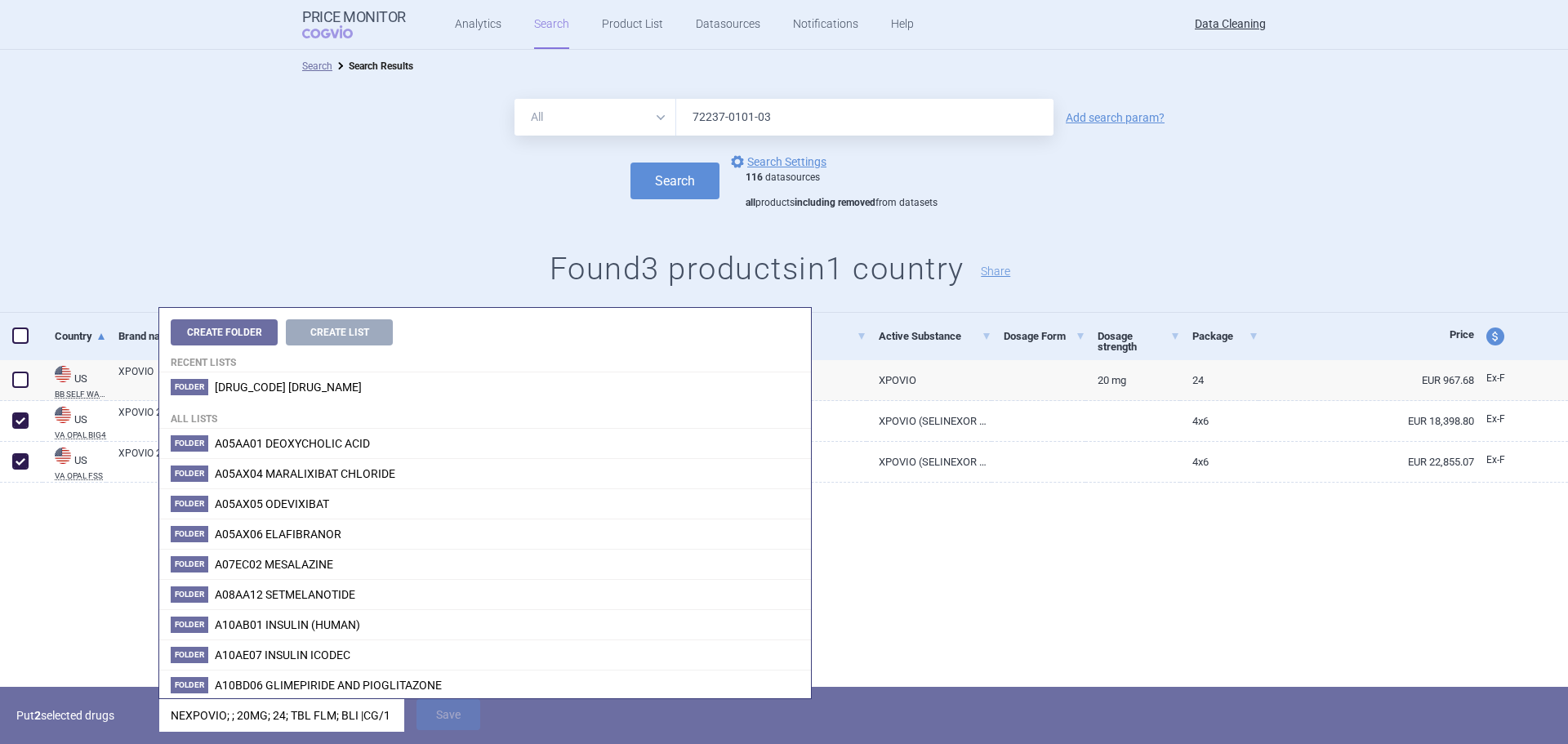 scroll, scrollTop: 0, scrollLeft: 78, axis: horizontal 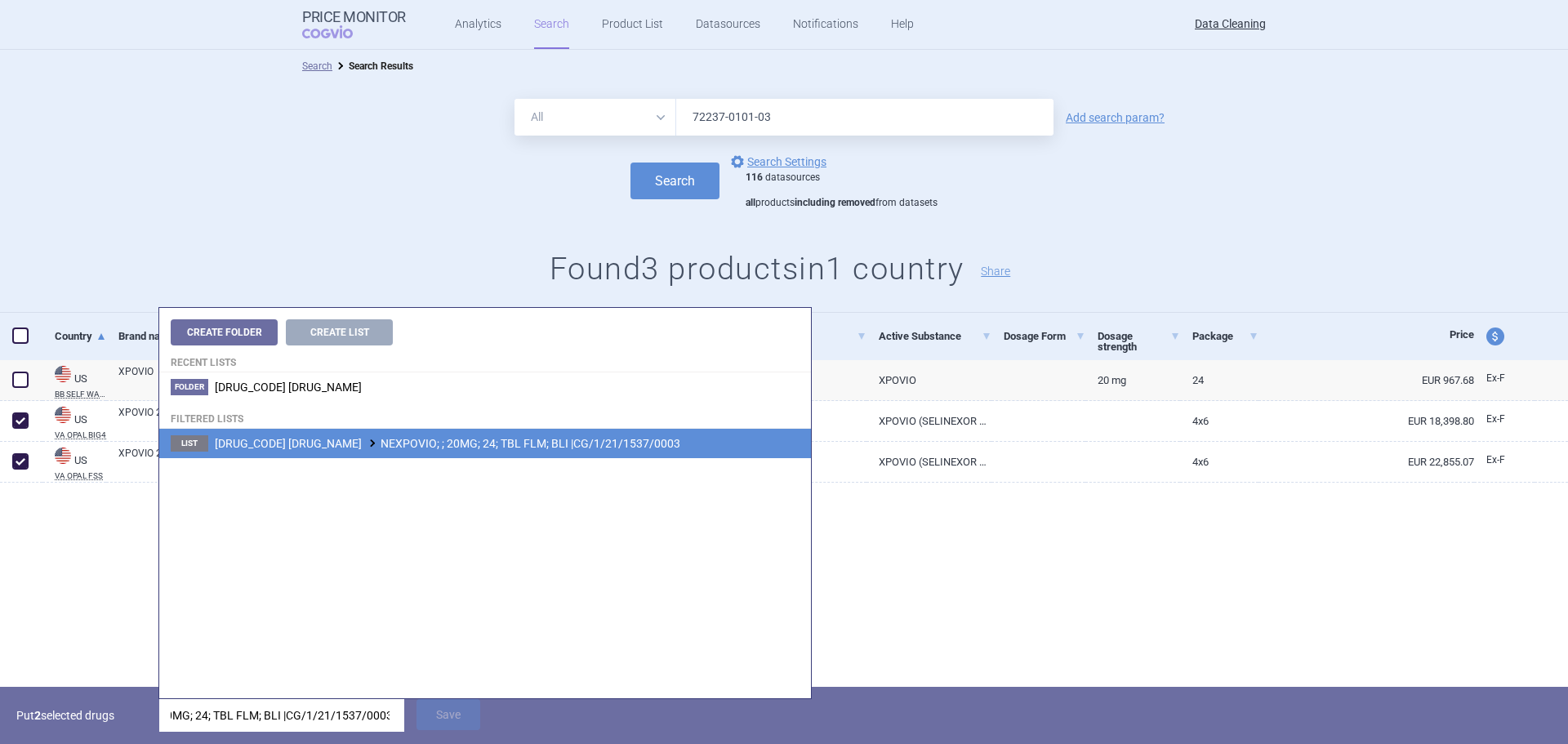 type on "NEXPOVIO; ; 20MG; 24; TBL FLM; BLI |CG/1/21/1537/0003" 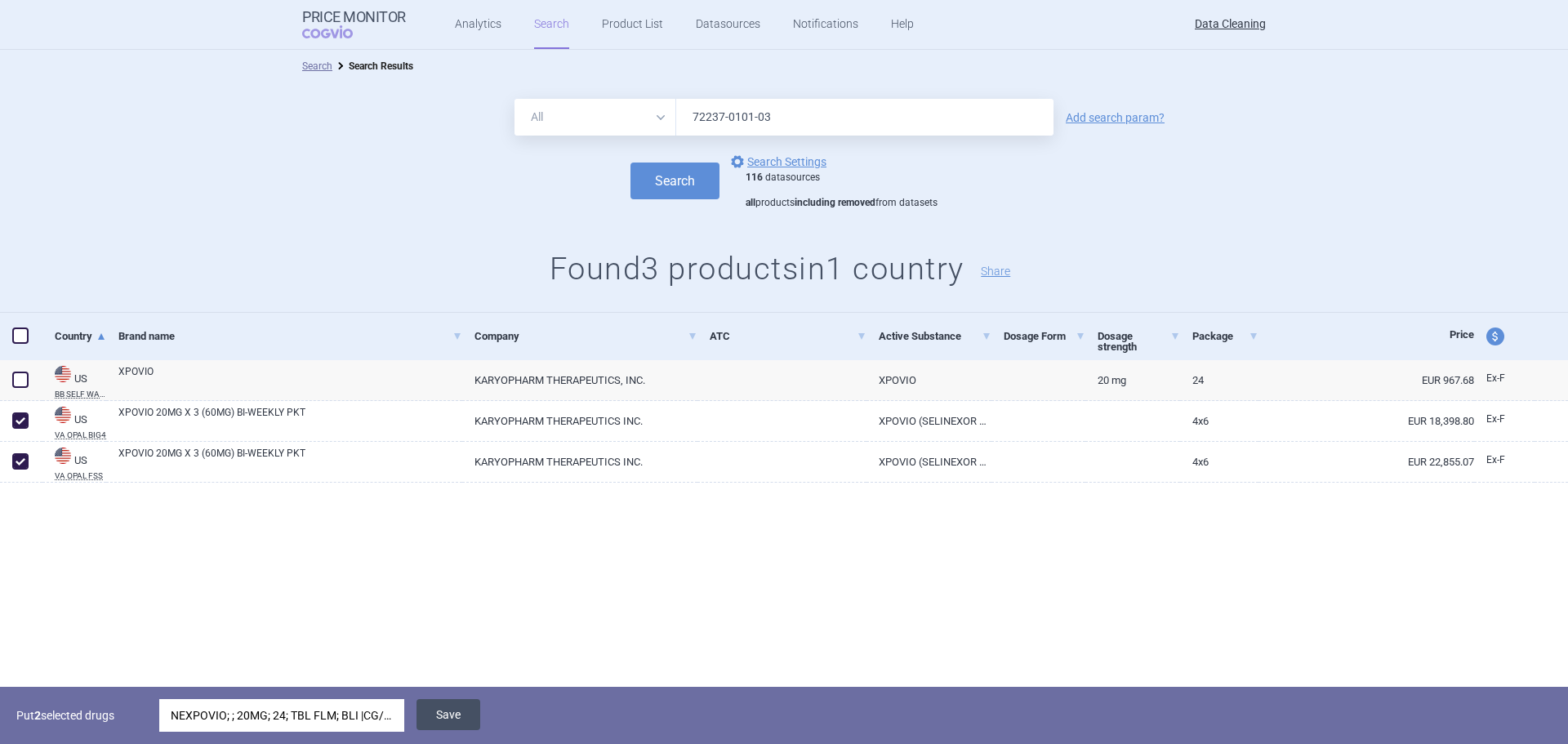 click on "Save" at bounding box center (448, 715) 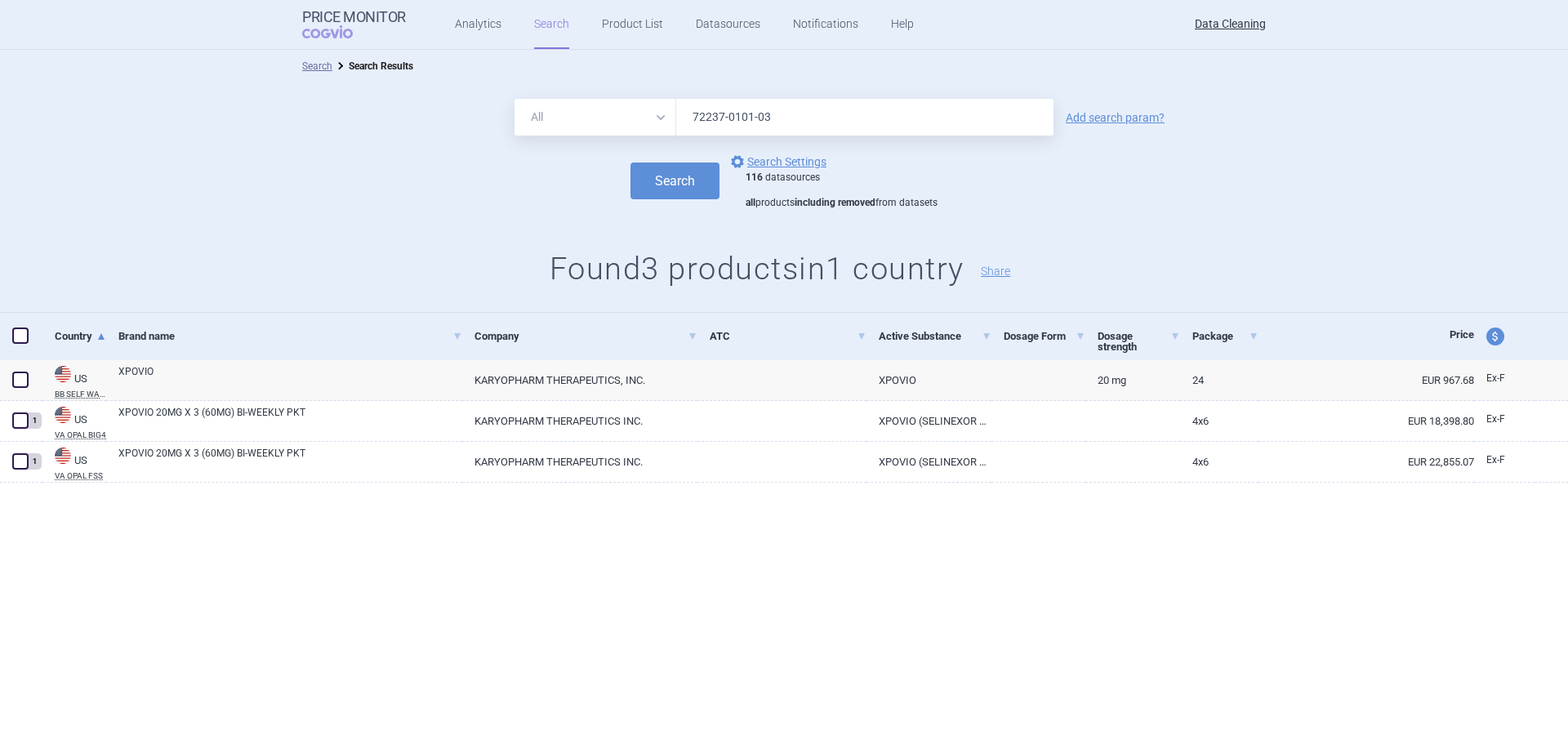 click on "72237-0101-03" at bounding box center [865, 117] 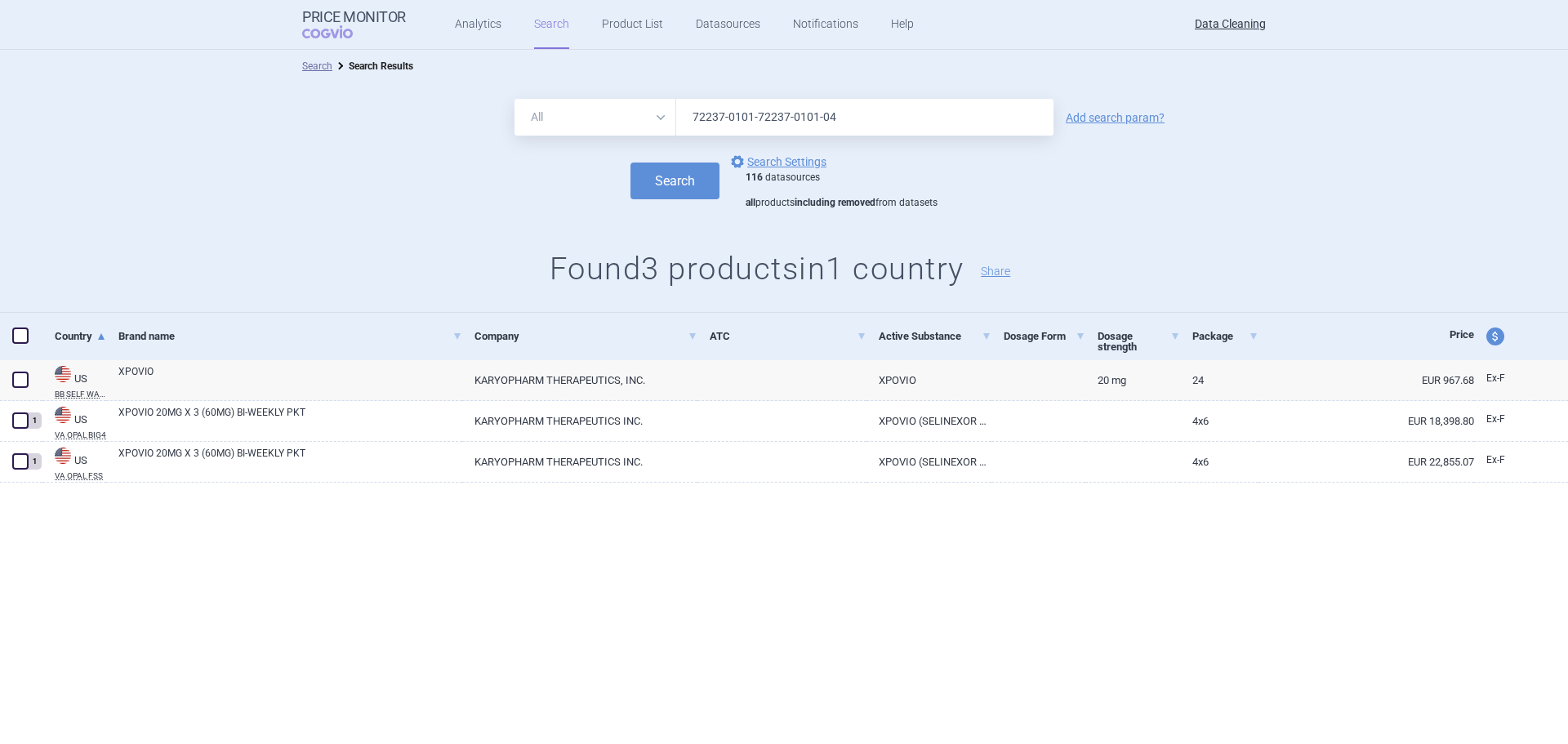 click on "72237-0101-72237-0101-04" at bounding box center (865, 117) 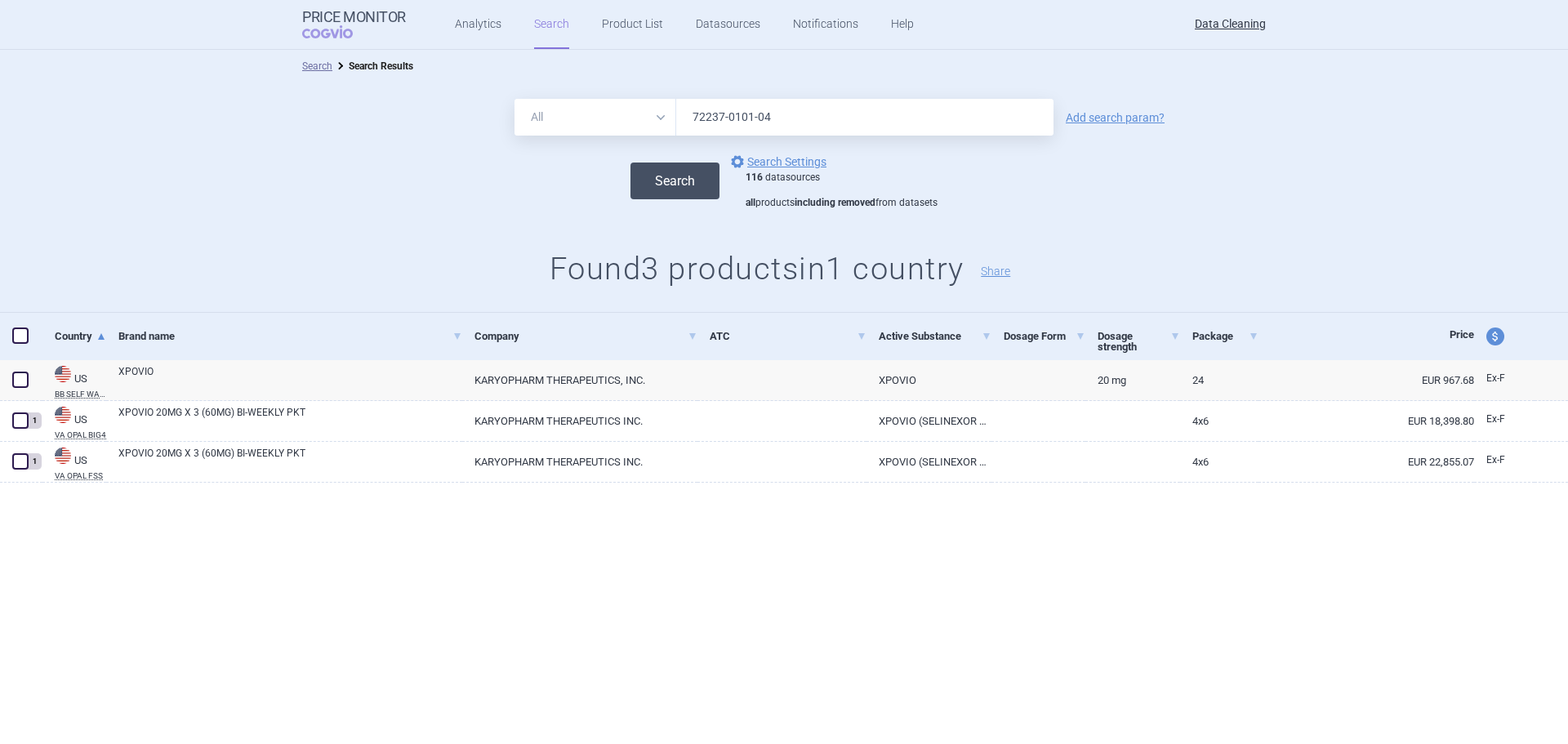 type on "72237-0101-04" 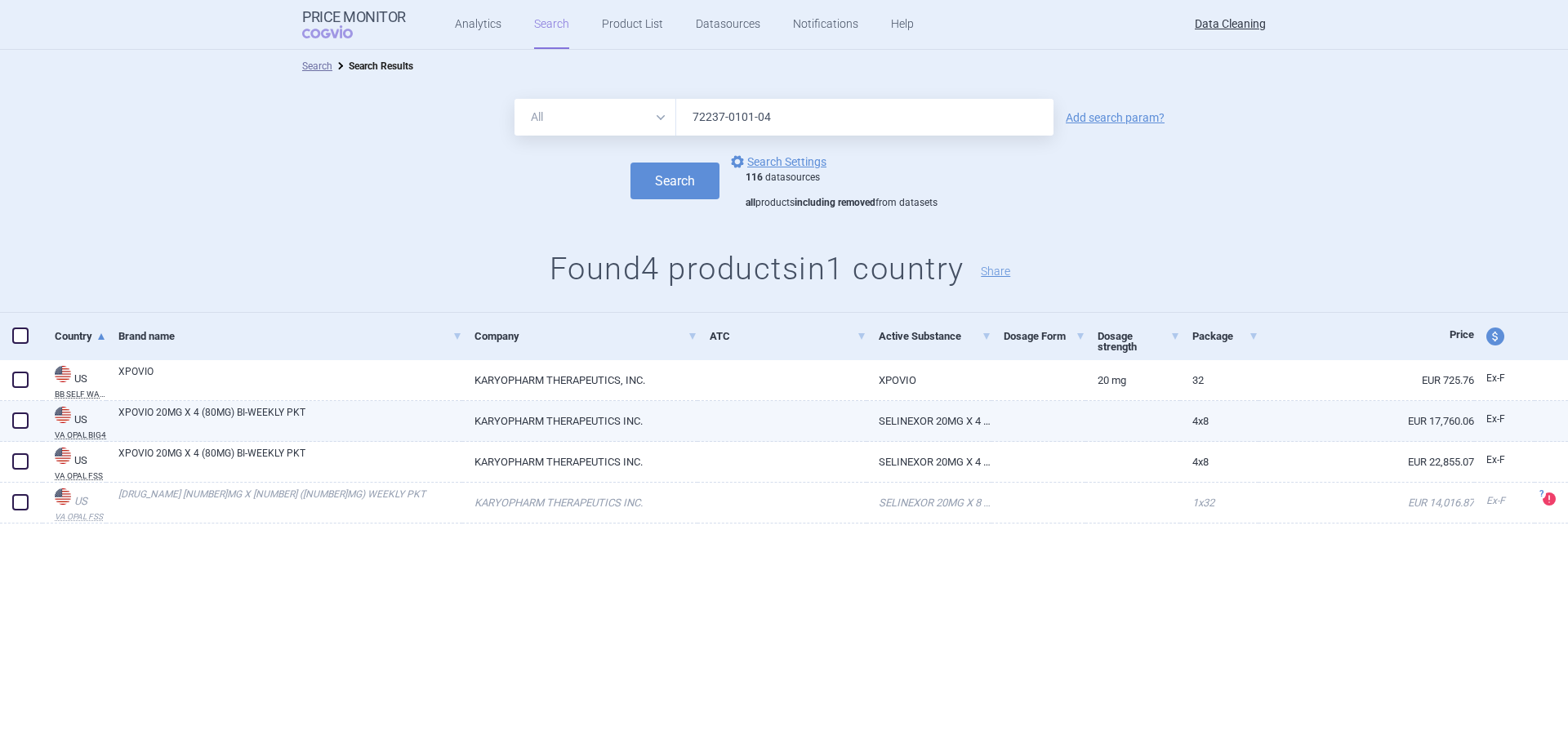 click at bounding box center (20, 421) 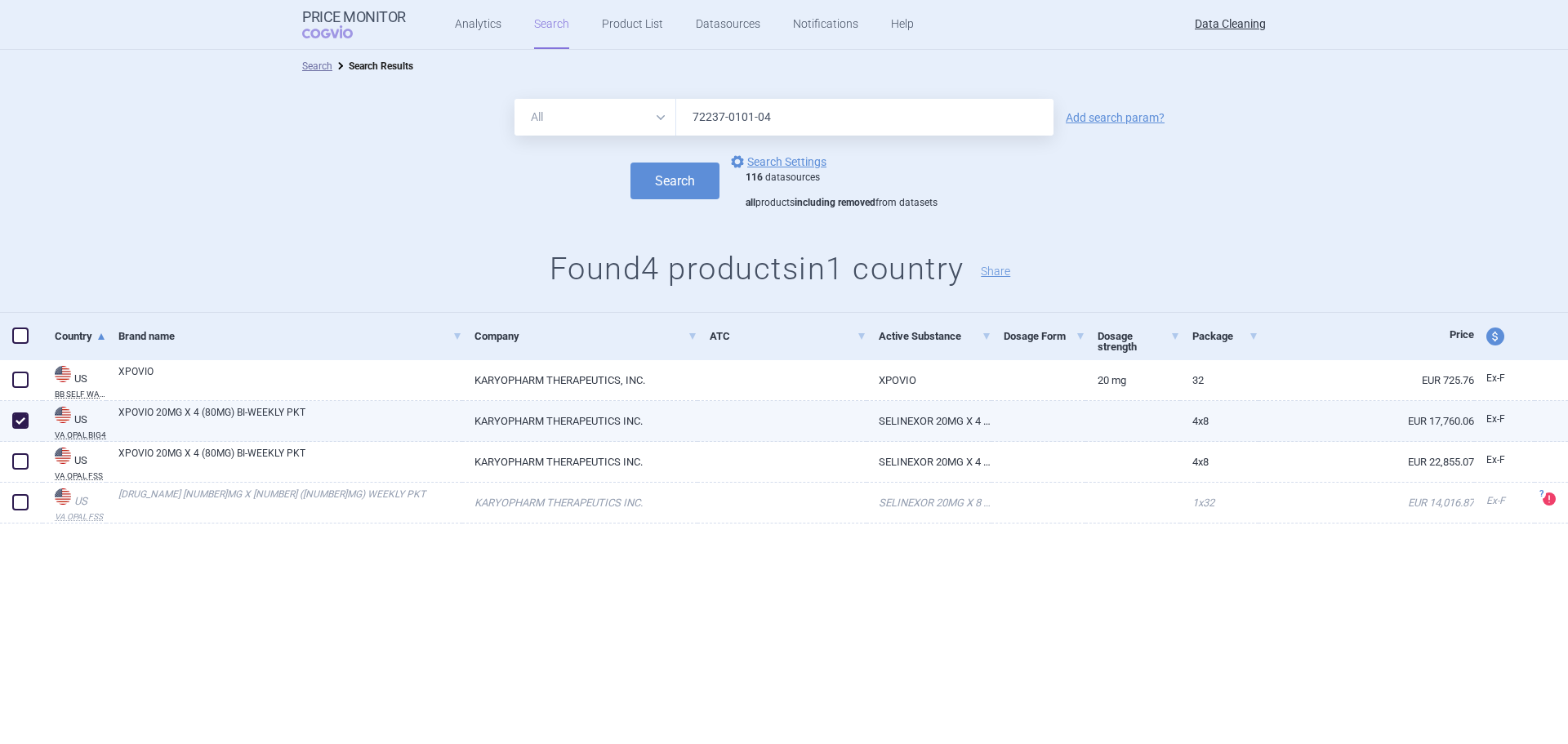 checkbox on "true" 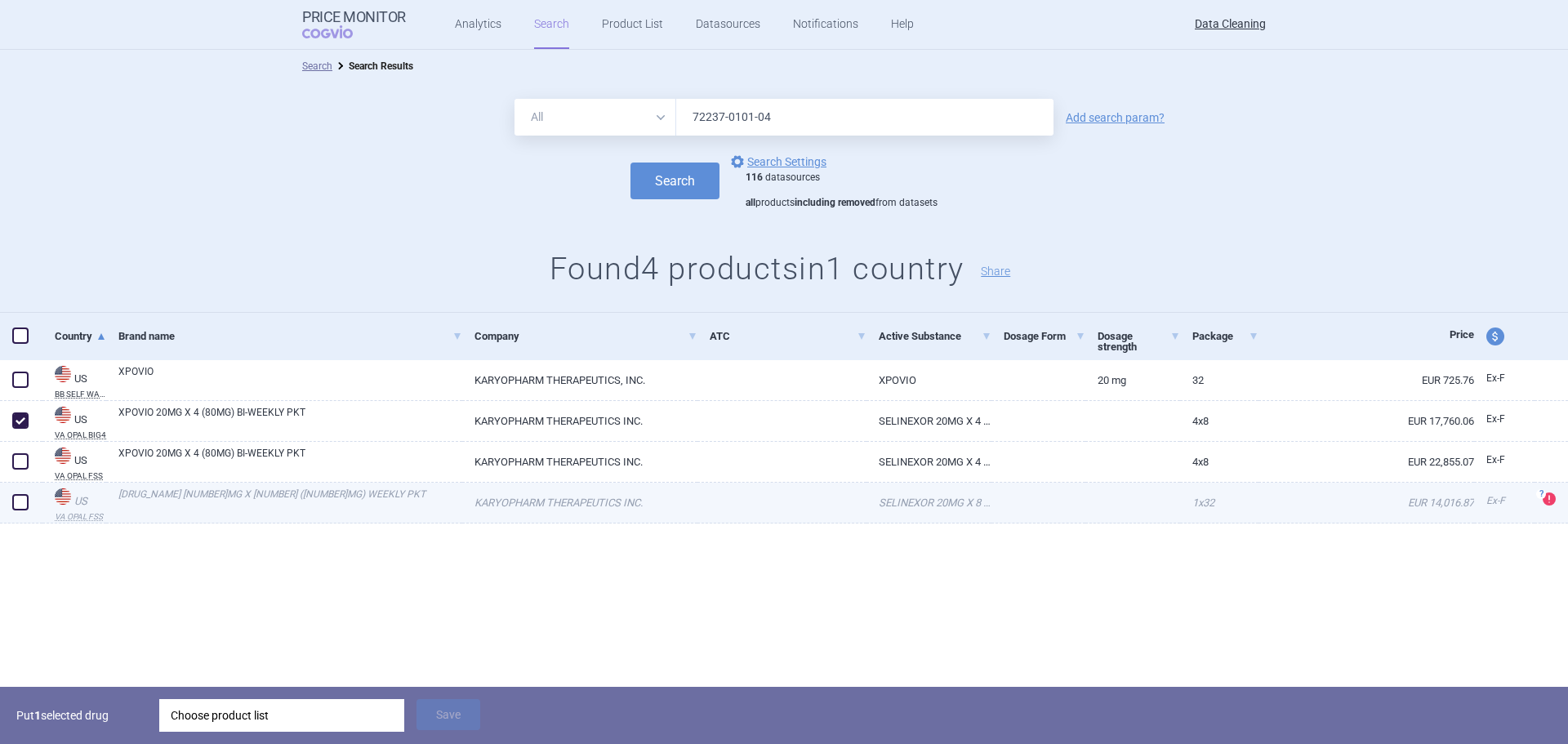 drag, startPoint x: 14, startPoint y: 467, endPoint x: 14, endPoint y: 491, distance: 24 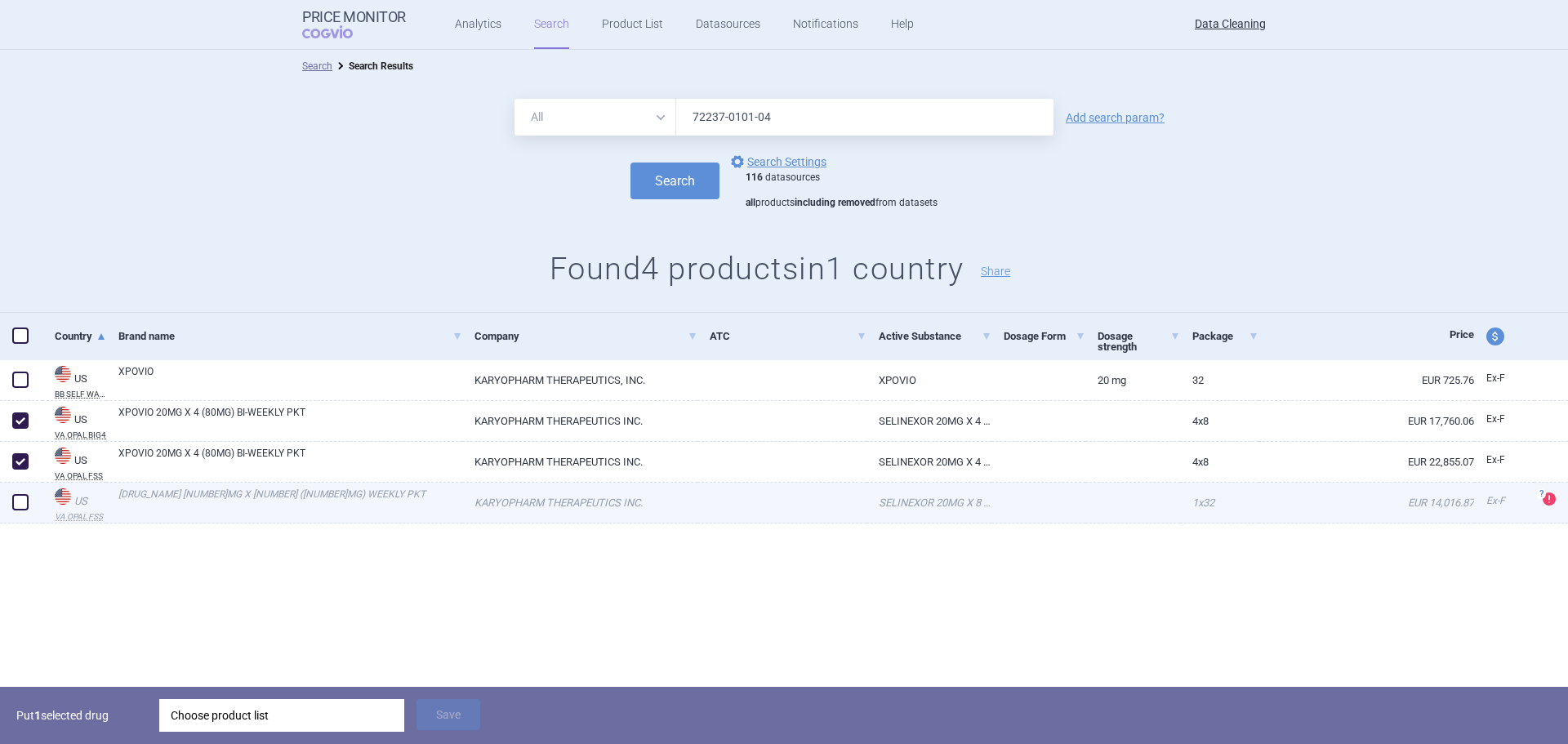 checkbox on "true" 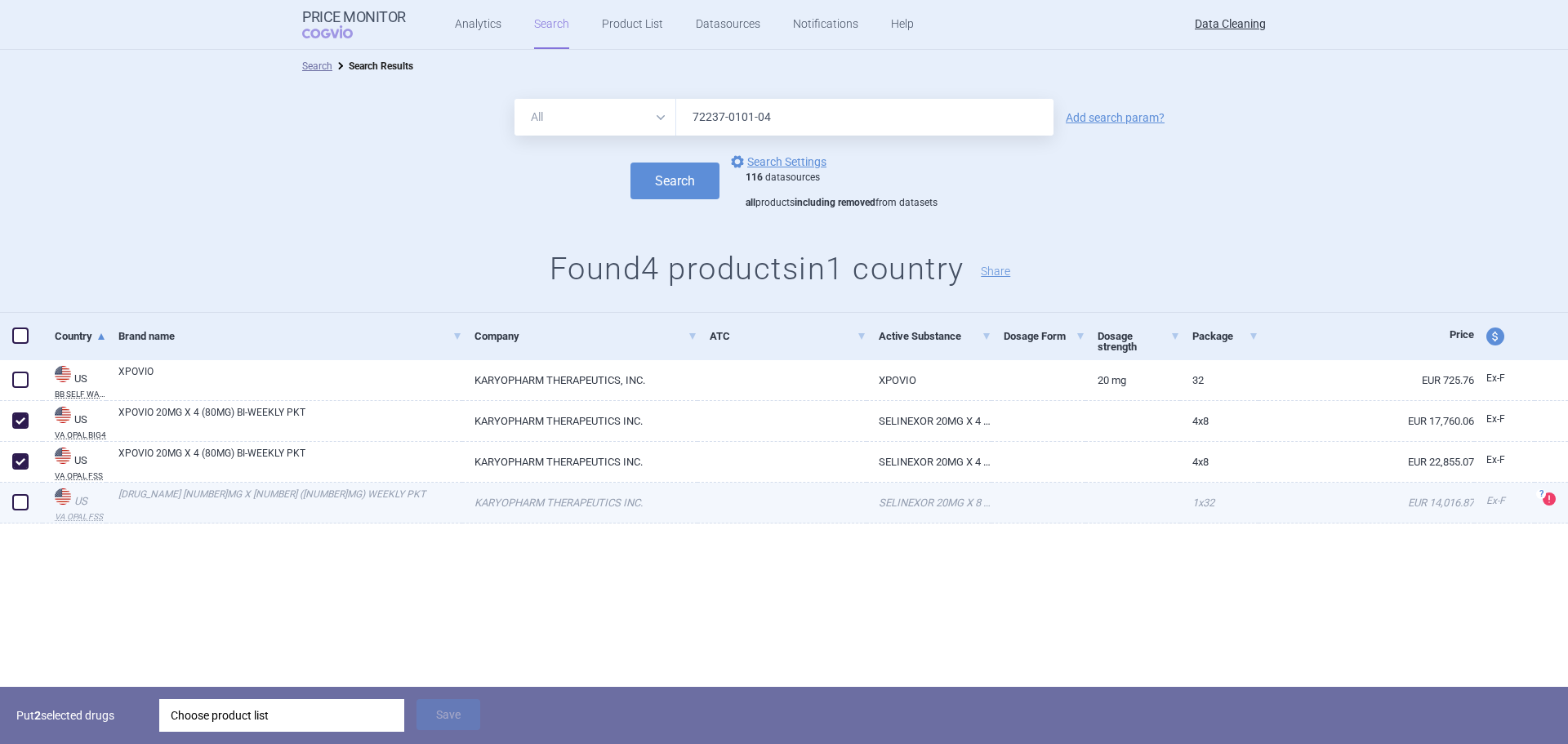 click at bounding box center [20, 502] 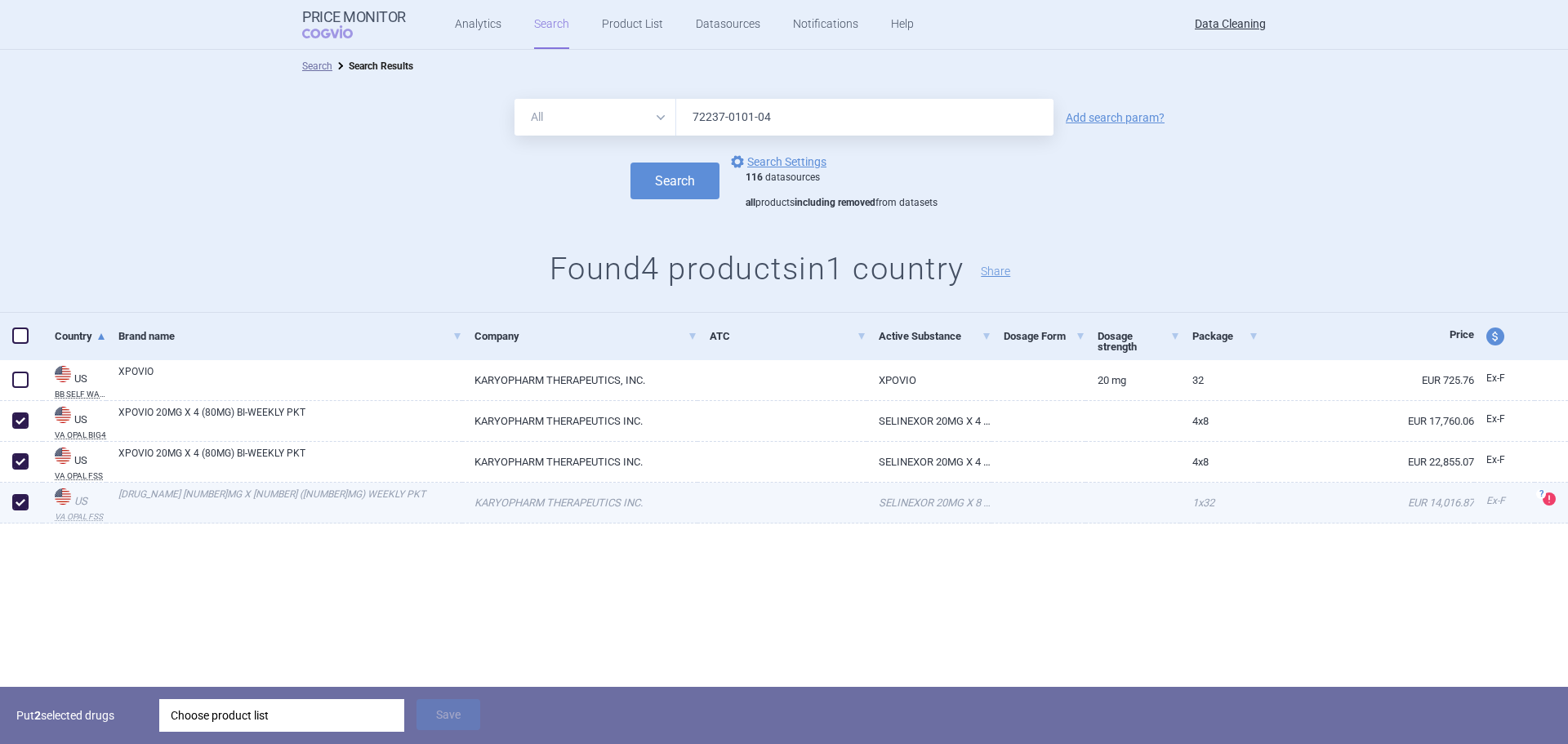 checkbox on "true" 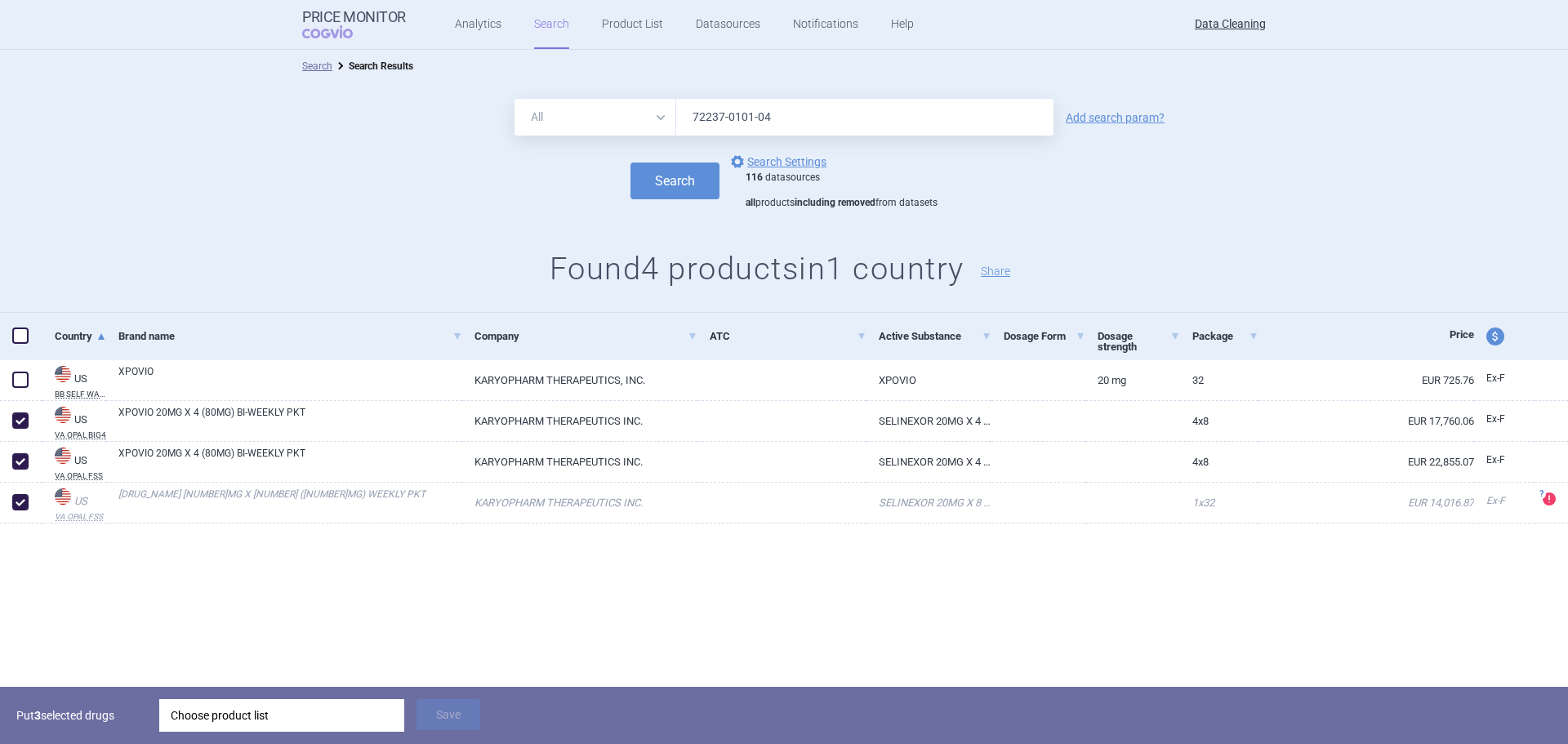 click on "Choose product list" at bounding box center (282, 715) 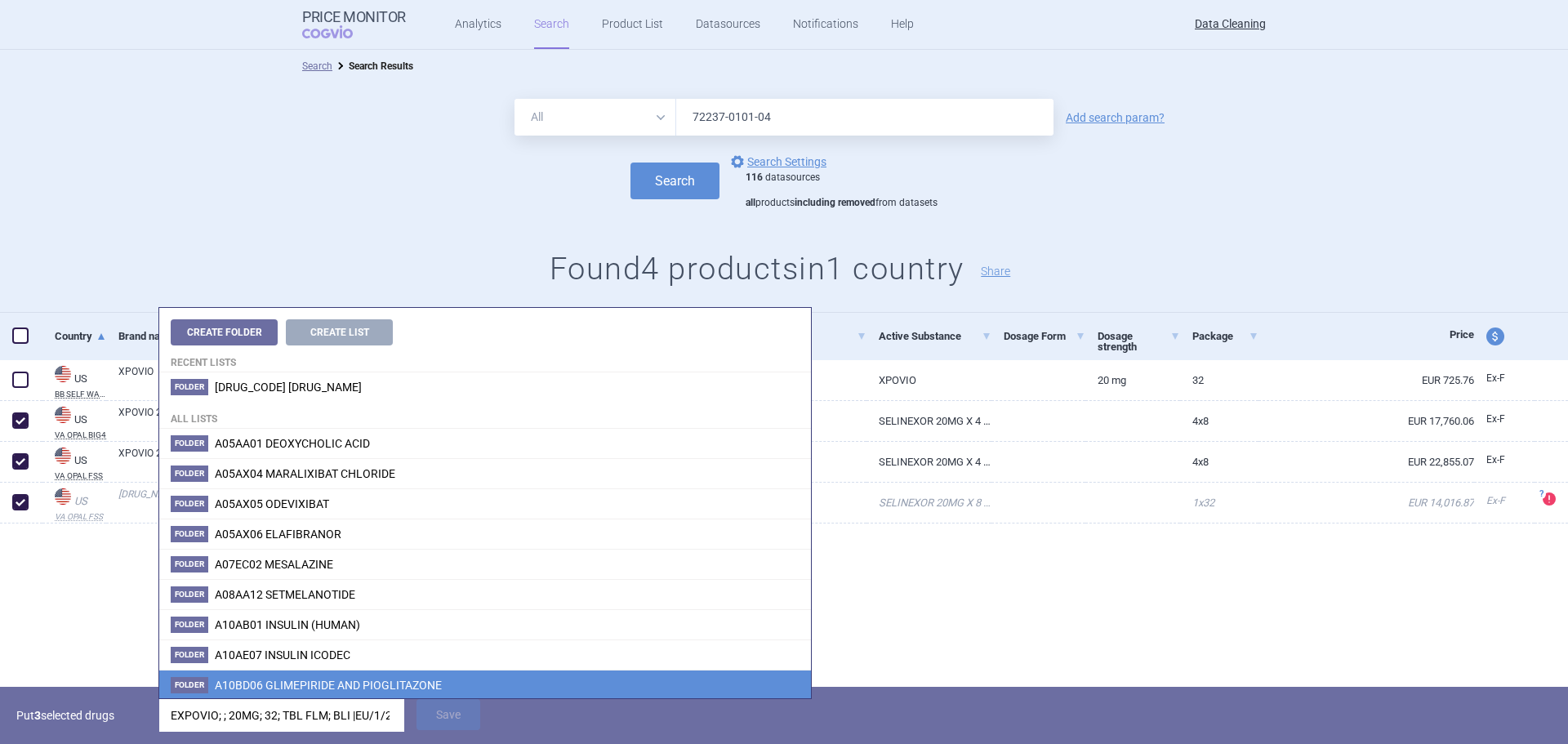 scroll, scrollTop: 0, scrollLeft: 61, axis: horizontal 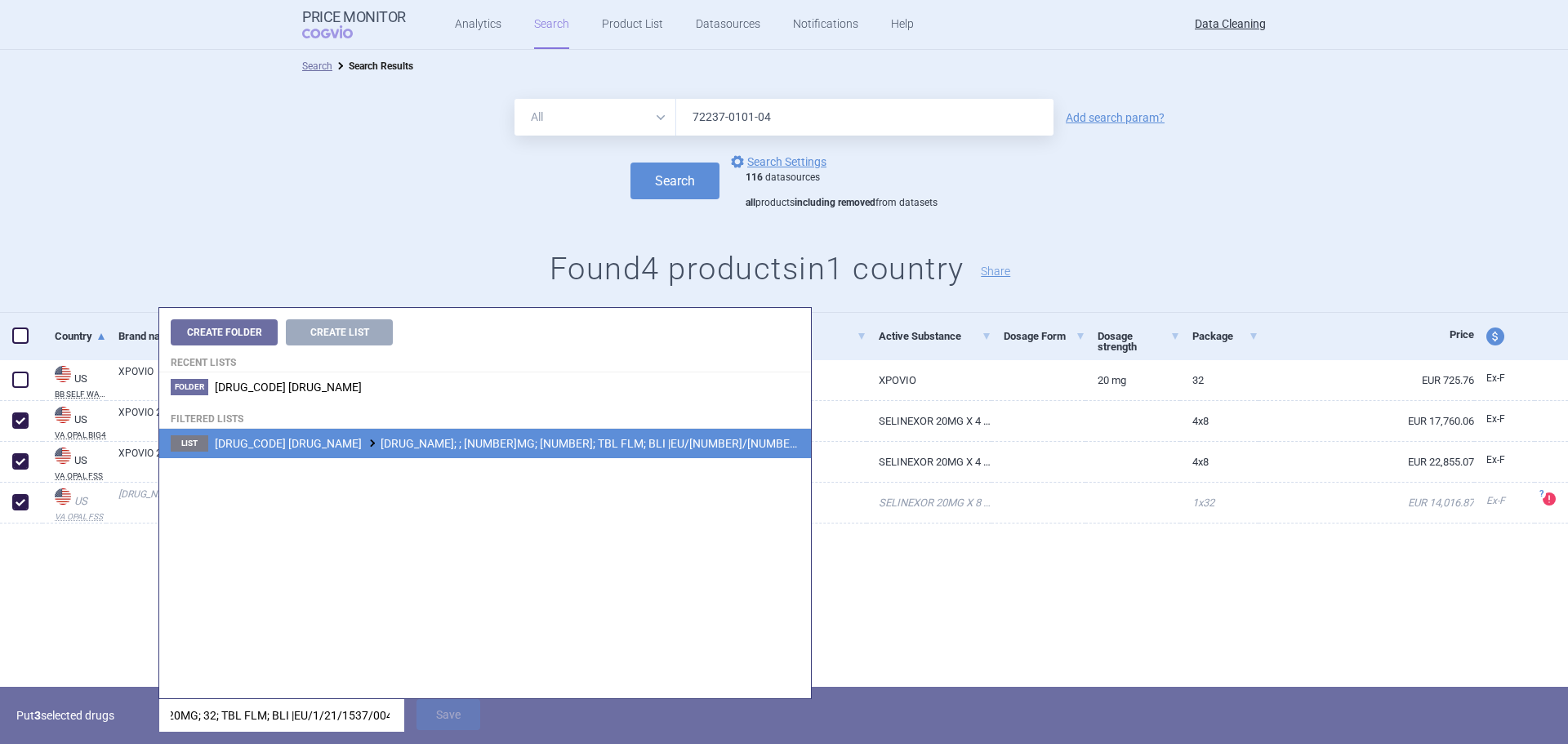 type on "EXPOVIO; ; 20MG; 32; TBL FLM; BLI |EU/1/21/1537/004" 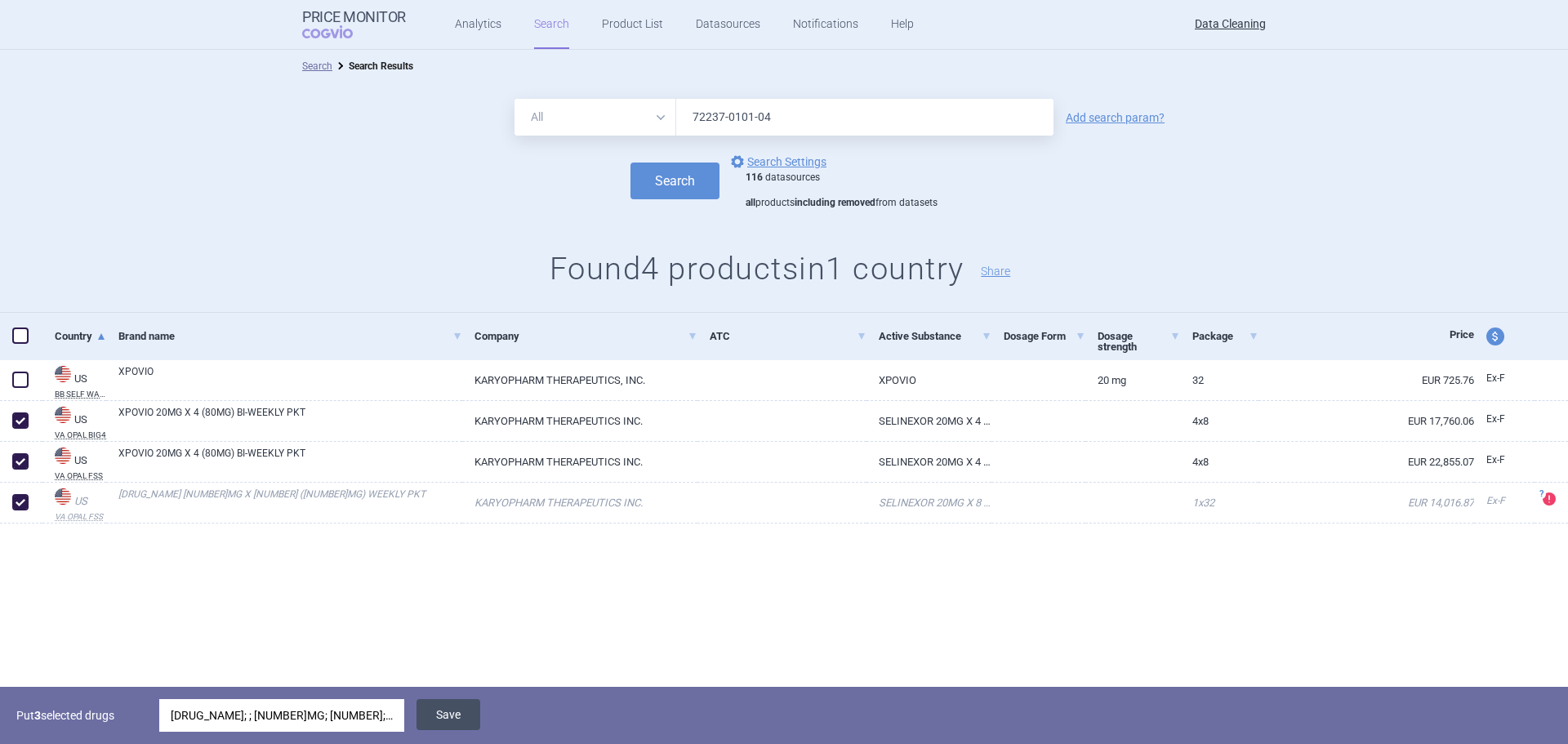 click on "Save" at bounding box center (448, 715) 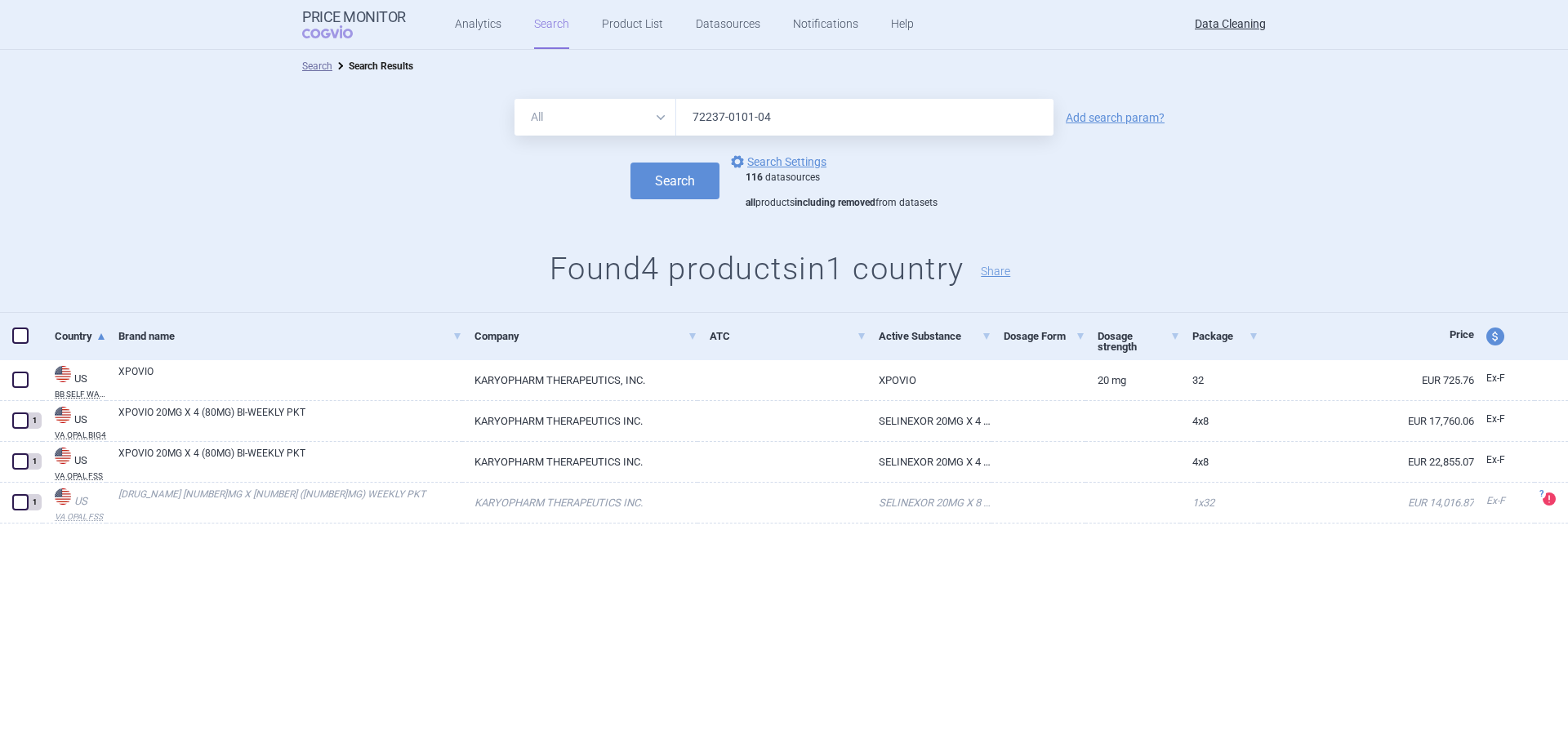 click on "72237-0101-04" at bounding box center (865, 117) 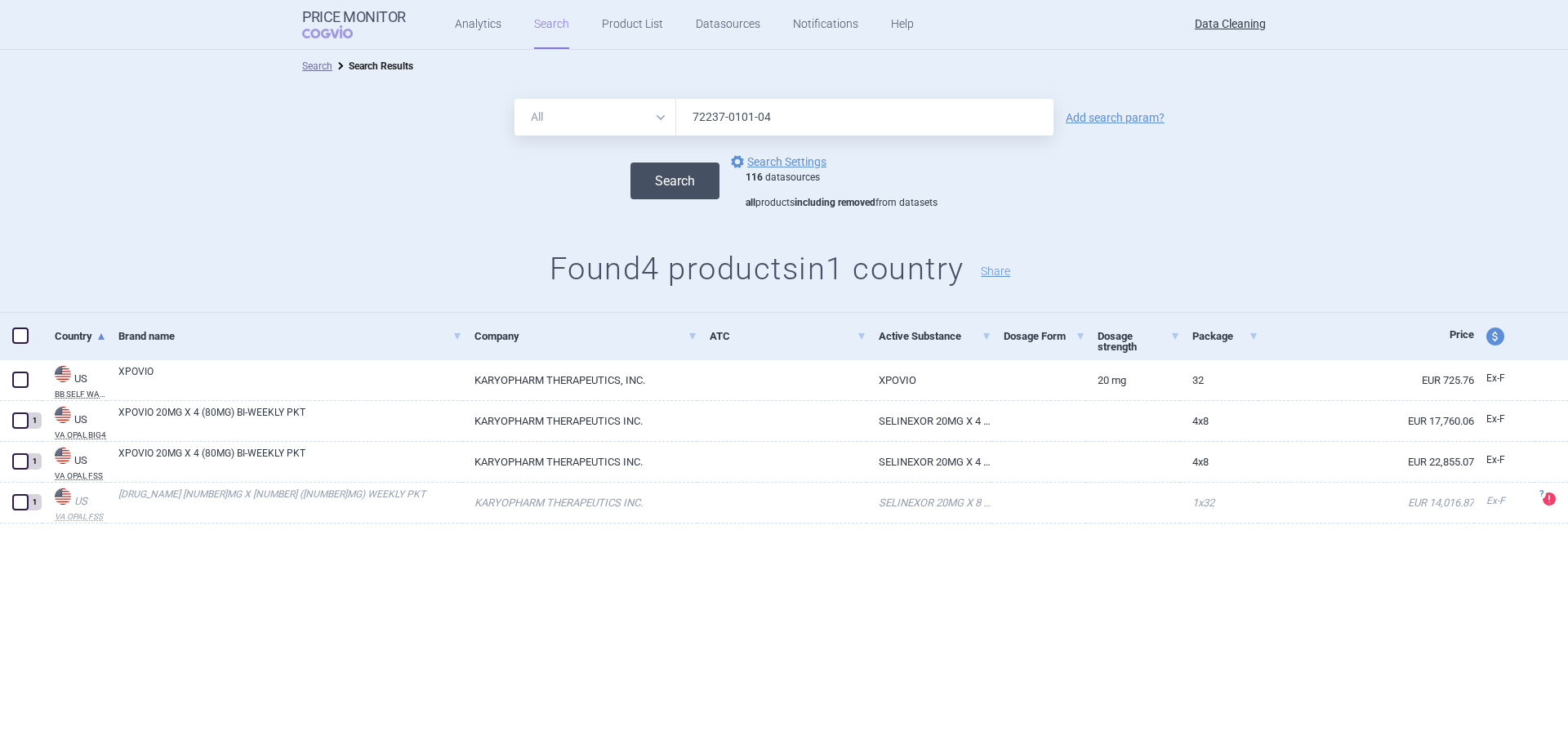 paste on "2-06" 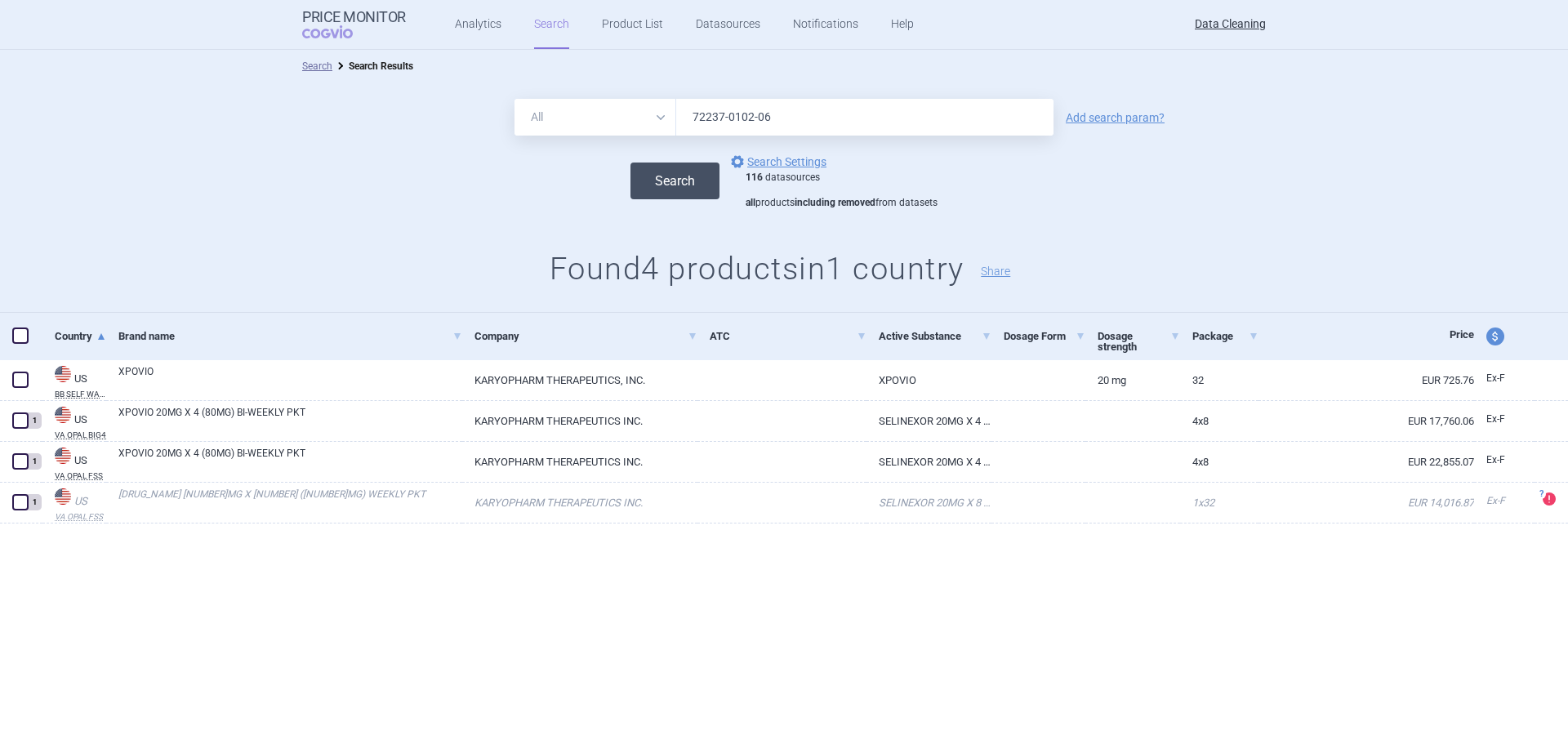 type on "72237-0102-06" 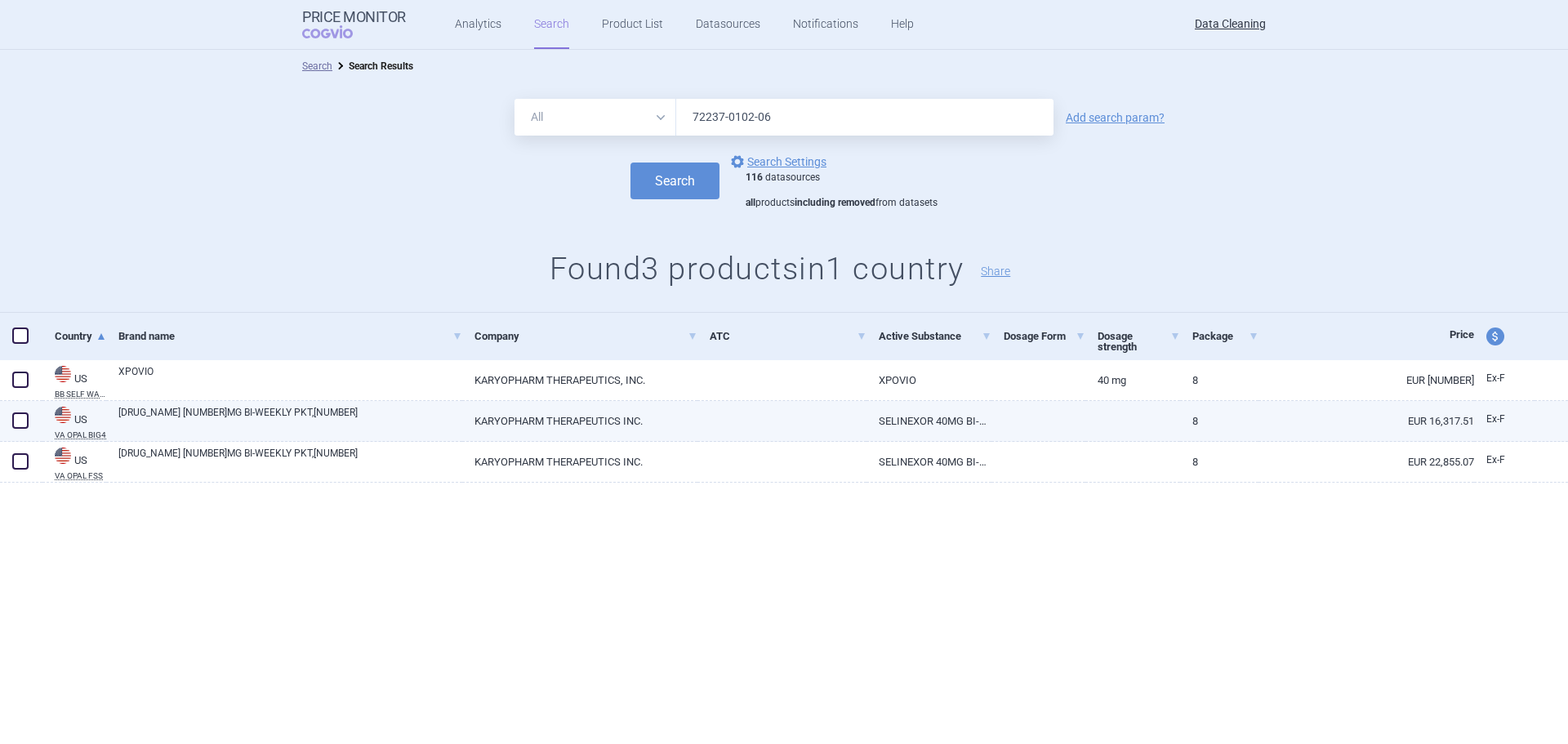 click at bounding box center [21, 421] 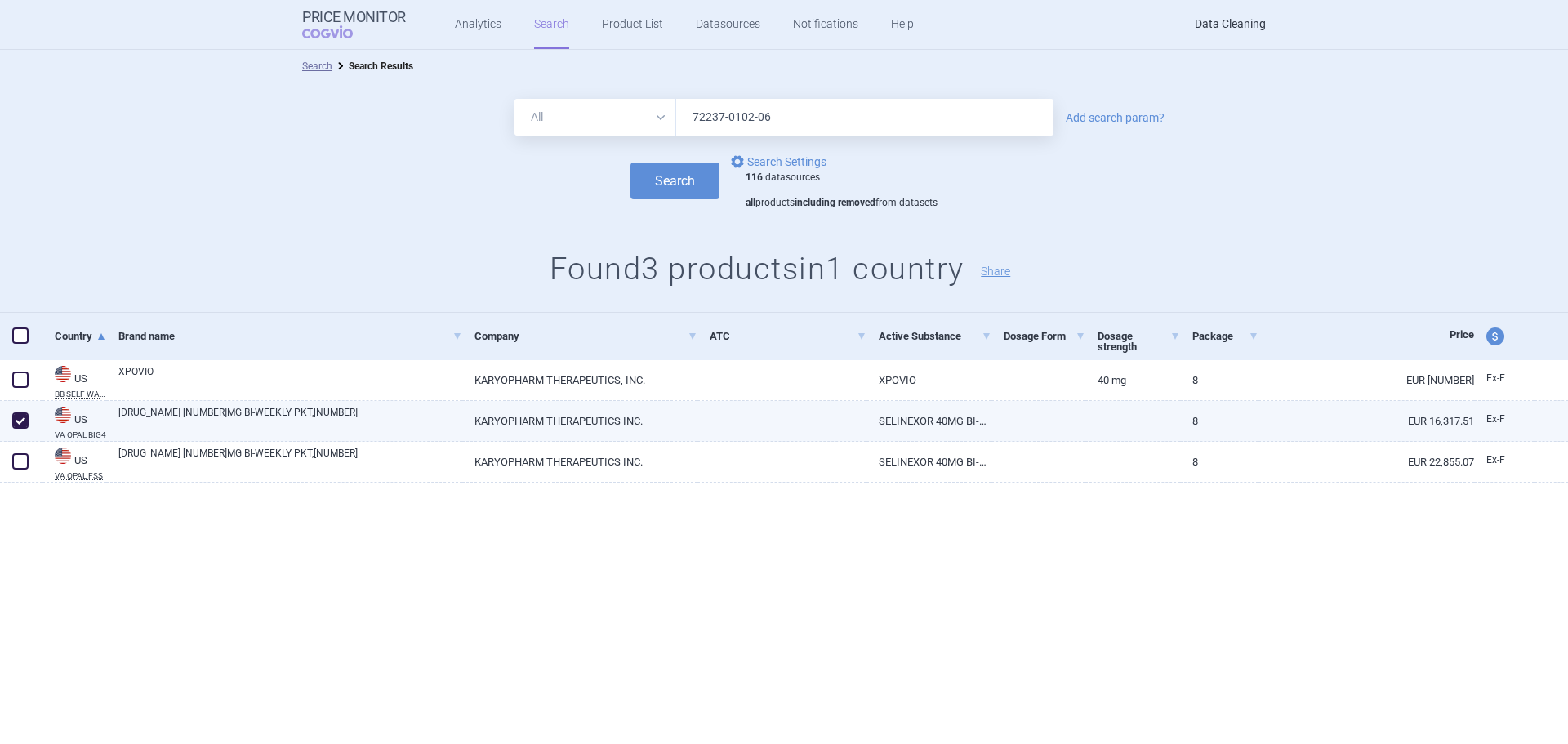 checkbox on "true" 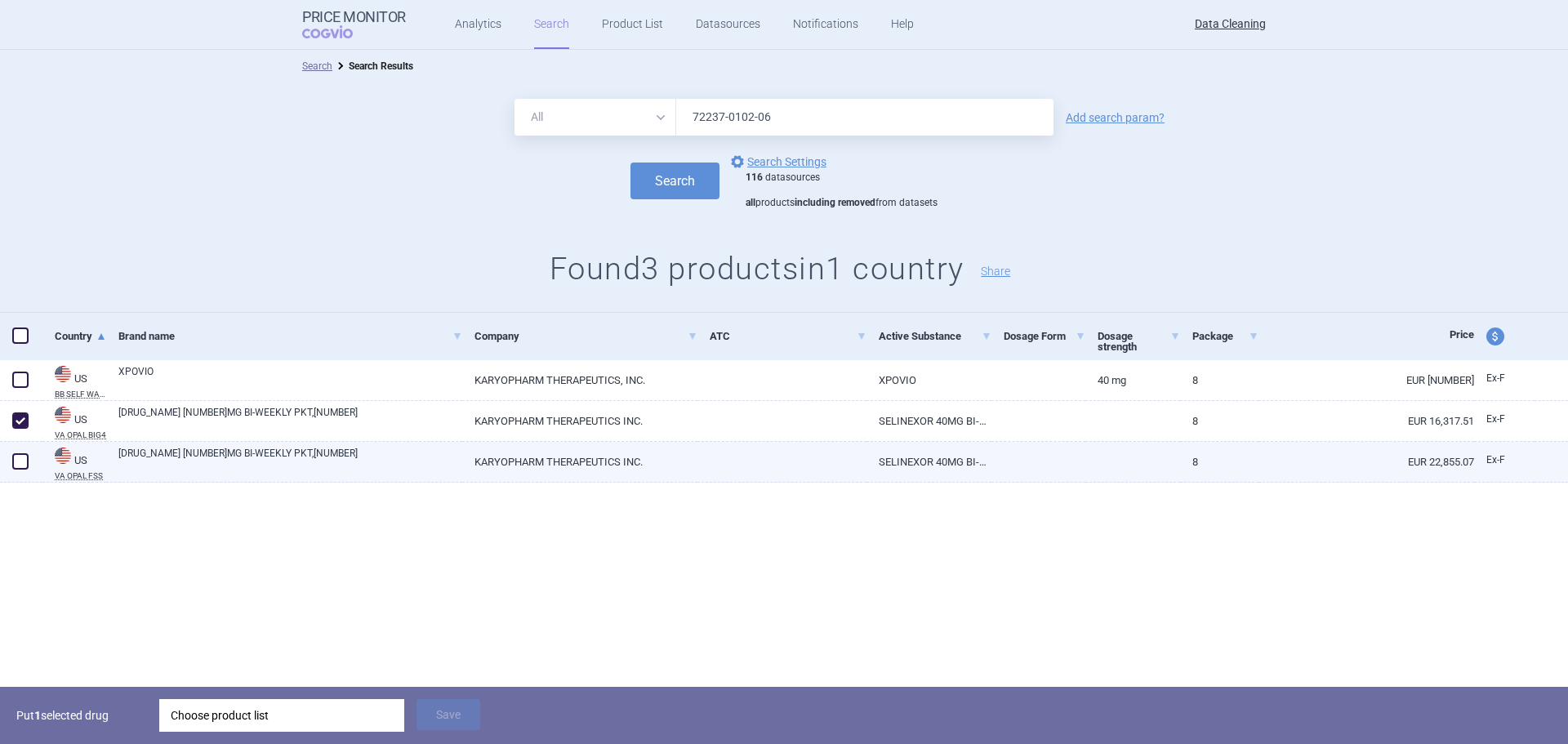 click at bounding box center [20, 461] 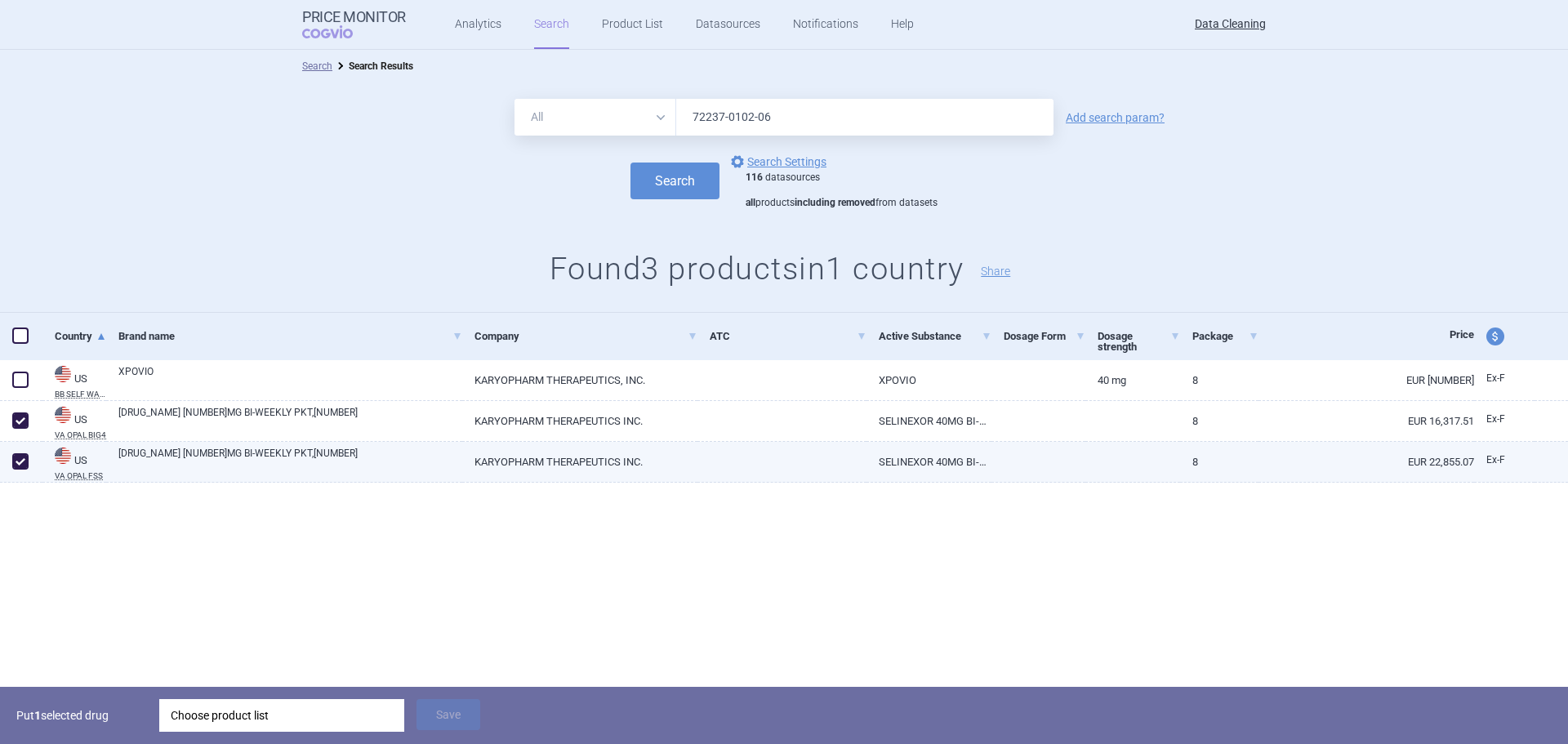 checkbox on "true" 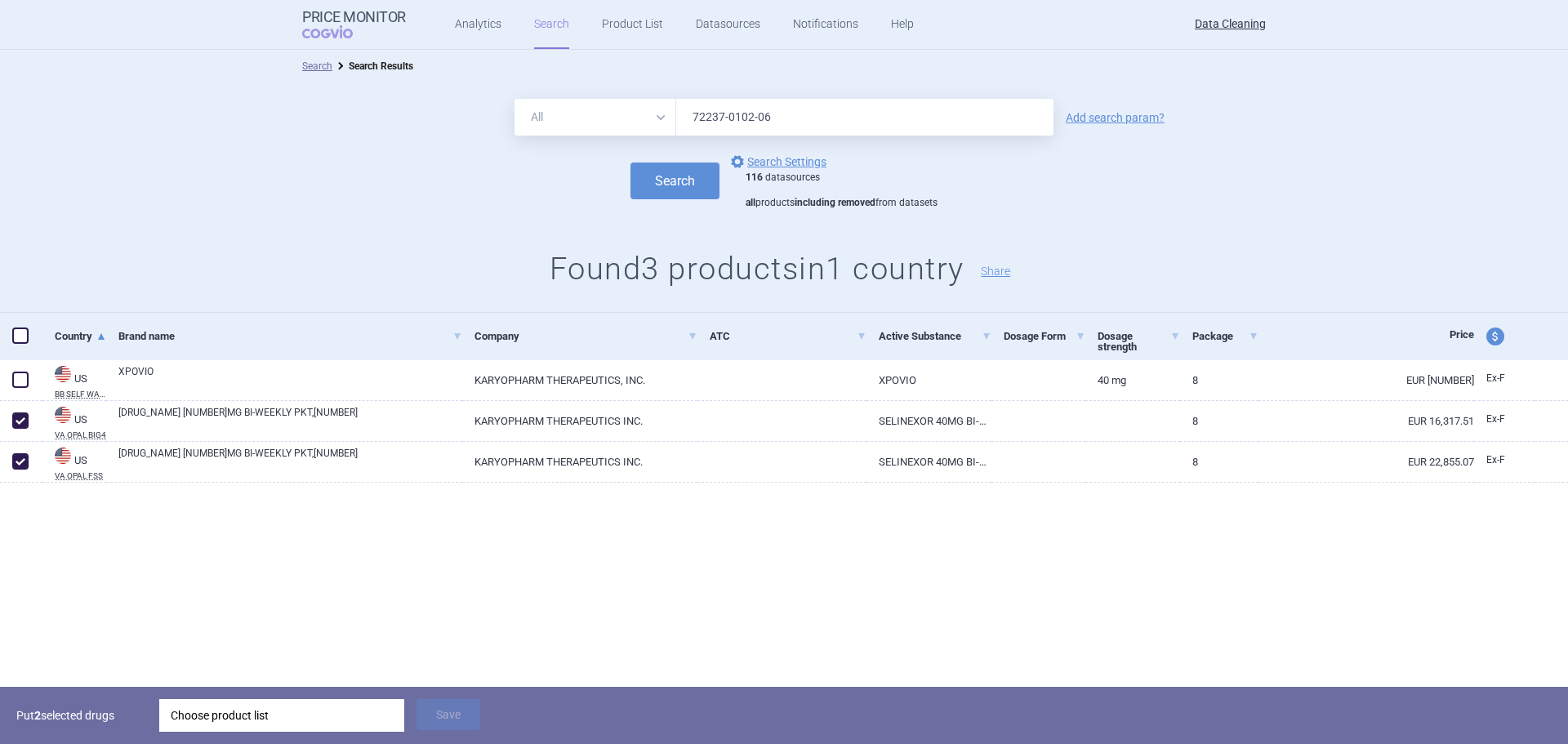 click on "Choose product list" at bounding box center [282, 715] 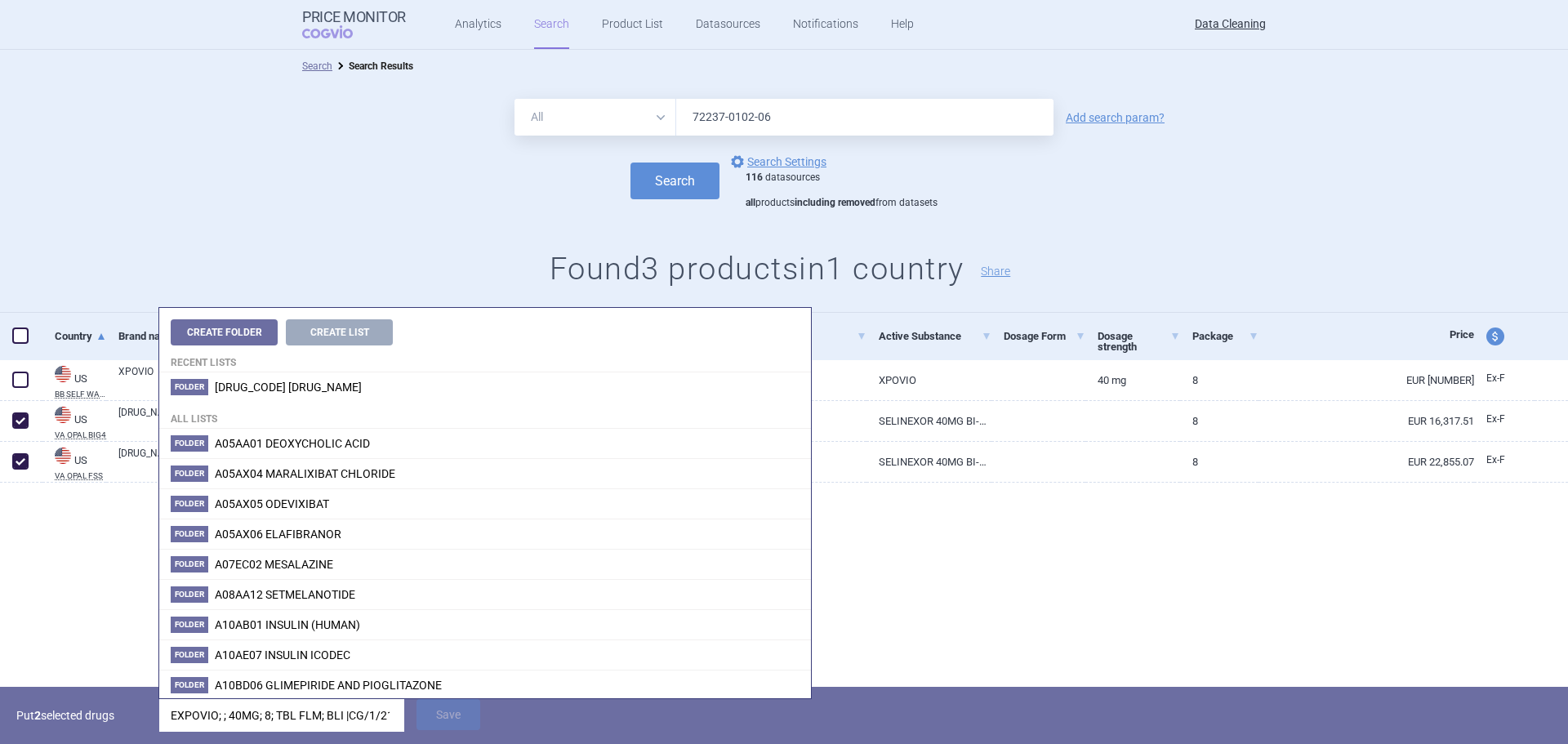scroll, scrollTop: 0, scrollLeft: 63, axis: horizontal 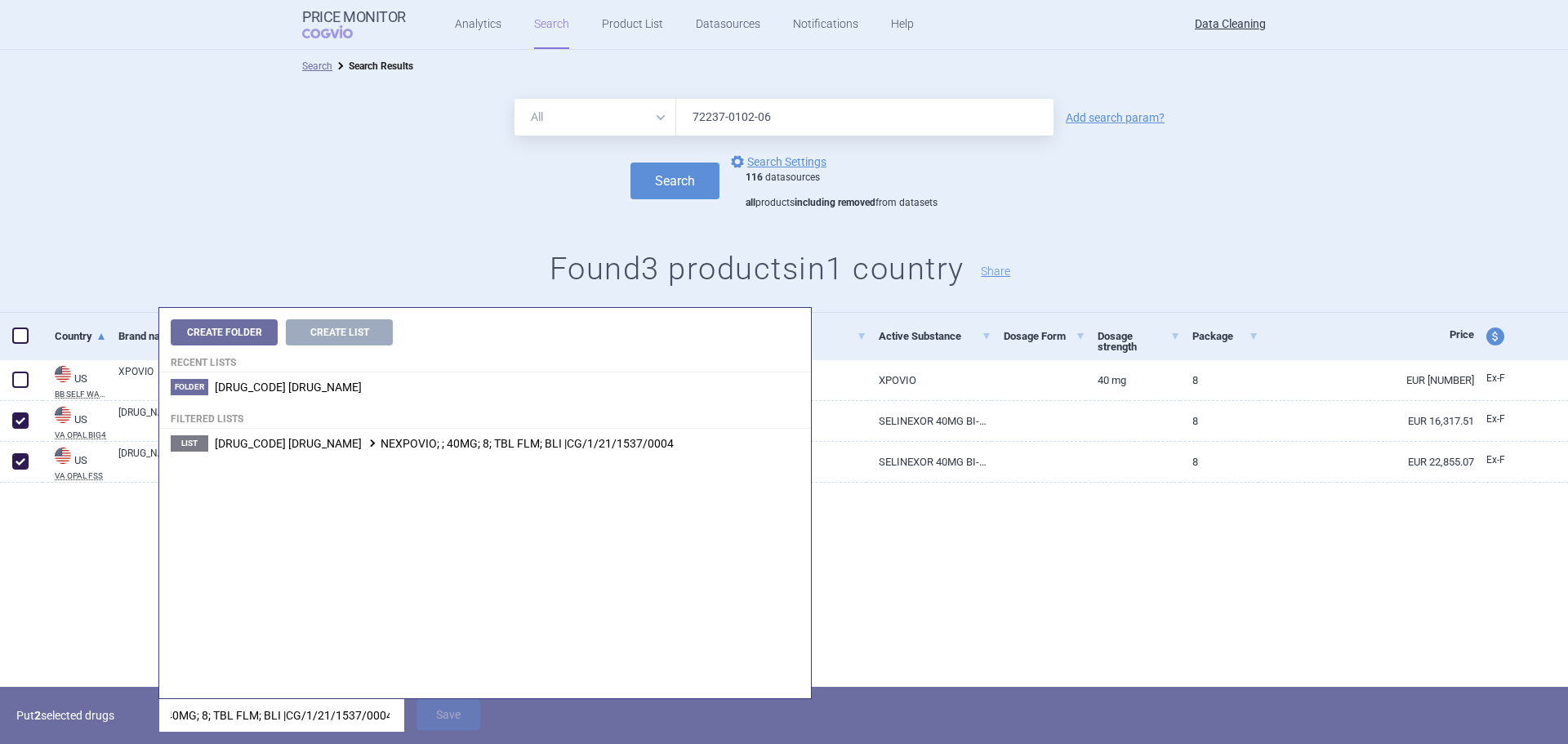 type on "EXPOVIO; ; 40MG; 8; TBL FLM; BLI |CG/1/21/1537/0004" 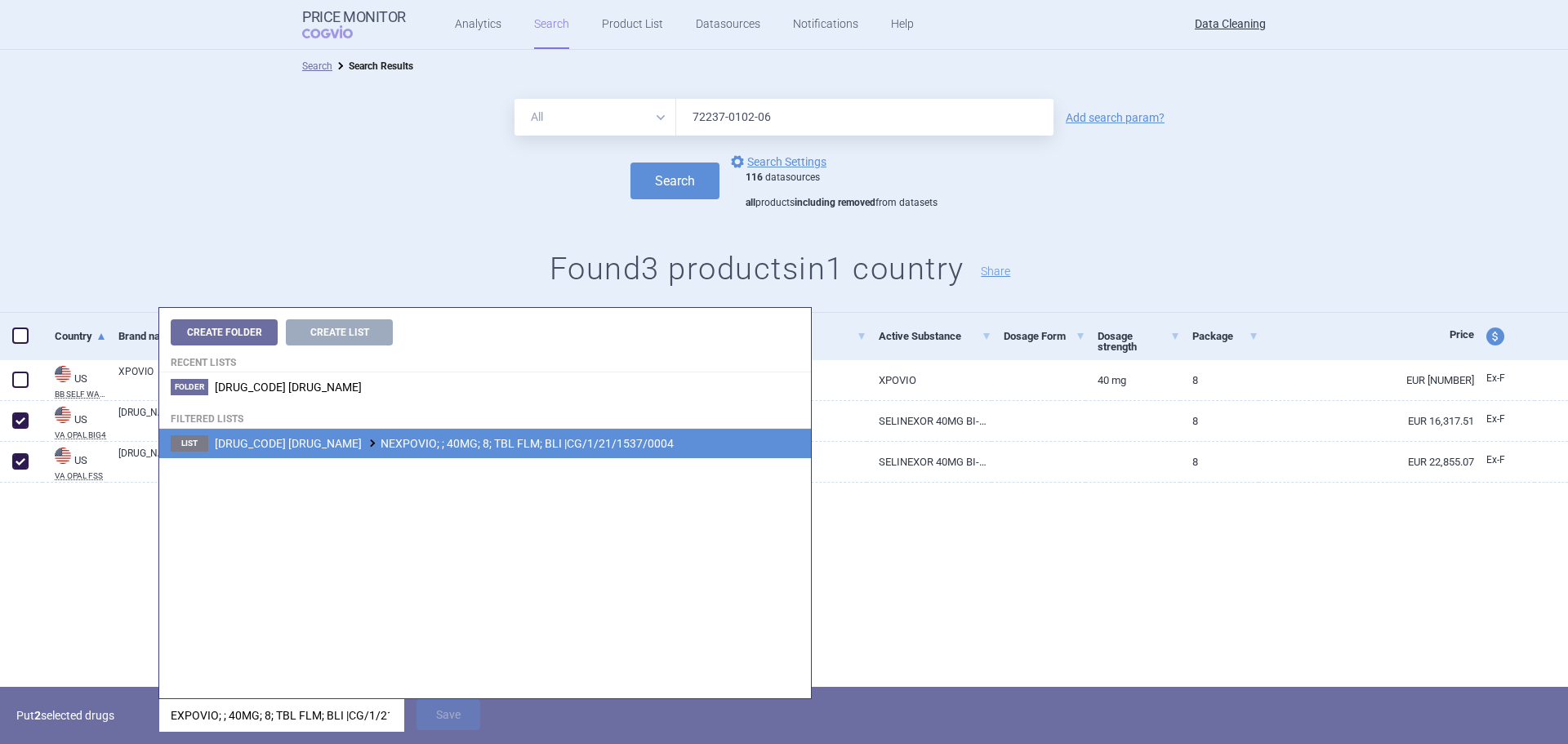click on "L01XX66 SELINEXOR   NEXPOVIO; ; 40MG; 8; TBL FLM; BLI |CG/1/21/1537/0004" at bounding box center [444, 443] 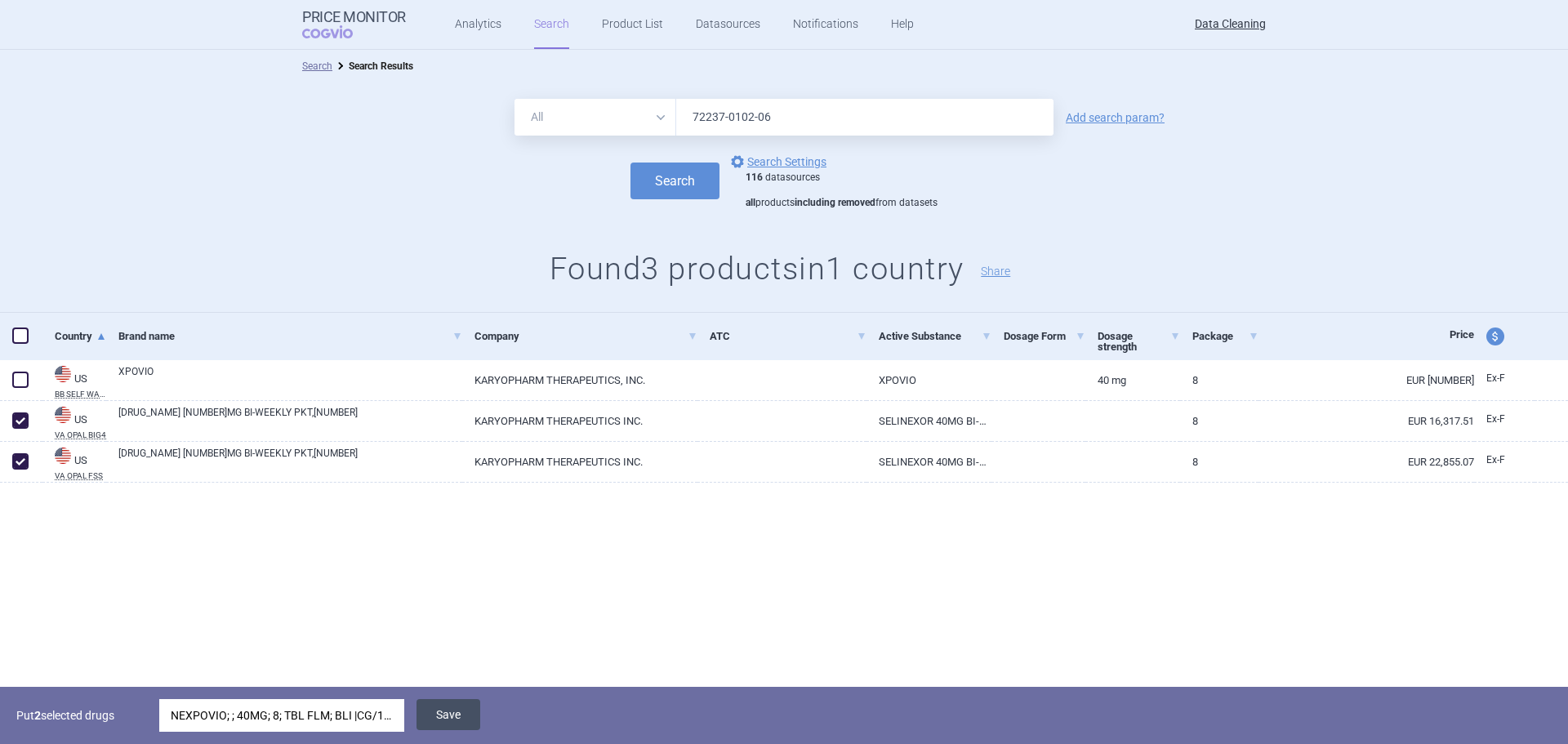 click on "Save" at bounding box center [448, 715] 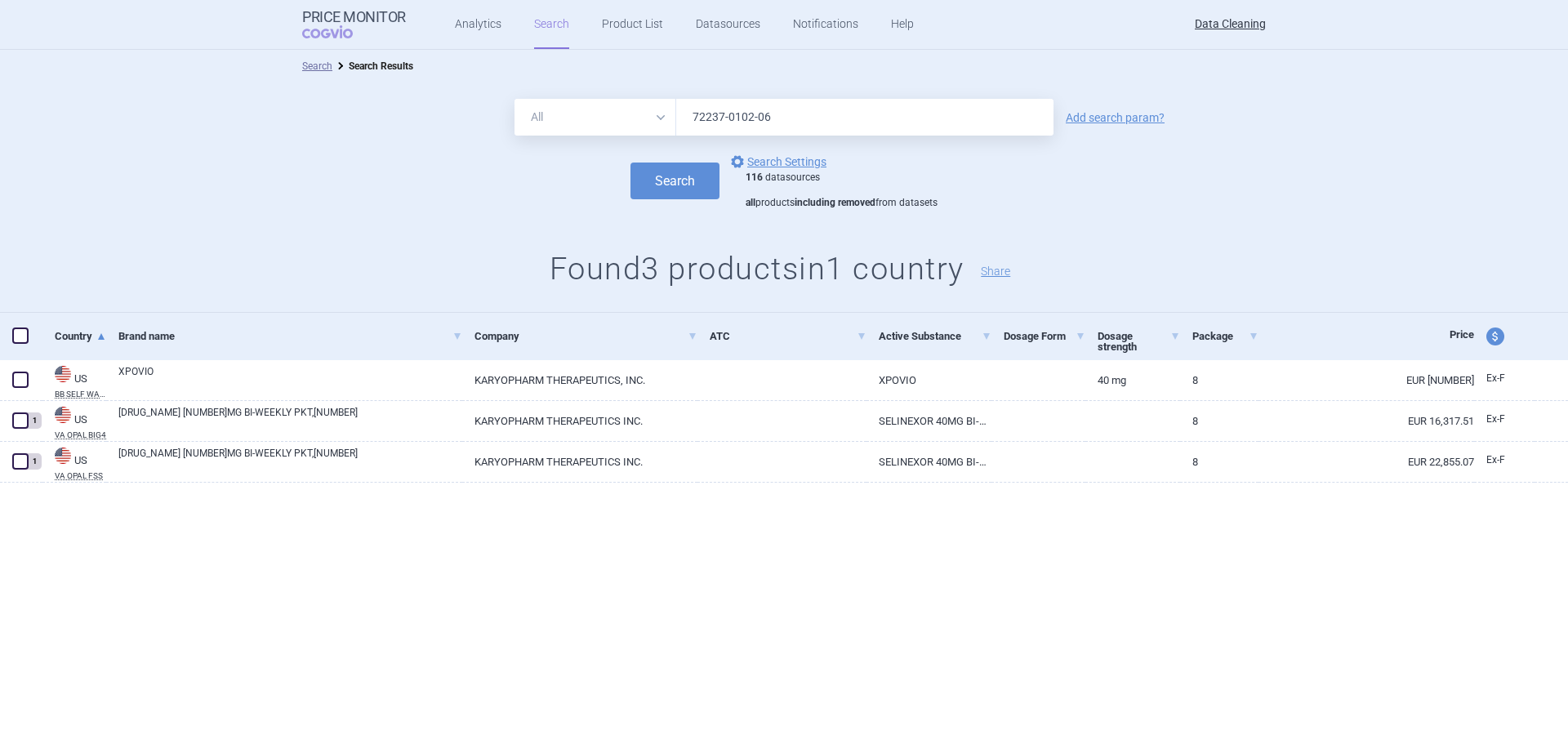 click on "72237-0102-06" at bounding box center [865, 117] 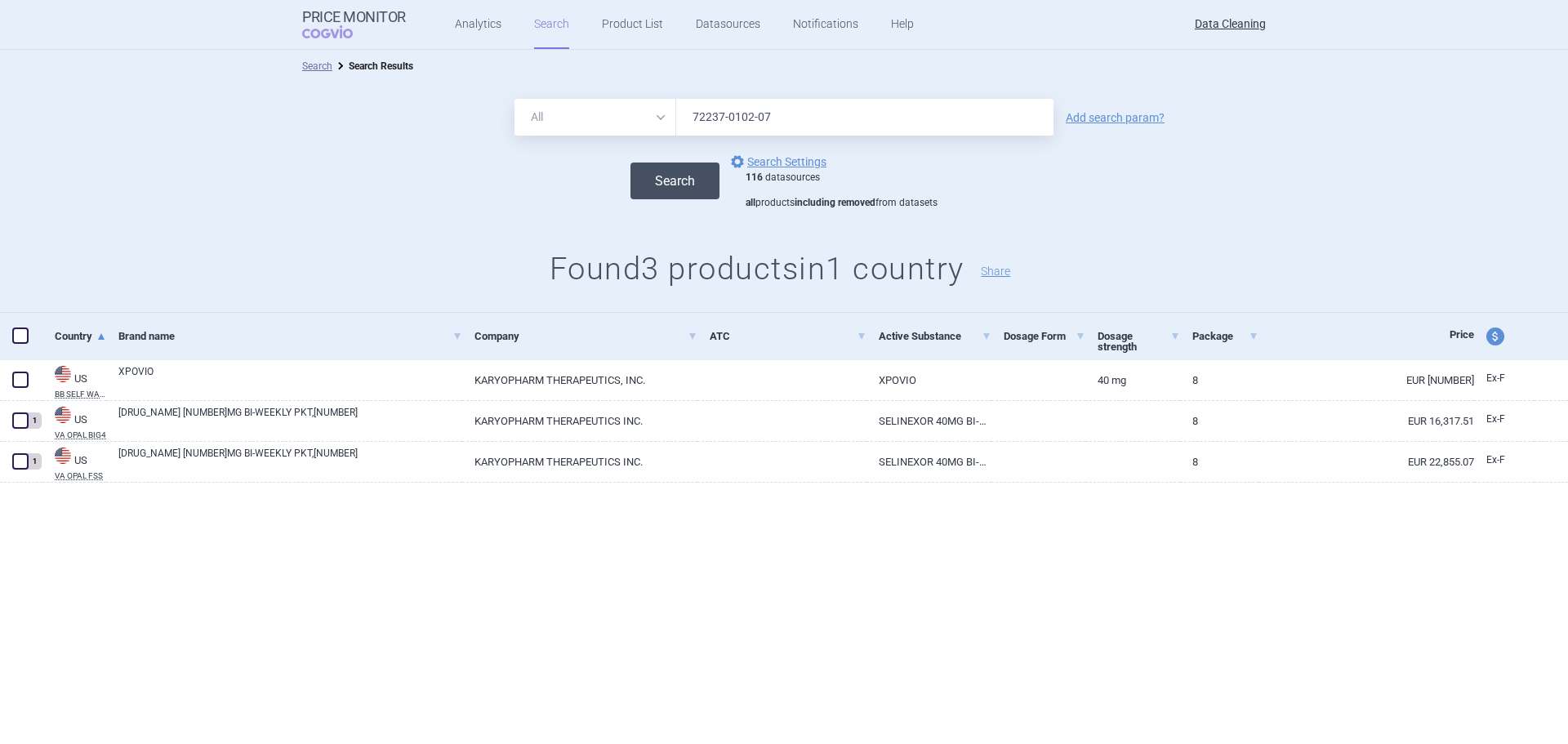 type on "72237-0102-07" 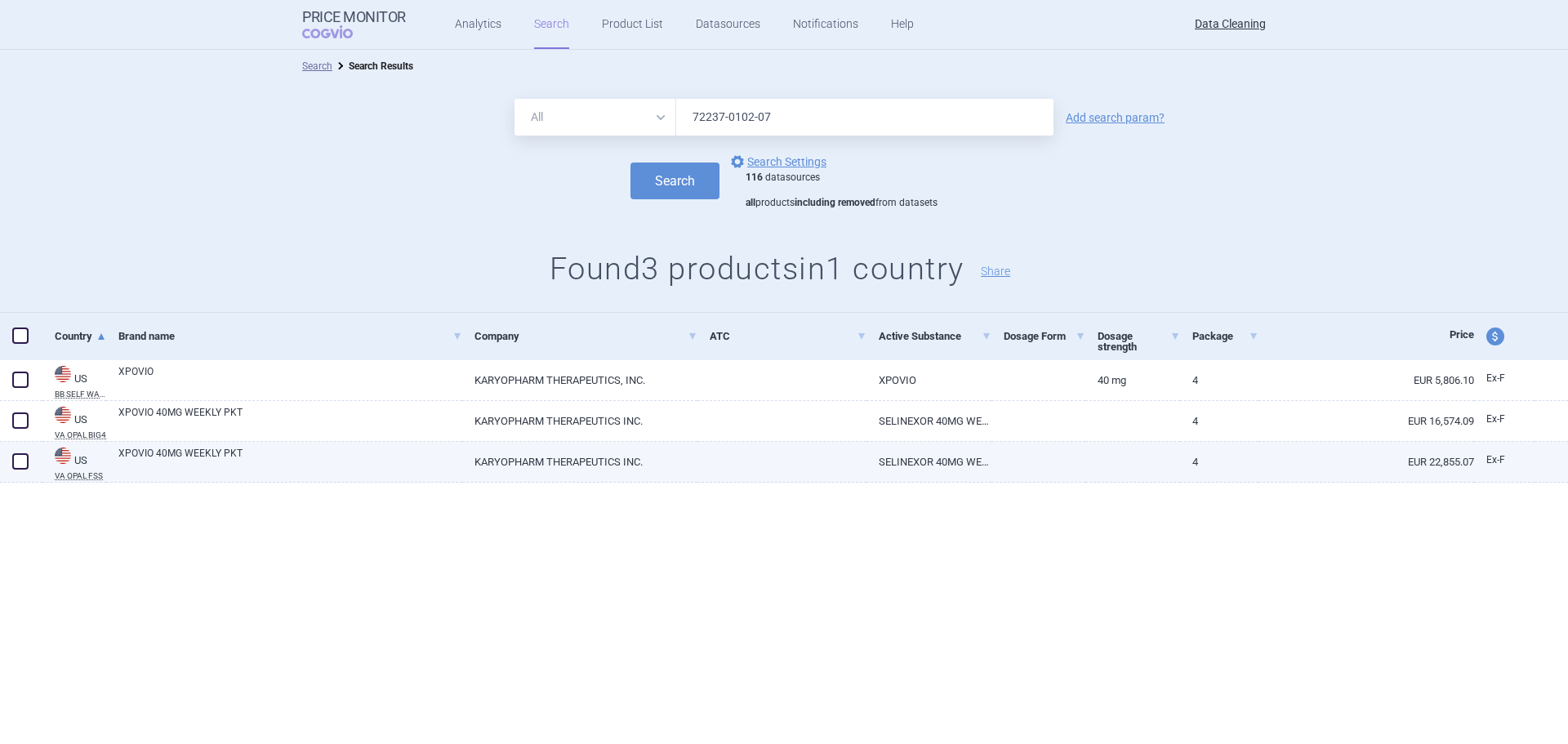 drag, startPoint x: 16, startPoint y: 419, endPoint x: 16, endPoint y: 442, distance: 23 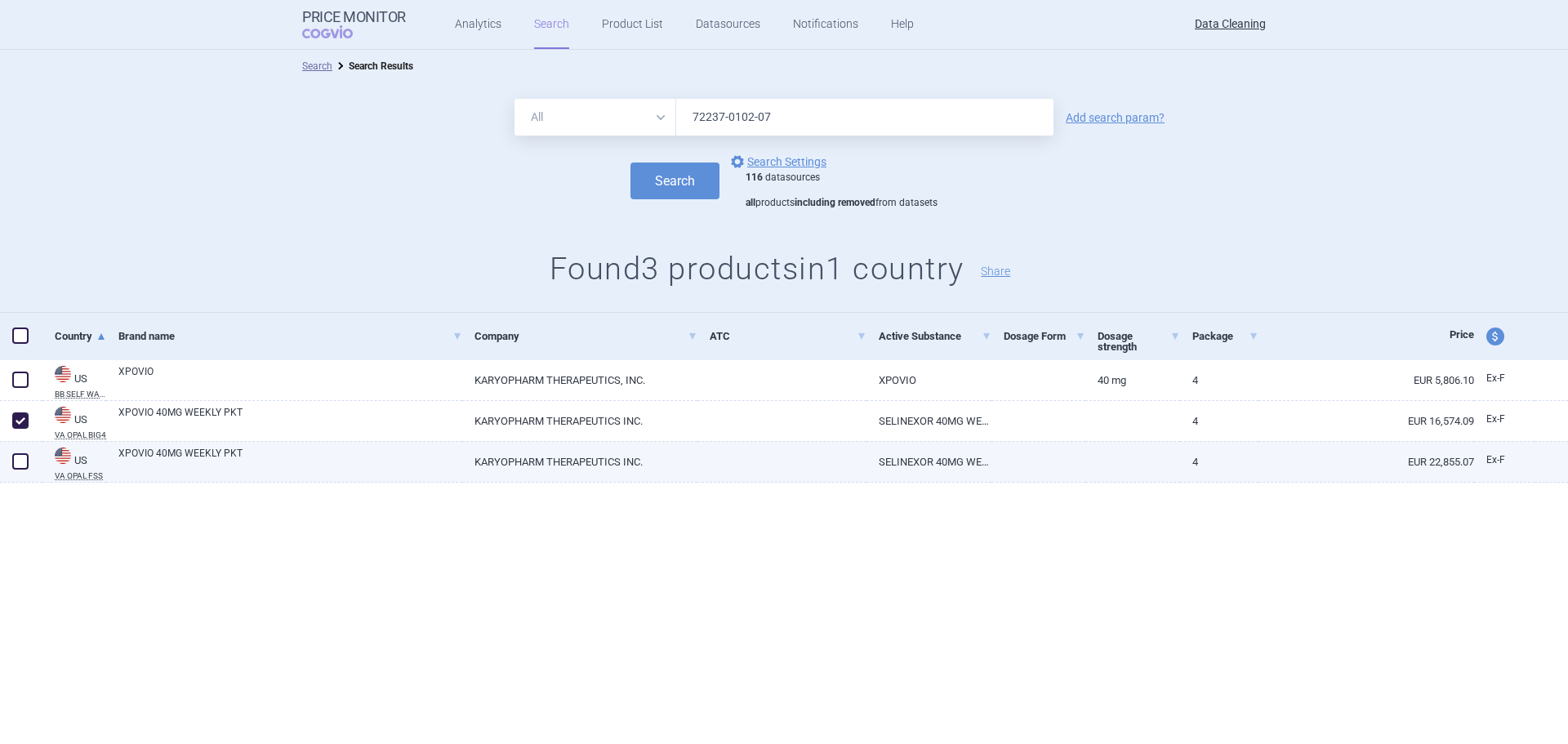 checkbox on "true" 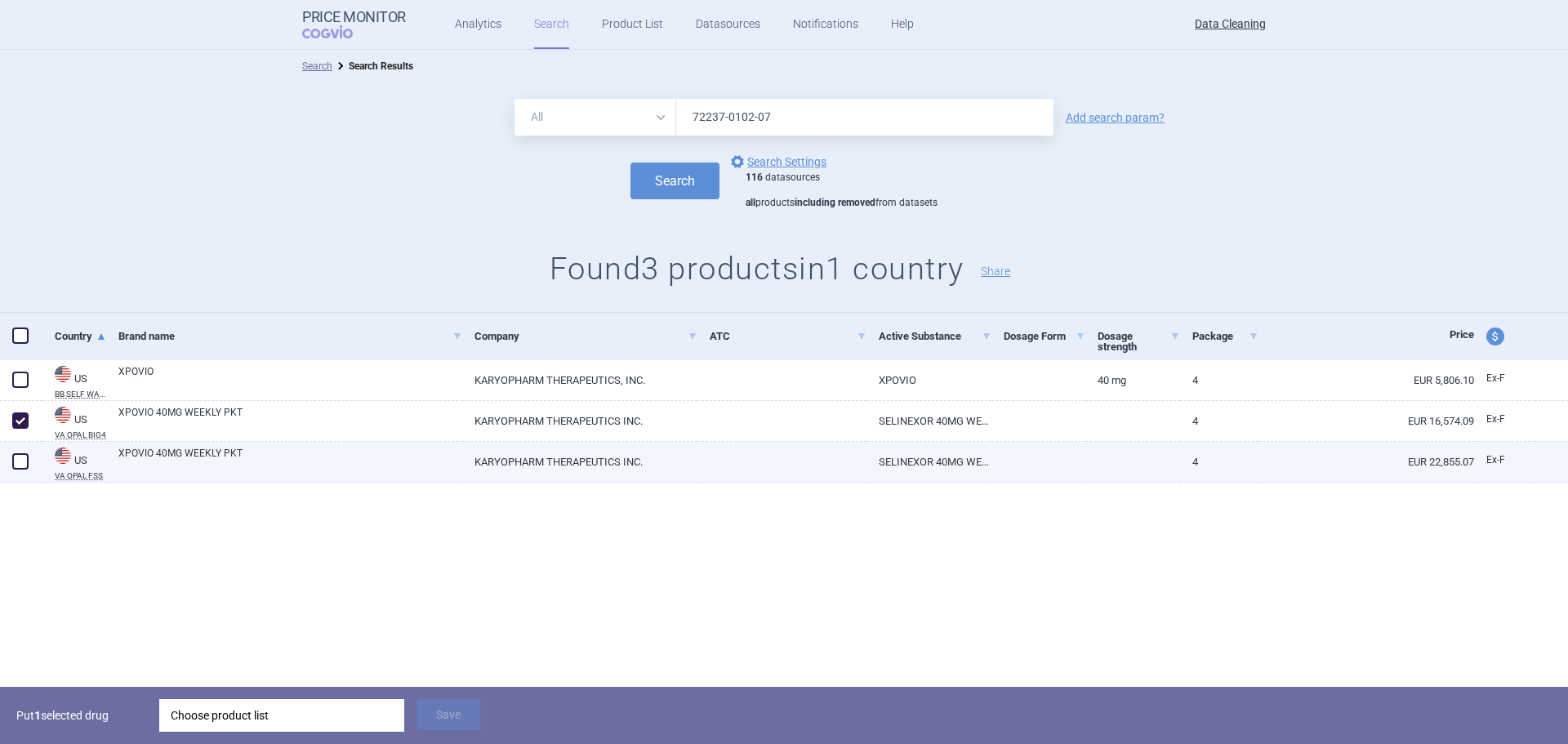 click at bounding box center (20, 461) 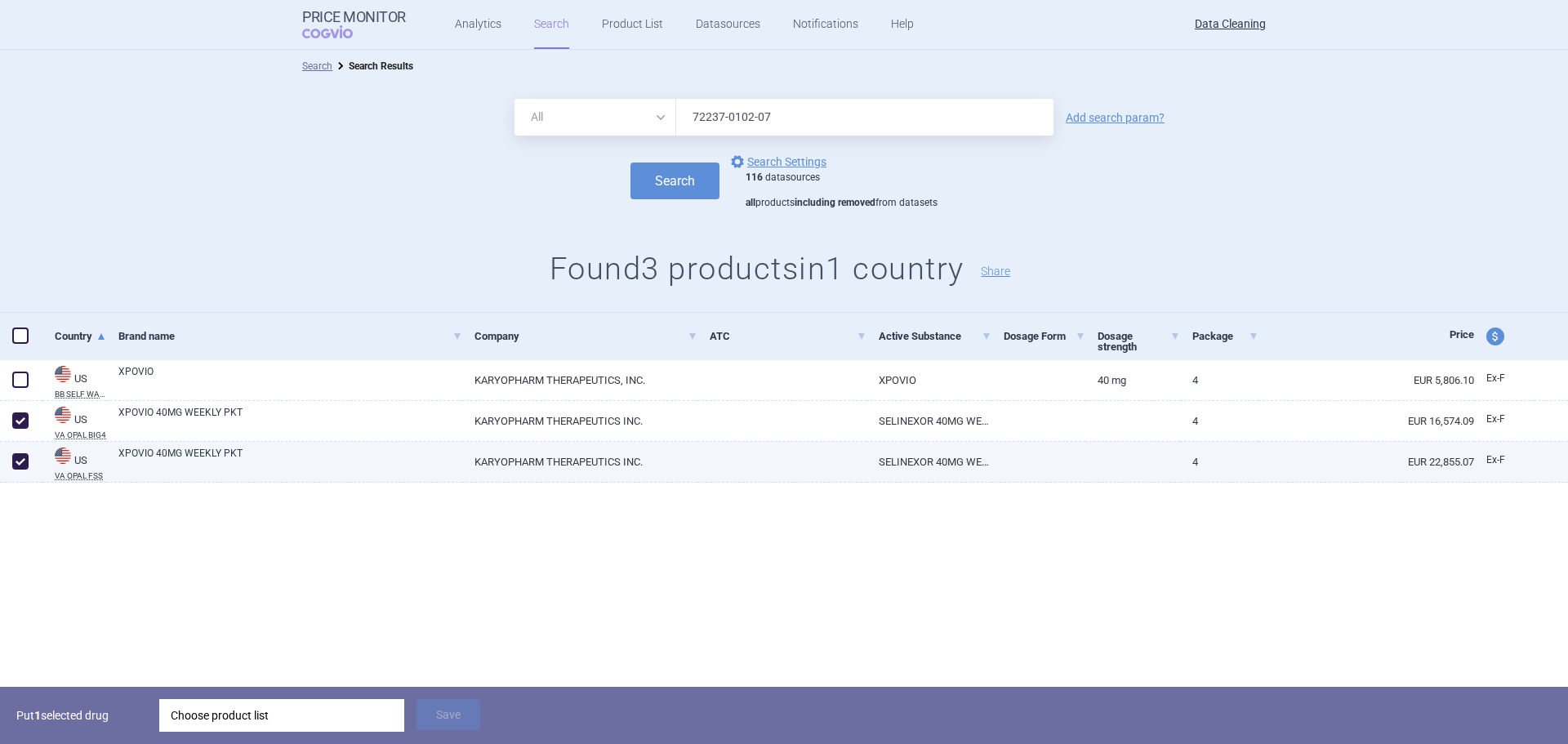 checkbox on "true" 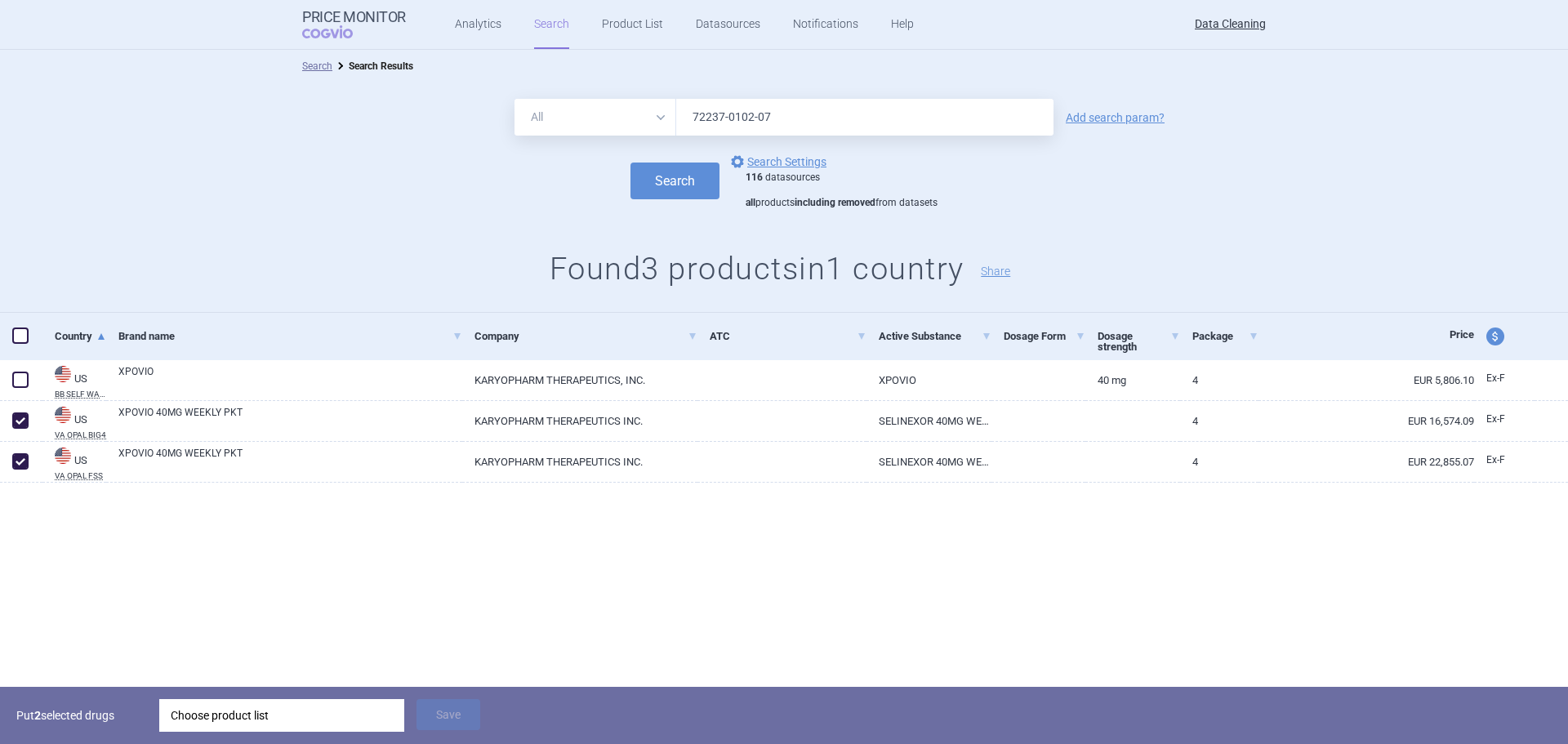 click on "Choose product list" at bounding box center (282, 715) 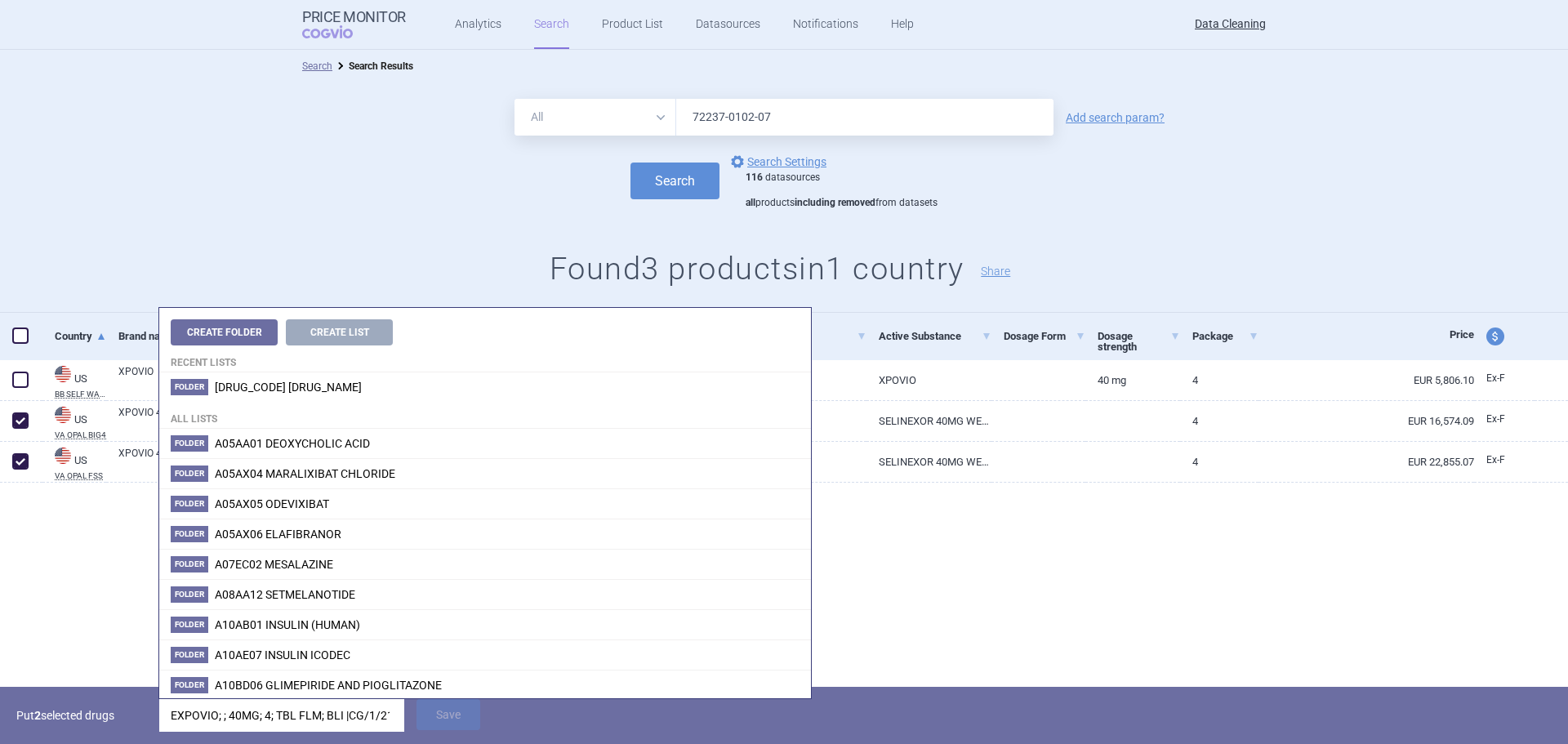 scroll, scrollTop: 0, scrollLeft: 63, axis: horizontal 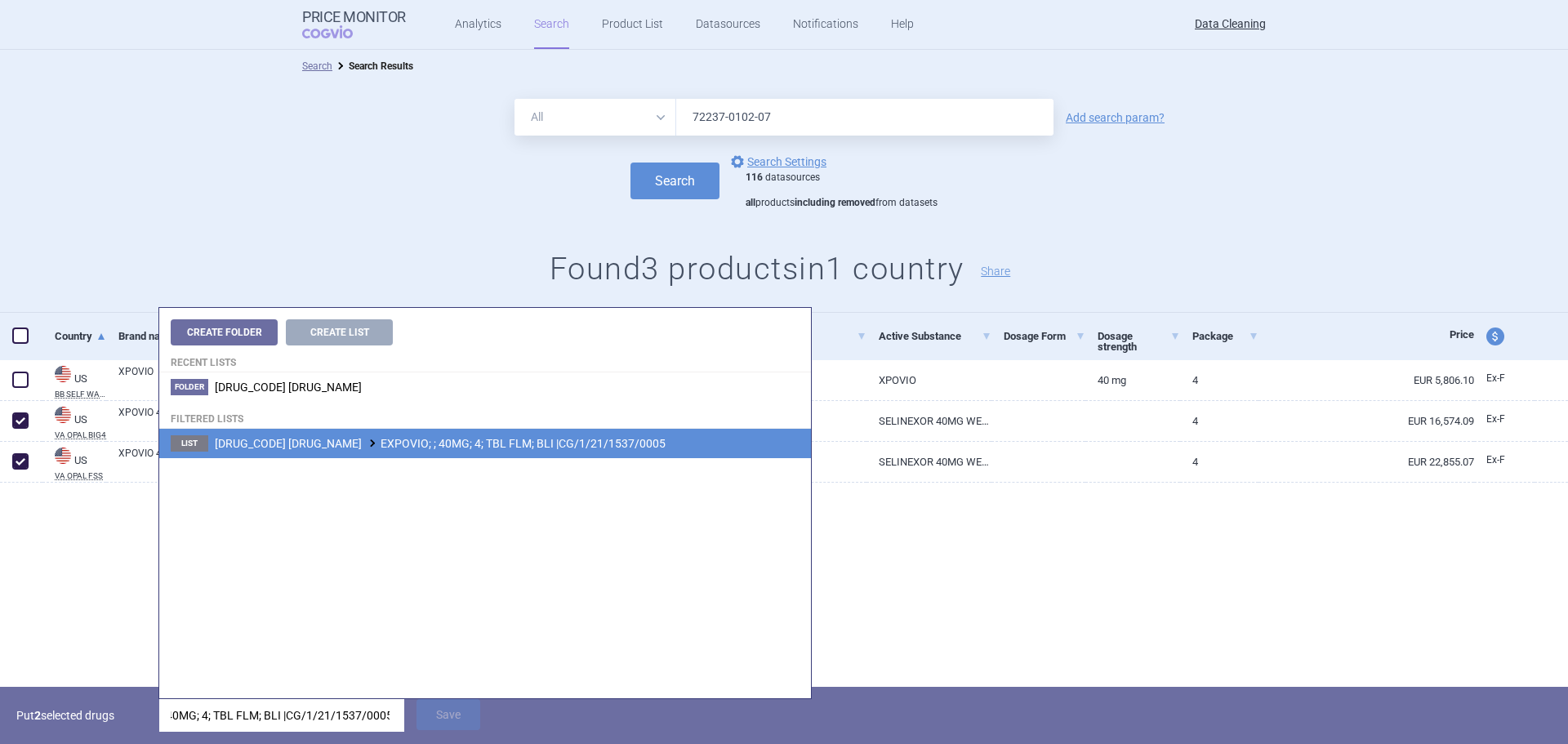 type on "EXPOVIO; ; 40MG; 4; TBL FLM; BLI |CG/1/21/1537/0005" 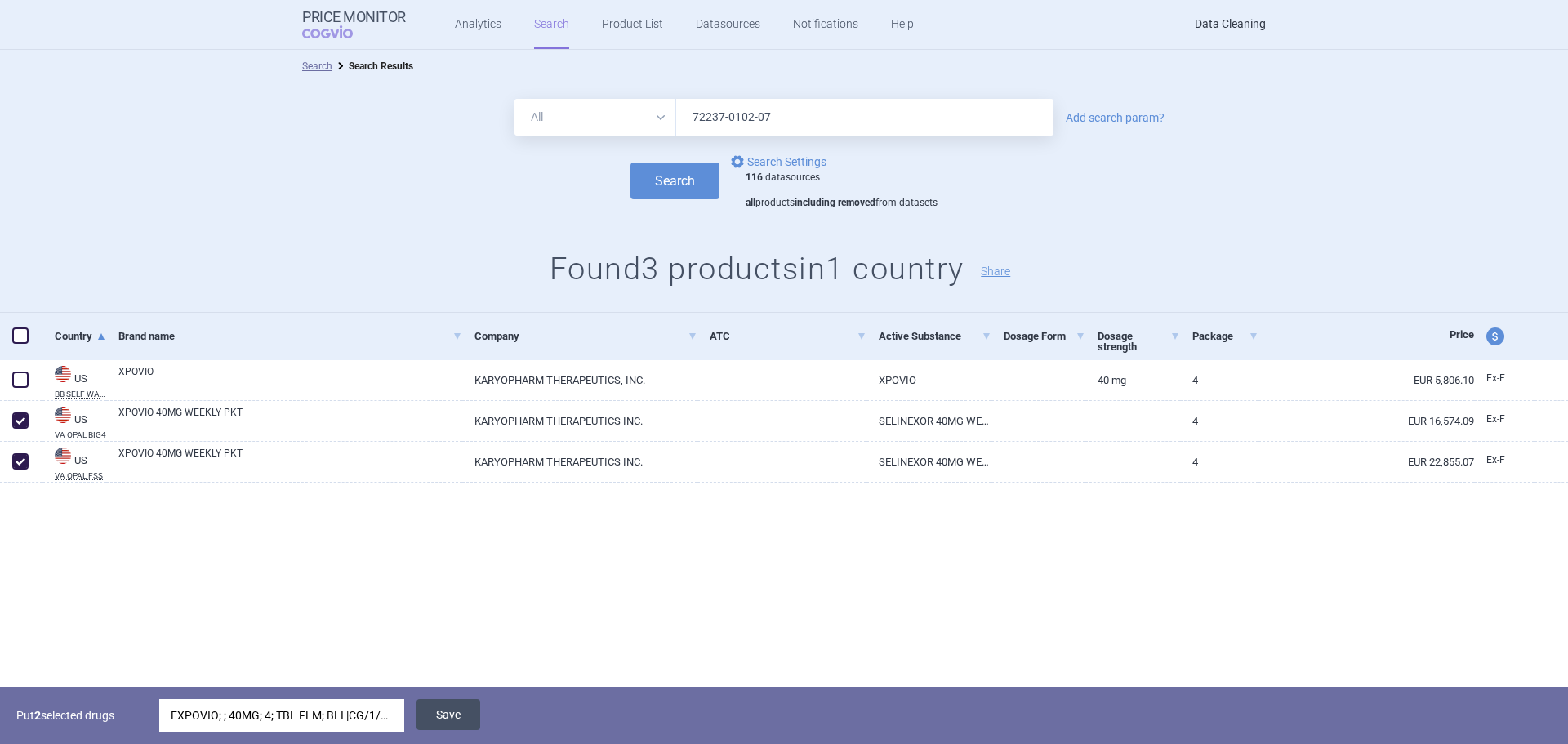 click on "Save" at bounding box center (448, 715) 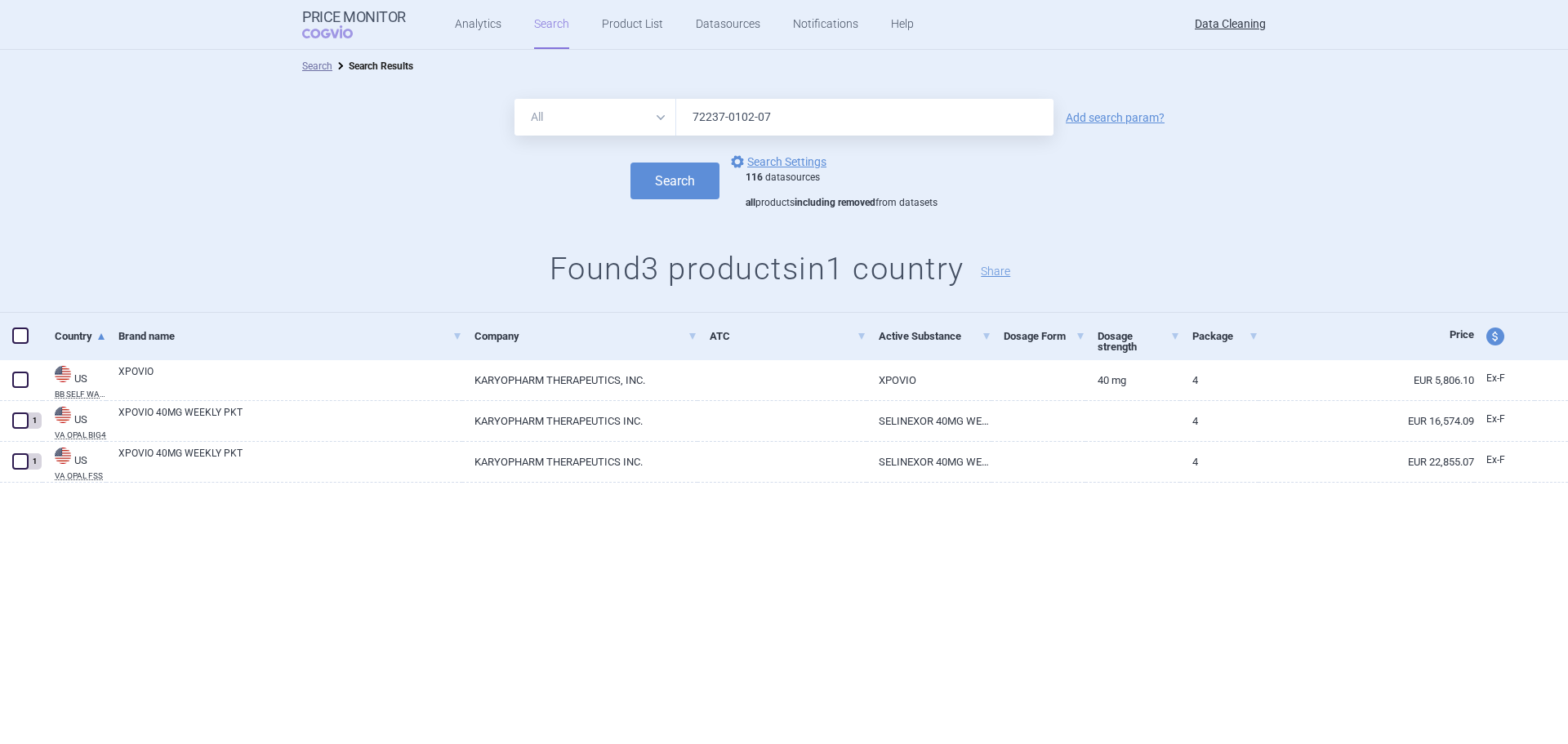 click on "72237-0102-07" at bounding box center [865, 117] 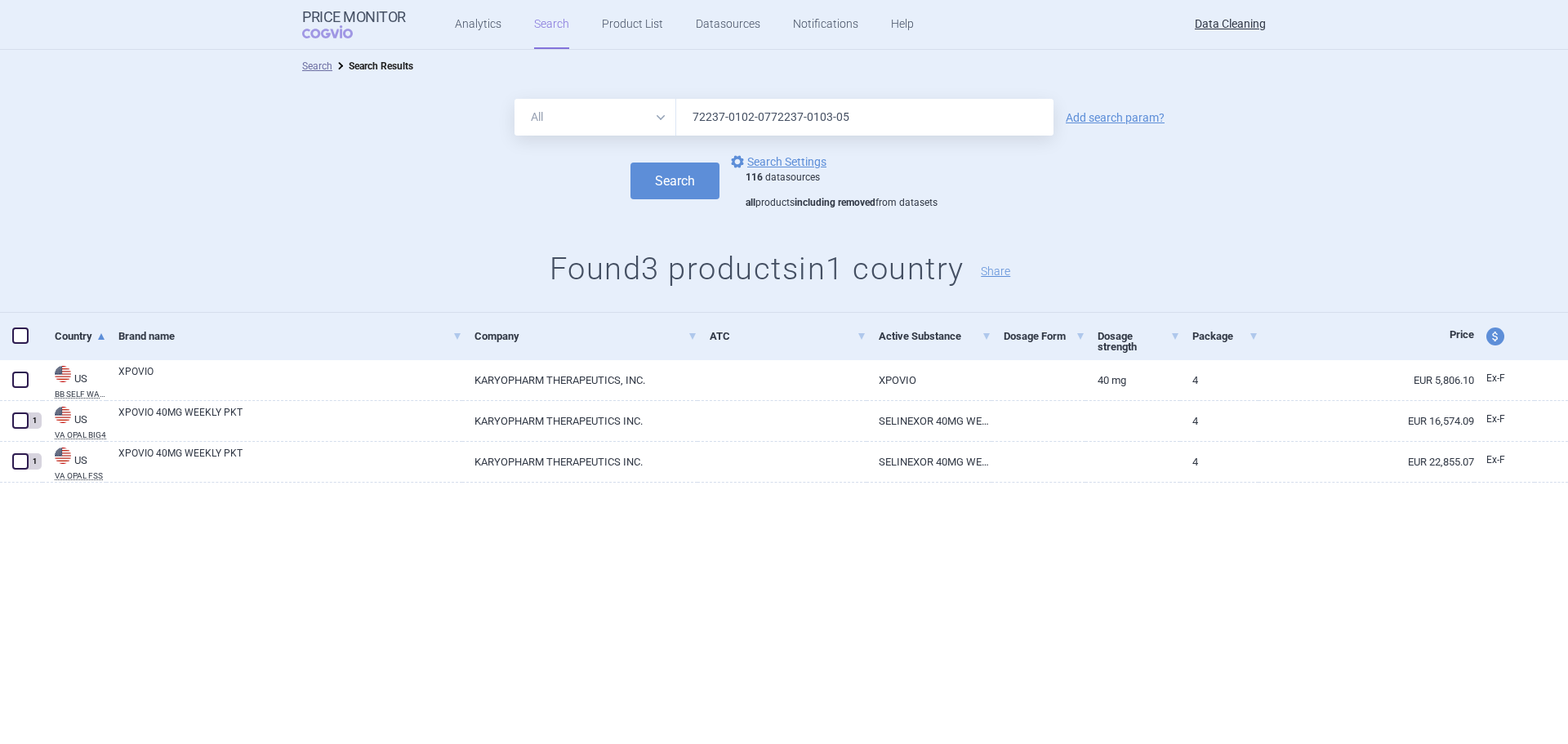 click on "72237-0102-0772237-0103-05" at bounding box center (865, 117) 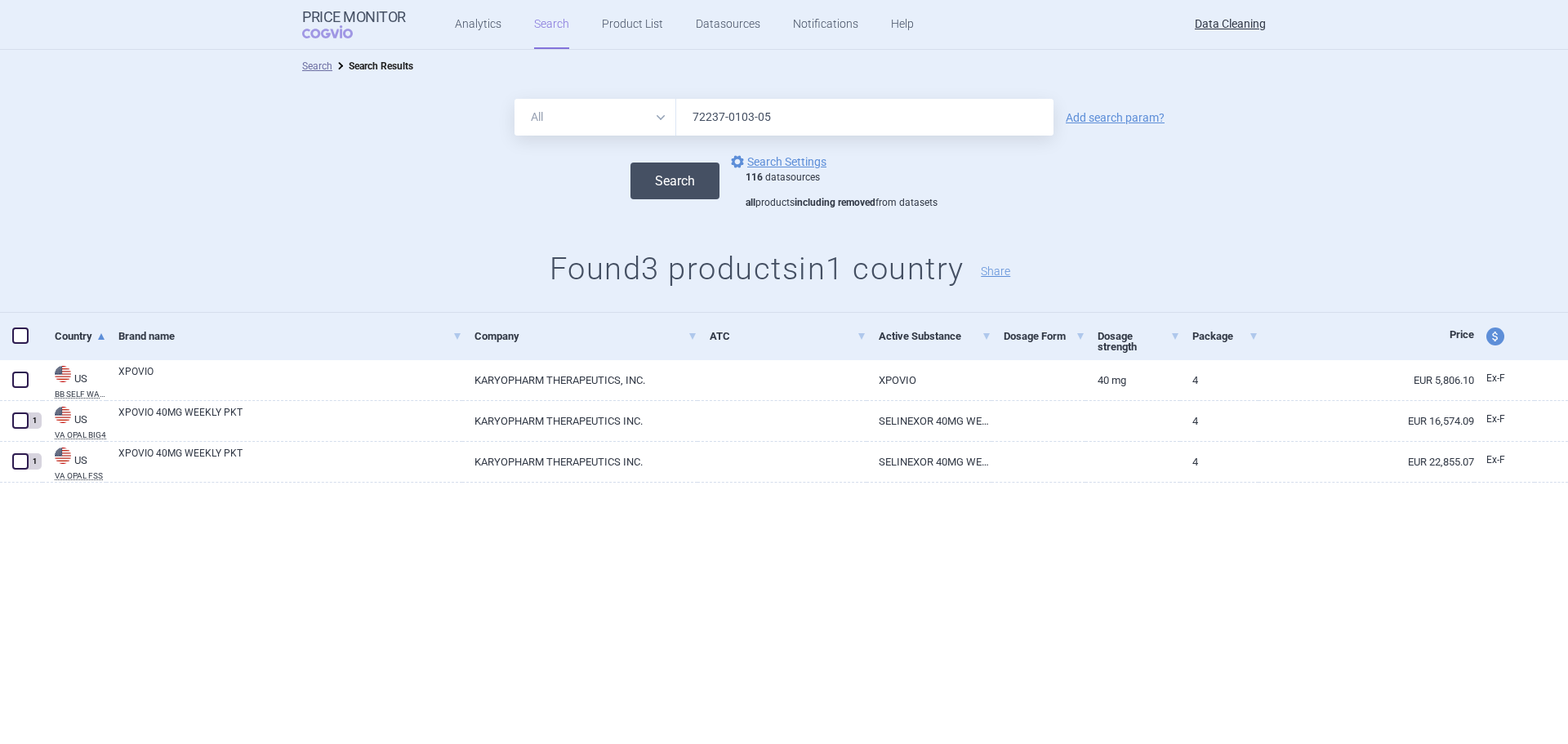 type on "72237-0103-05" 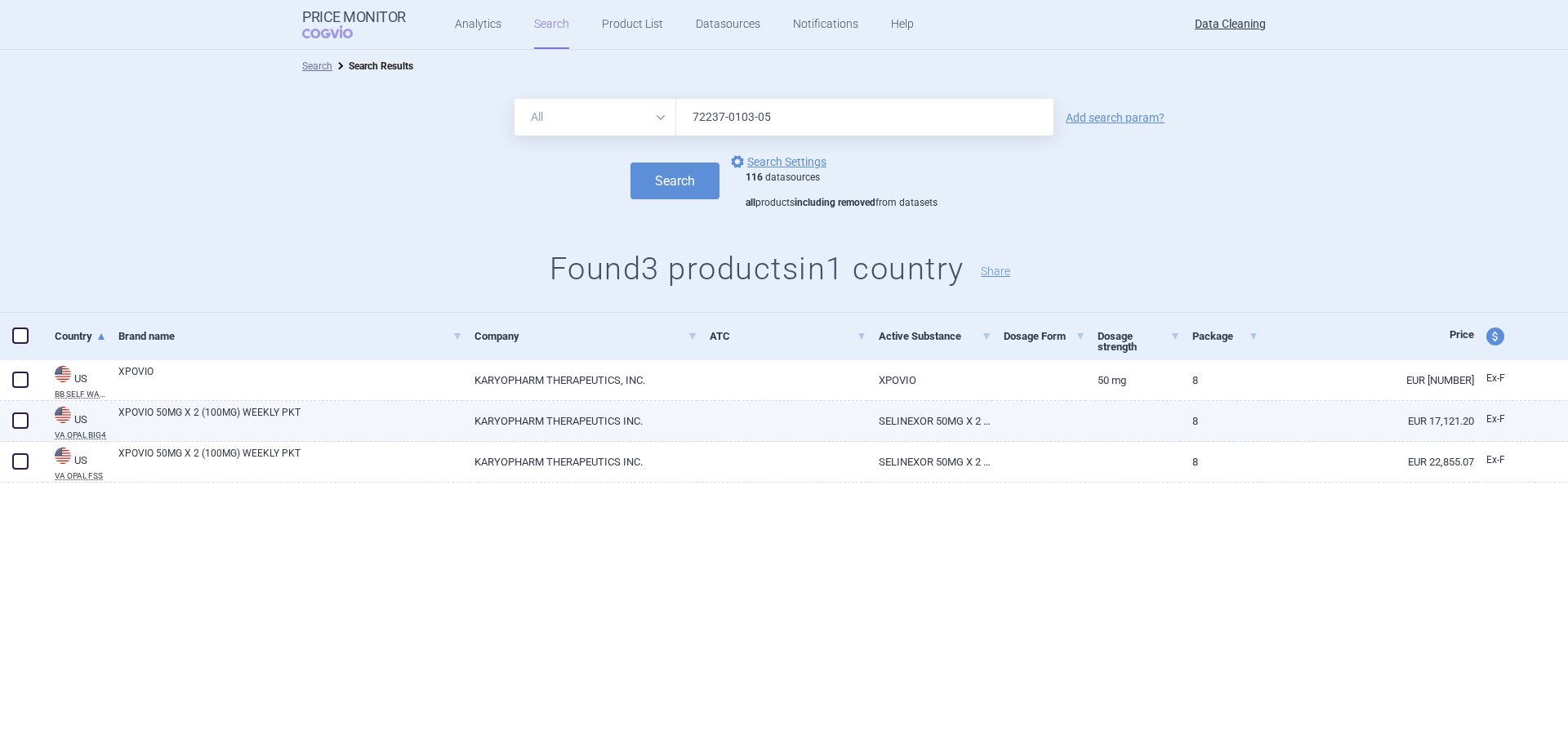 click at bounding box center (20, 421) 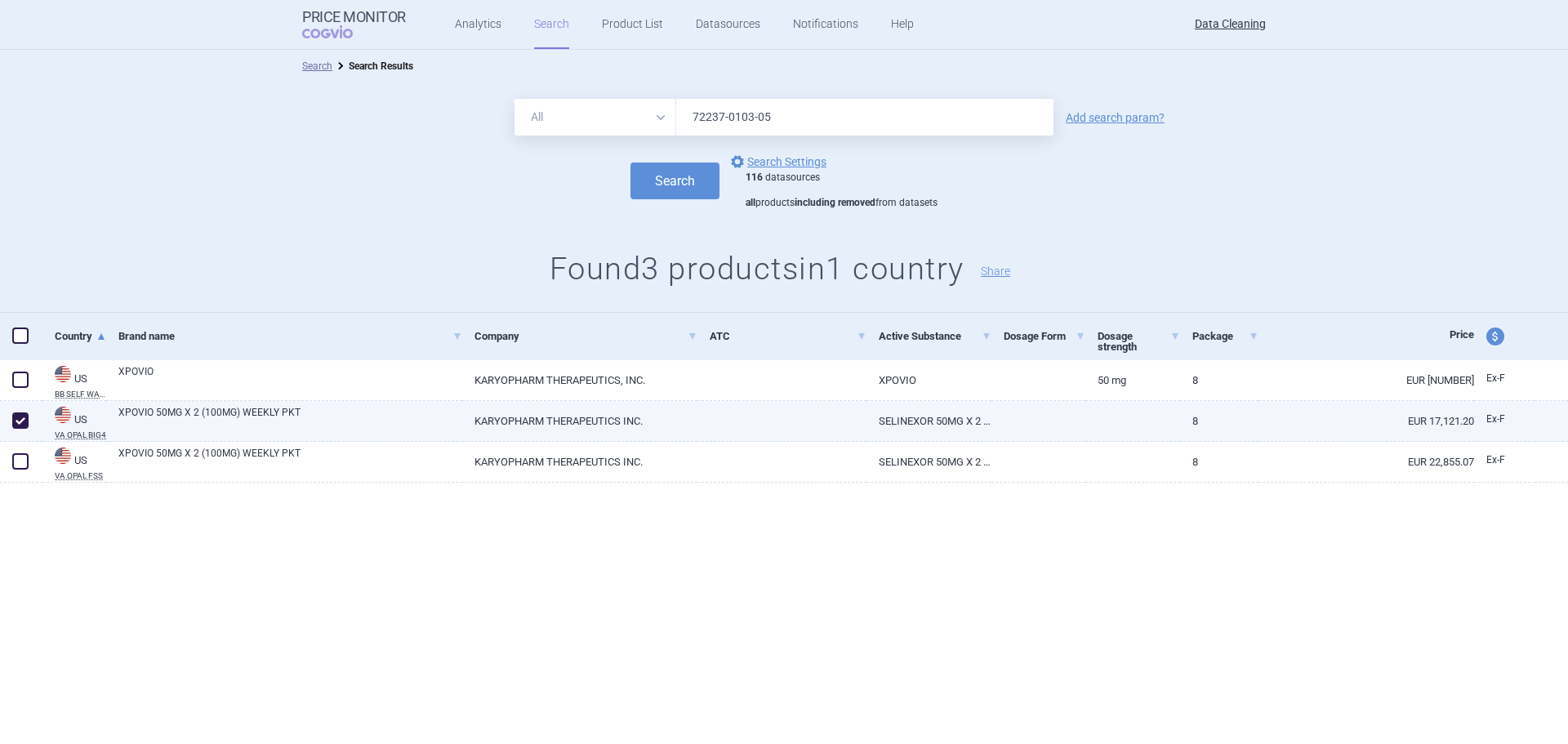 checkbox on "true" 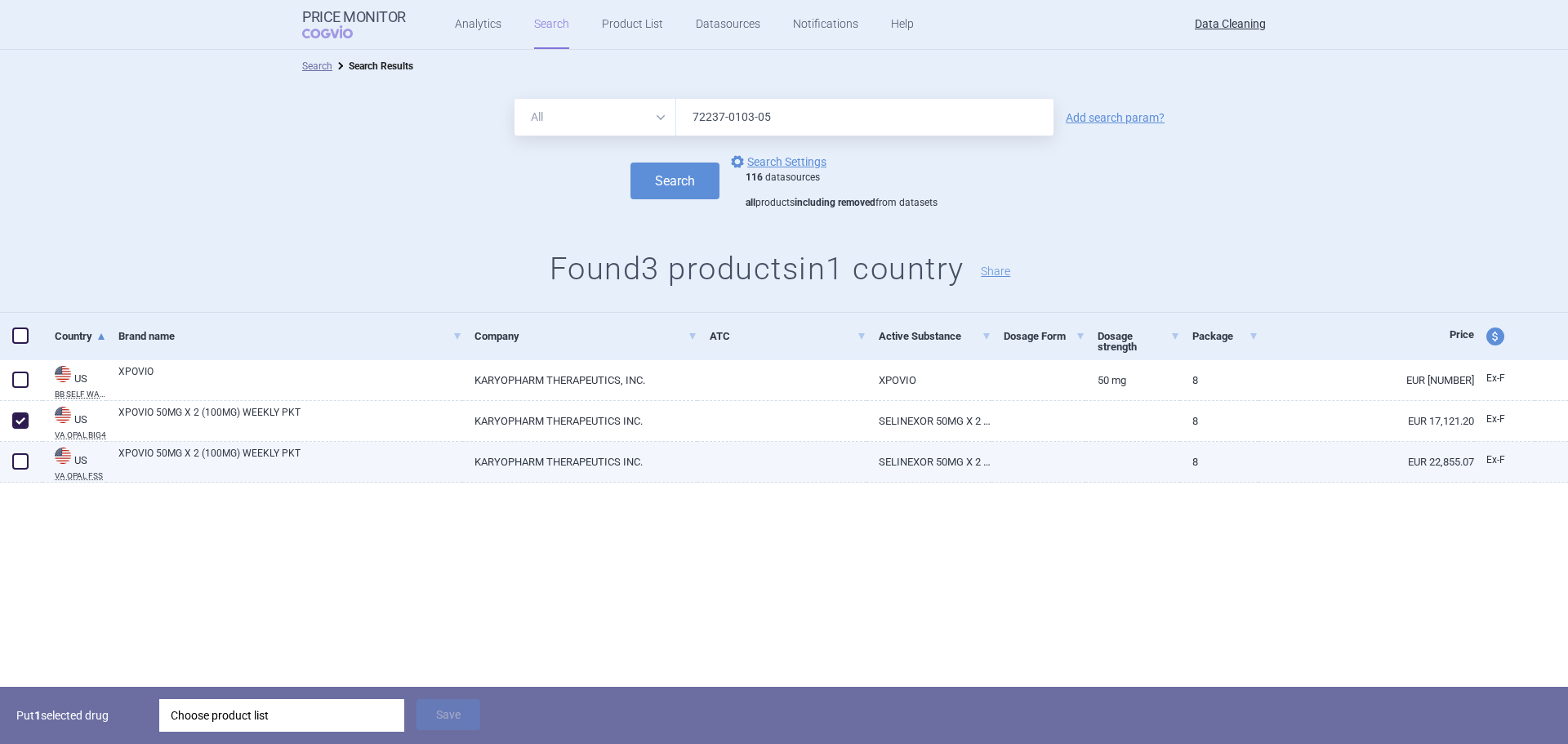 click at bounding box center (20, 461) 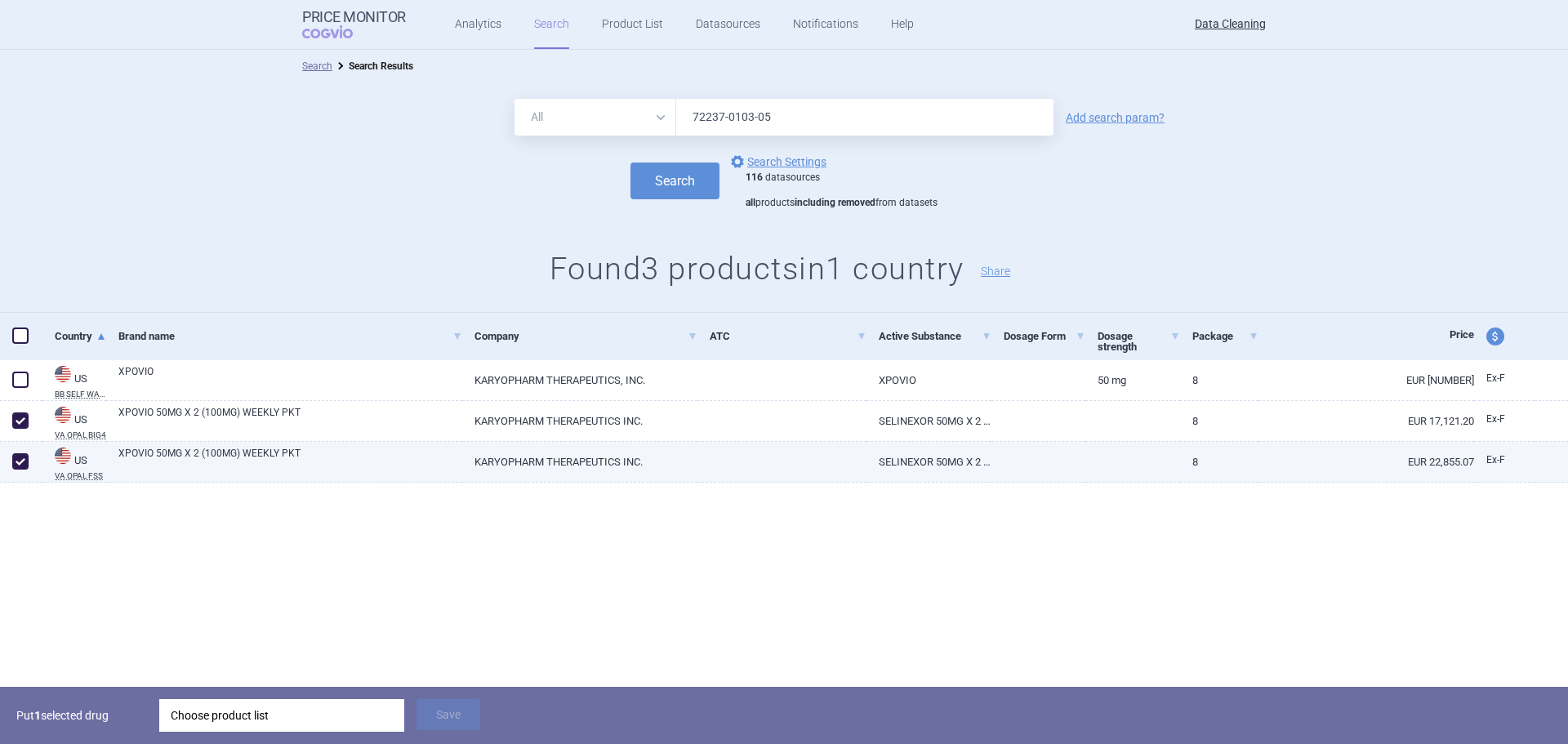 checkbox on "true" 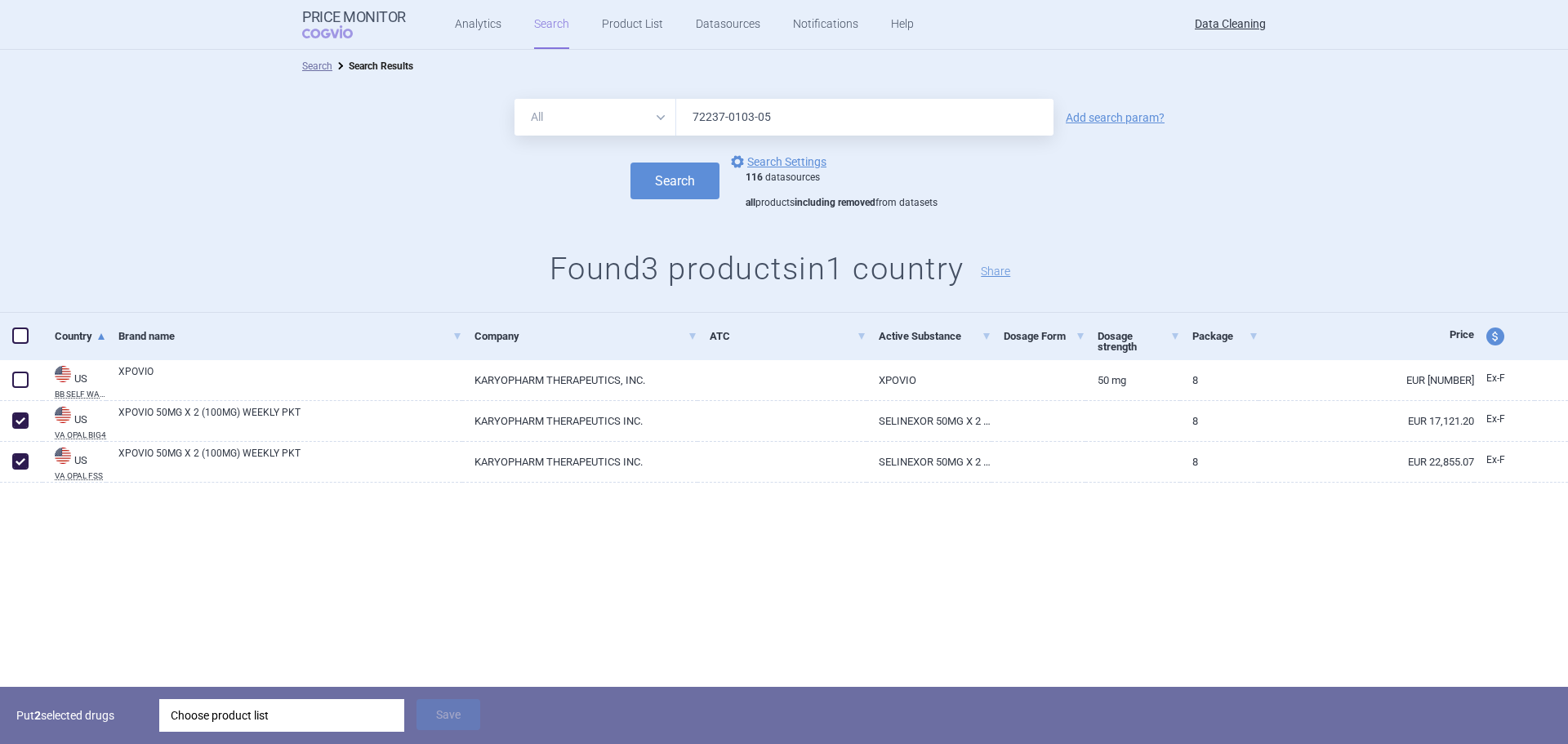 click on "Choose product list" at bounding box center (282, 715) 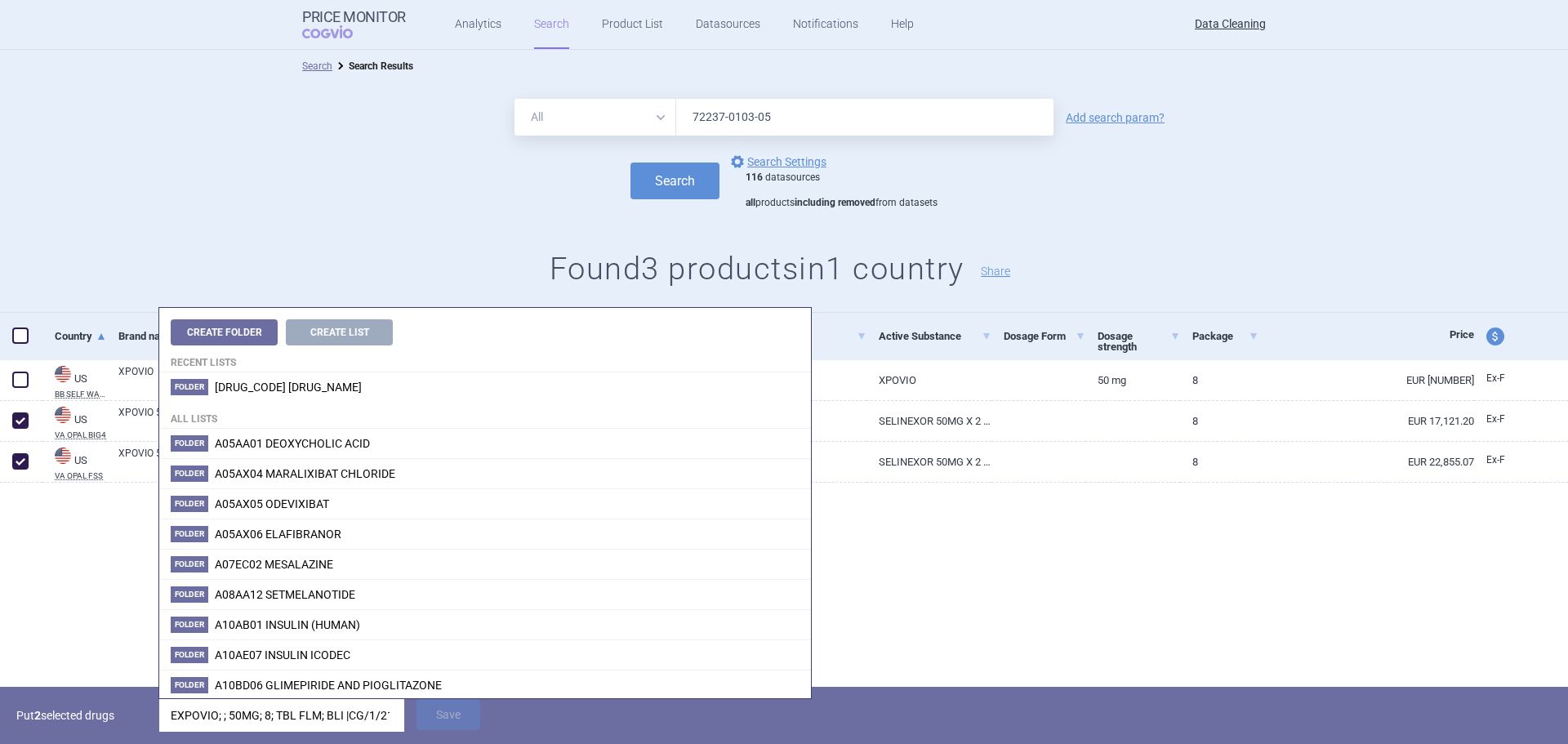 scroll, scrollTop: 0, scrollLeft: 63, axis: horizontal 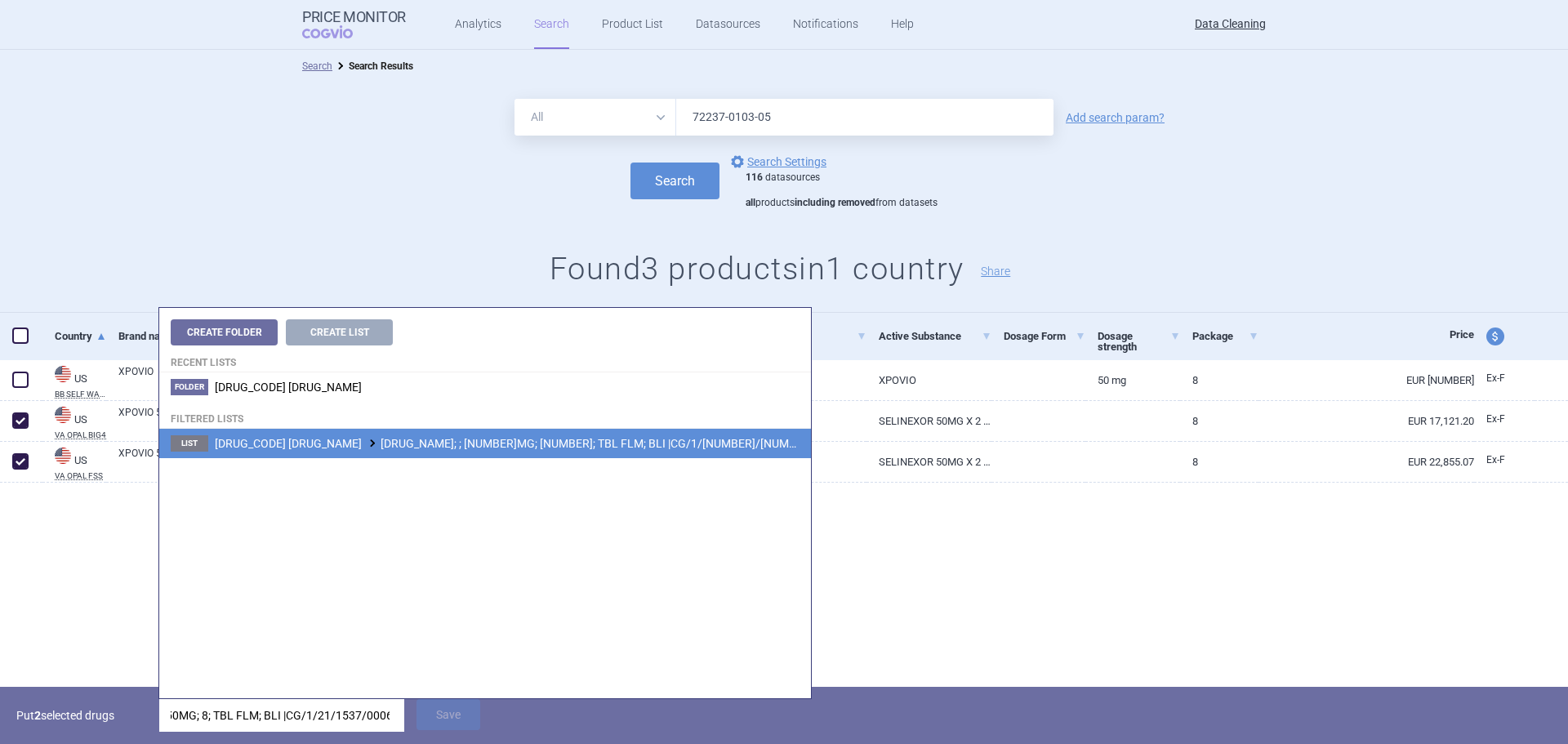 type on "EXPOVIO; ; 50MG; 8; TBL FLM; BLI |CG/1/21/1537/0006" 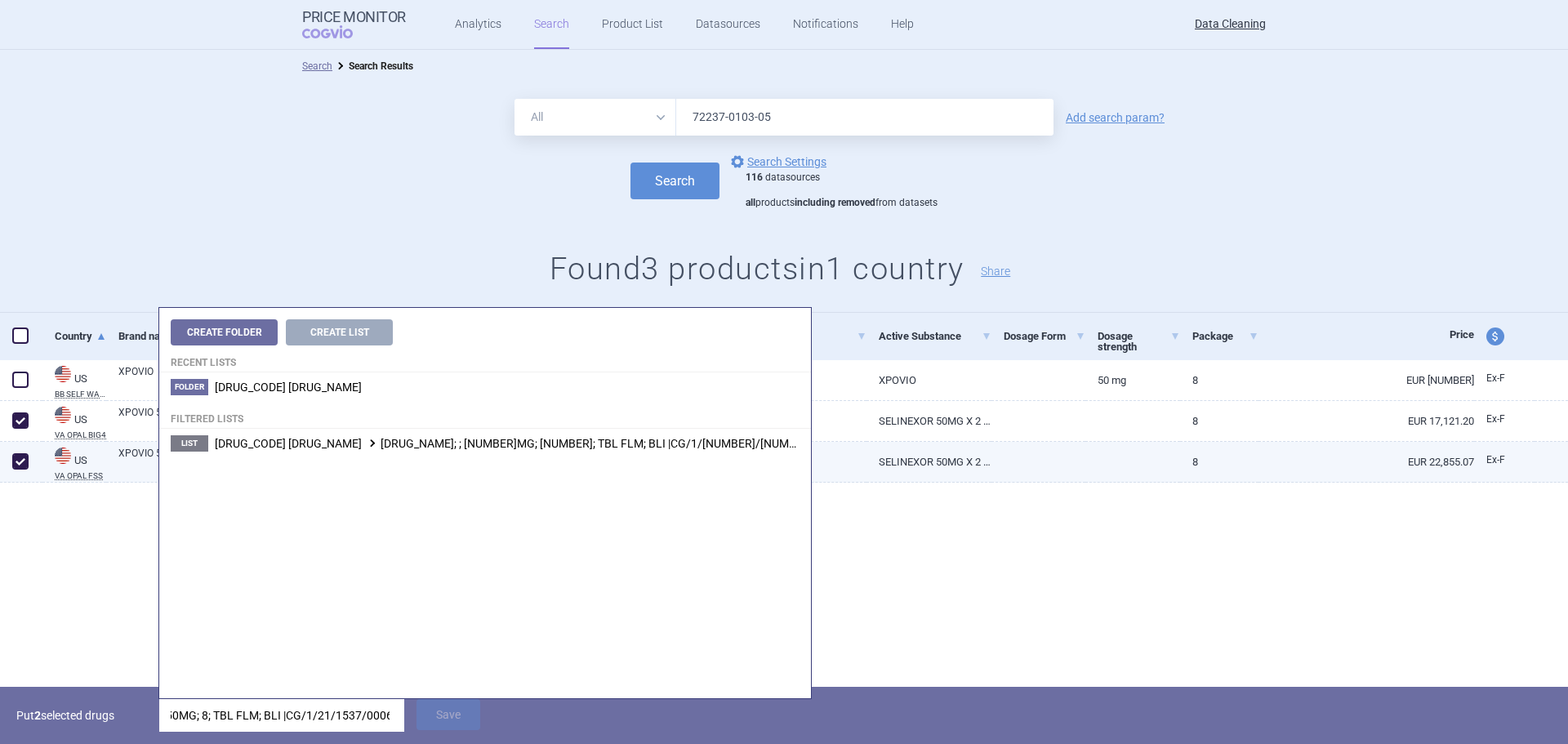 drag, startPoint x: 536, startPoint y: 448, endPoint x: 522, endPoint y: 457, distance: 16.643317 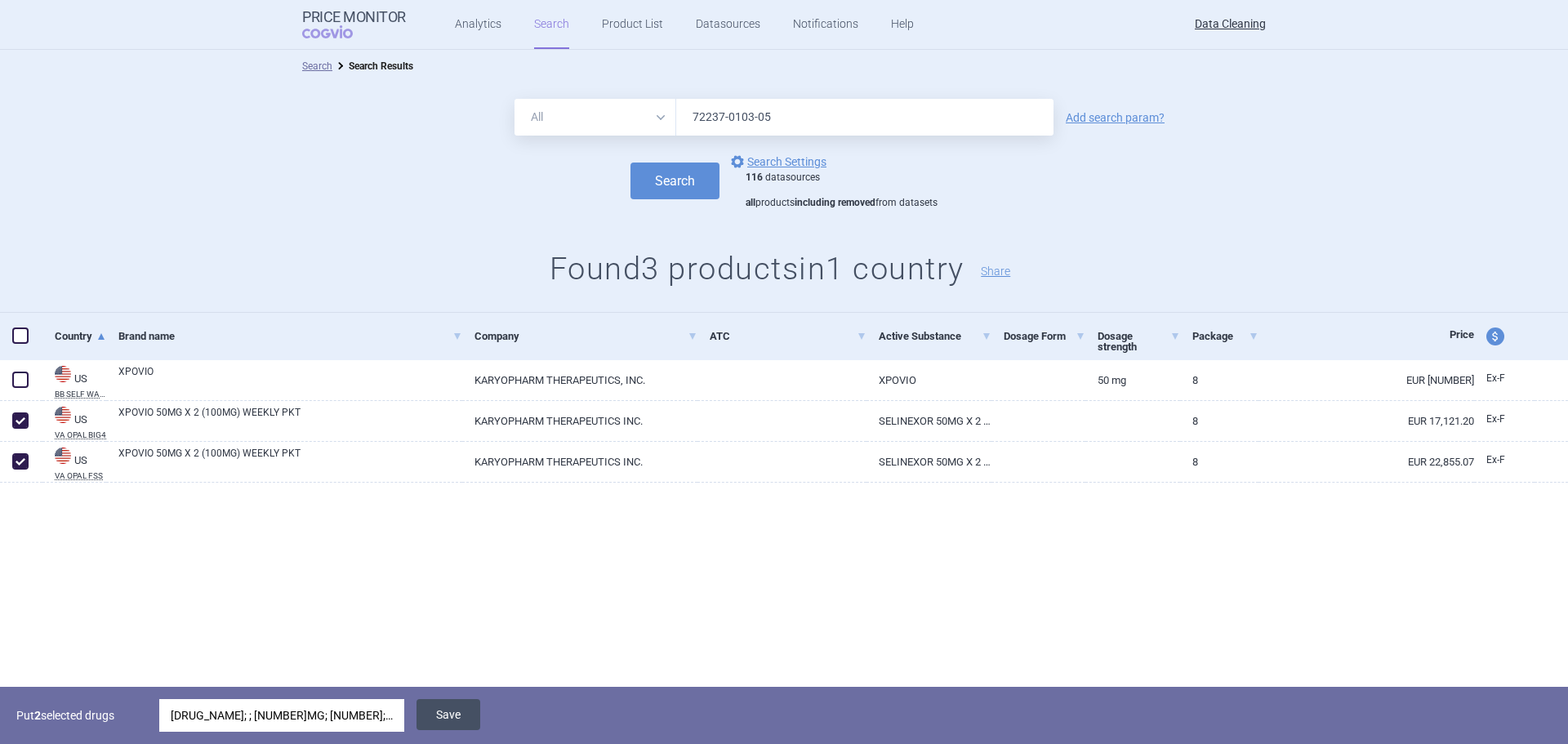 click on "Save" at bounding box center (448, 715) 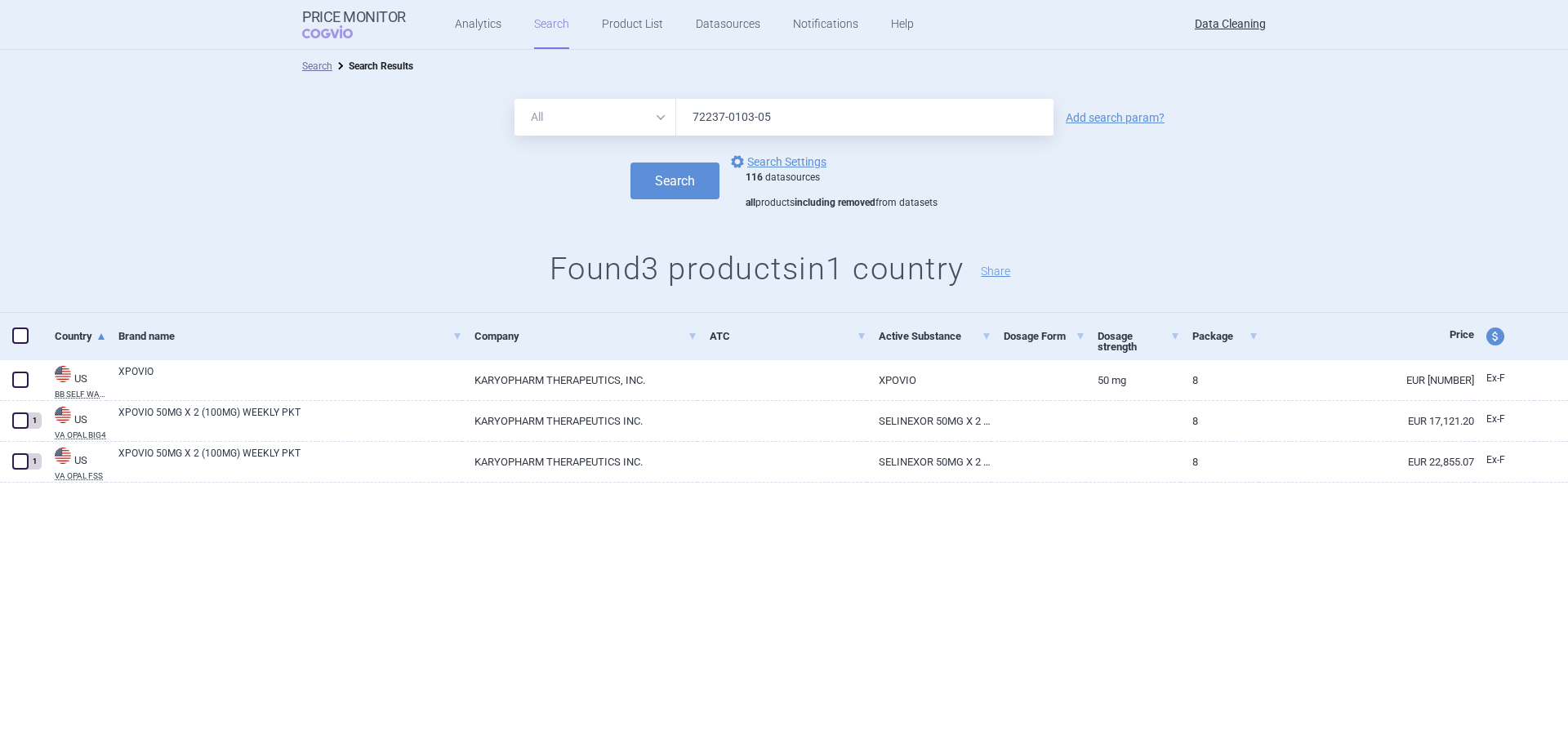 click on "72237-0103-05" at bounding box center (865, 117) 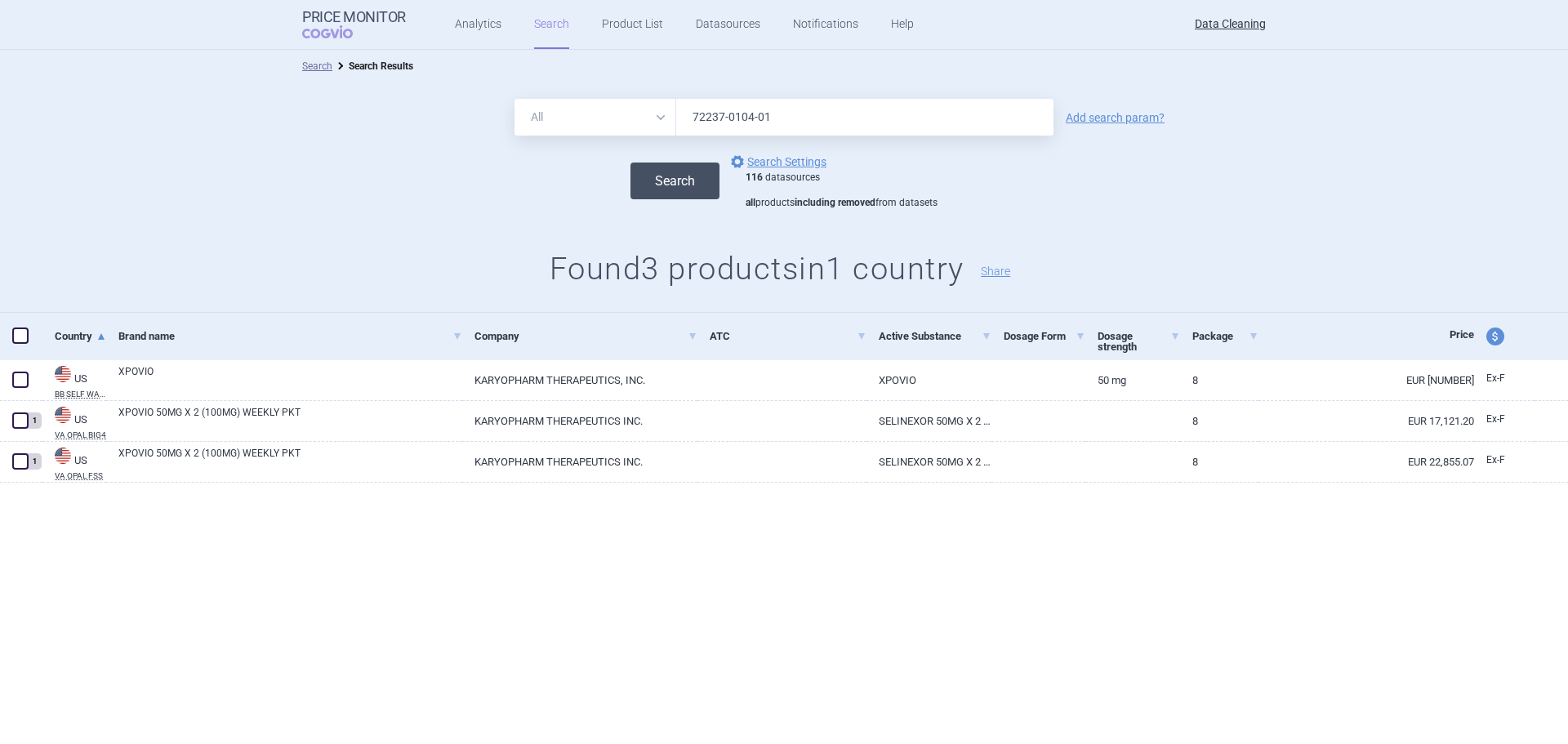 type on "72237-0104-01" 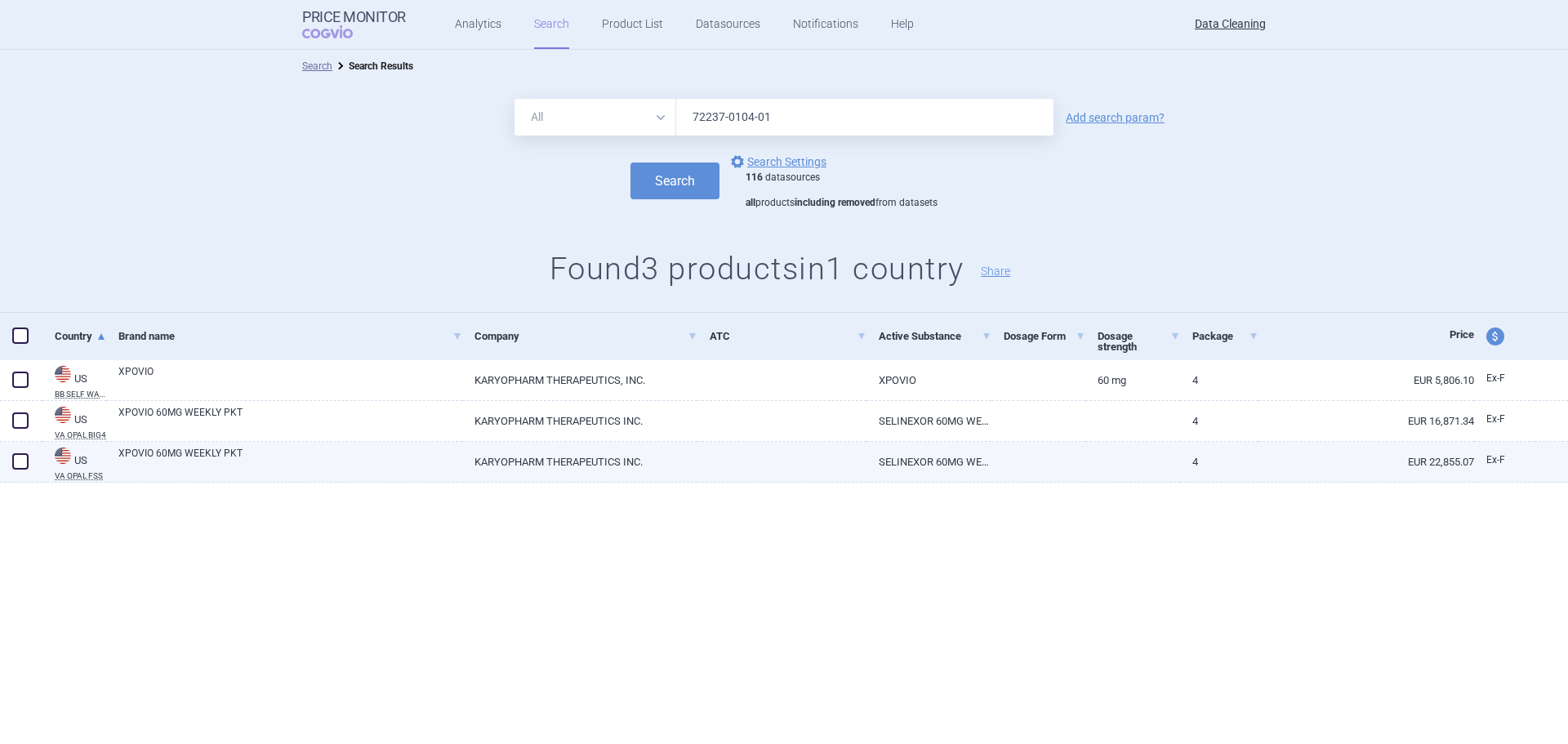 drag, startPoint x: 11, startPoint y: 424, endPoint x: 11, endPoint y: 442, distance: 18 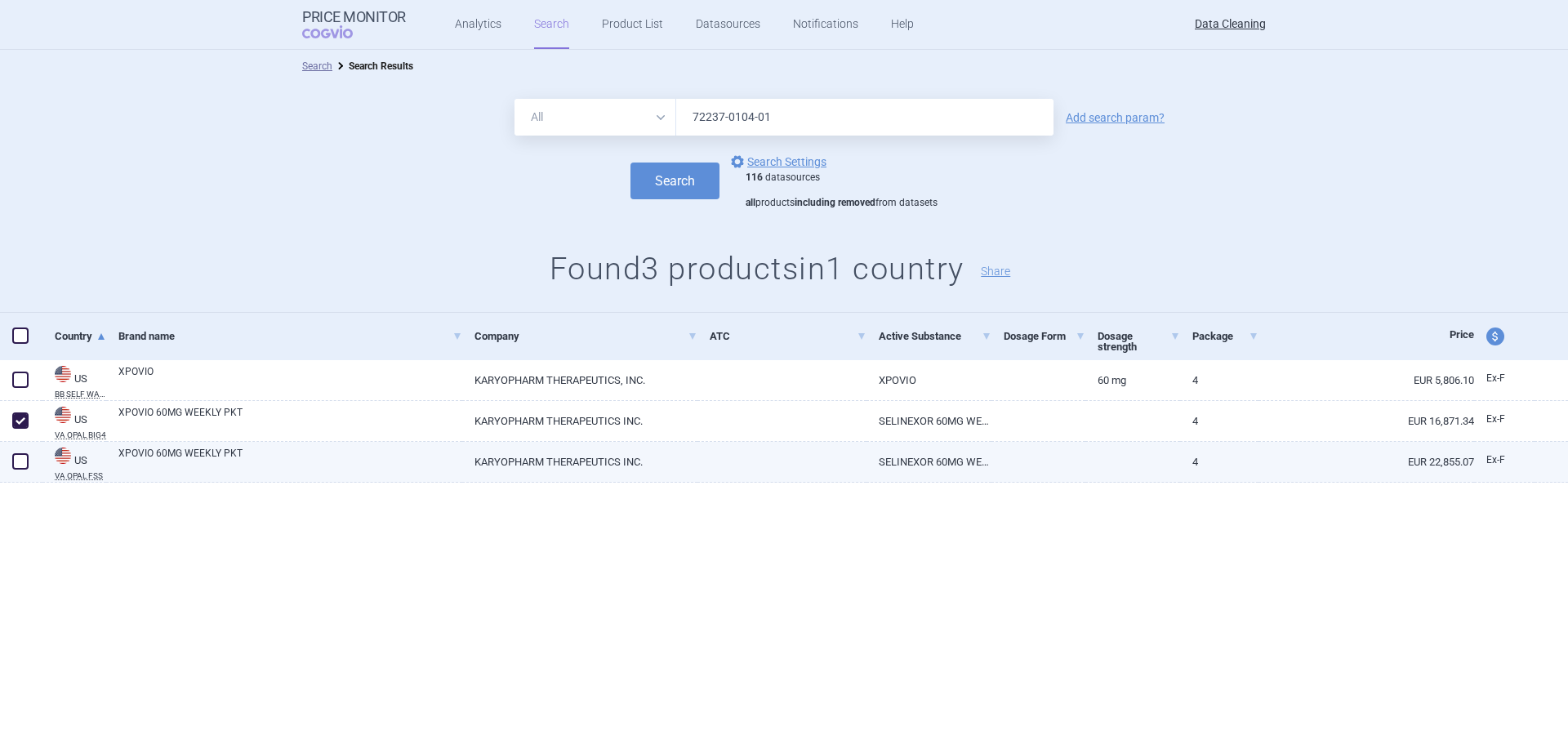 checkbox on "true" 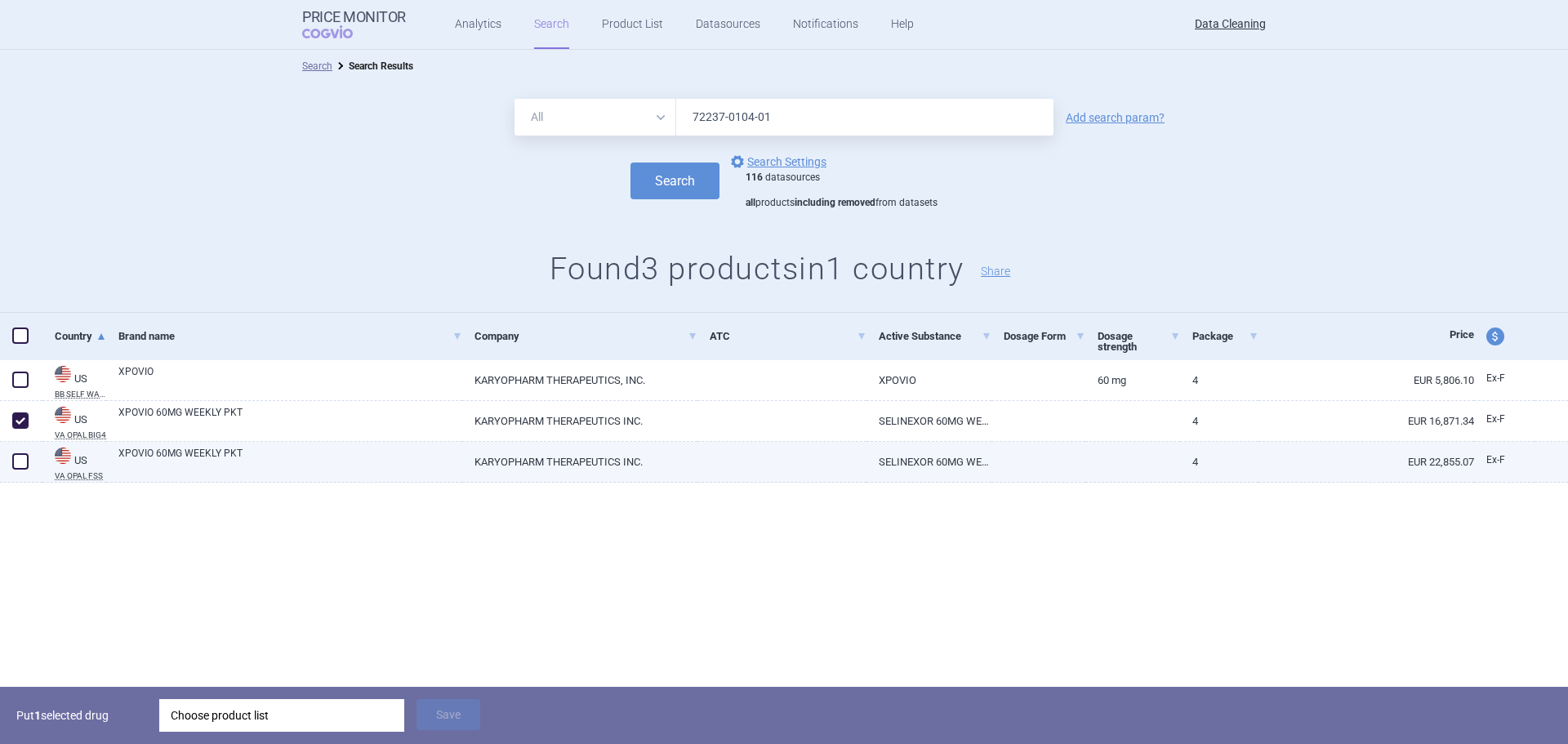 click at bounding box center [21, 462] 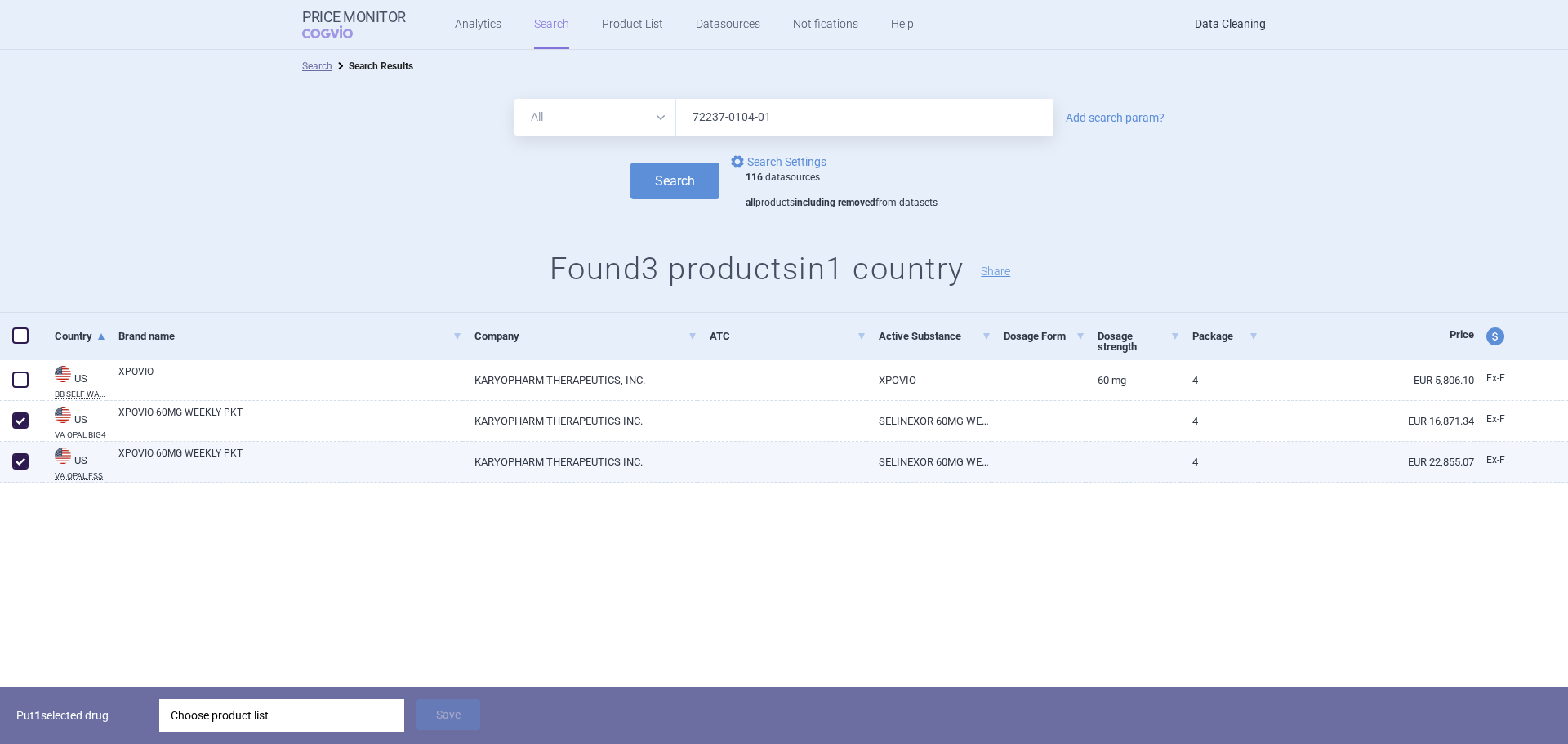 checkbox on "true" 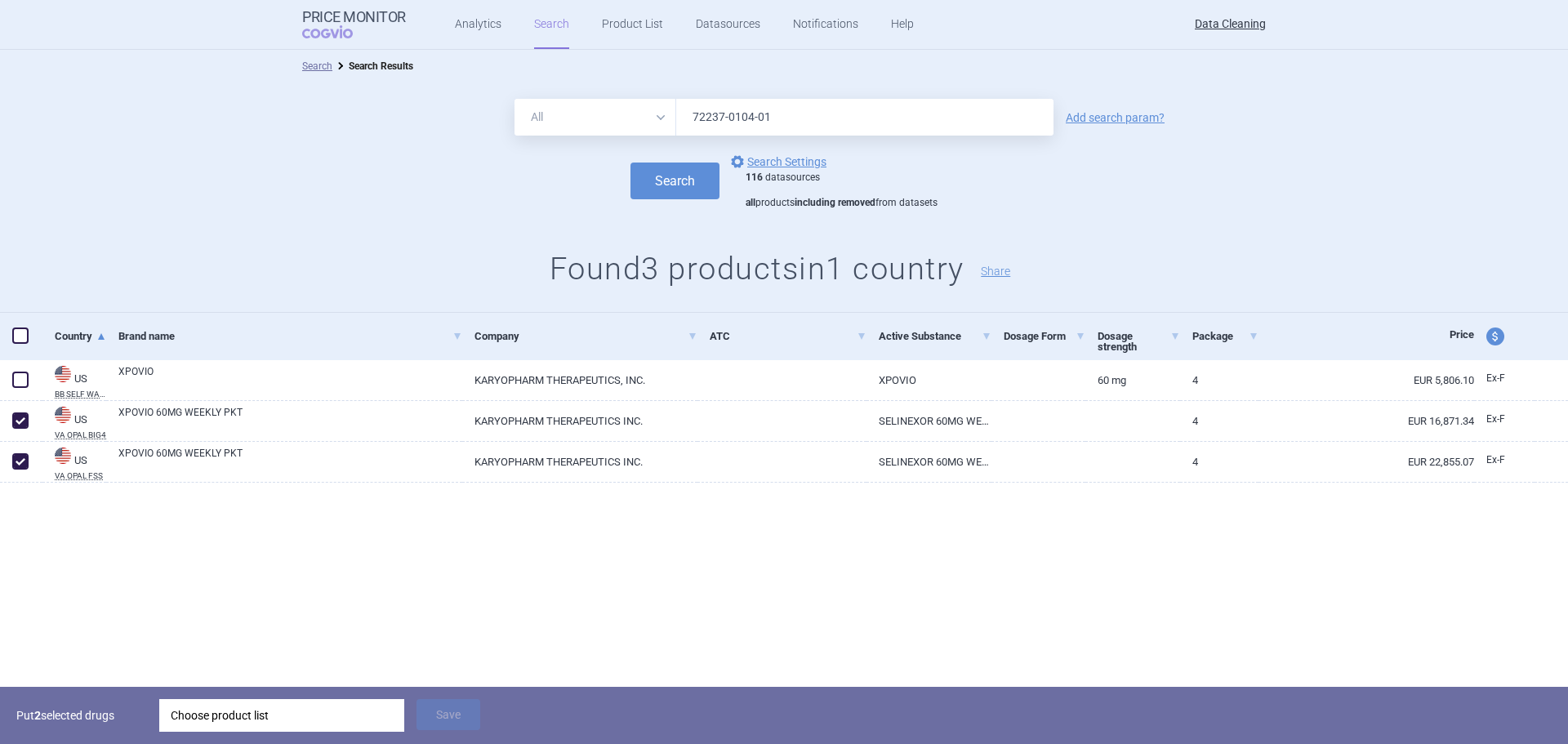 click on "Choose product list" at bounding box center (282, 715) 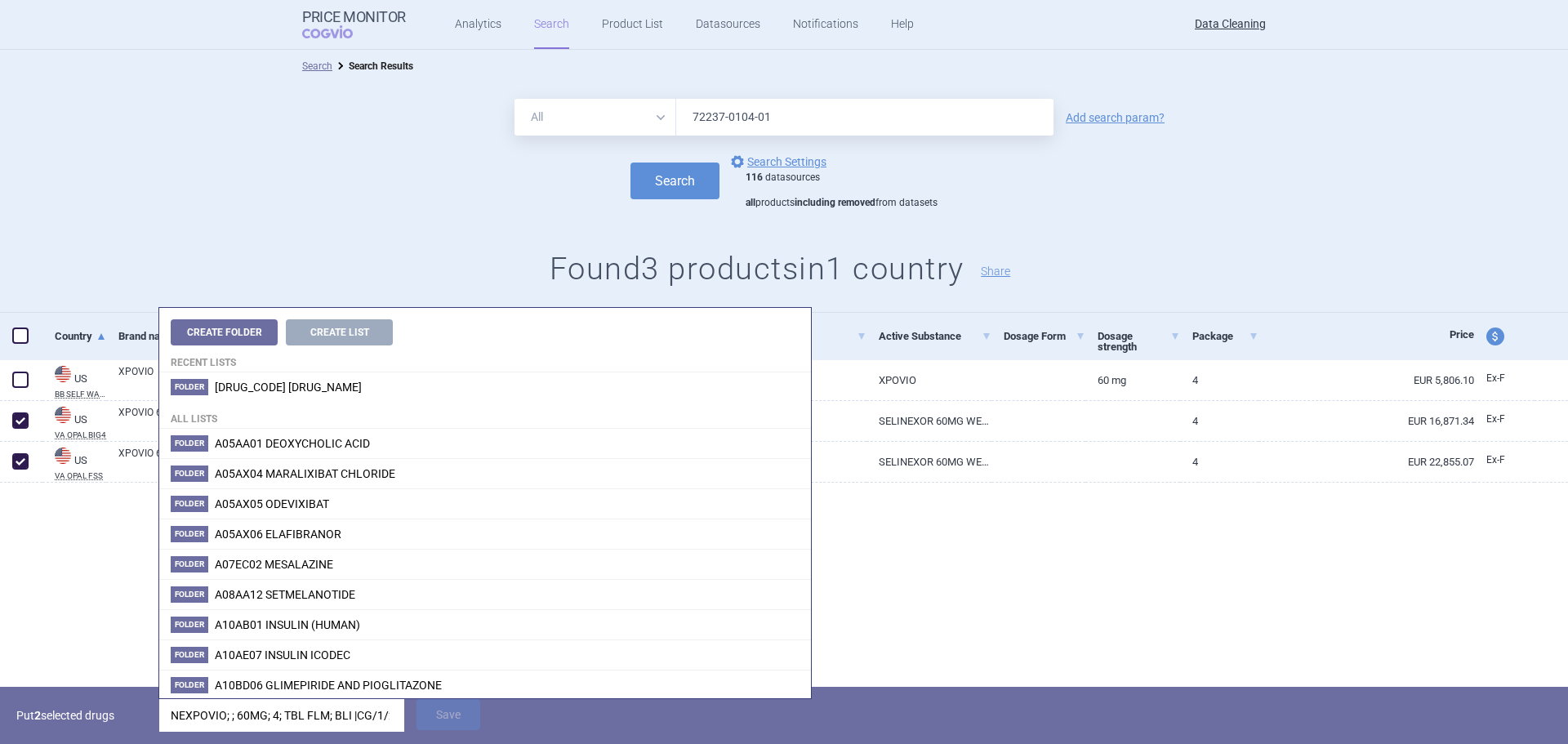 scroll, scrollTop: 0, scrollLeft: 71, axis: horizontal 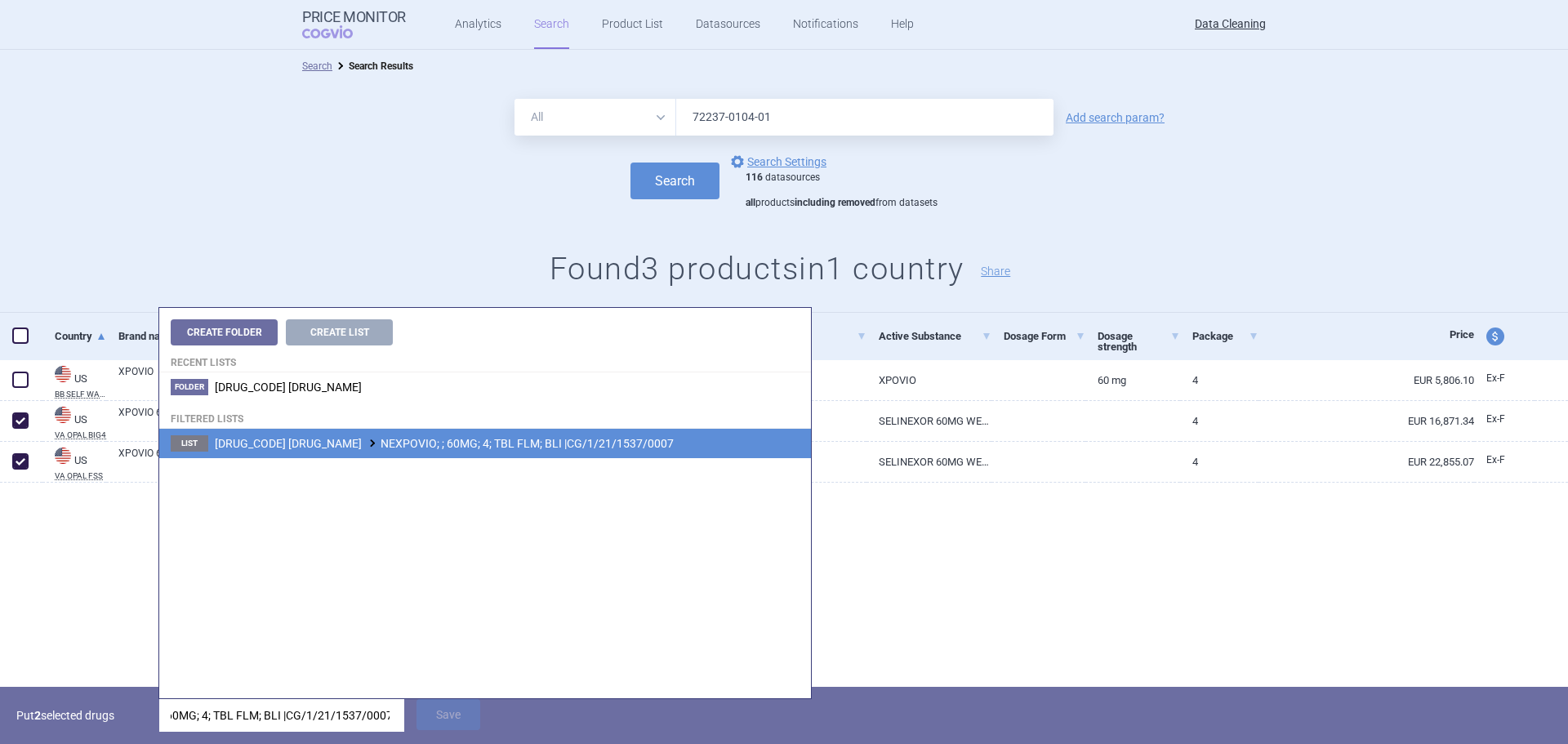 type on "NEXPOVIO; ; 60MG; 4; TBL FLM; BLI |CG/1/21/1537/0007" 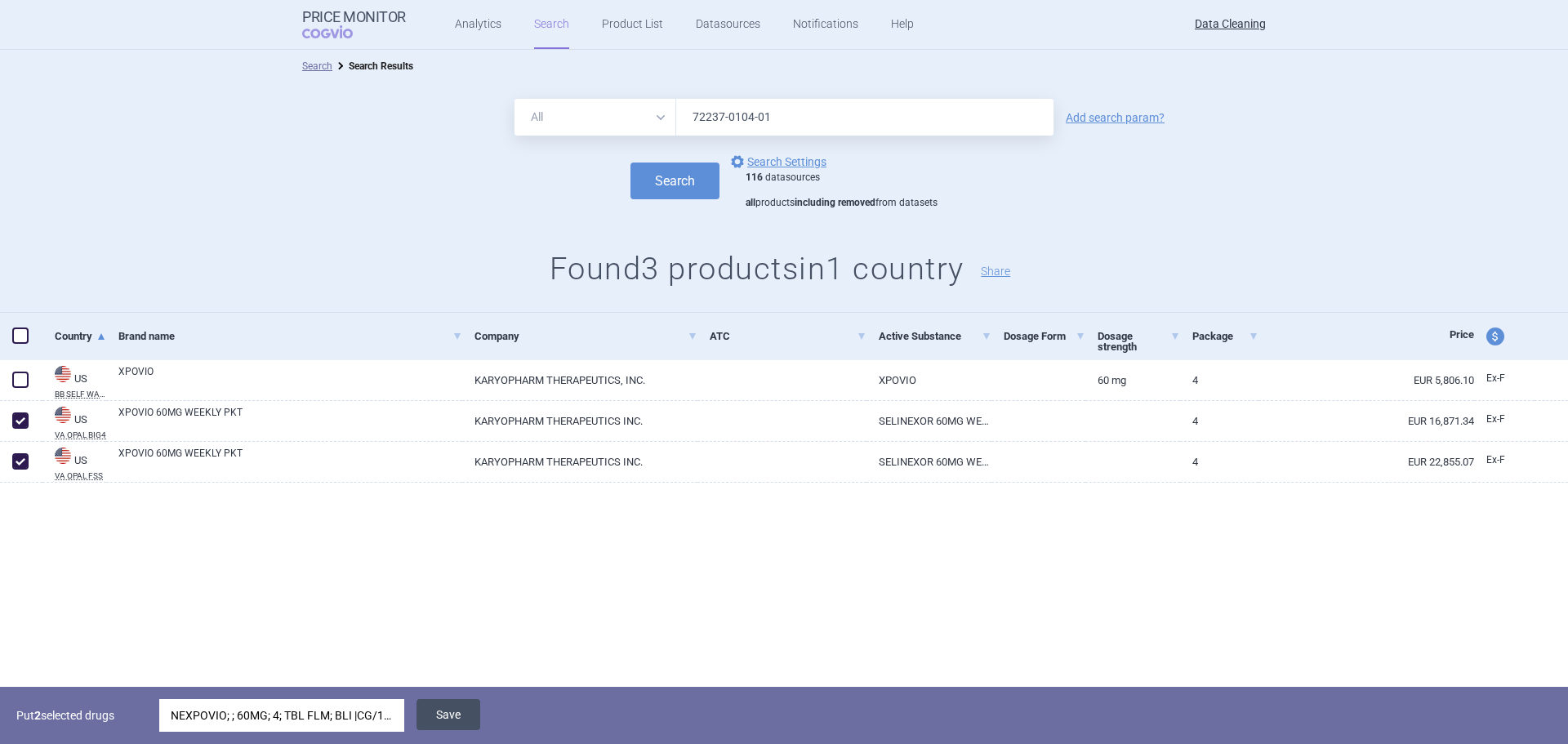 click on "Save" at bounding box center [448, 715] 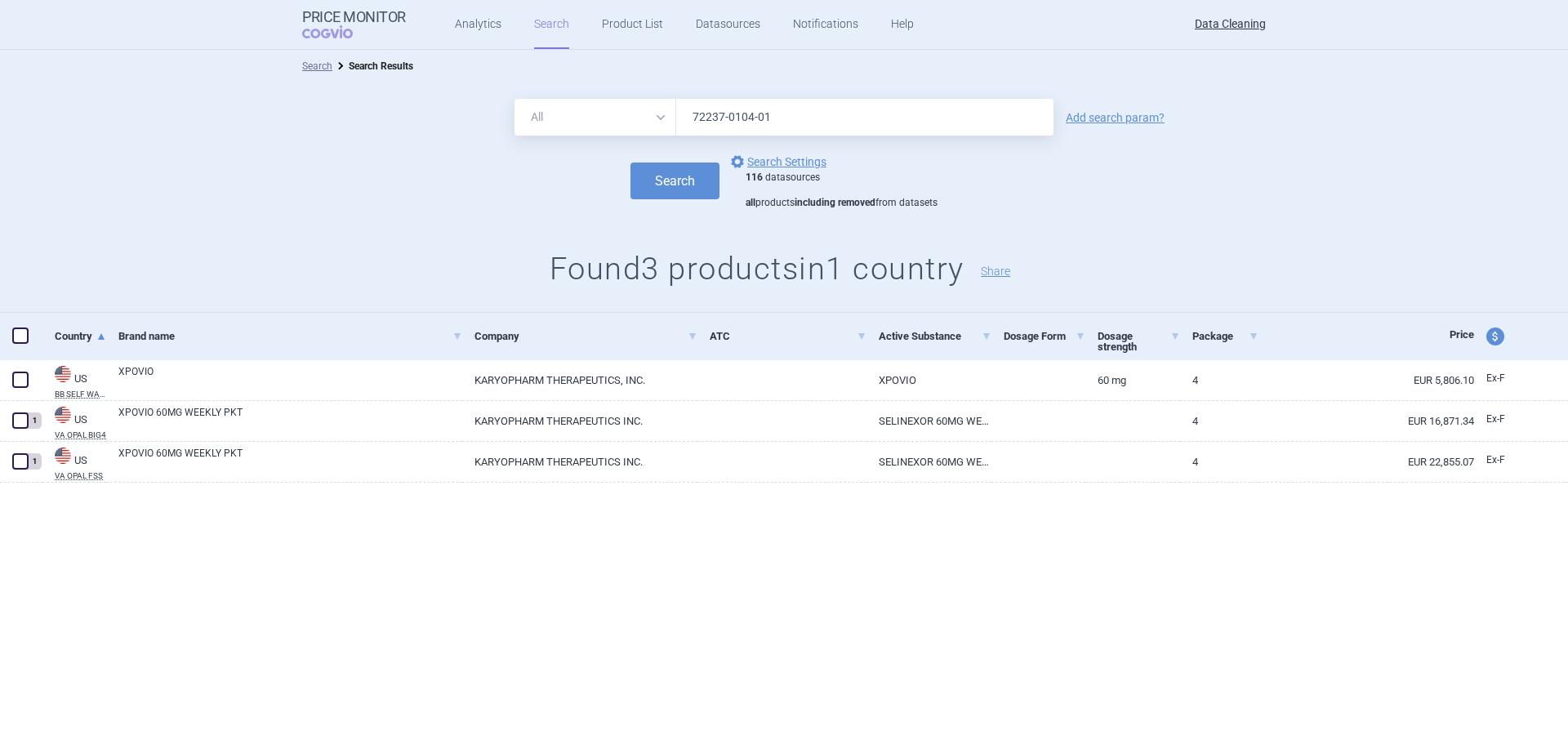 click on "72237-0104-01" at bounding box center (865, 117) 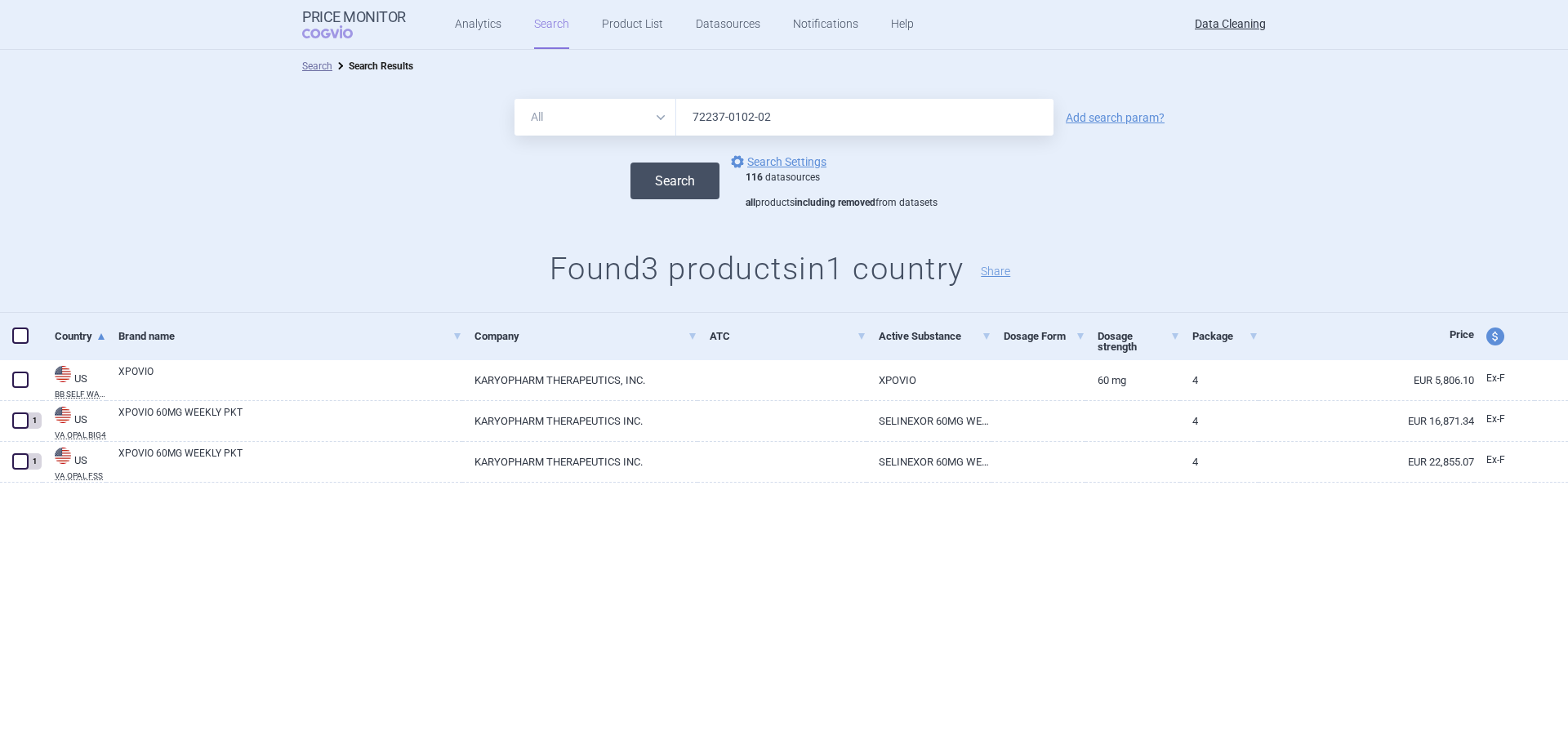 type on "72237-0102-02" 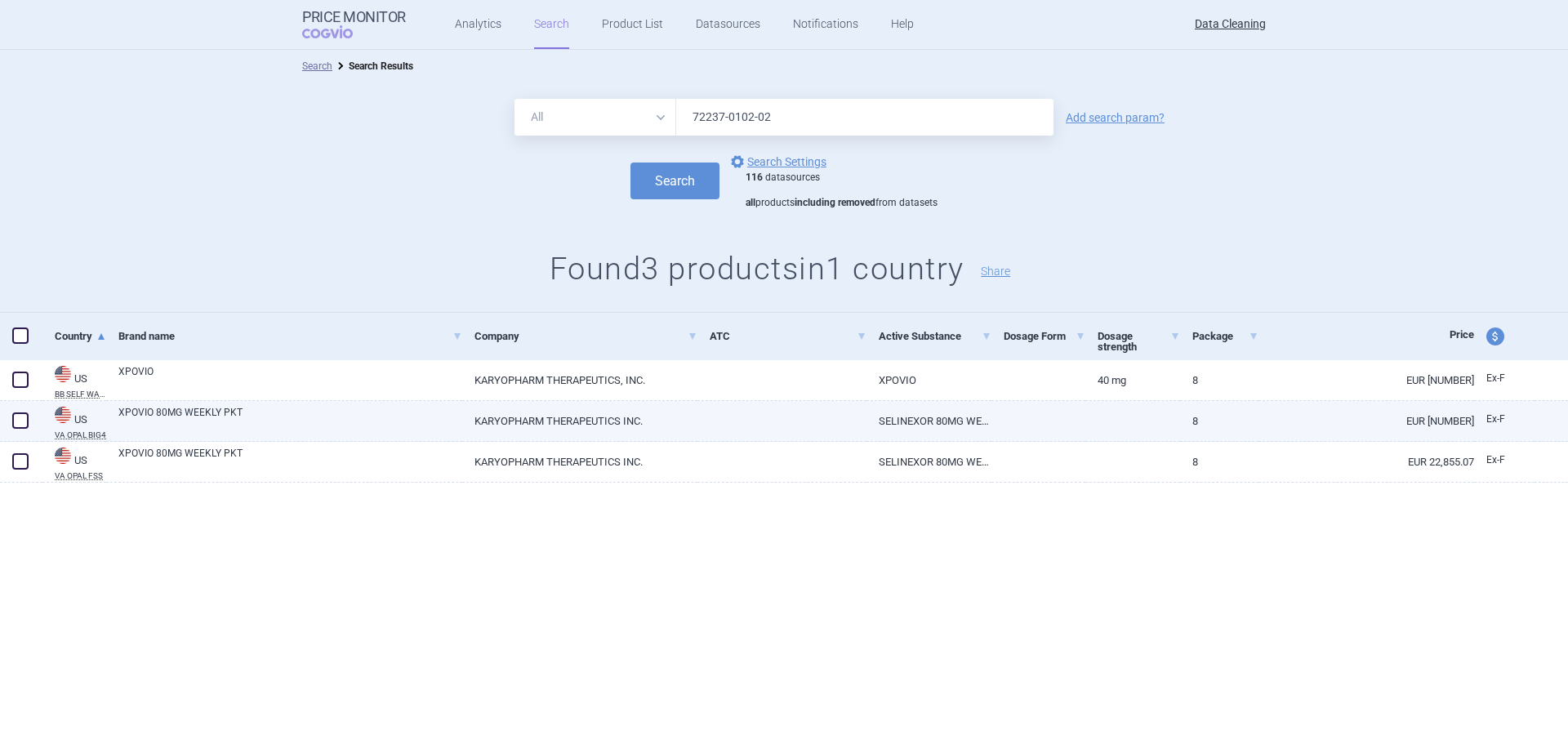 click at bounding box center [20, 421] 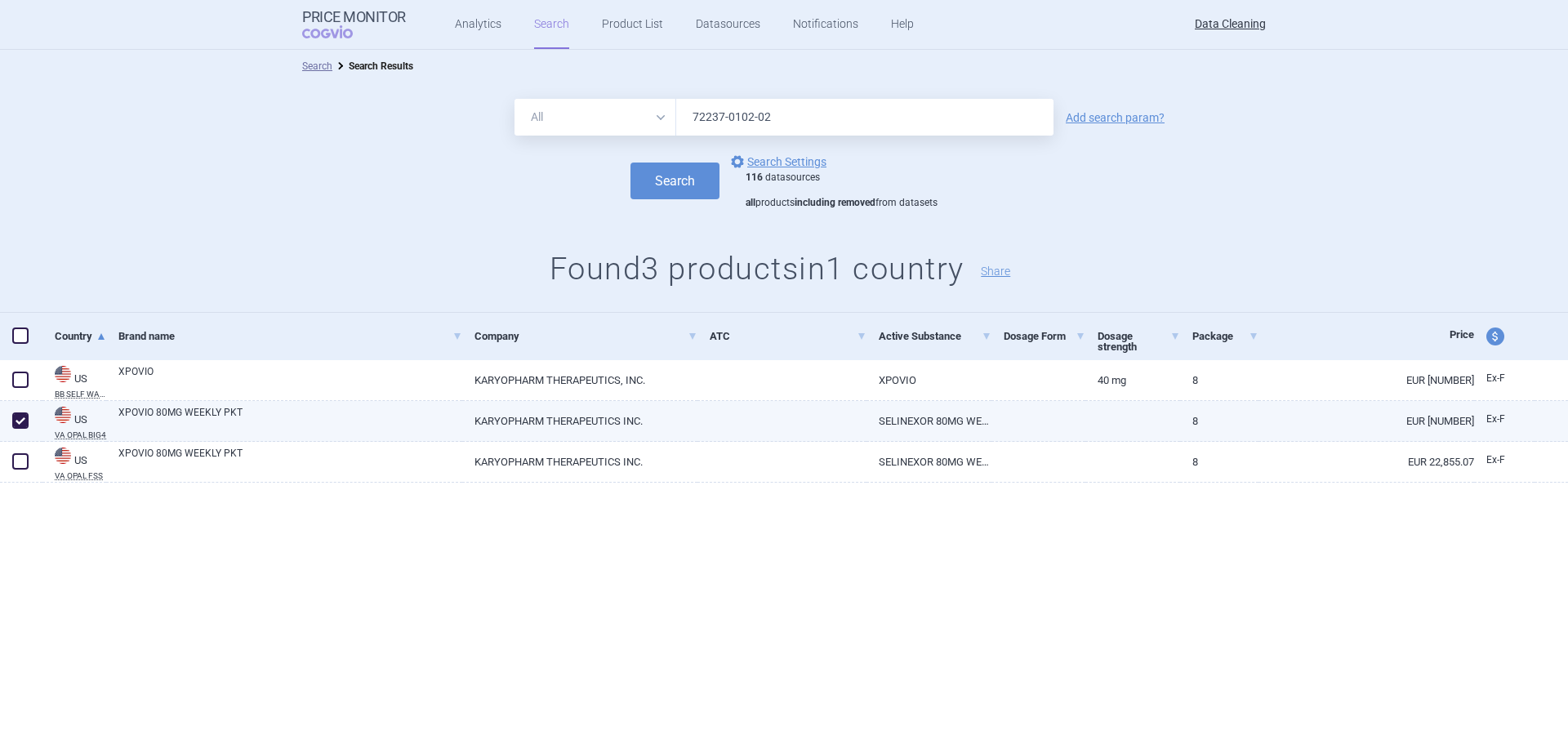 checkbox on "true" 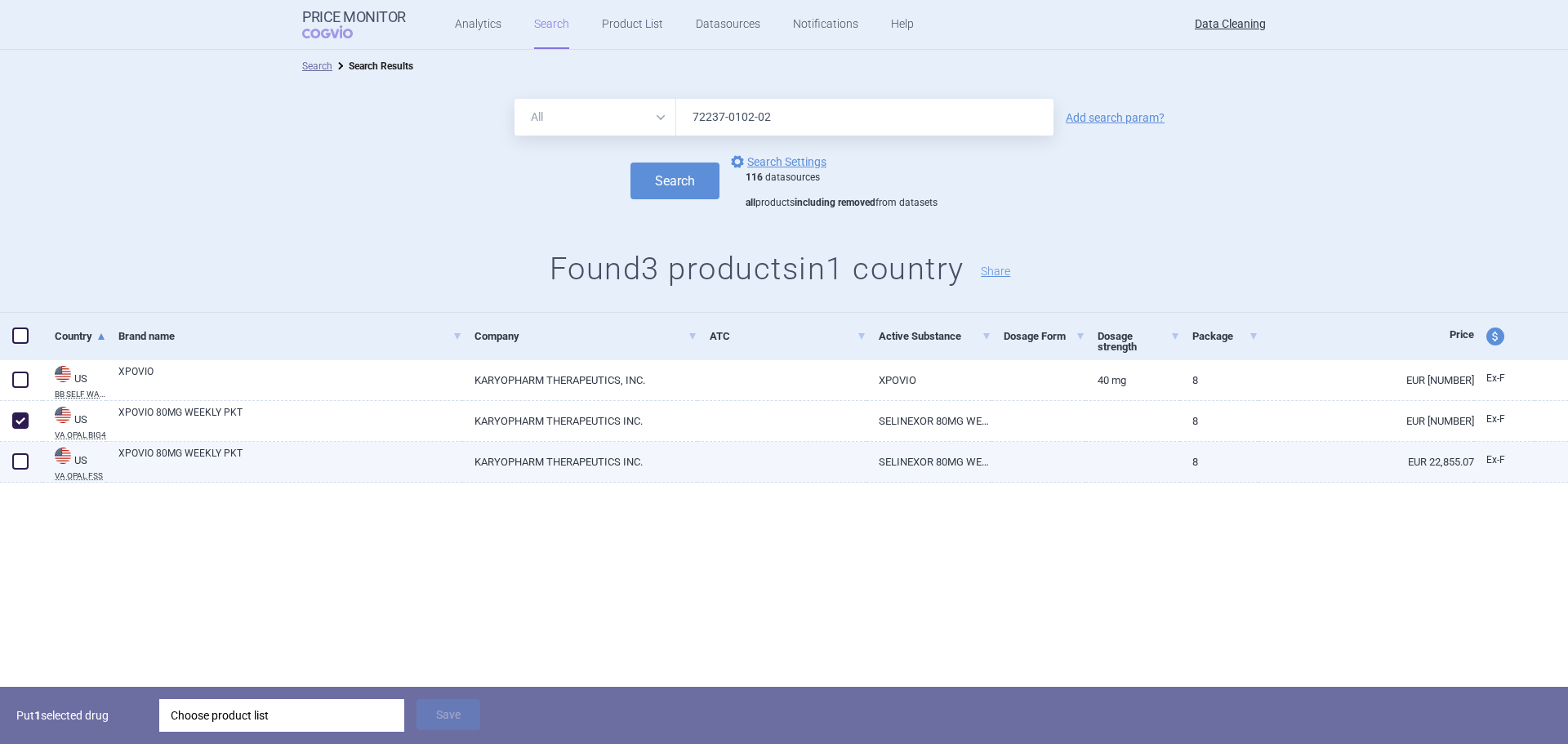 click at bounding box center [20, 461] 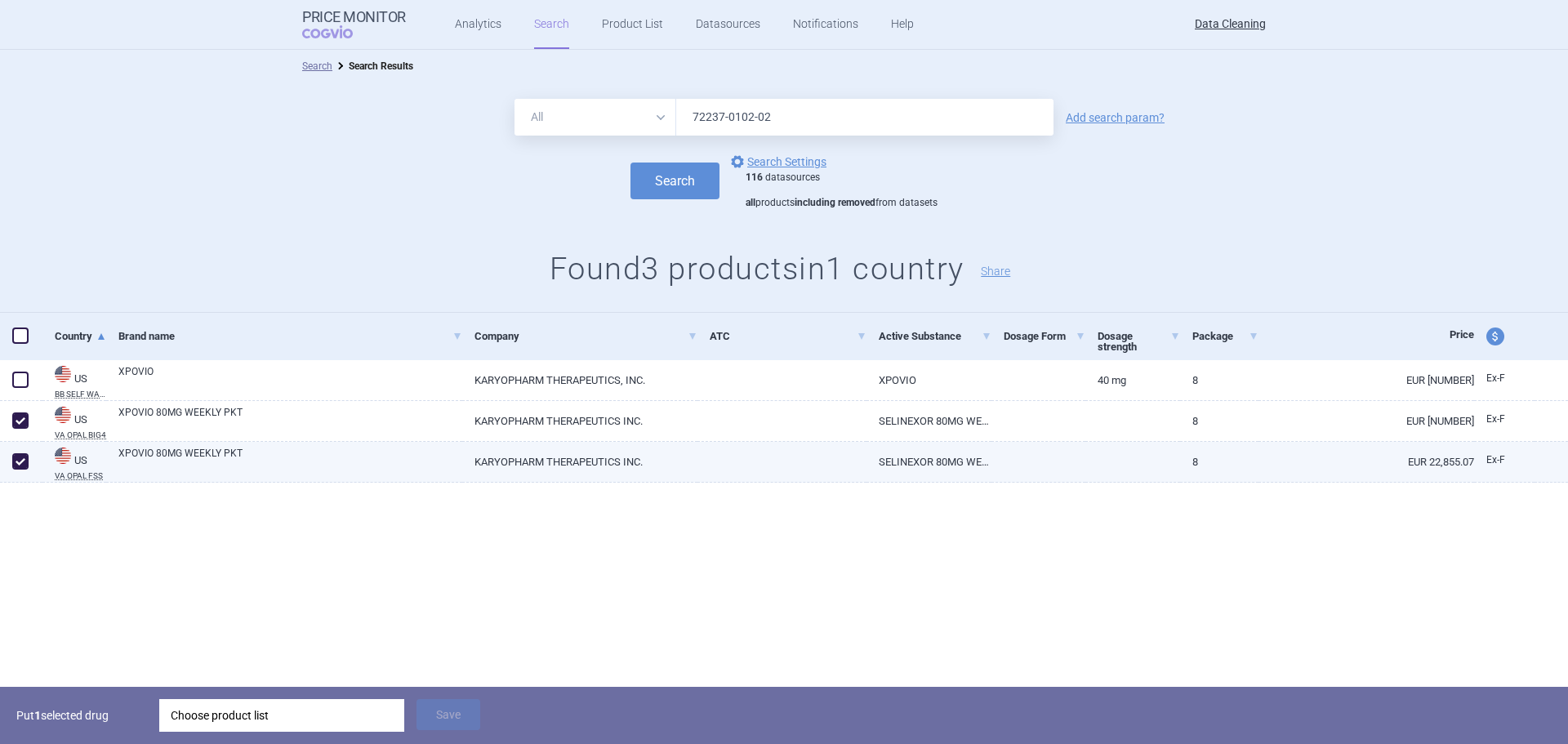 checkbox on "true" 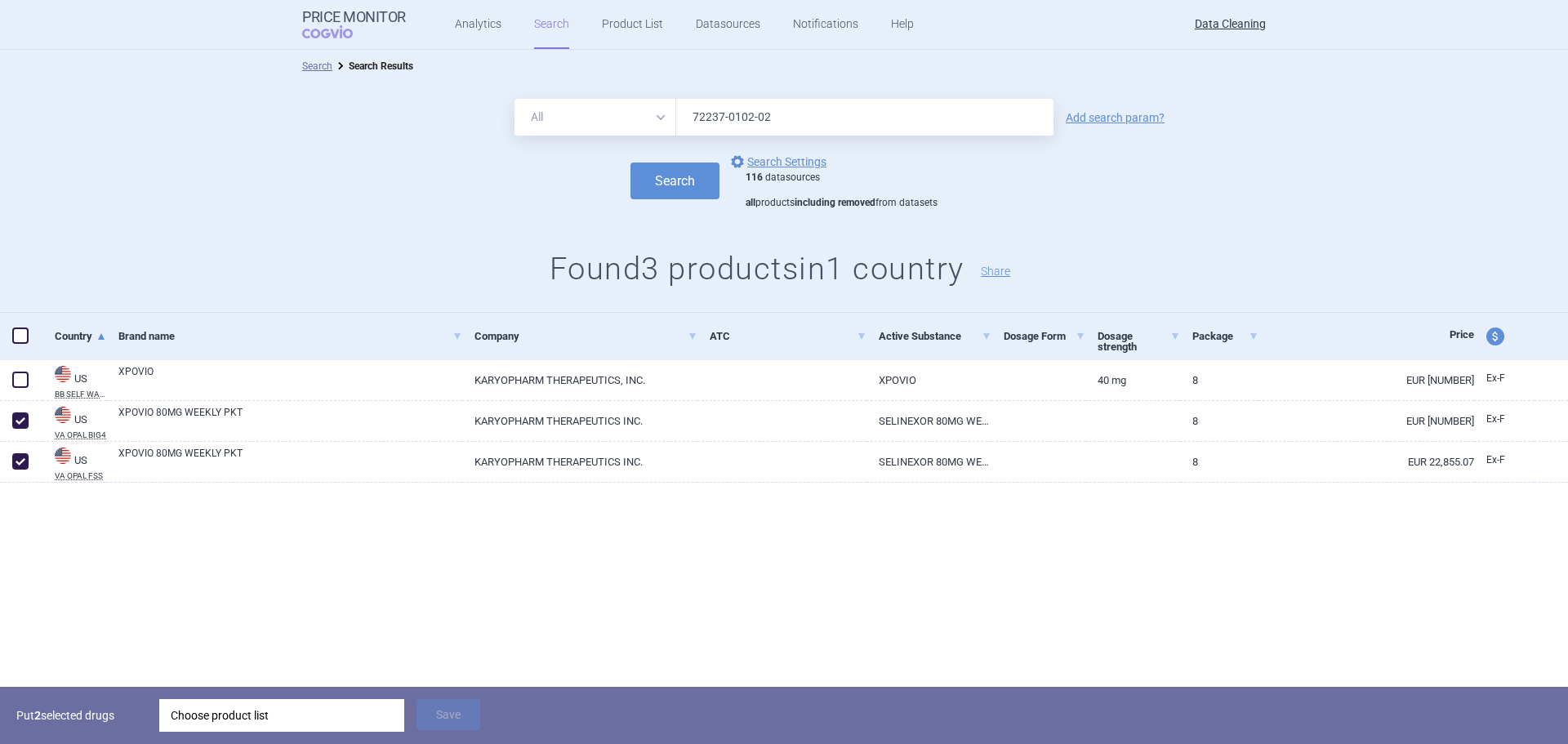 click on "Choose product list" at bounding box center [282, 715] 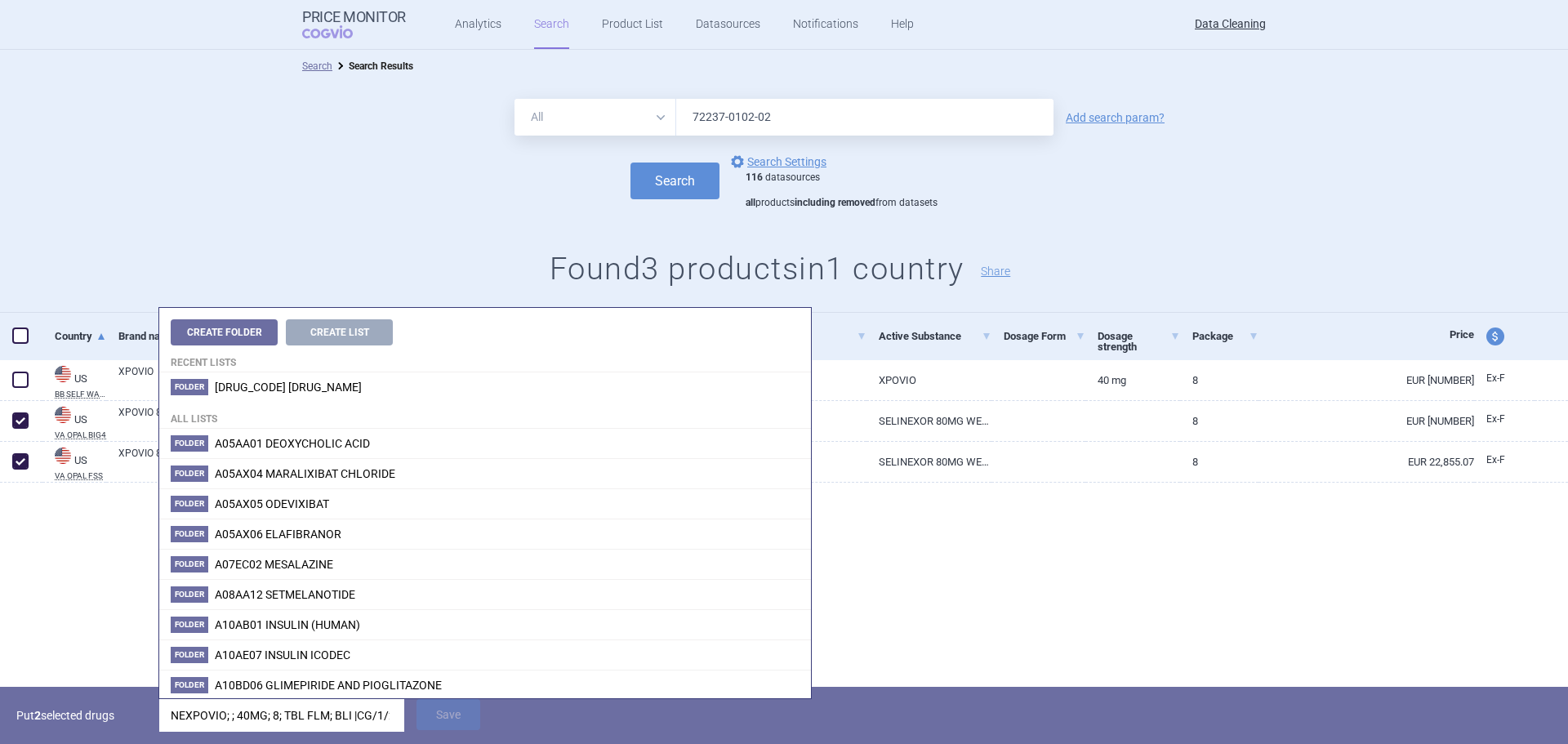 scroll, scrollTop: 0, scrollLeft: 71, axis: horizontal 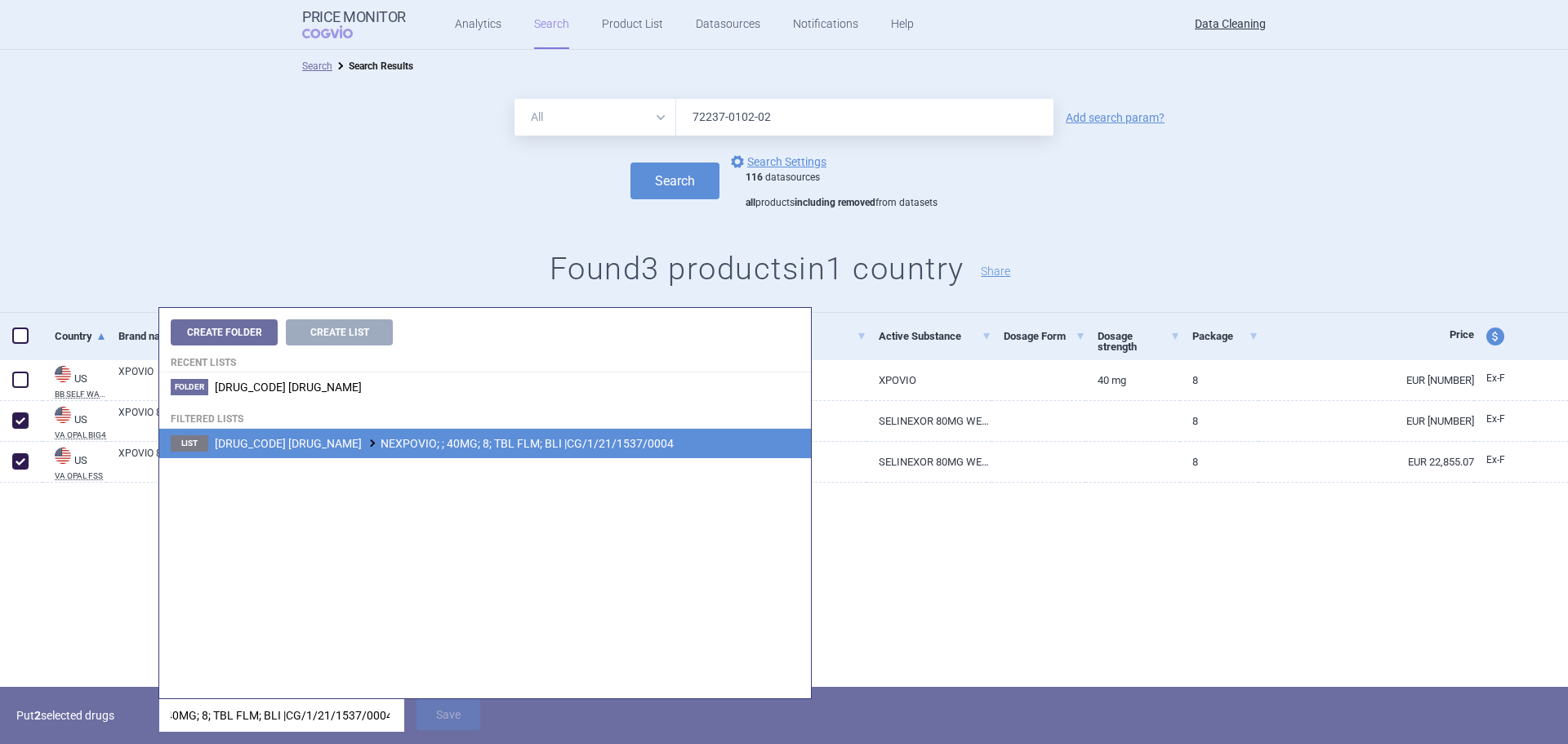 type on "NEXPOVIO; ; 40MG; 8; TBL FLM; BLI |CG/1/21/1537/0004" 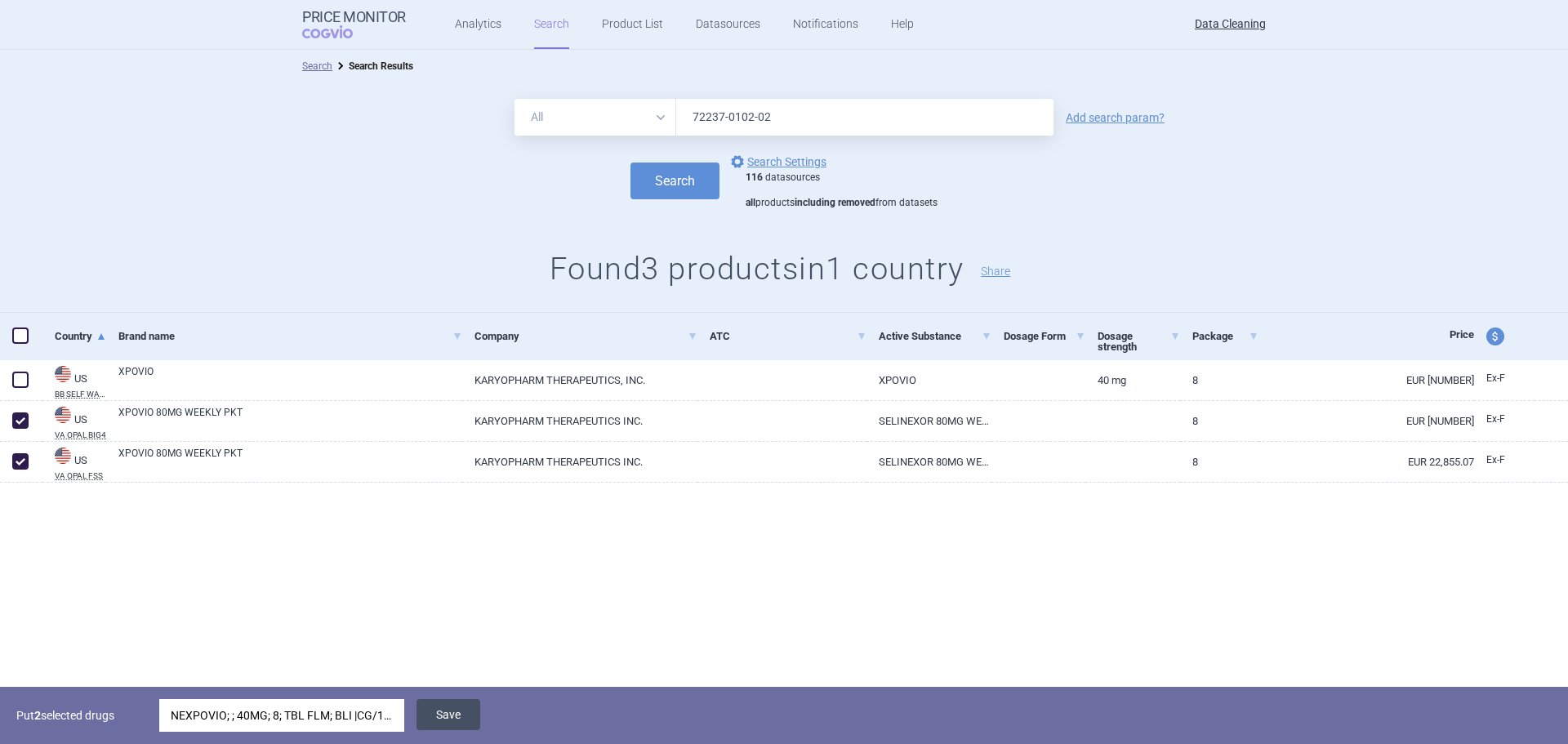 click on "Save" at bounding box center (448, 715) 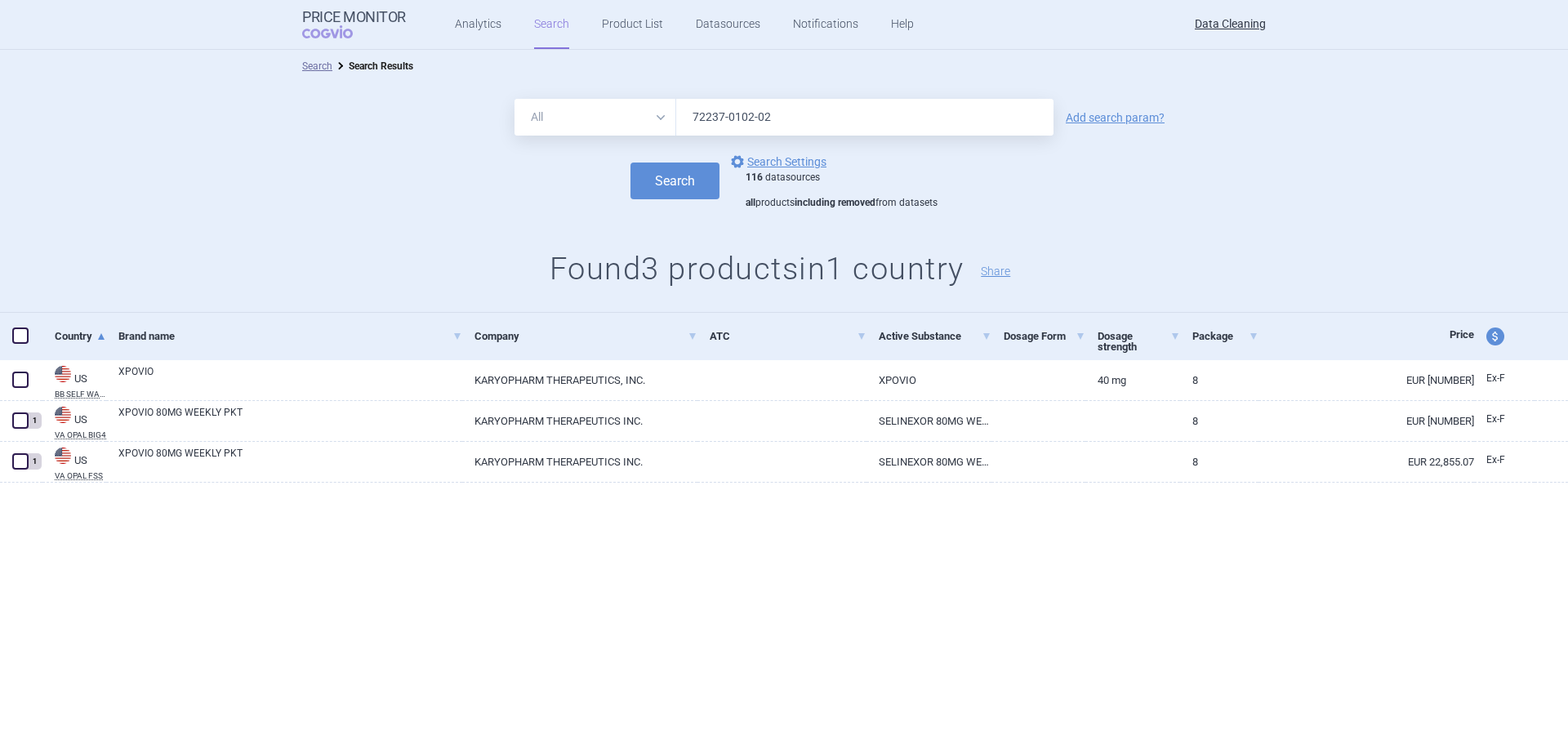click on "72237-0102-02" at bounding box center (865, 117) 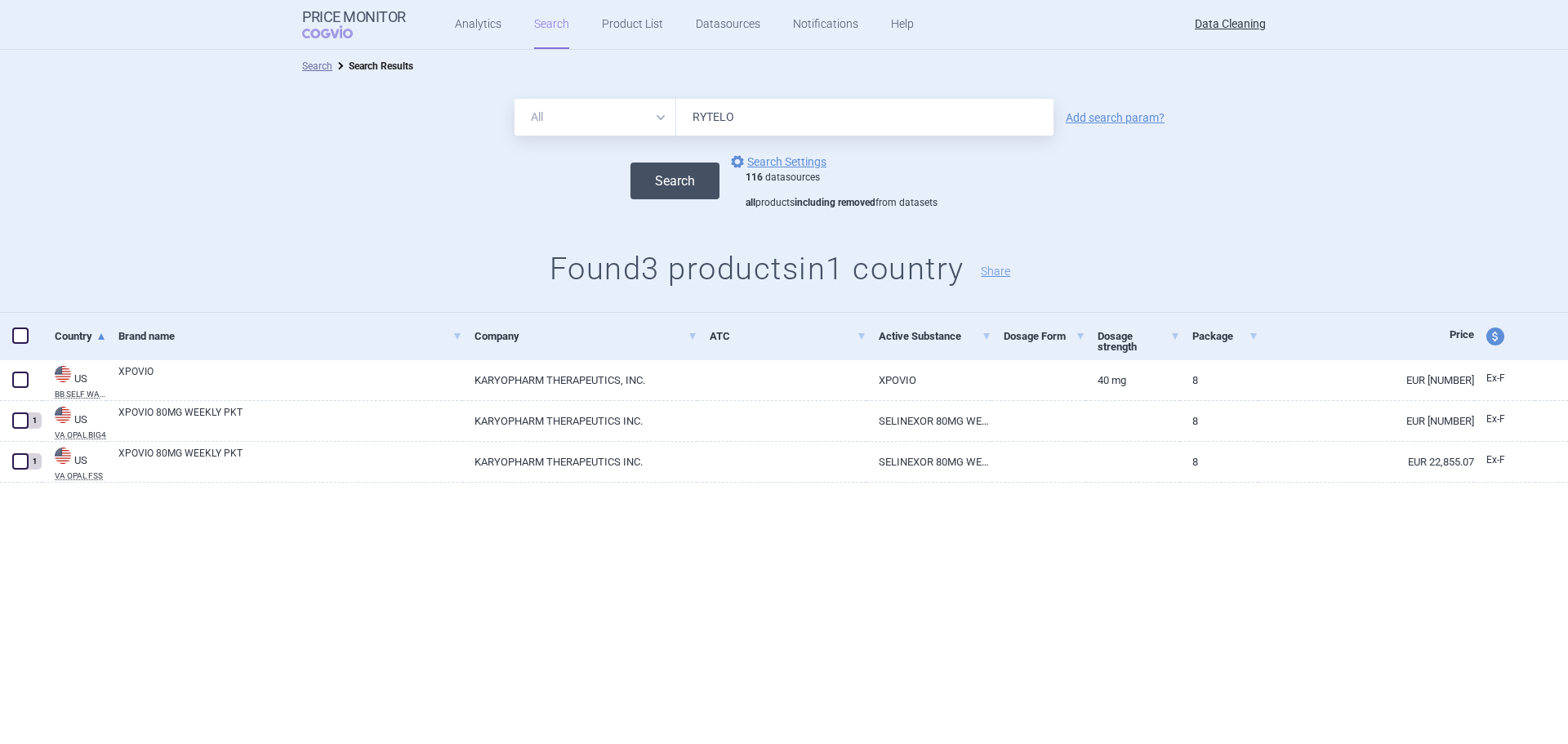 type on "RYTELO" 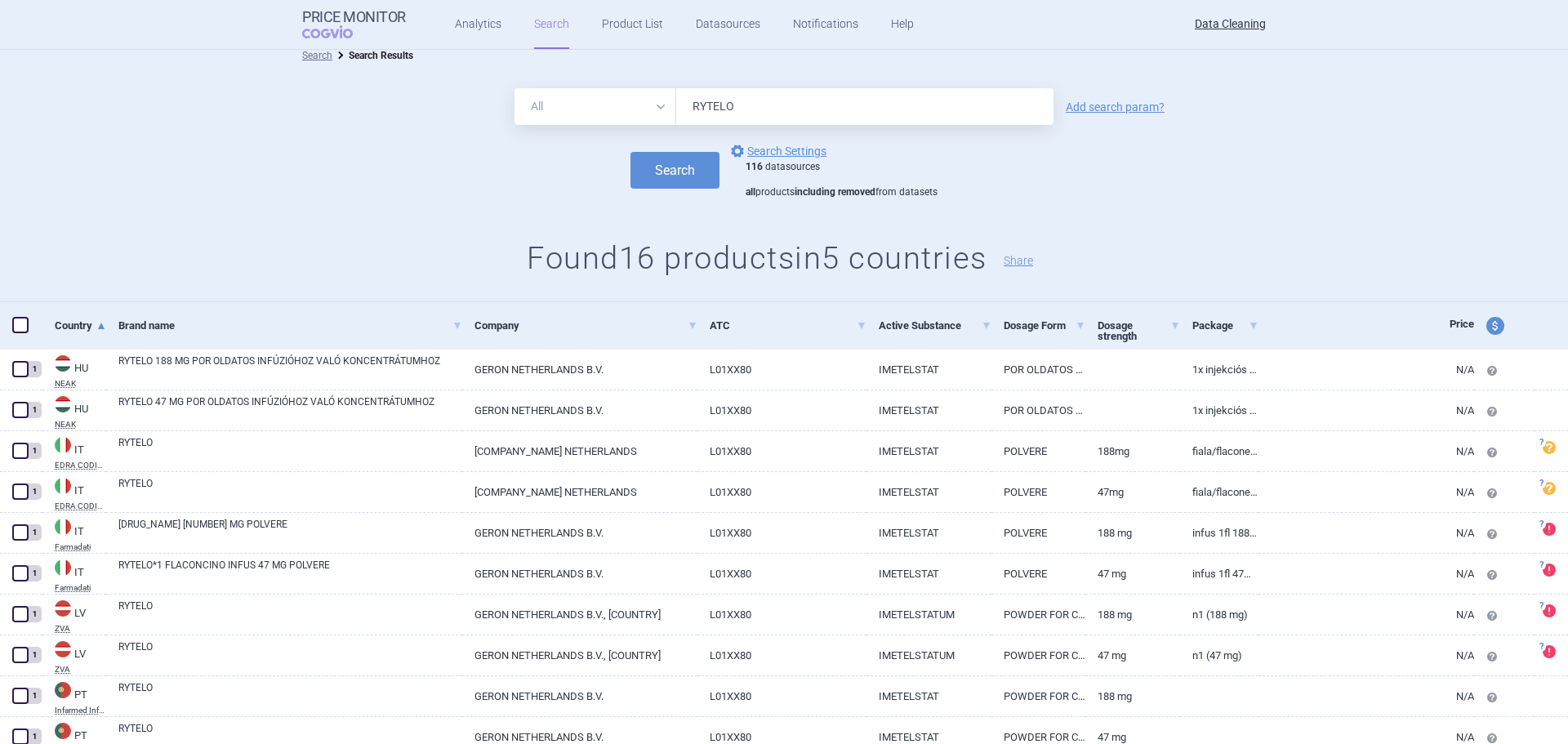 scroll, scrollTop: 0, scrollLeft: 0, axis: both 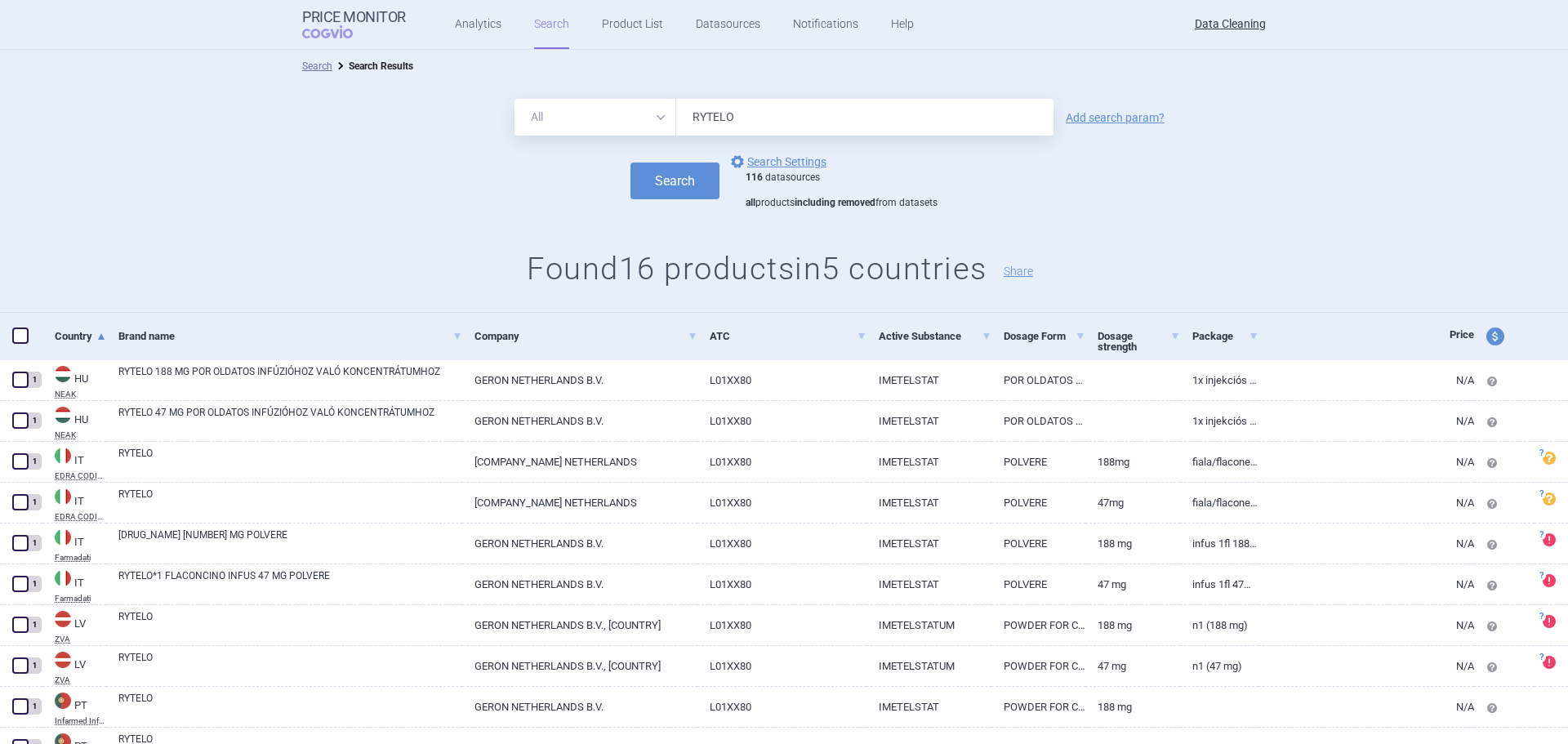 click on "RYTELO" at bounding box center (865, 117) 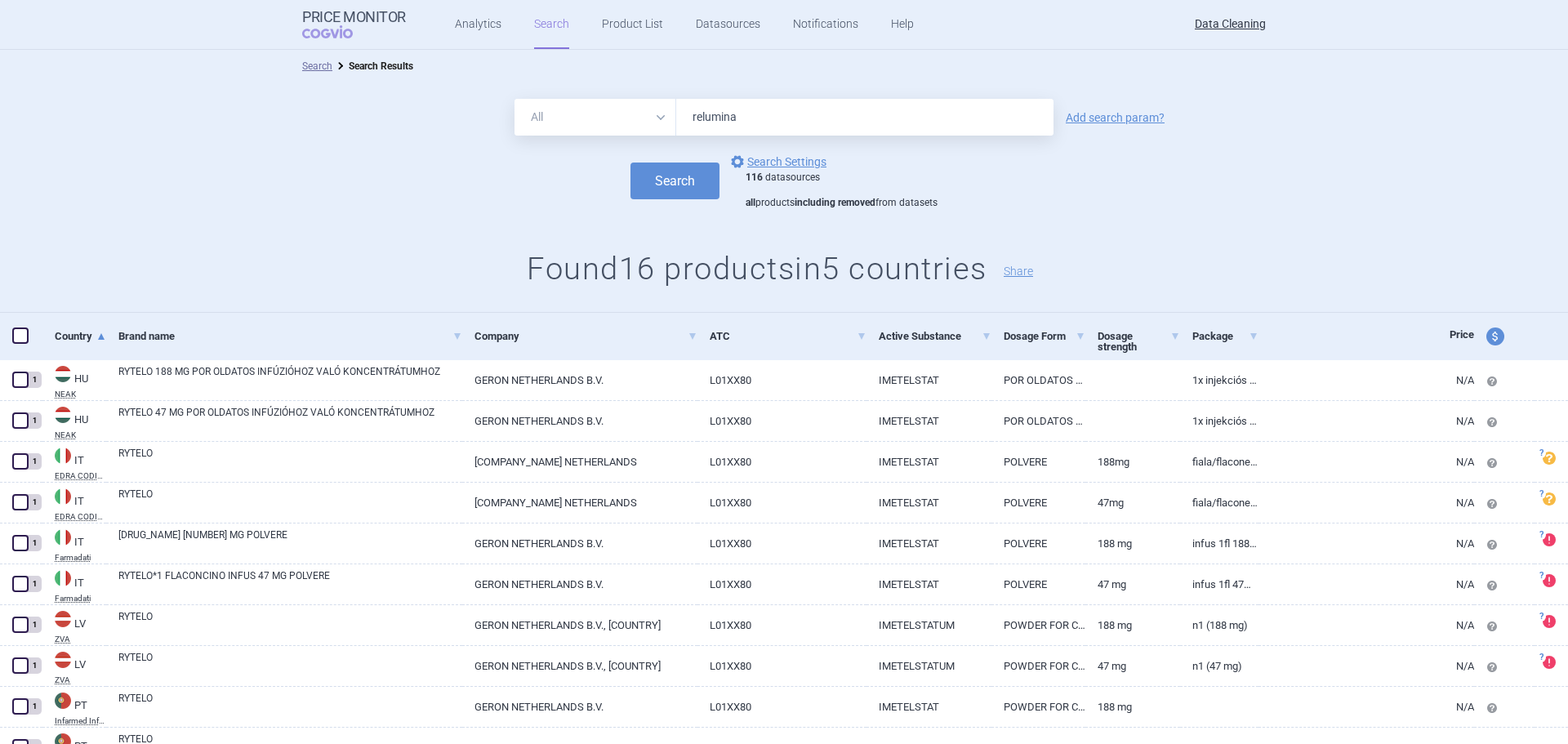 type on "relumina" 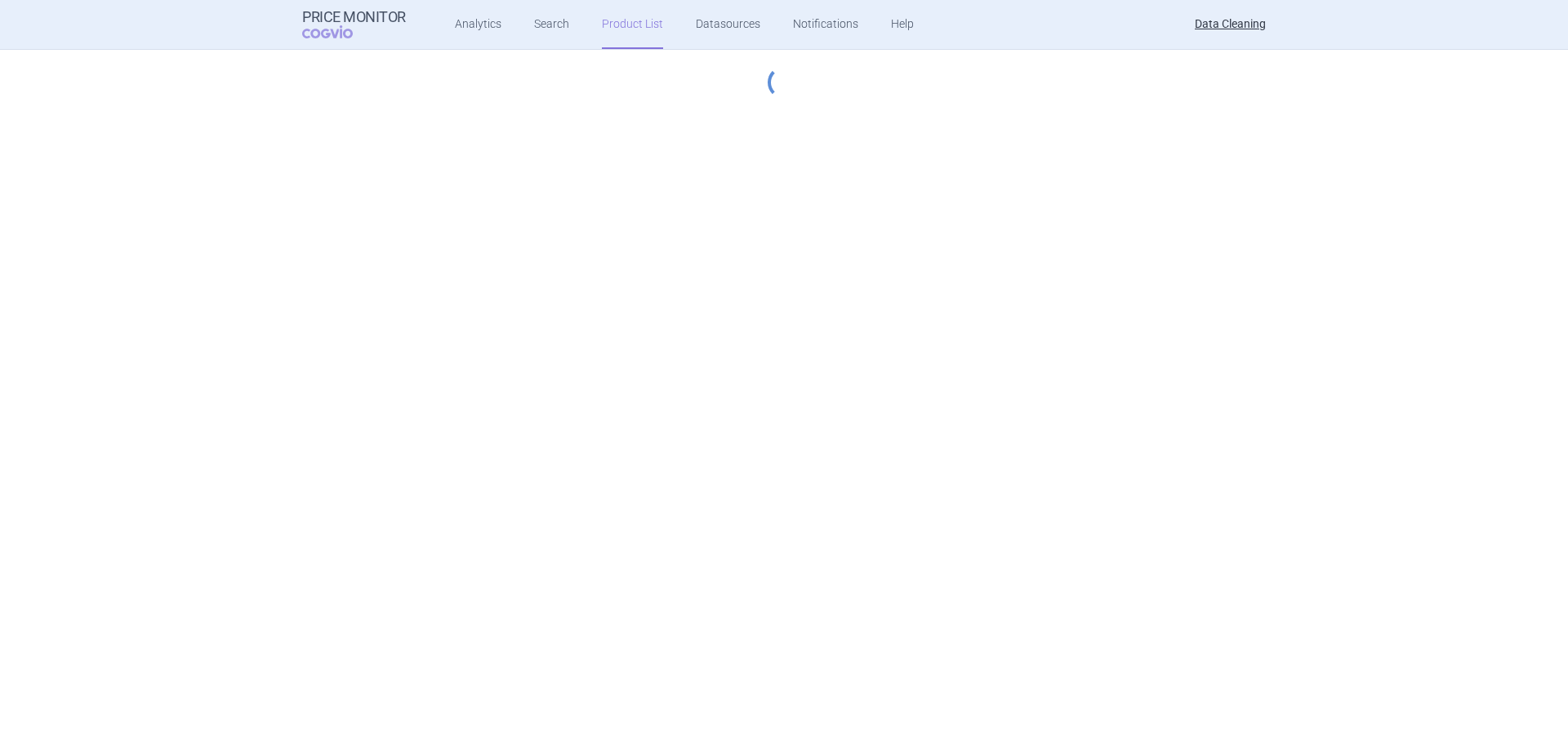 scroll, scrollTop: 0, scrollLeft: 0, axis: both 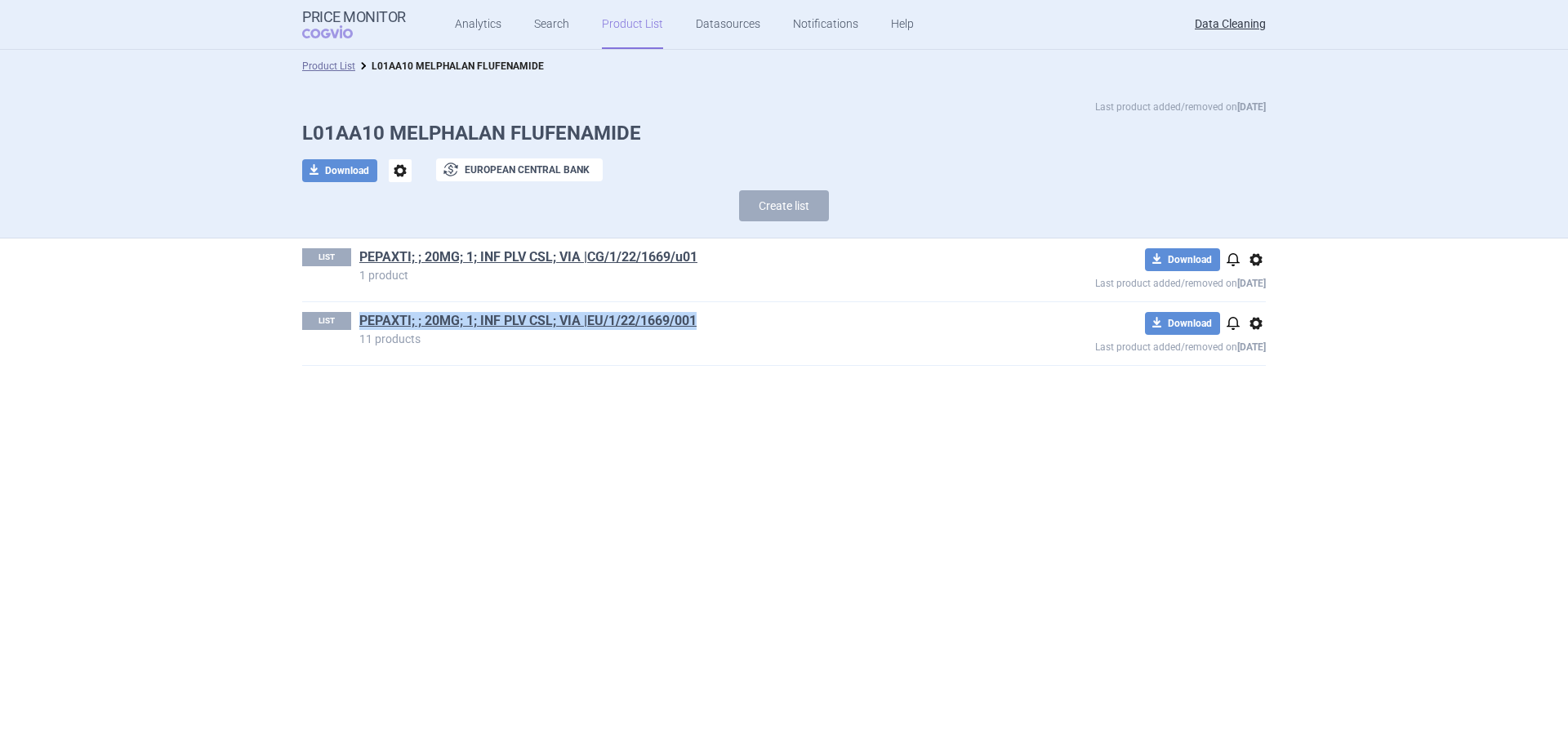 drag, startPoint x: 664, startPoint y: 323, endPoint x: 354, endPoint y: 316, distance: 310.07902 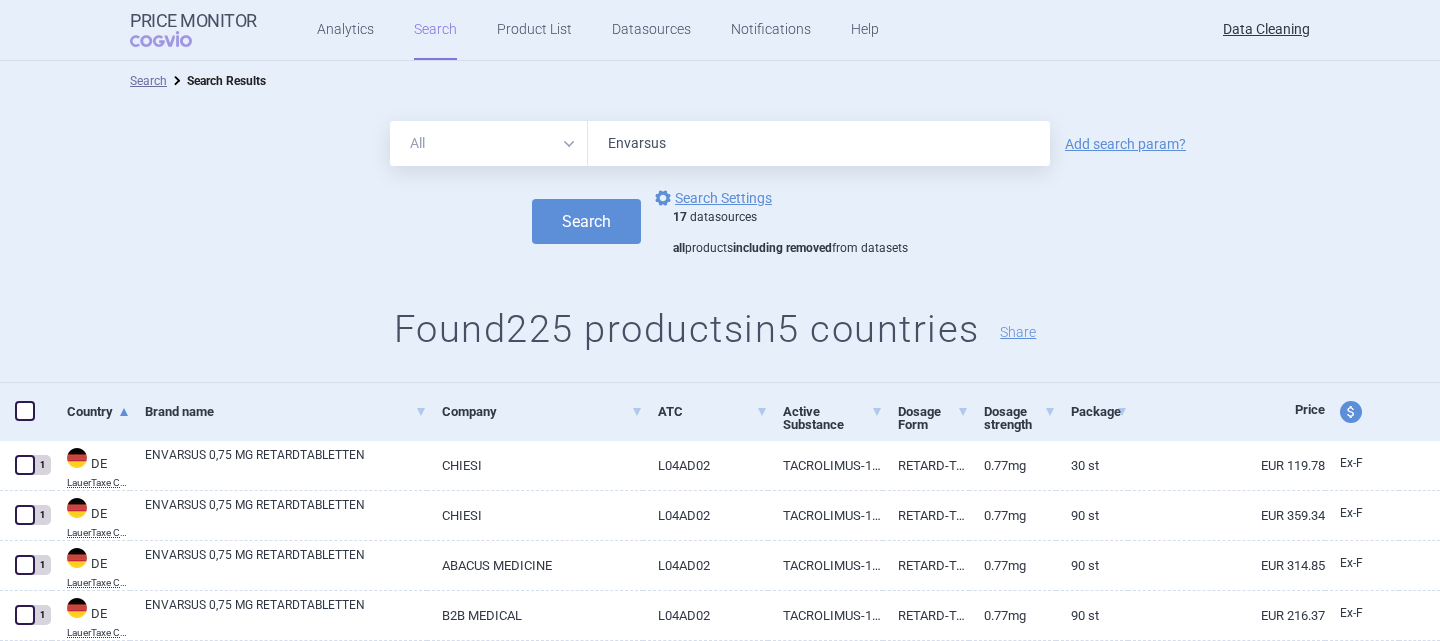 scroll, scrollTop: 0, scrollLeft: 0, axis: both 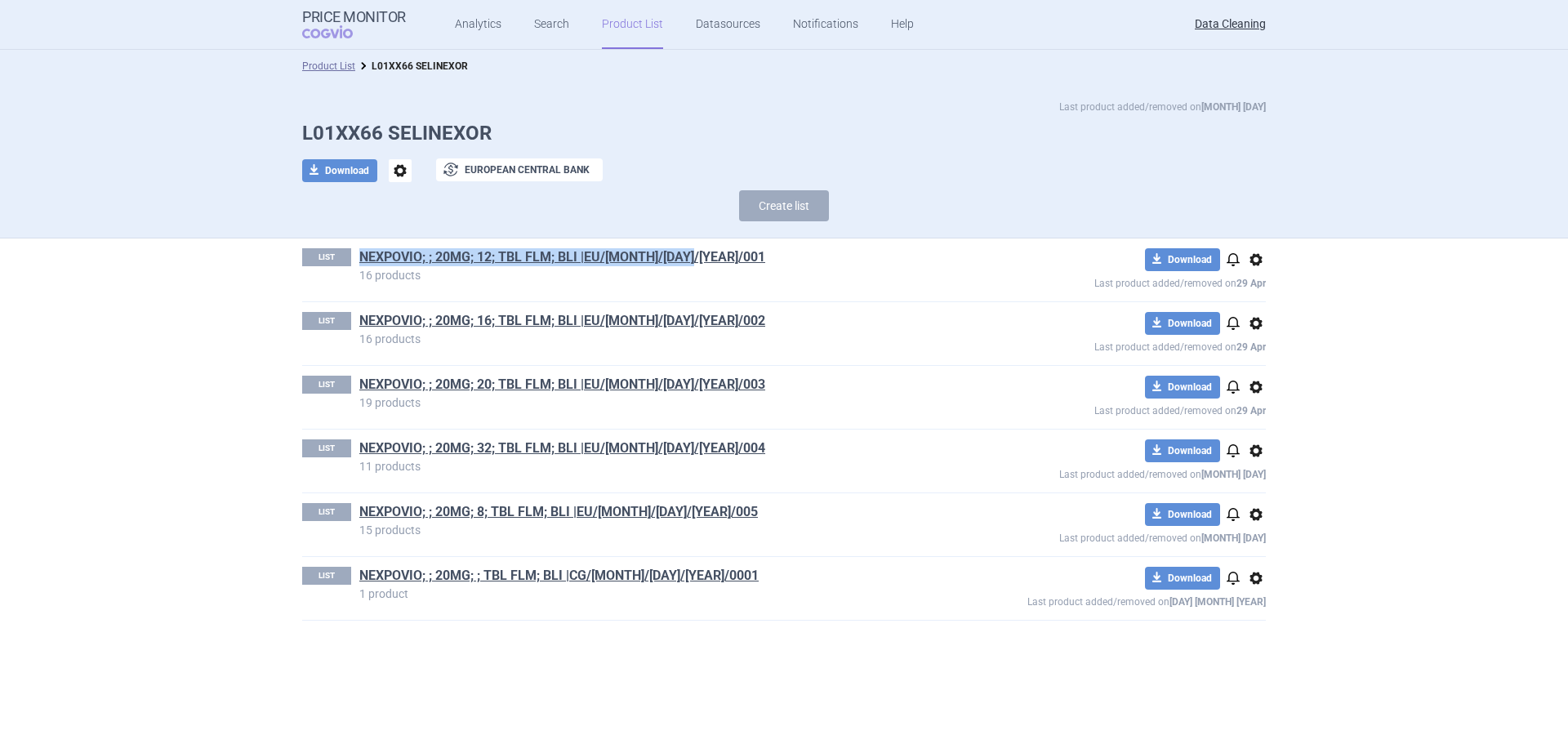 drag, startPoint x: 701, startPoint y: 258, endPoint x: 357, endPoint y: 262, distance: 344.0233 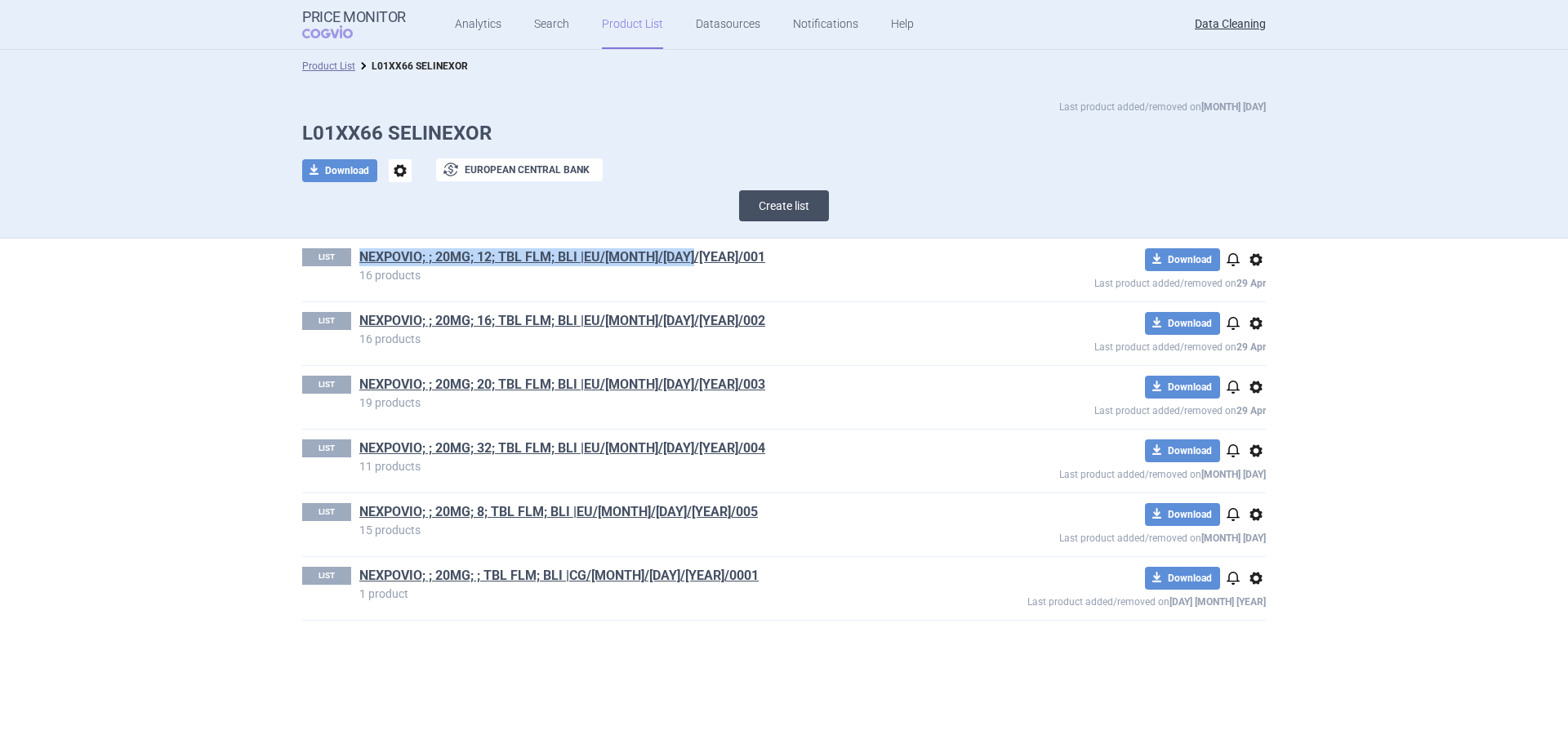 click on "Create list" at bounding box center [784, 206] 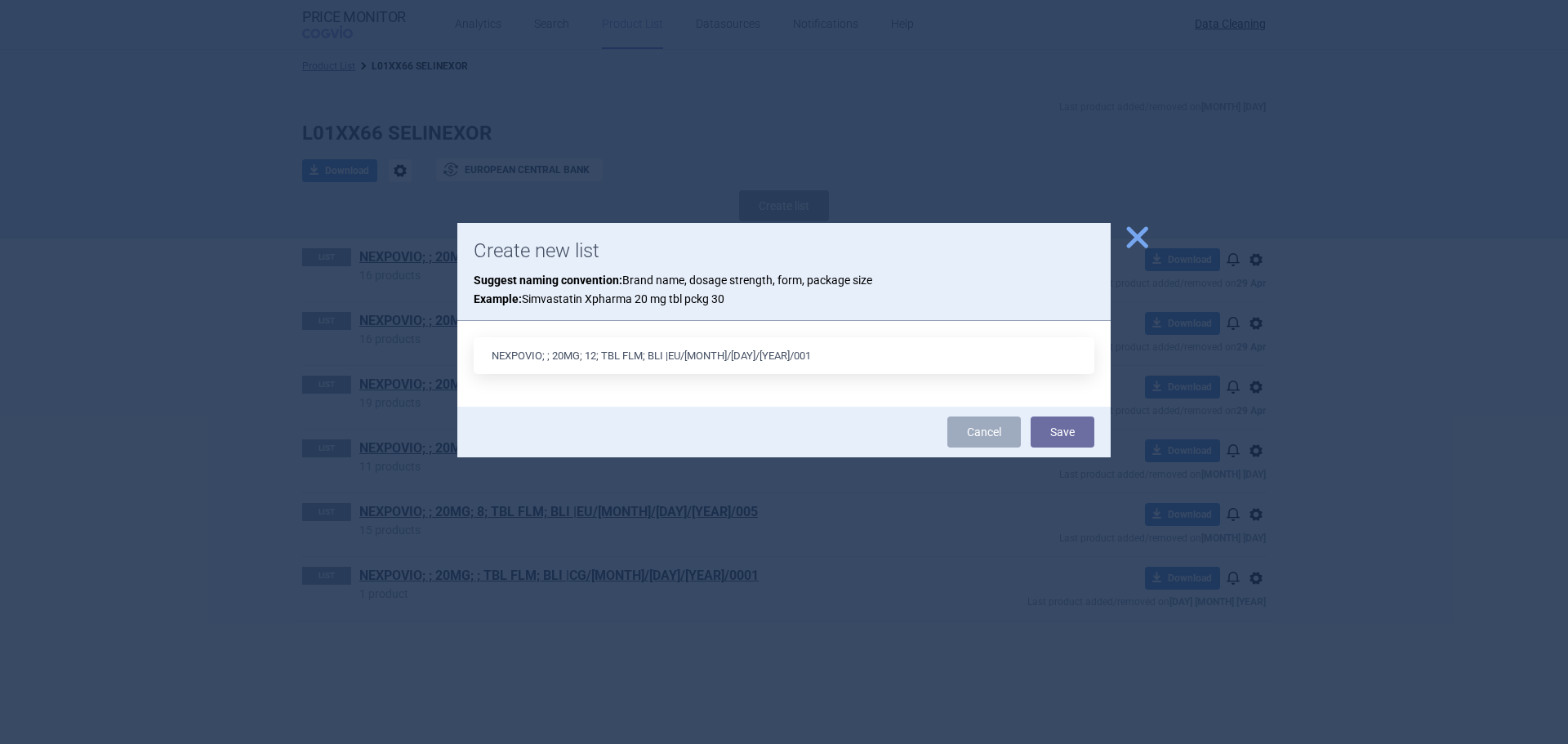 click on "NEXPOVIO; ; 20MG; 12; TBL FLM; BLI |EU/[MONTH]/[DAY]/[YEAR]/001" at bounding box center (784, 355) 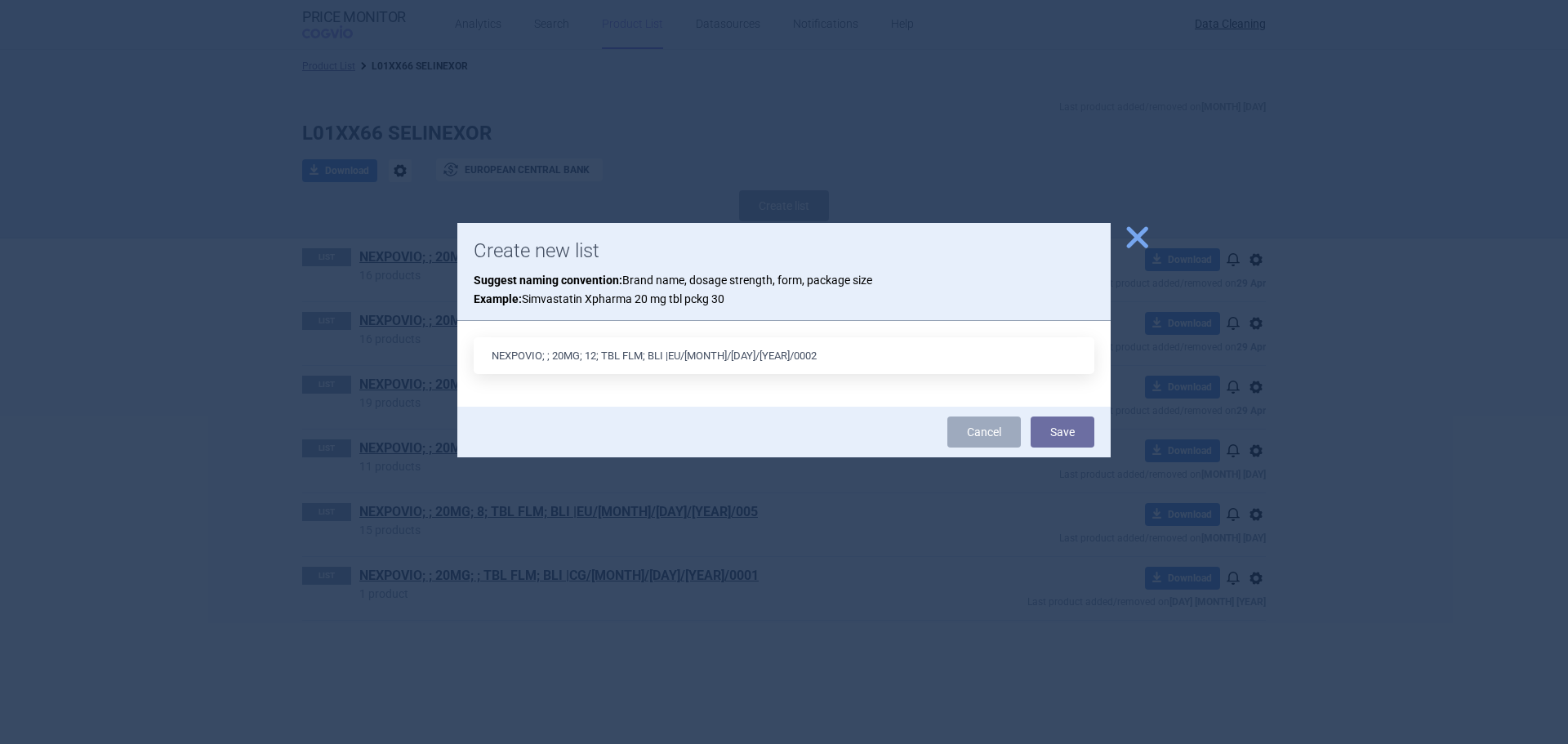 drag, startPoint x: 684, startPoint y: 354, endPoint x: 670, endPoint y: 359, distance: 14.866069 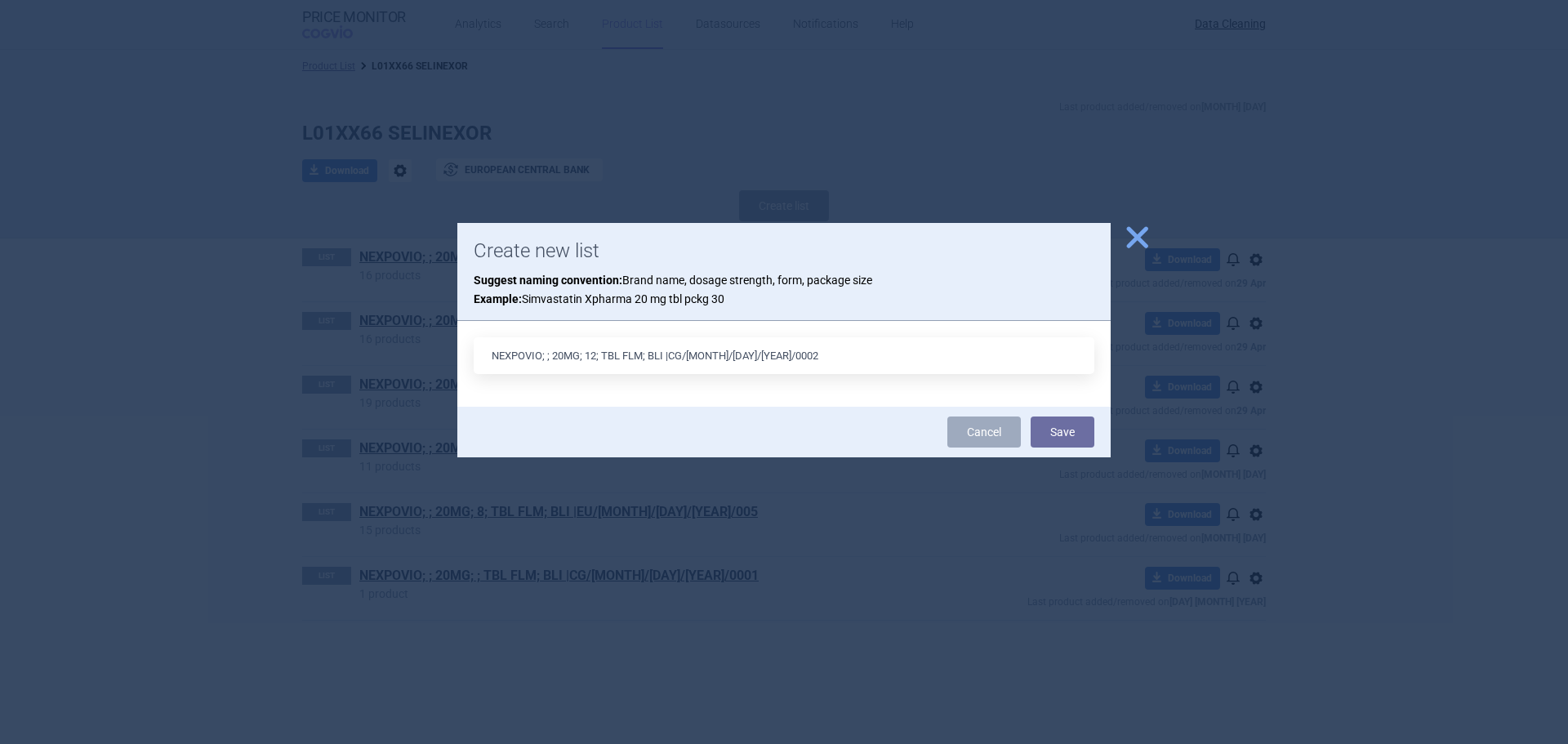 click on "NEXPOVIO; ; 20MG; 12; TBL FLM; BLI |CG/[MONTH]/[DAY]/[YEAR]/0002" at bounding box center [784, 355] 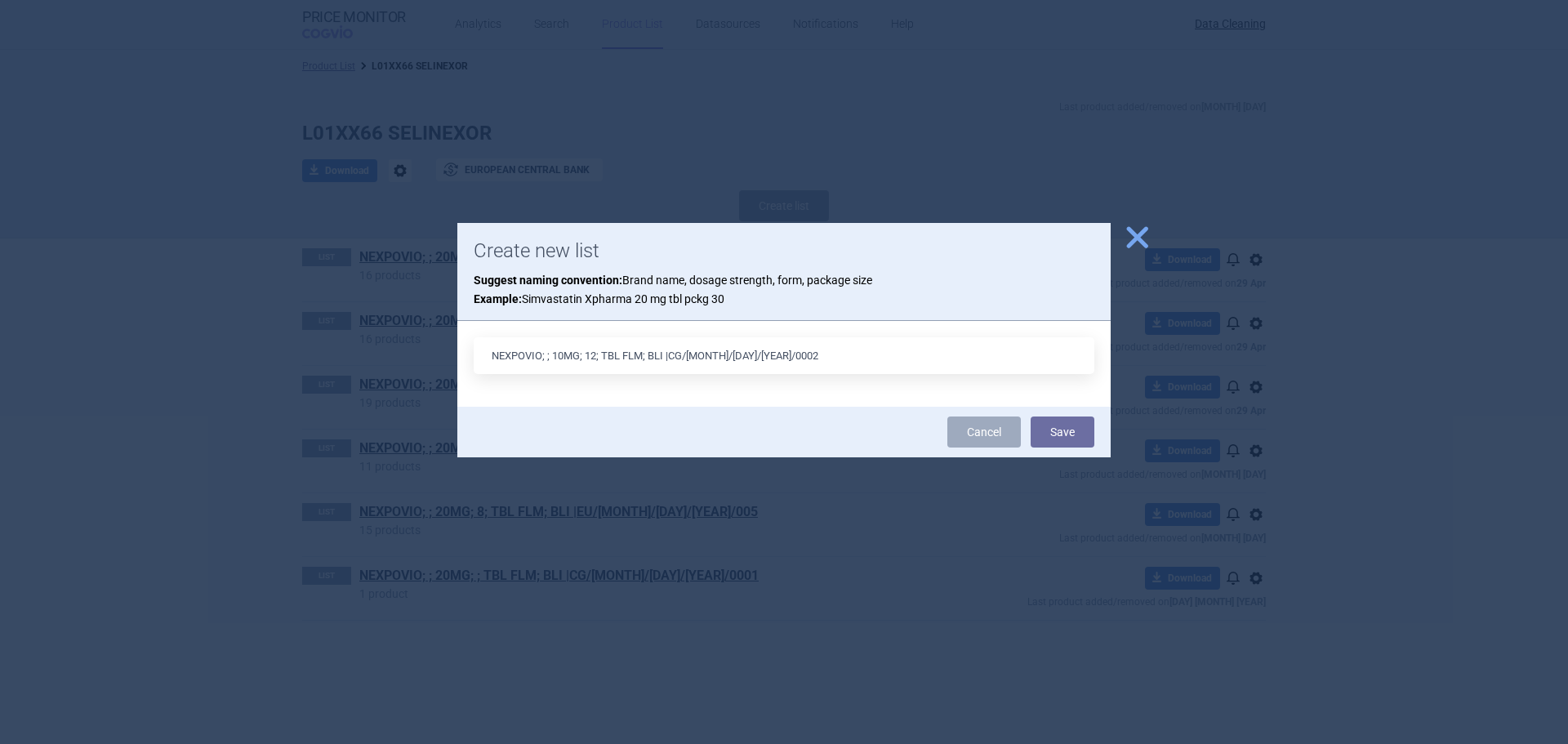 click on "NEXPOVIO; ; 10MG; 12; TBL FLM; BLI |CG/[MONTH]/[DAY]/[YEAR]/0002" at bounding box center [784, 355] 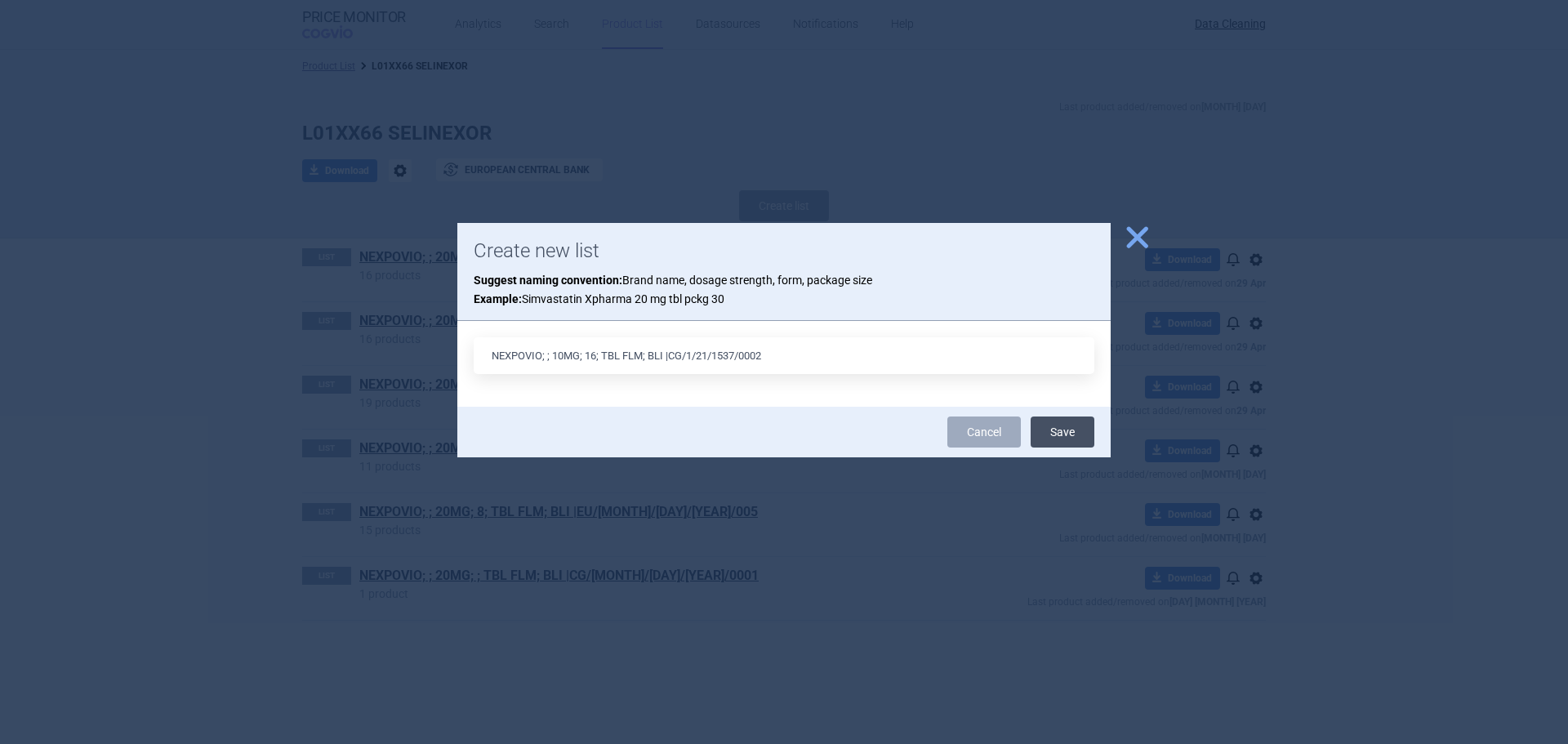 type on "NEXPOVIO; ; 10MG; 16; TBL FLM; BLI |CG/1/21/1537/0002" 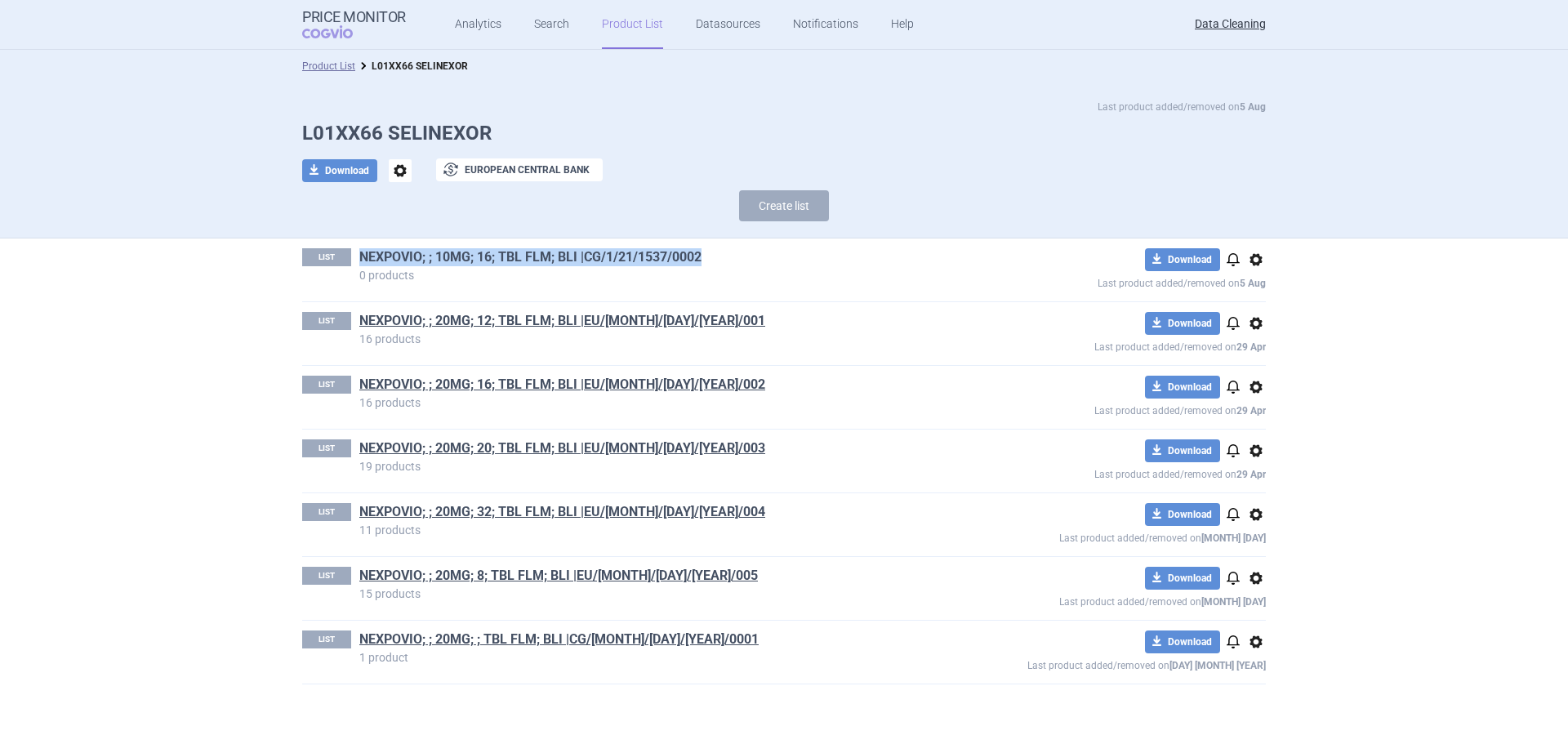 drag, startPoint x: 648, startPoint y: 258, endPoint x: 363, endPoint y: 251, distance: 285.08595 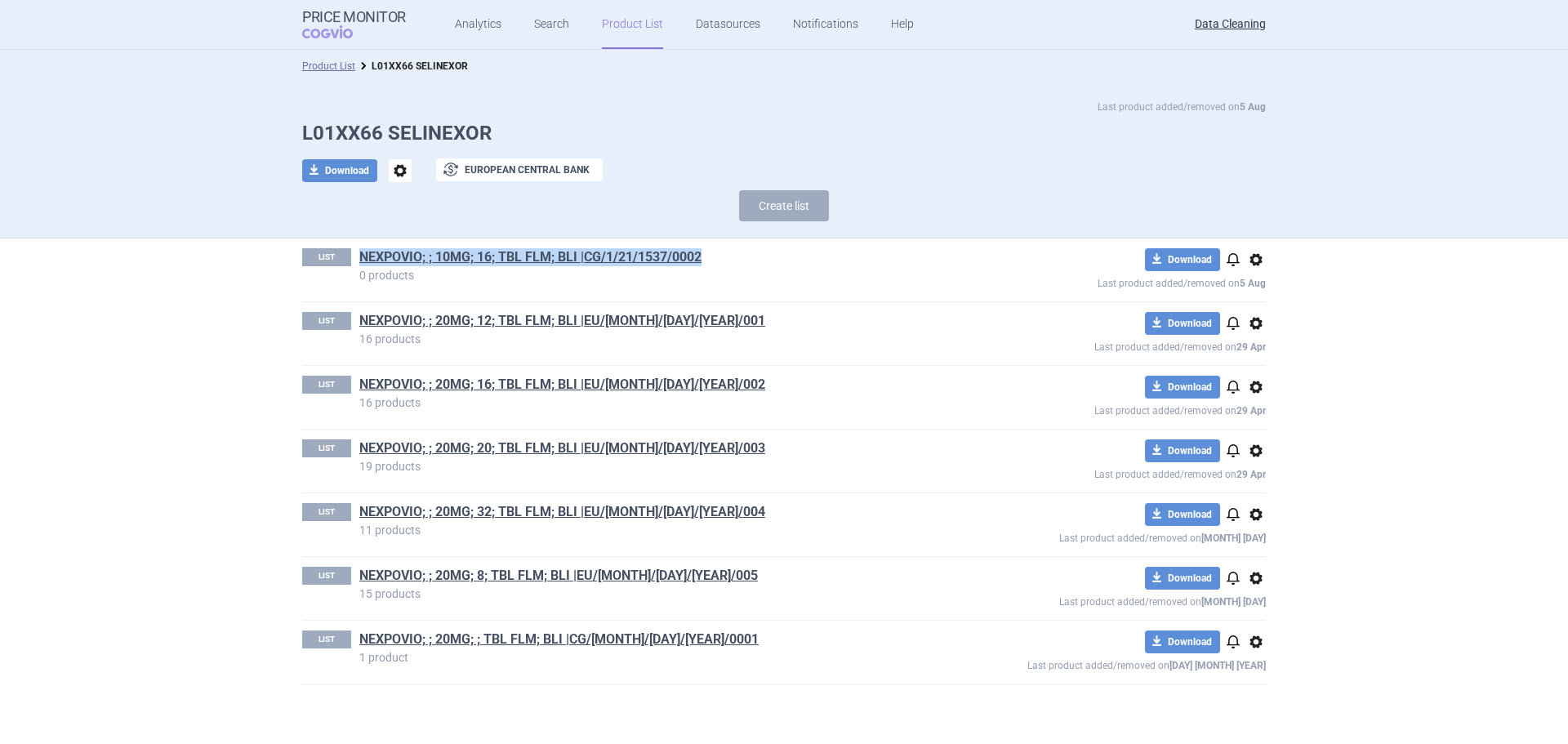 copy on "NEXPOVIO; ; 10MG; 16; TBL FLM; BLI |CG/1/21/1537/0002" 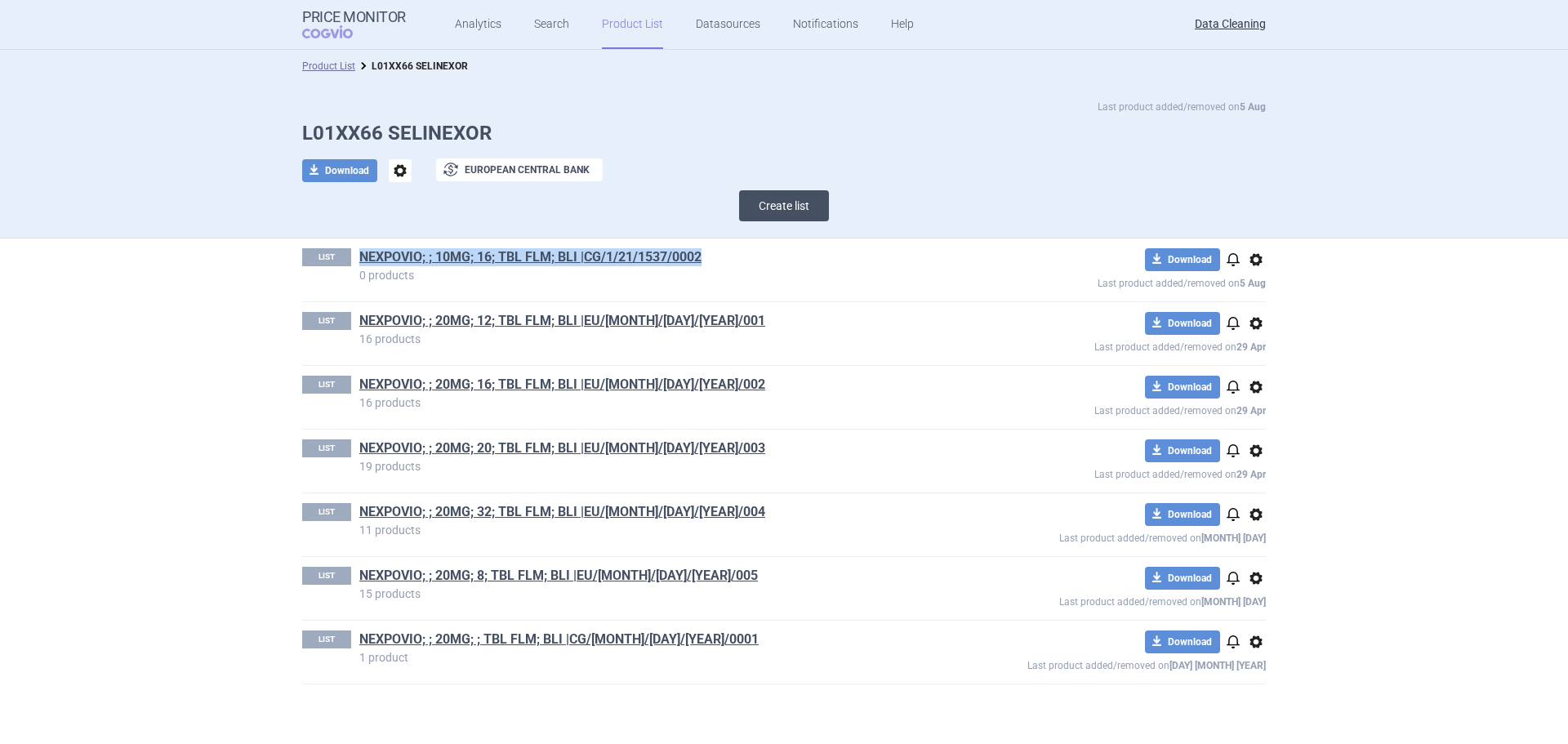 click on "Create list" at bounding box center (784, 206) 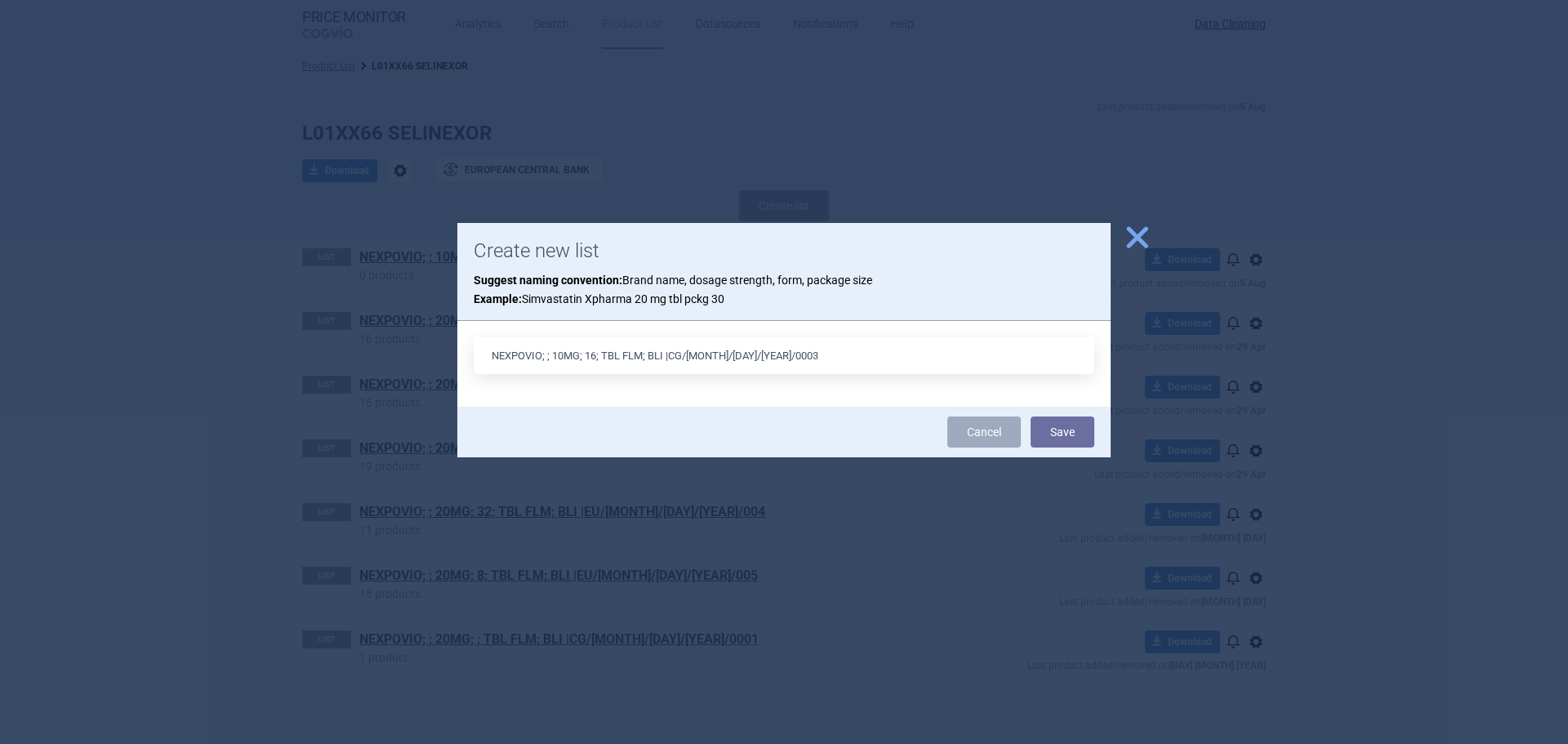 click on "NEXPOVIO; ; 10MG; 16; TBL FLM; BLI |CG/[MONTH]/[DAY]/[YEAR]/0003" at bounding box center [784, 355] 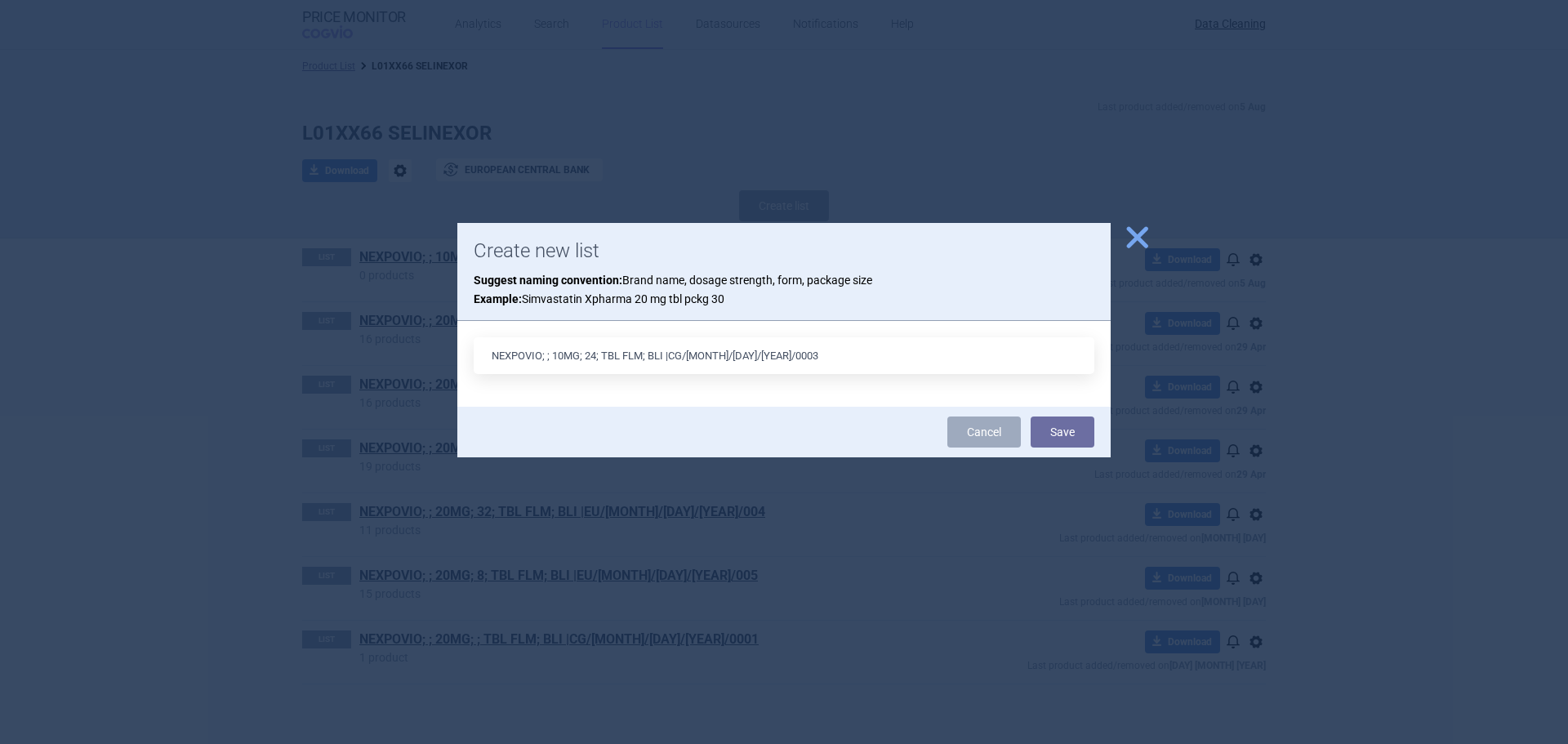 click on "NEXPOVIO; ; 10MG; 24; TBL FLM; BLI |CG/[MONTH]/[DAY]/[YEAR]/0003" at bounding box center [784, 355] 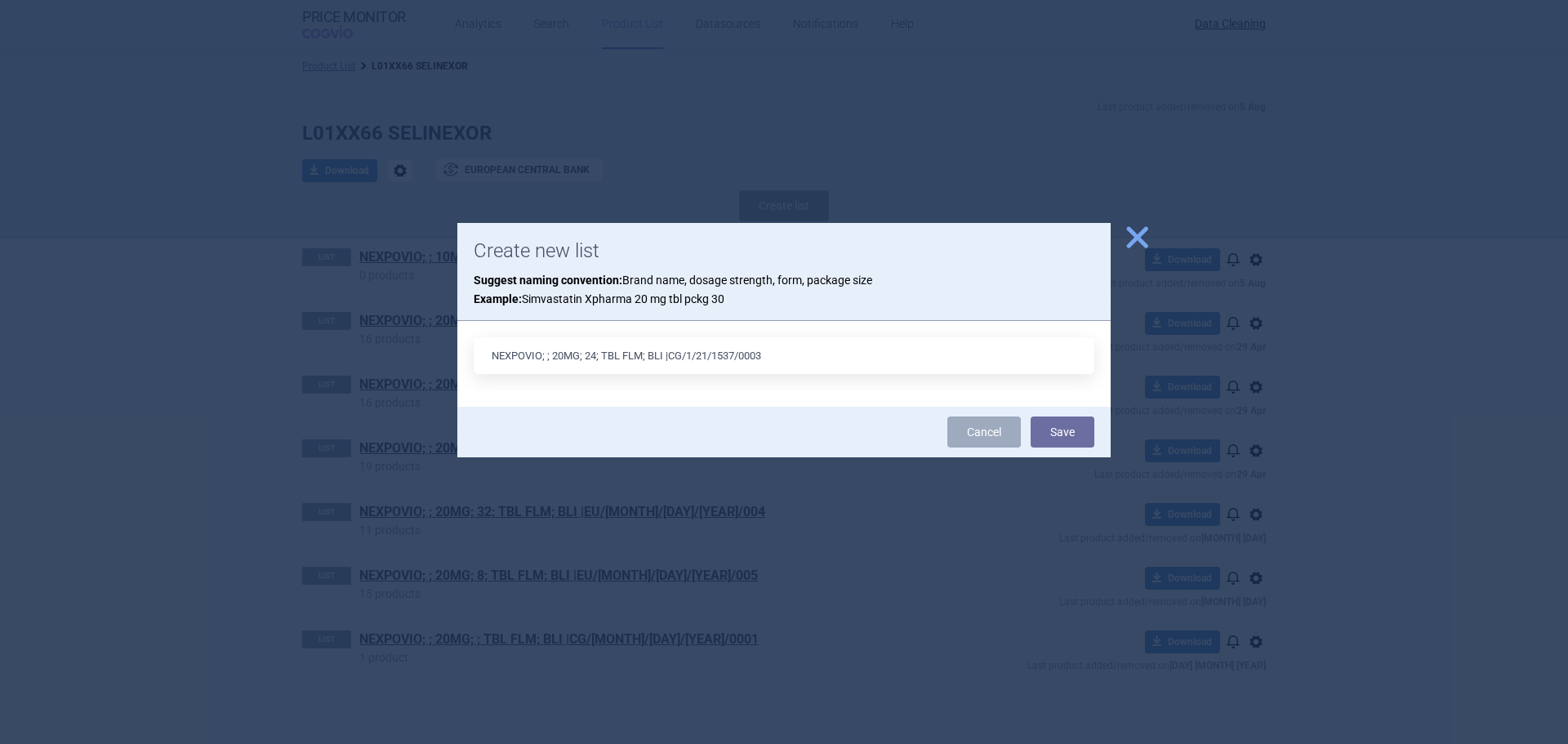 type on "NEXPOVIO; ; 20MG; 24; TBL FLM; BLI |CG/1/21/1537/0003" 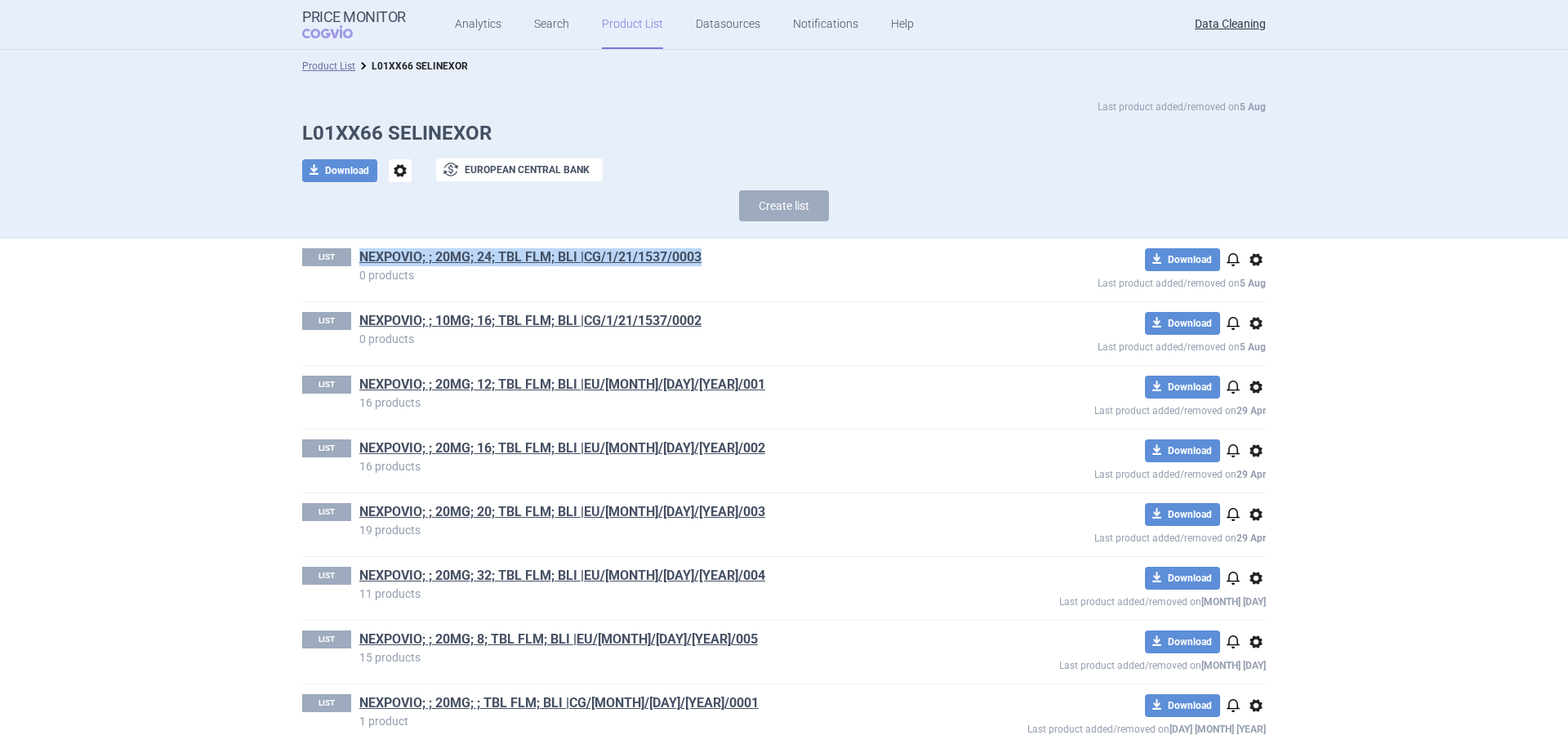drag, startPoint x: 715, startPoint y: 265, endPoint x: 347, endPoint y: 251, distance: 368.26621 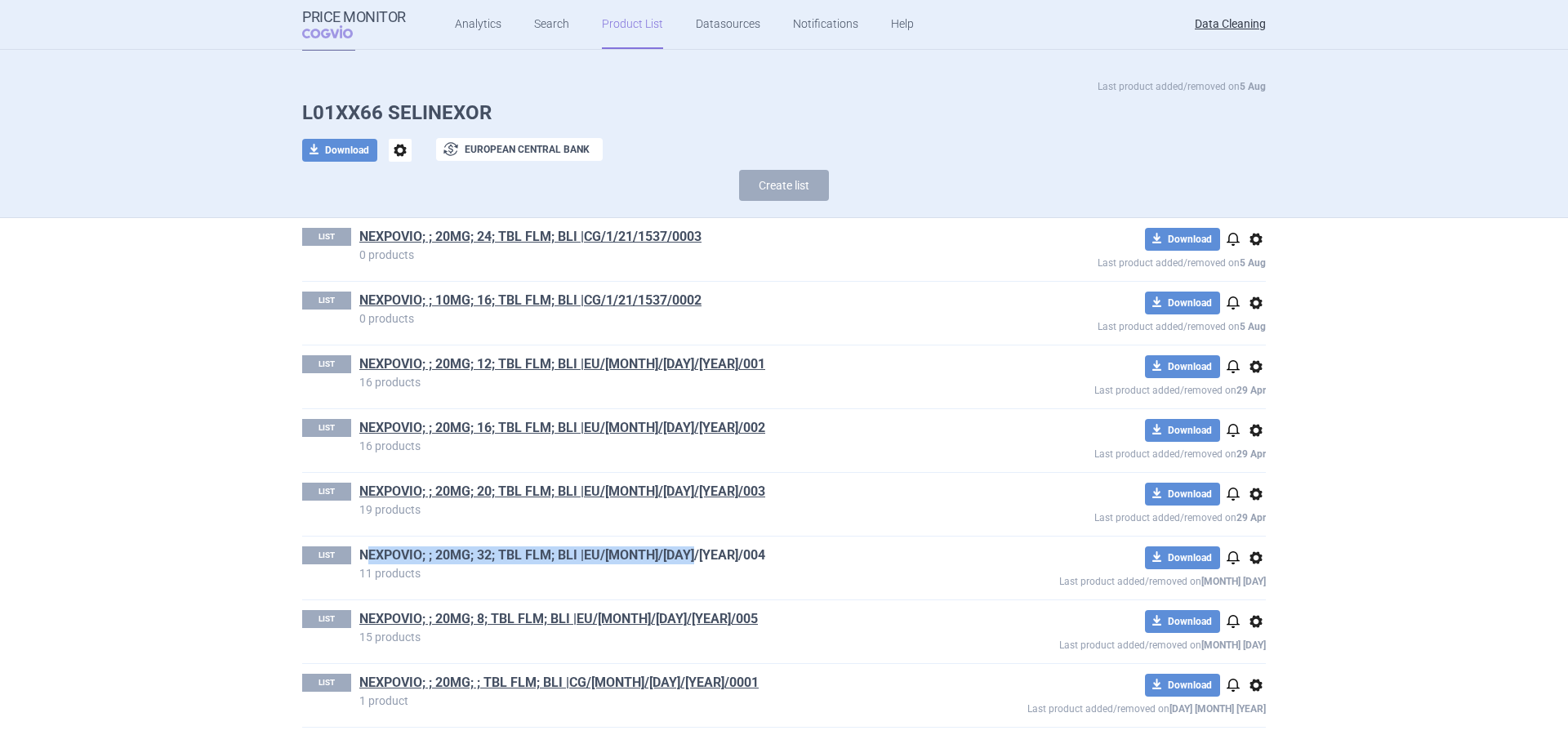 drag, startPoint x: 699, startPoint y: 557, endPoint x: 359, endPoint y: 554, distance: 340.0132 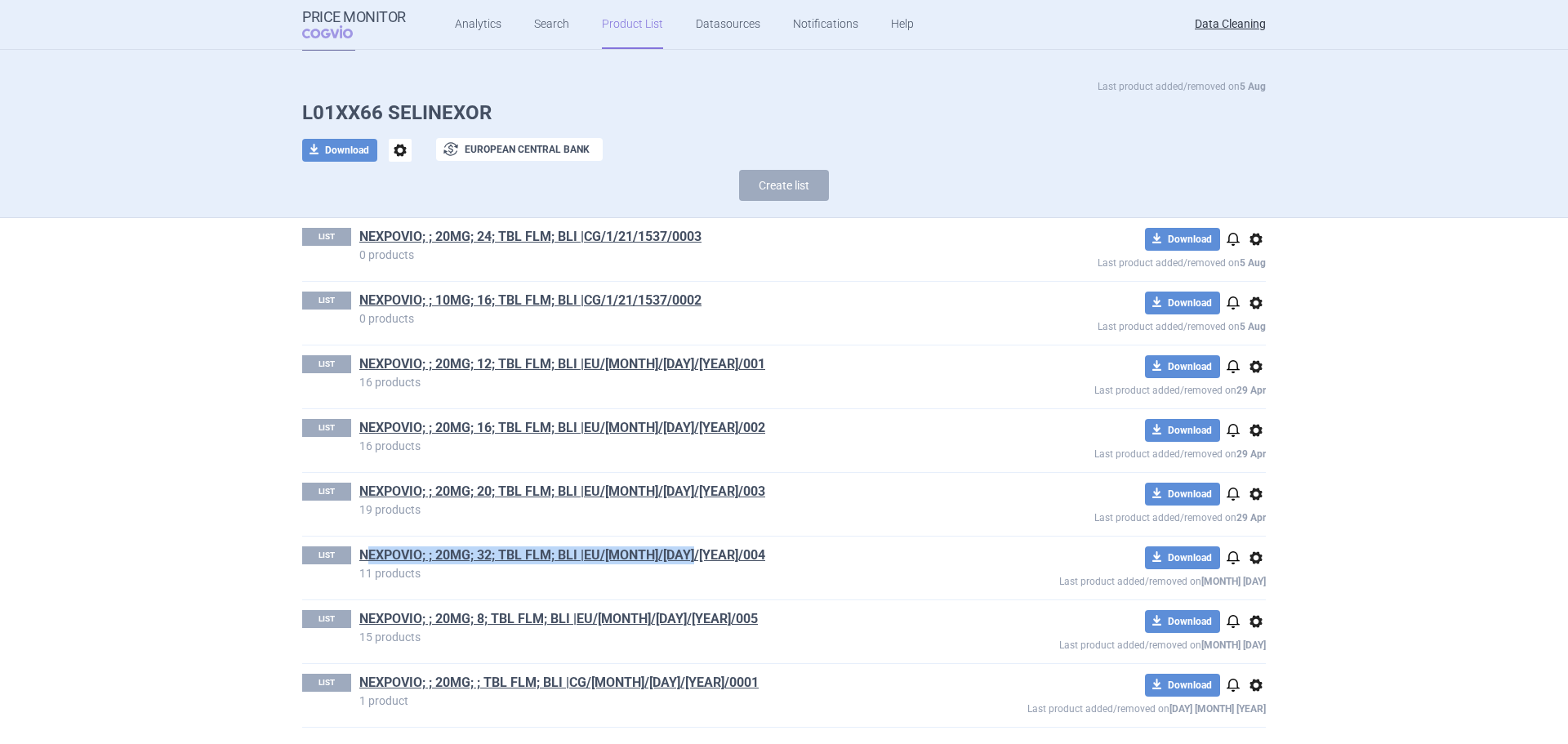 copy on "EXPOVIO; ; 20MG; 32; TBL FLM; BLI |EU/1/21/1537/004" 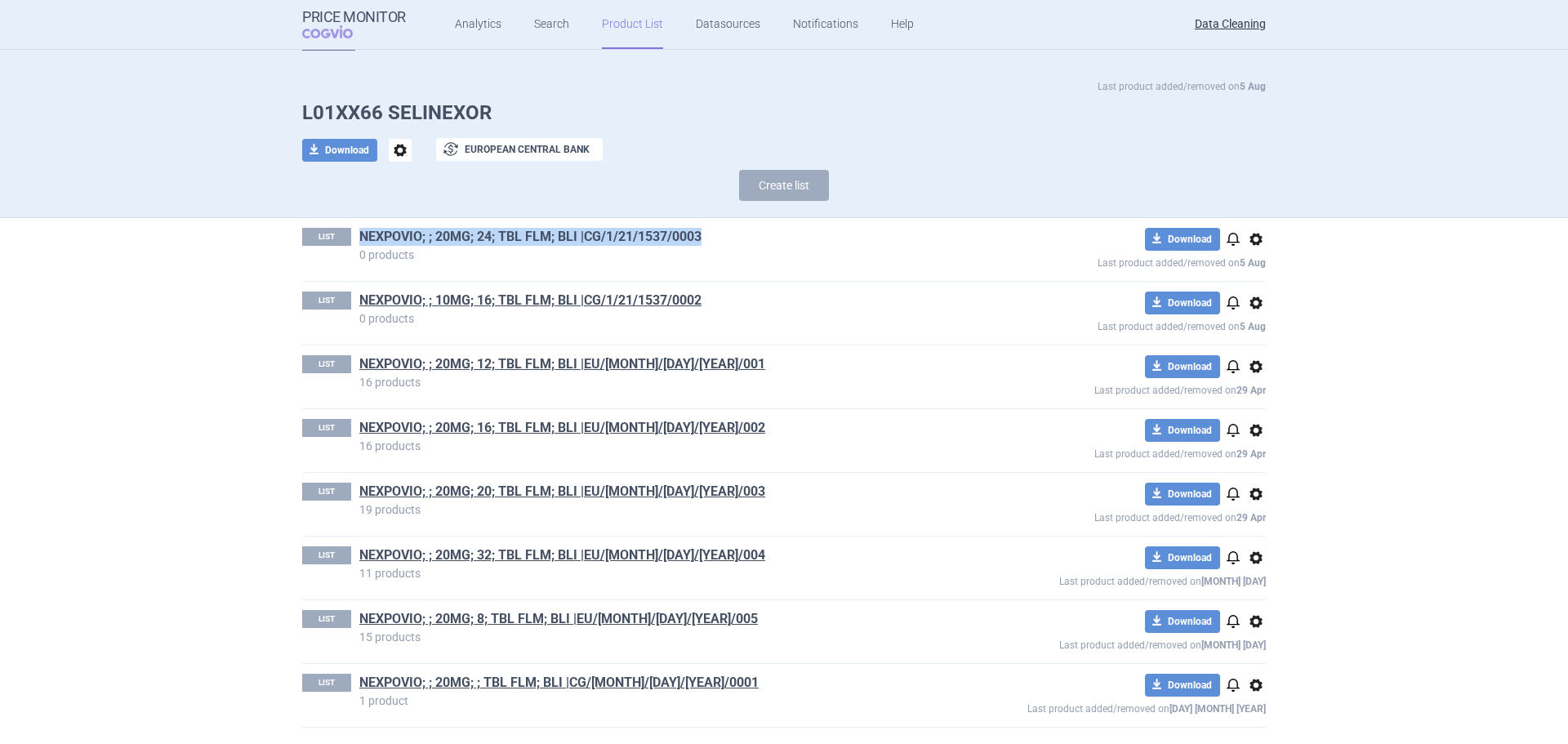 drag, startPoint x: 710, startPoint y: 241, endPoint x: 354, endPoint y: 242, distance: 356.0014 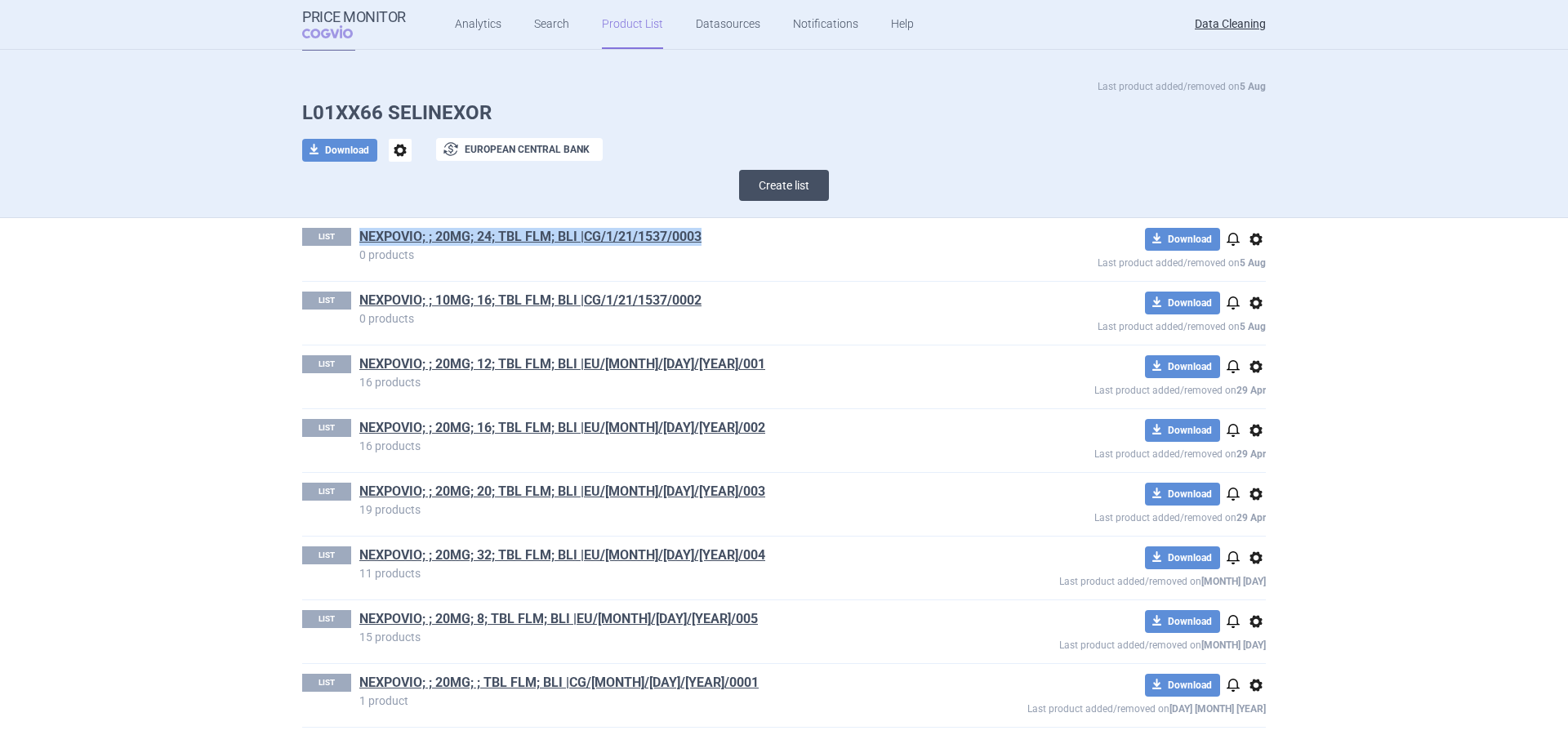 click on "Create list" at bounding box center [784, 185] 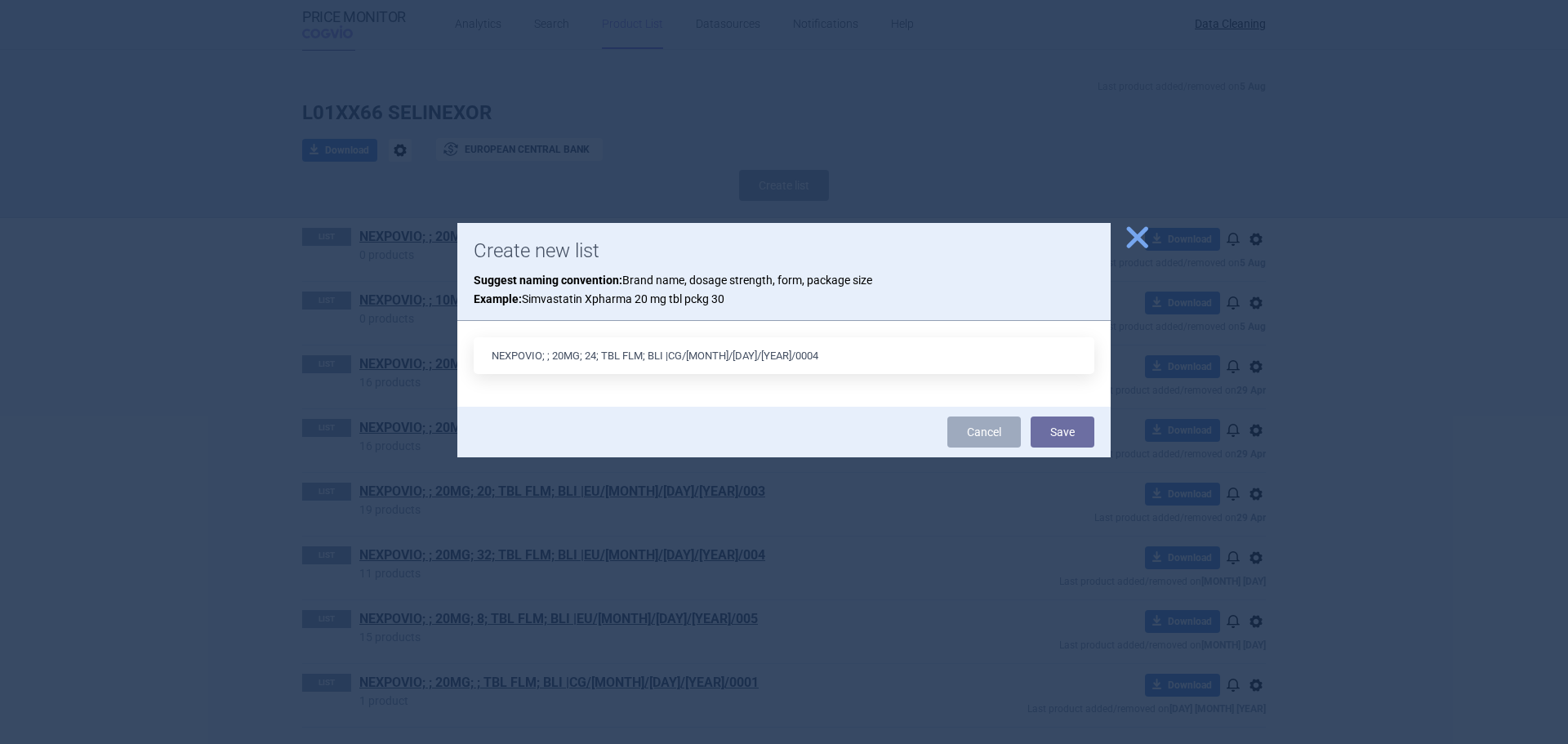 click on "NEXPOVIO; ; 20MG; 24; TBL FLM; BLI |CG/[MONTH]/[DAY]/[YEAR]/0004" at bounding box center (784, 355) 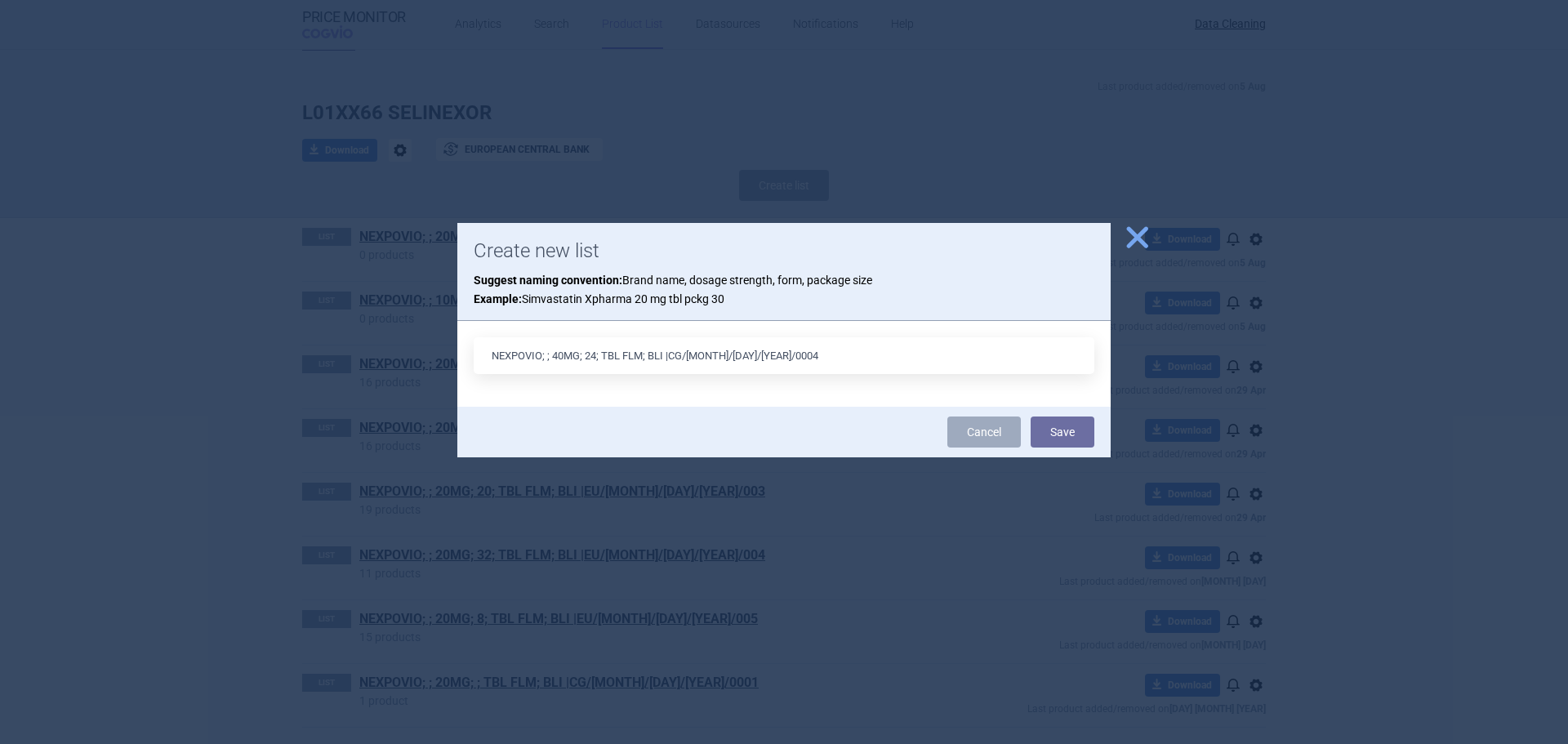 click on "NEXPOVIO; ; 40MG; 24; TBL FLM; BLI |CG/[MONTH]/[DAY]/[YEAR]/0004" at bounding box center (784, 355) 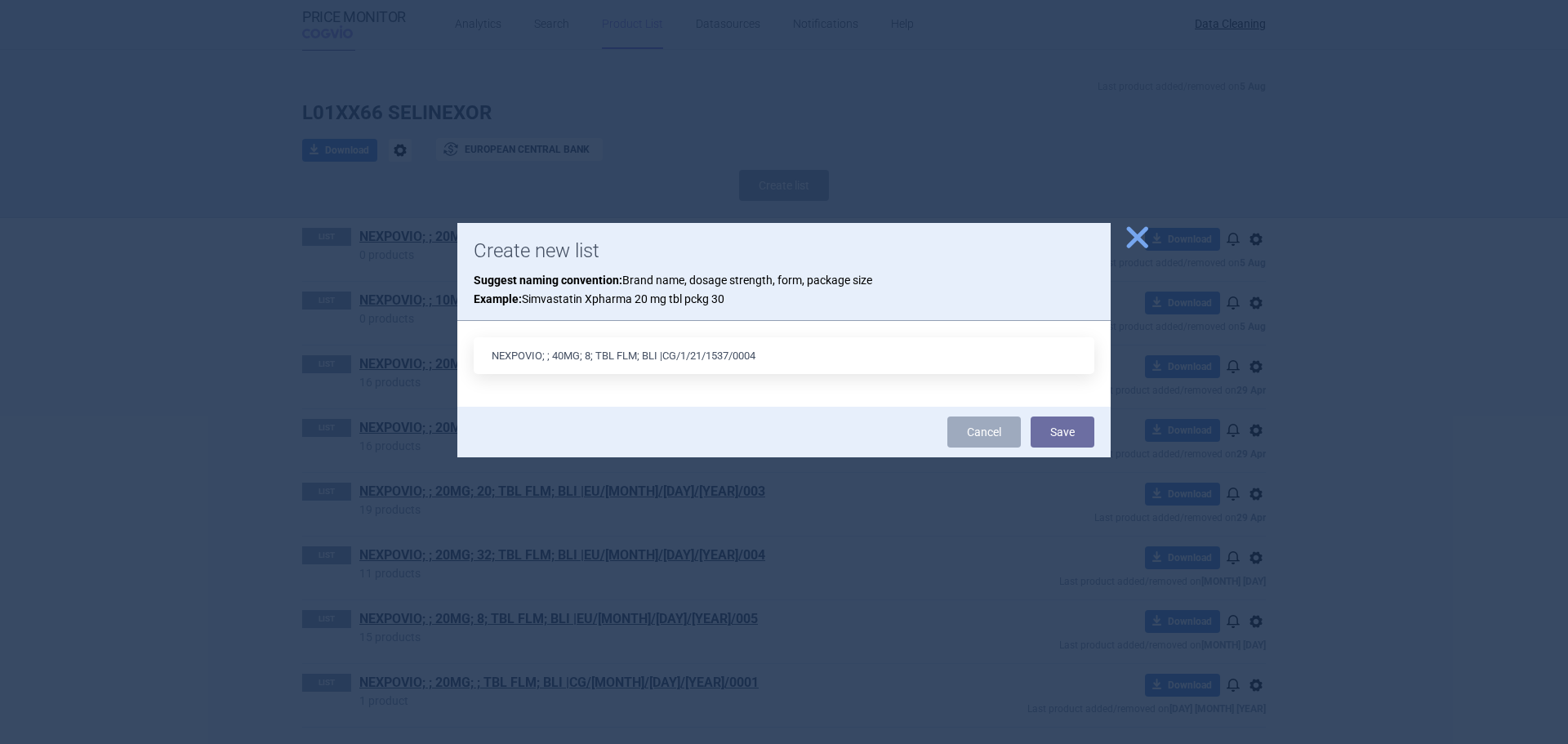 type on "NEXPOVIO; ; 40MG; 8; TBL FLM; BLI |CG/1/21/1537/0004" 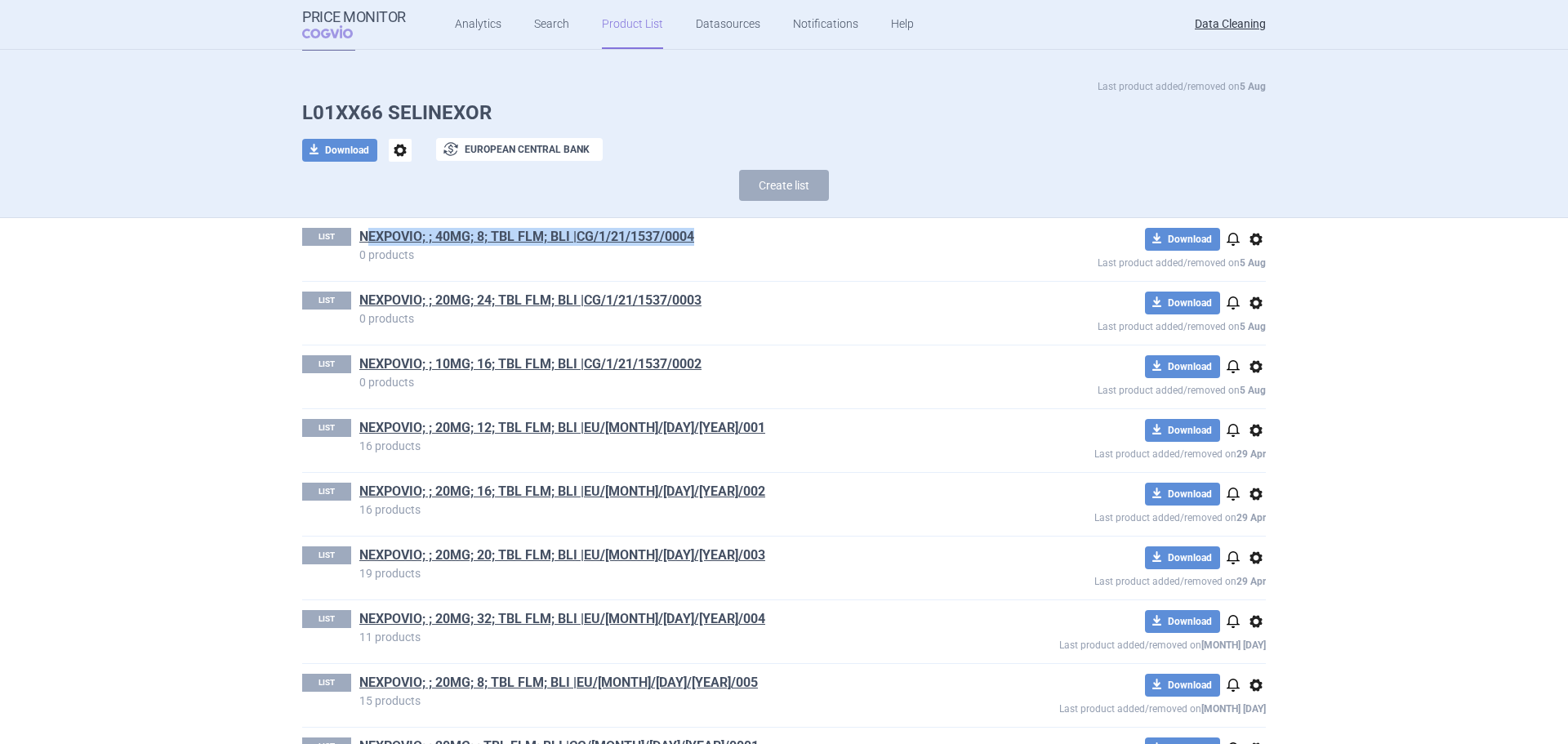 drag, startPoint x: 702, startPoint y: 239, endPoint x: 400, endPoint y: 17, distance: 374.81729 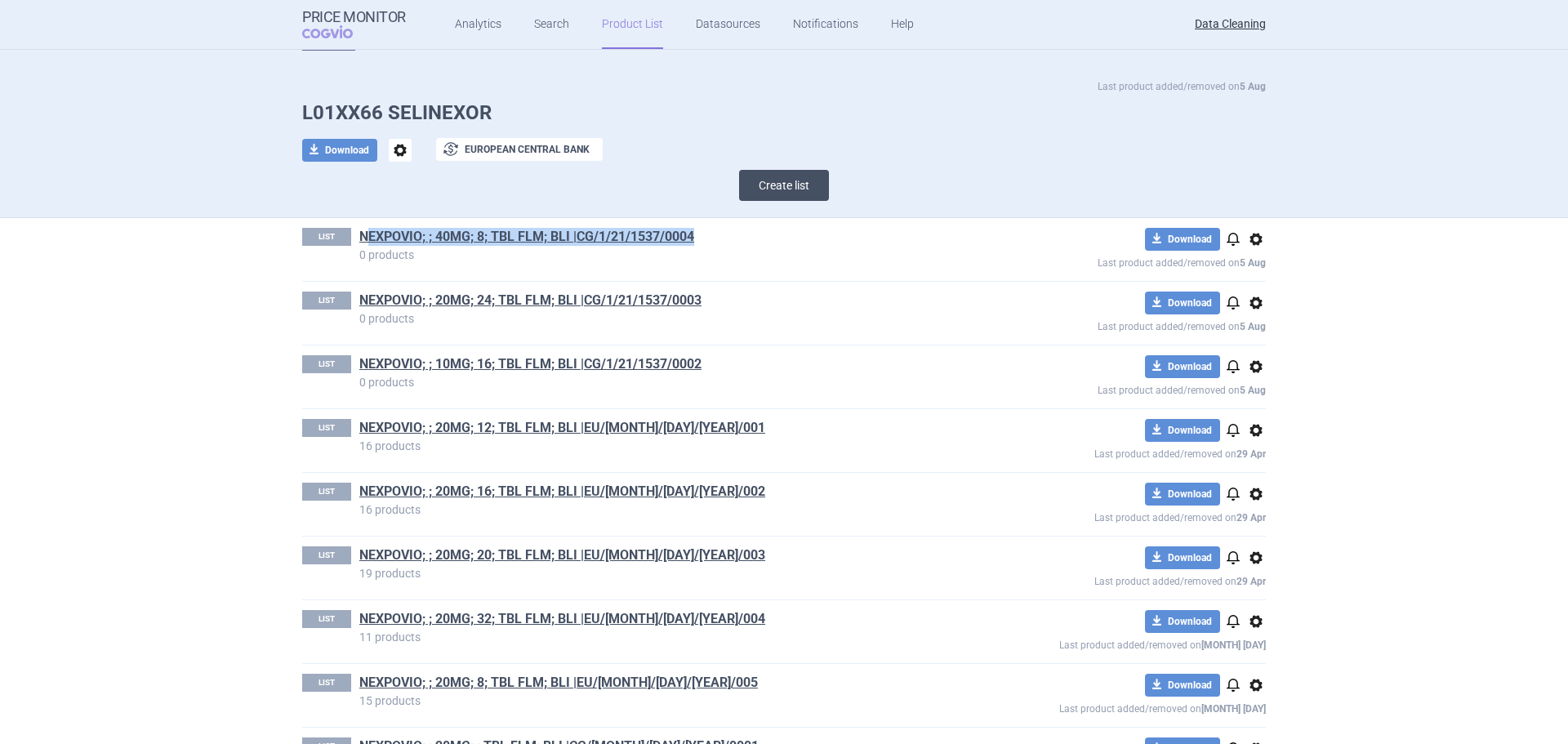 click on "Create list" at bounding box center [784, 185] 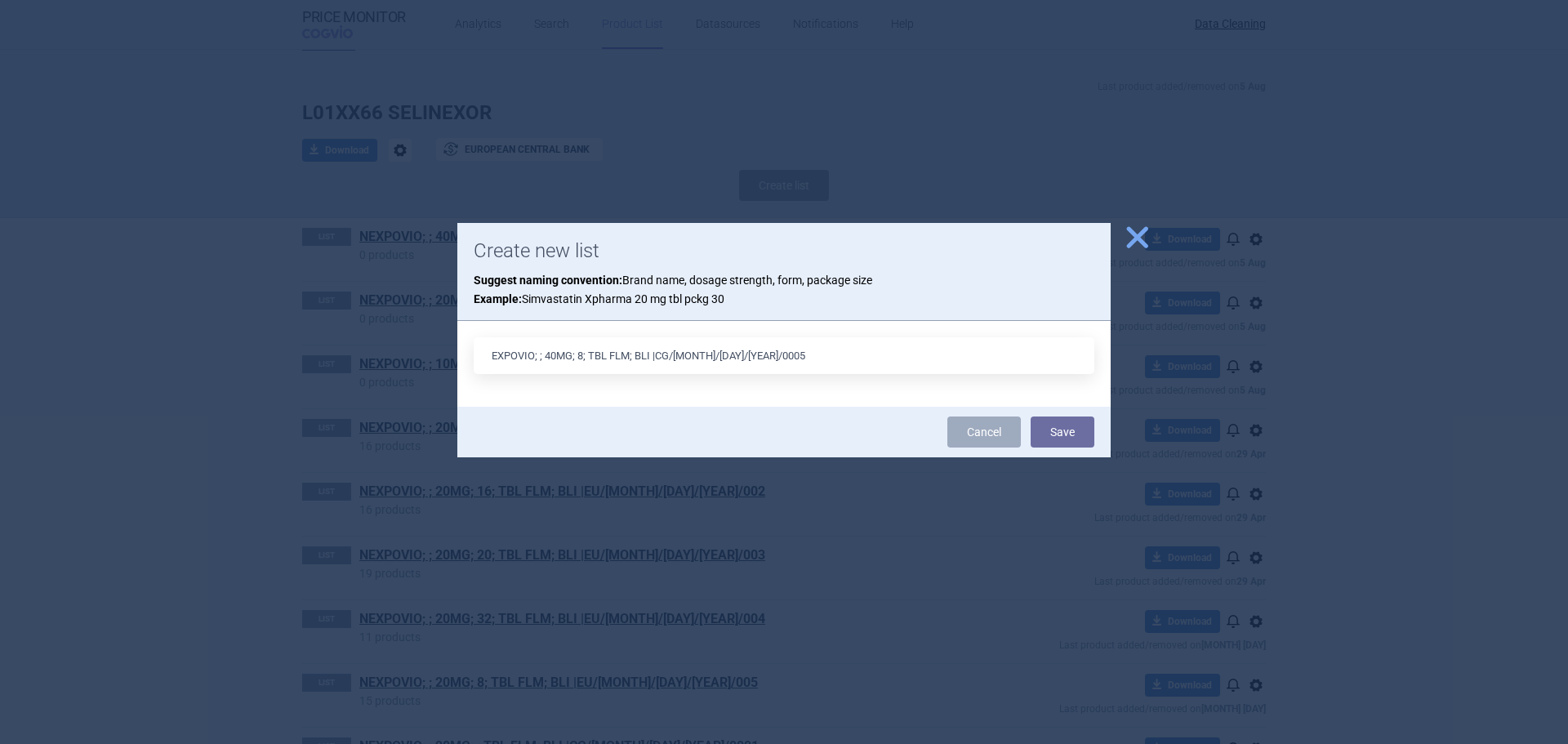 click on "EXPOVIO; ; 40MG; 8; TBL FLM; BLI |CG/[MONTH]/[DAY]/[YEAR]/0005" at bounding box center (784, 355) 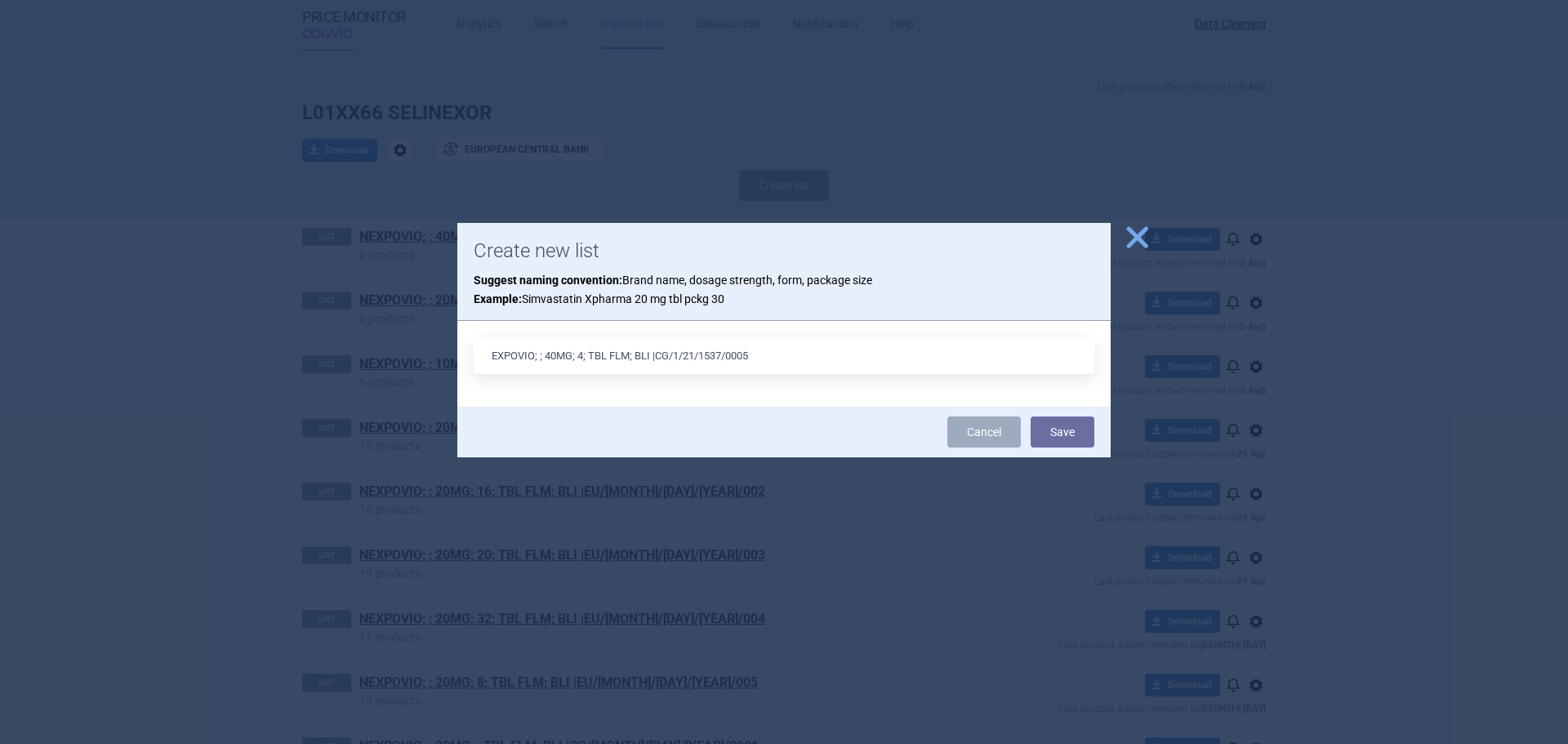 type on "EXPOVIO; ; 40MG; 4; TBL FLM; BLI |CG/1/21/1537/0005" 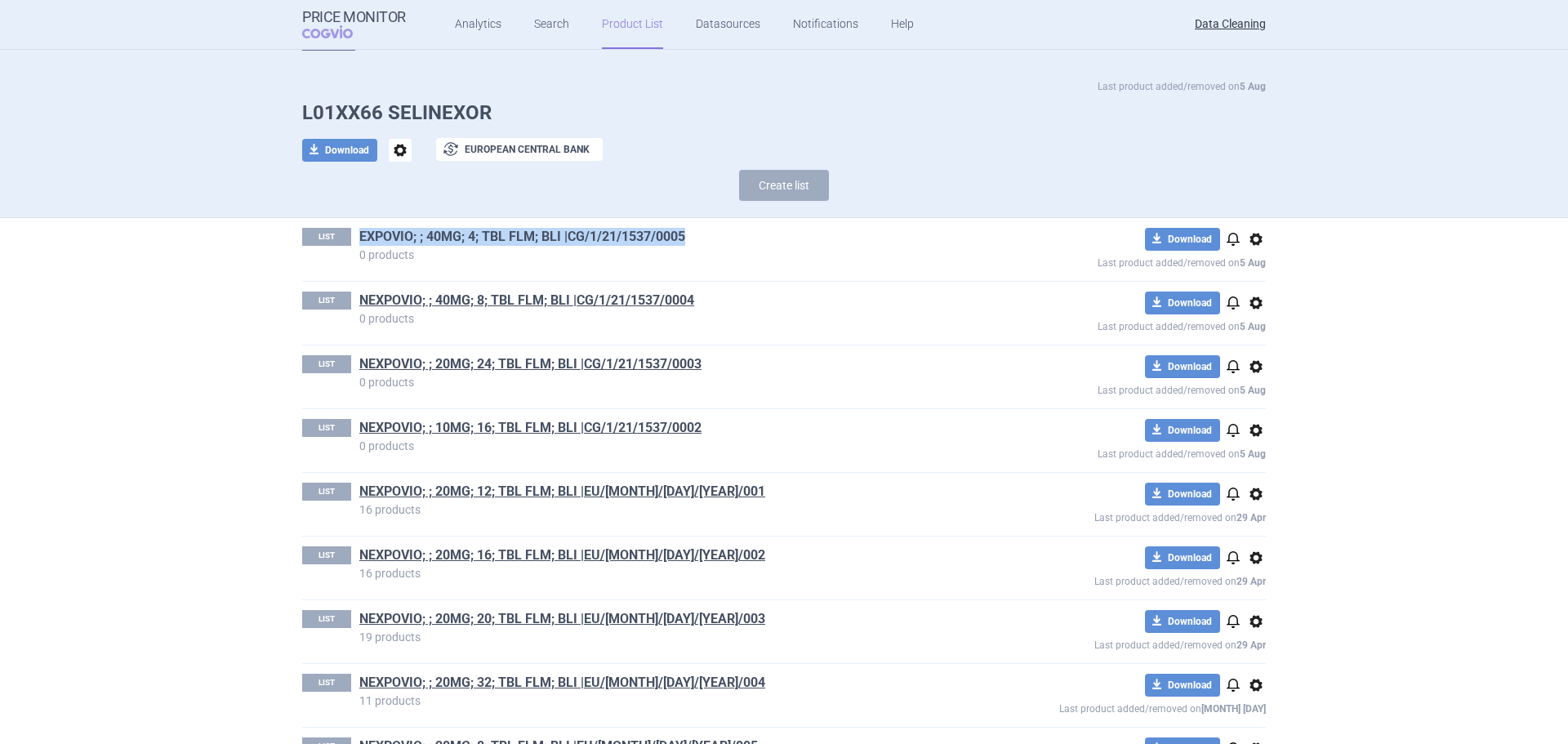 drag, startPoint x: 689, startPoint y: 229, endPoint x: 353, endPoint y: 238, distance: 336.12051 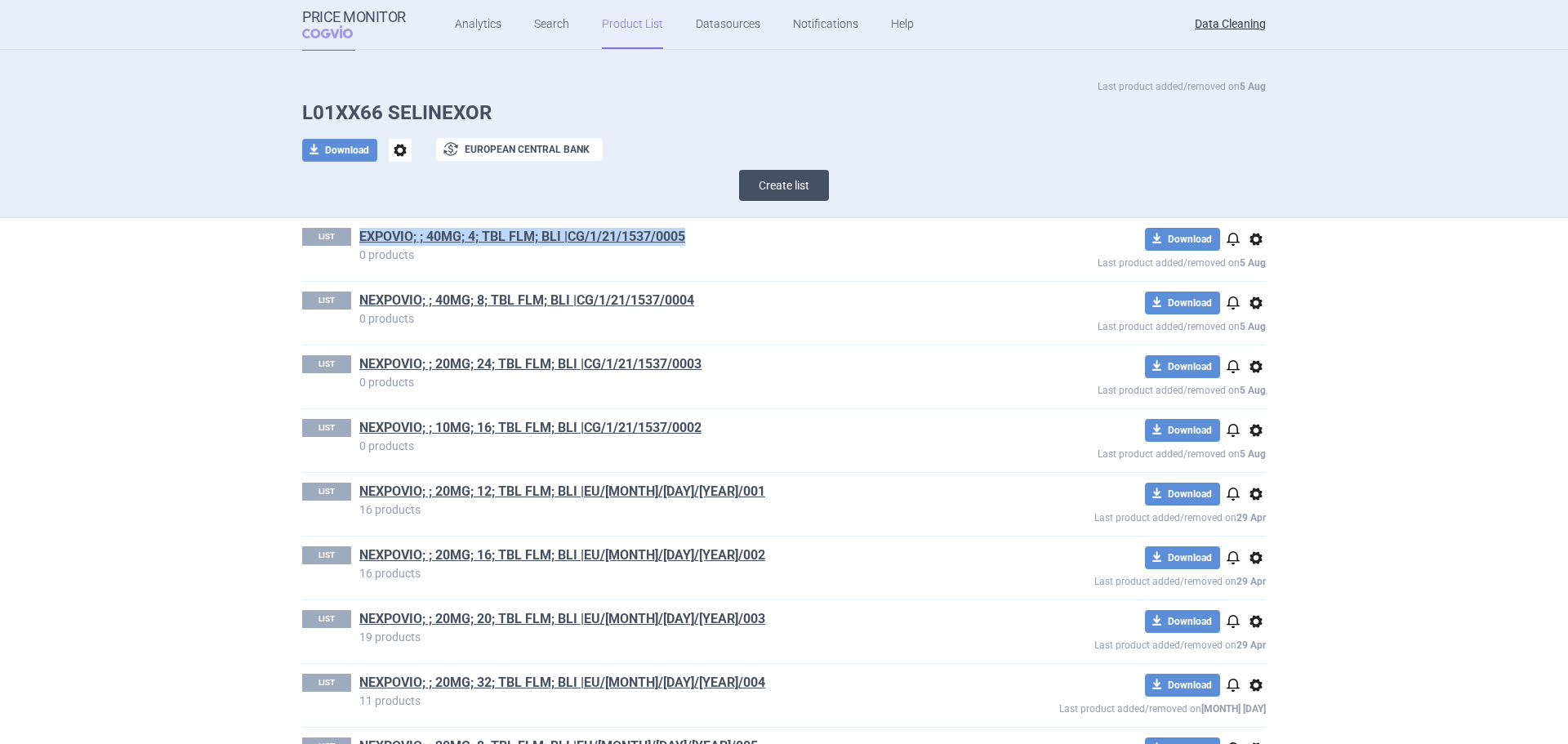 click on "Create list" at bounding box center [784, 185] 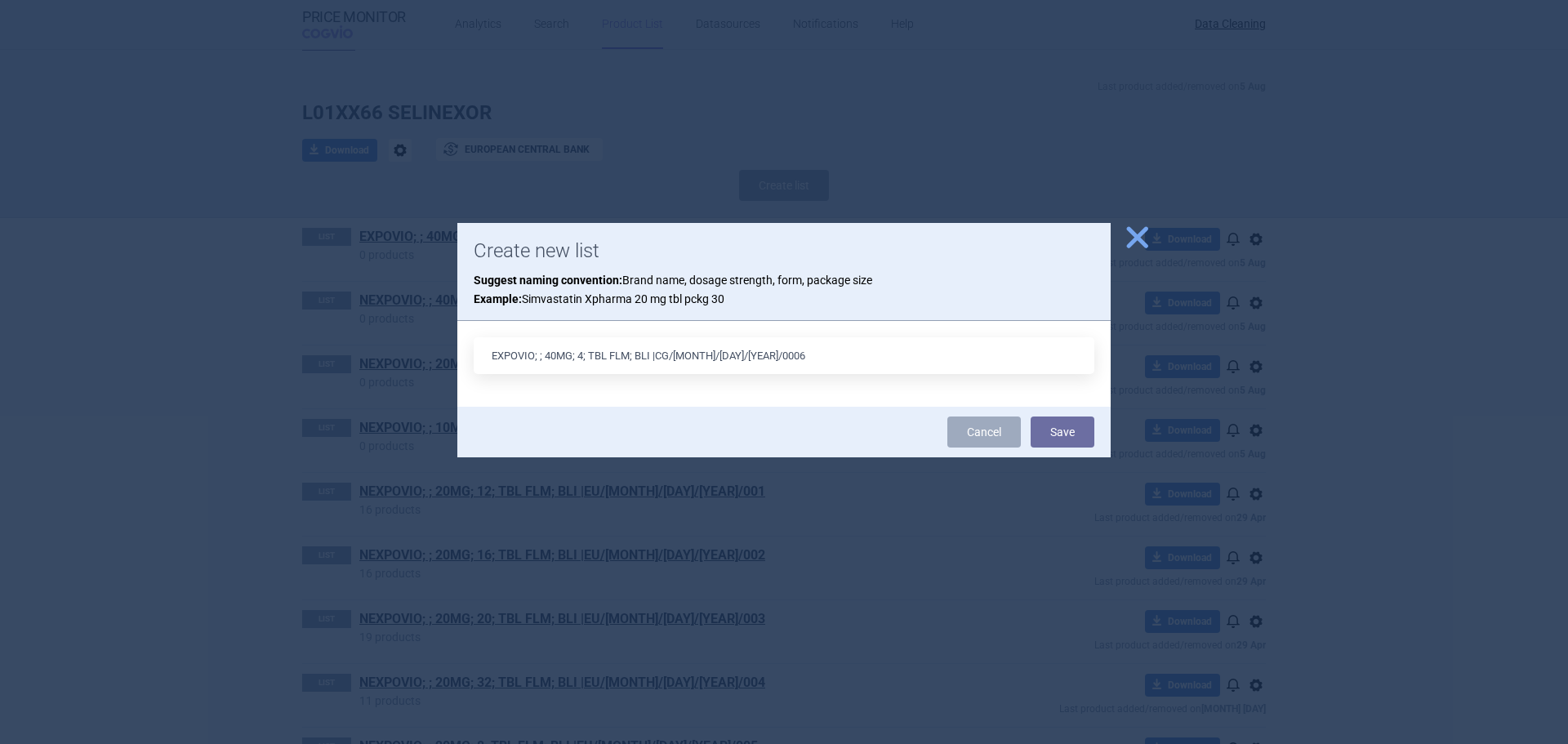 click on "EXPOVIO; ; 40MG; 4; TBL FLM; BLI |CG/[MONTH]/[DAY]/[YEAR]/0006" at bounding box center [784, 355] 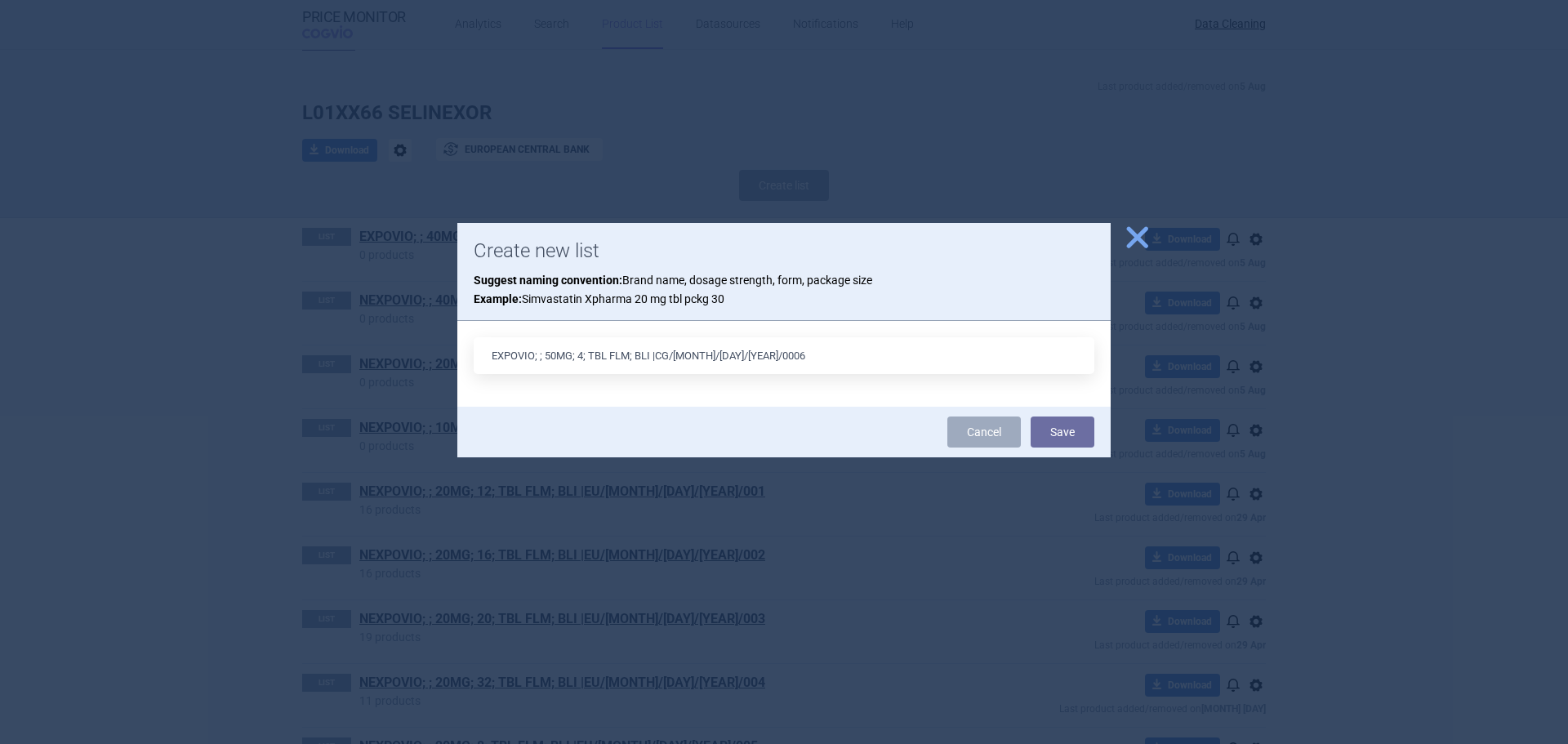 click on "EXPOVIO; ; 50MG; 4; TBL FLM; BLI |CG/[MONTH]/[DAY]/[YEAR]/0006" at bounding box center [784, 355] 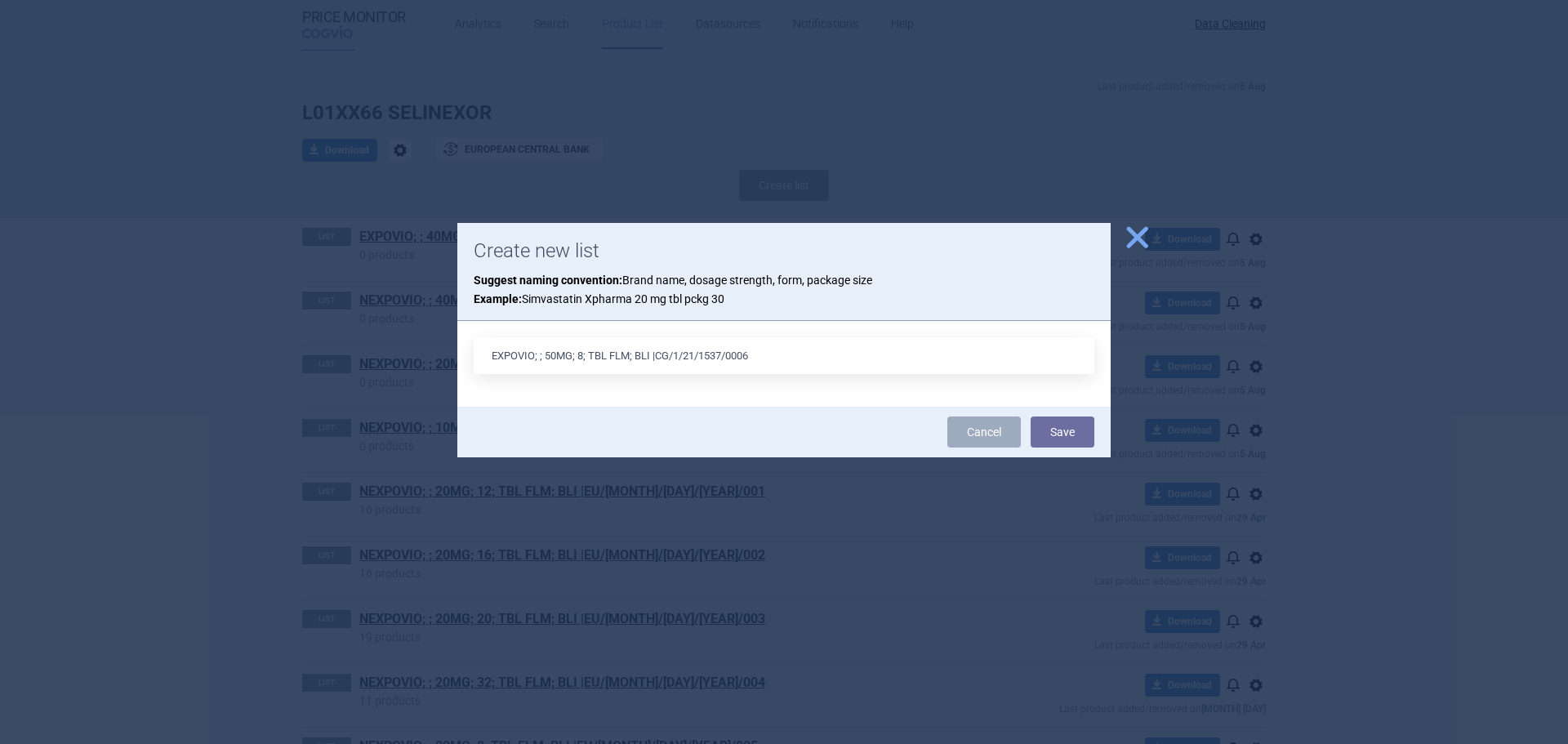 type on "EXPOVIO; ; 50MG; 8; TBL FLM; BLI |CG/1/21/1537/0006" 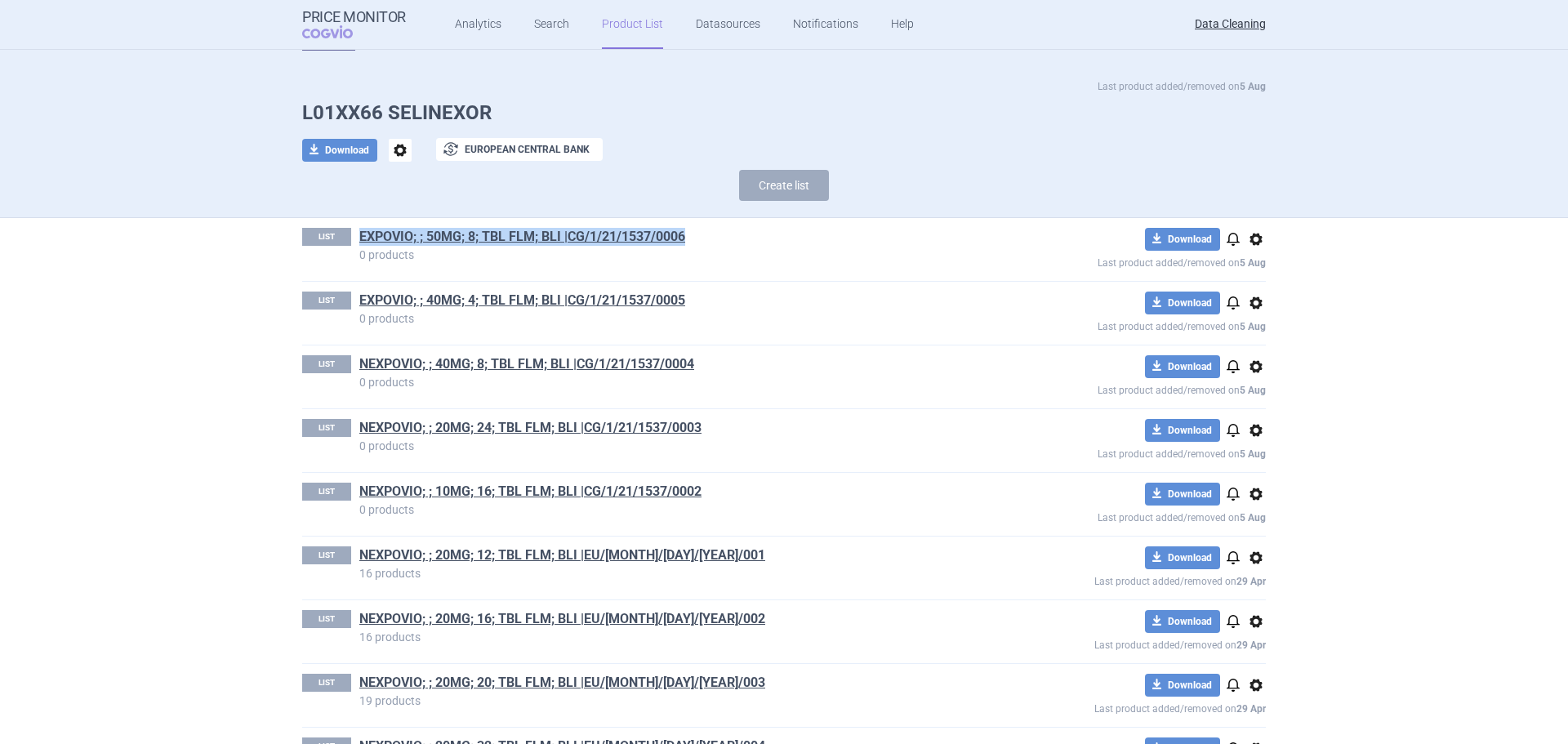 drag, startPoint x: 701, startPoint y: 236, endPoint x: 352, endPoint y: 232, distance: 349.02292 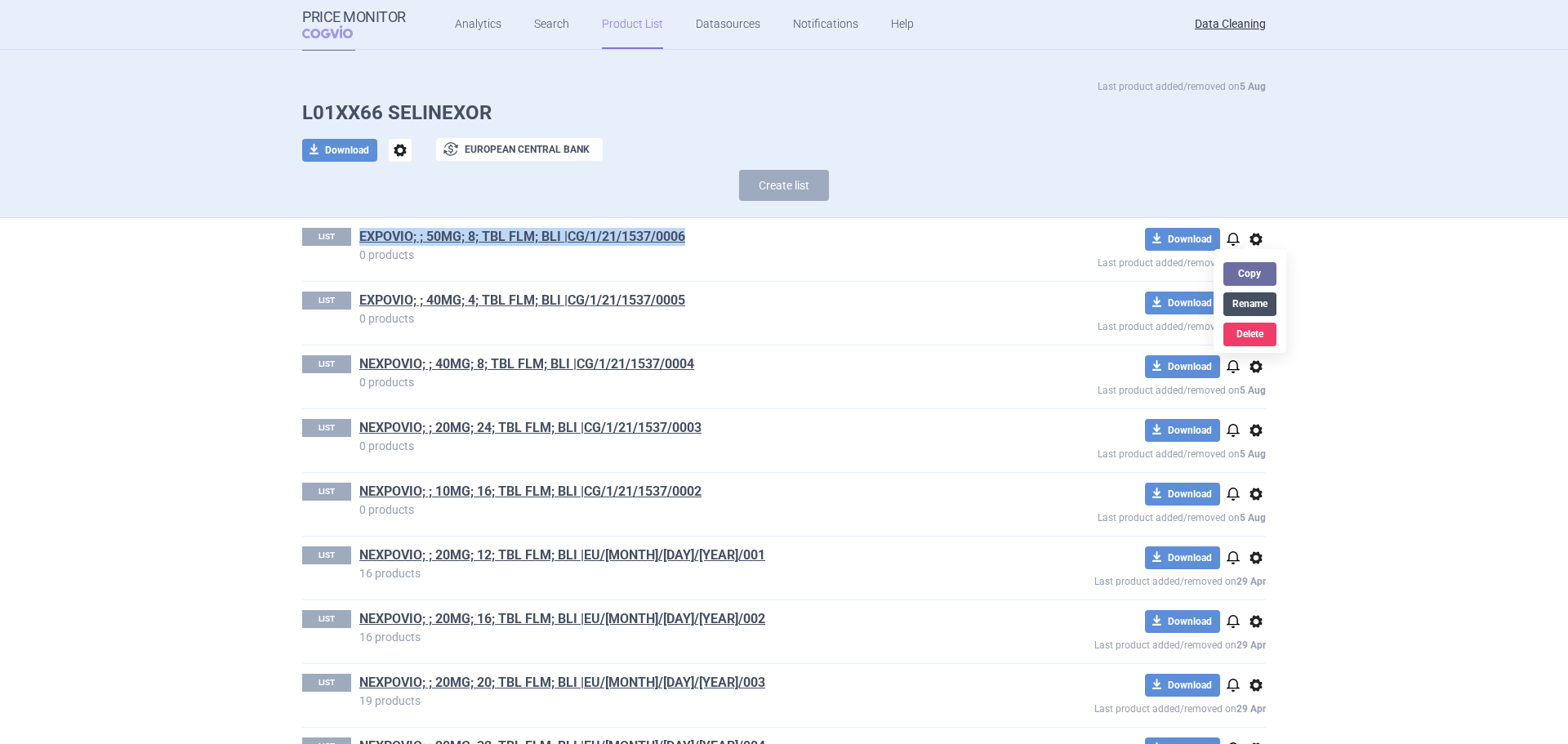 click on "Rename" at bounding box center [1250, 304] 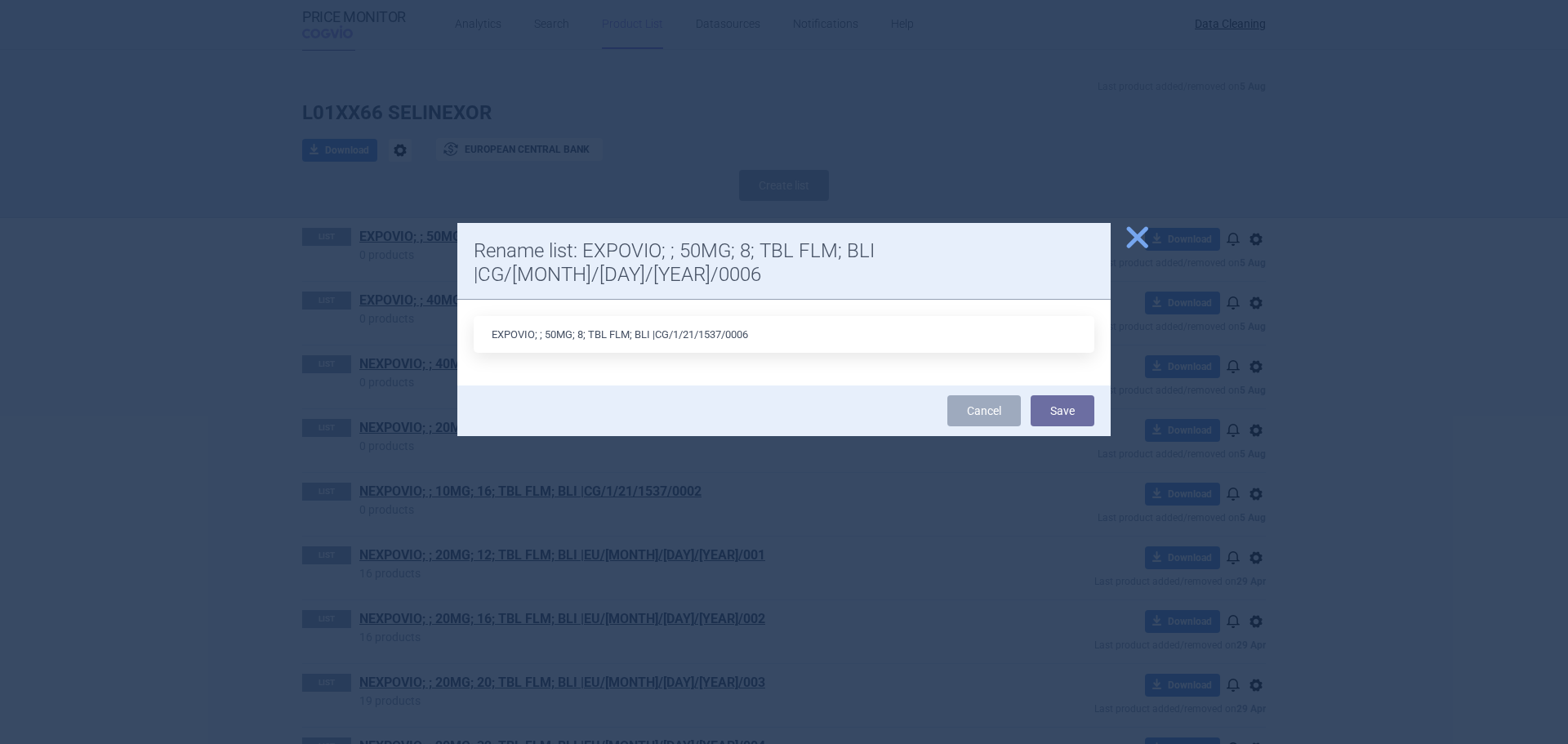 click on "EXPOVIO; ; 50MG; 8; TBL FLM; BLI |CG/1/21/1537/0006" at bounding box center [784, 334] 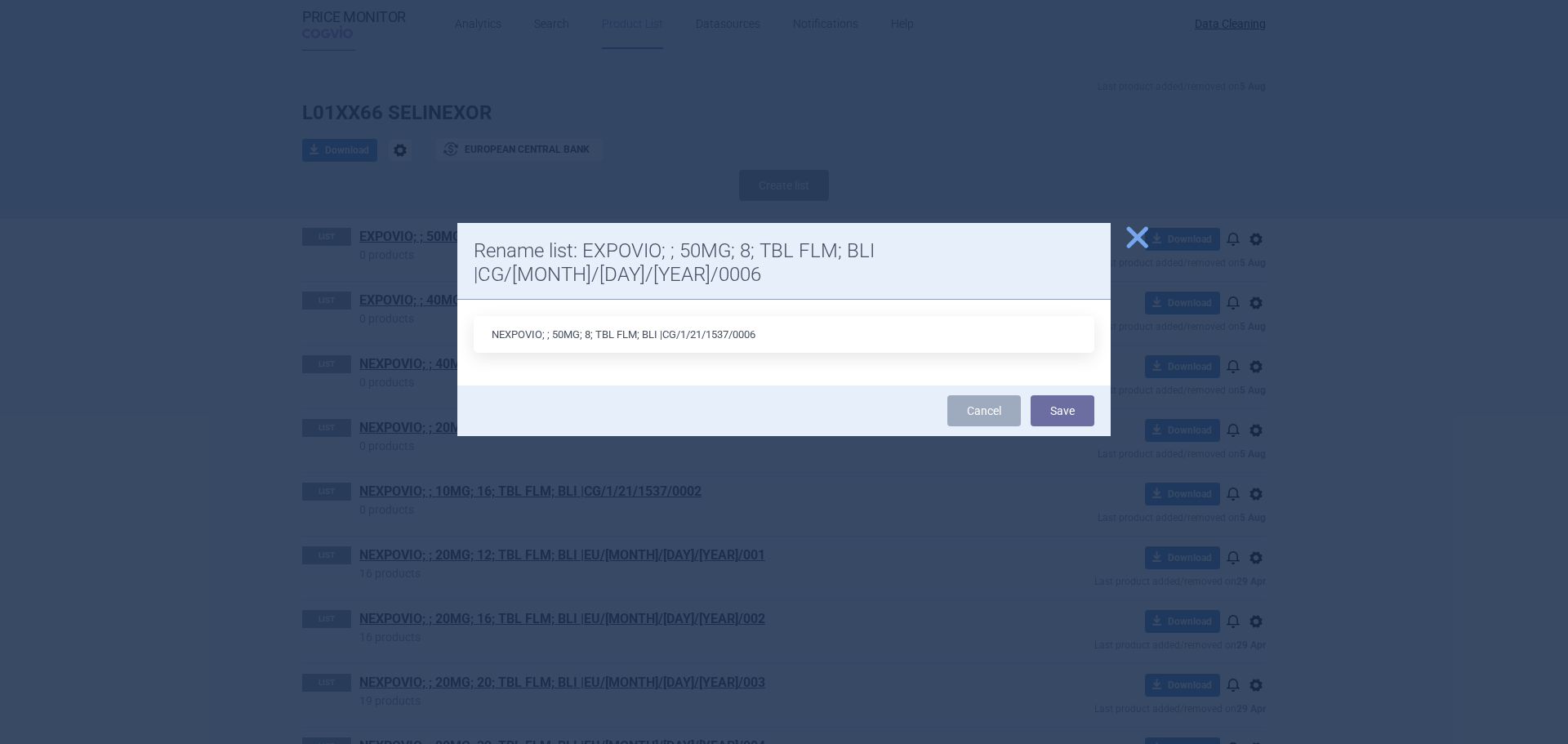 type on "NEXPOVIO; ; 50MG; 8; TBL FLM; BLI |CG/1/21/1537/0006" 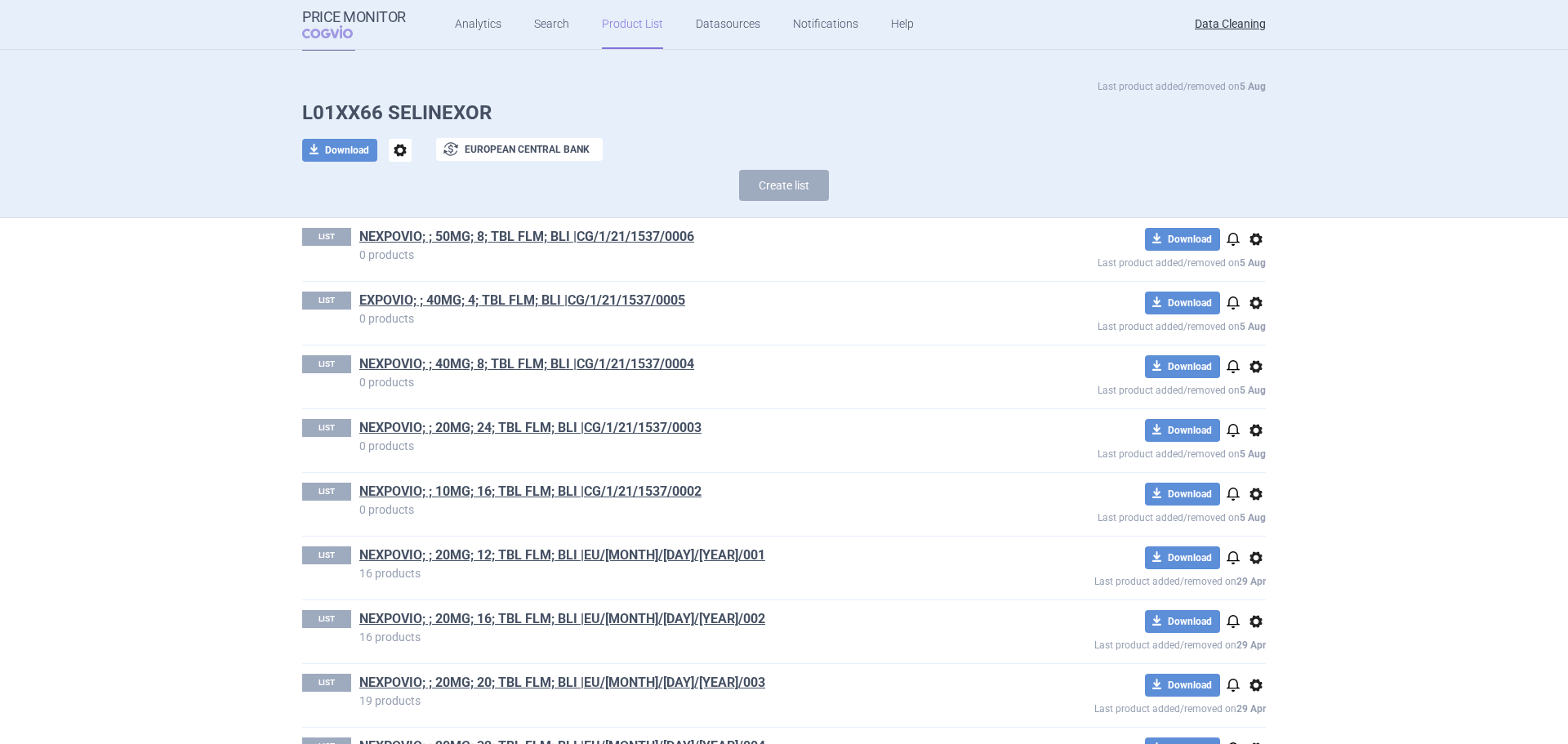 click on "options" at bounding box center (1256, 303) 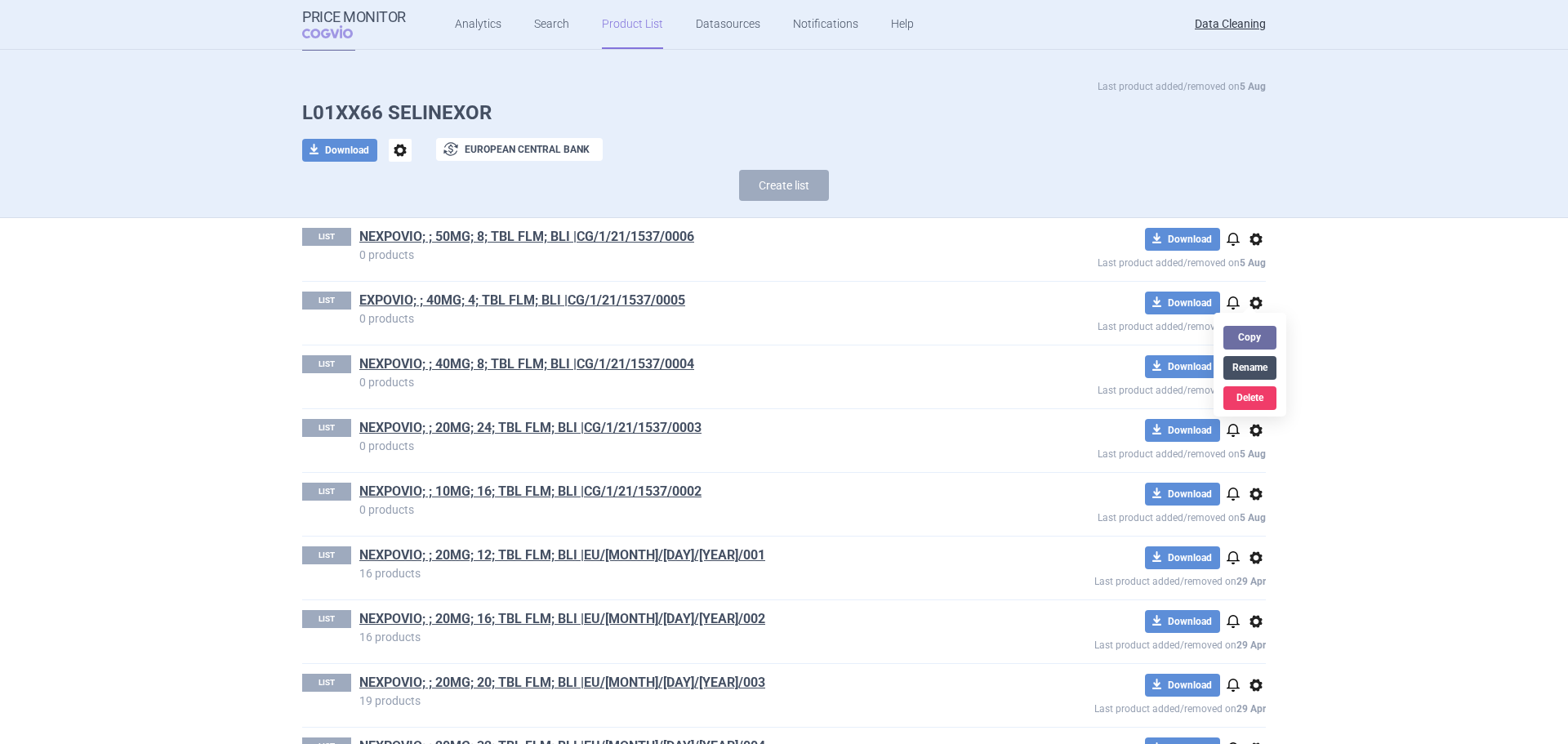 click on "Rename" at bounding box center (1250, 368) 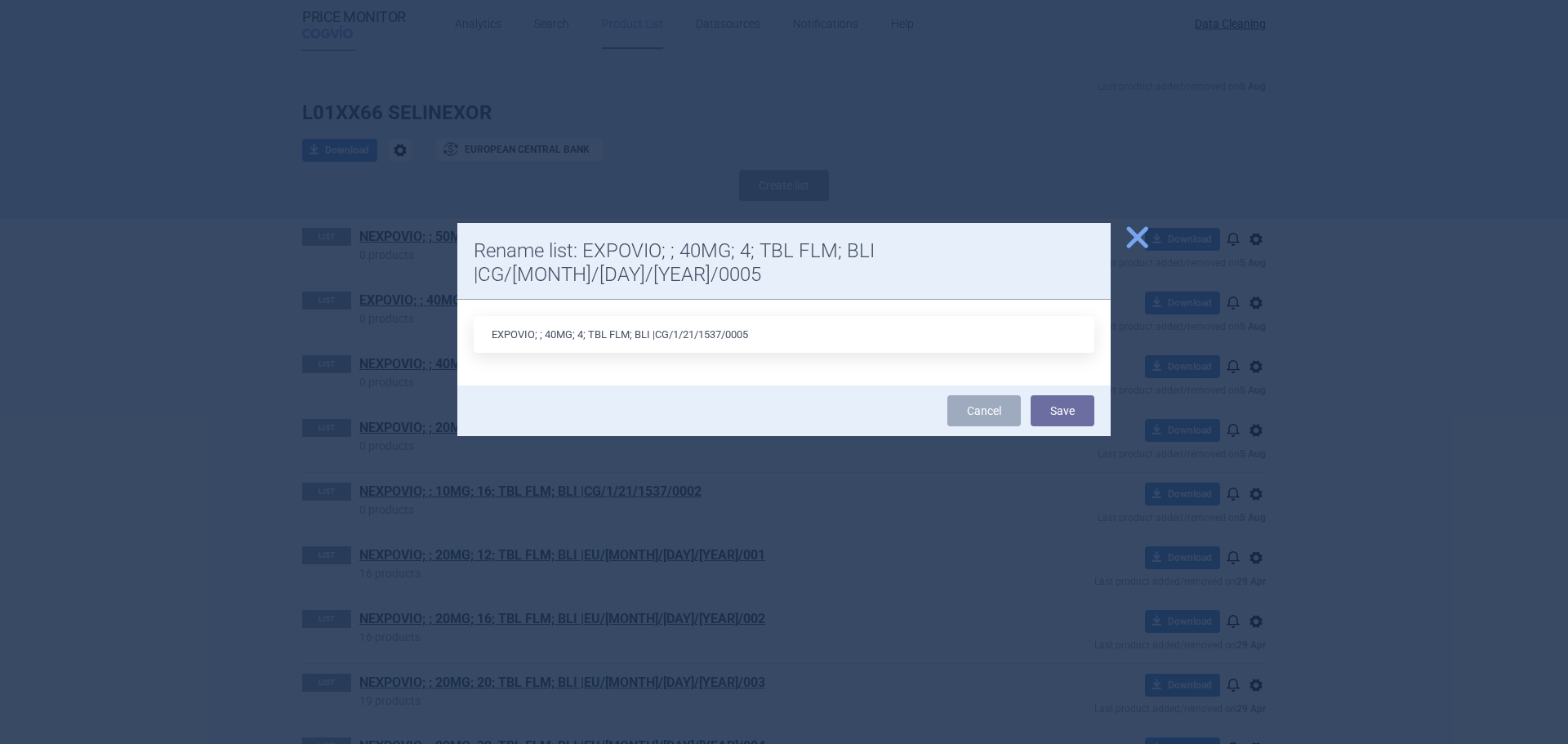 click on "EXPOVIO; ; 40MG; 4; TBL FLM; BLI |CG/1/21/1537/0005" at bounding box center (784, 334) 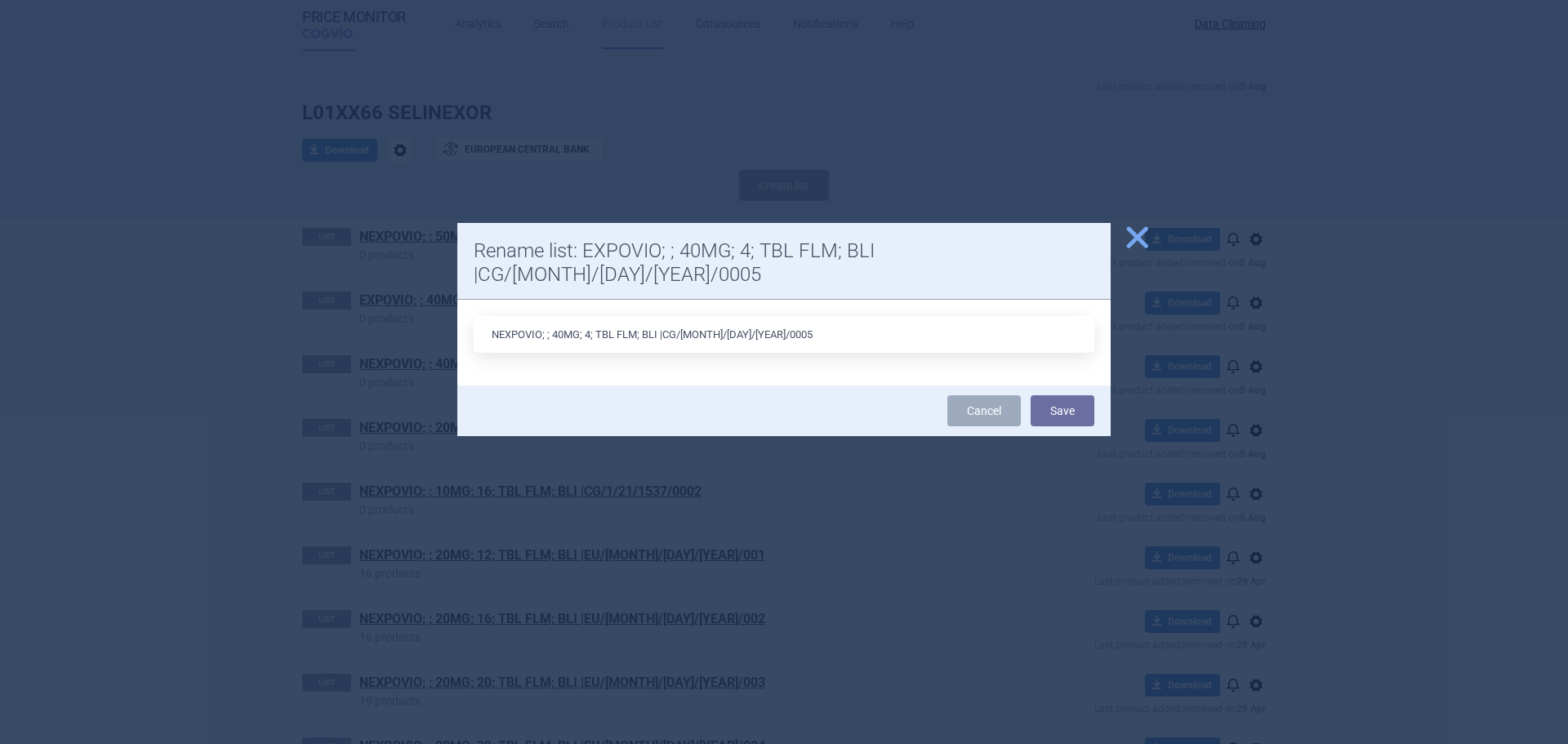 type on "NEXPOVIO; ; 40MG; 4; TBL FLM; BLI |CG/[MONTH]/[DAY]/[YEAR]/0005" 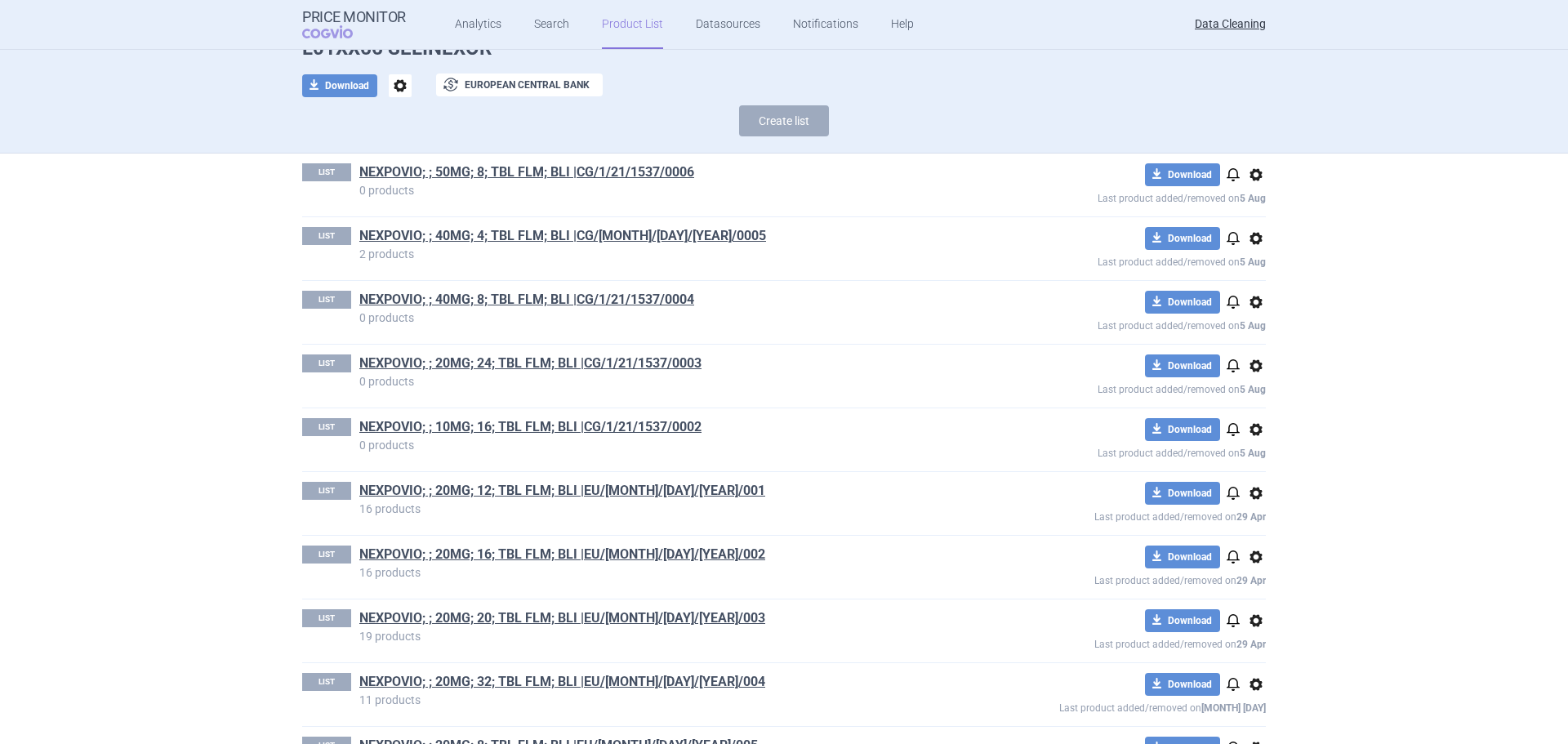scroll, scrollTop: 0, scrollLeft: 0, axis: both 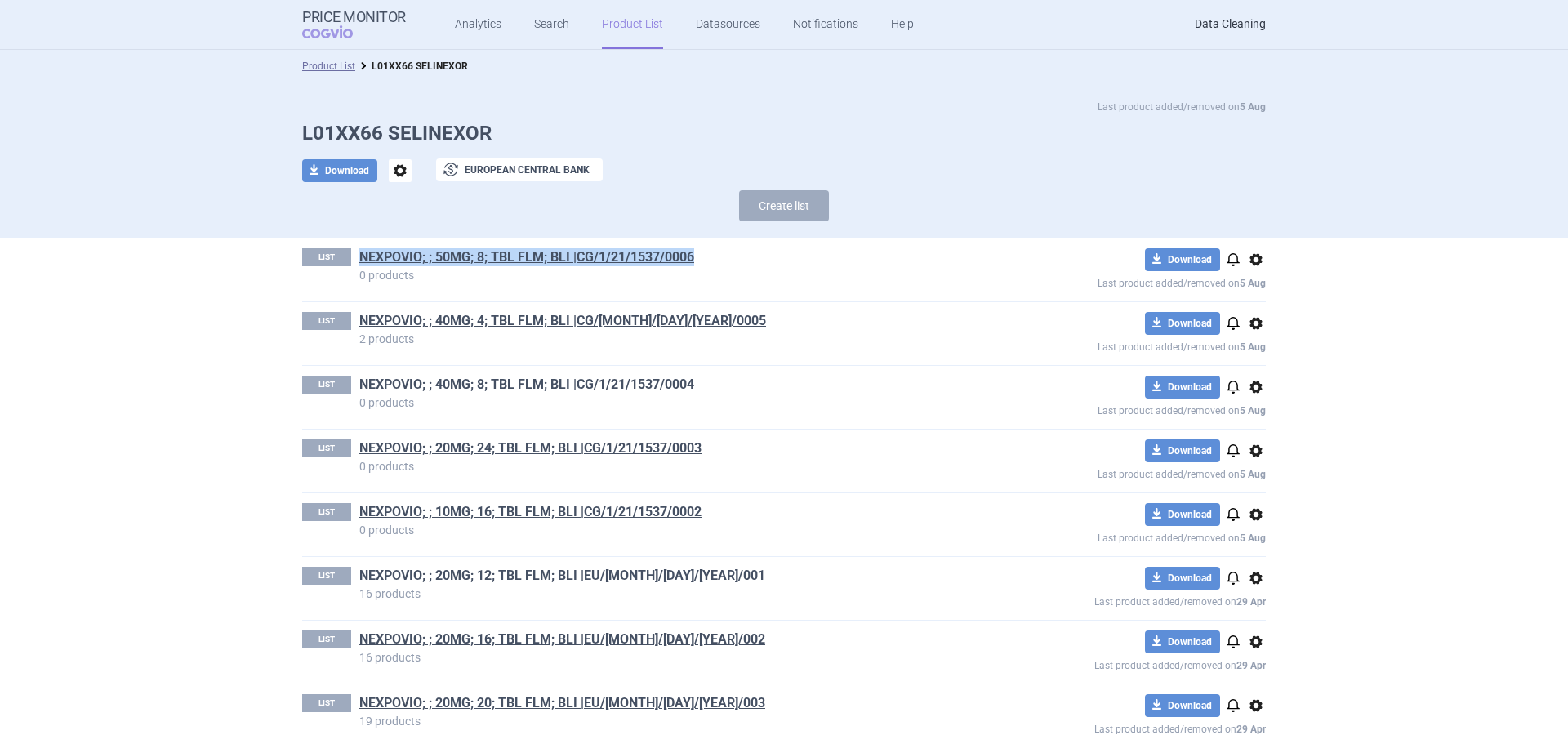 drag, startPoint x: 666, startPoint y: 265, endPoint x: 351, endPoint y: 261, distance: 315.0254 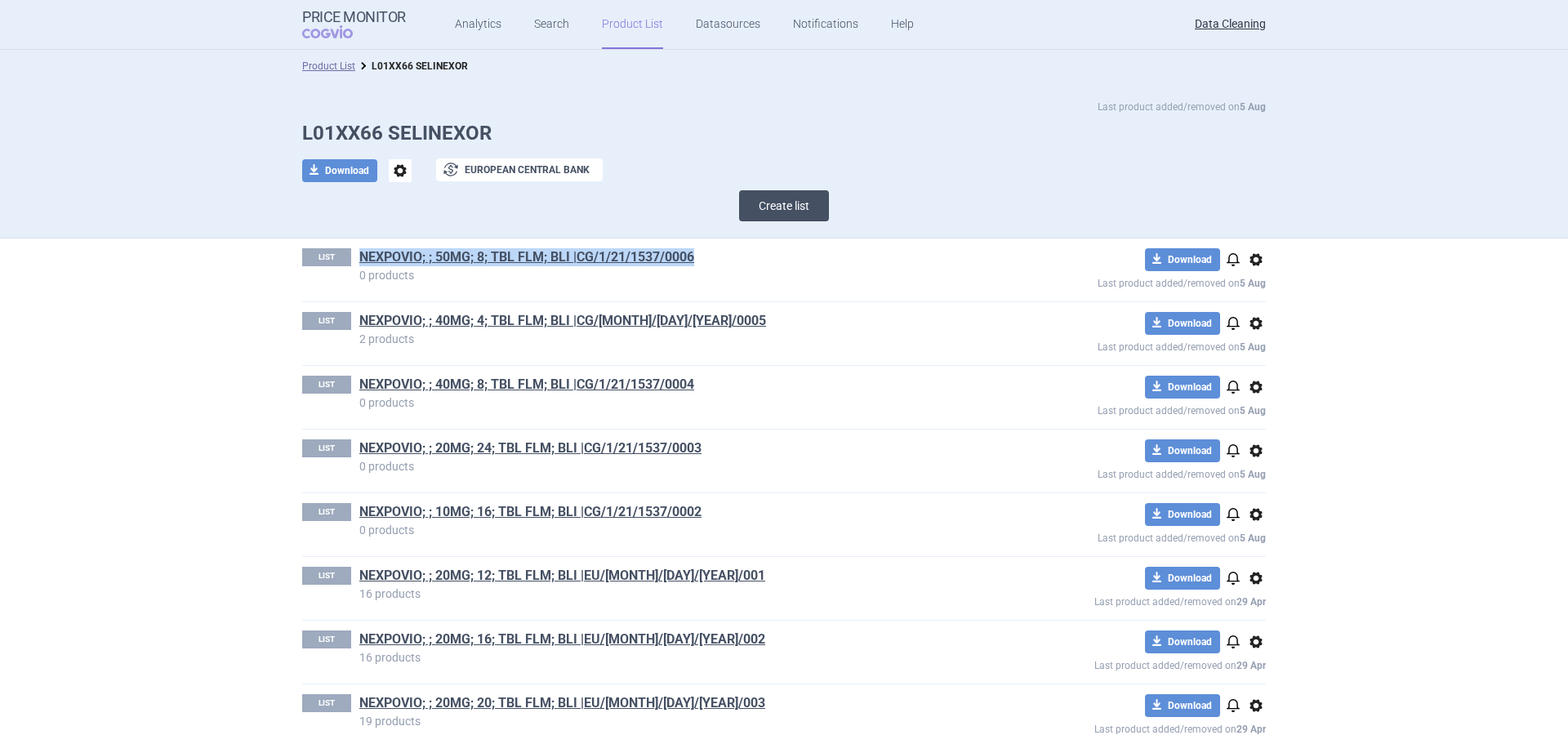 click on "Create list" at bounding box center [784, 206] 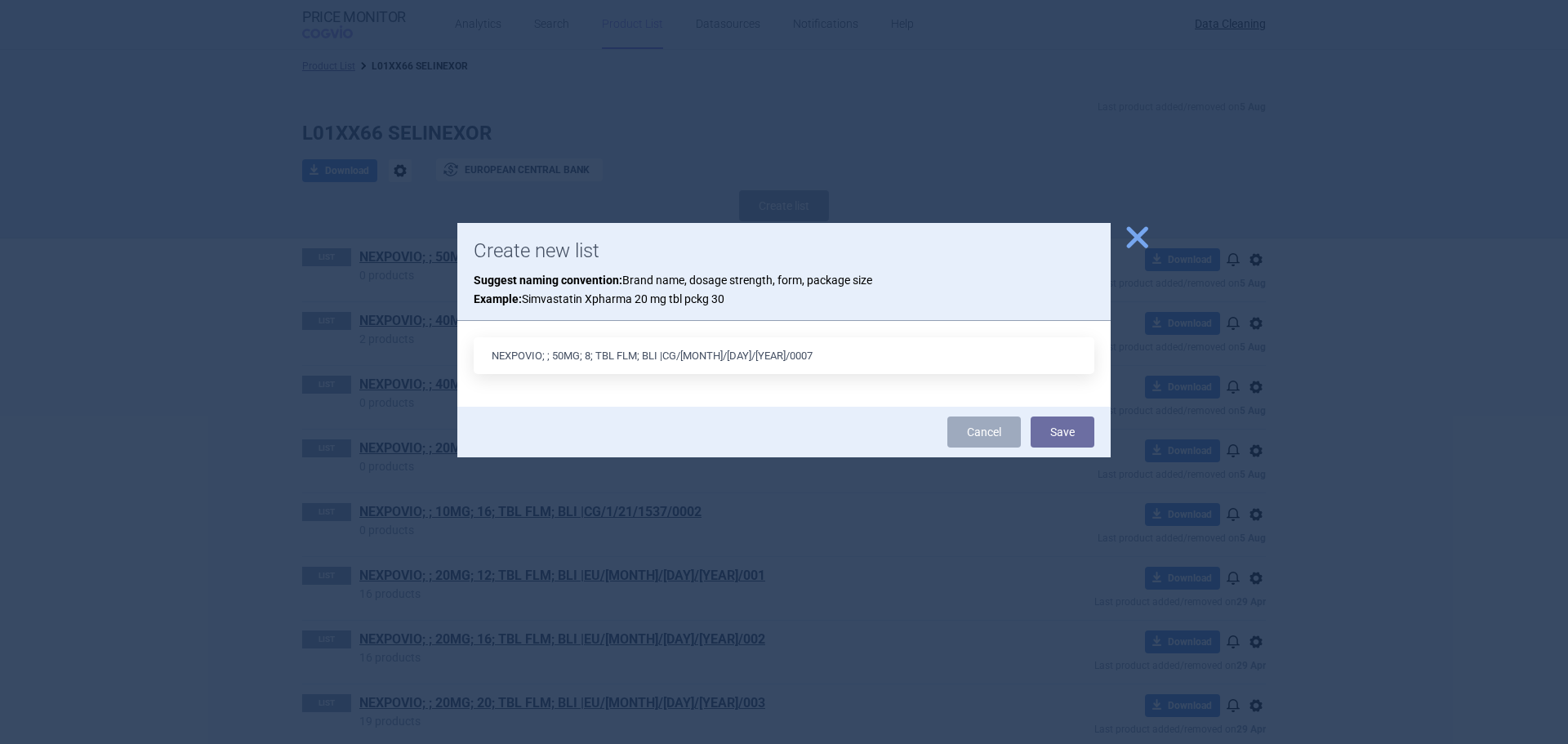 click on "NEXPOVIO; ; 50MG; 8; TBL FLM; BLI |CG/[MONTH]/[DAY]/[YEAR]/0007" at bounding box center (784, 355) 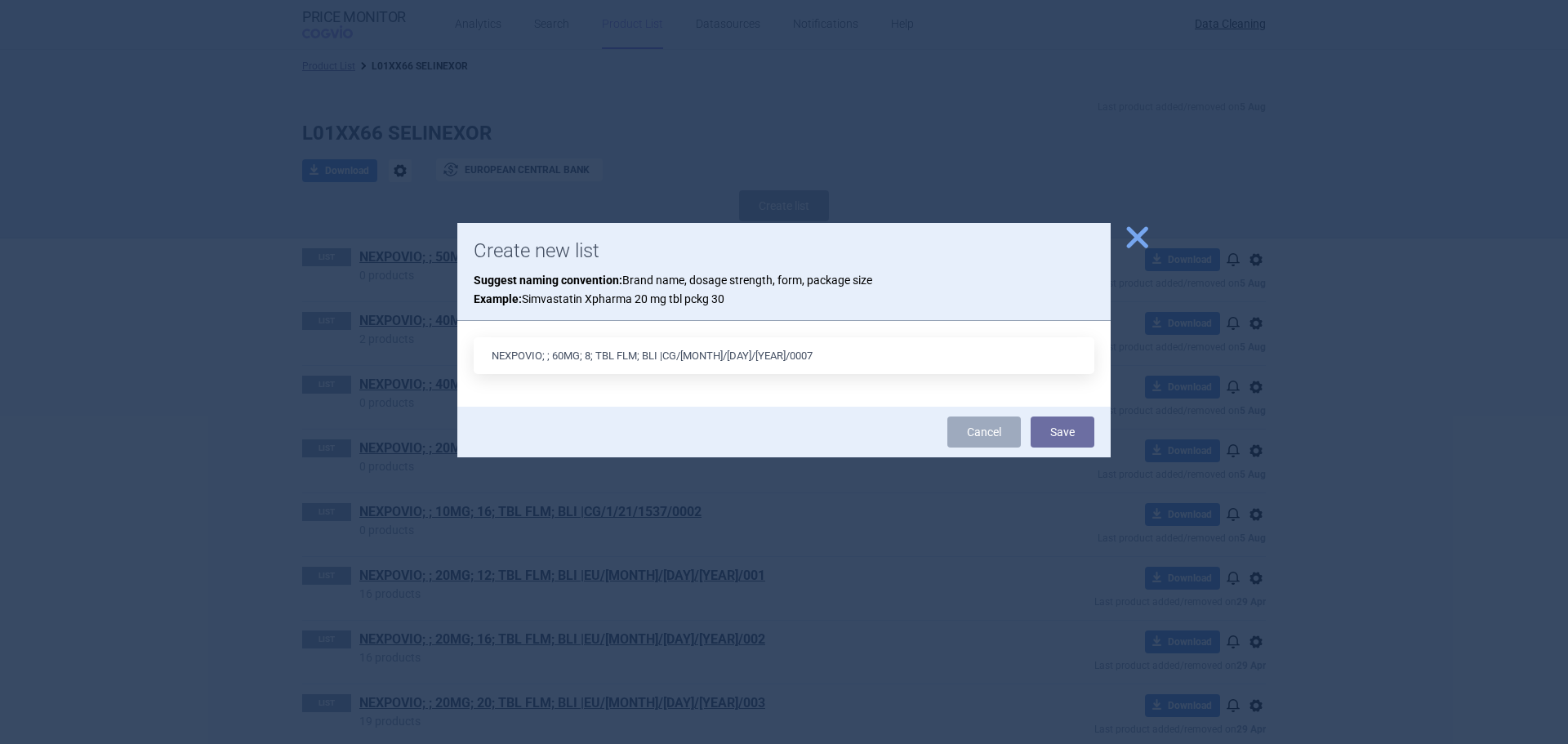 click on "NEXPOVIO; ; 60MG; 8; TBL FLM; BLI |CG/[MONTH]/[DAY]/[YEAR]/0007" at bounding box center [784, 355] 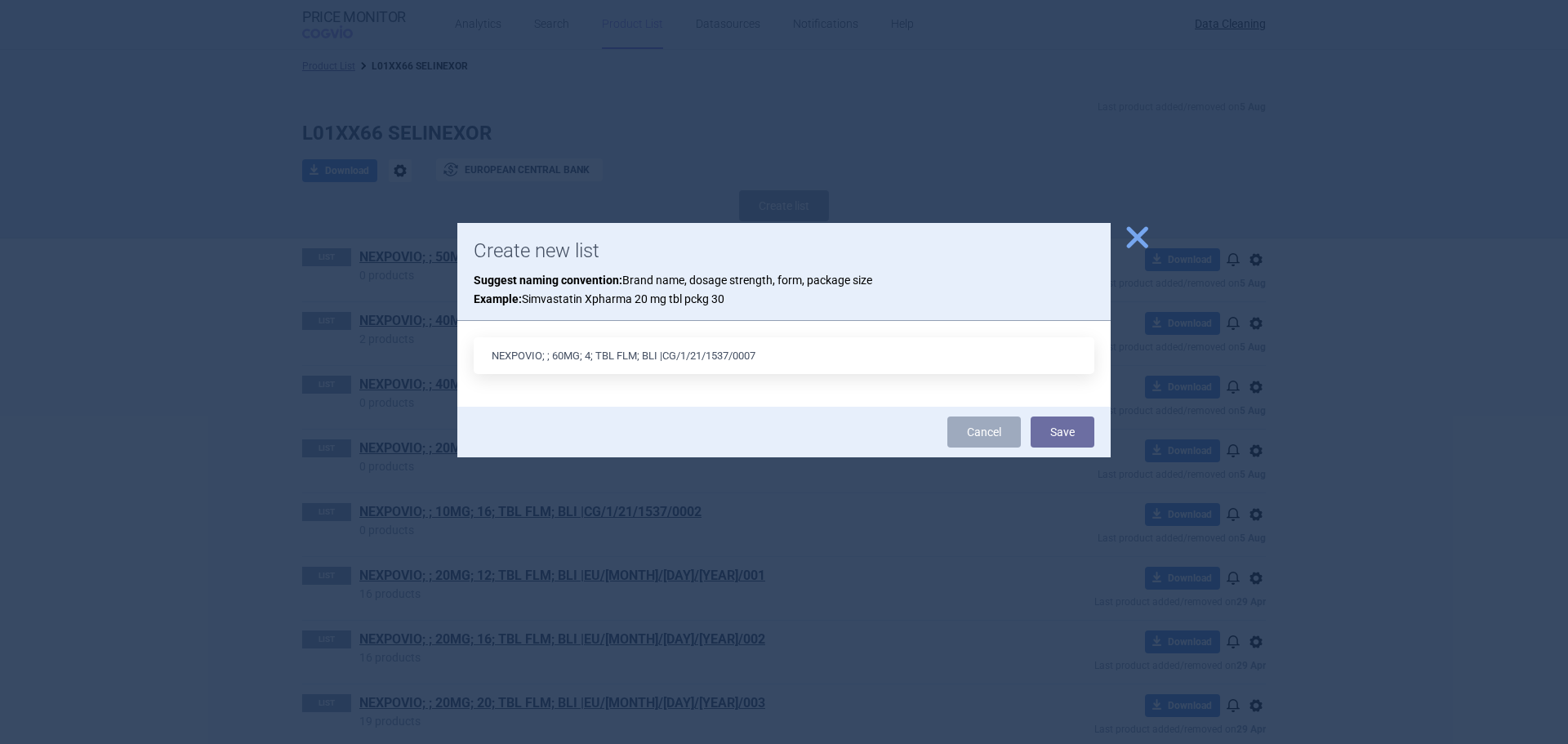 type on "NEXPOVIO; ; 60MG; 4; TBL FLM; BLI |CG/1/21/1537/0007" 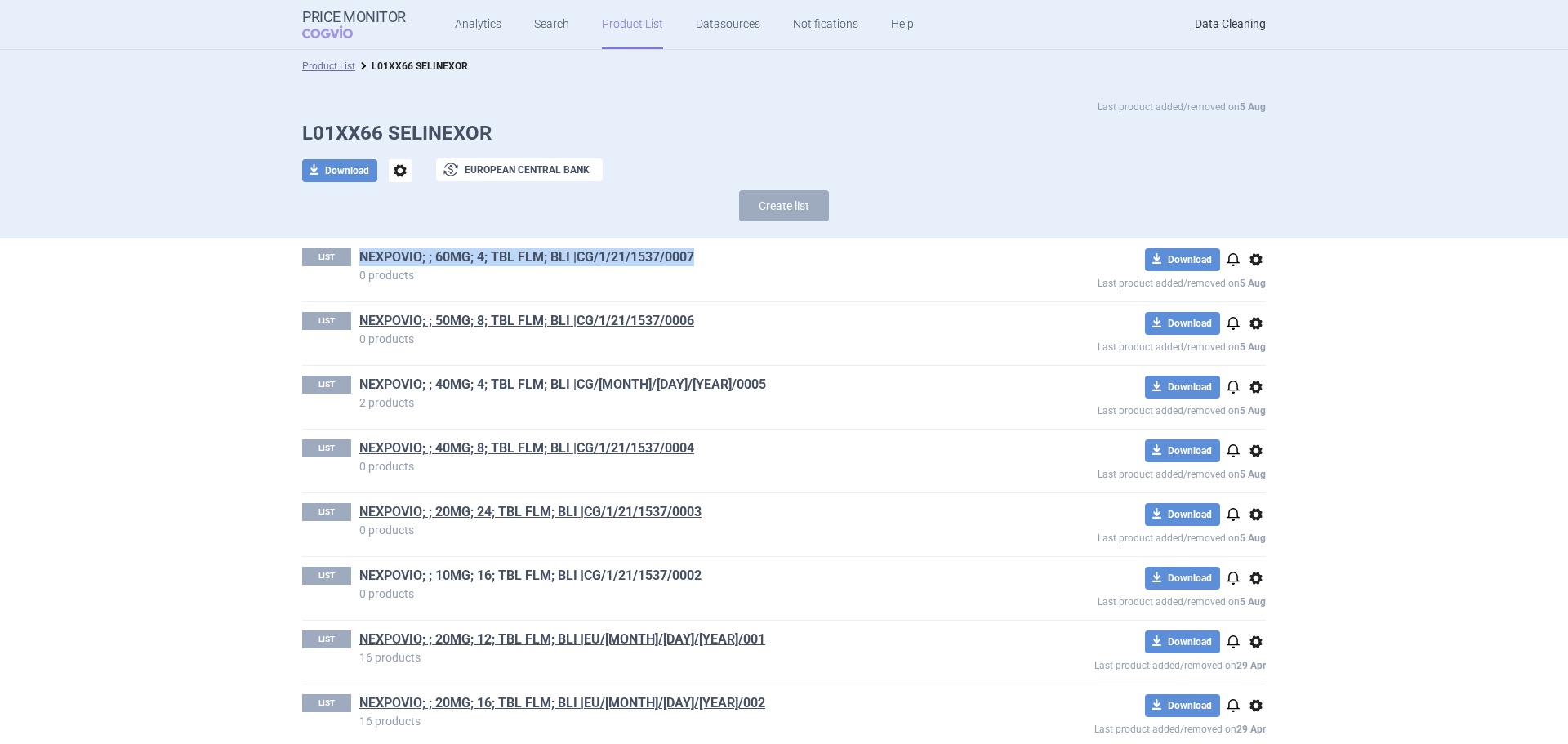 drag, startPoint x: 708, startPoint y: 252, endPoint x: 354, endPoint y: 264, distance: 354.20333 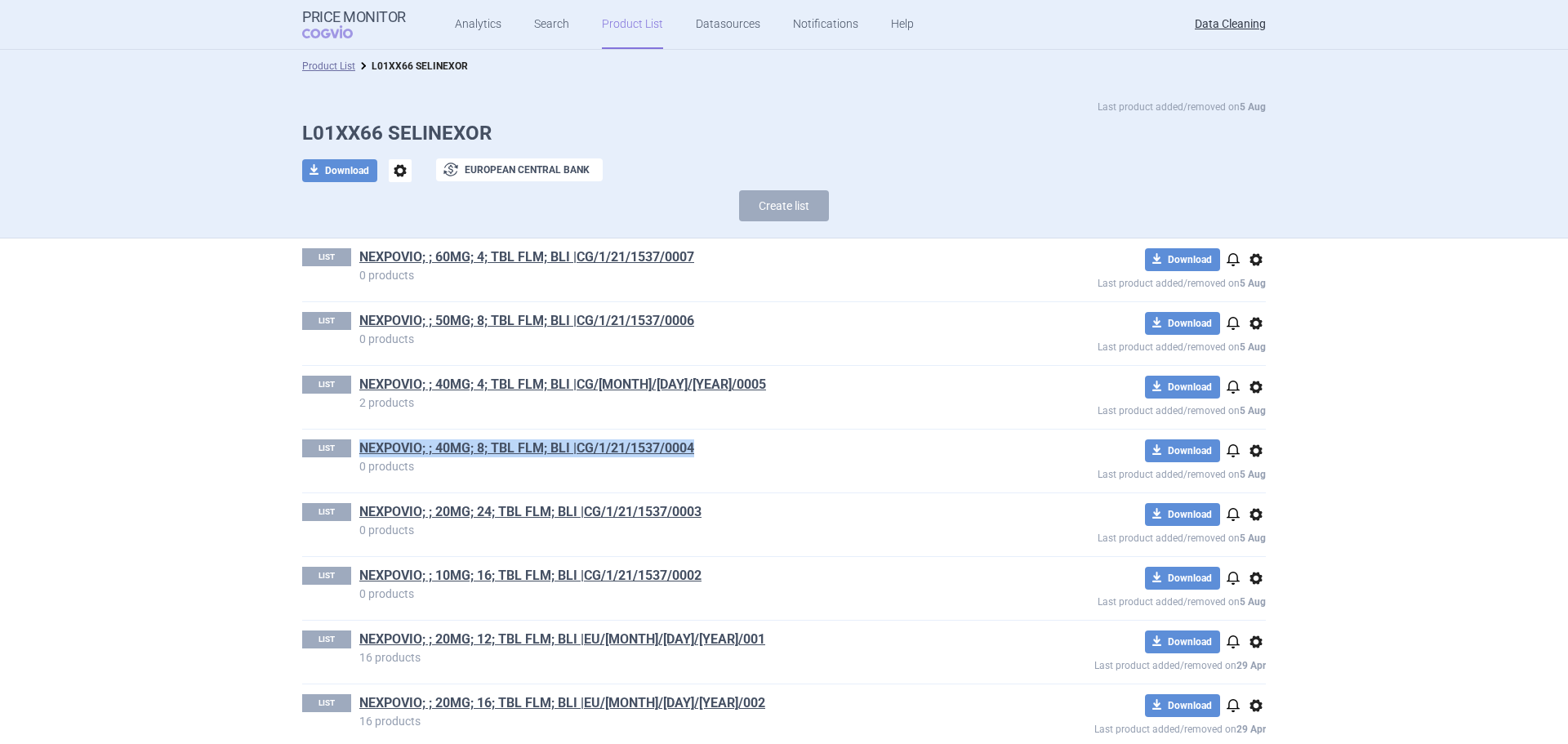 drag, startPoint x: 701, startPoint y: 452, endPoint x: 350, endPoint y: 439, distance: 351.2407 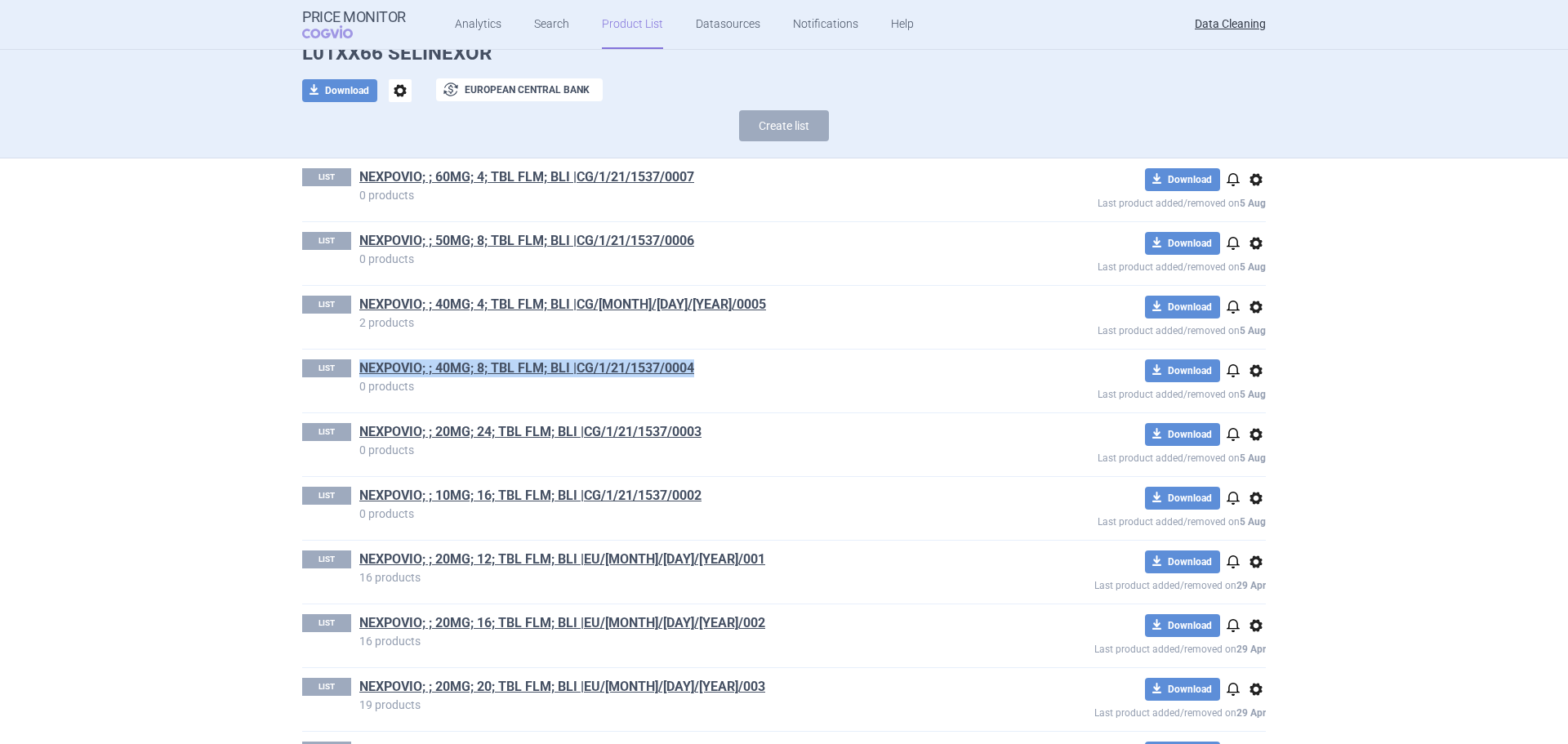 scroll, scrollTop: 82, scrollLeft: 0, axis: vertical 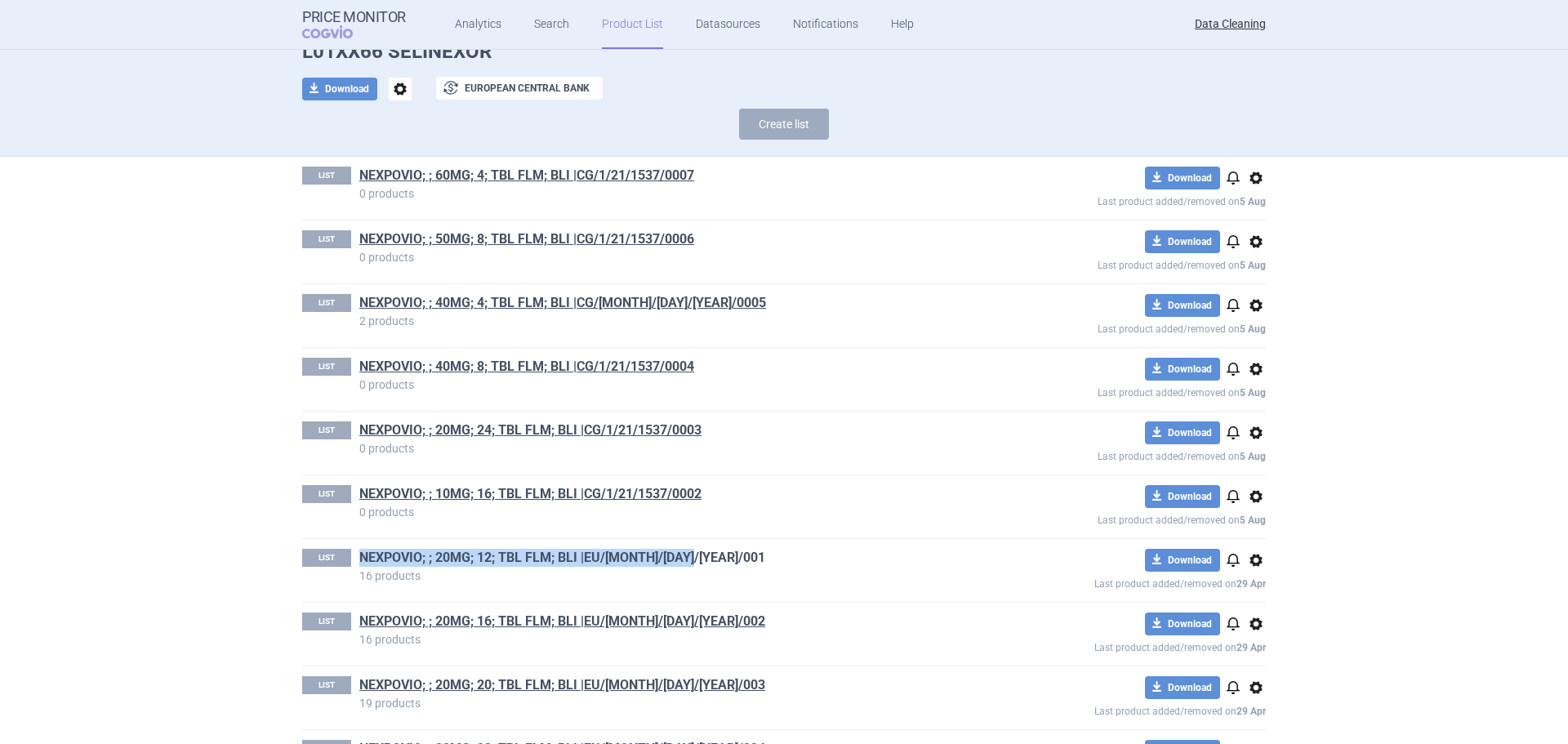 drag, startPoint x: 701, startPoint y: 559, endPoint x: 354, endPoint y: 553, distance: 347.05187 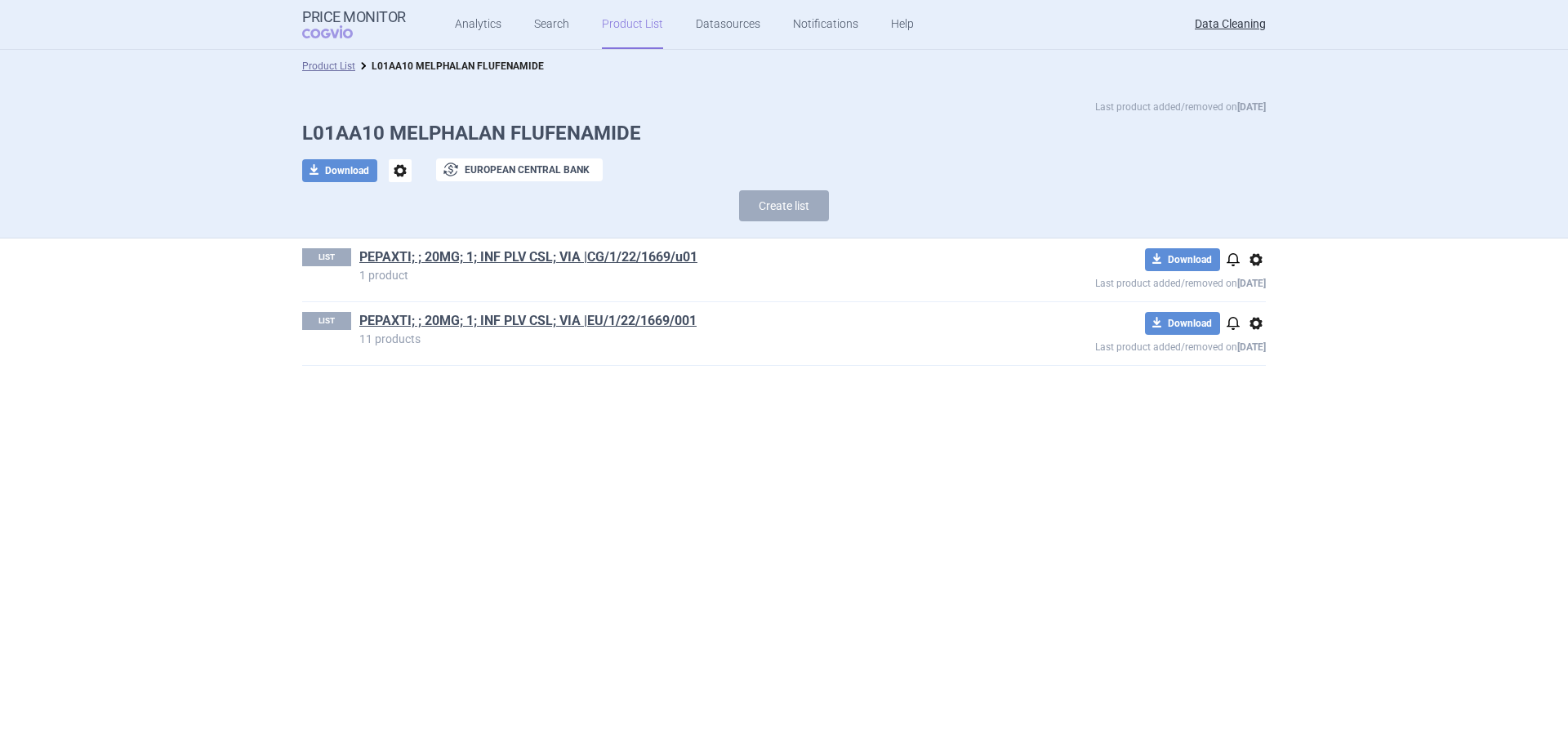 scroll, scrollTop: 0, scrollLeft: 0, axis: both 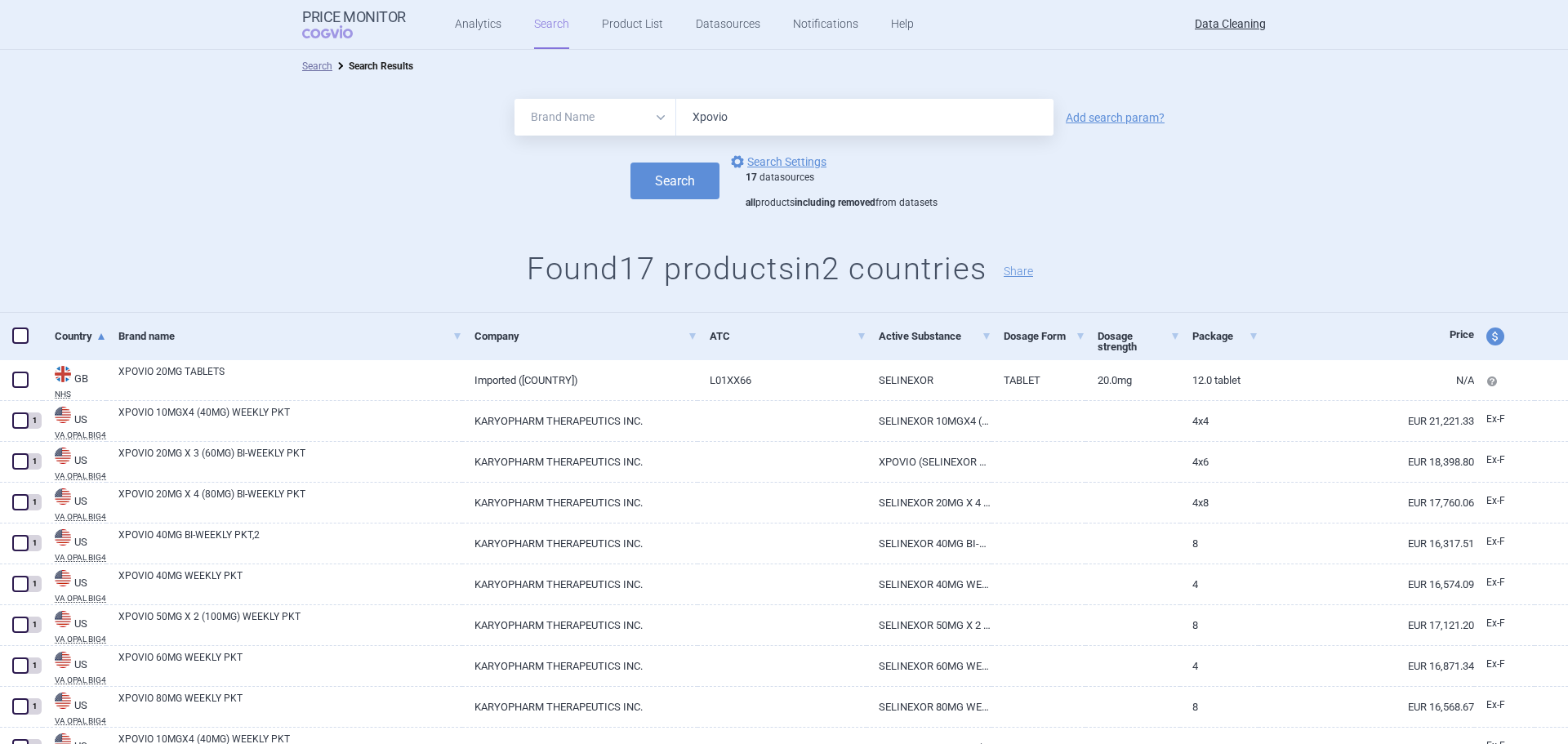 select on "brandName" 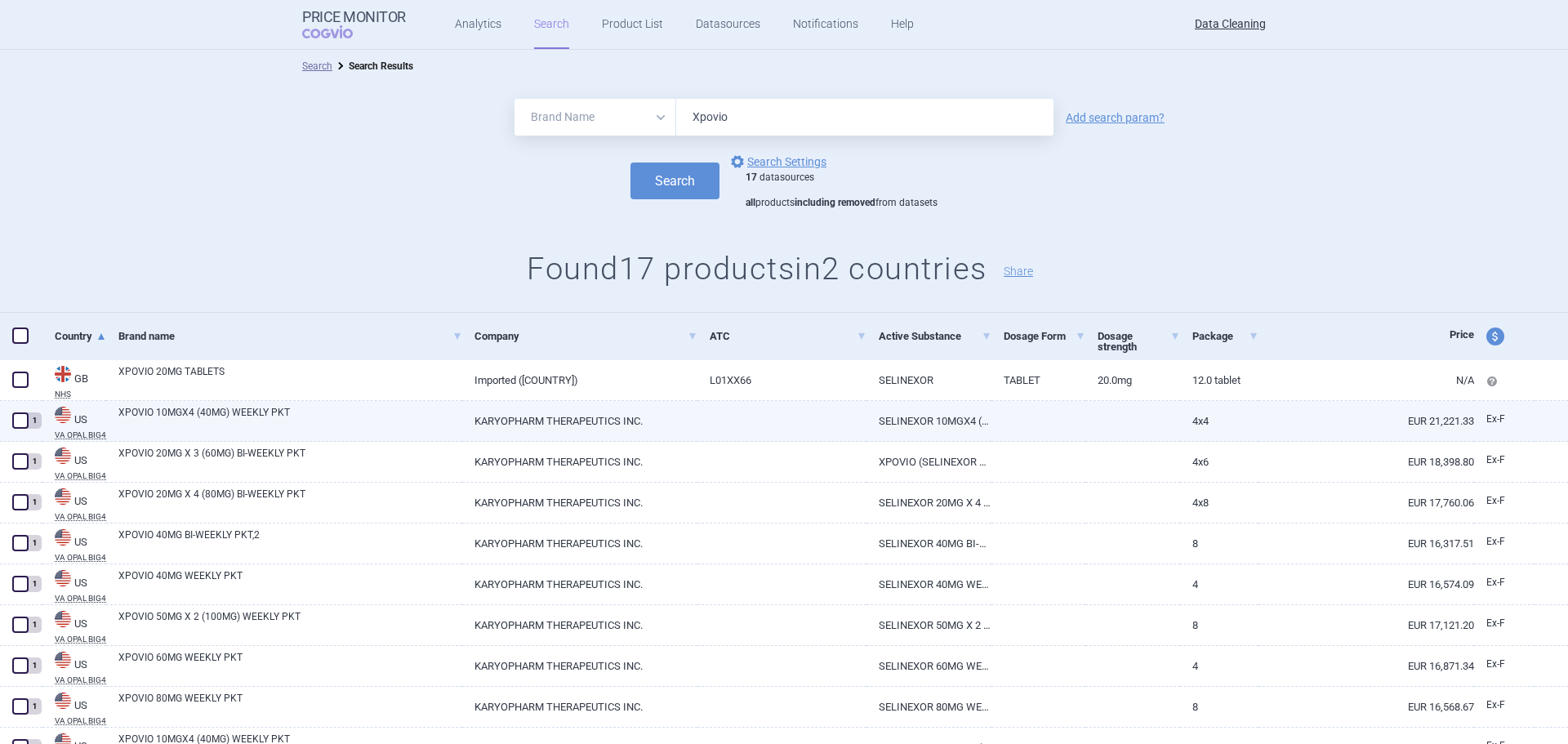 scroll, scrollTop: 0, scrollLeft: 0, axis: both 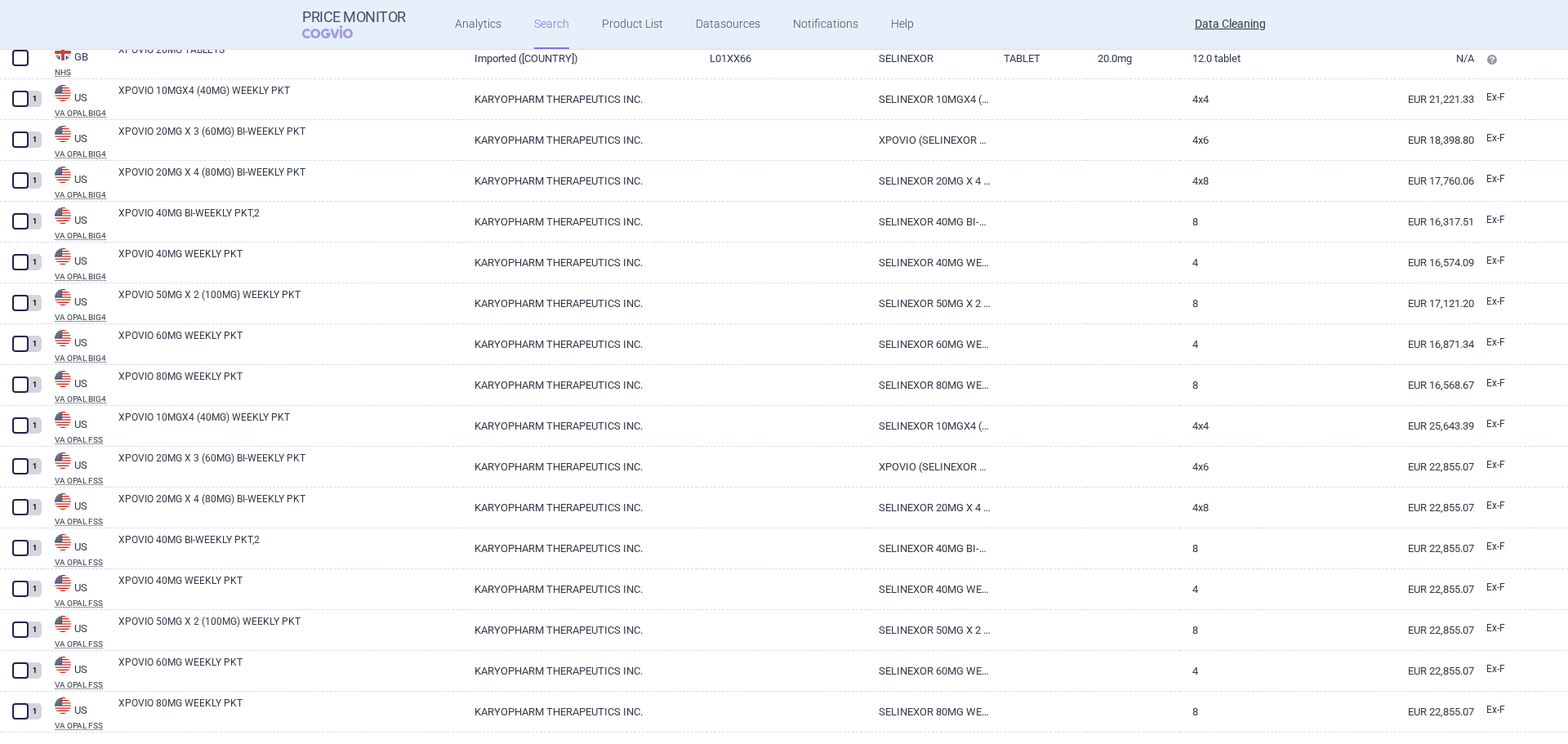 select on "brandName" 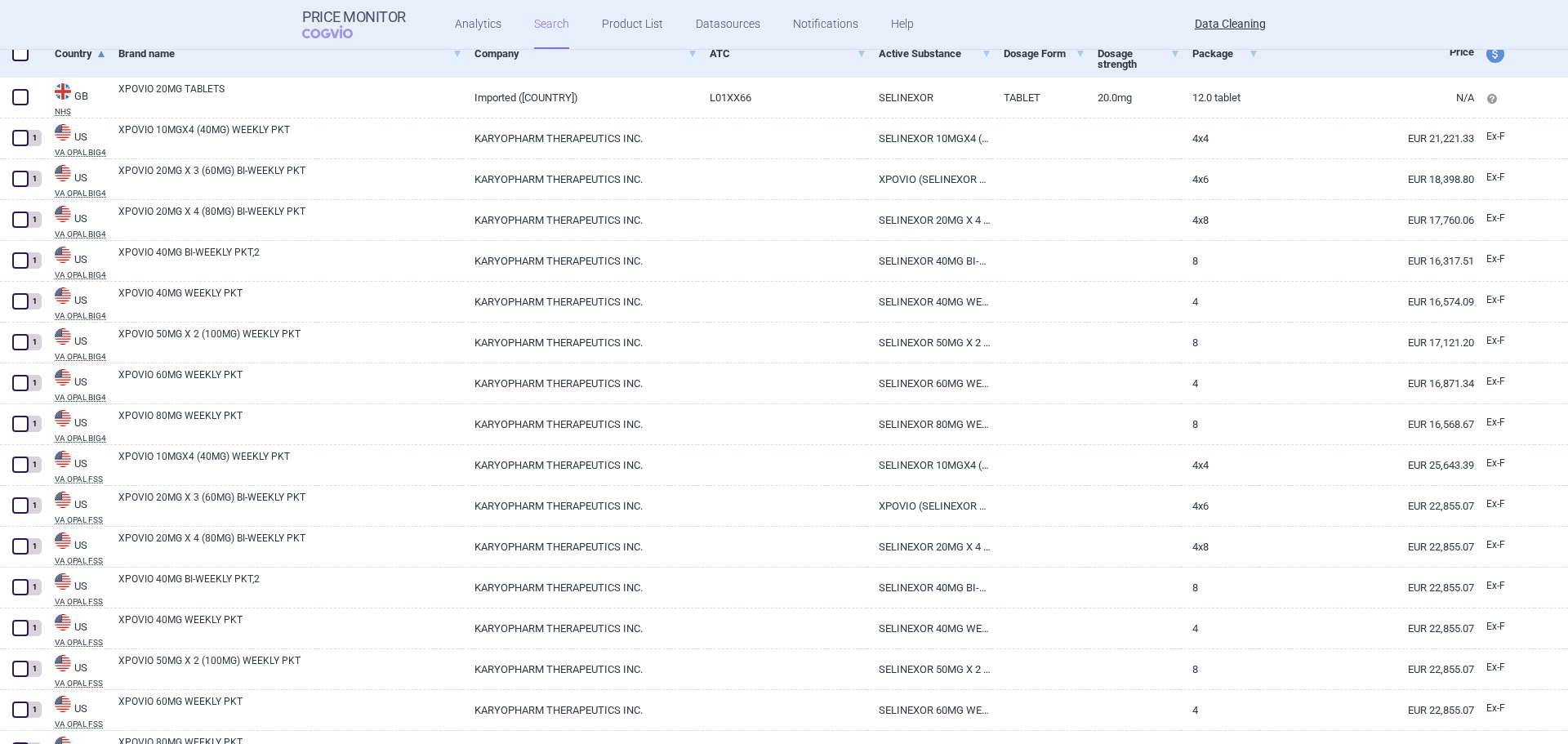 scroll, scrollTop: 282, scrollLeft: 0, axis: vertical 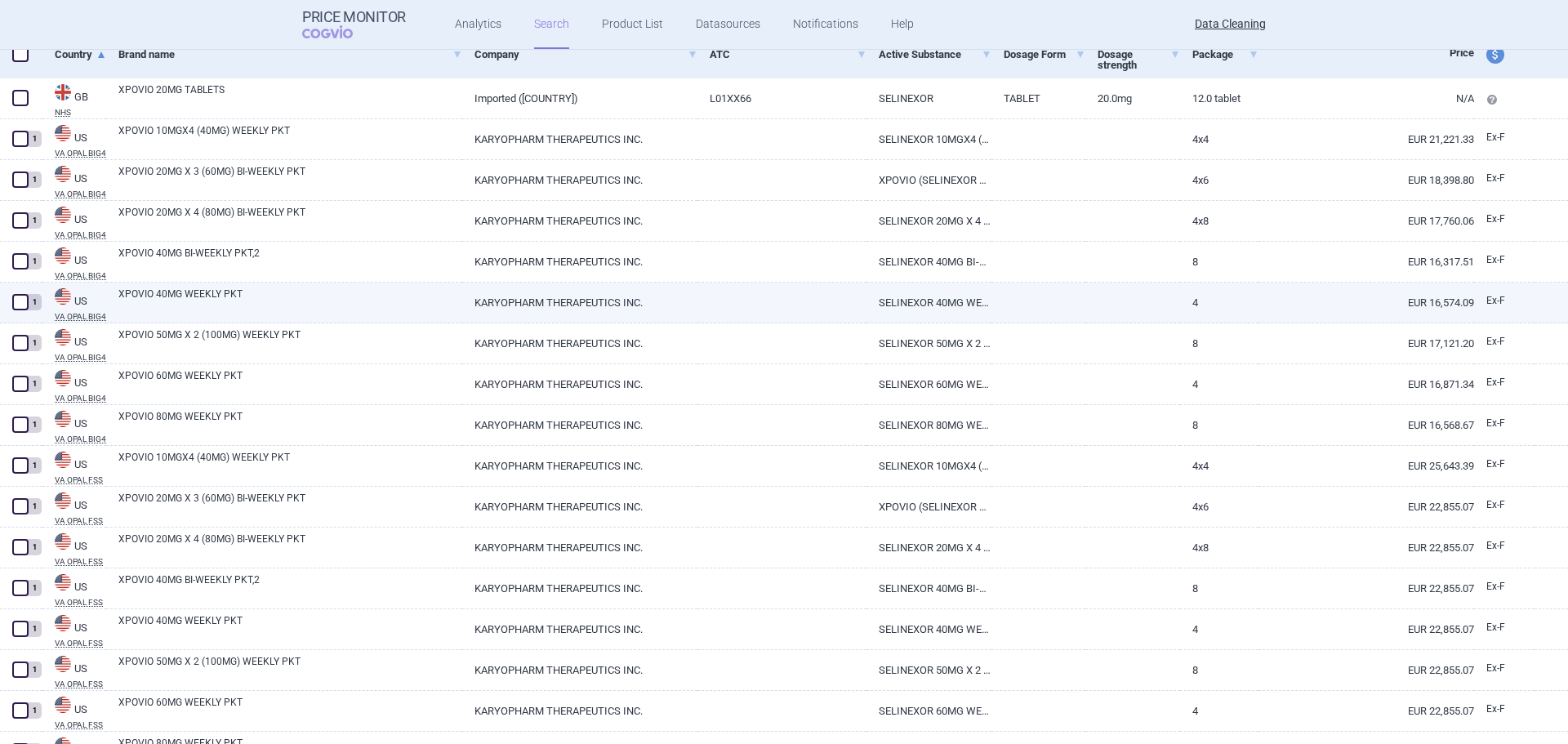 click on "XPOVIO 40MG WEEKLY PKT" at bounding box center [290, 301] 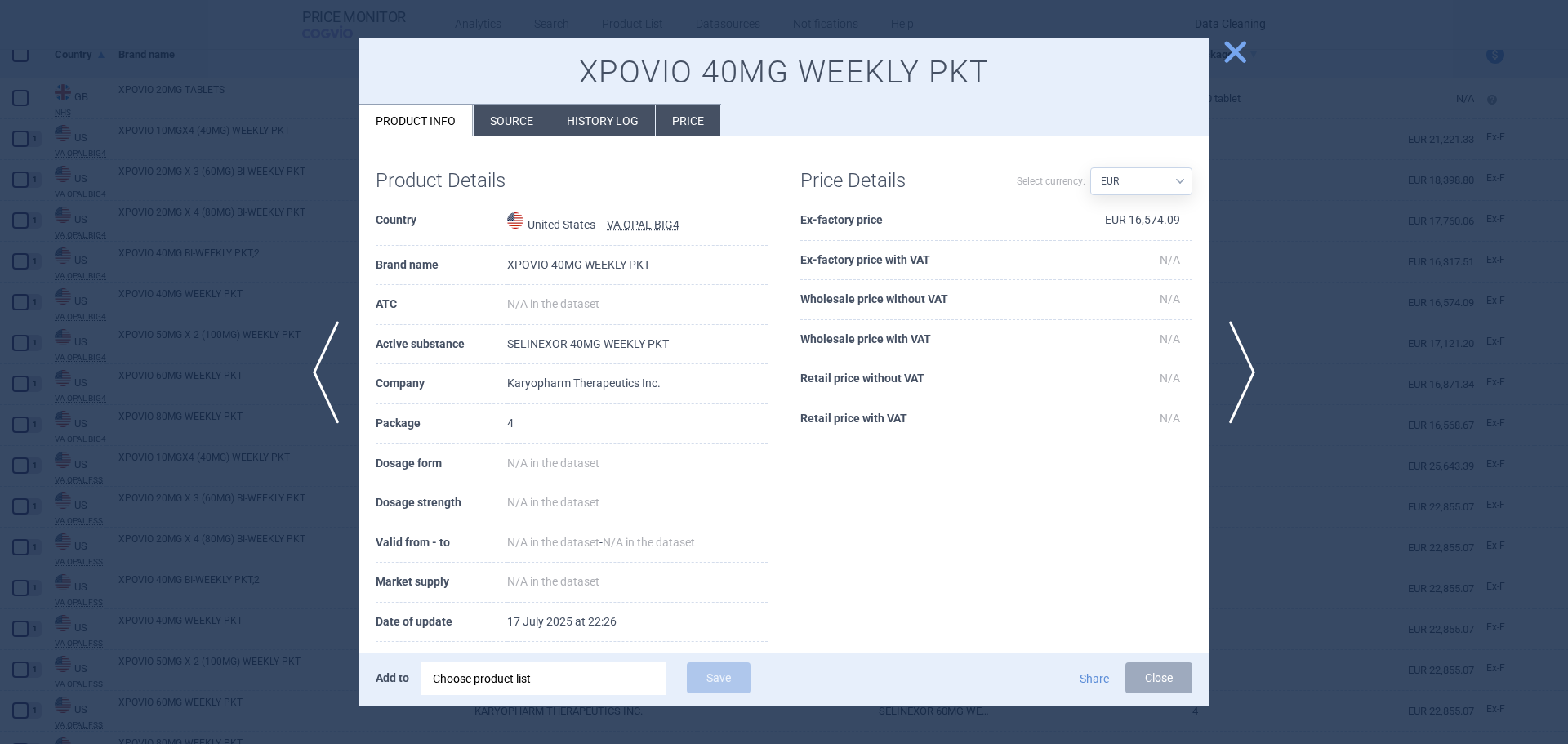 click on "Source" at bounding box center (511, 120) 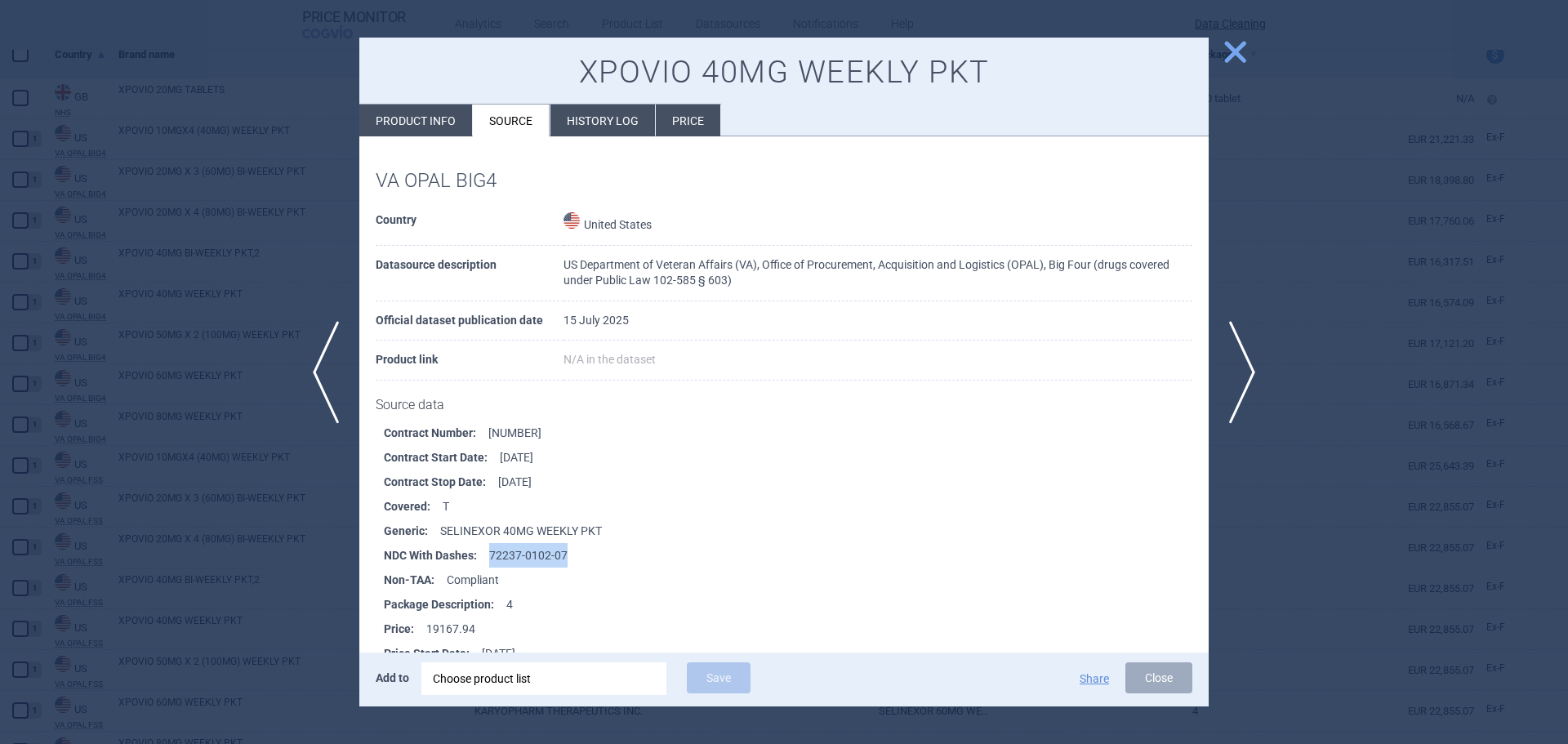 drag, startPoint x: 533, startPoint y: 555, endPoint x: 491, endPoint y: 556, distance: 42.0119 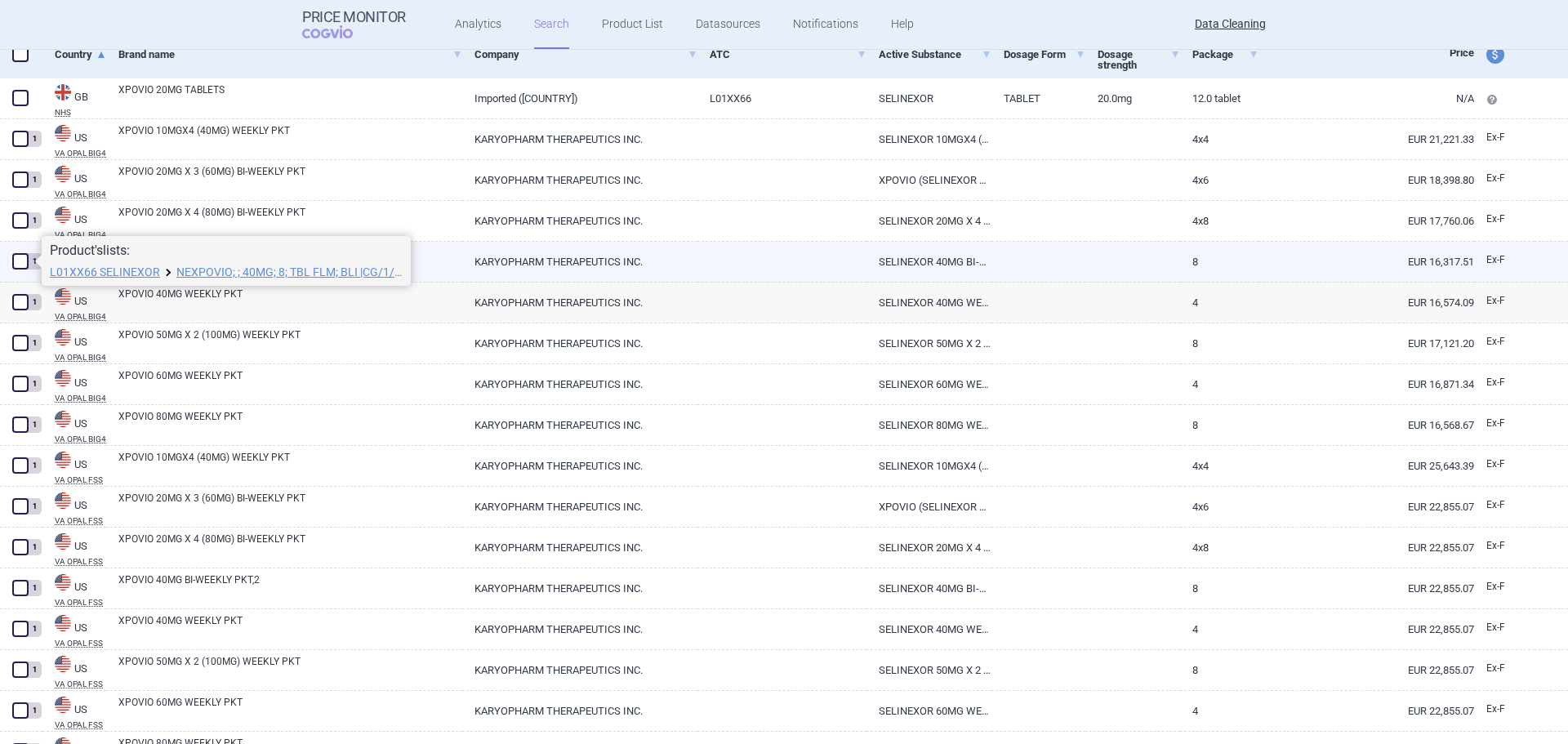 click on "KARYOPHARM THERAPEUTICS INC." at bounding box center [580, 261] 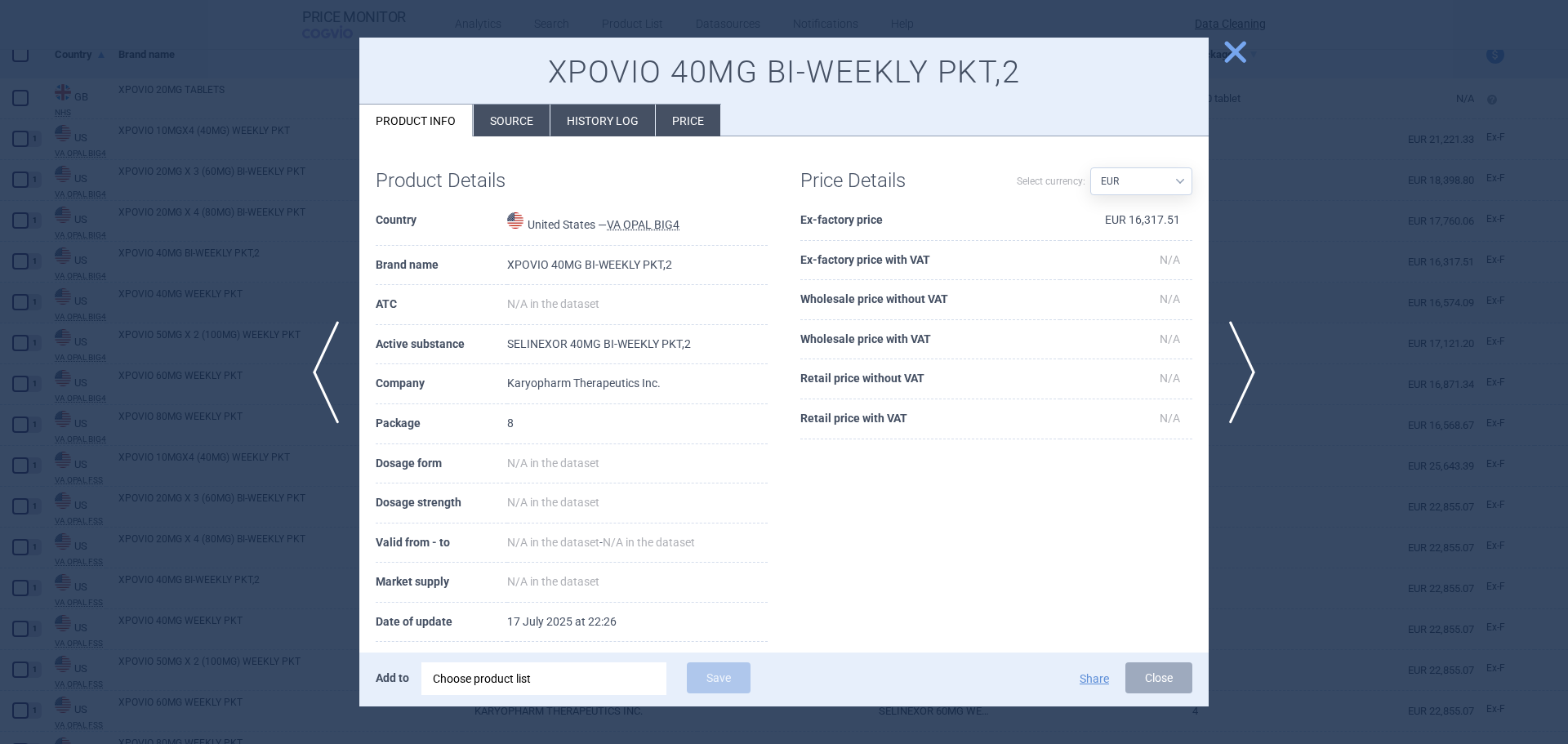 click on "Source" at bounding box center [511, 120] 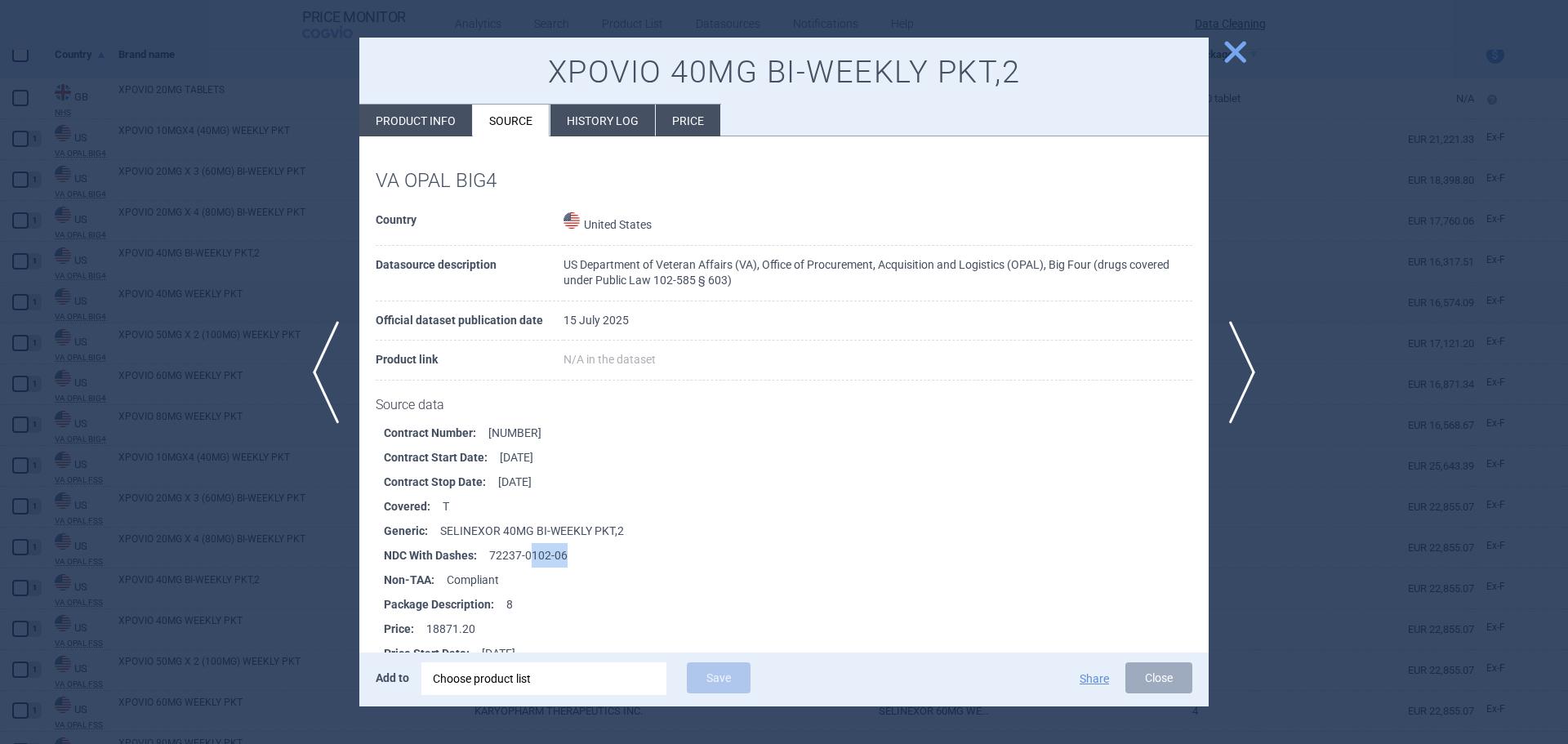 drag, startPoint x: 572, startPoint y: 560, endPoint x: 532, endPoint y: 559, distance: 40.0125 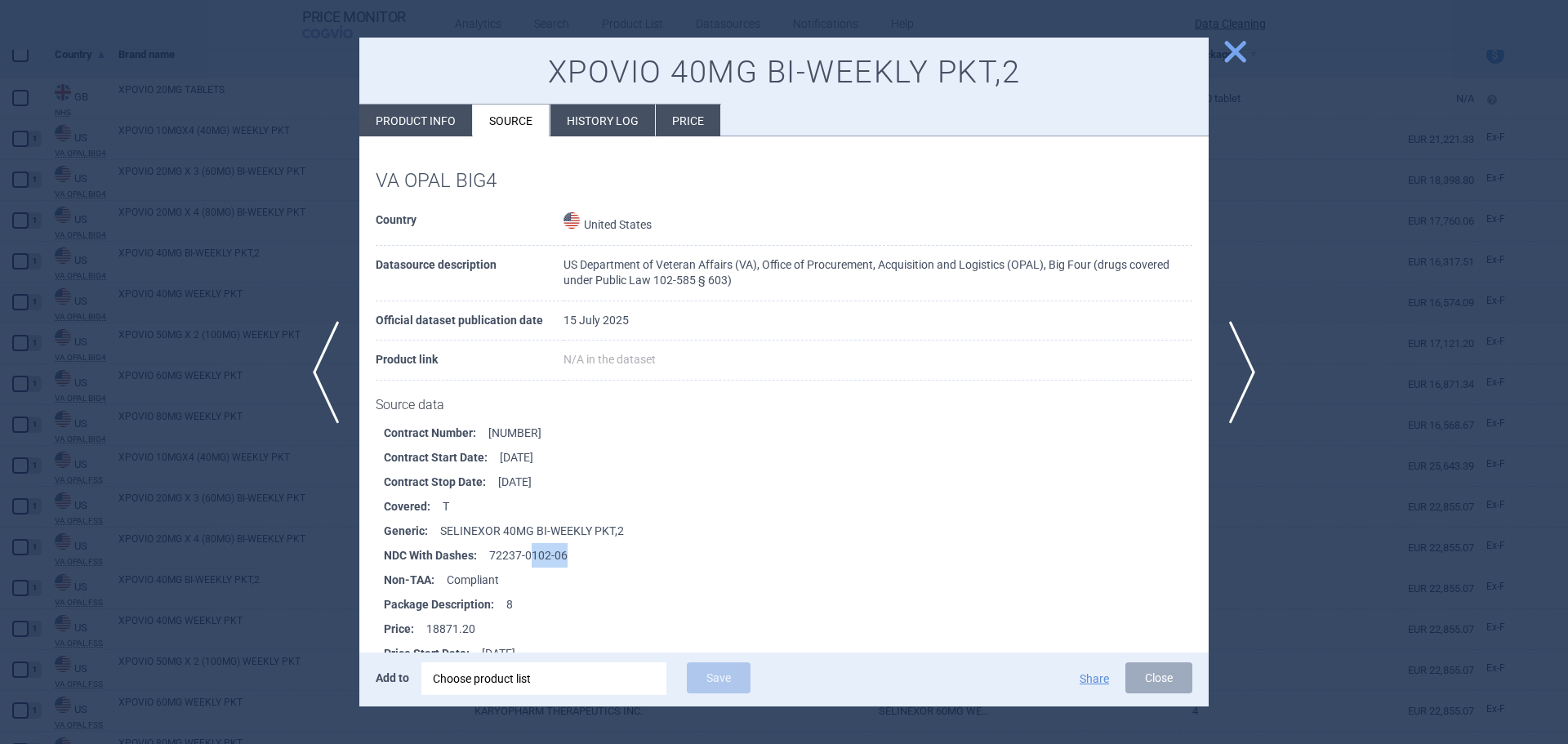 click on "close" at bounding box center (1235, 51) 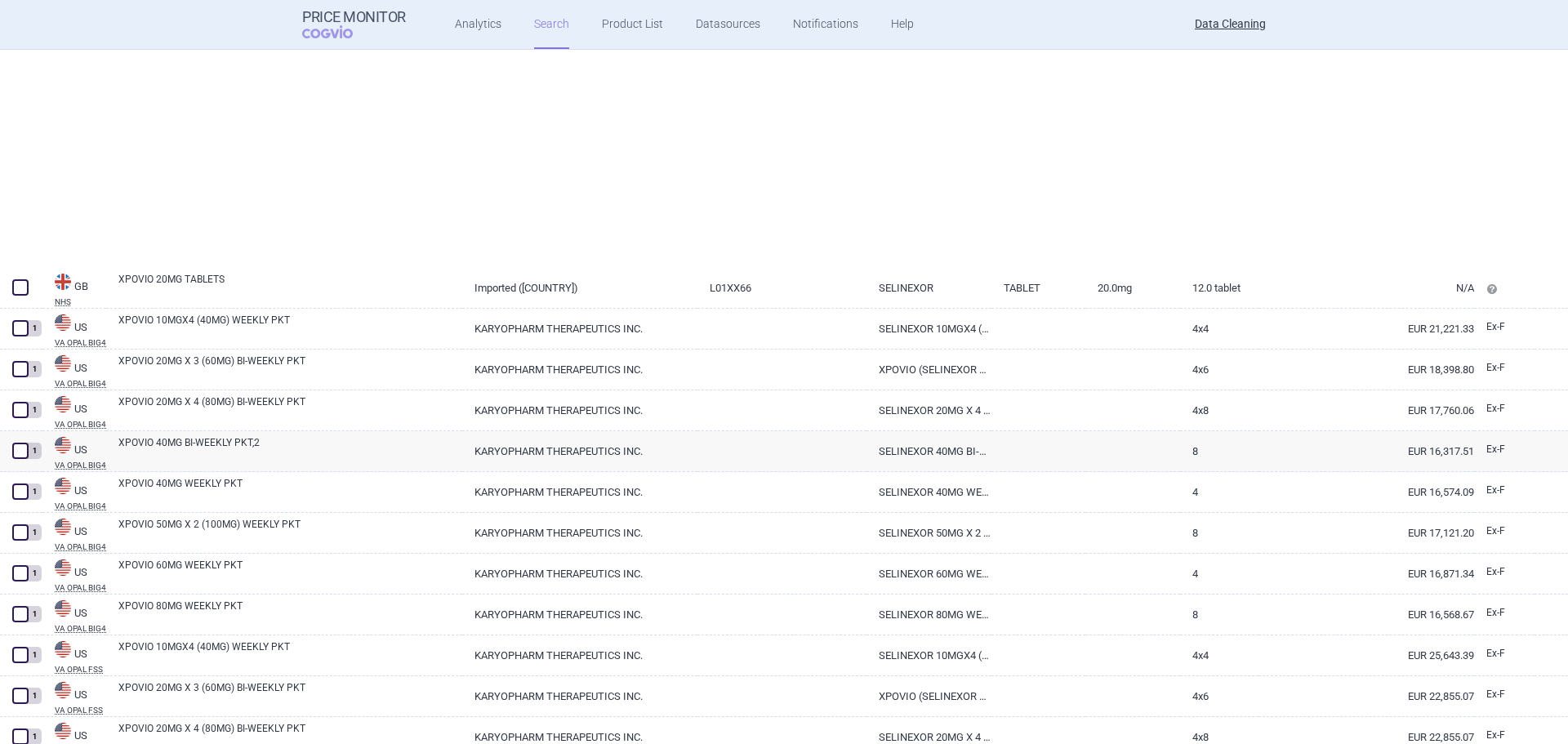 select on "brandName" 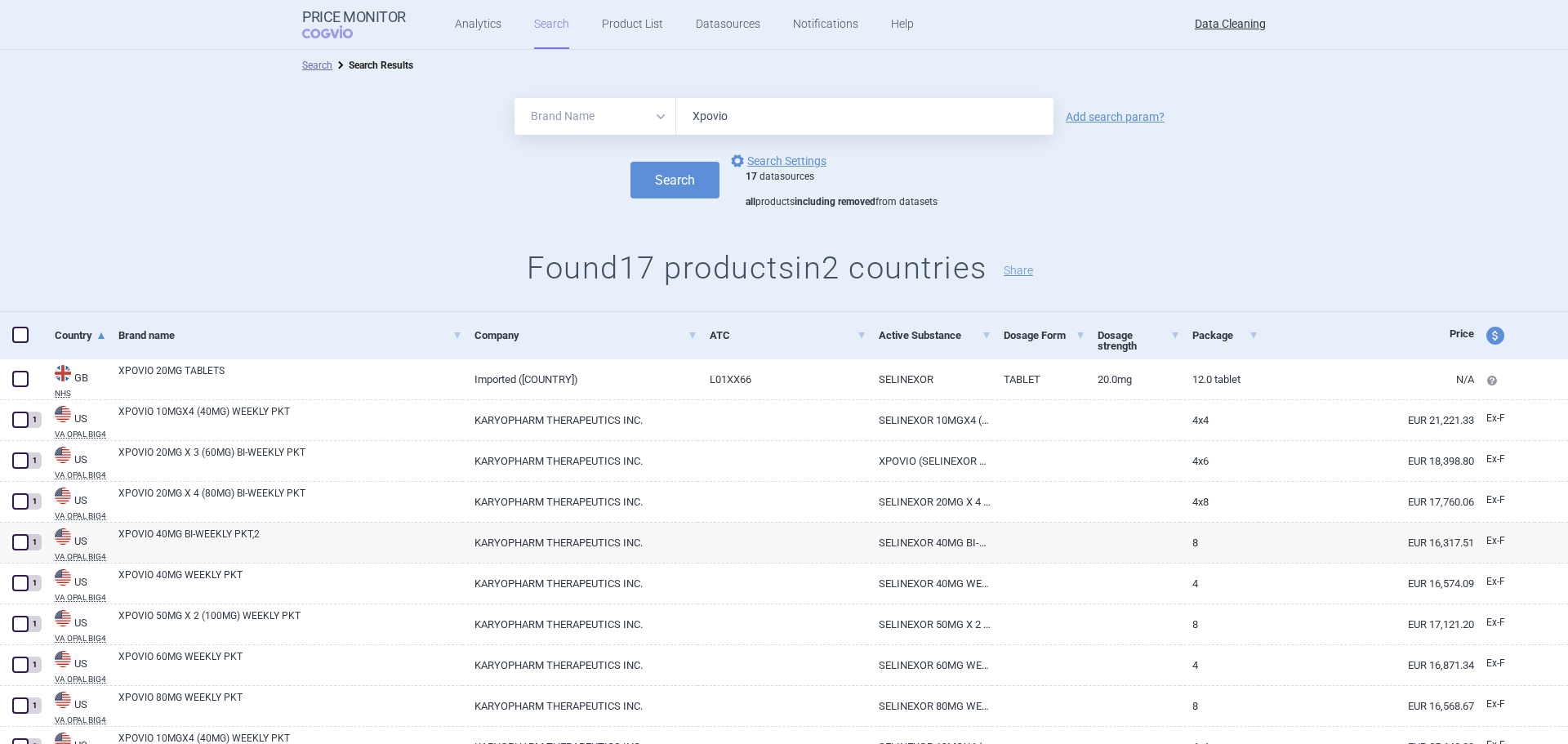 scroll, scrollTop: 0, scrollLeft: 0, axis: both 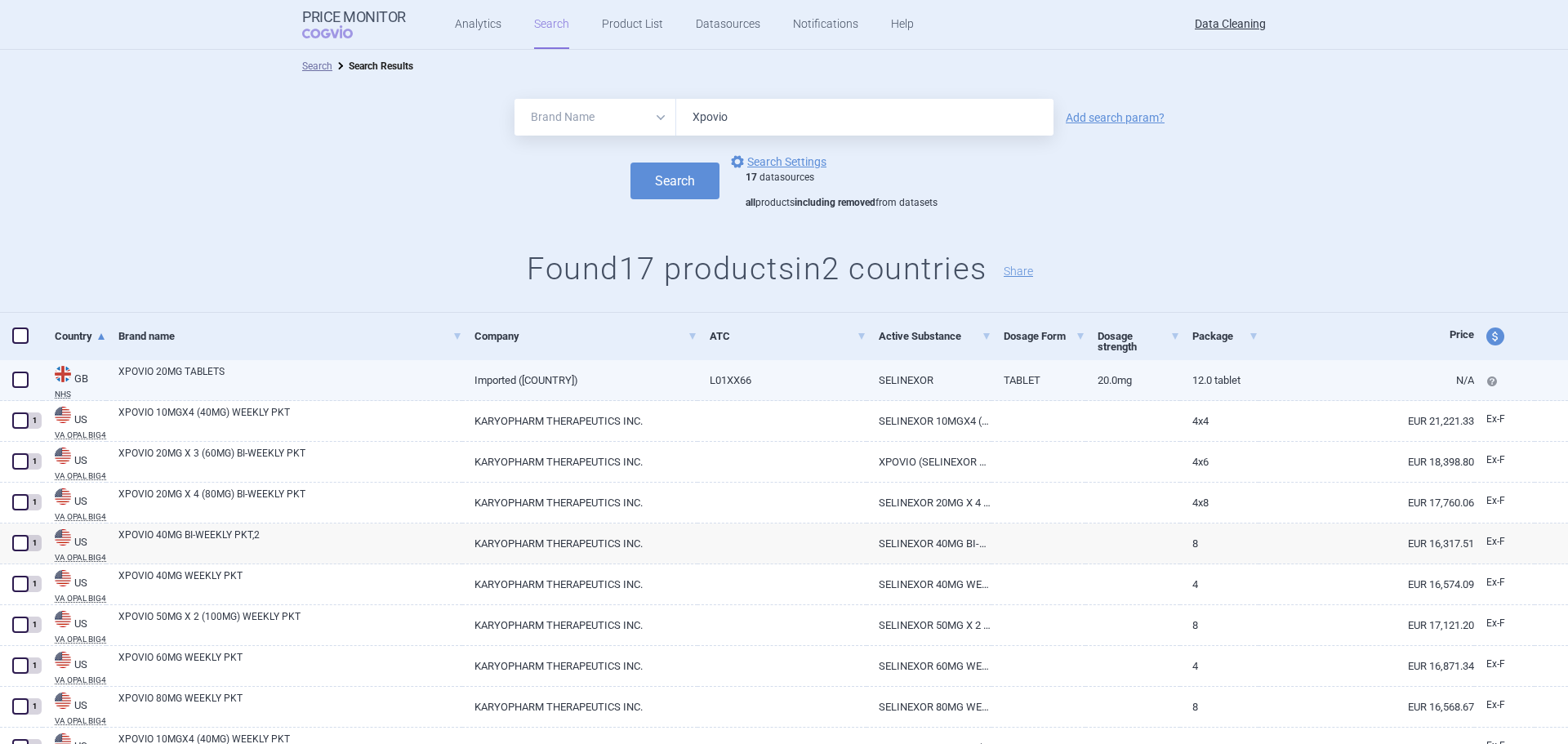 click on "XPOVIO 20MG TABLETS" at bounding box center (290, 379) 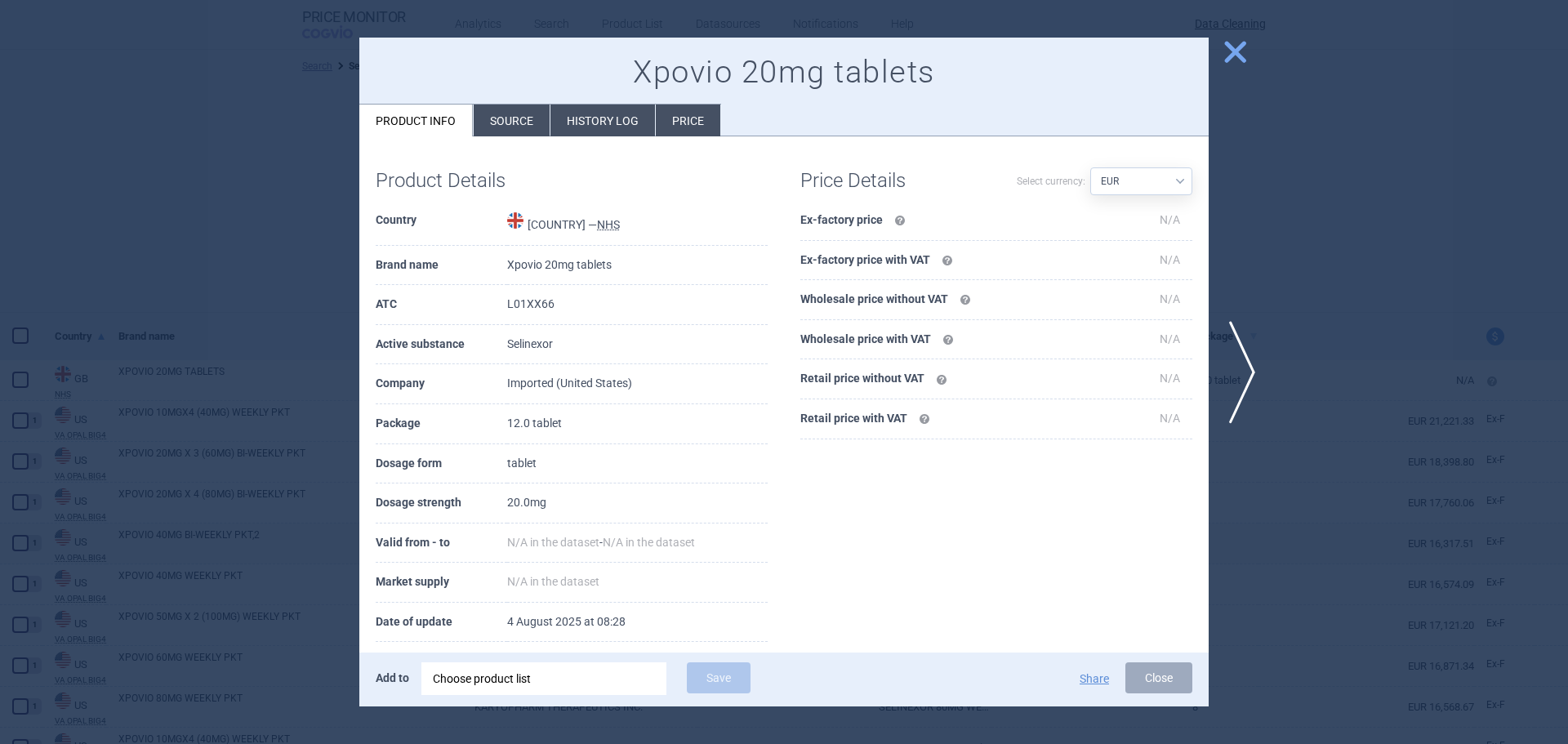 click on "Choose product list" at bounding box center (544, 679) 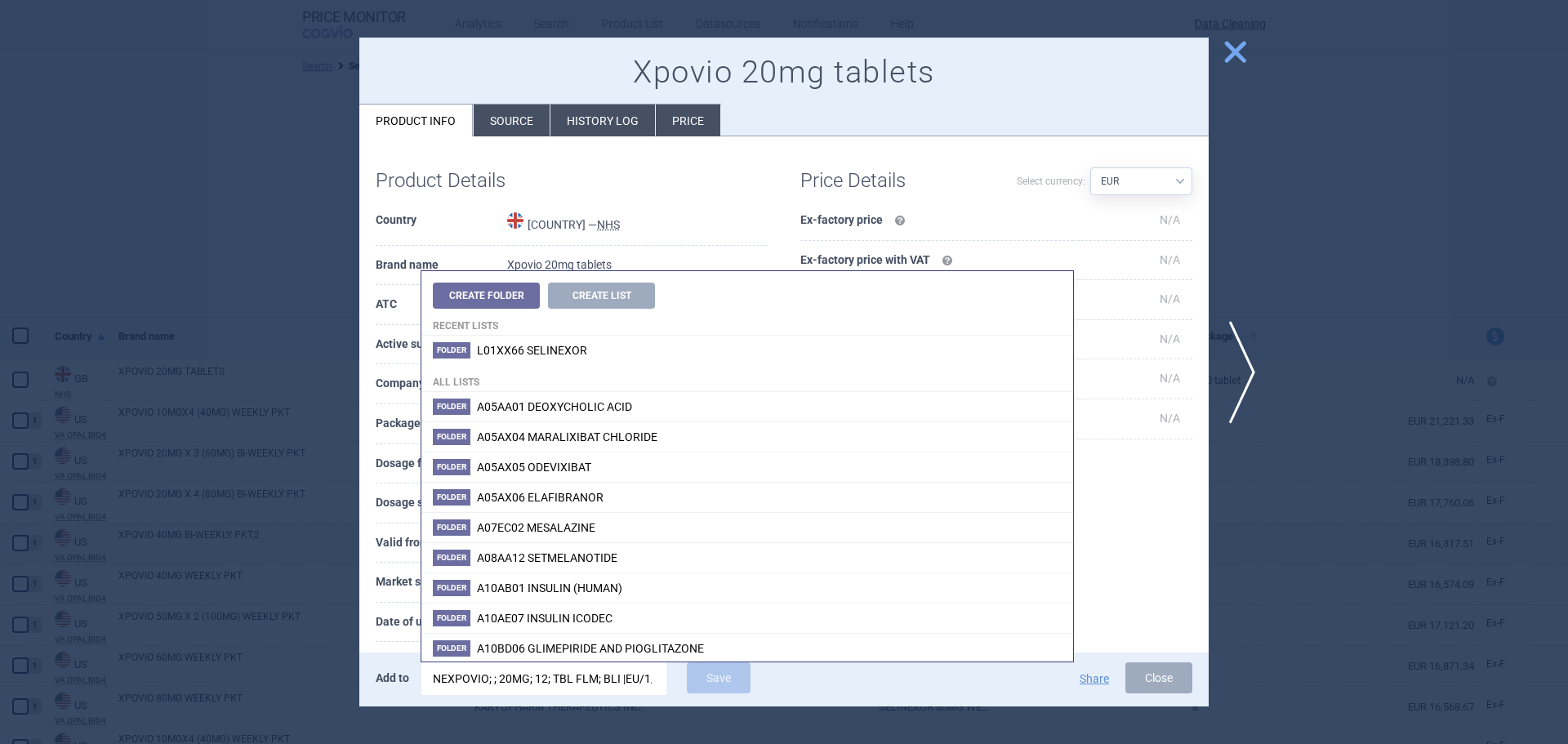 scroll, scrollTop: 0, scrollLeft: 70, axis: horizontal 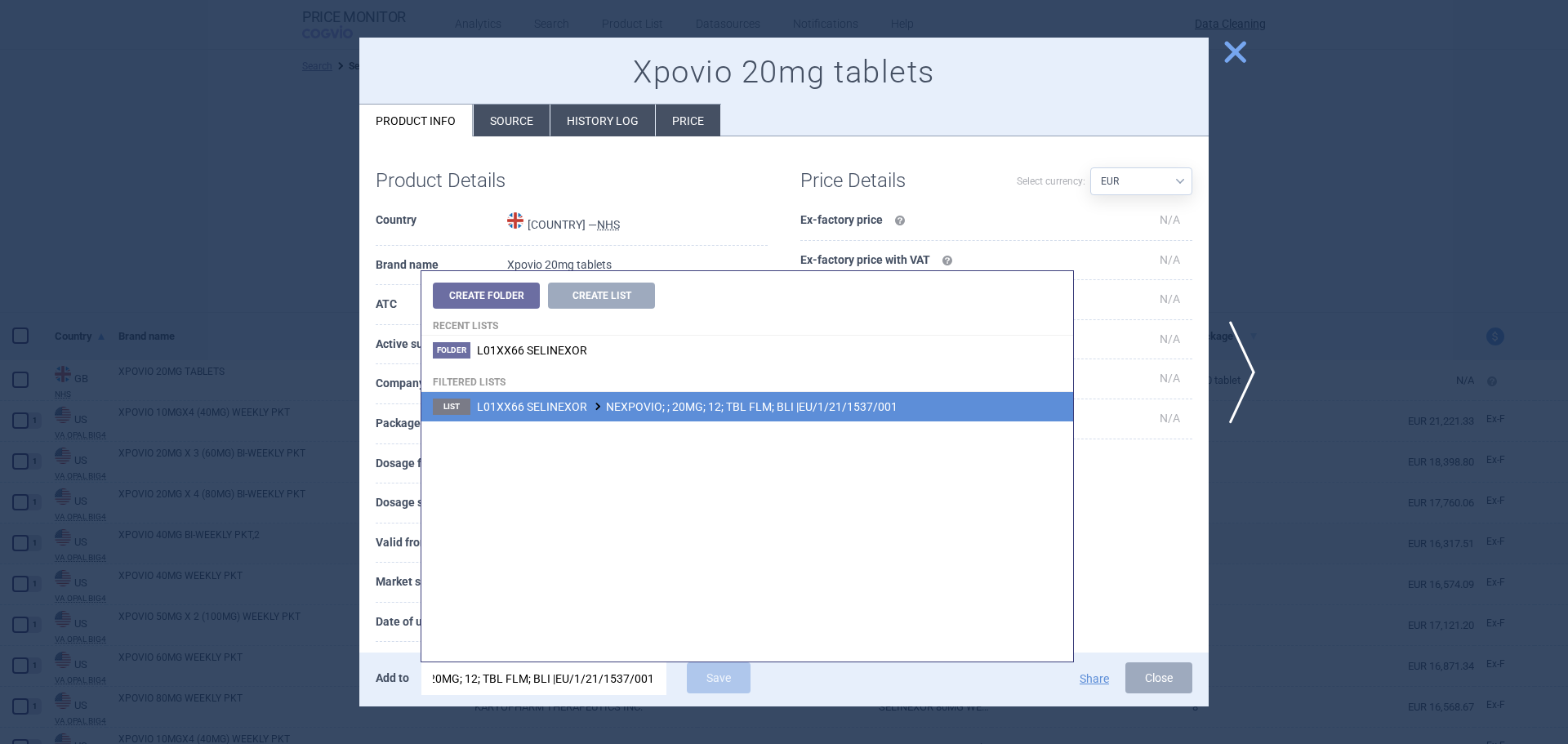 type on "NEXPOVIO; ; 20MG; 12; TBL FLM; BLI |EU/1/21/1537/001" 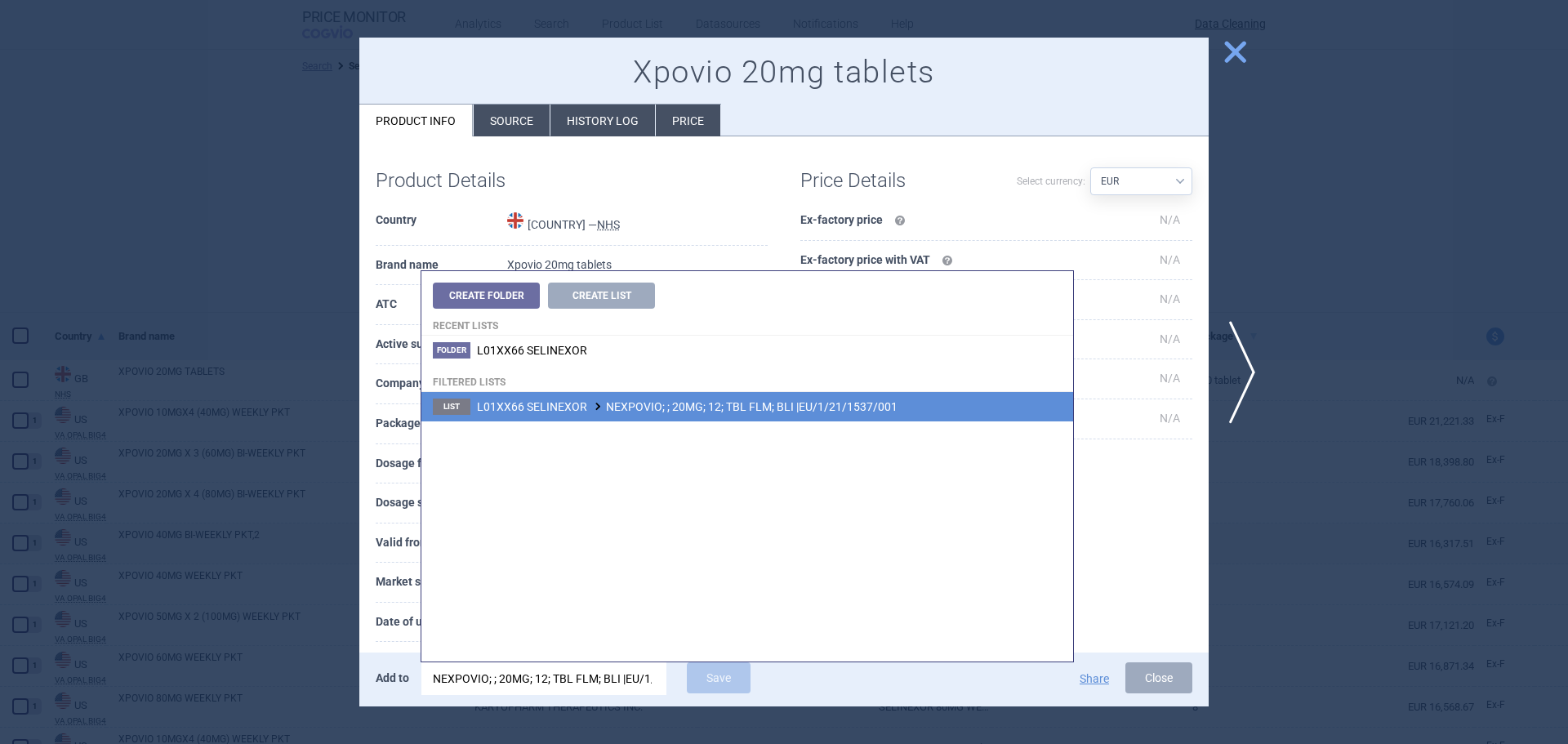 click on "L01XX66 SELINEXOR   NEXPOVIO; ; 20MG; 12; TBL FLM; BLI |EU/1/21/1537/001" at bounding box center [687, 407] 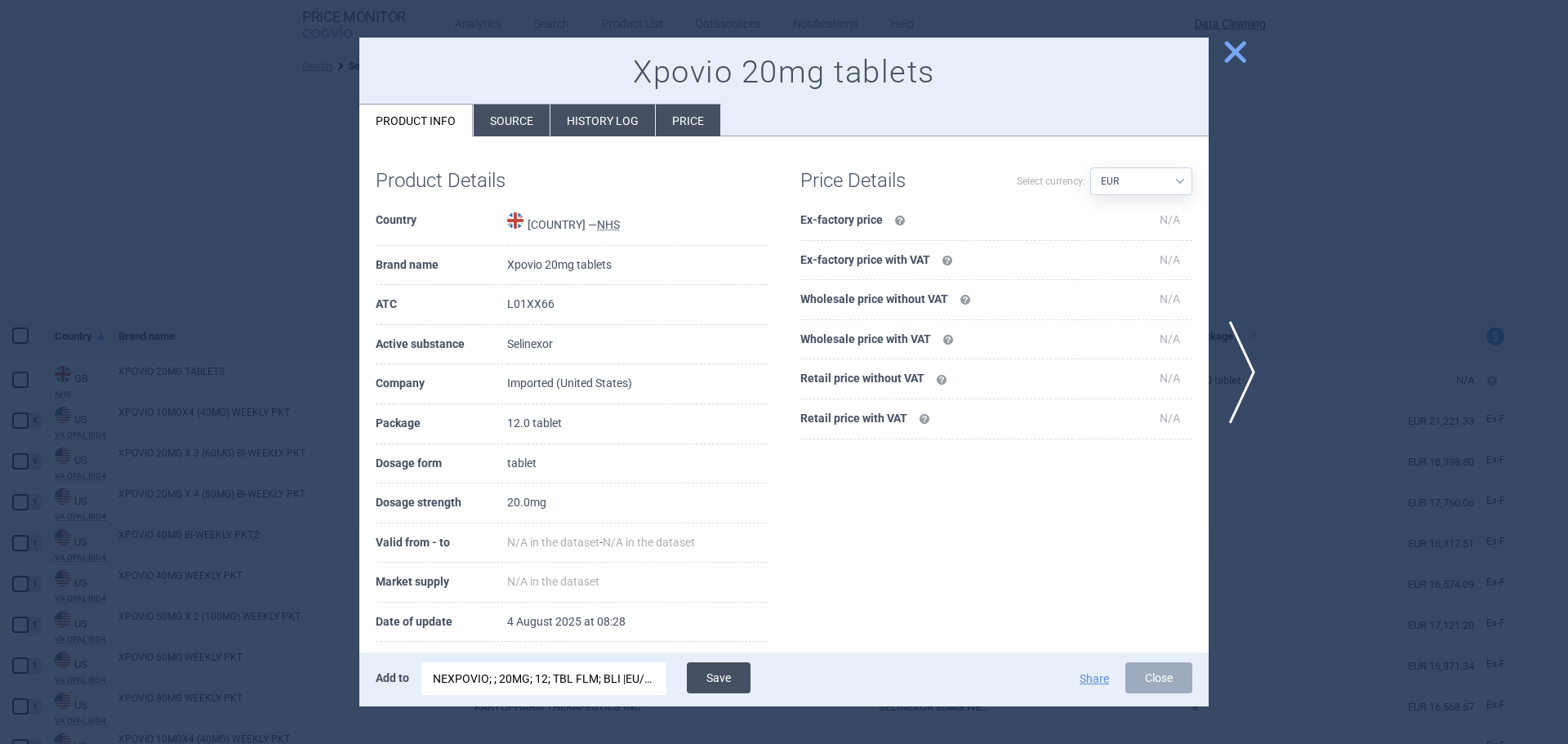 click on "Save" at bounding box center (719, 678) 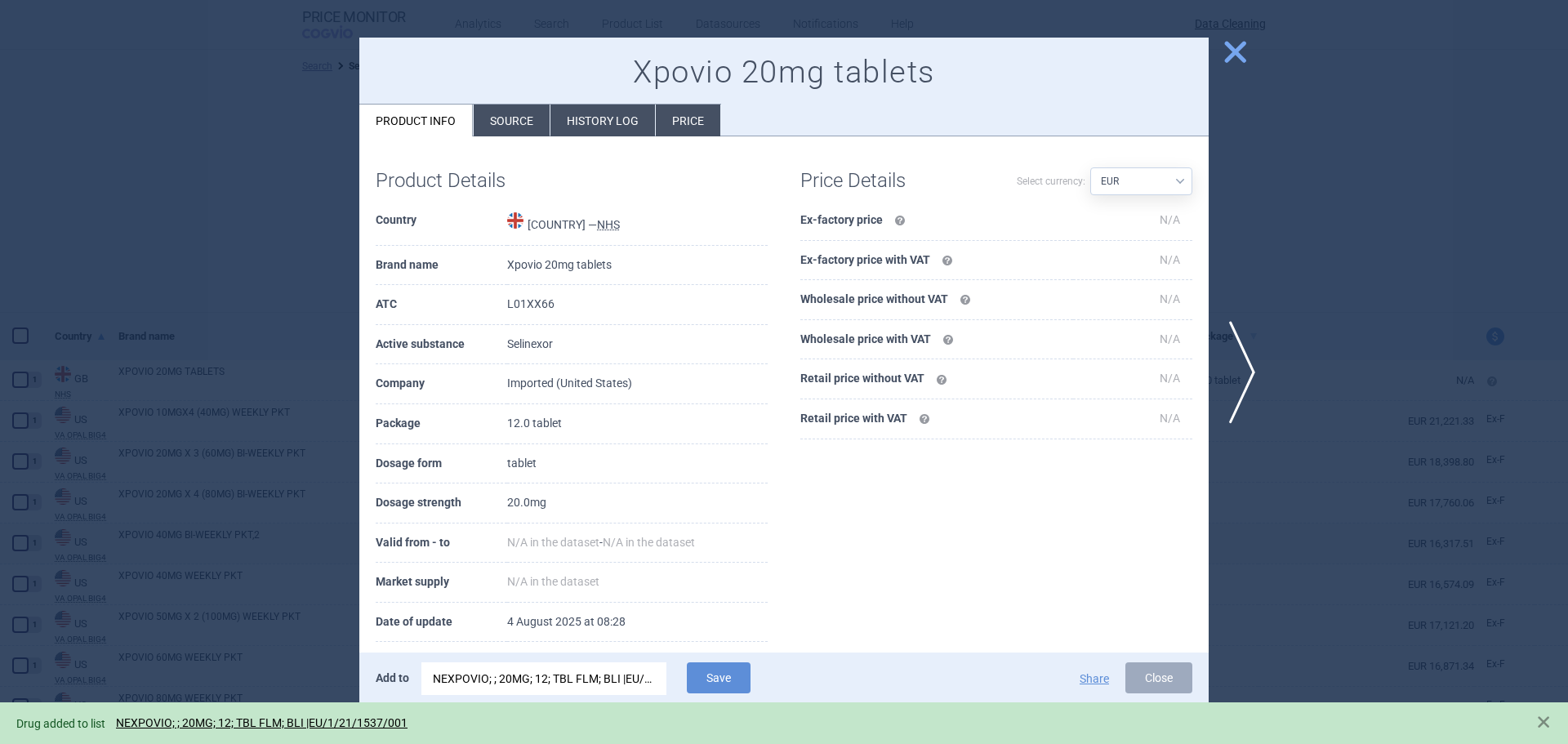 click on "Source" at bounding box center (511, 120) 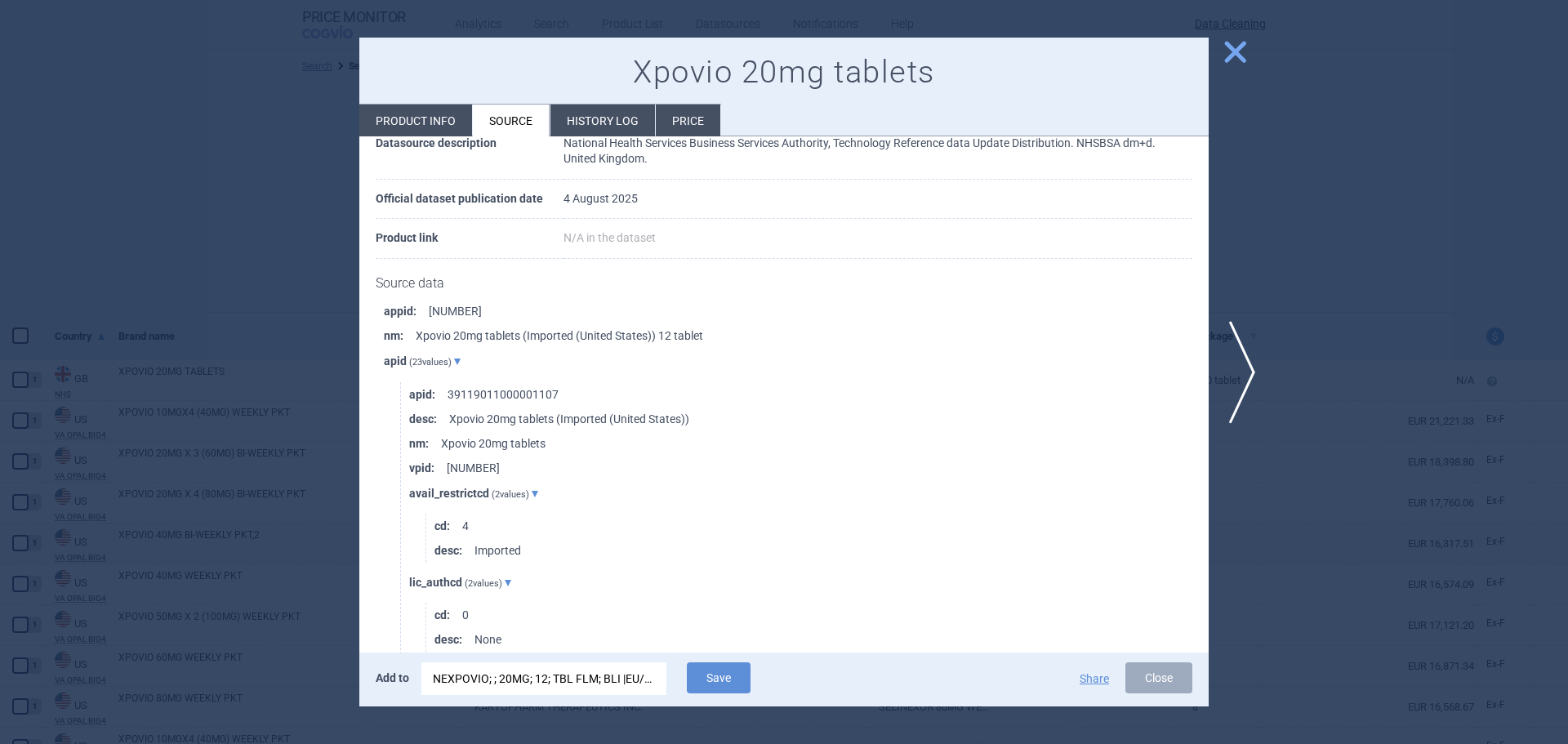 scroll, scrollTop: 163, scrollLeft: 0, axis: vertical 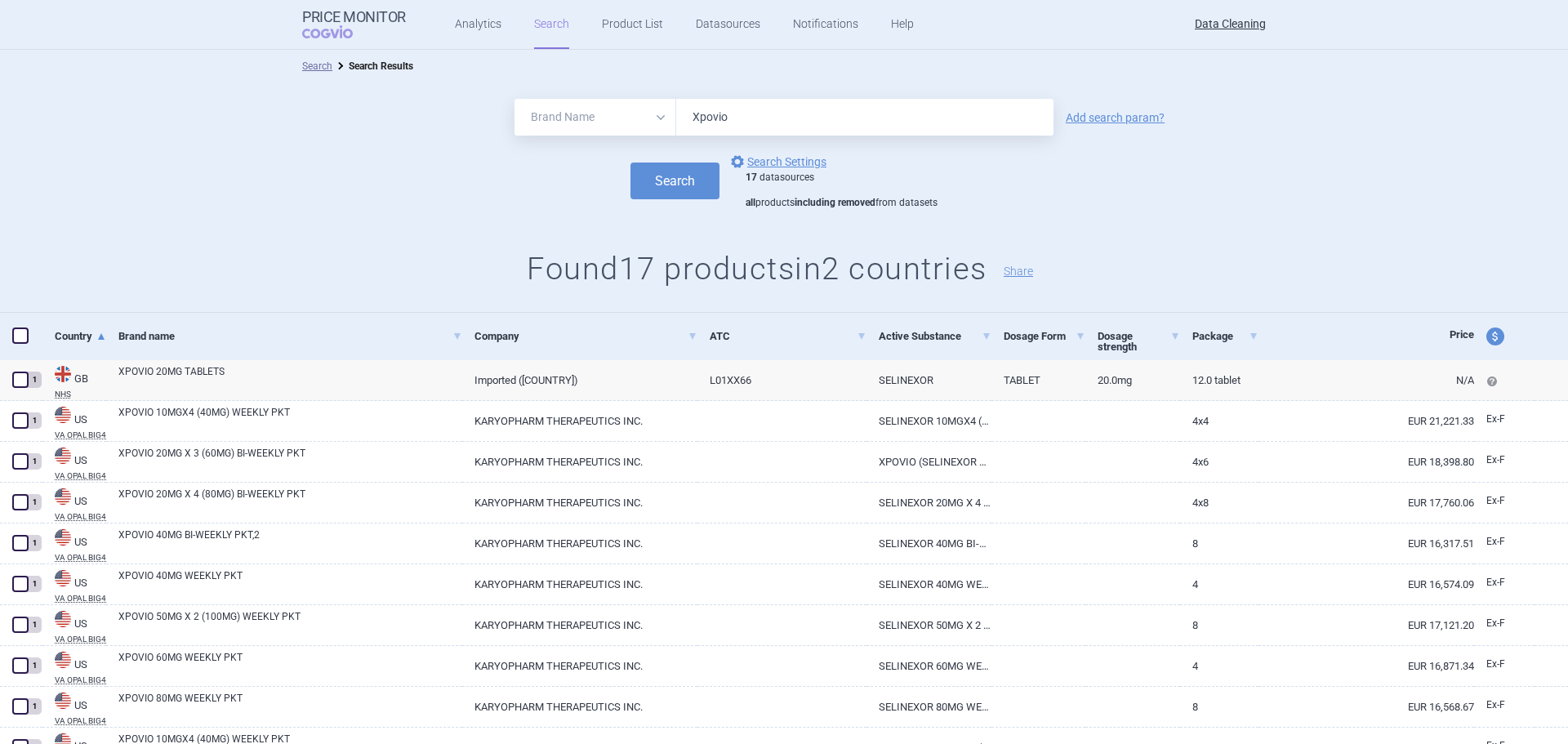 click on "Xpovio" at bounding box center [865, 117] 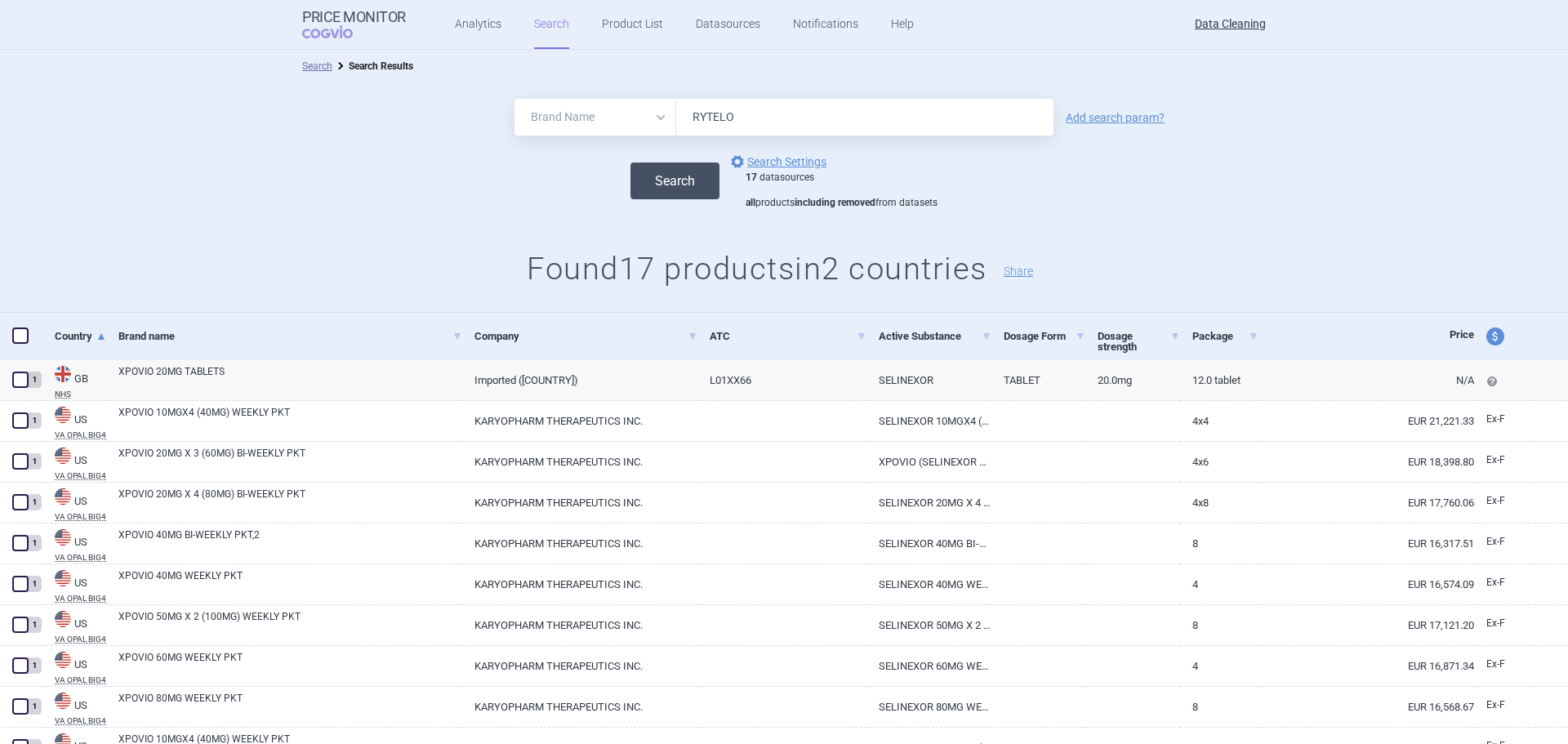 click on "Search" at bounding box center [675, 180] 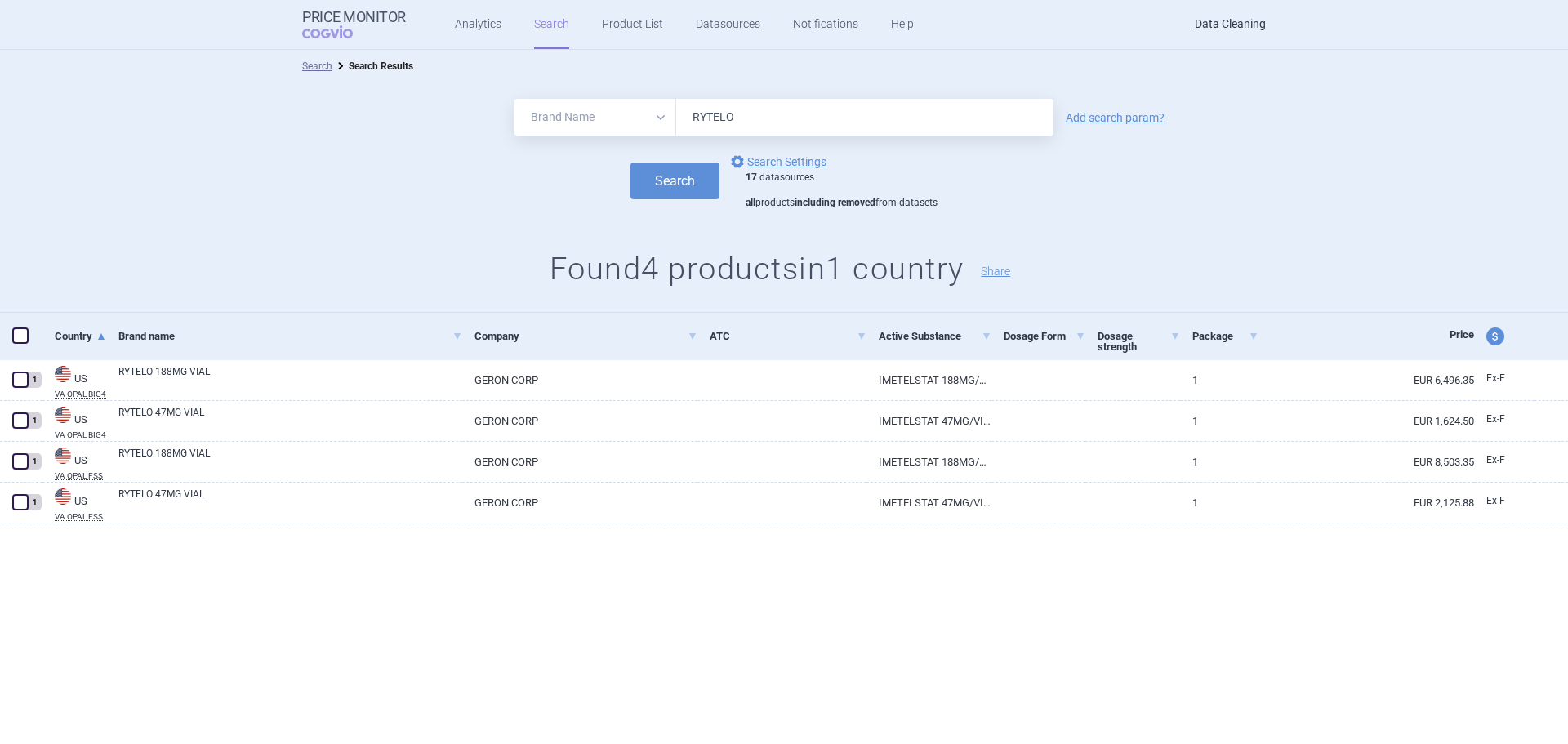 click on "RYTELO" at bounding box center [865, 117] 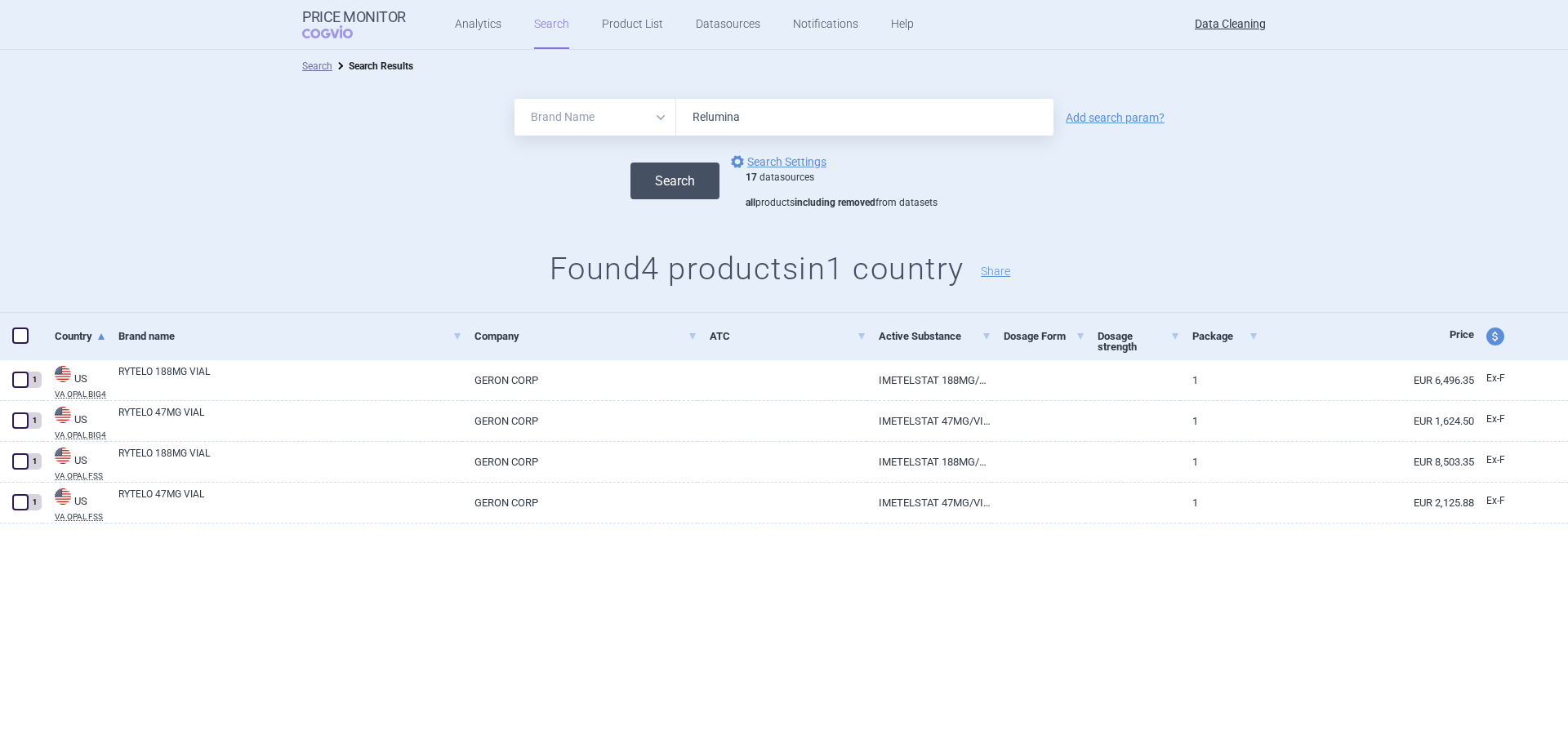 click on "Search" at bounding box center [675, 180] 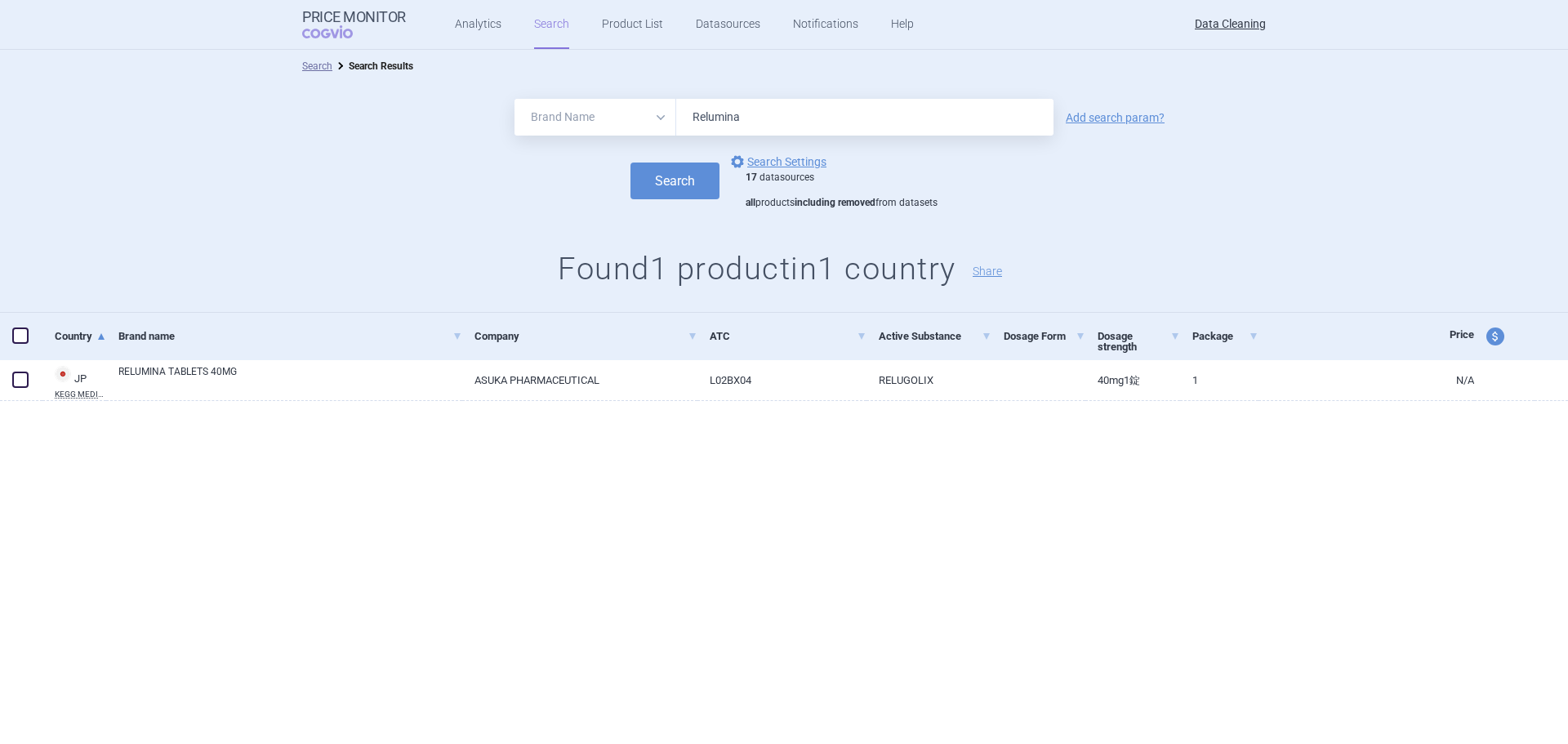 click on "Relumina" at bounding box center [865, 117] 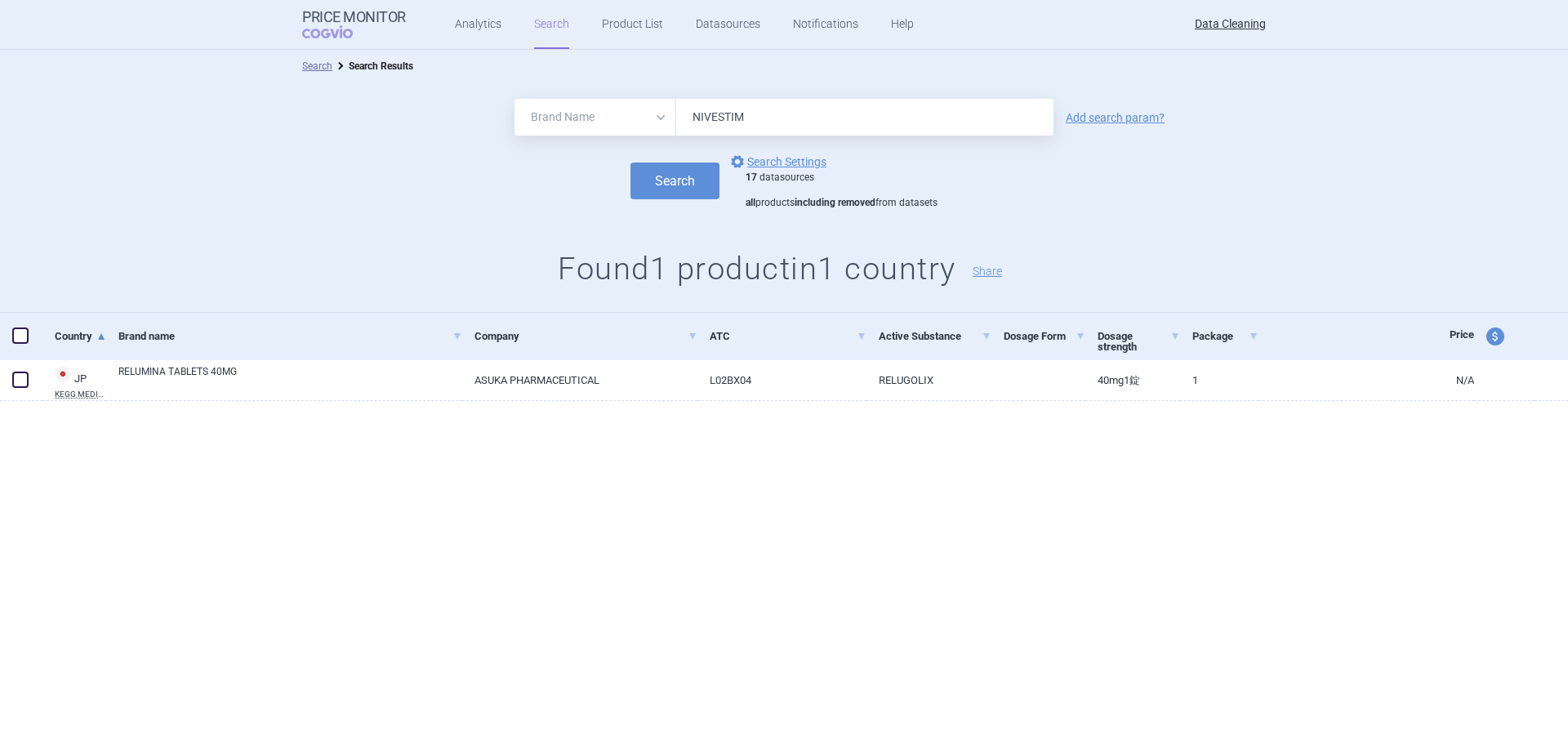 click on "NIVESTIM" at bounding box center [865, 117] 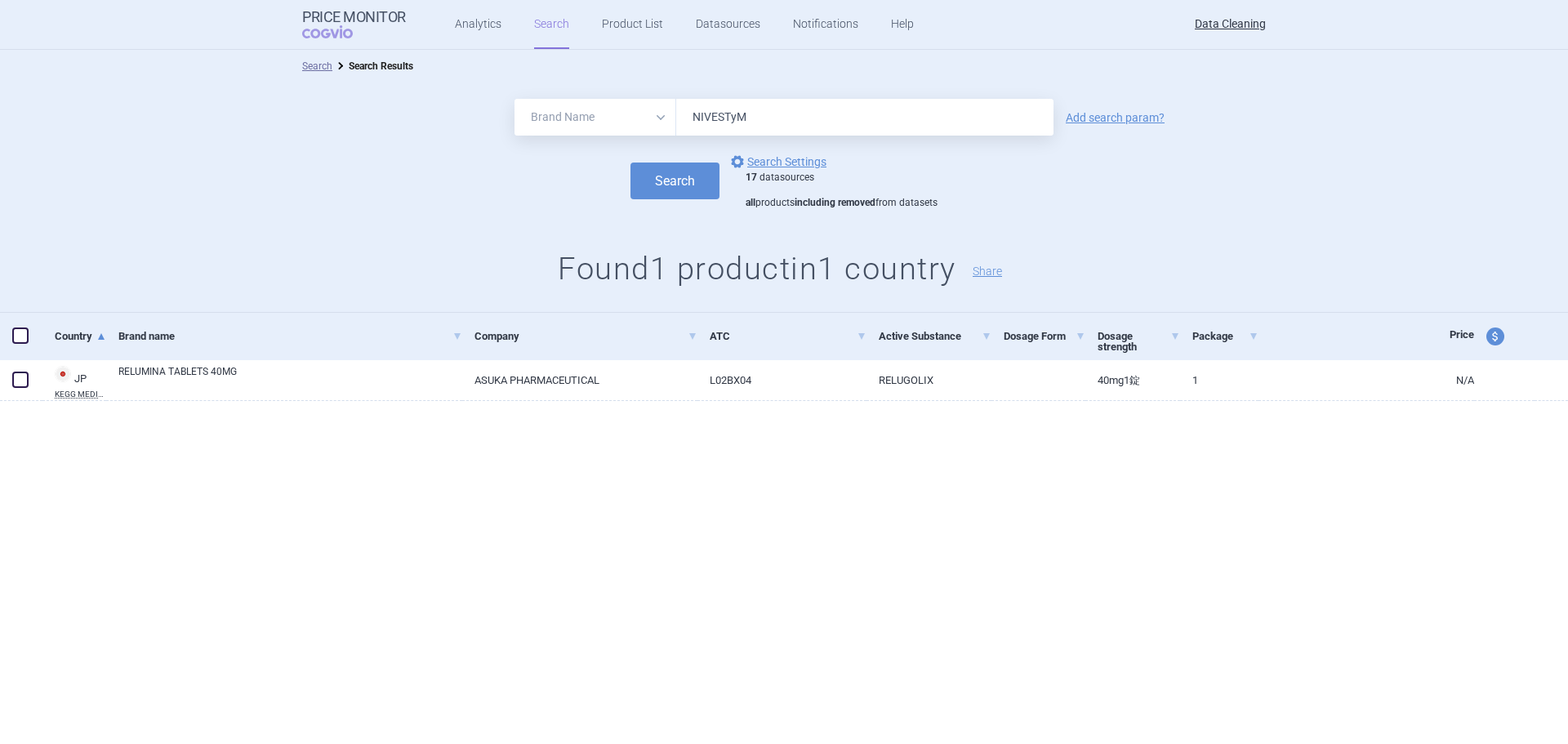 type on "NIVESTyM" 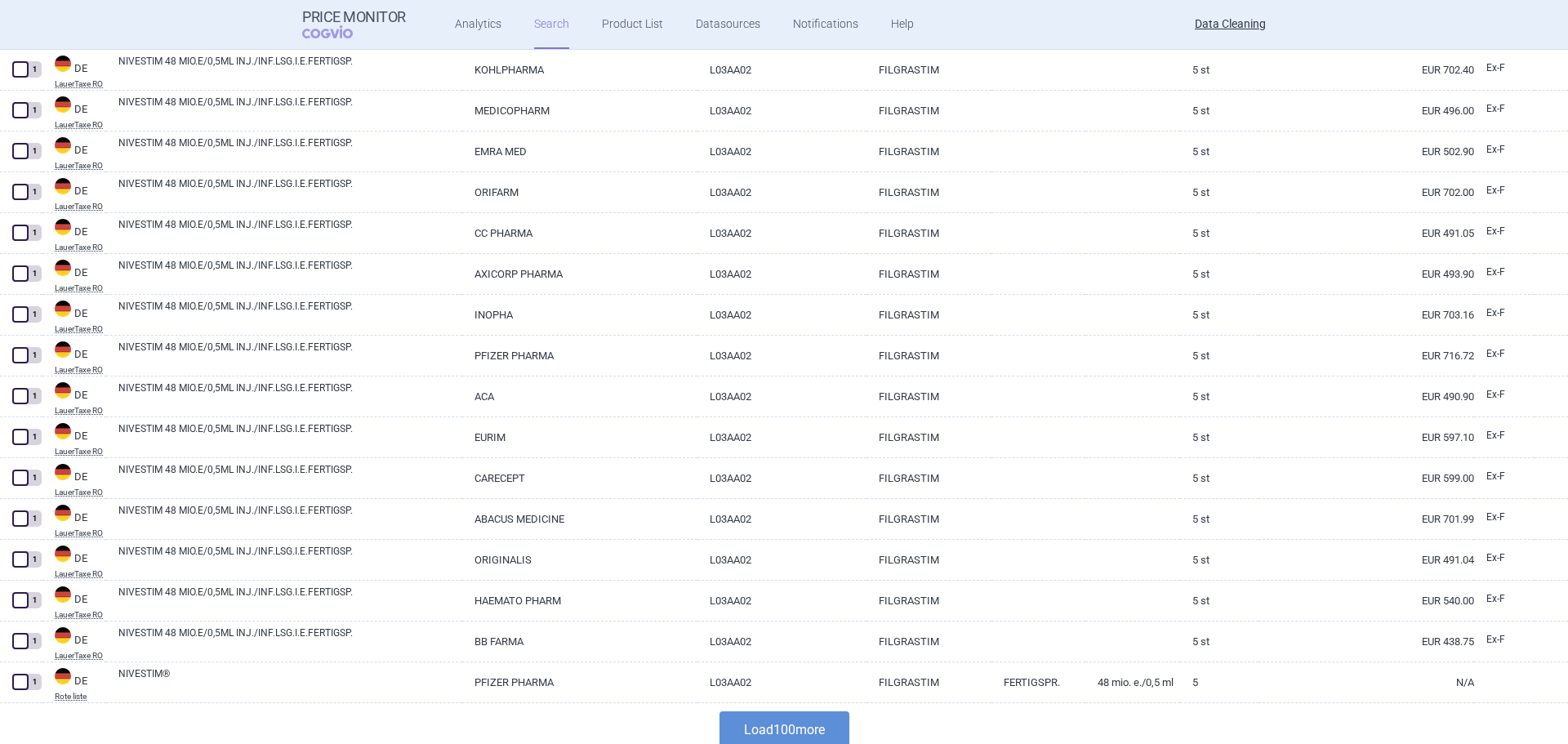 scroll, scrollTop: 3753, scrollLeft: 0, axis: vertical 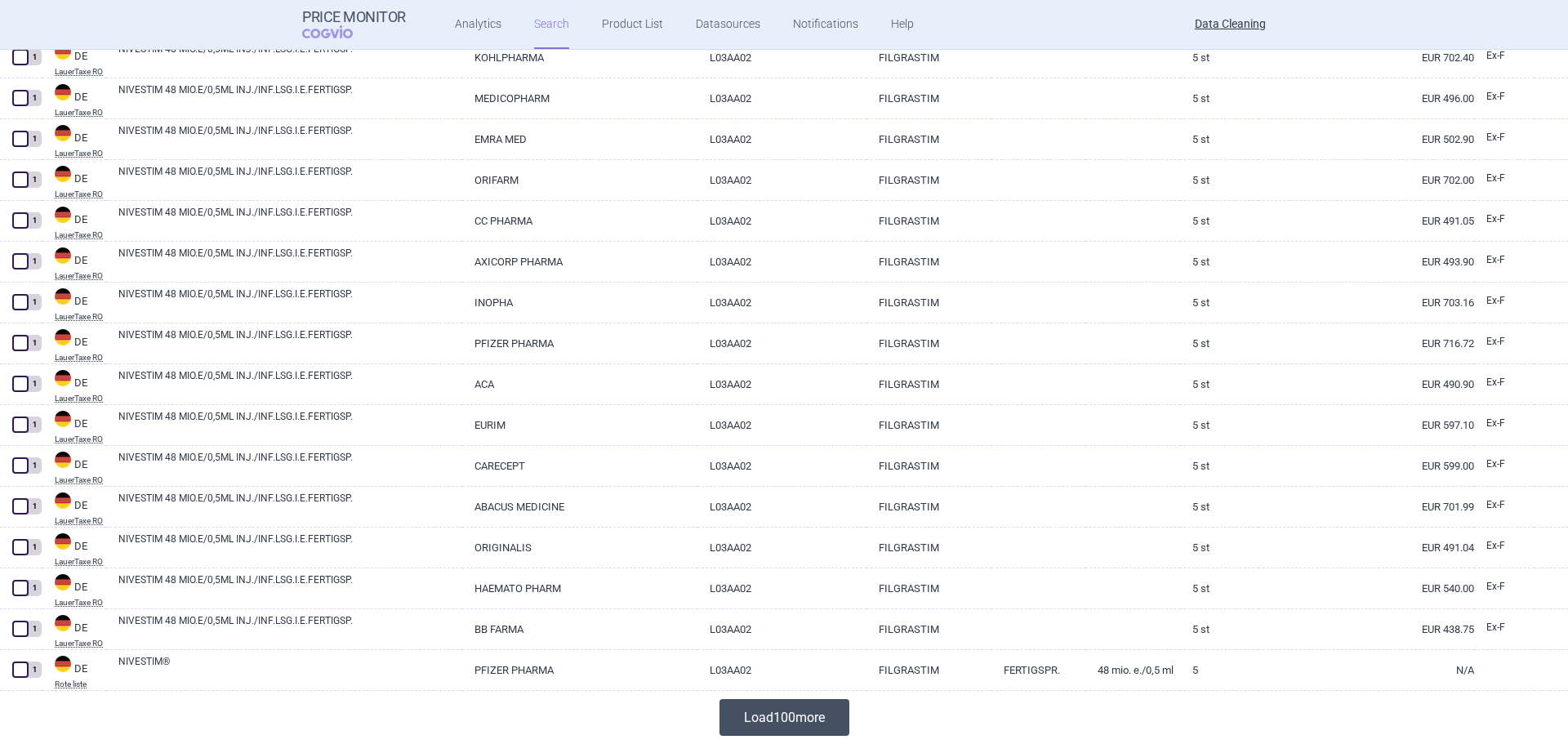 click on "Load  100  more" at bounding box center (784, 717) 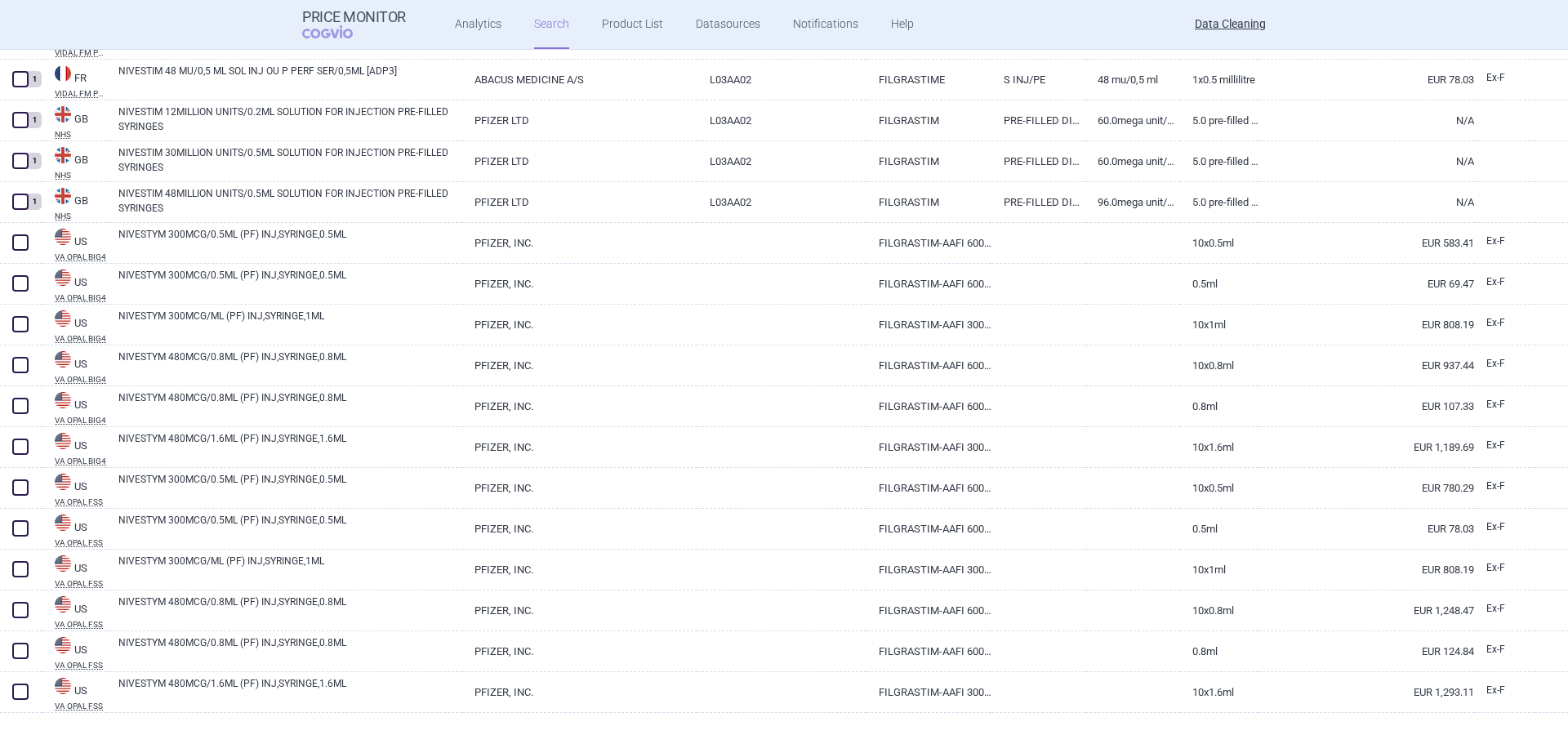 scroll, scrollTop: 6774, scrollLeft: 0, axis: vertical 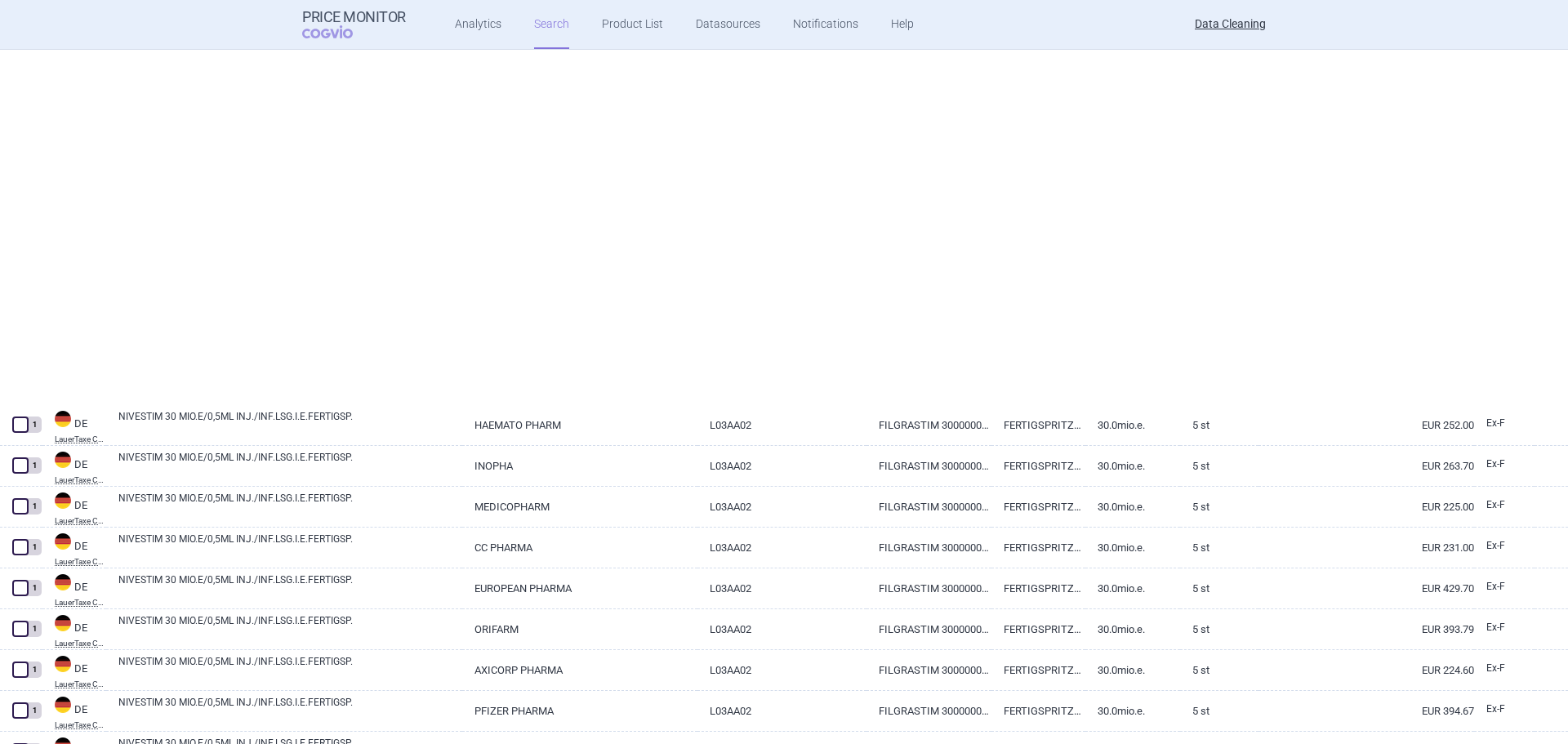 select on "brandName" 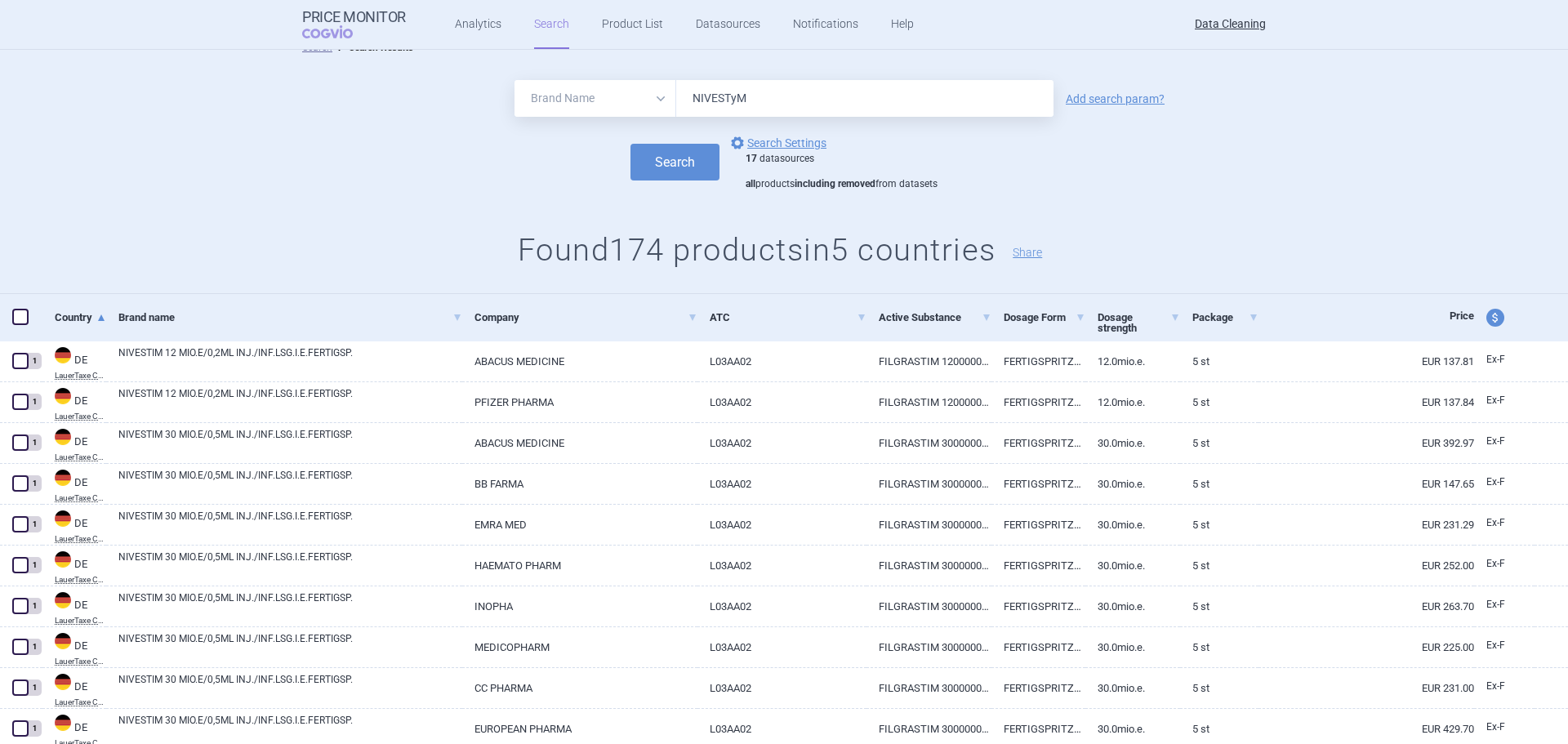 scroll, scrollTop: 0, scrollLeft: 0, axis: both 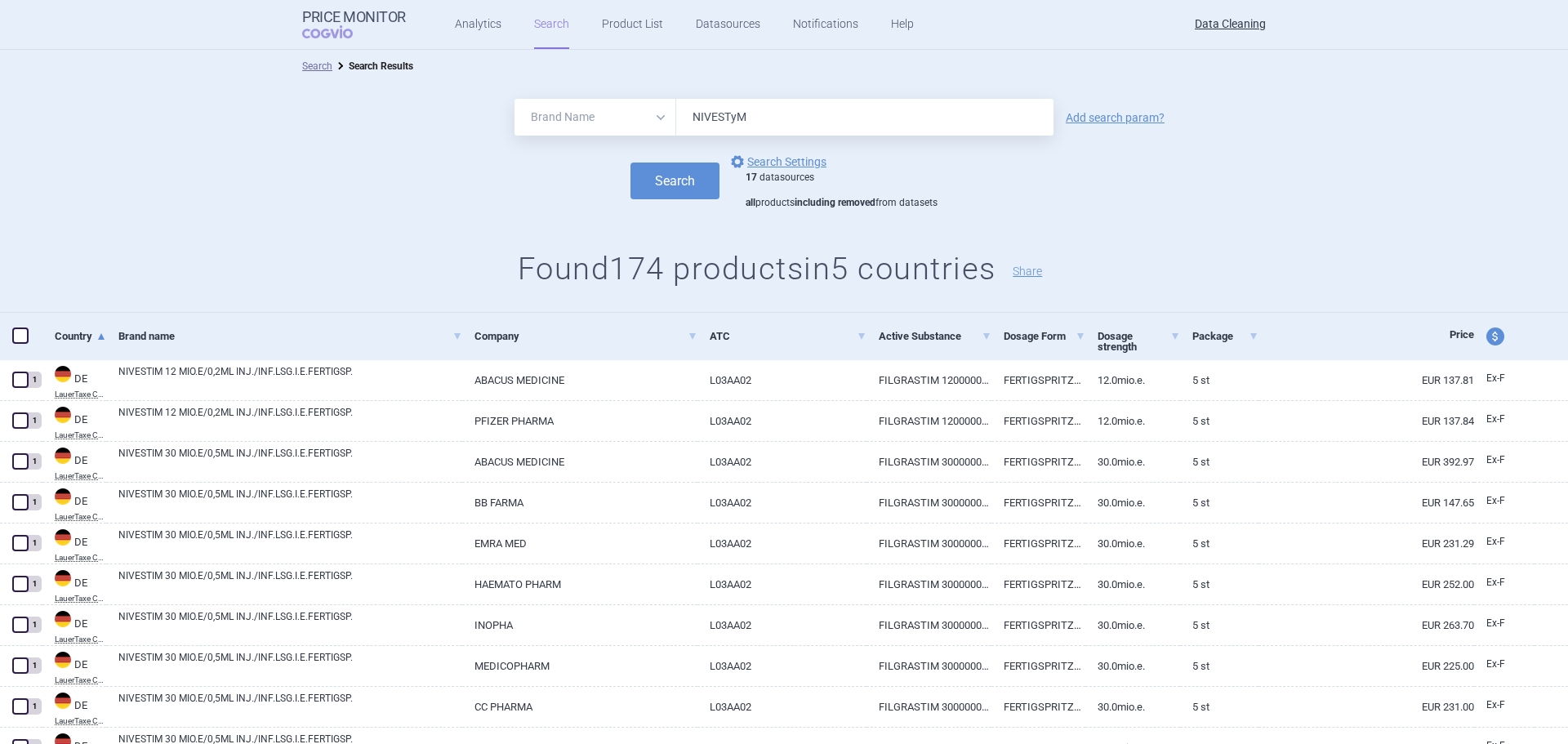 click on "NIVESTyM" at bounding box center [865, 117] 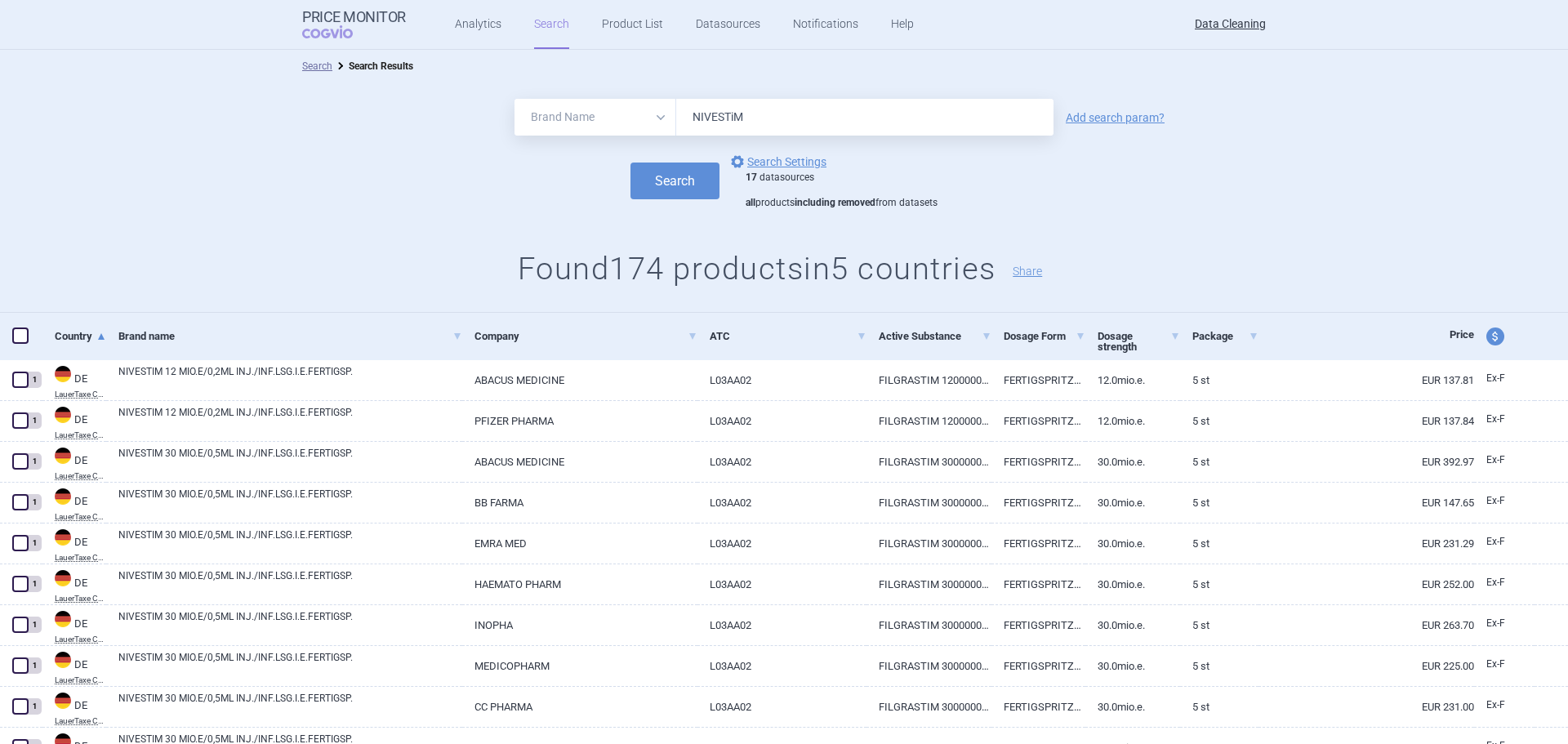 type on "NIVESTiM" 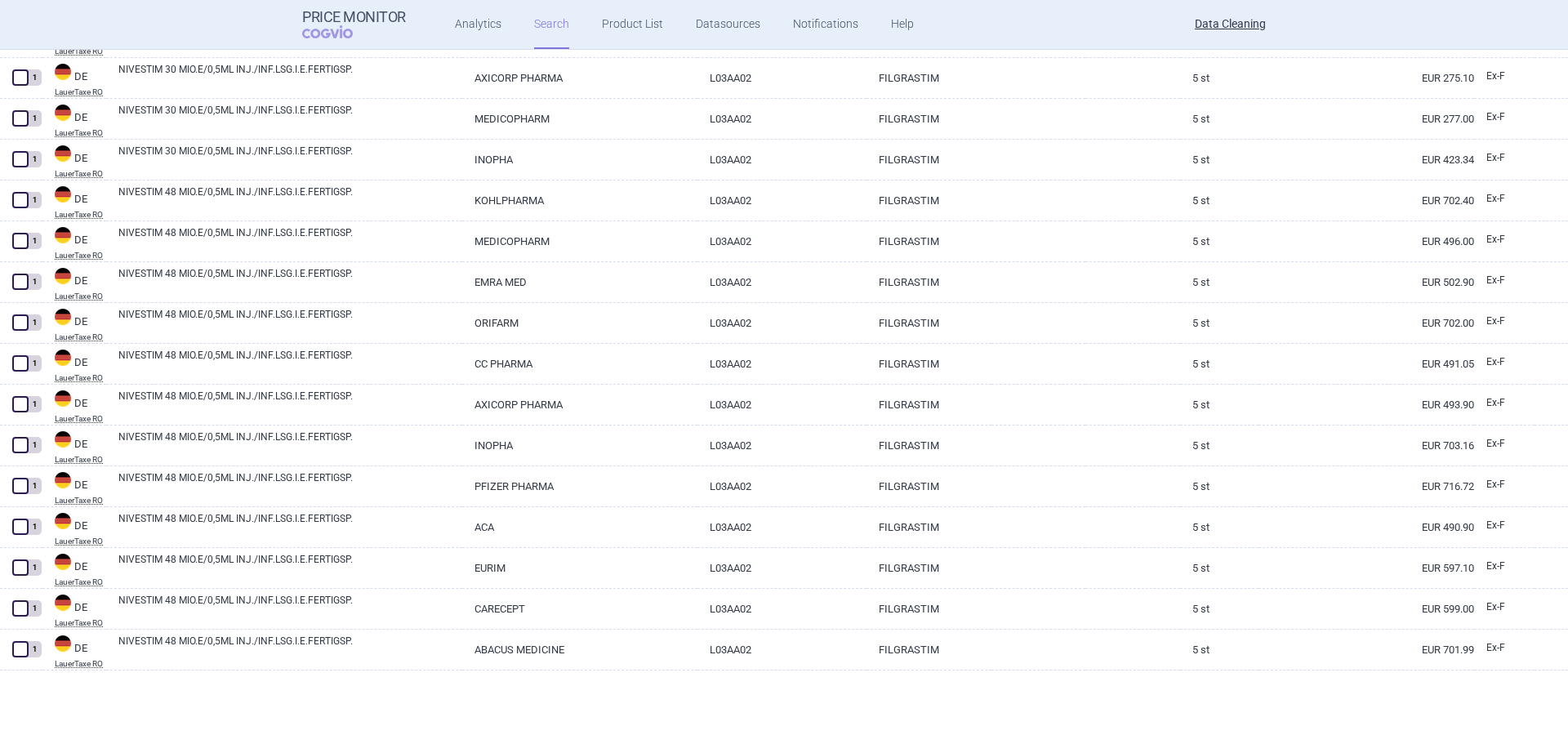 scroll, scrollTop: 3753, scrollLeft: 0, axis: vertical 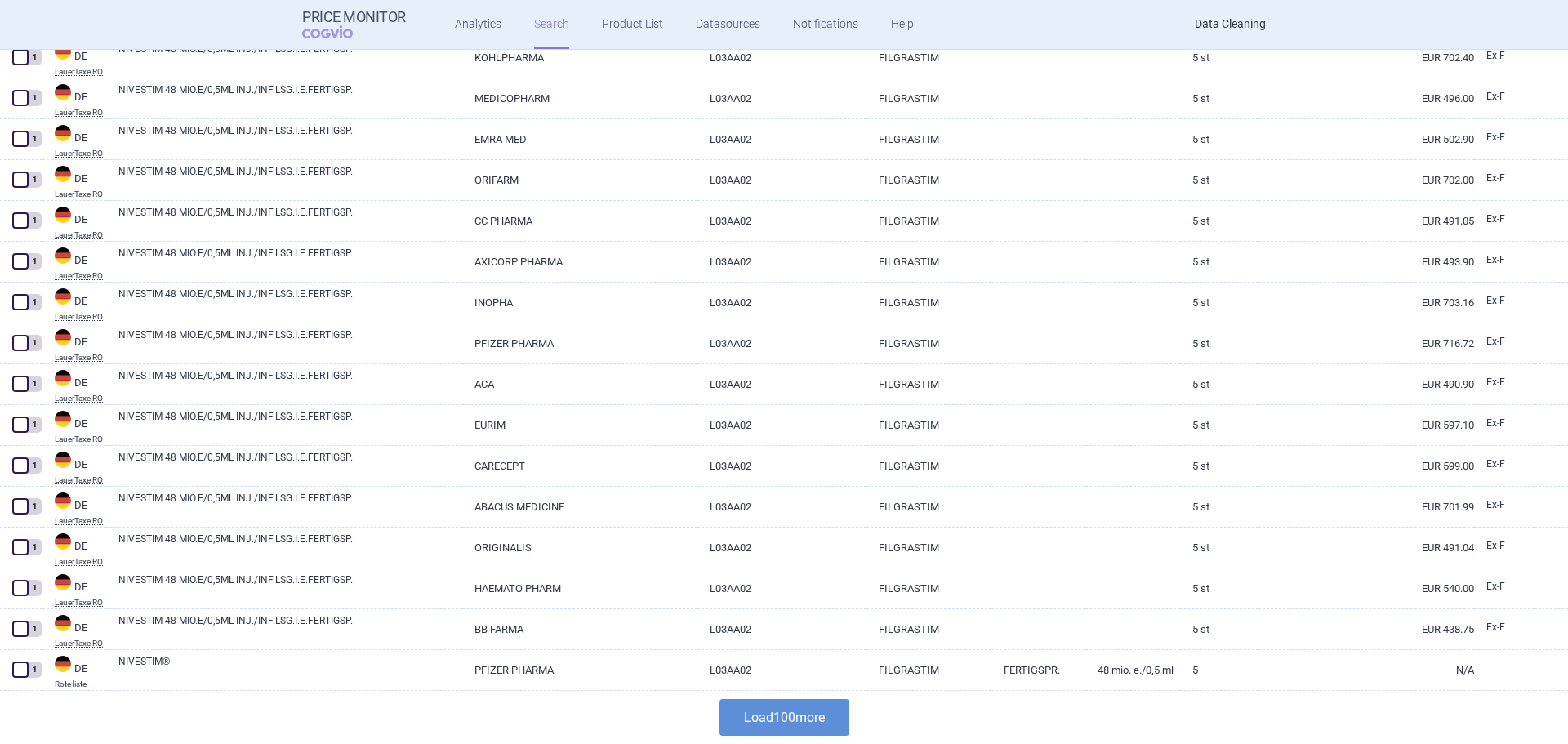 drag, startPoint x: 781, startPoint y: 727, endPoint x: 803, endPoint y: 696, distance: 38.013156 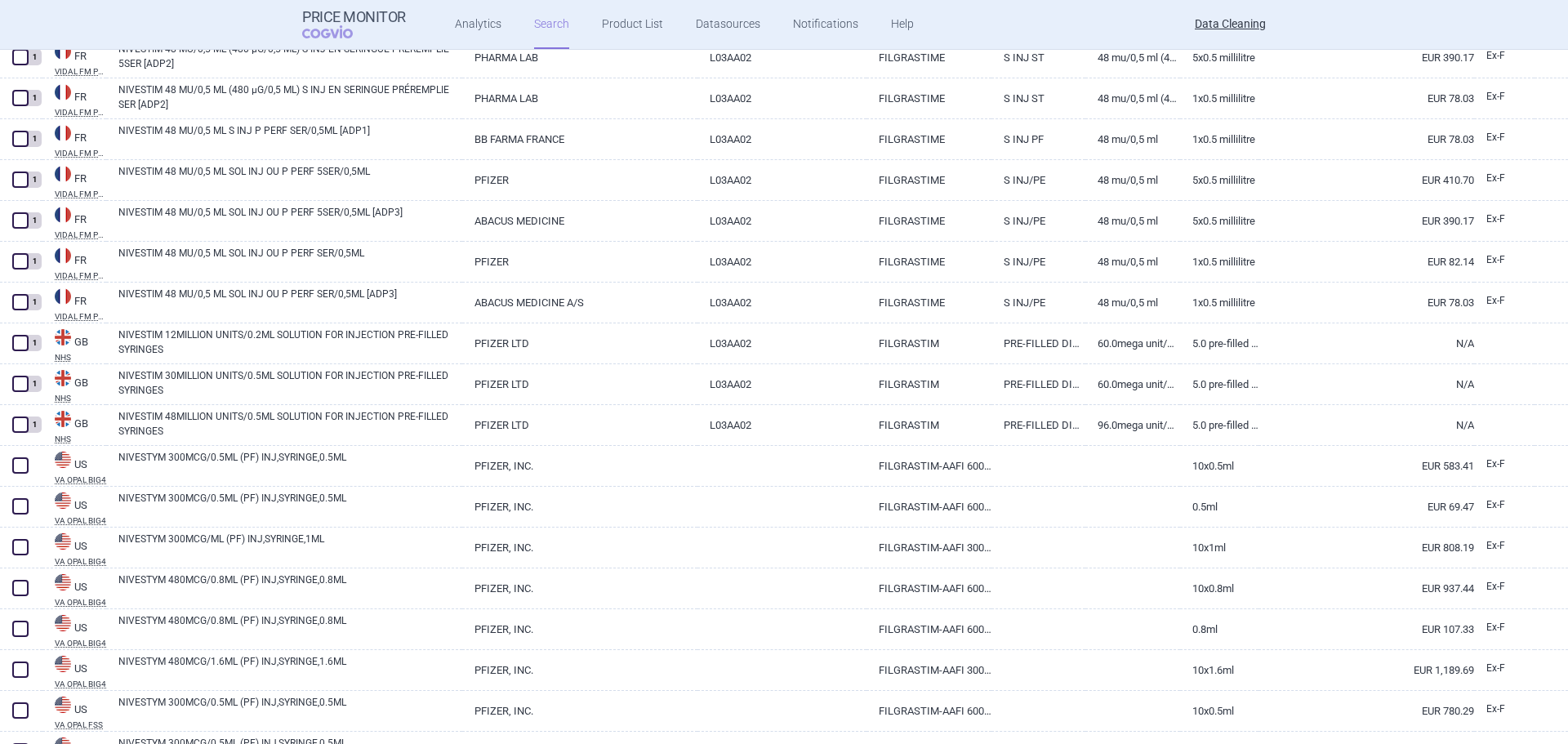 scroll, scrollTop: 6774, scrollLeft: 0, axis: vertical 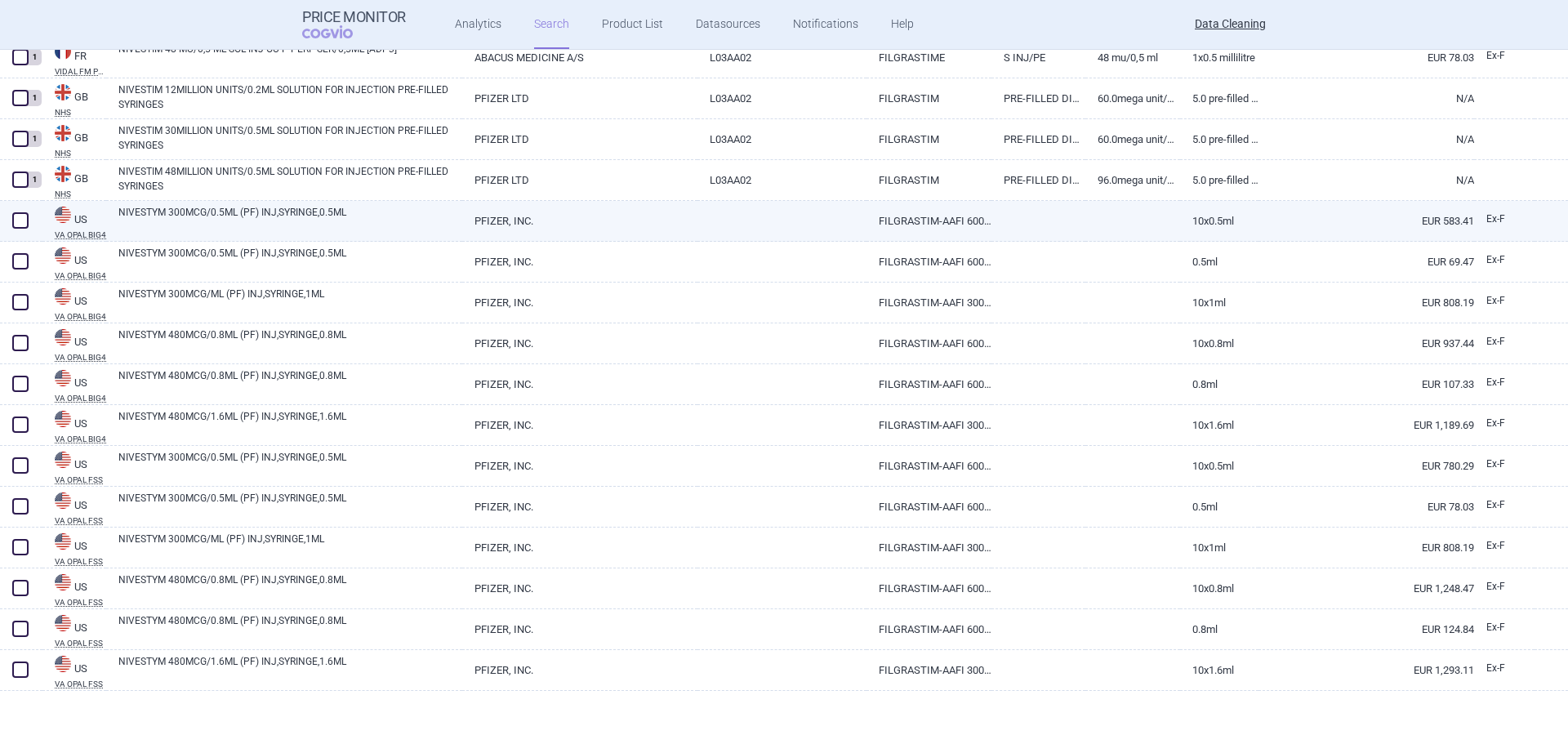 click on "NIVESTYM 300MCG/0.5ML (PF) INJ,SYRINGE,0.5ML" at bounding box center [290, 220] 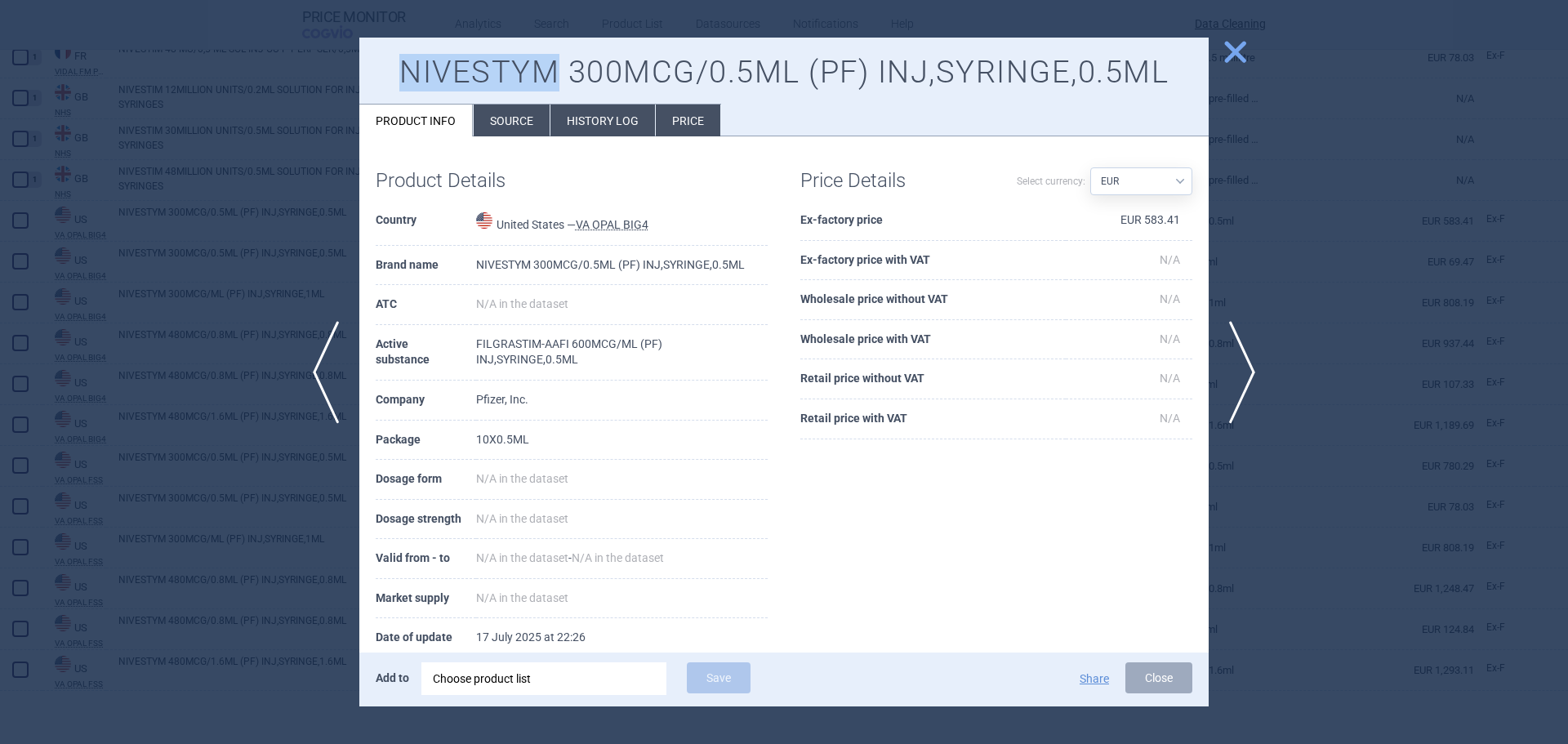 drag, startPoint x: 553, startPoint y: 69, endPoint x: 326, endPoint y: 66, distance: 227.01982 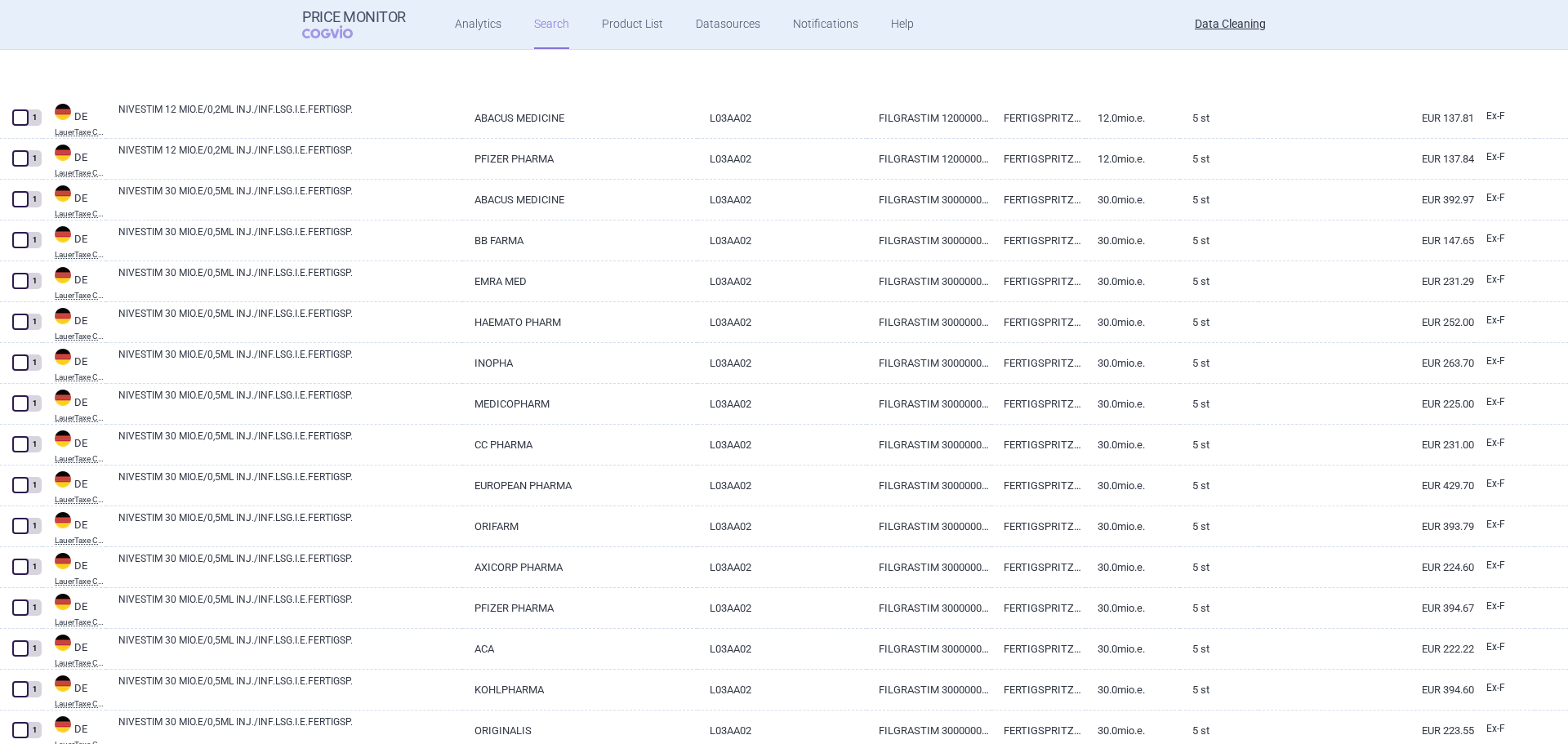 scroll, scrollTop: 0, scrollLeft: 0, axis: both 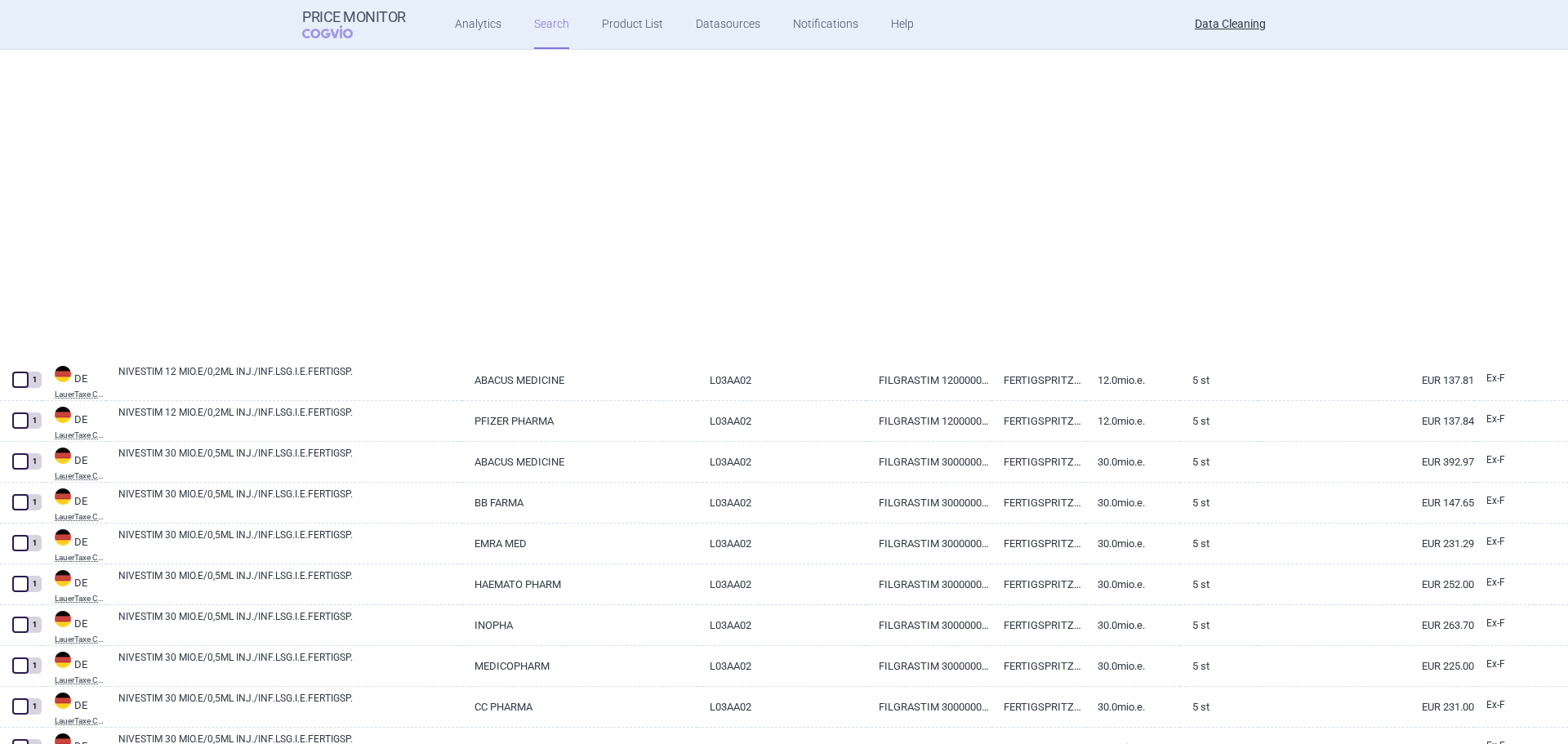 select on "brandName" 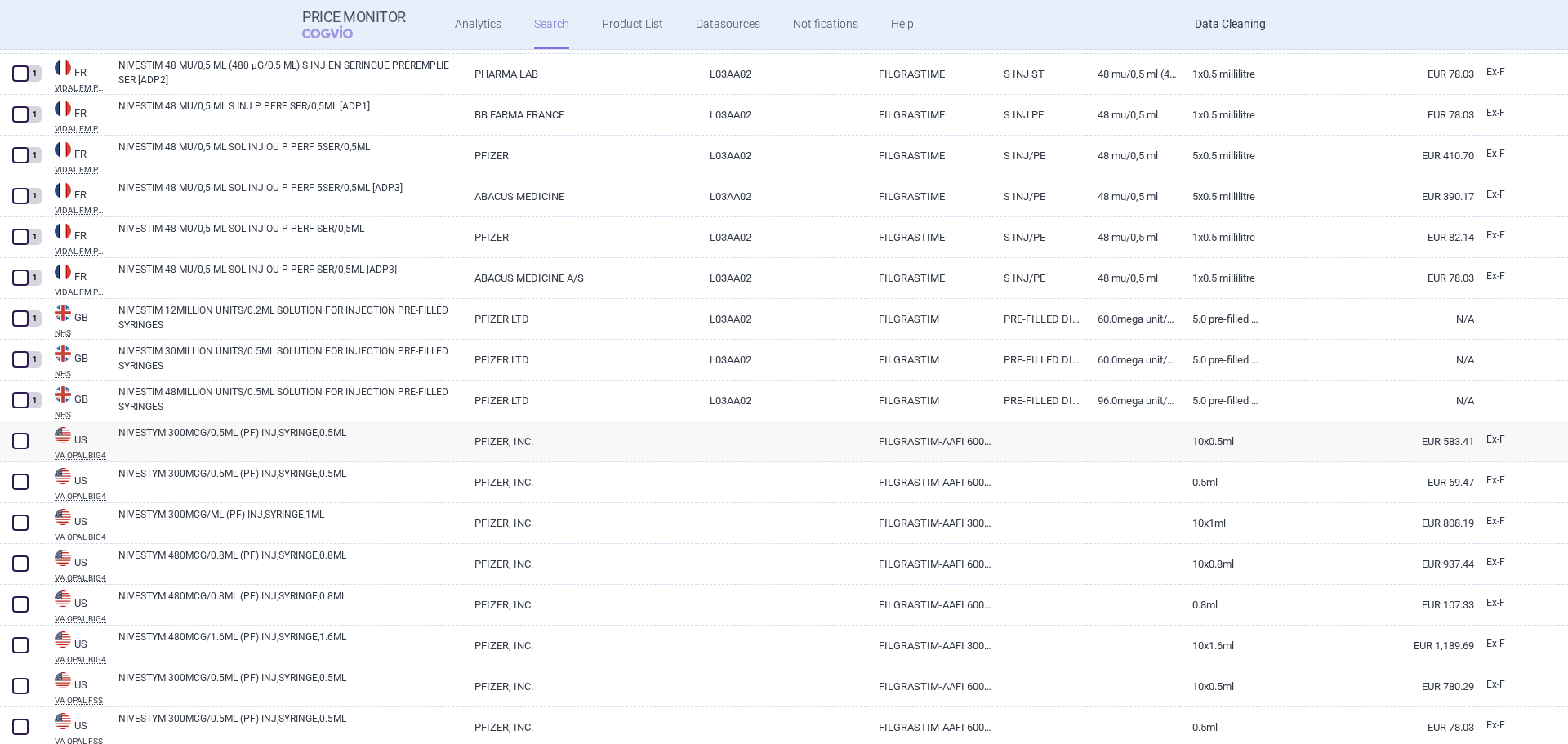 scroll, scrollTop: 6774, scrollLeft: 0, axis: vertical 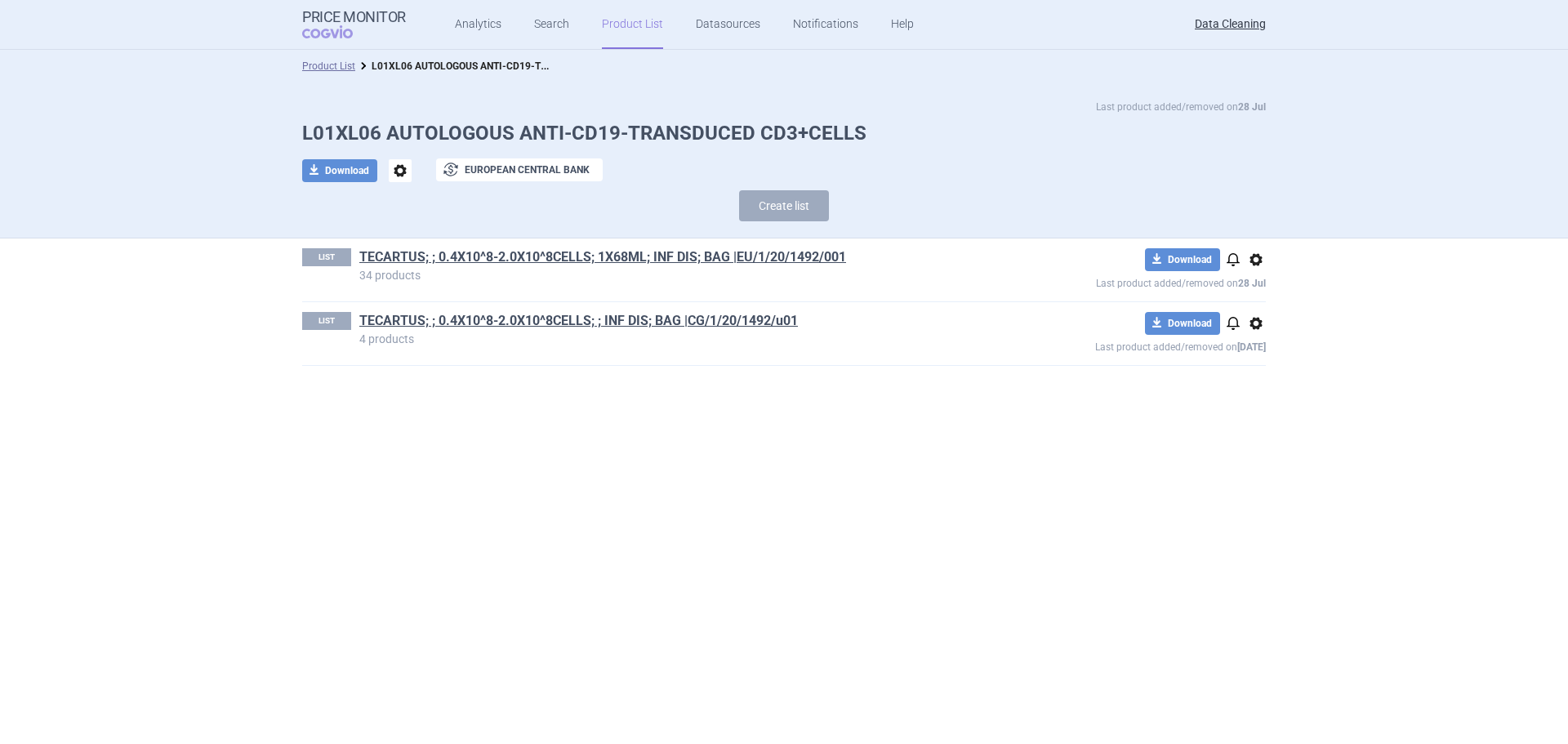 click on "options" at bounding box center (400, 171) 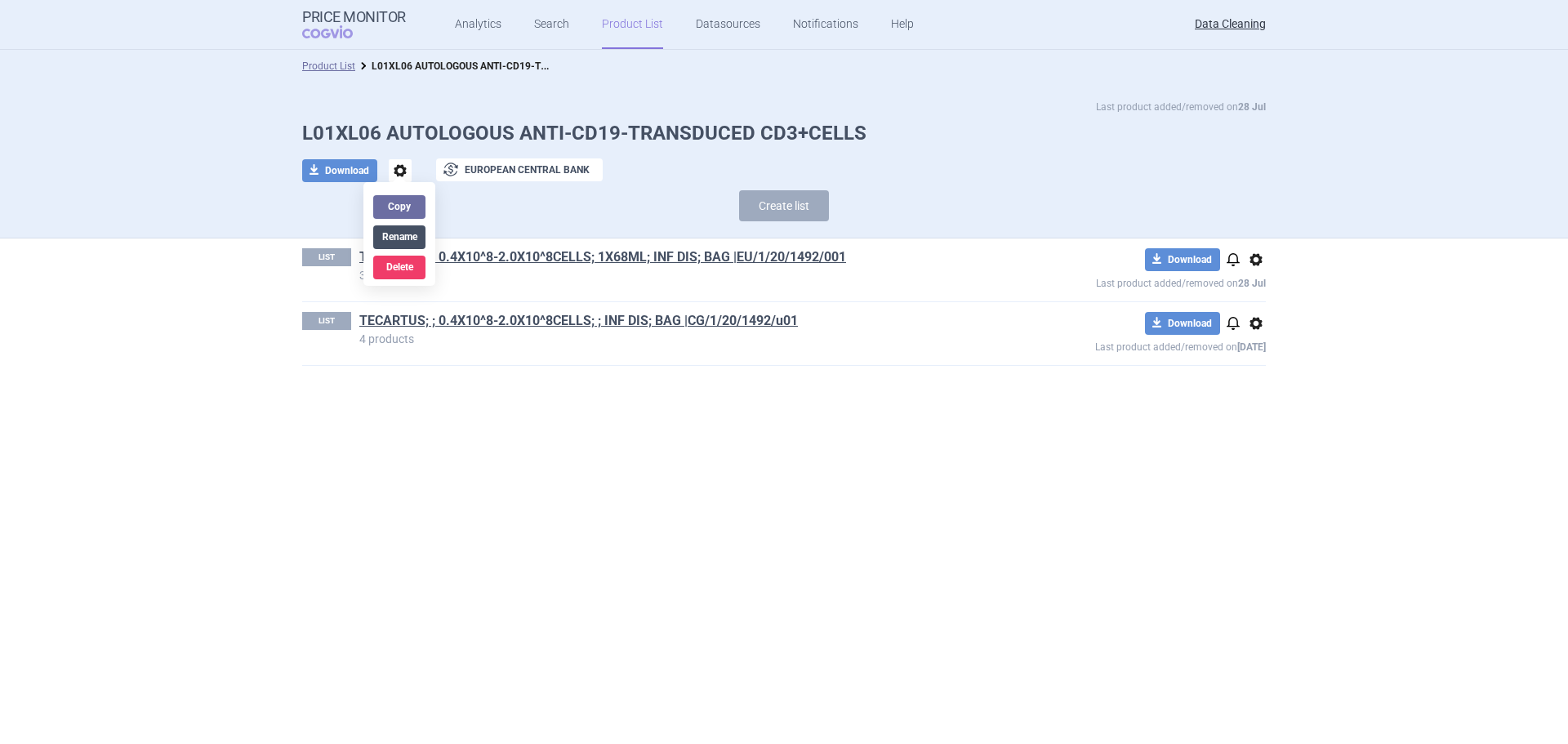 click on "Rename" at bounding box center (399, 237) 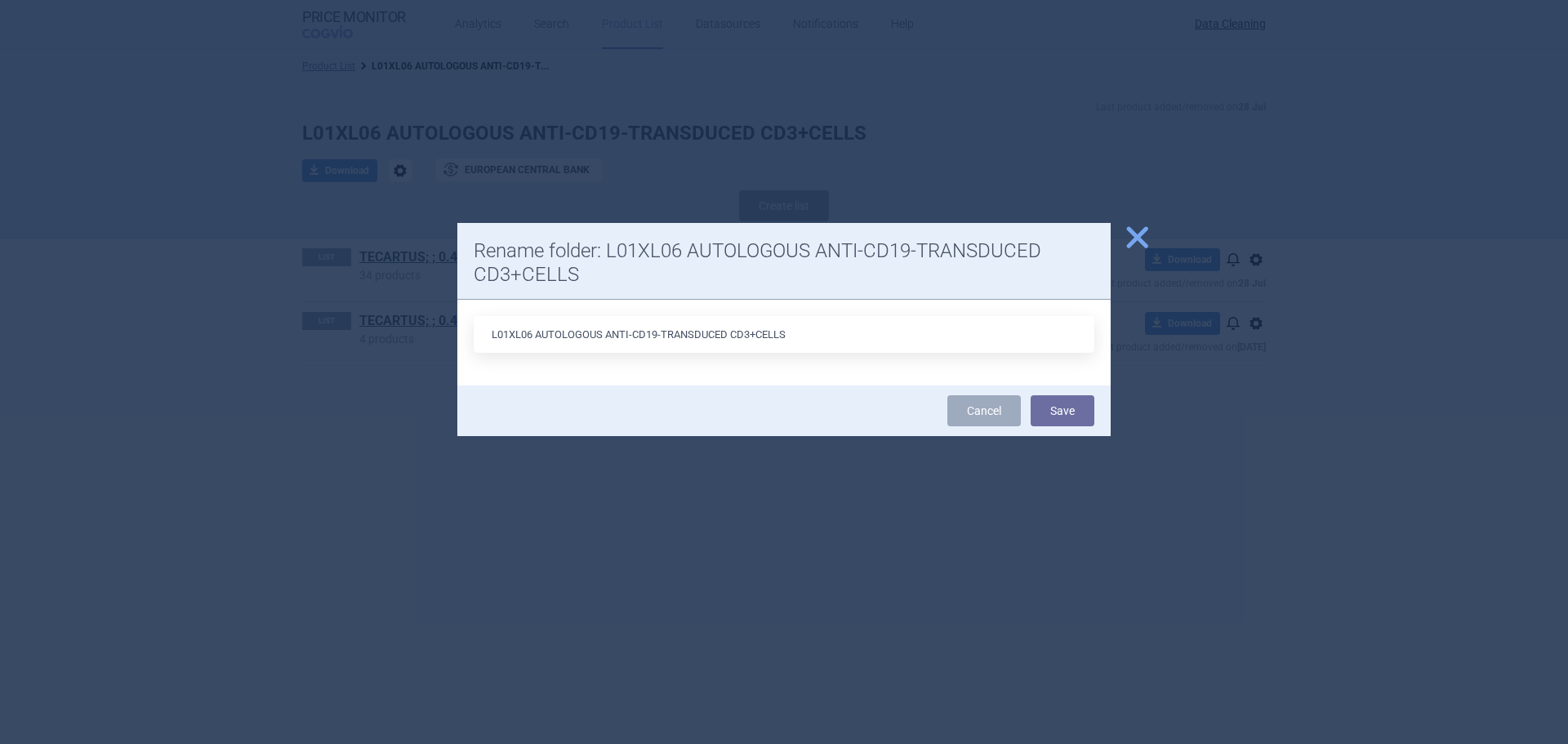 drag, startPoint x: 538, startPoint y: 332, endPoint x: 874, endPoint y: 324, distance: 336.09522 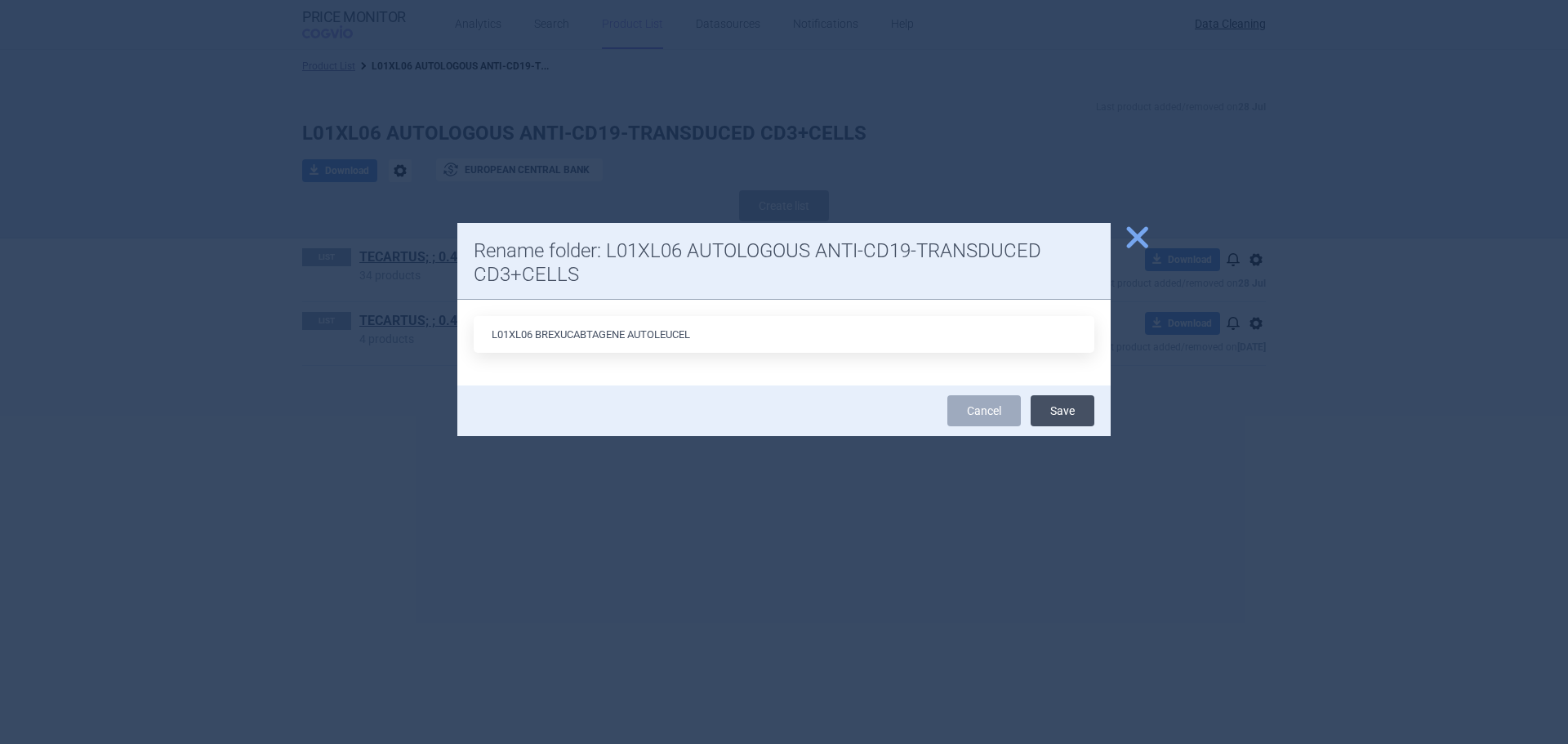 type on "L01XL06 BREXUCABTAGENE AUTOLEUCEL" 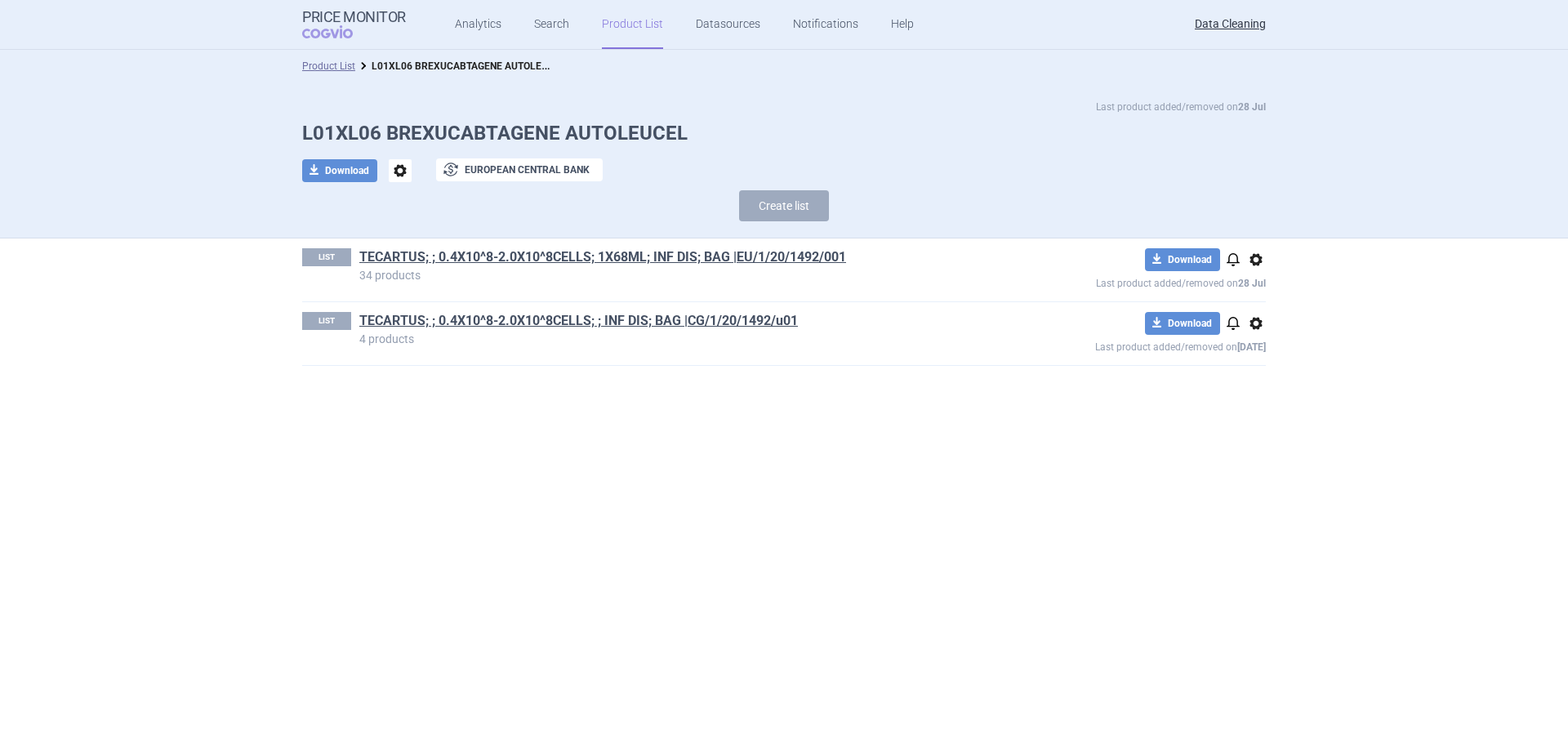 click on "Product List" at bounding box center (328, 66) 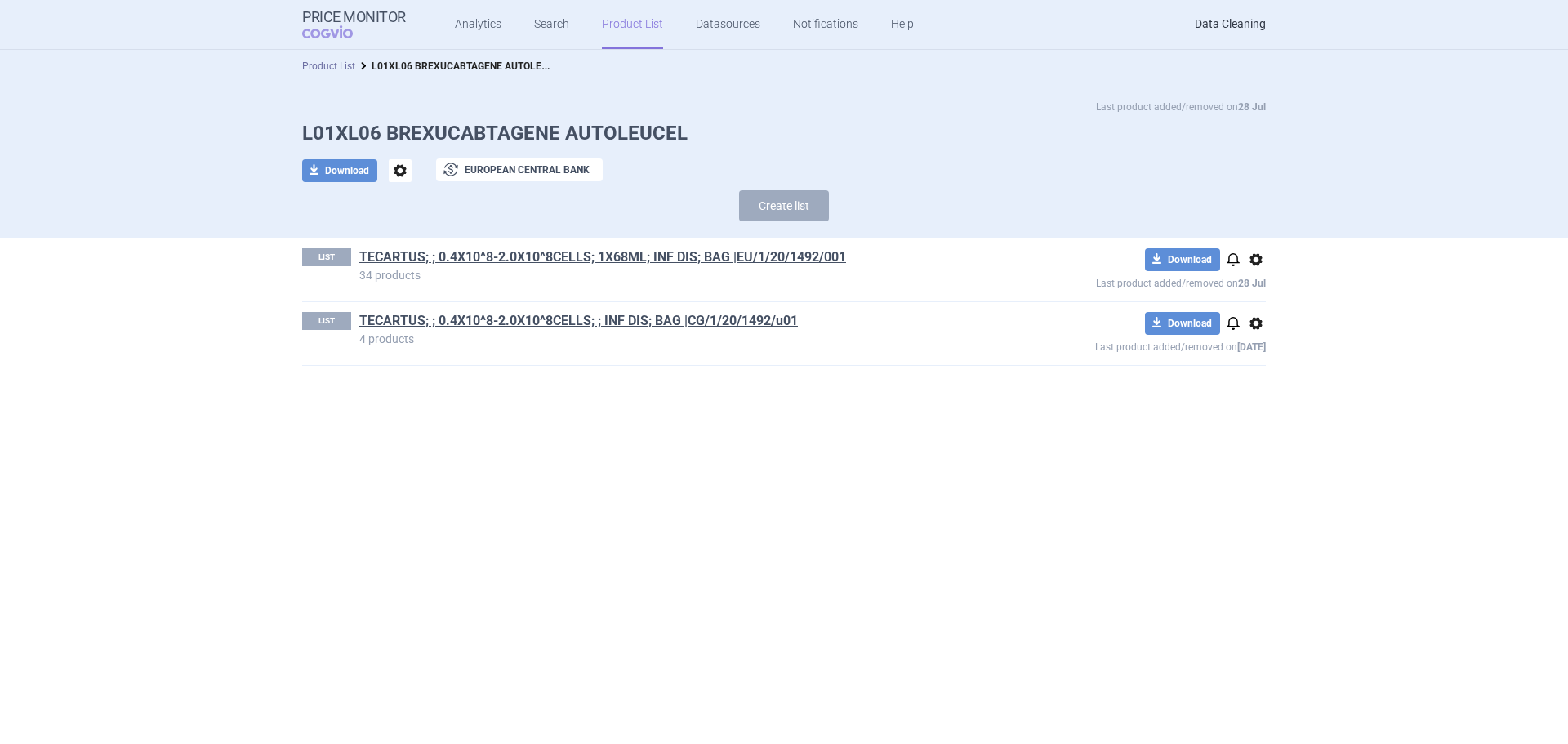 click on "Product List" at bounding box center [328, 66] 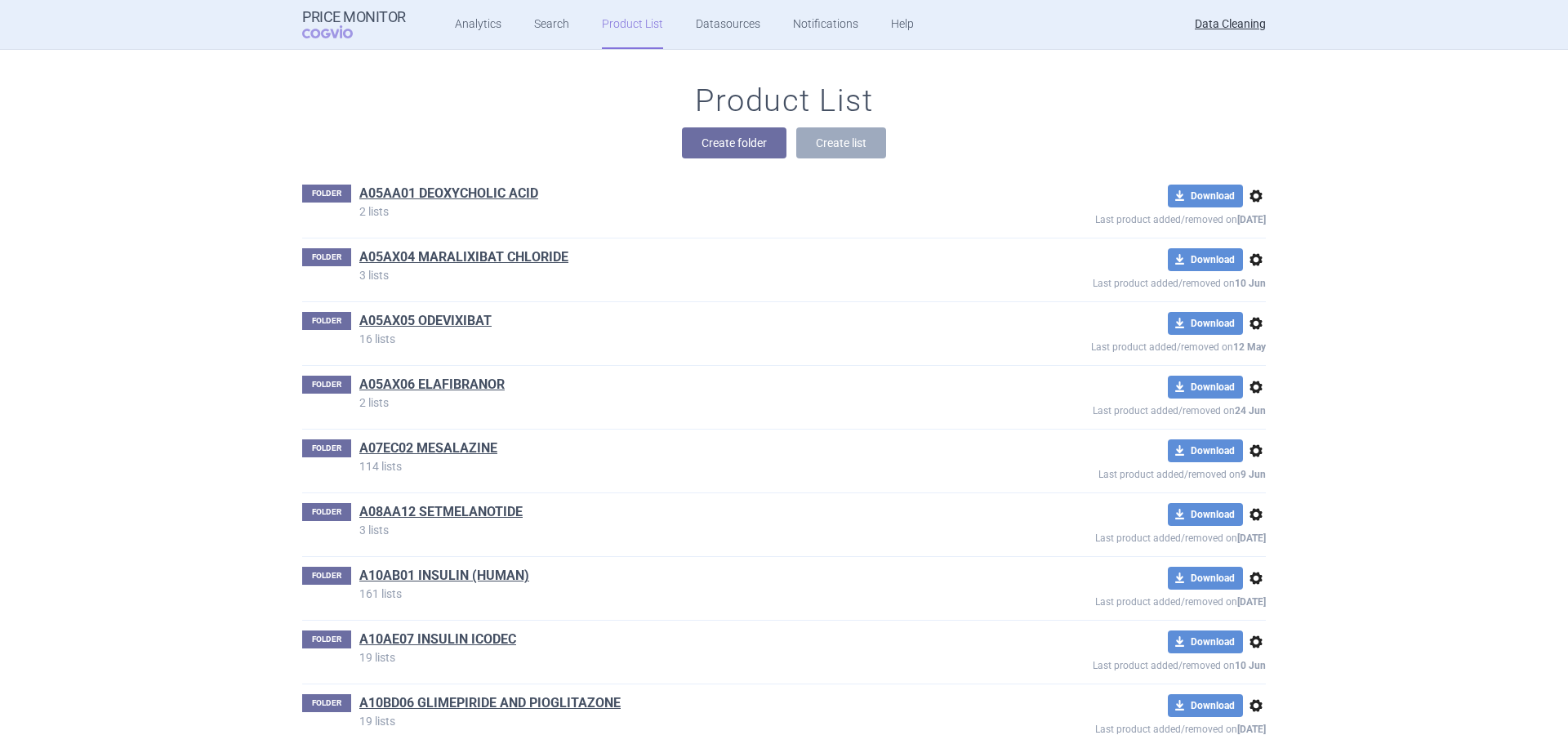 scroll, scrollTop: 55784, scrollLeft: 0, axis: vertical 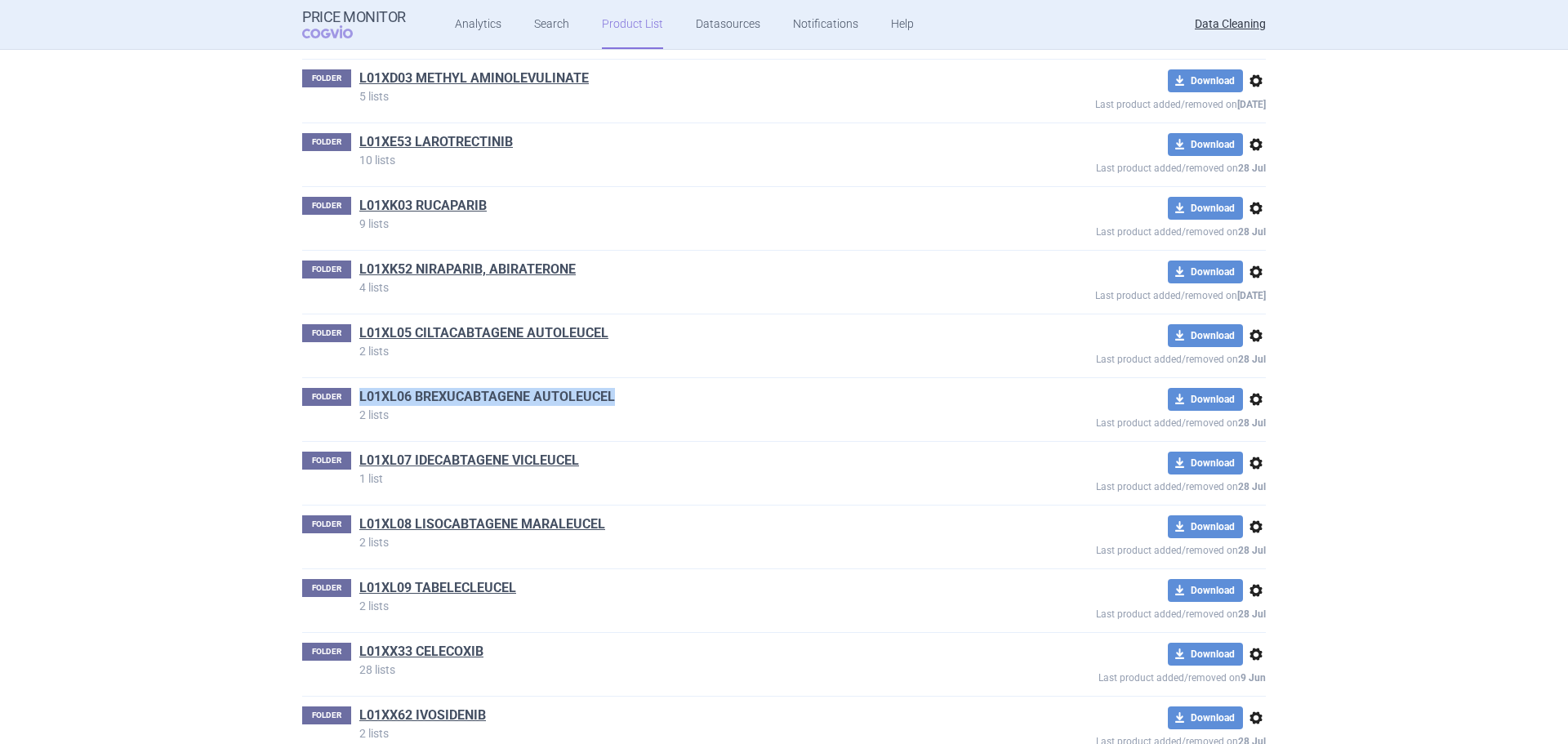 drag, startPoint x: 616, startPoint y: 393, endPoint x: 353, endPoint y: 395, distance: 263.0076 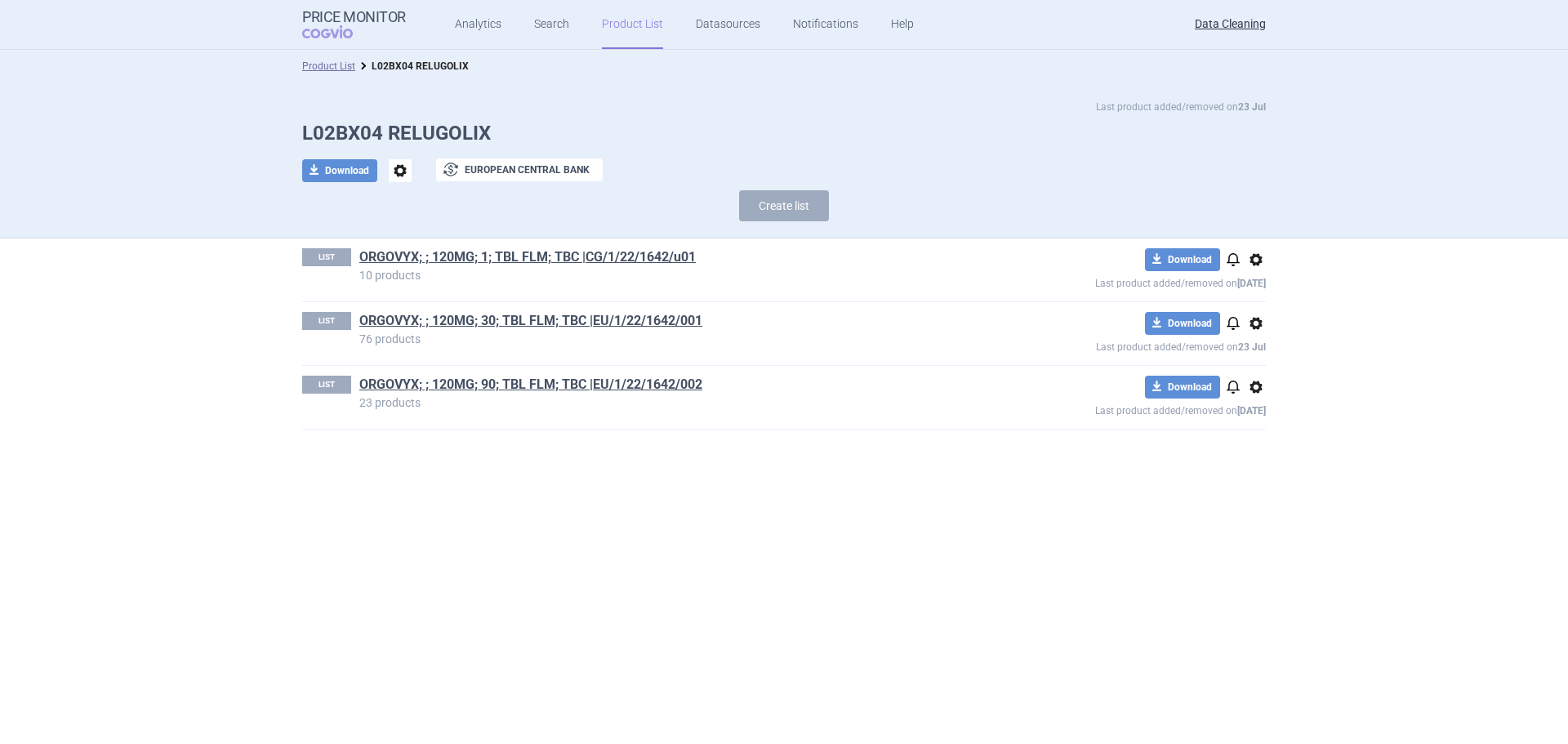 scroll, scrollTop: 0, scrollLeft: 0, axis: both 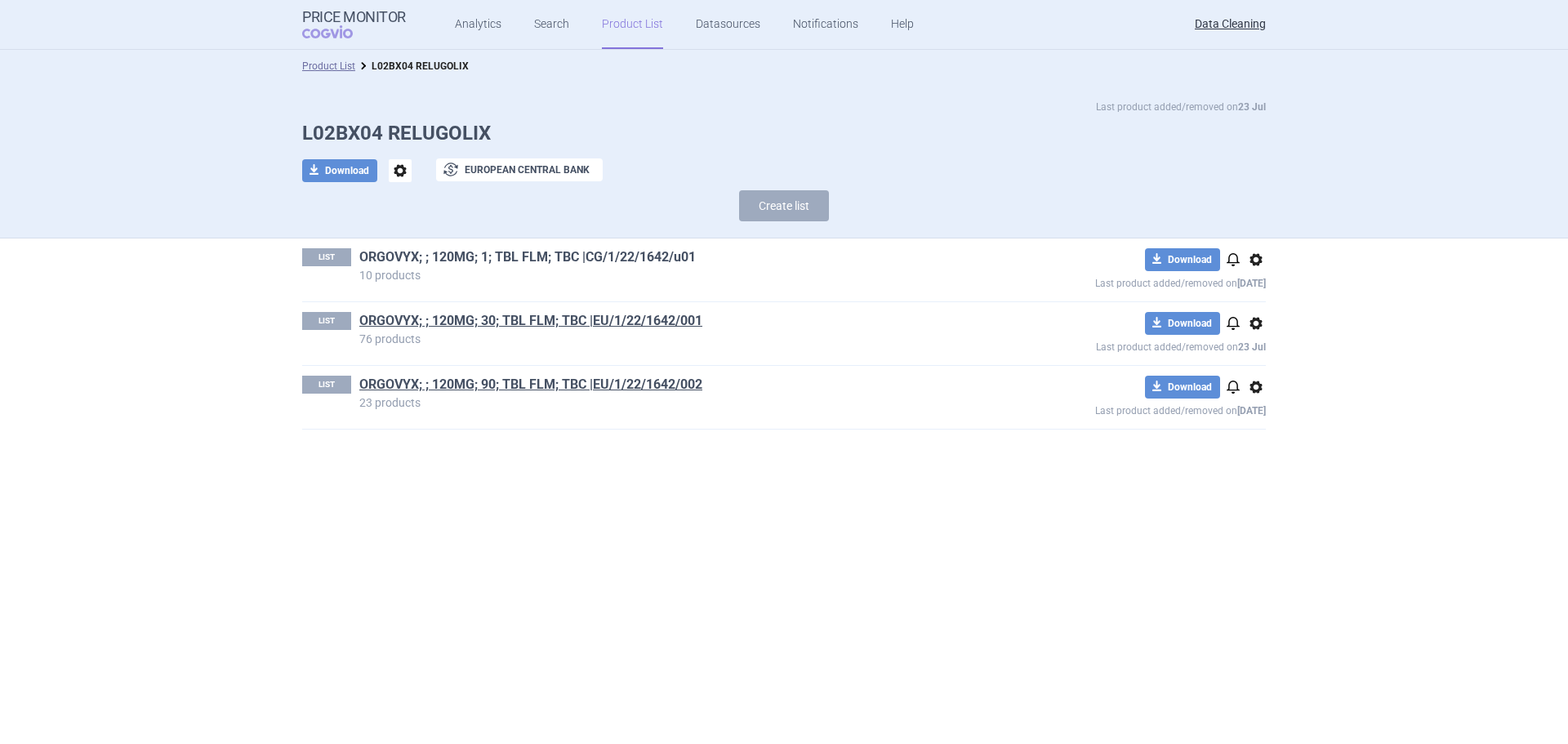 click on "ORGOVYX; ; 120MG; 1; TBL FLM; TBC |CG/1/22/1642/u01" at bounding box center [528, 257] 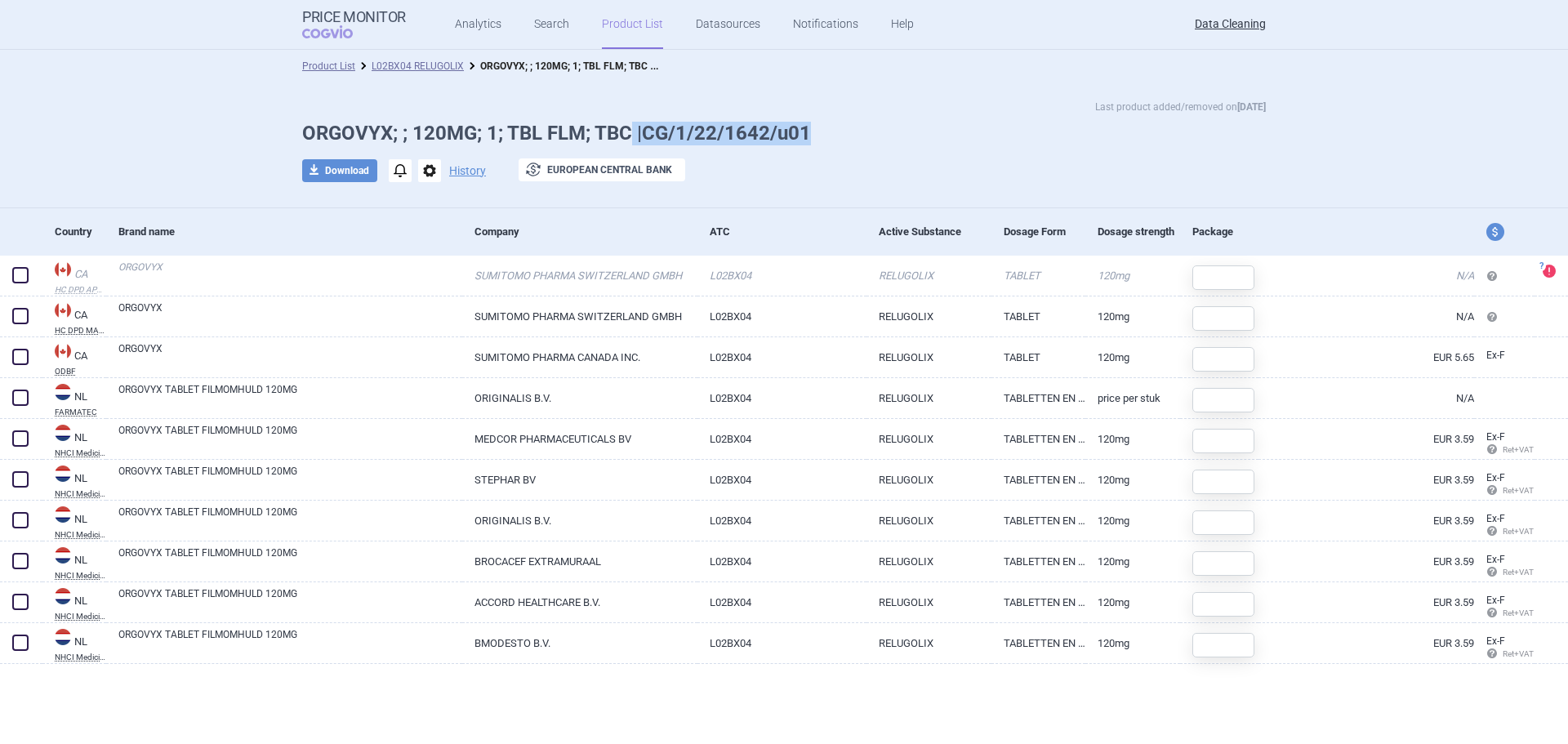 drag, startPoint x: 713, startPoint y: 137, endPoint x: 628, endPoint y: 139, distance: 85.023526 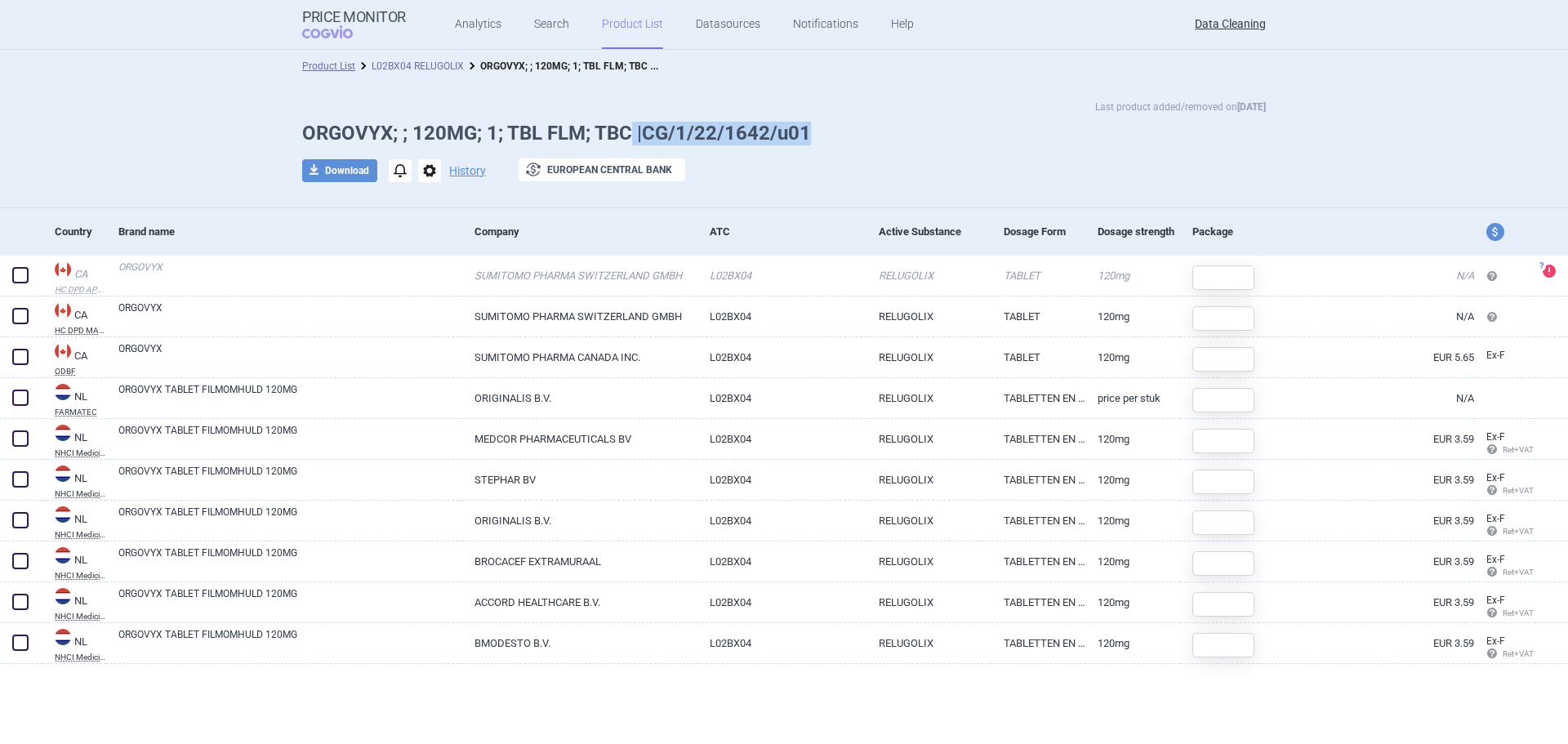 click on "L02BX04 RELUGOLIX" at bounding box center [417, 66] 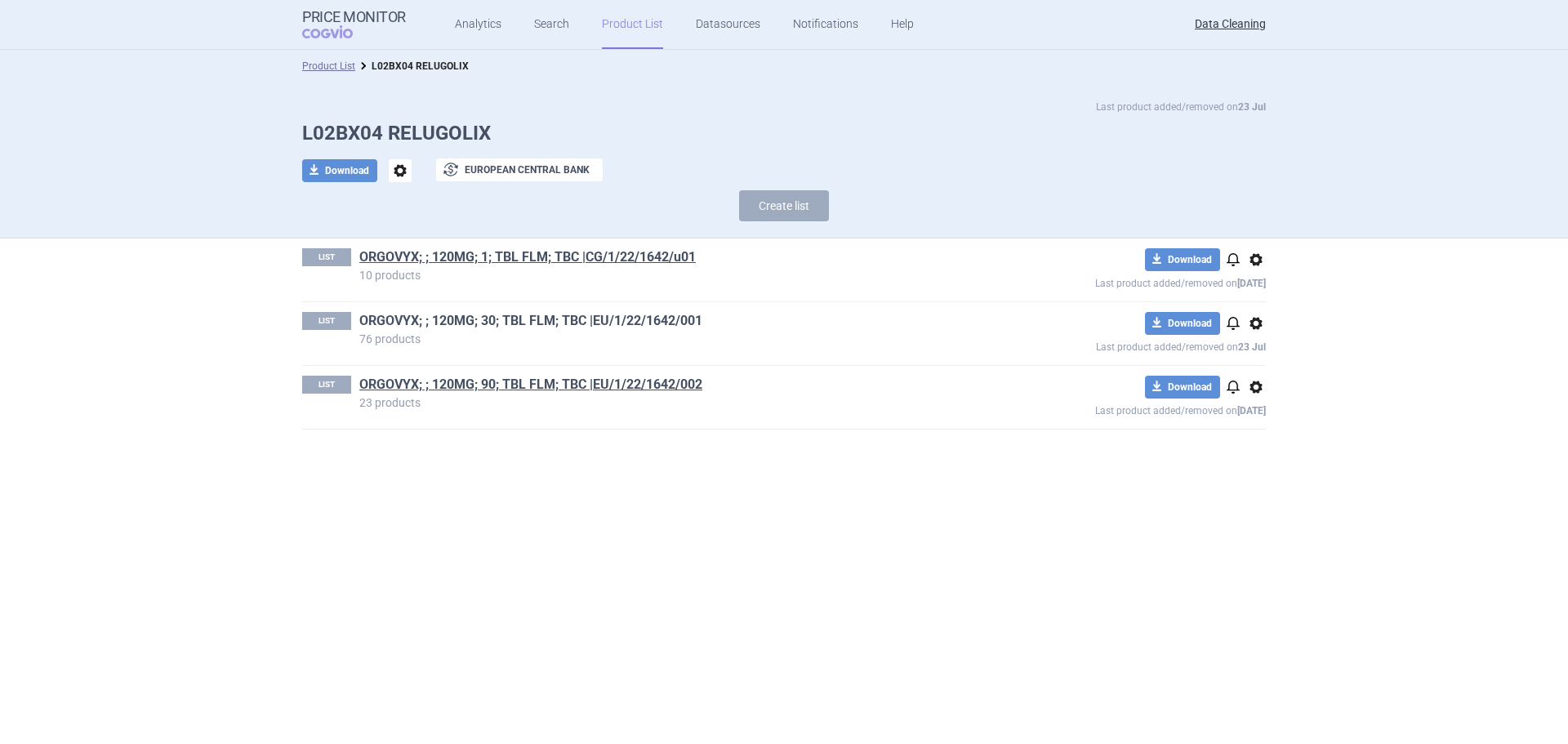 click on "ORGOVYX; ; 120MG; 30; TBL FLM; TBC |EU/1/22/1642/001" at bounding box center (531, 321) 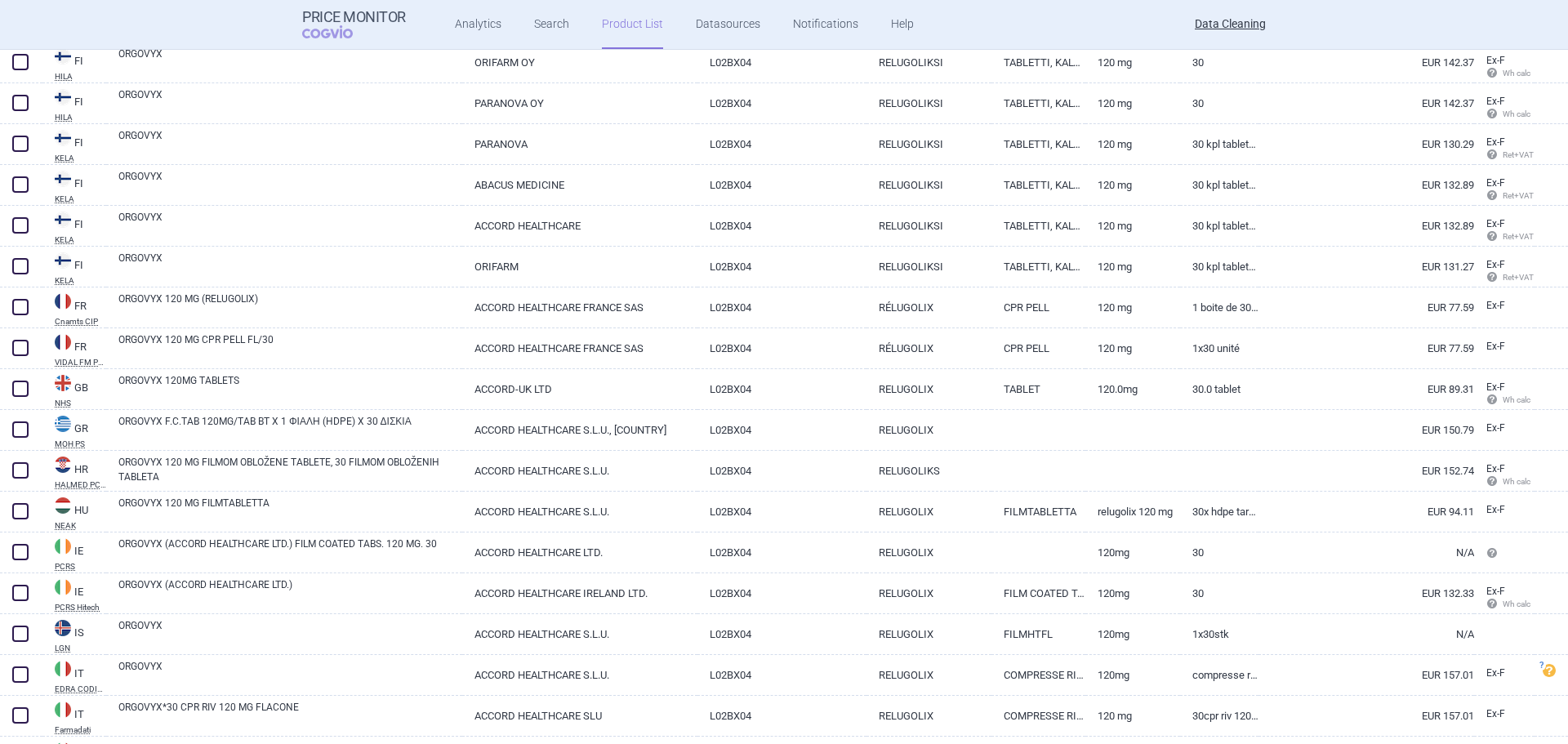 scroll, scrollTop: 2015, scrollLeft: 0, axis: vertical 